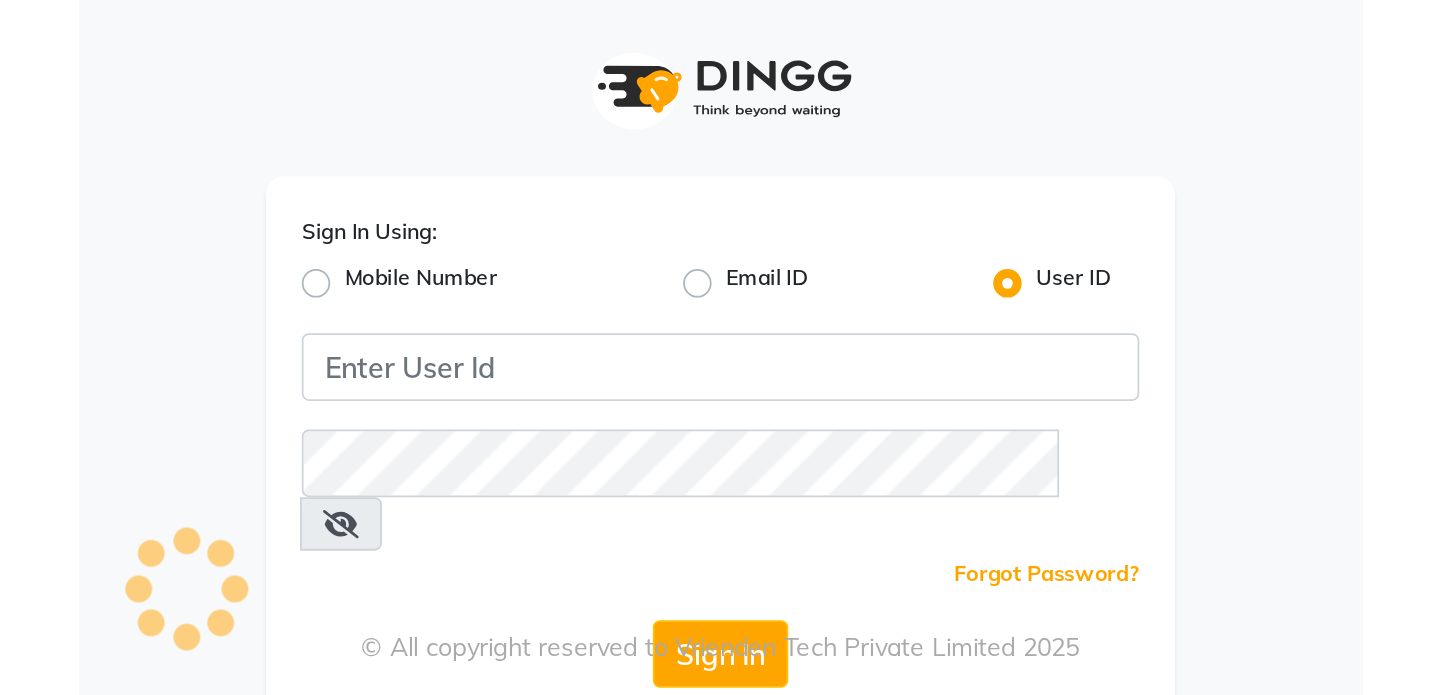 scroll, scrollTop: 0, scrollLeft: 0, axis: both 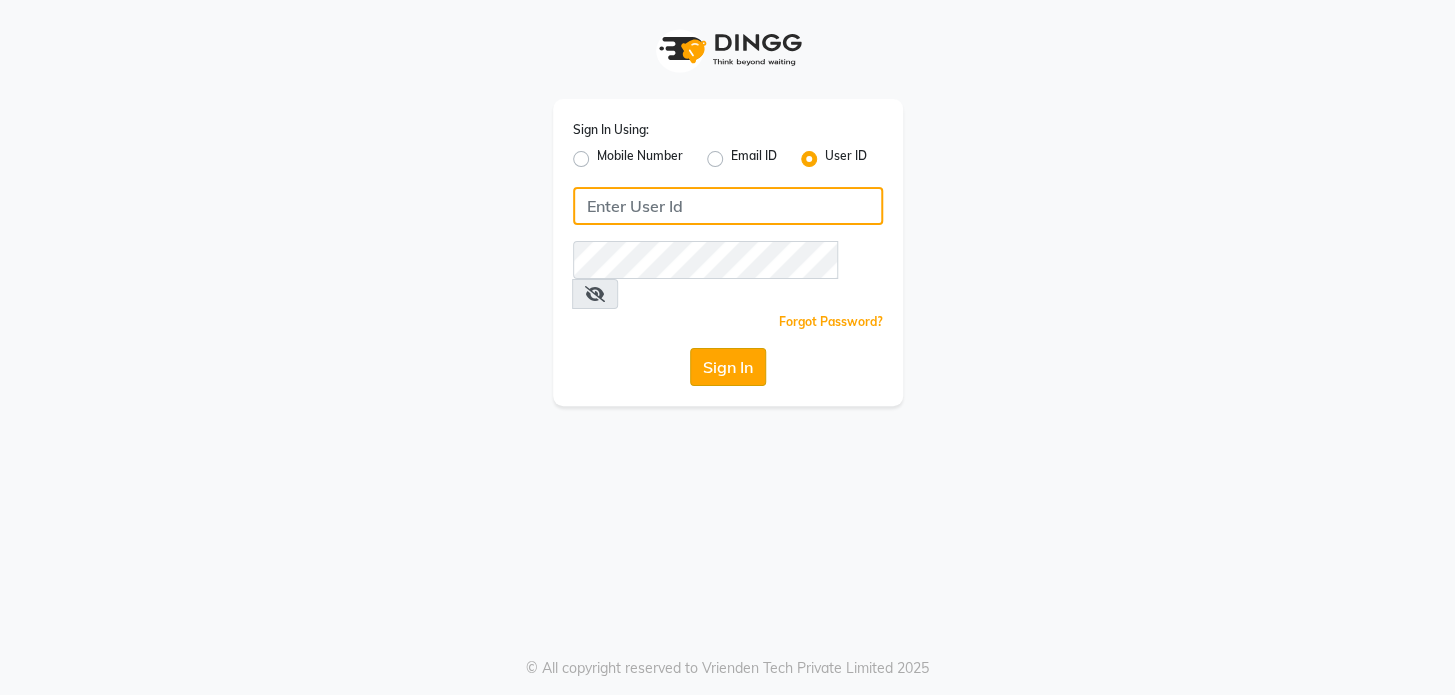type on "ramya@123" 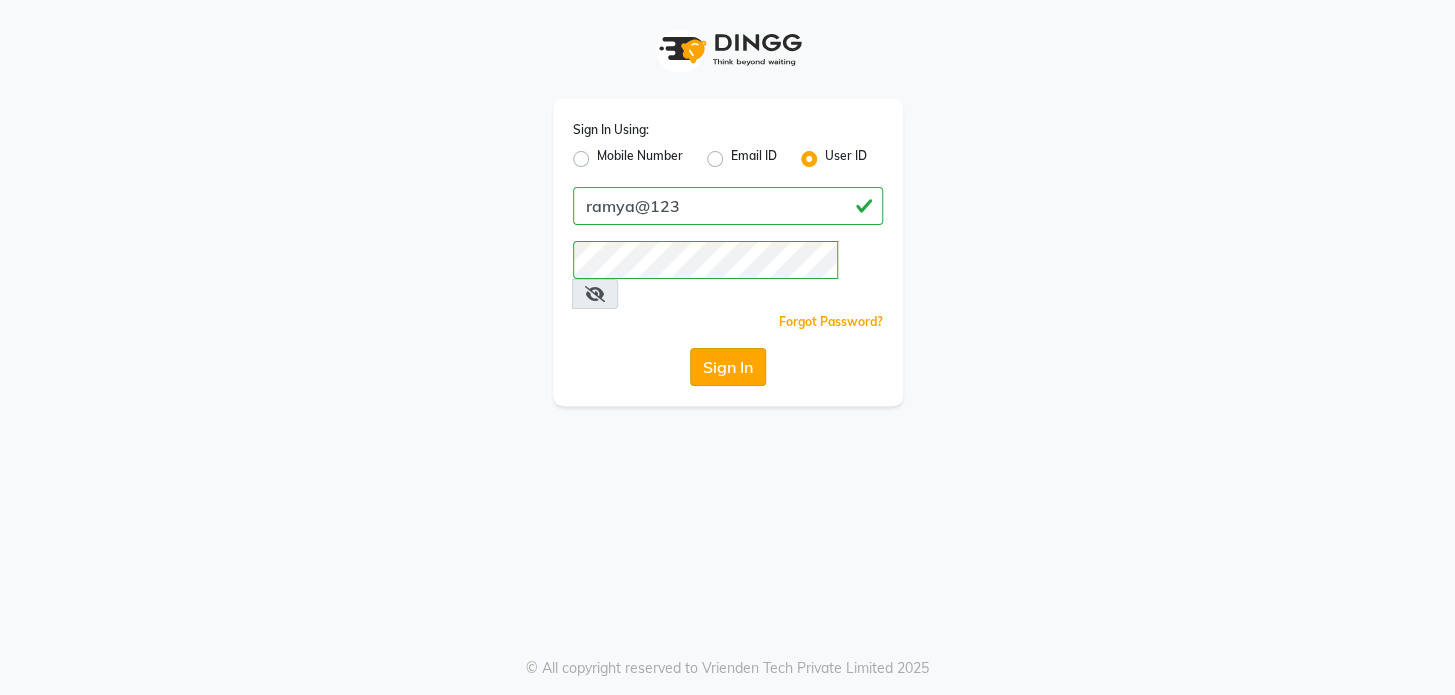 click on "Sign In" 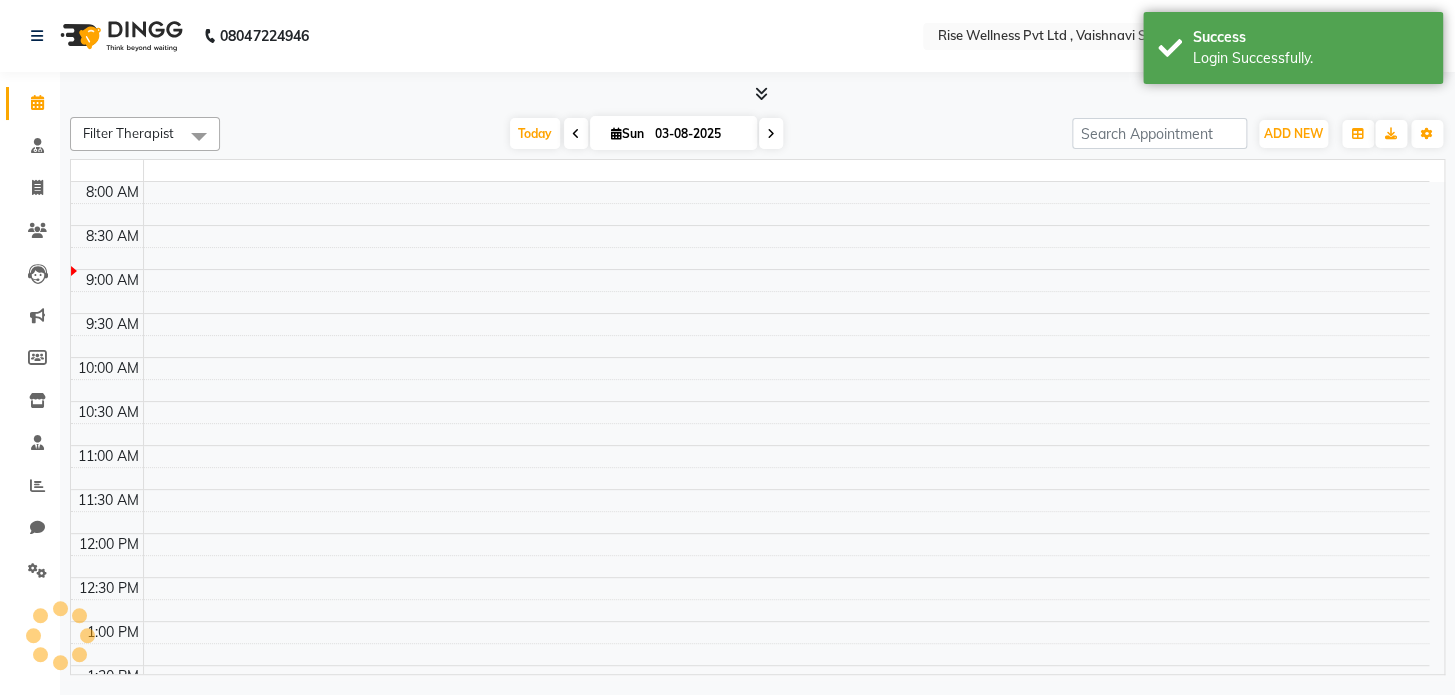 select on "en" 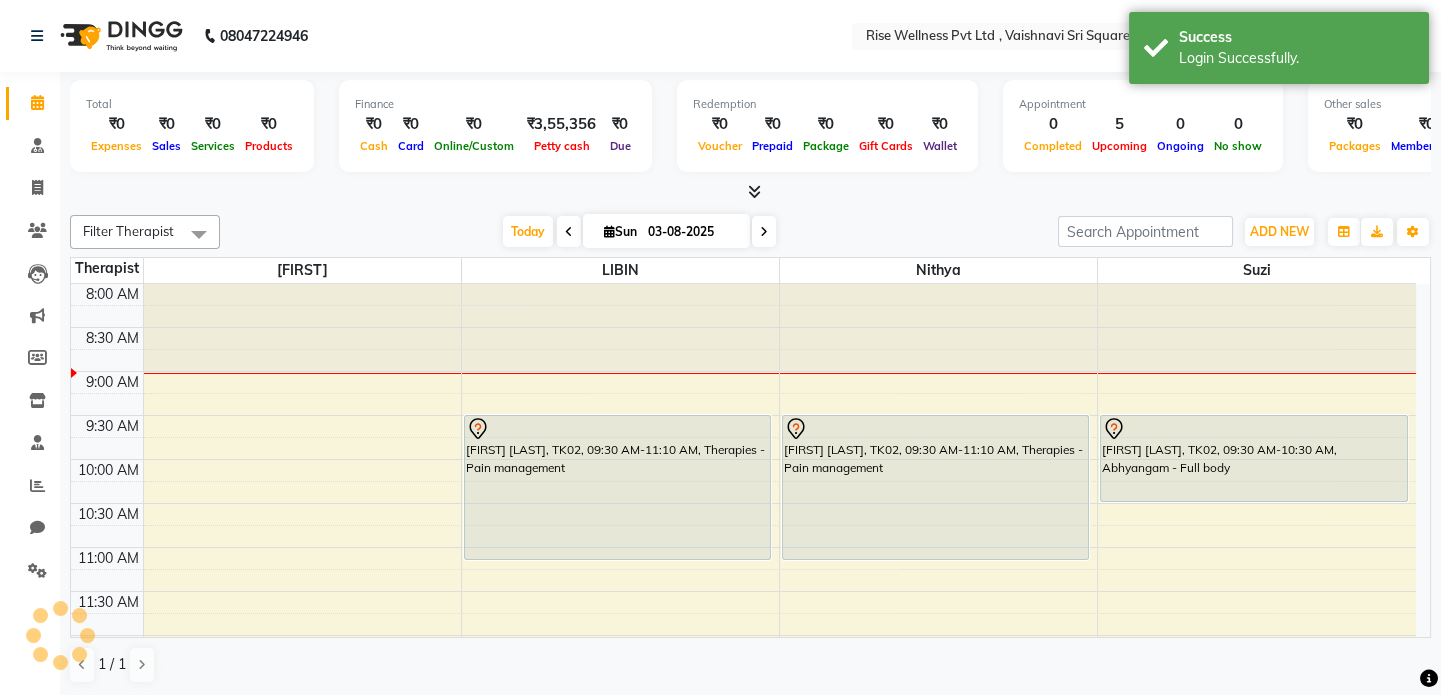 scroll, scrollTop: 0, scrollLeft: 0, axis: both 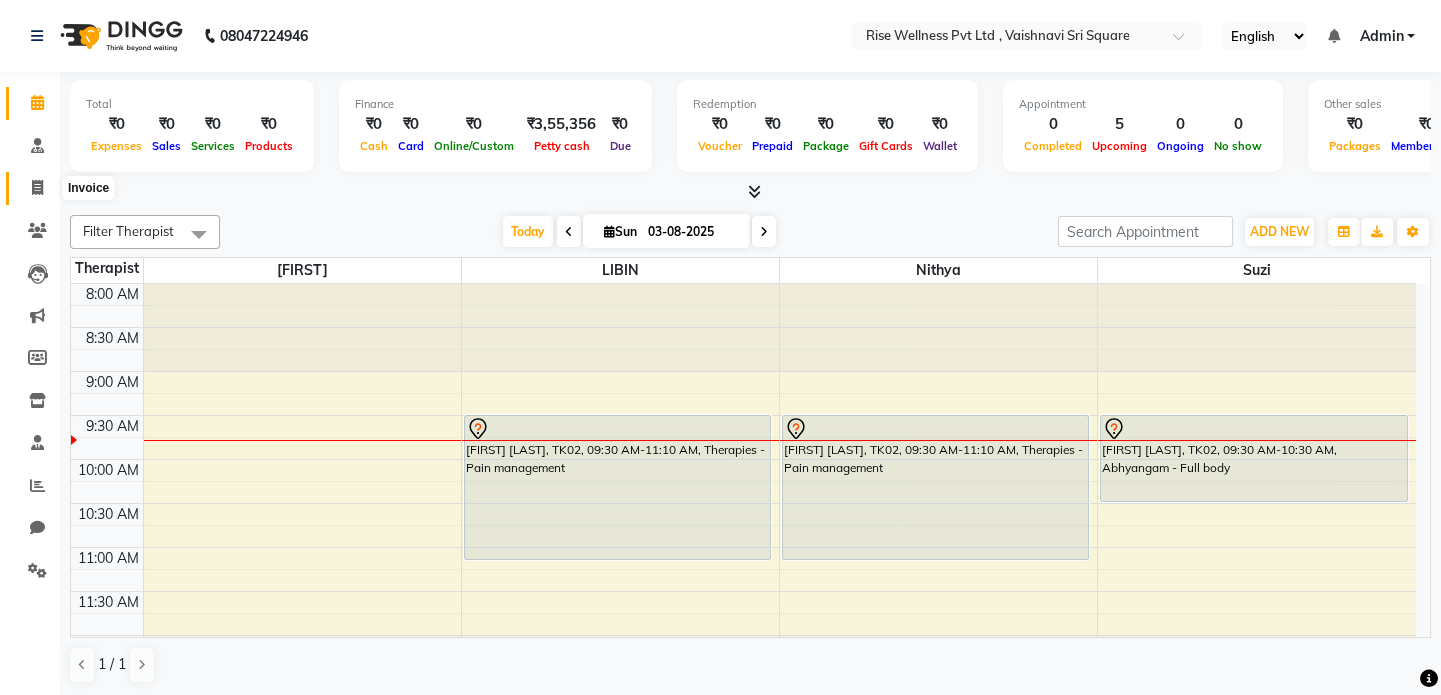 click 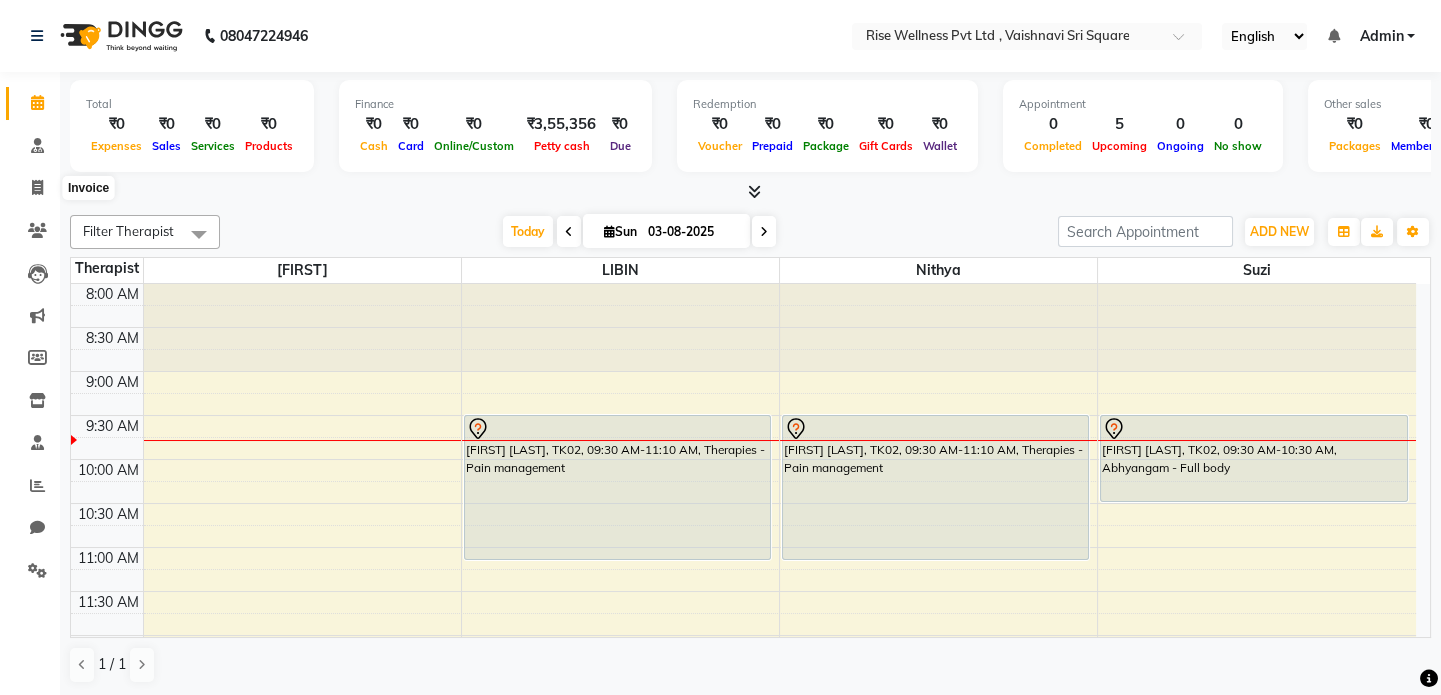 select on "7497" 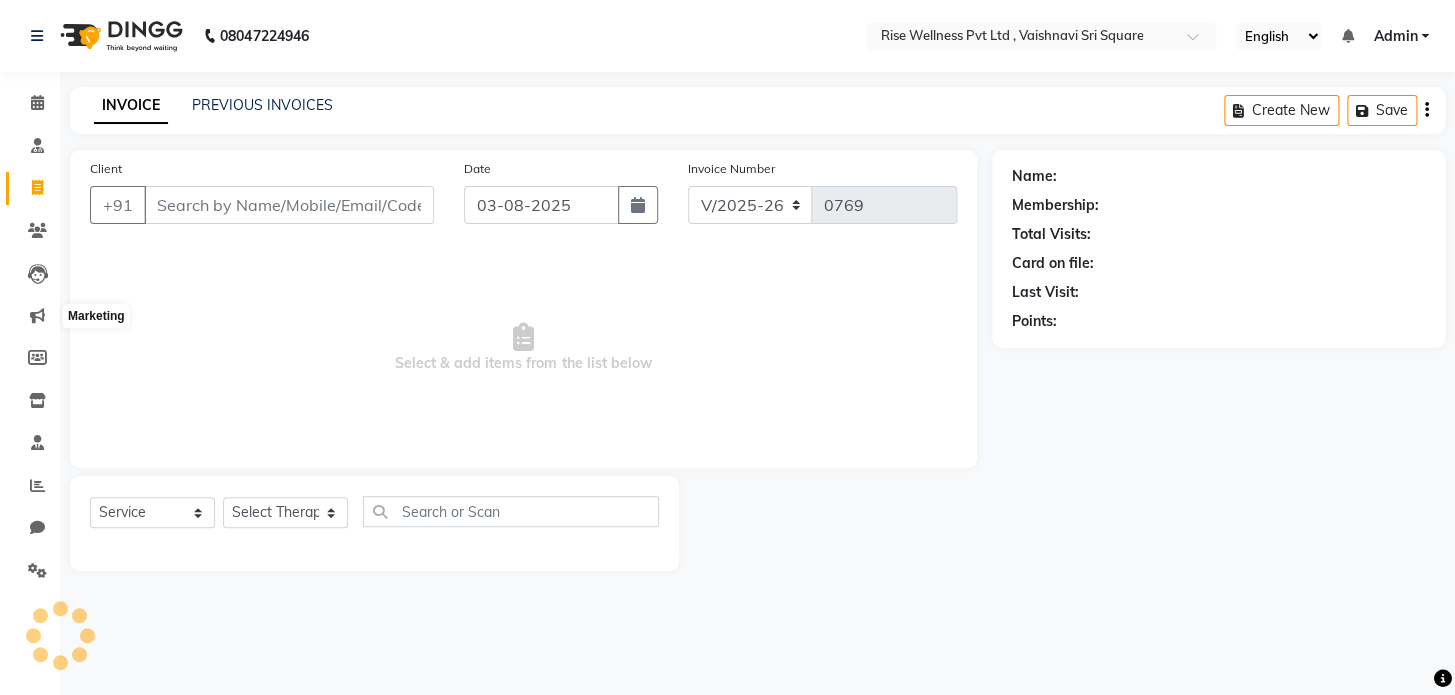 select on "V" 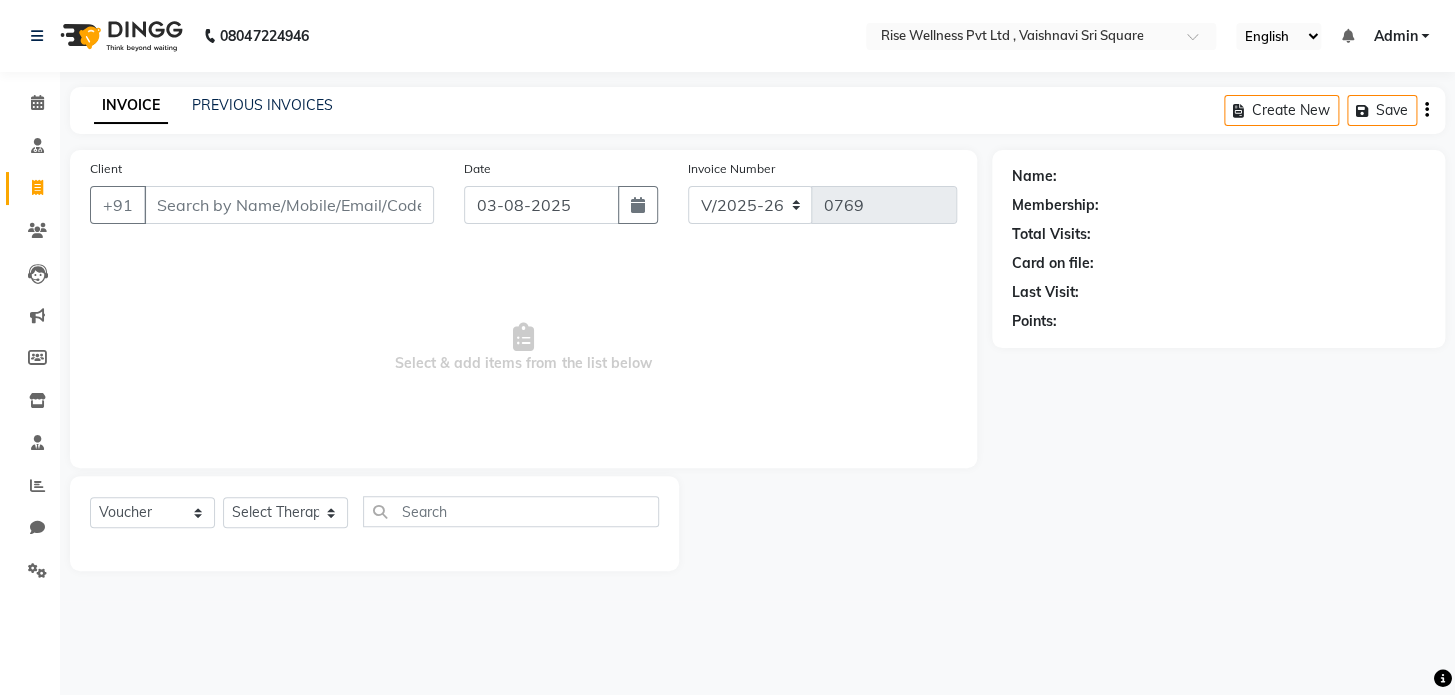 click on "Client" at bounding box center [289, 205] 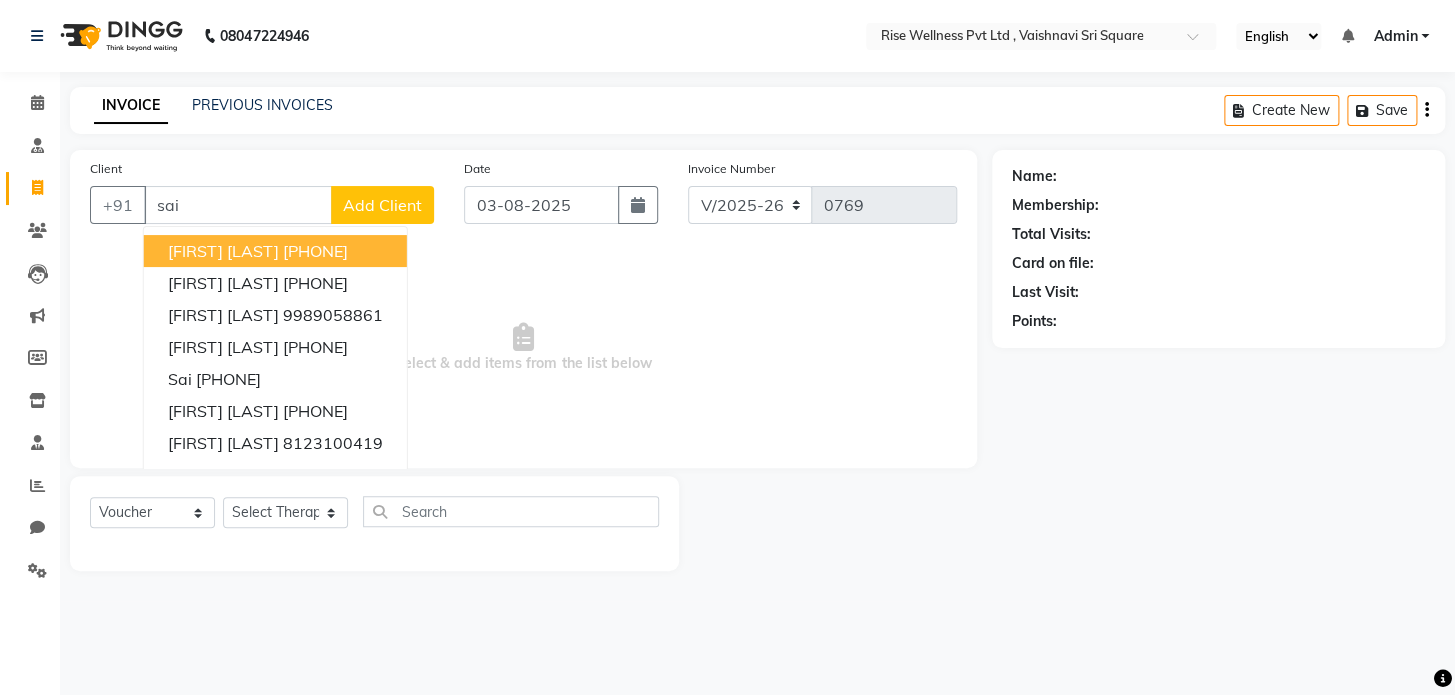click on "[FIRST] [LAST]" at bounding box center (223, 251) 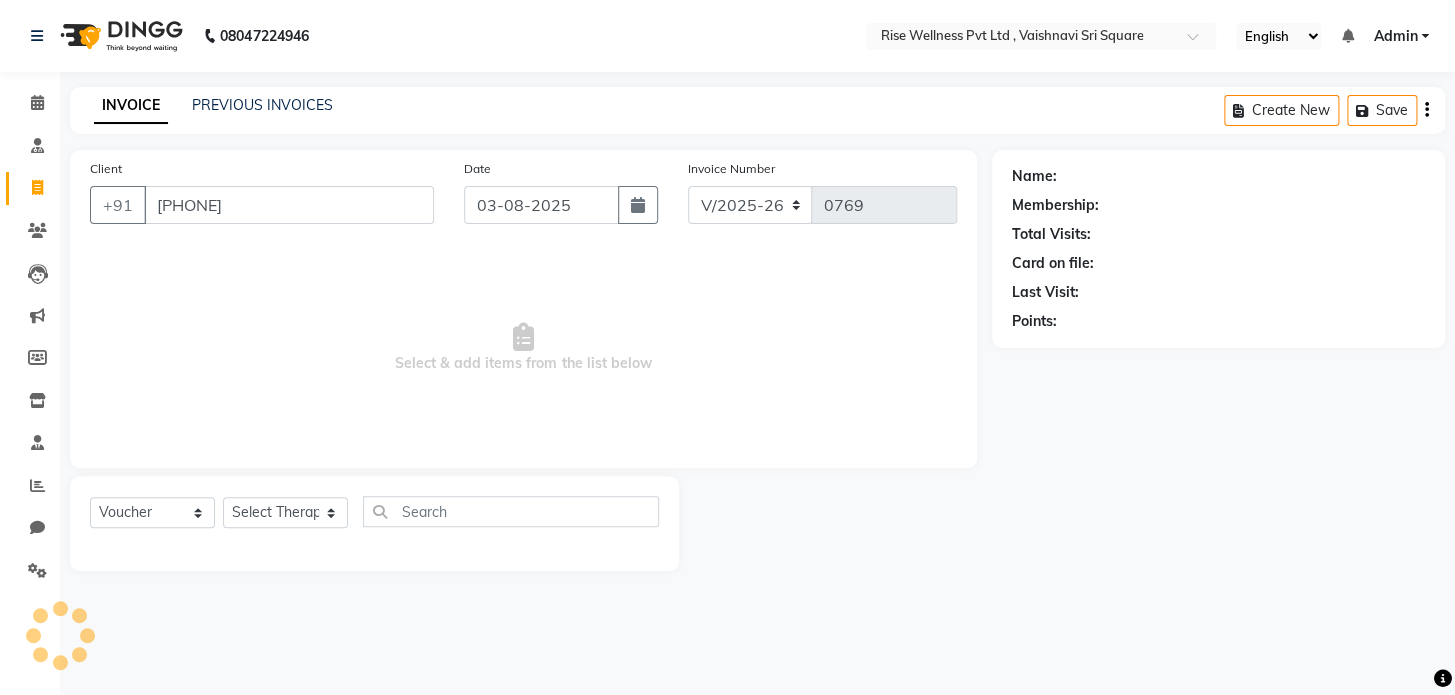 type on "[PHONE]" 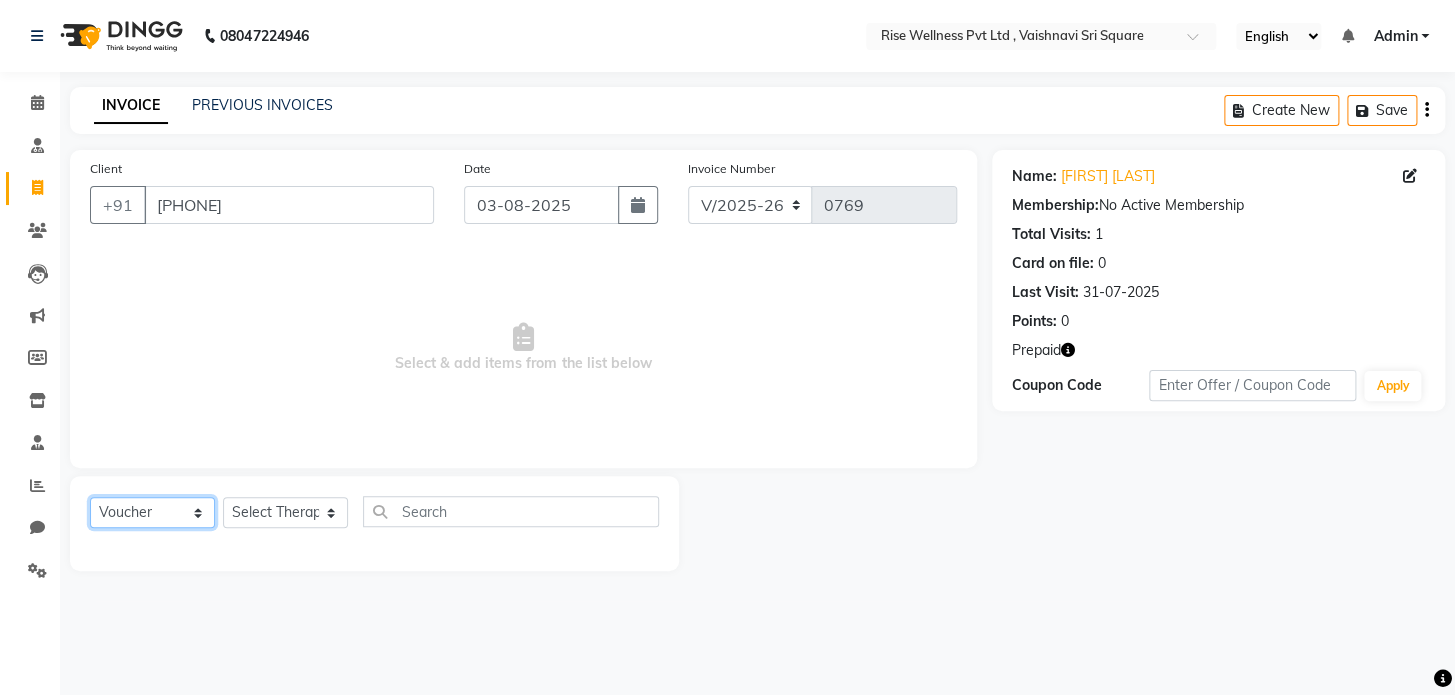 click on "Select  Service  Product  Membership  Package Voucher Prepaid Gift Card" 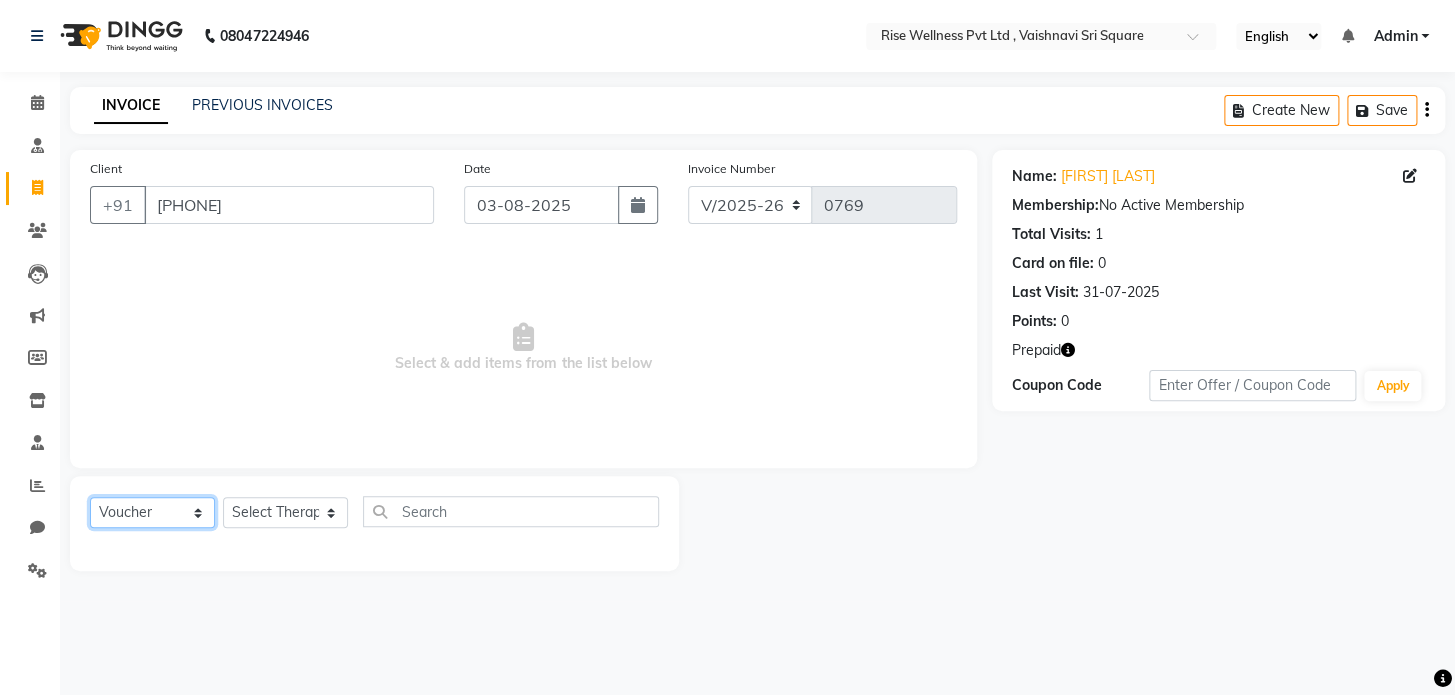 select on "service" 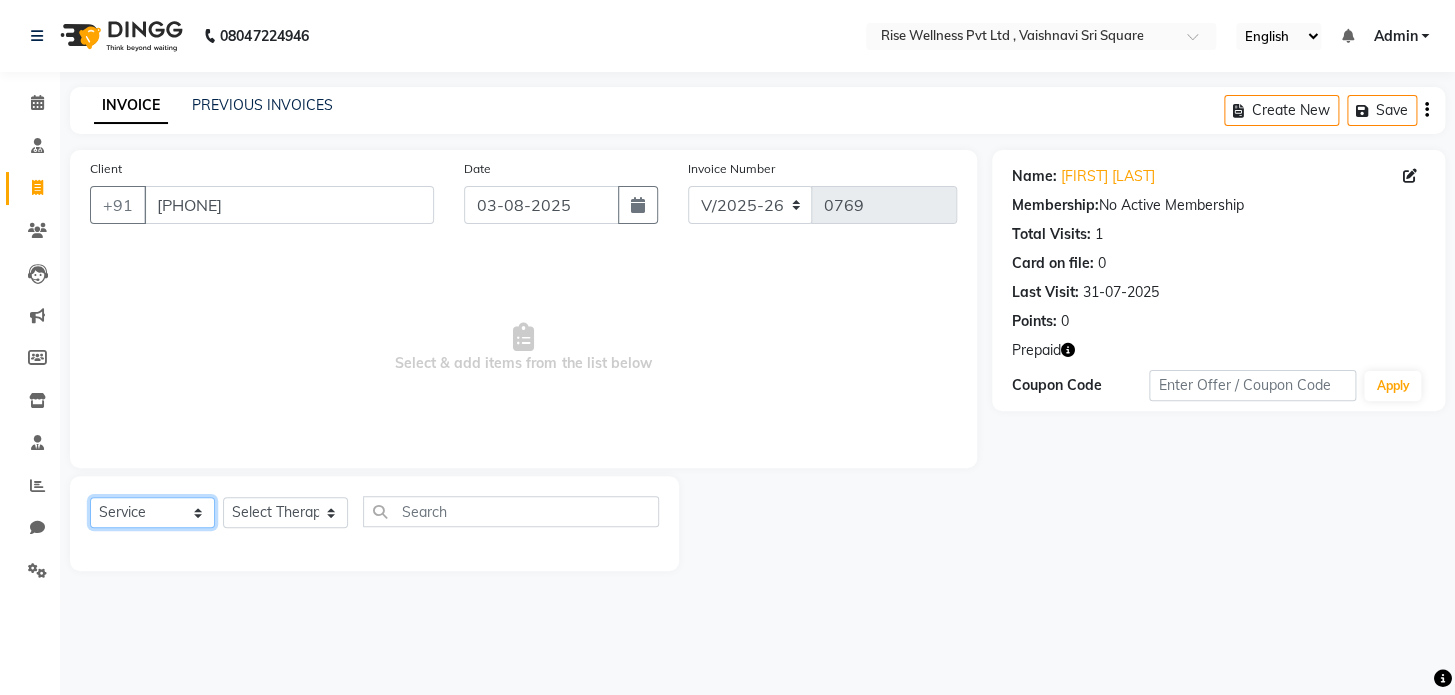click on "Select  Service  Product  Membership  Package Voucher Prepaid Gift Card" 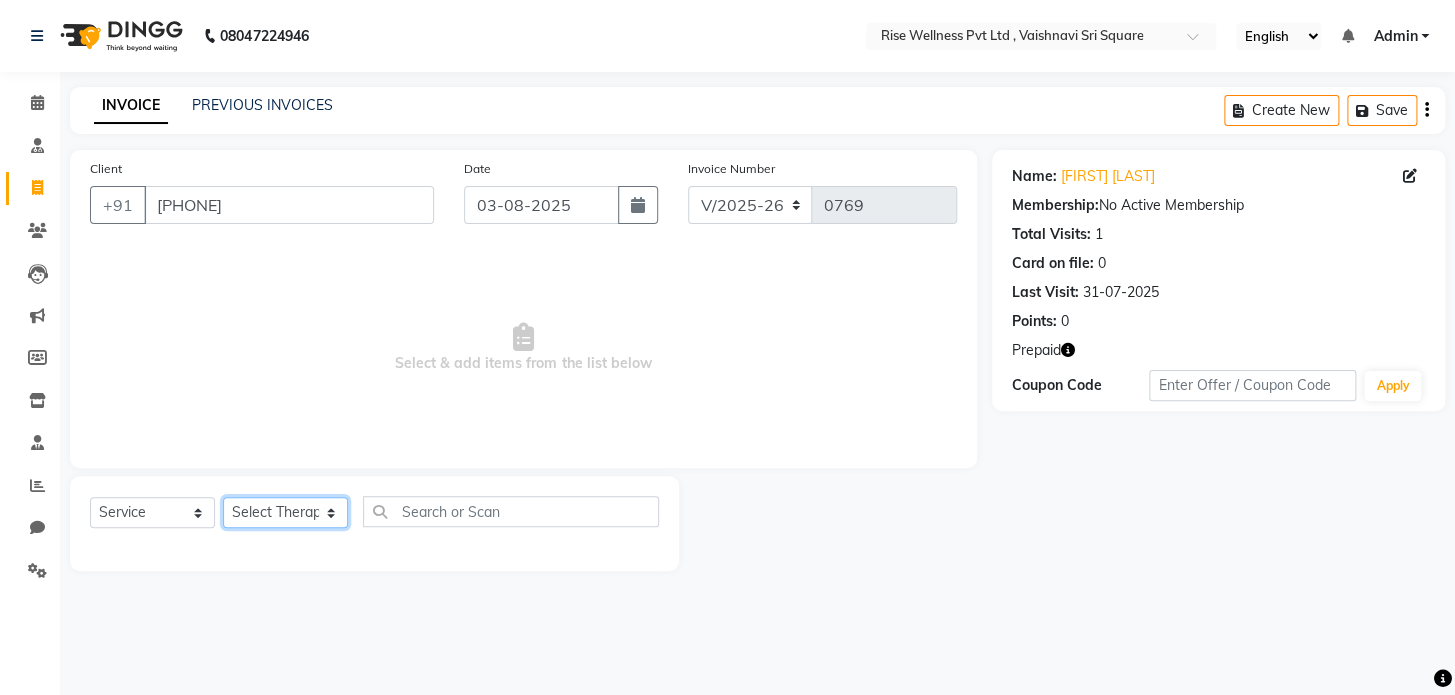 click on "Select Therapist LIBIN nithya Reception sujith suzi" 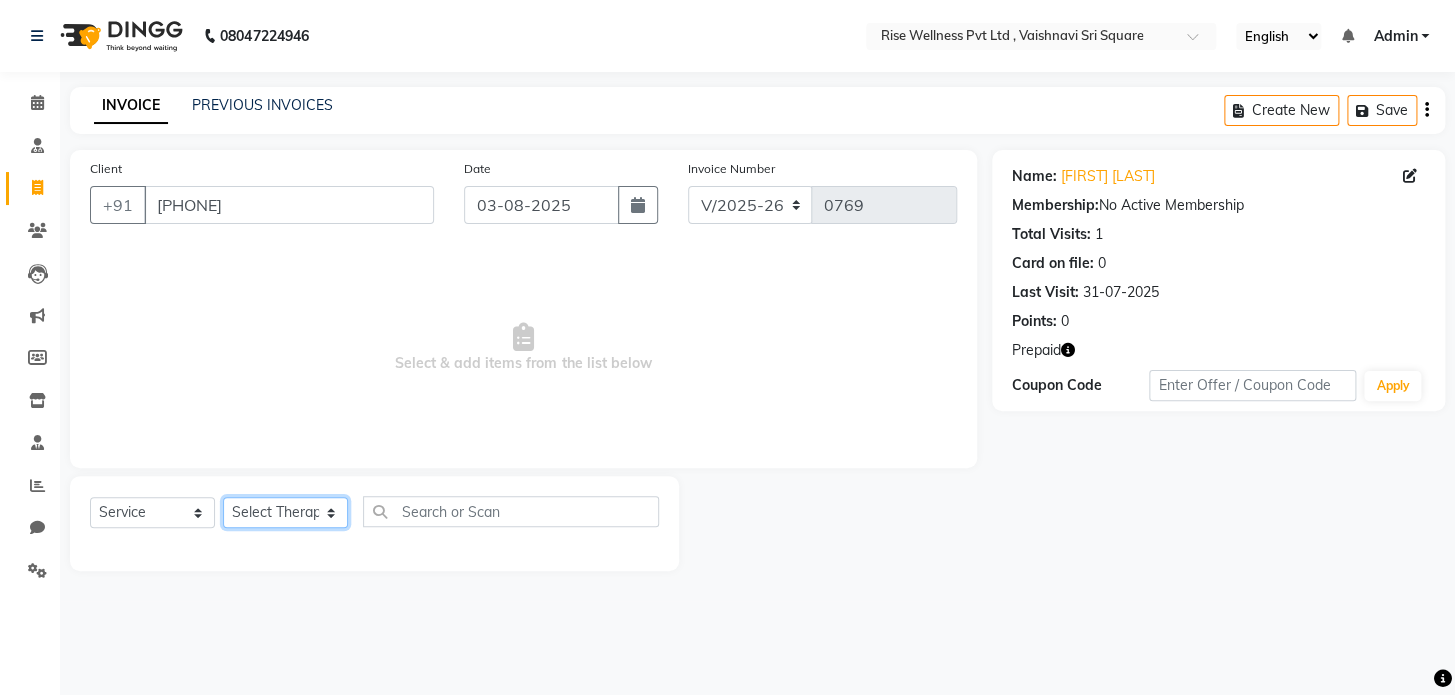 select on "69785" 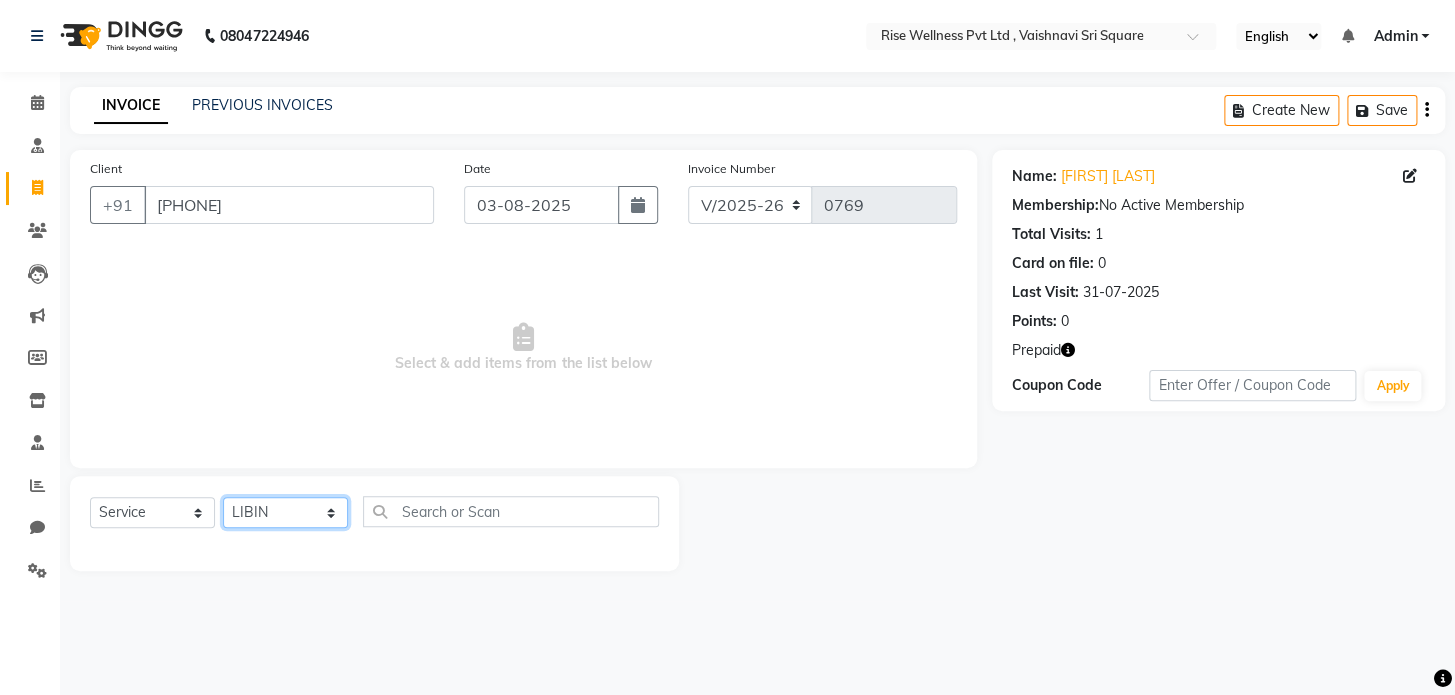 click on "Select Therapist LIBIN nithya Reception sujith suzi" 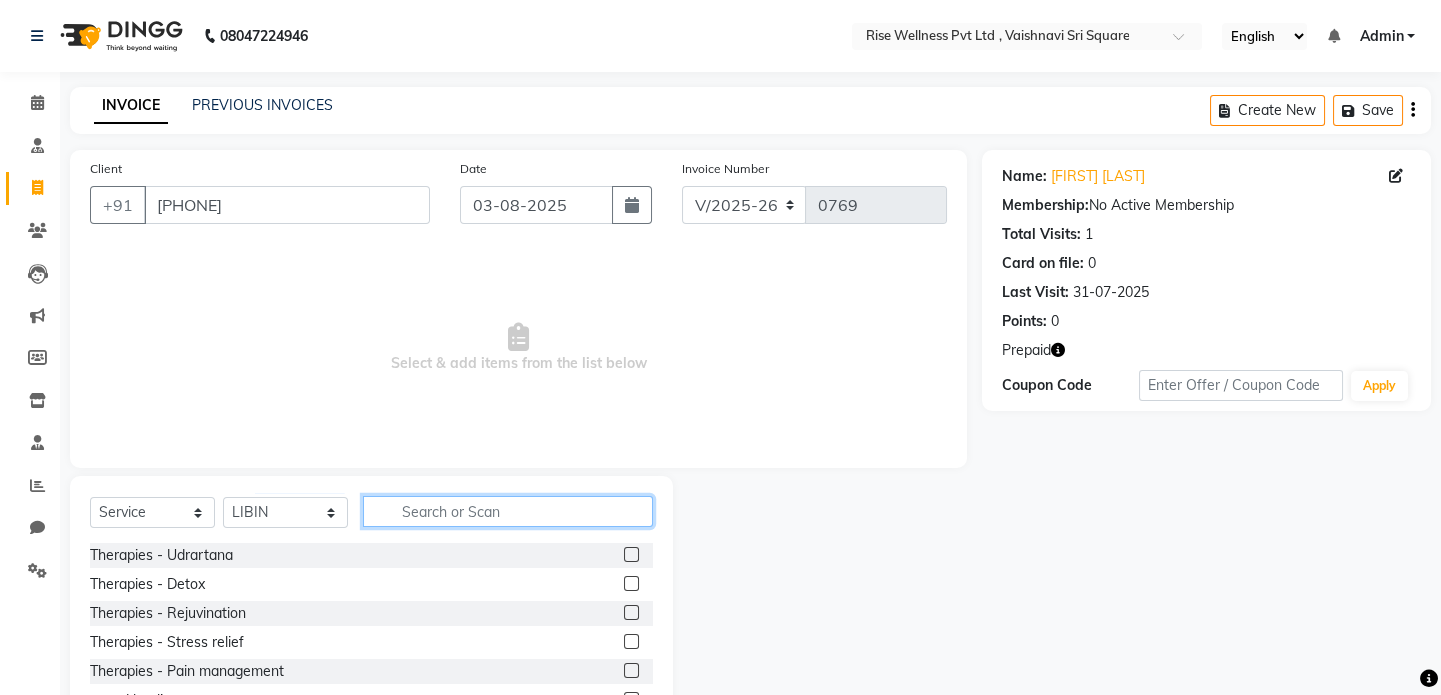 click 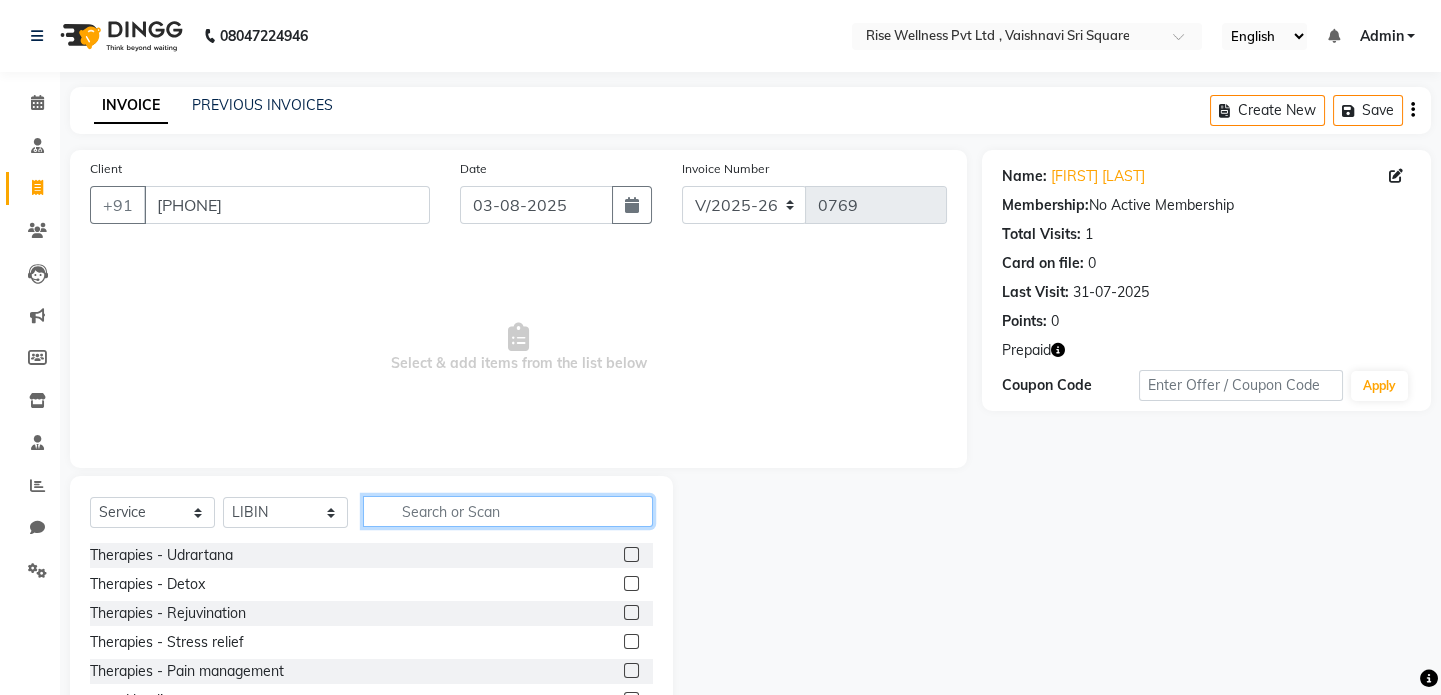 type on "u" 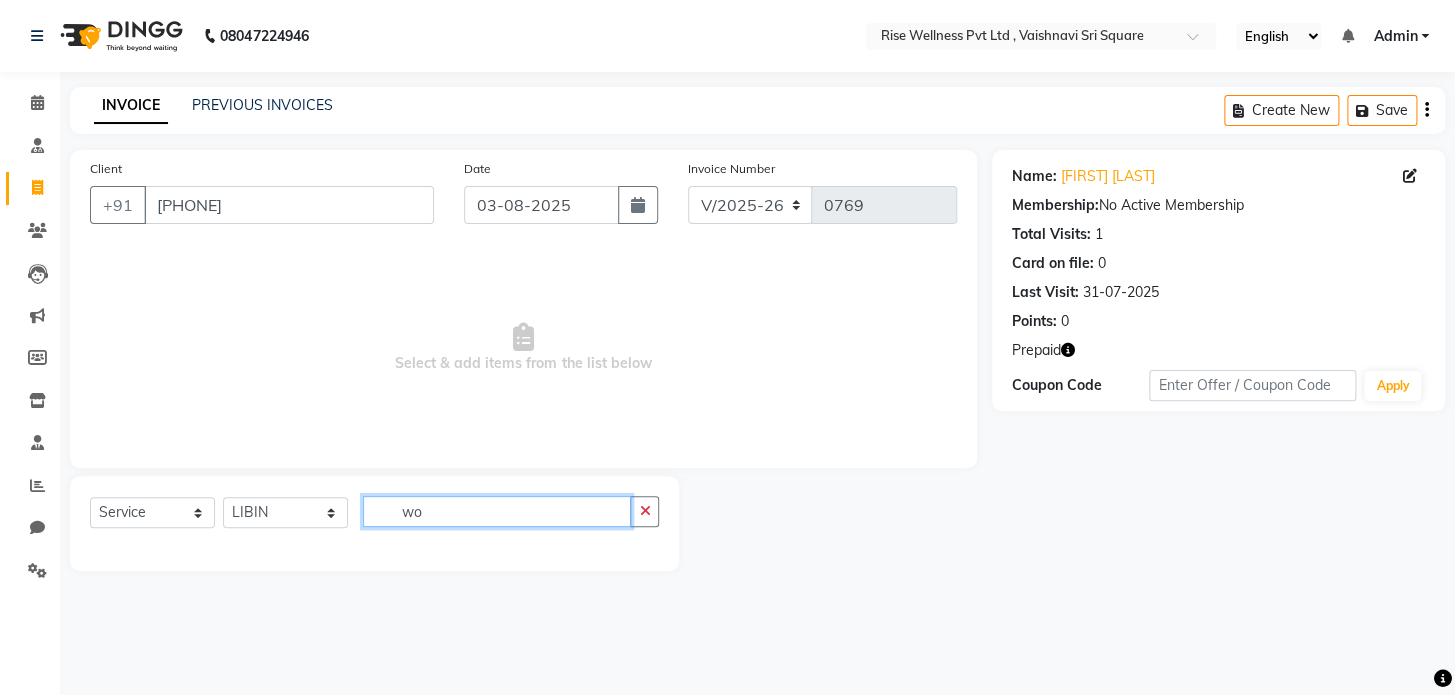 type on "w" 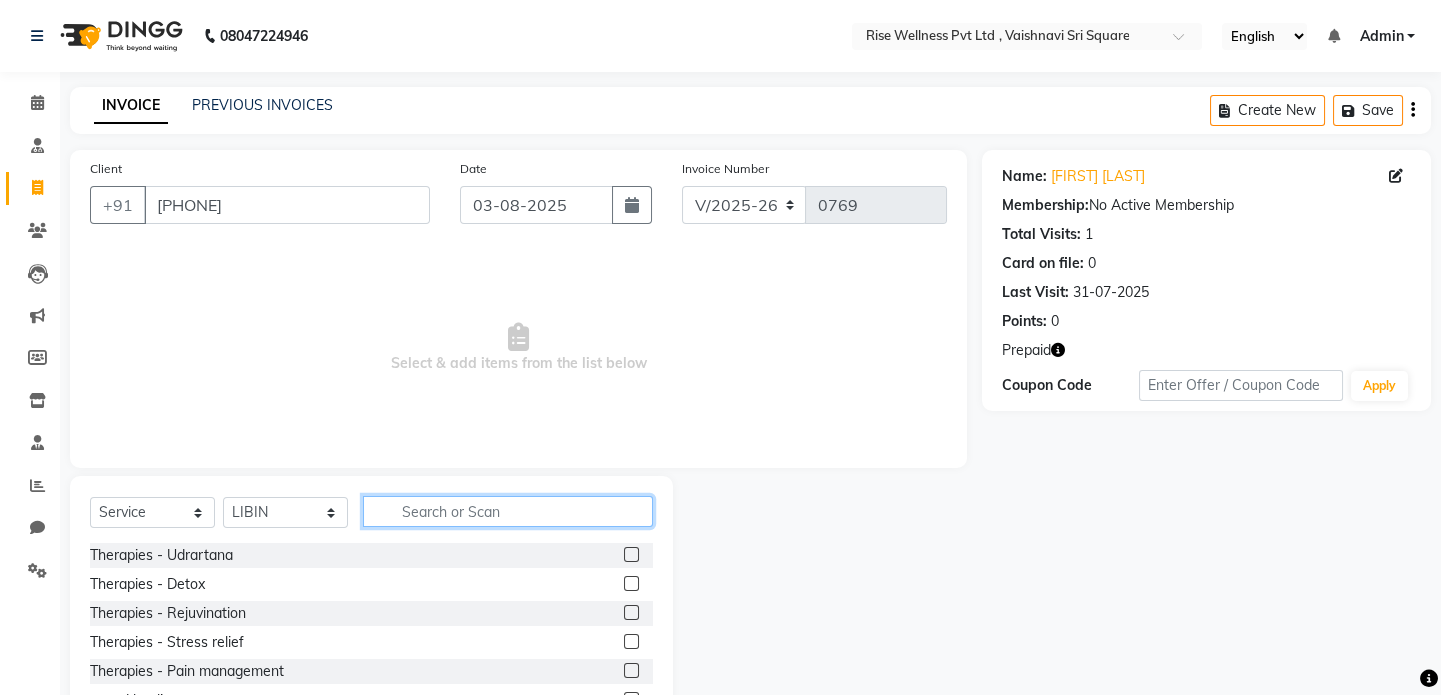 type on "u" 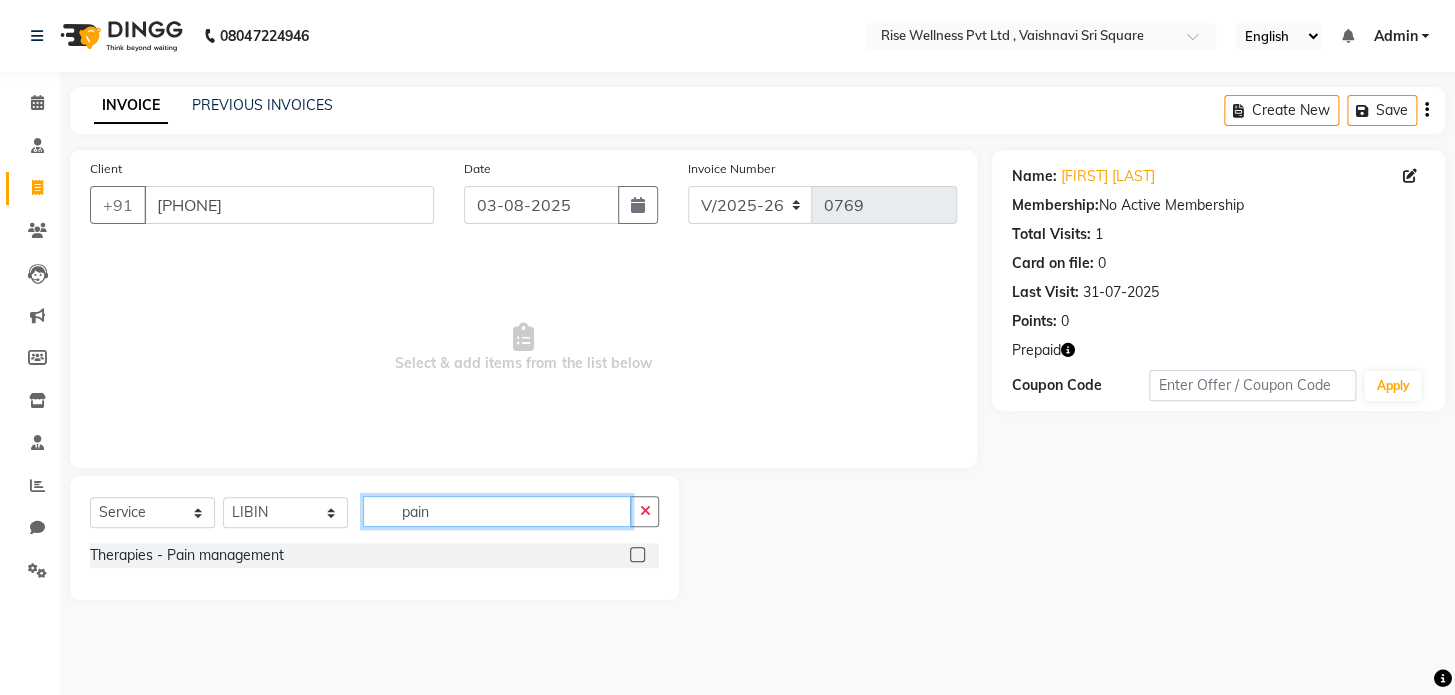 type on "pain" 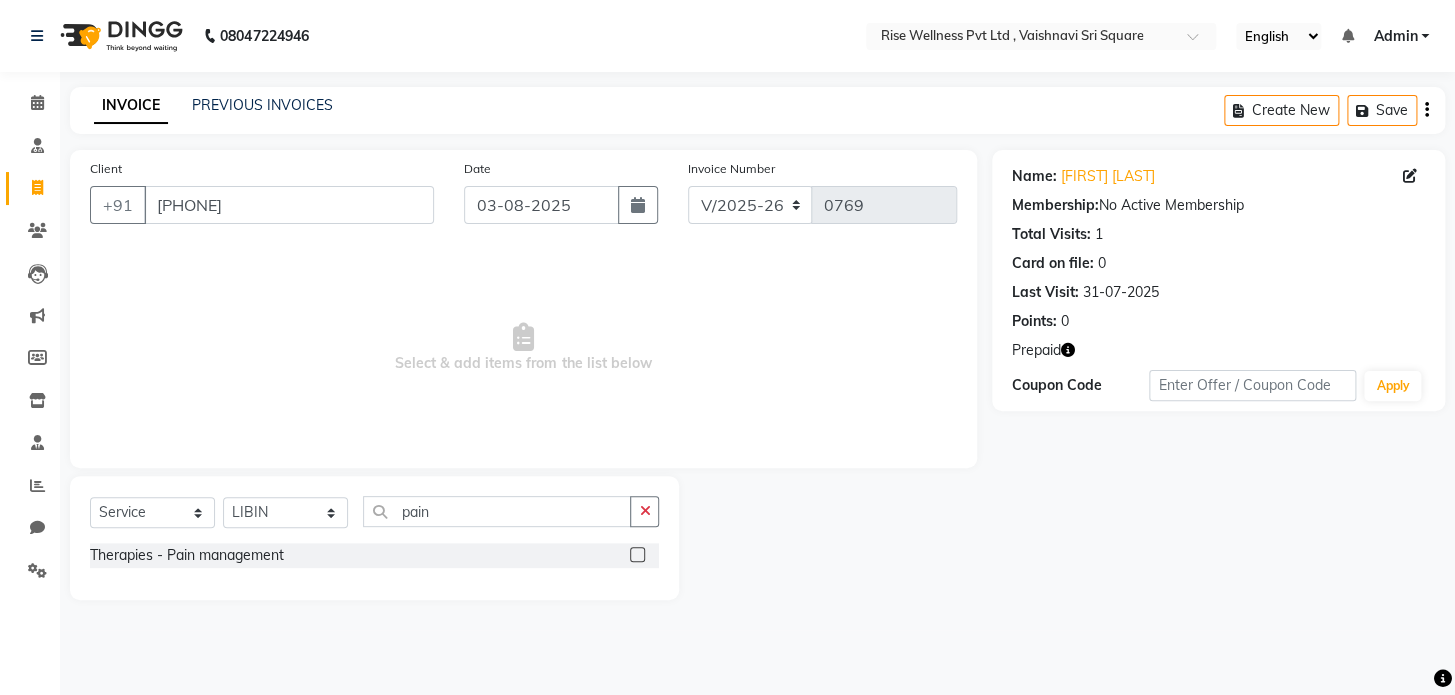 click 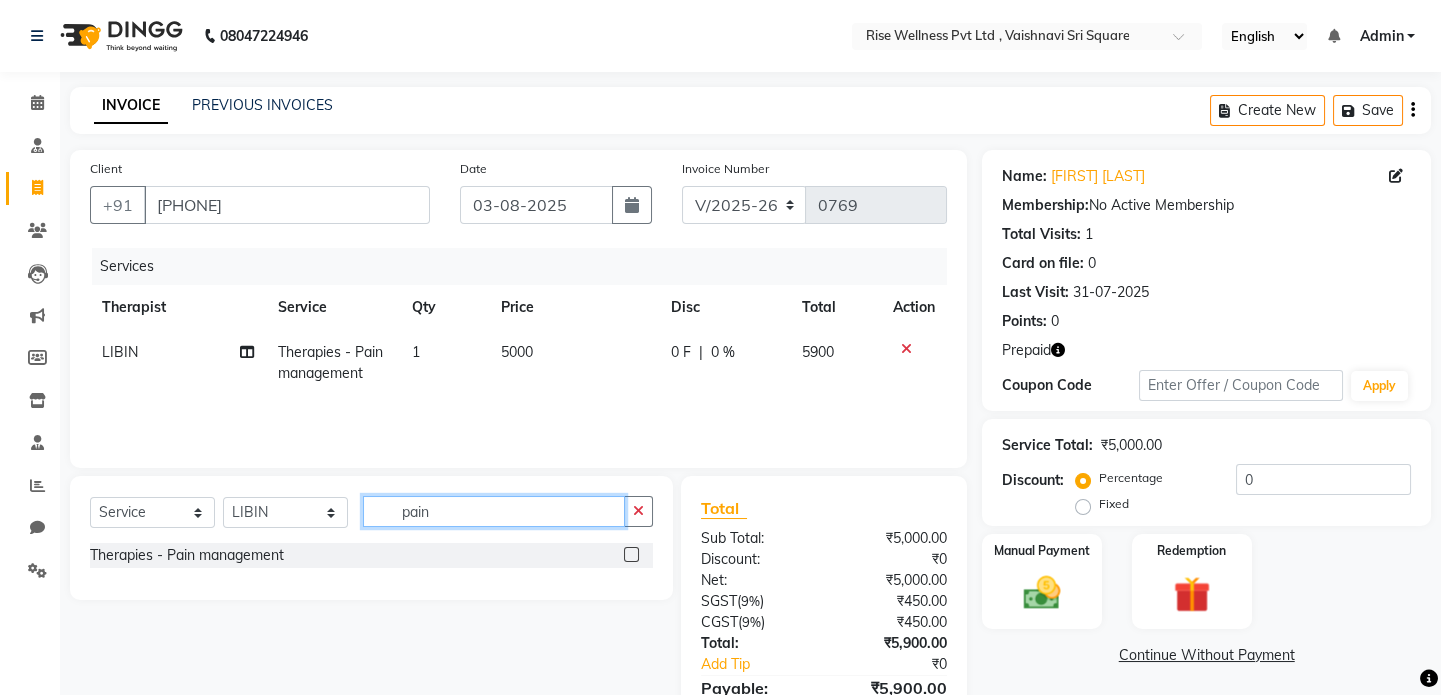 click on "pain" 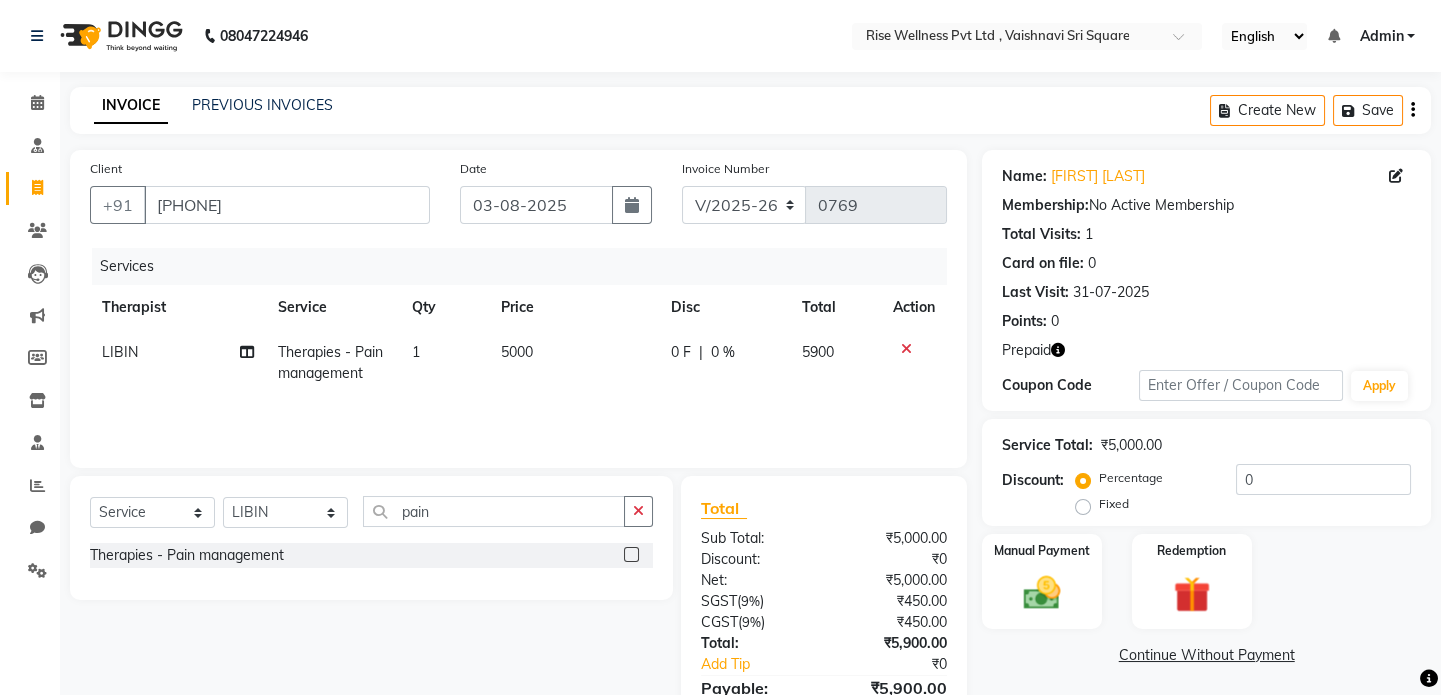 click 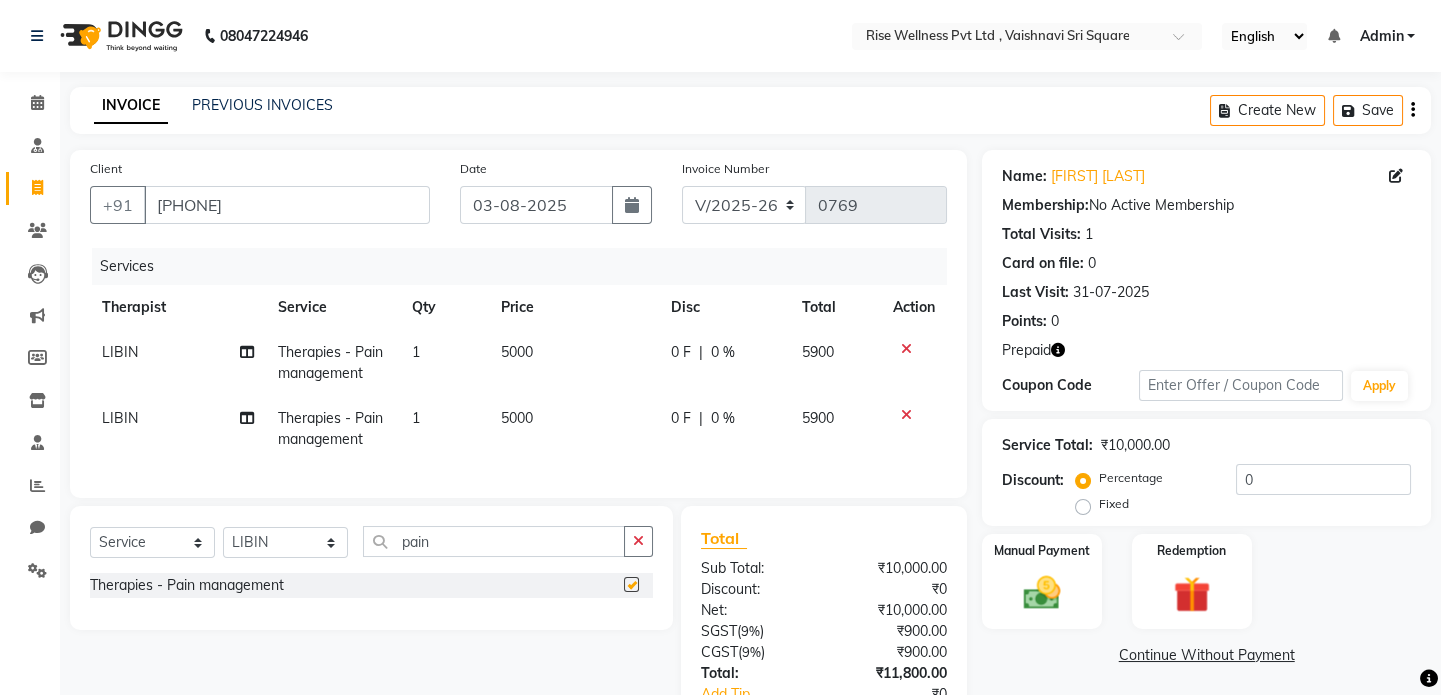 checkbox on "false" 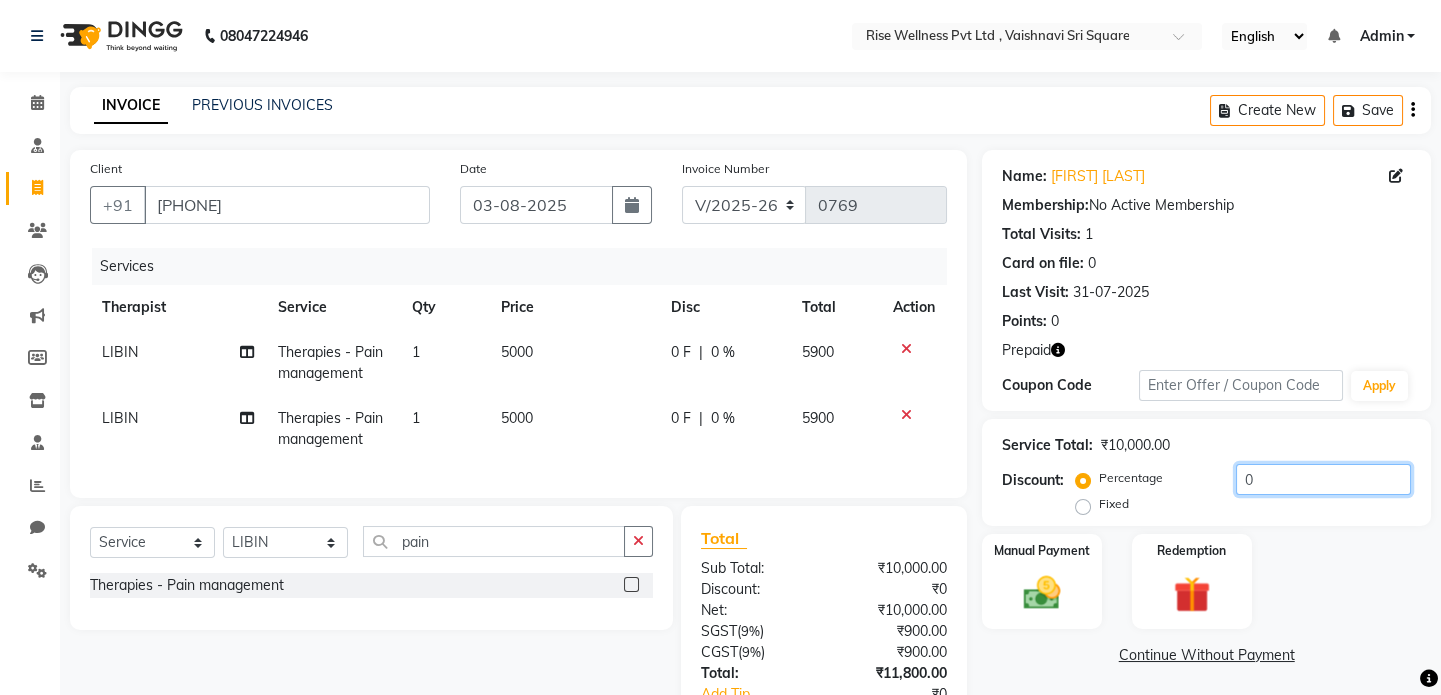 click on "0" 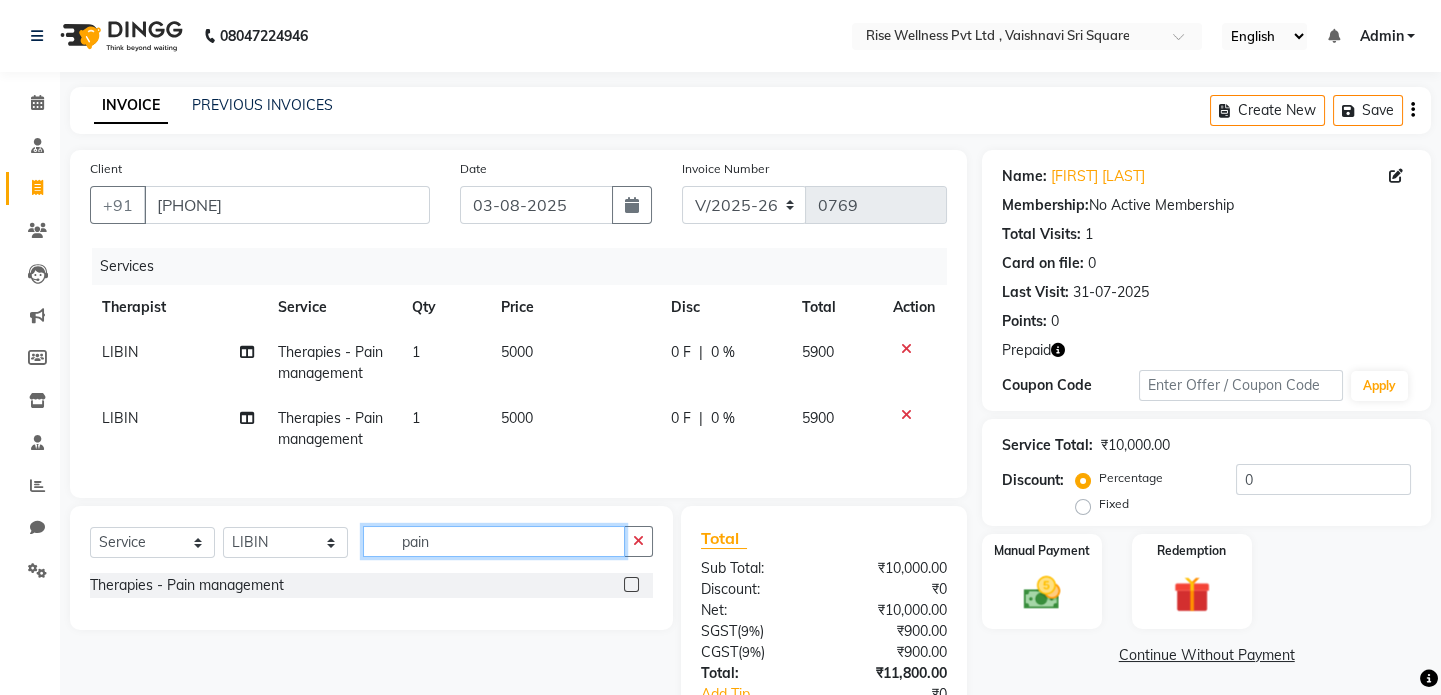 click on "pain" 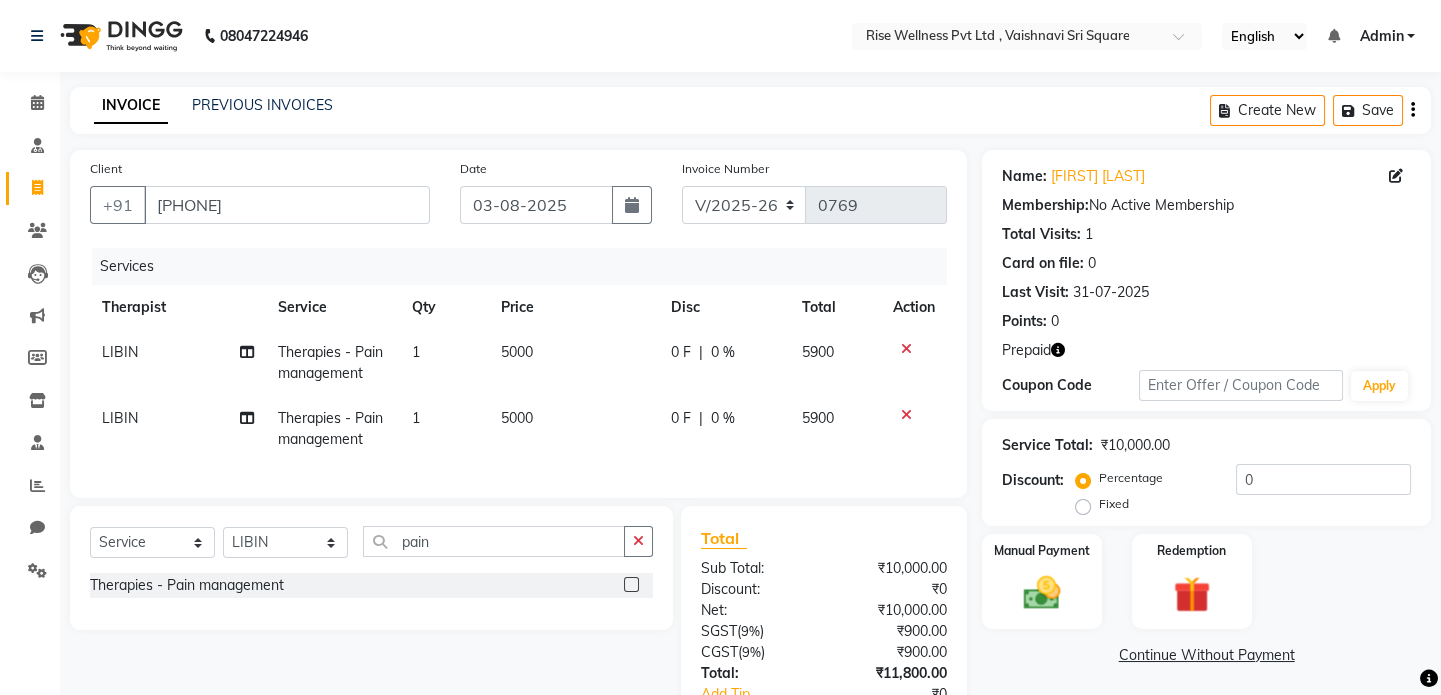 click 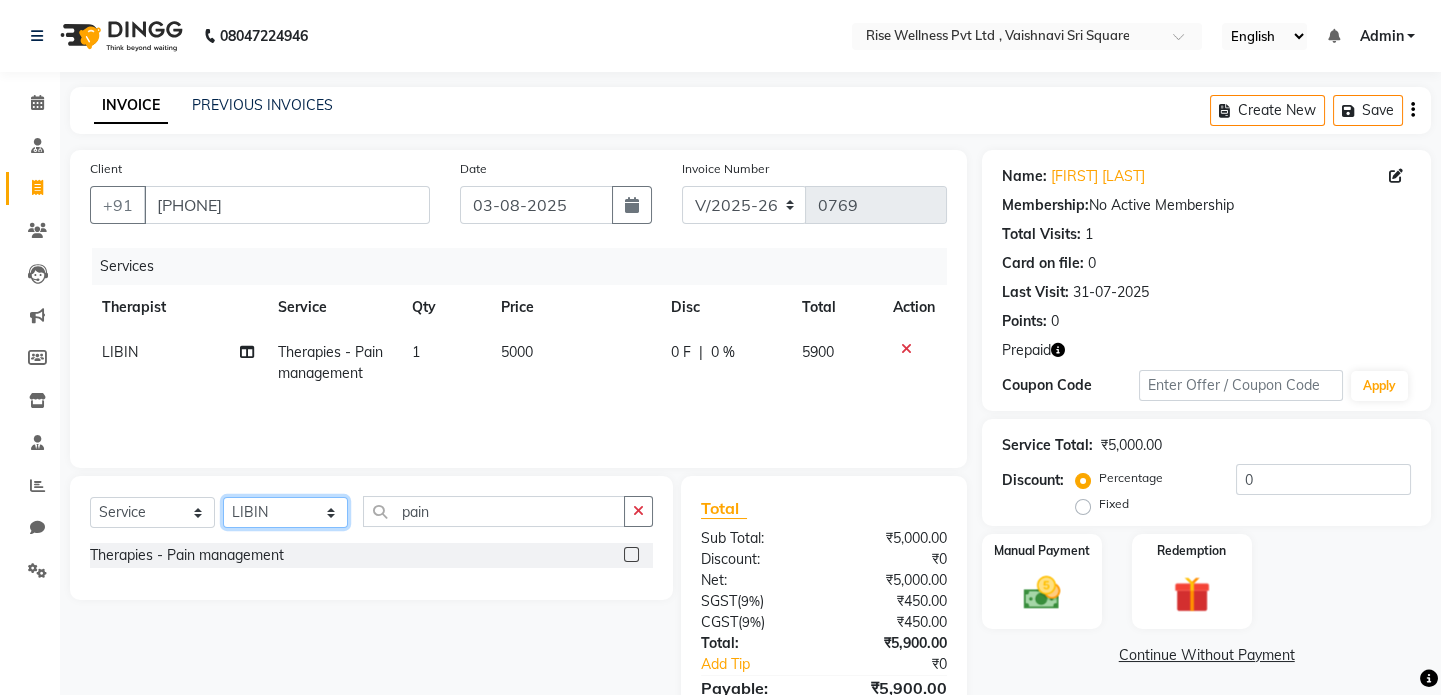 click on "Select Therapist LIBIN nithya Reception sujith suzi" 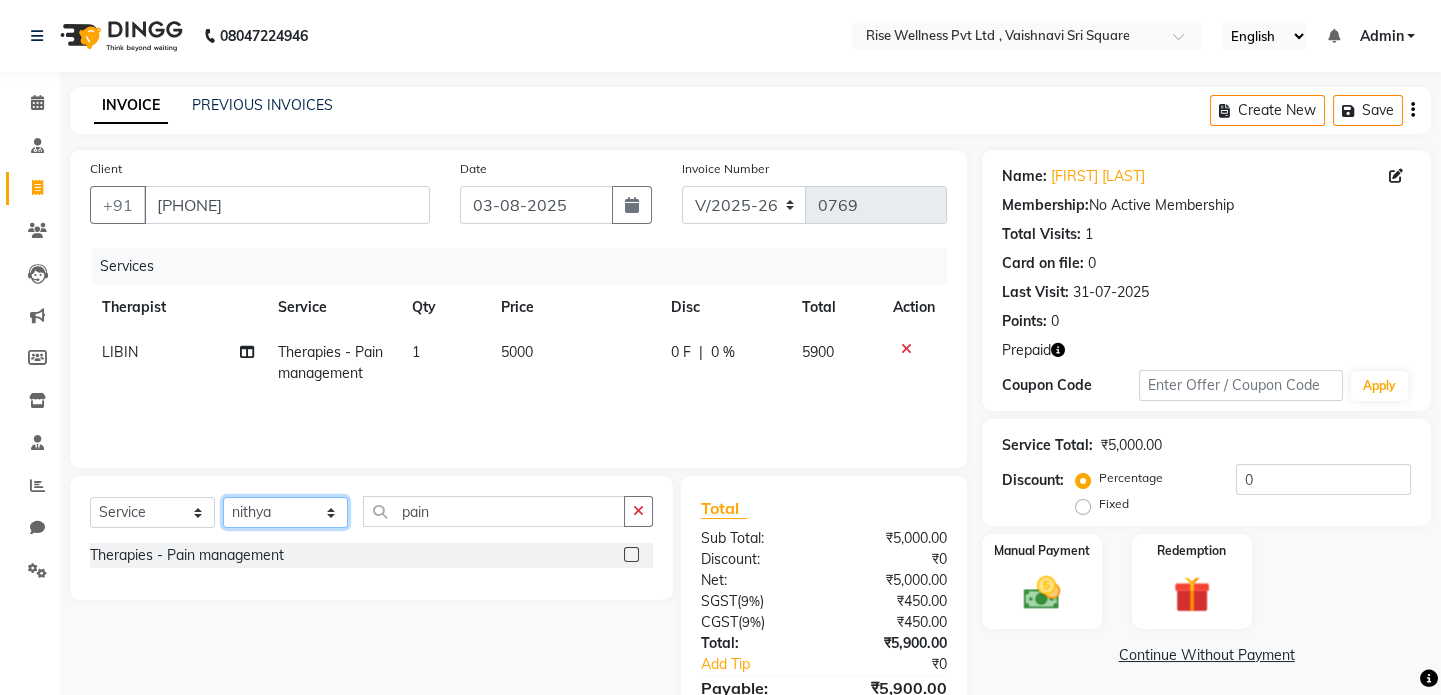 click on "Select Therapist LIBIN nithya Reception sujith suzi" 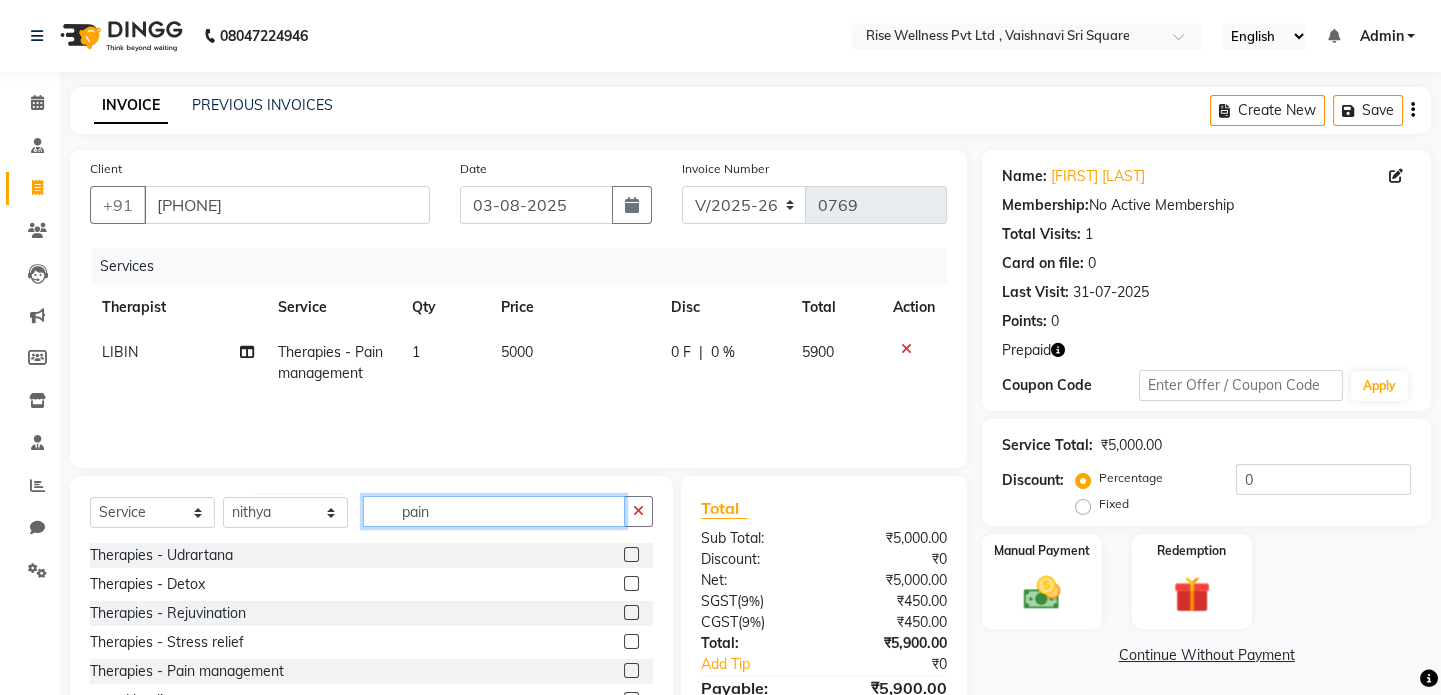 click on "pain" 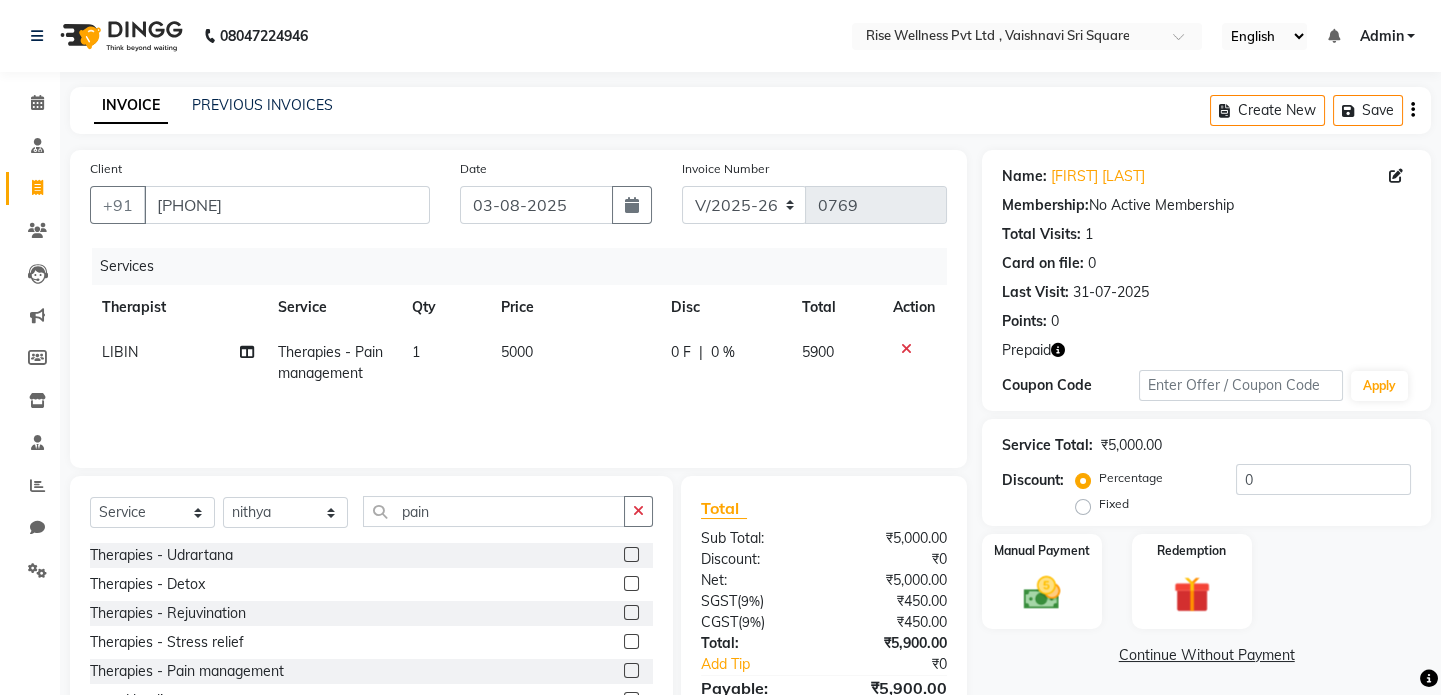 click 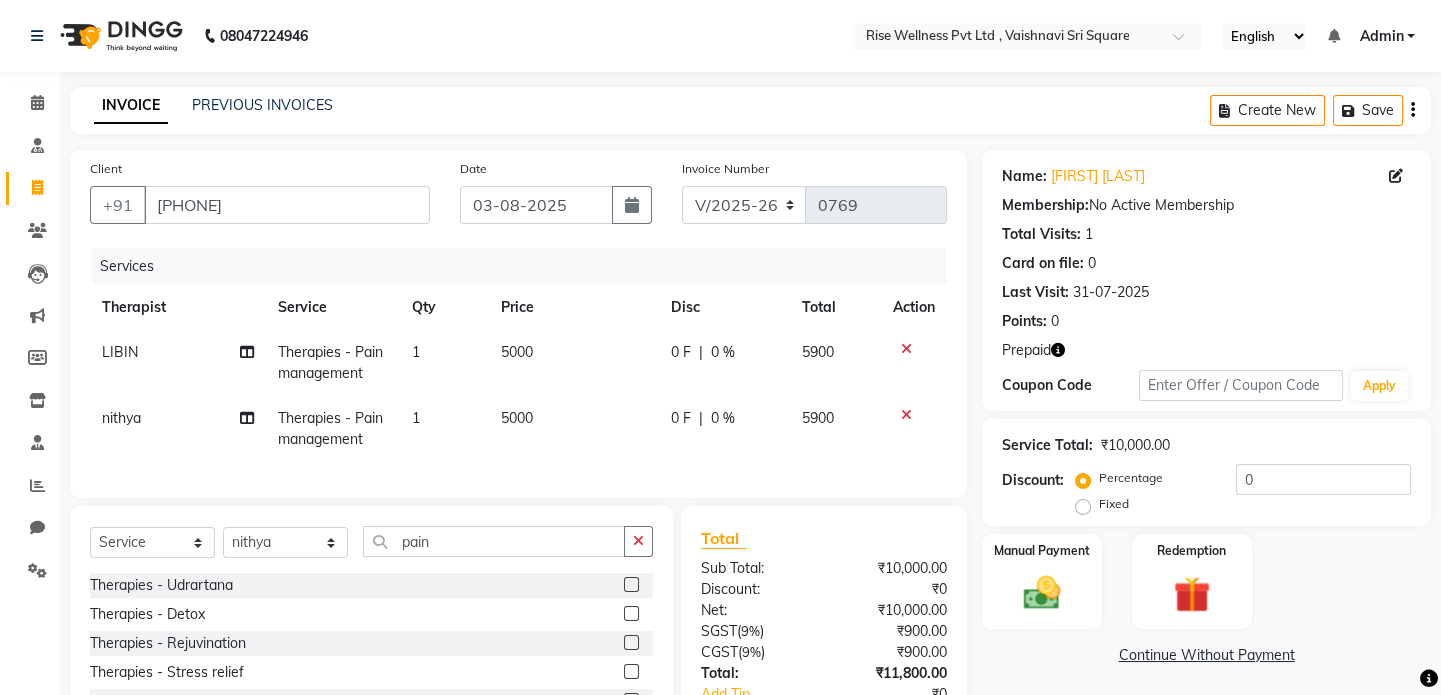 checkbox on "false" 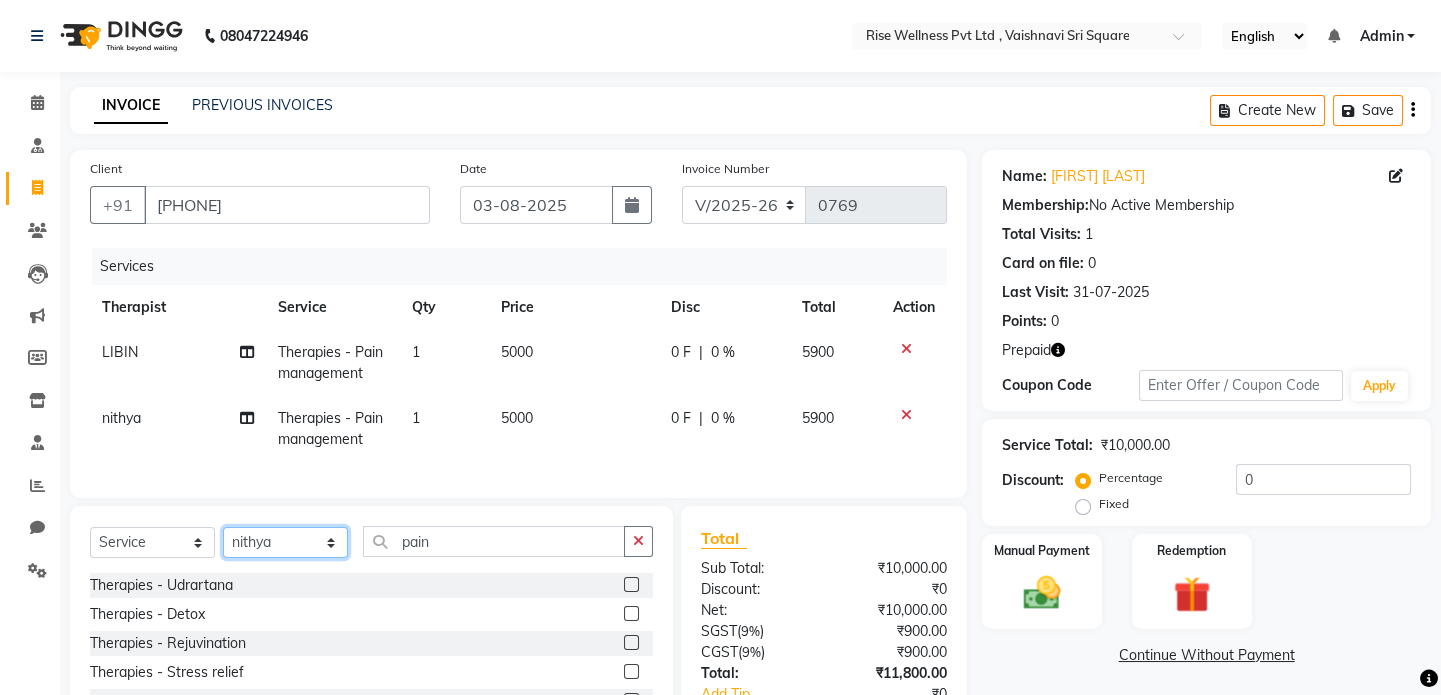 click on "Select Therapist LIBIN nithya Reception sujith suzi" 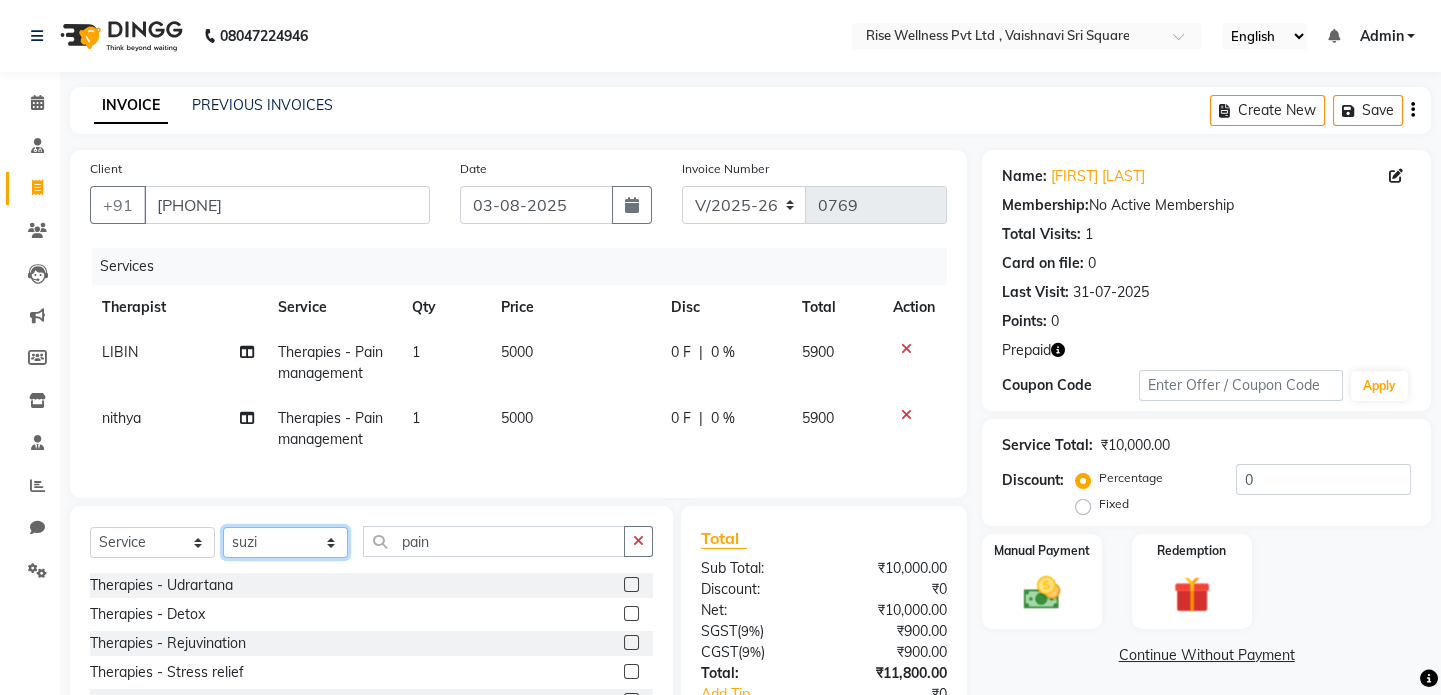 click on "Select Therapist LIBIN nithya Reception sujith suzi" 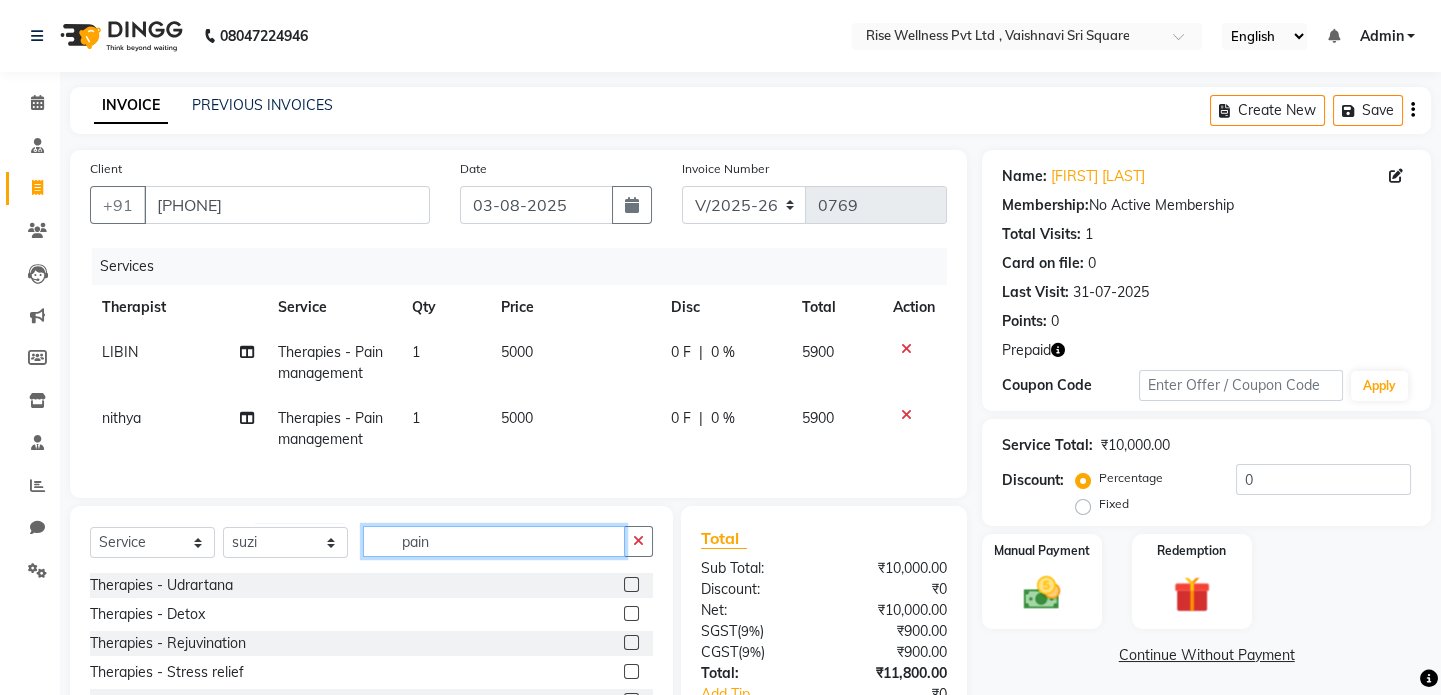 click on "pain" 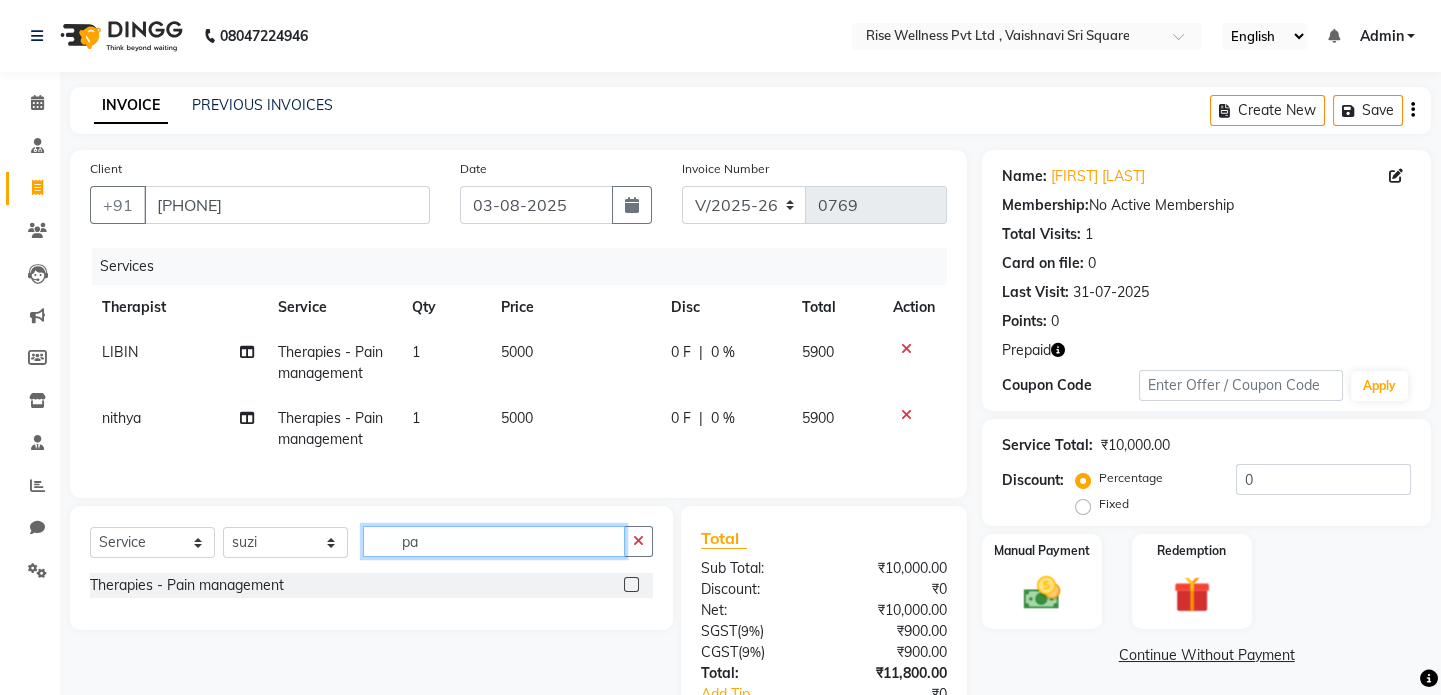 type on "p" 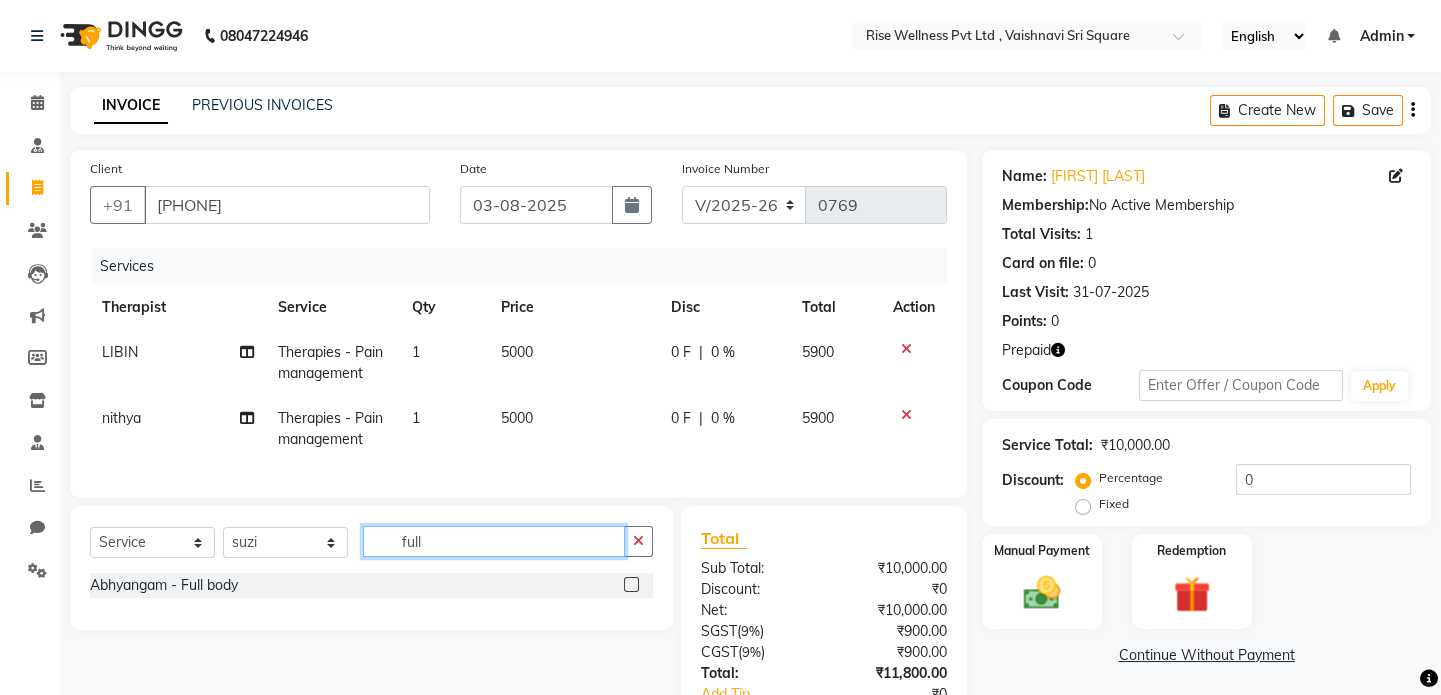 type on "full" 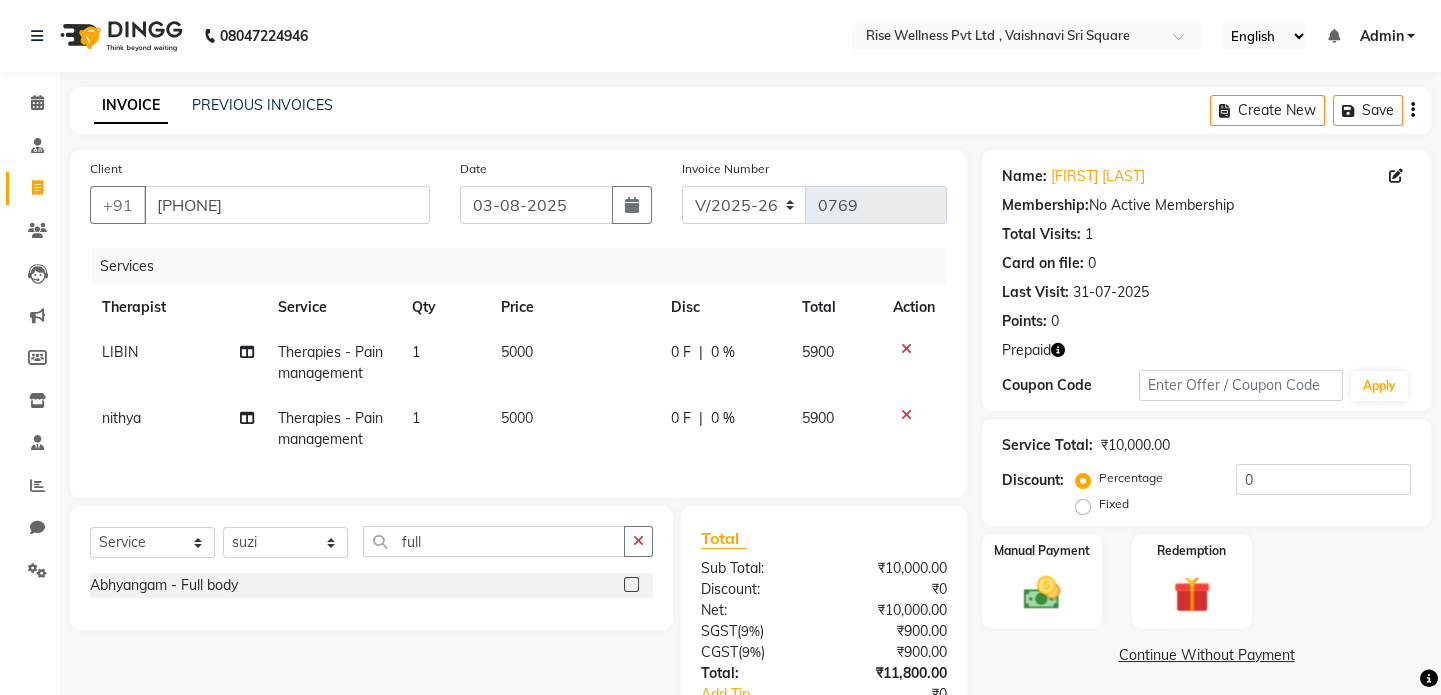 click 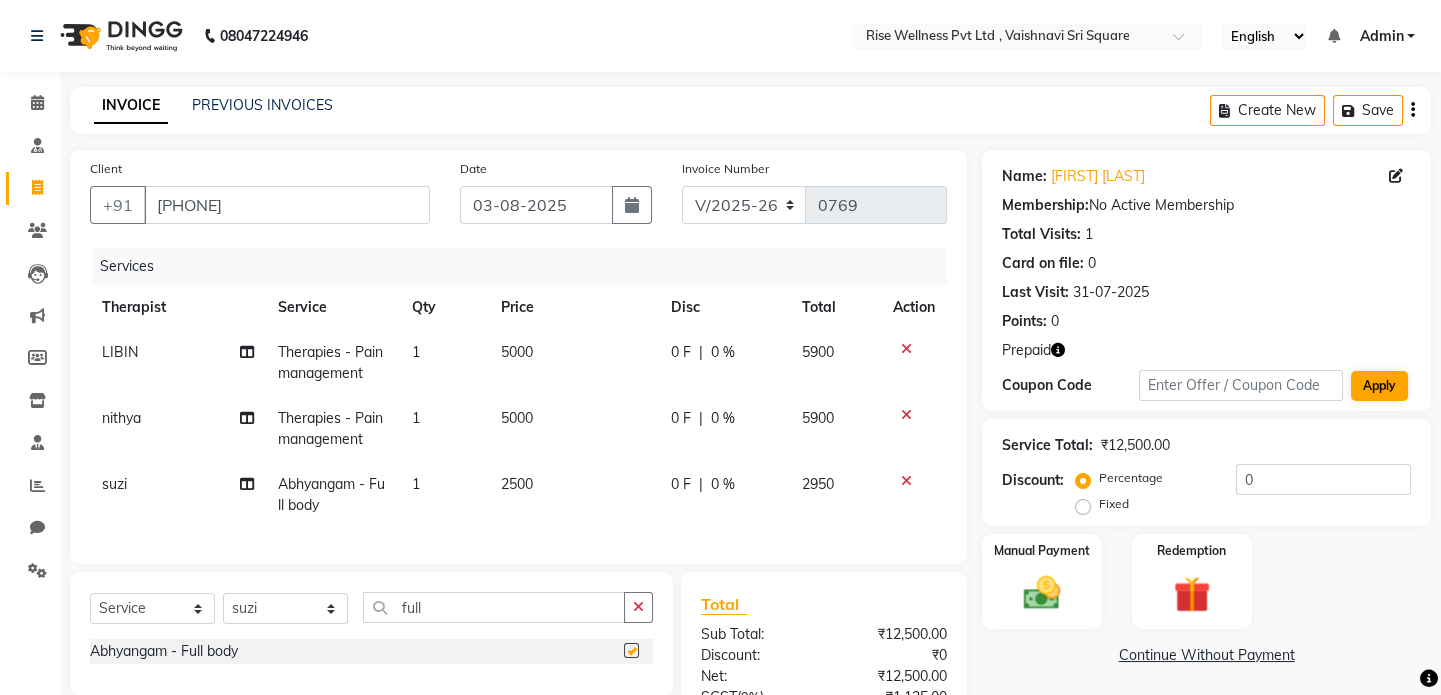 checkbox on "false" 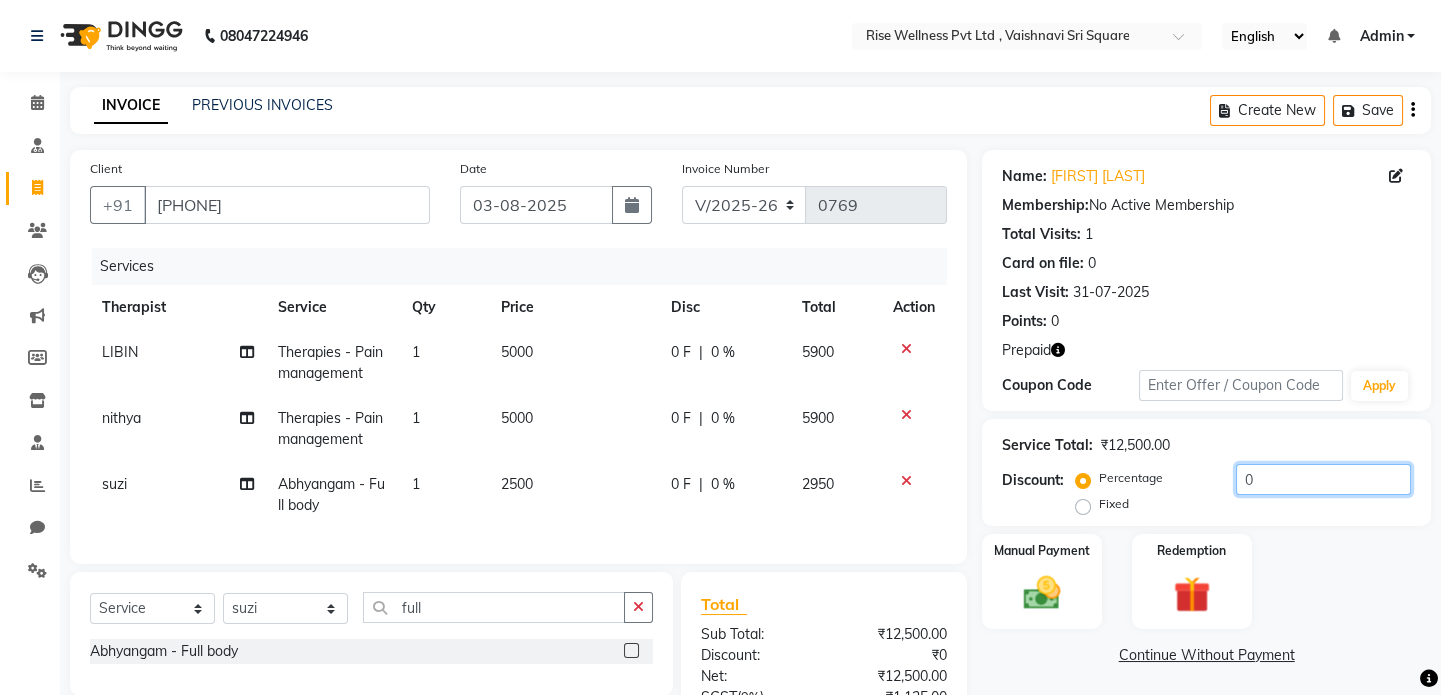 click on "0" 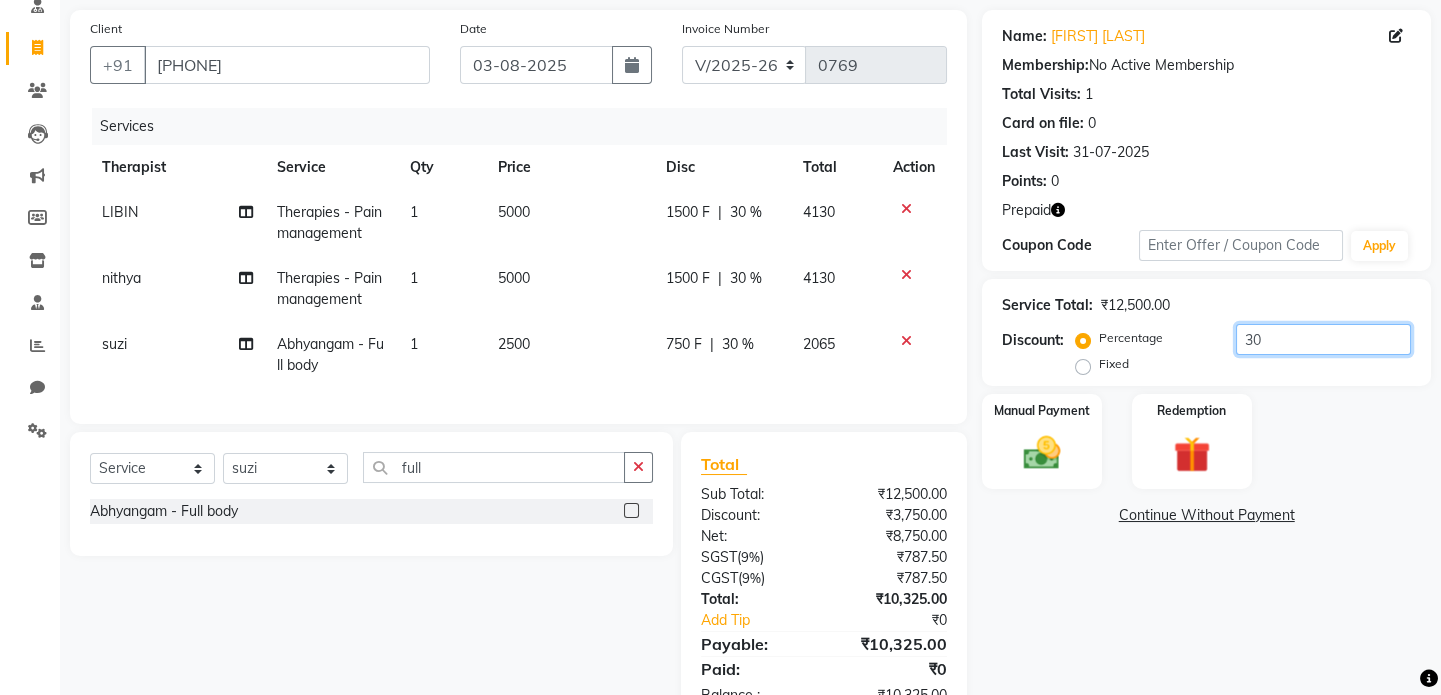 scroll, scrollTop: 215, scrollLeft: 0, axis: vertical 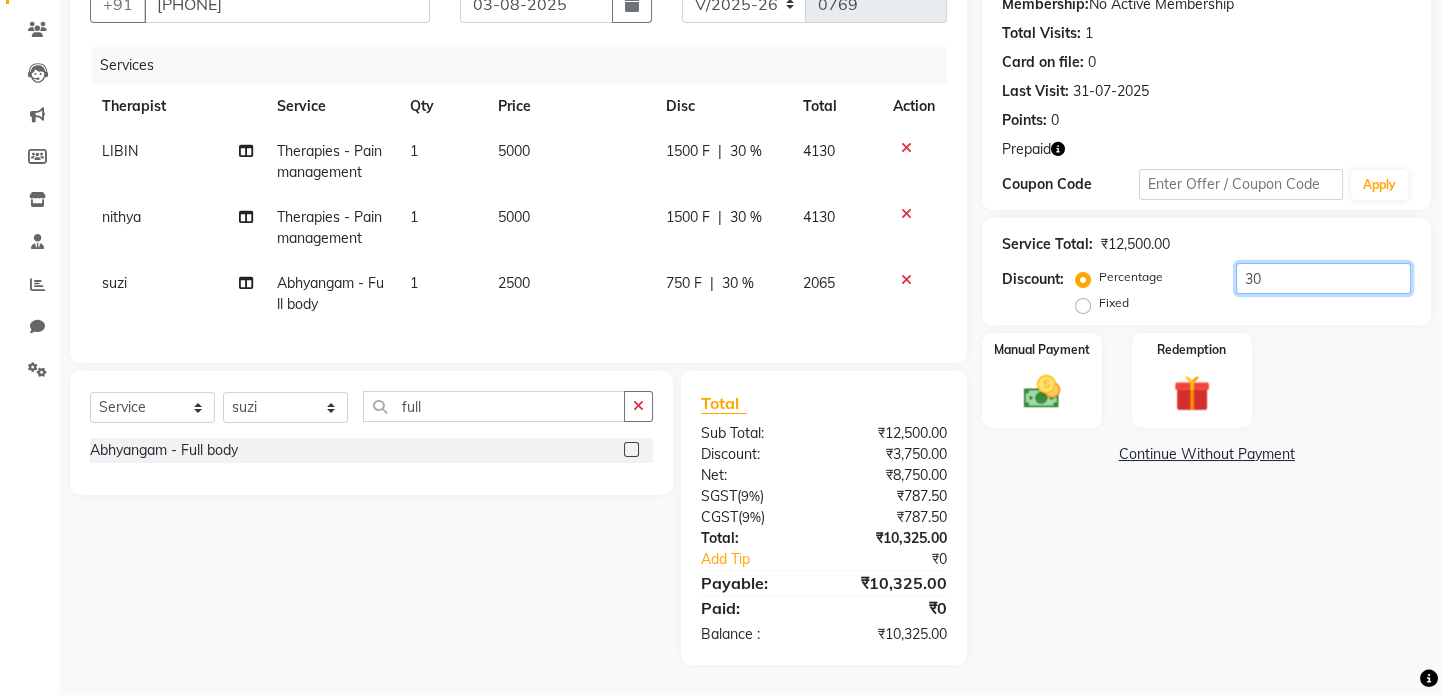type on "30" 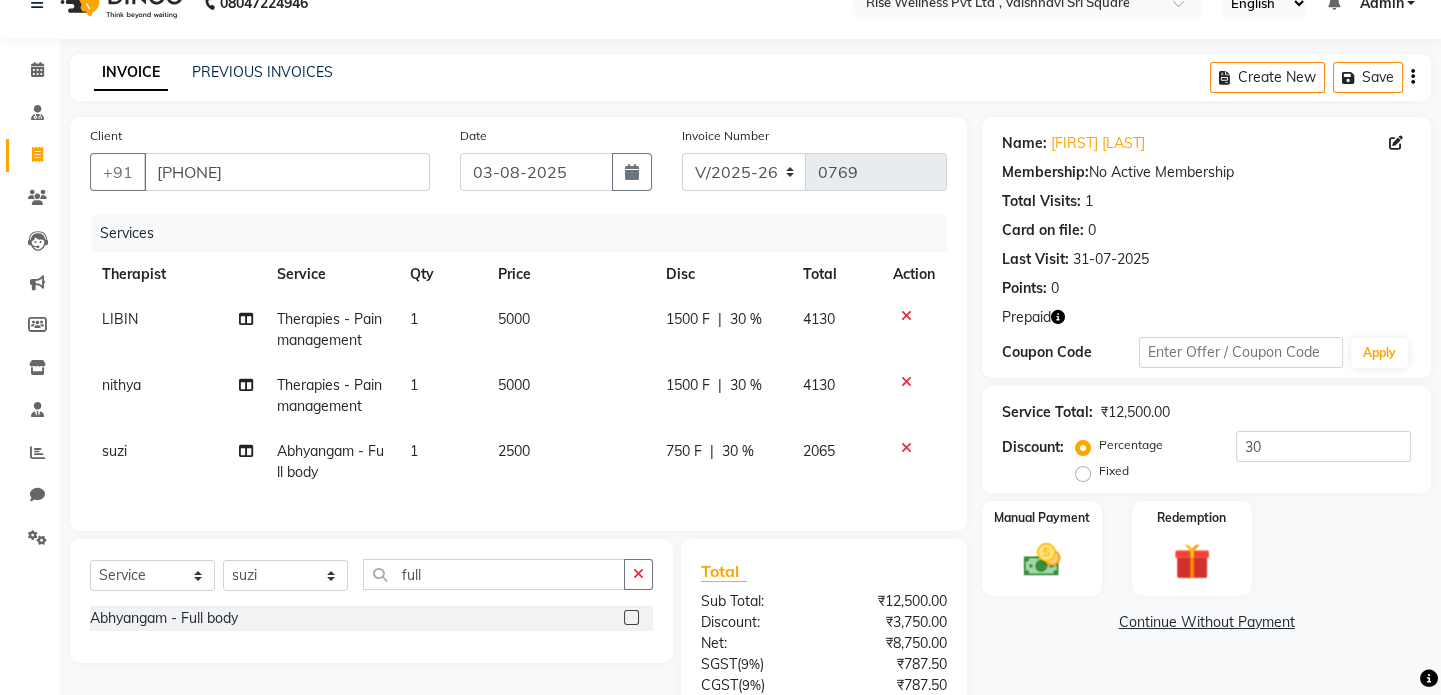 click 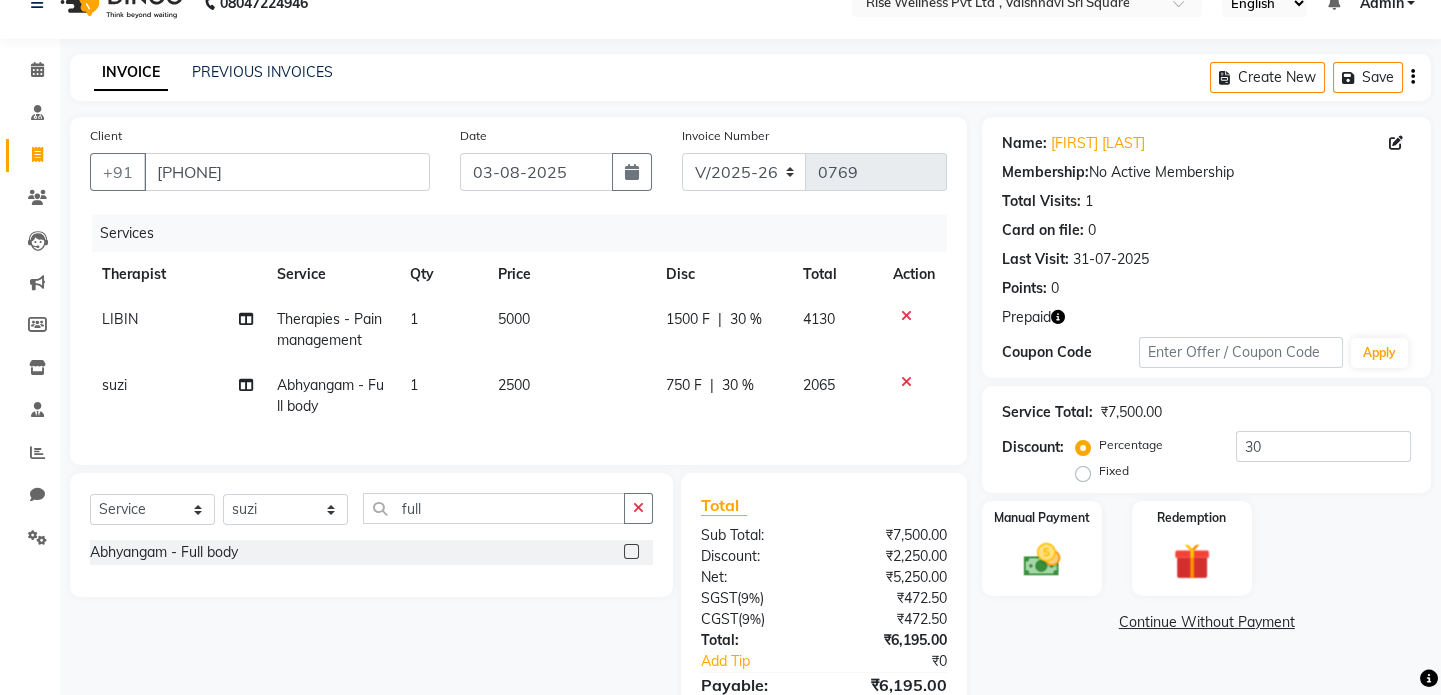 click 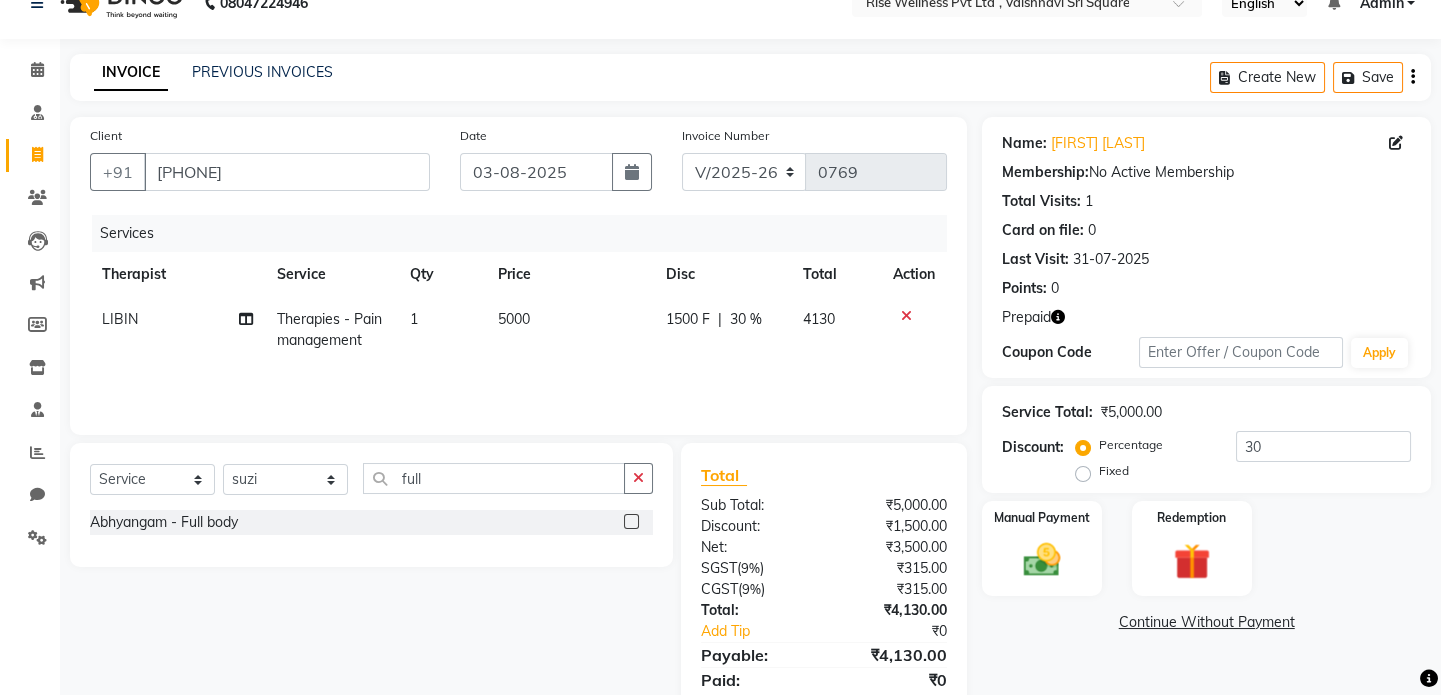 click on "Invoice" 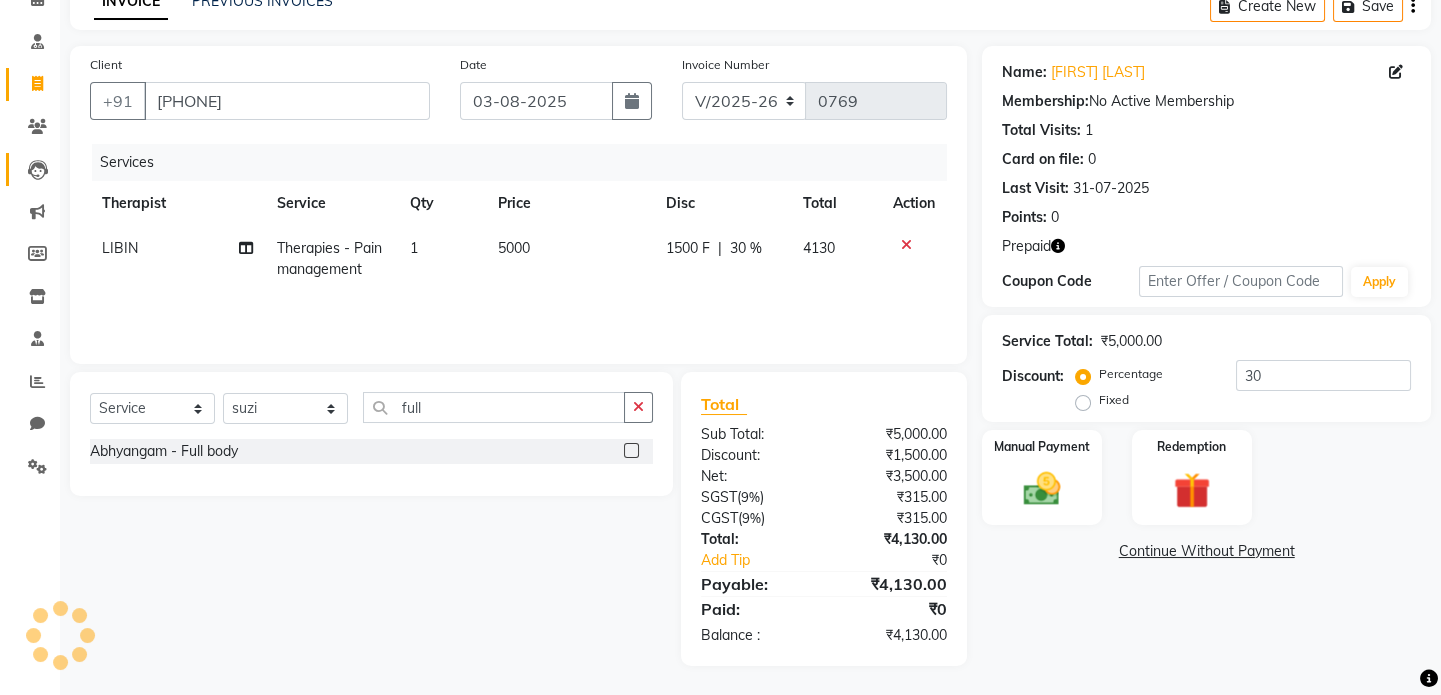 scroll, scrollTop: 105, scrollLeft: 0, axis: vertical 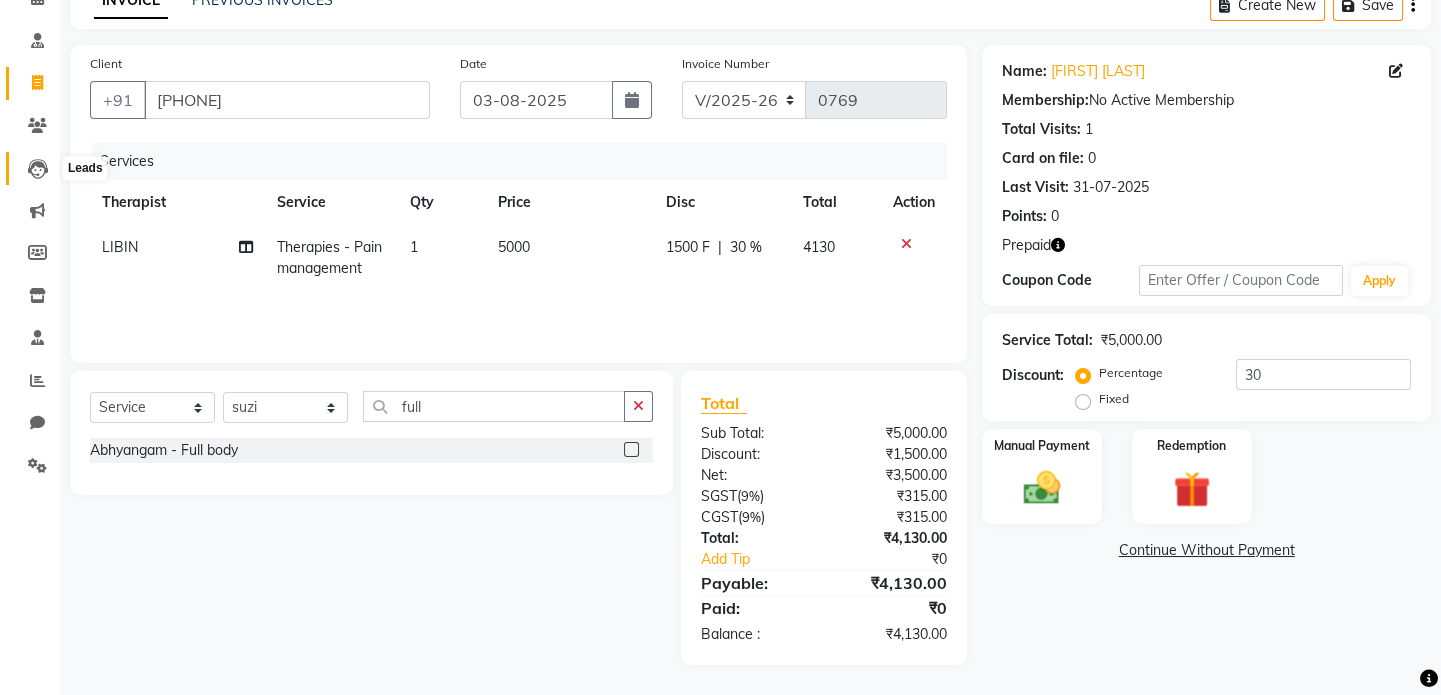 click 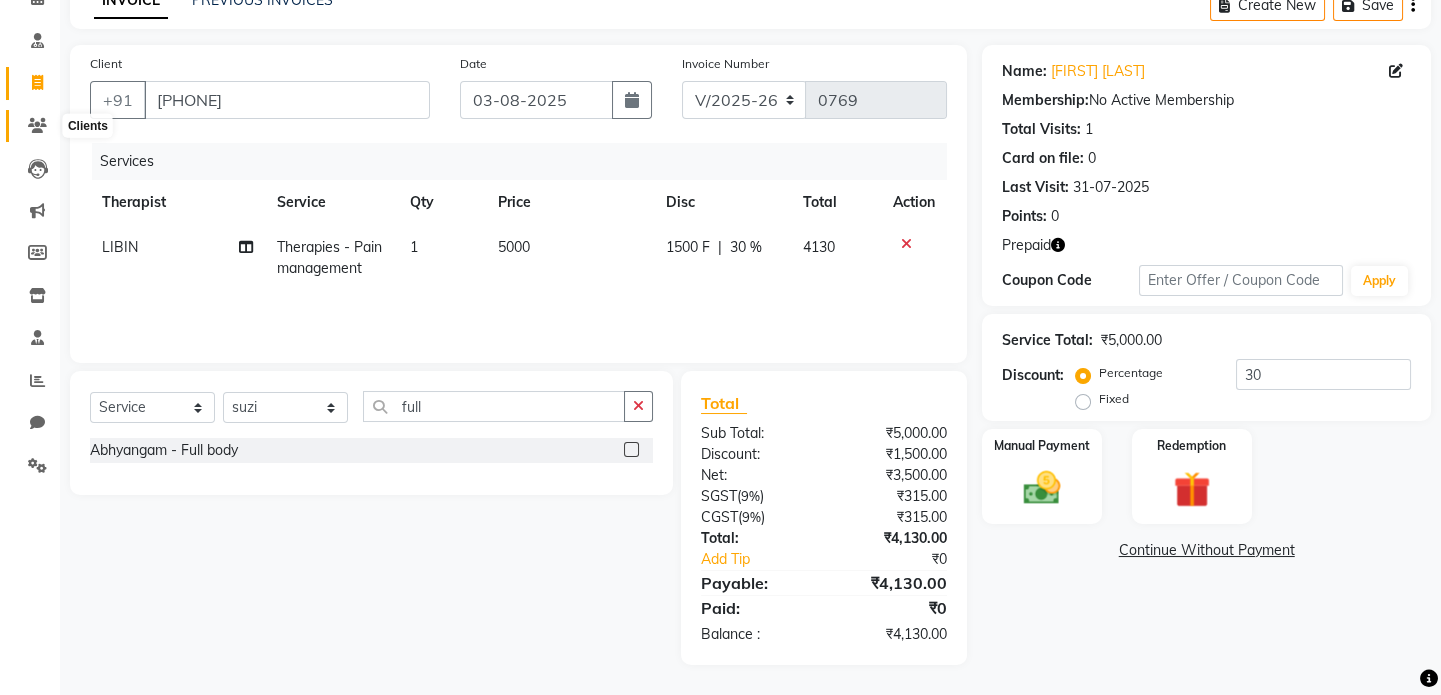 click 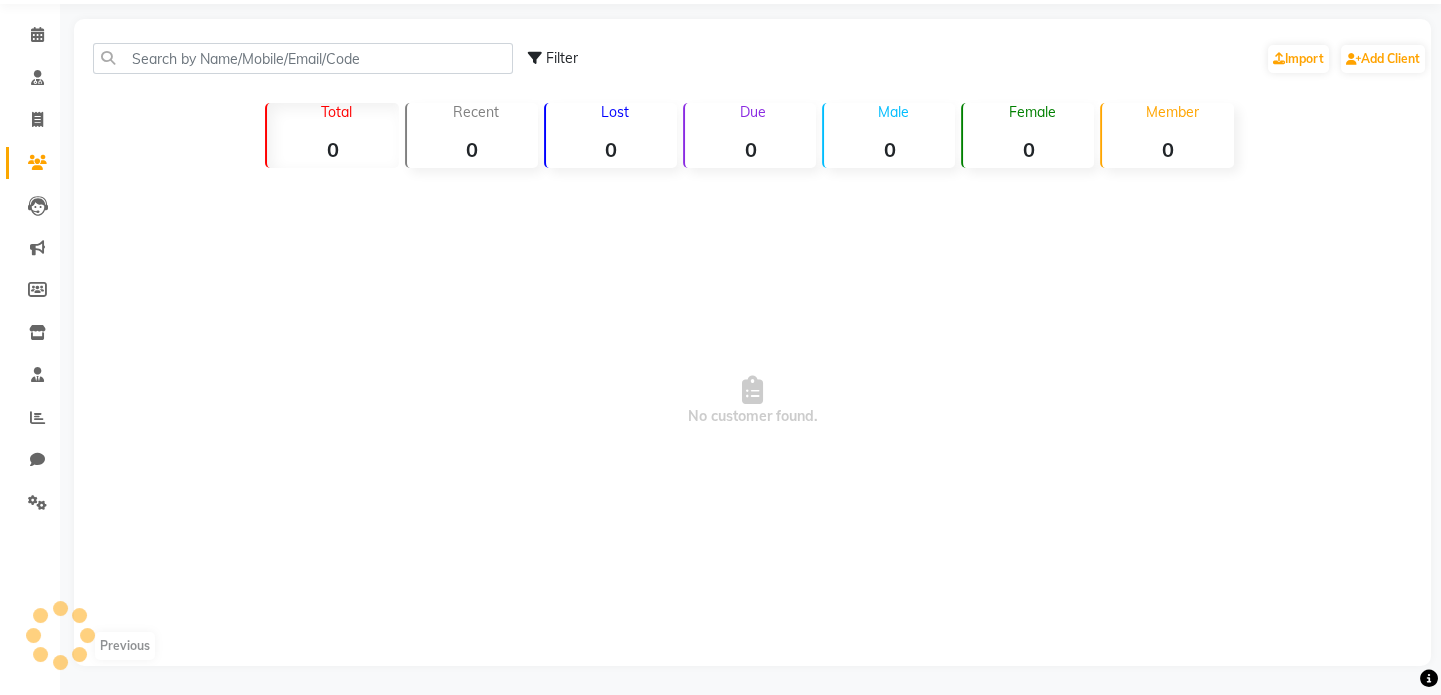 scroll, scrollTop: 105, scrollLeft: 0, axis: vertical 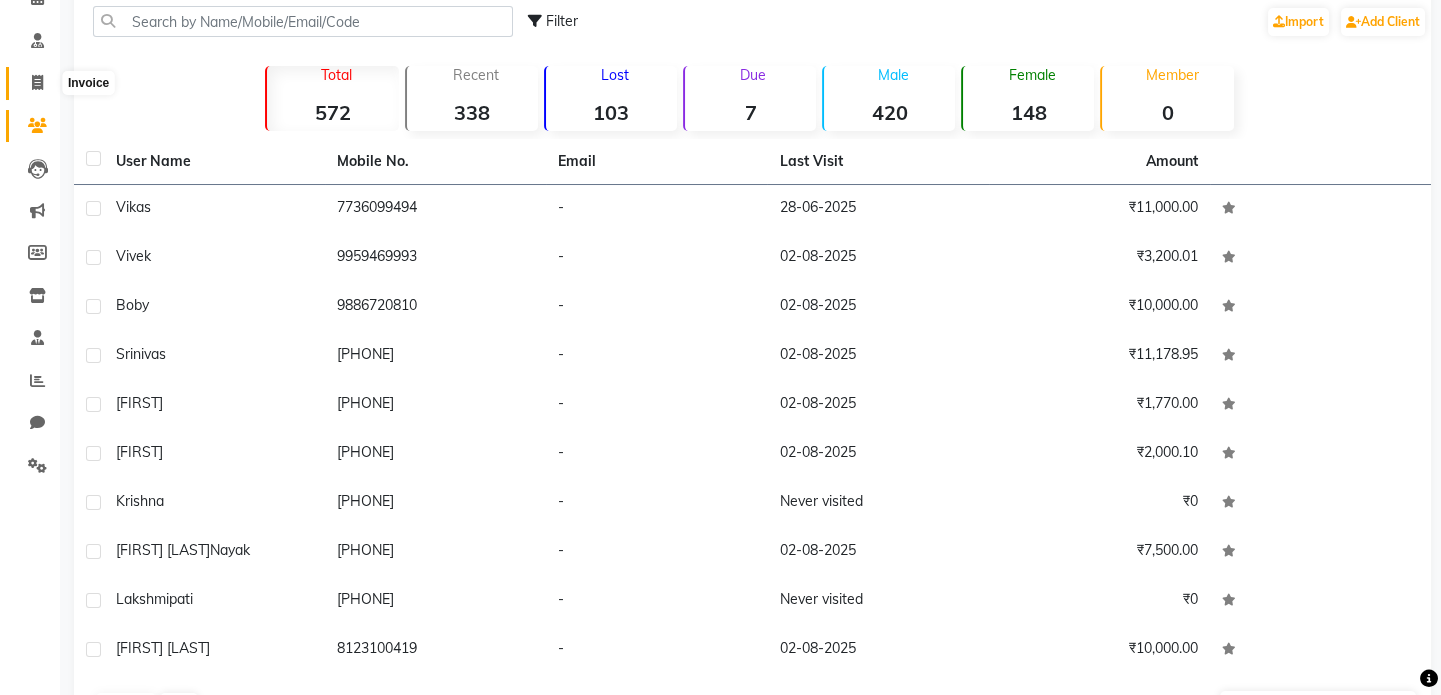 click 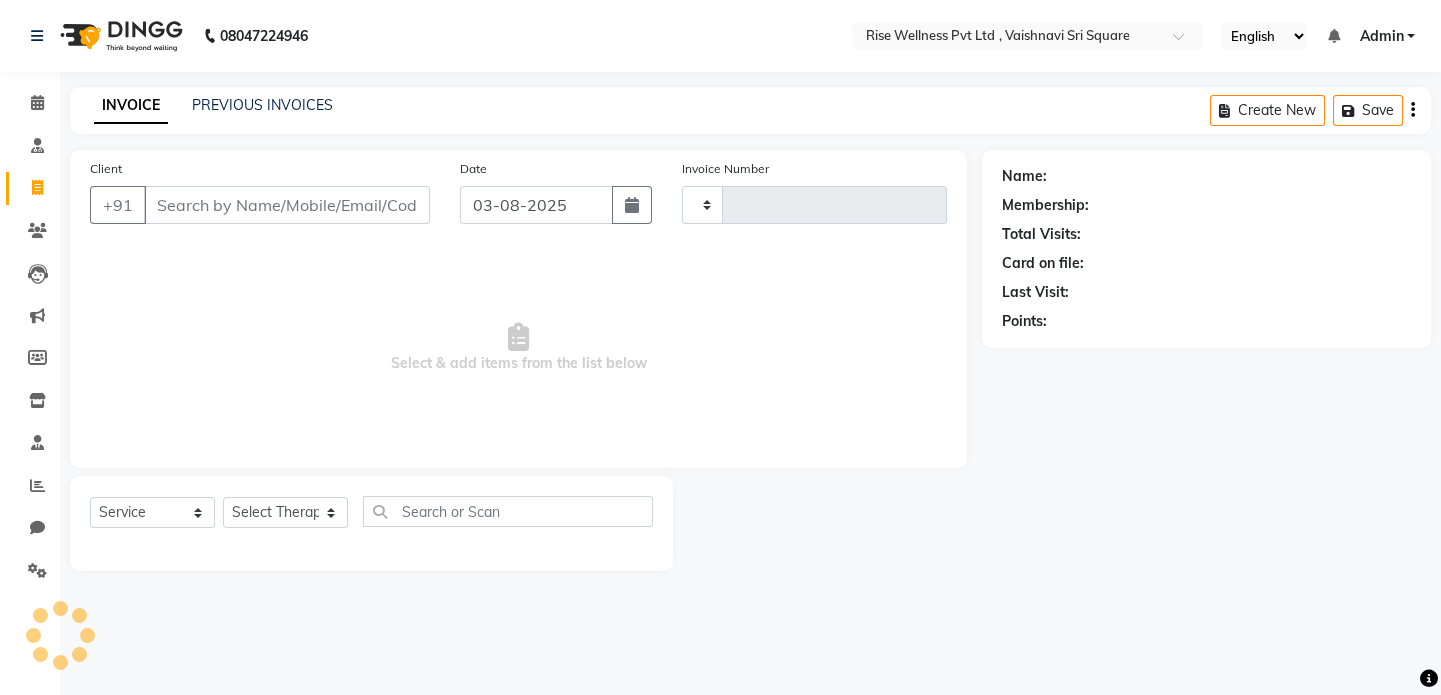scroll, scrollTop: 0, scrollLeft: 0, axis: both 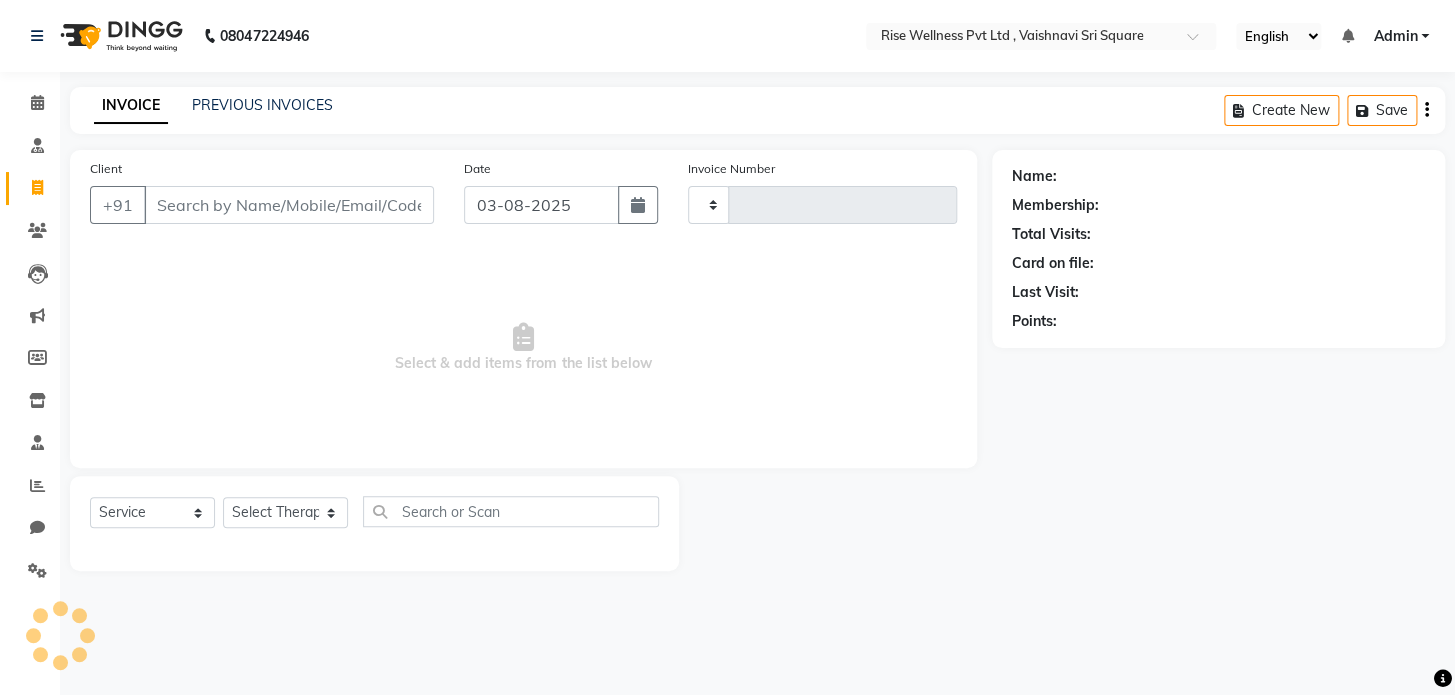 type on "0769" 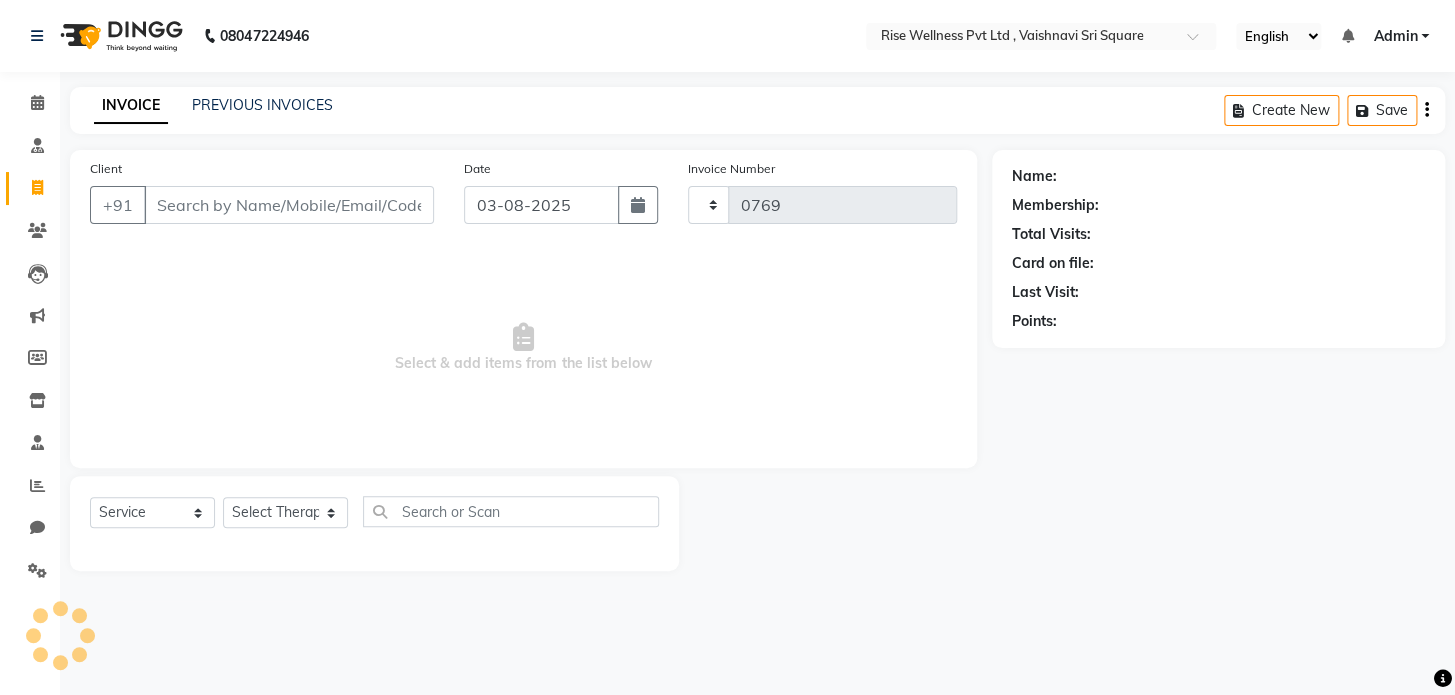 select on "7497" 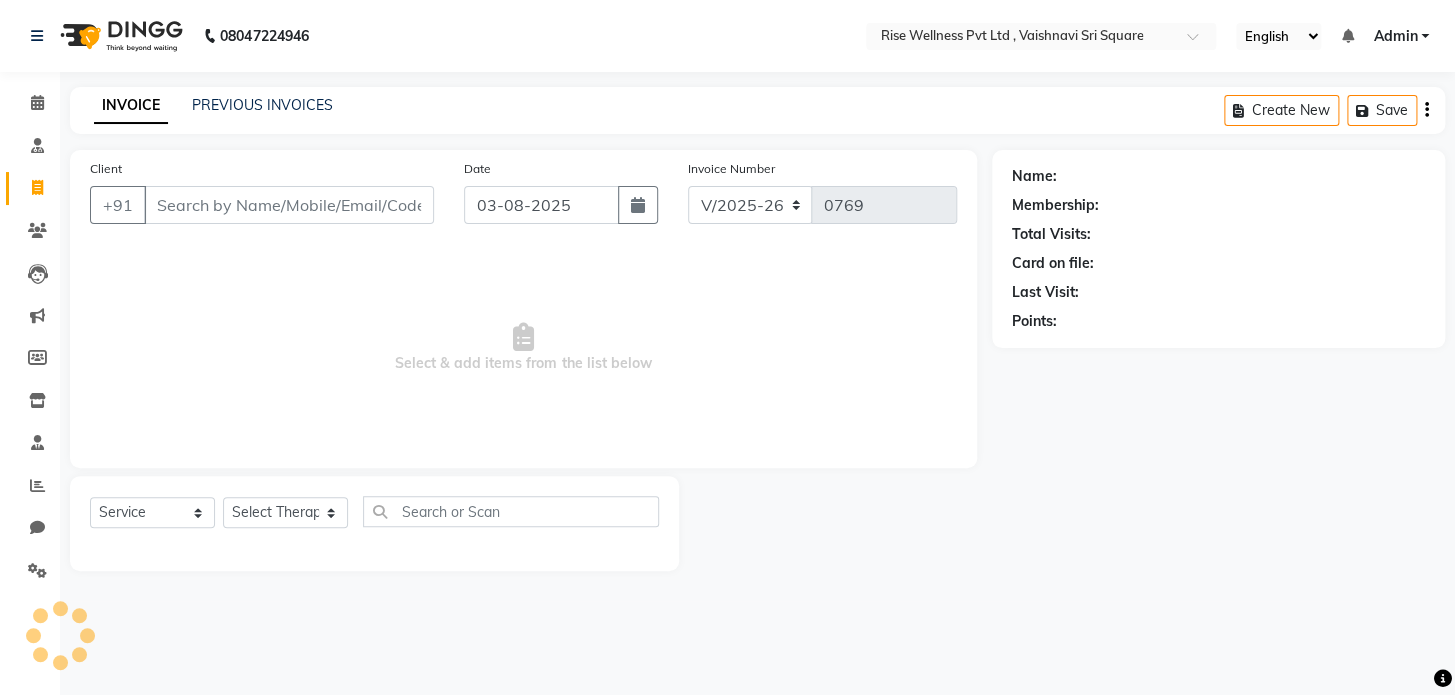 select on "V" 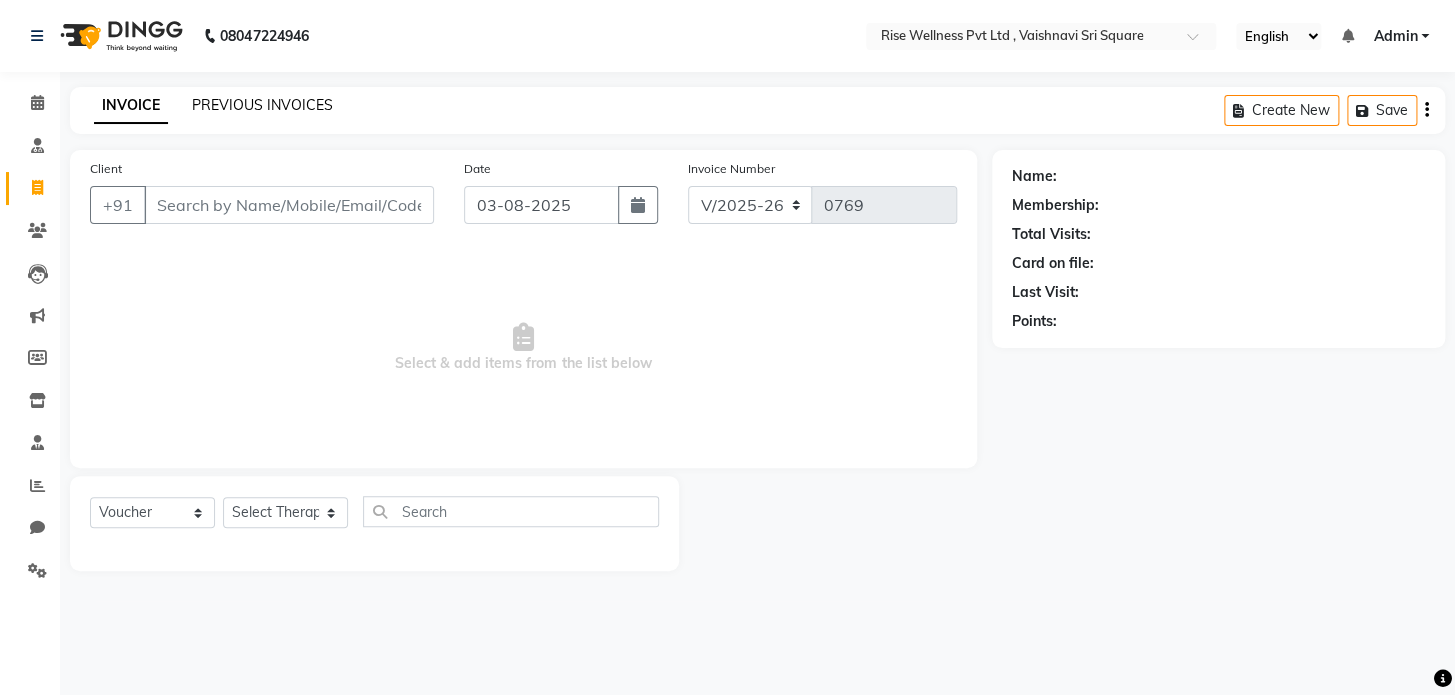 click on "PREVIOUS INVOICES" 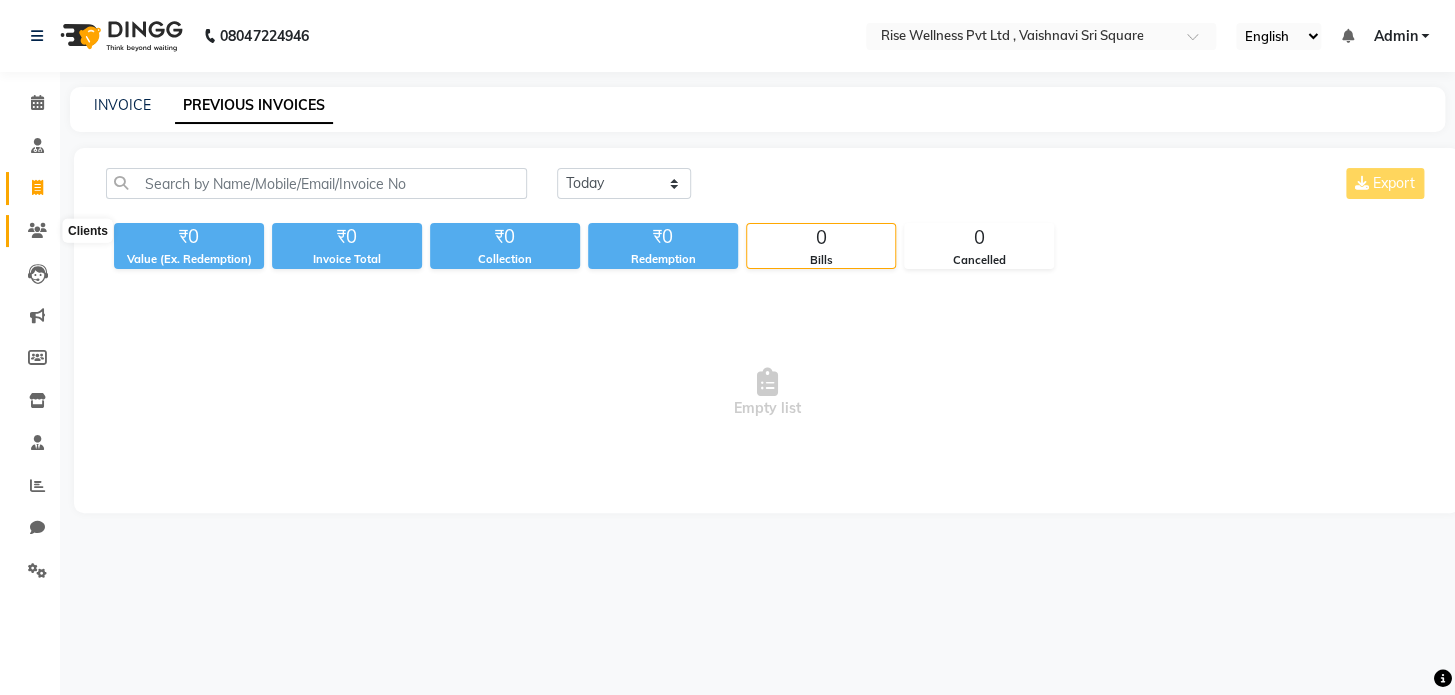 click 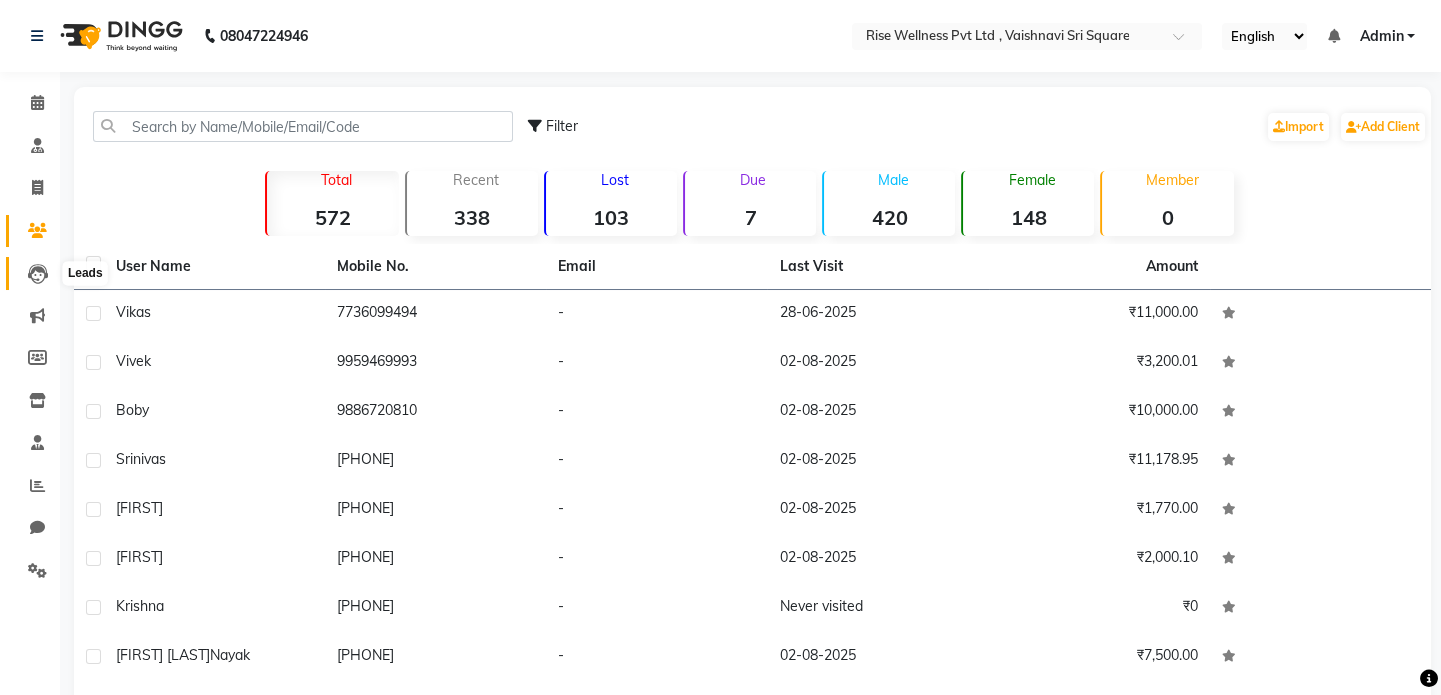 click 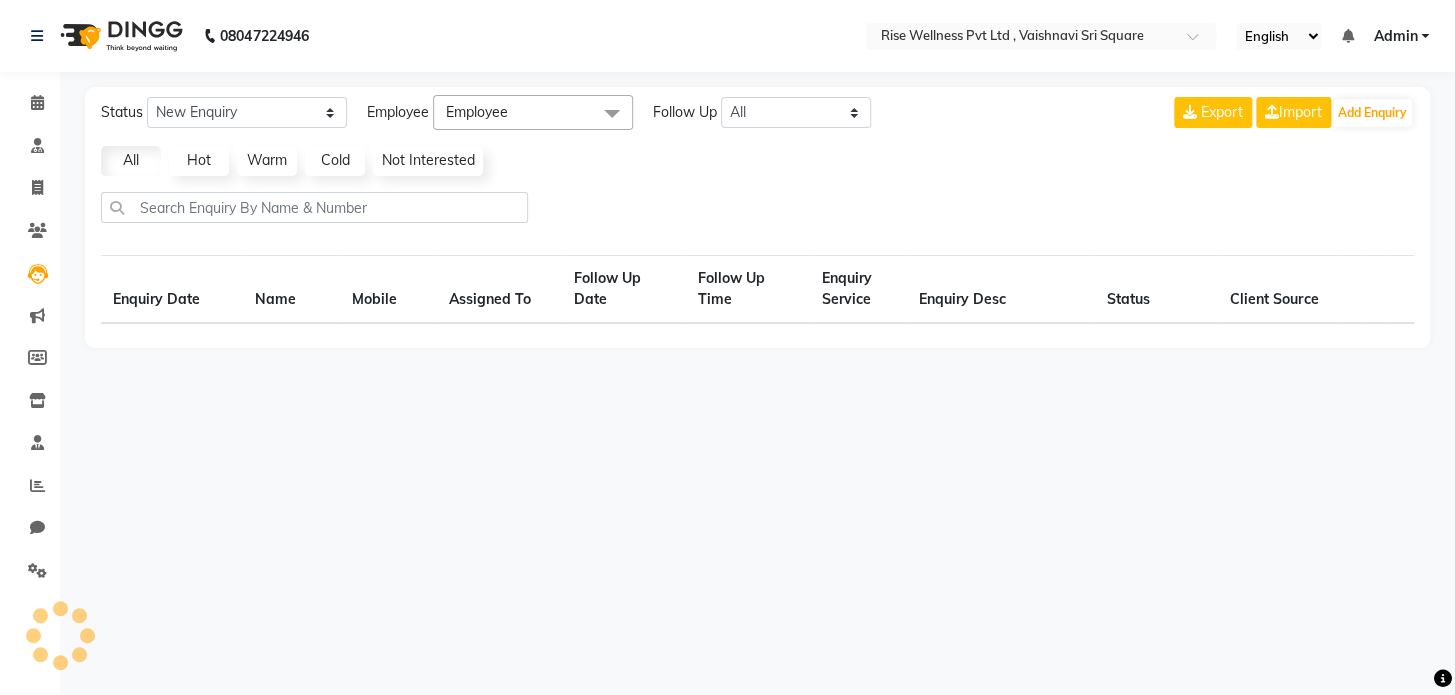 click on "Invoice" 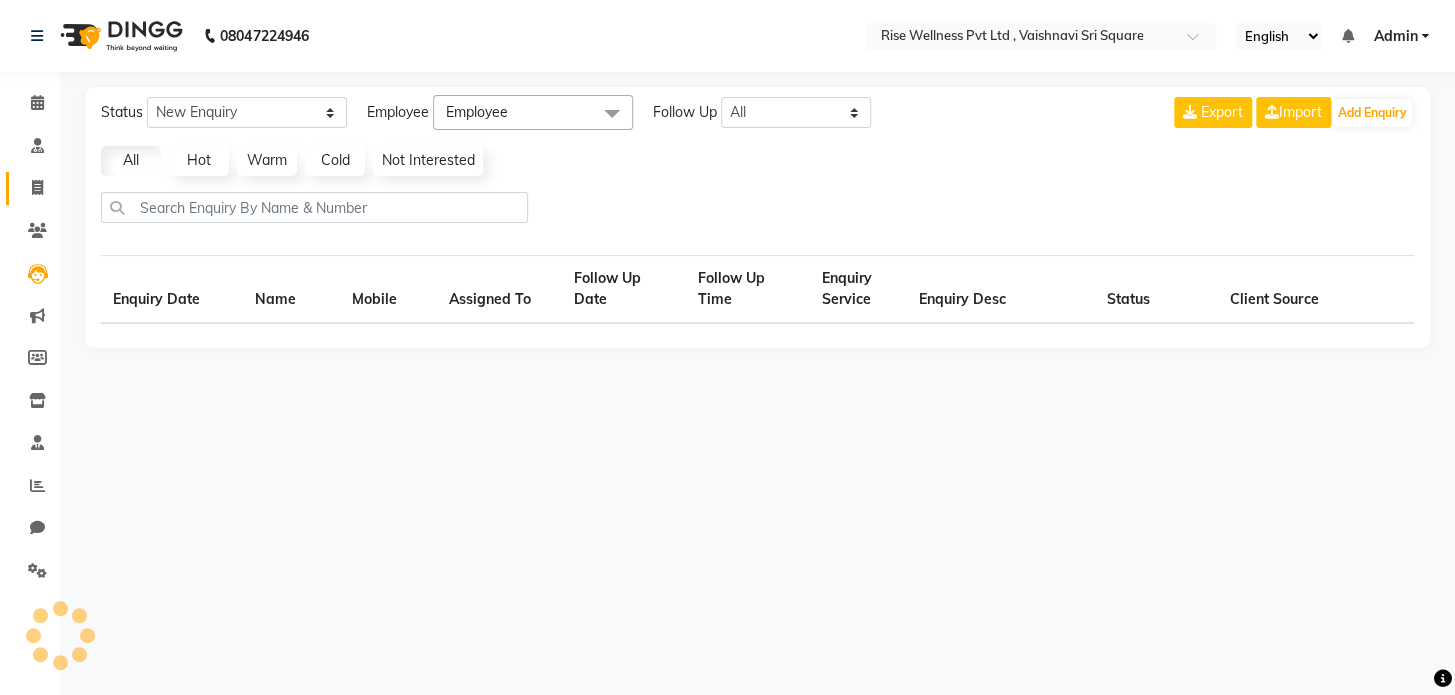select on "10" 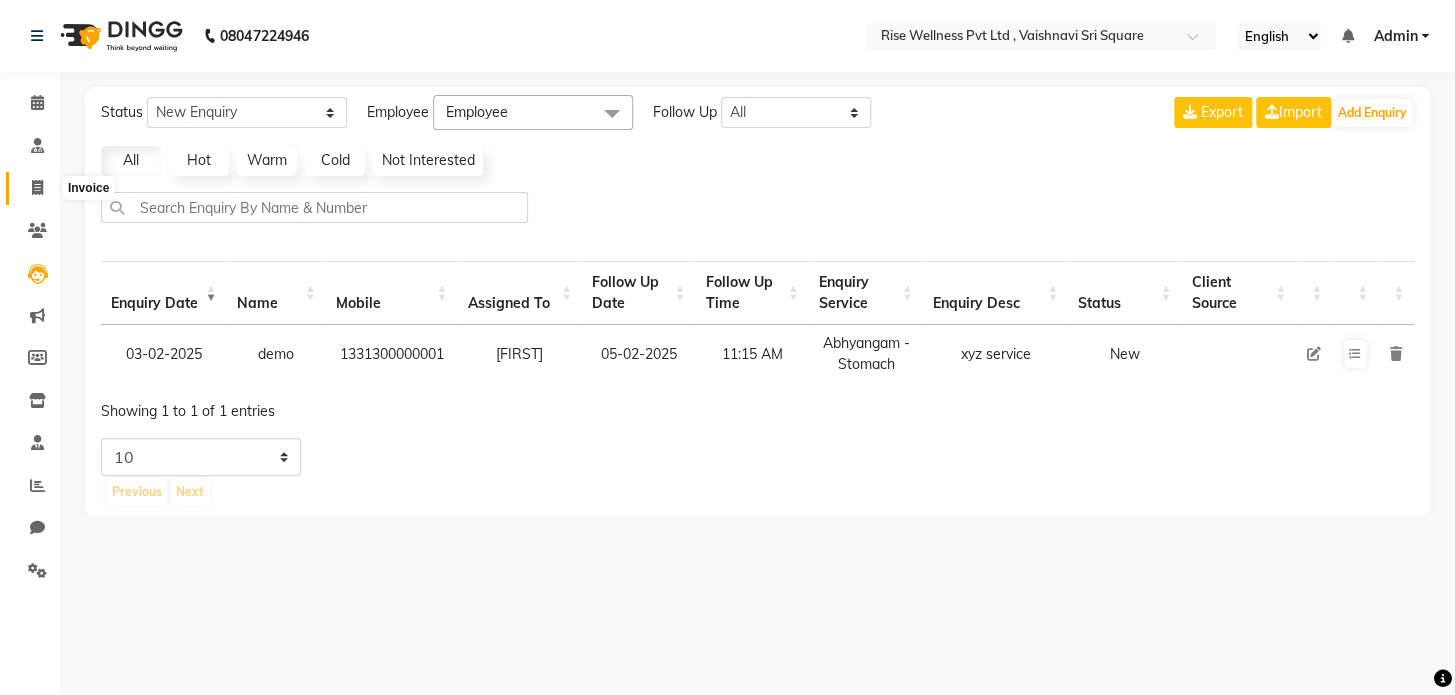 click 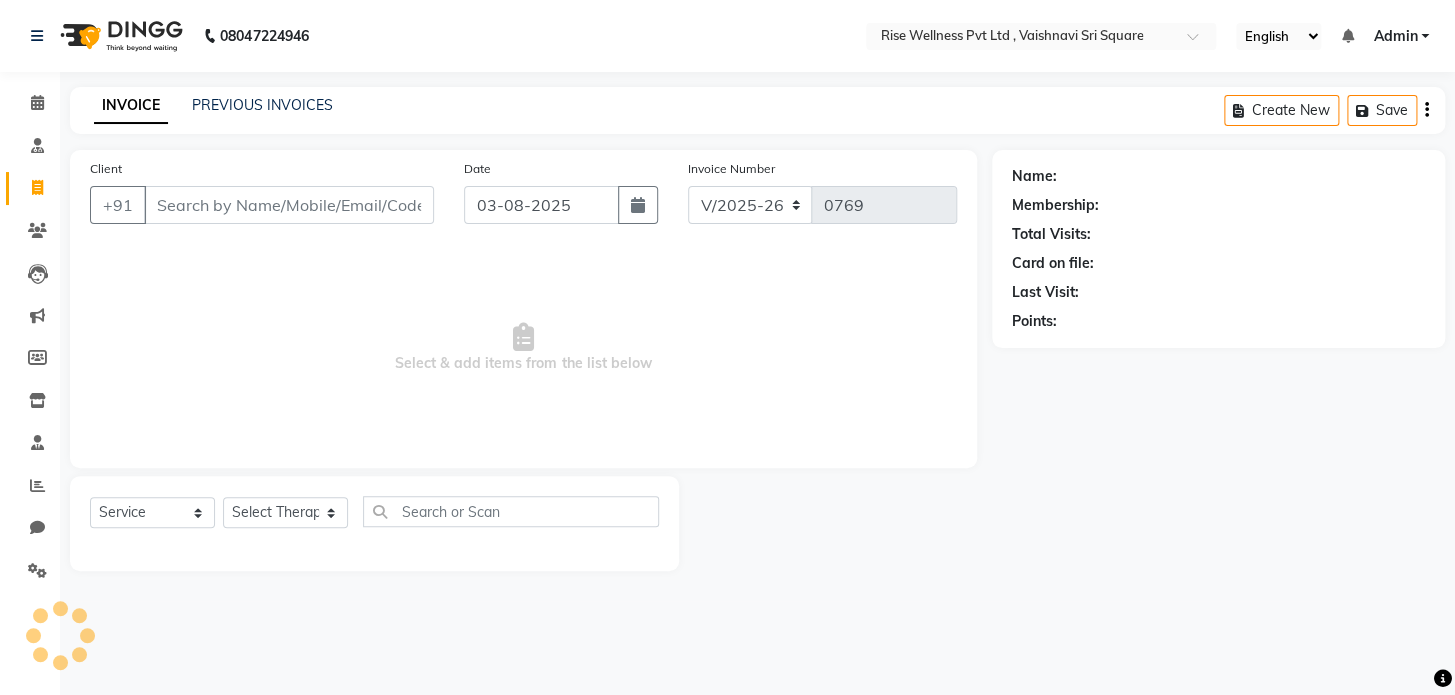 select on "V" 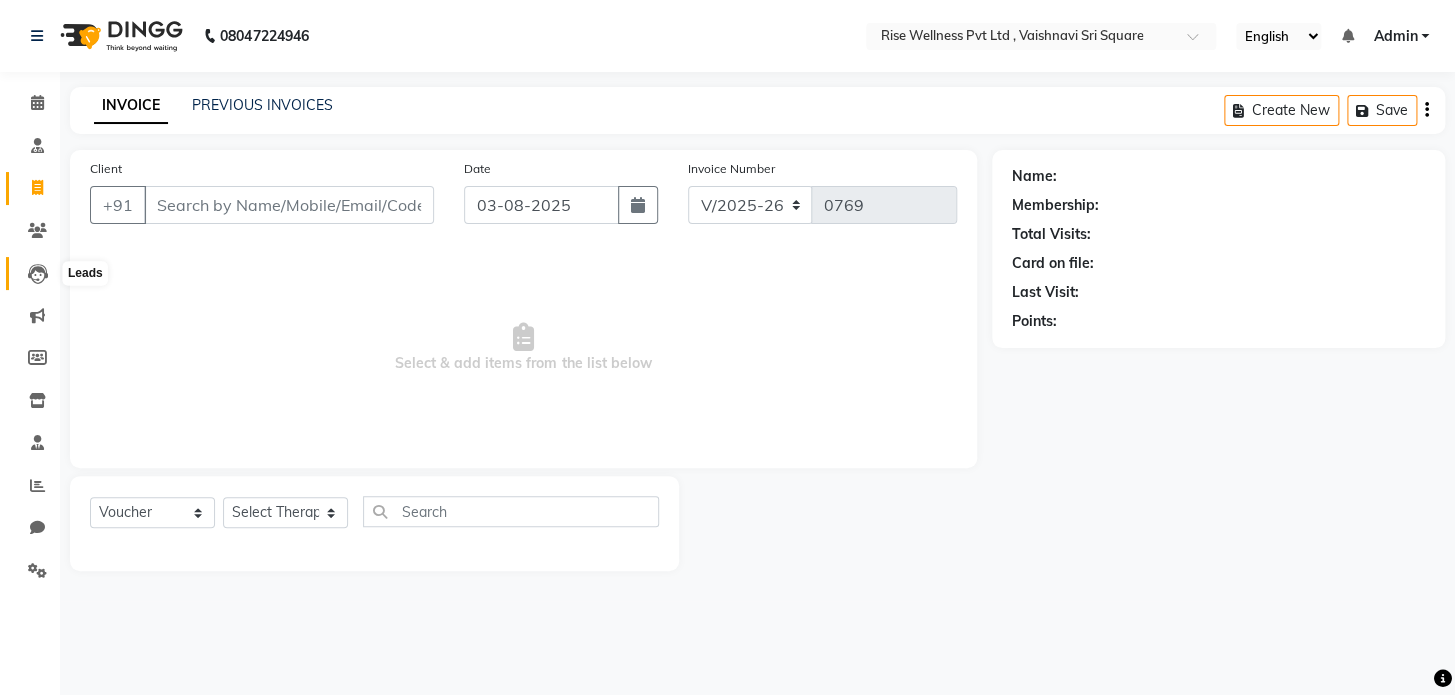 click 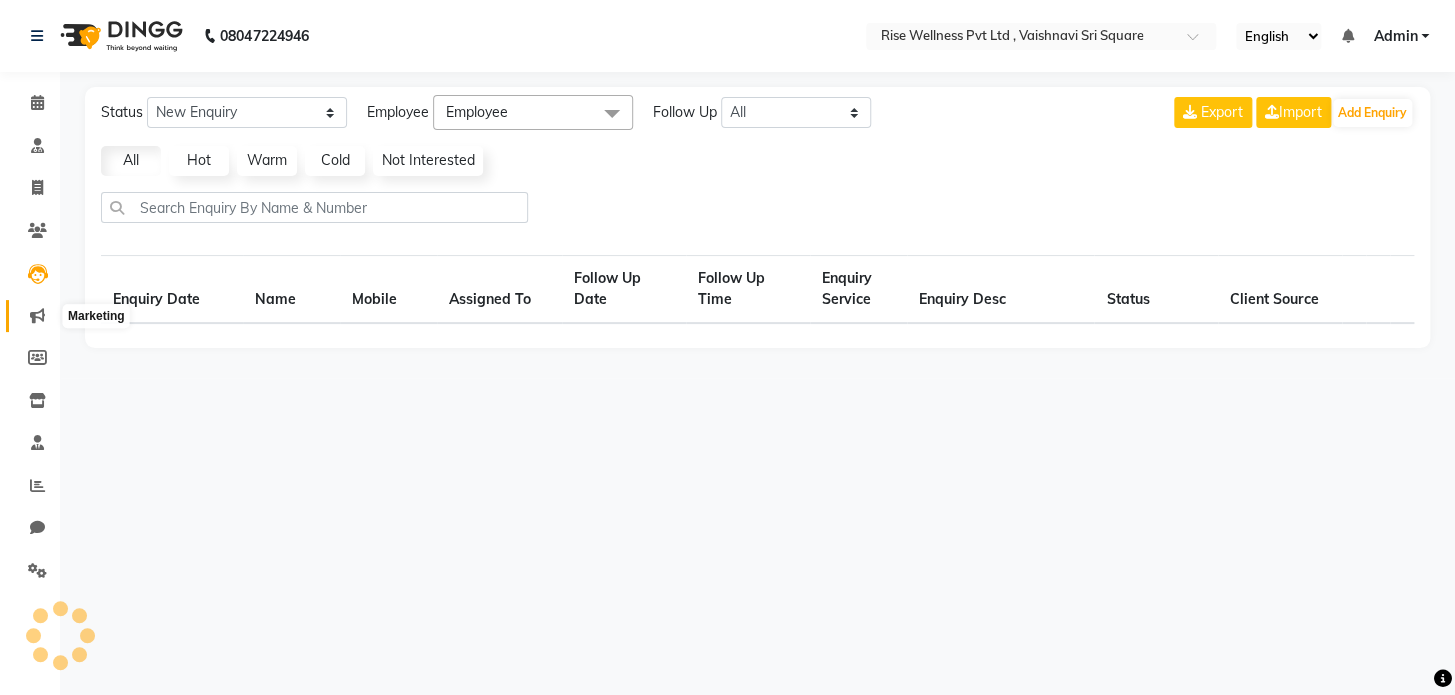 click 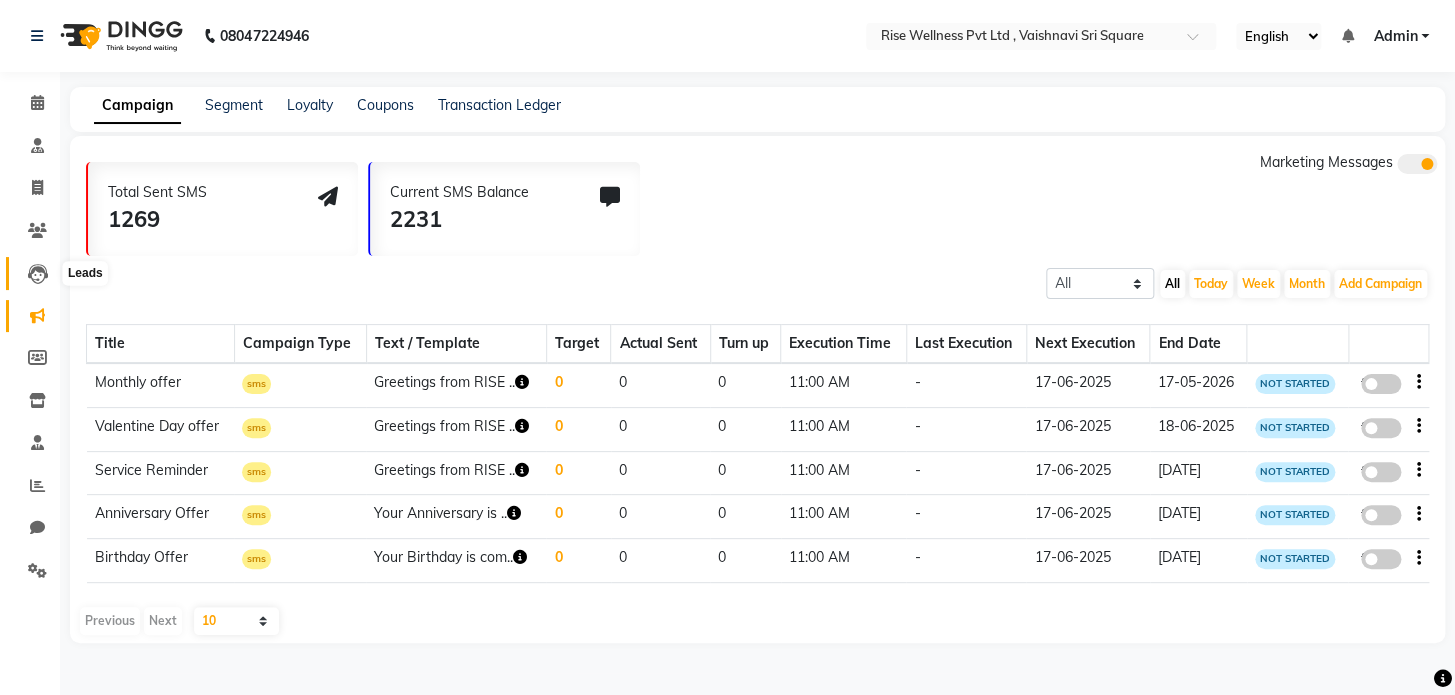 click 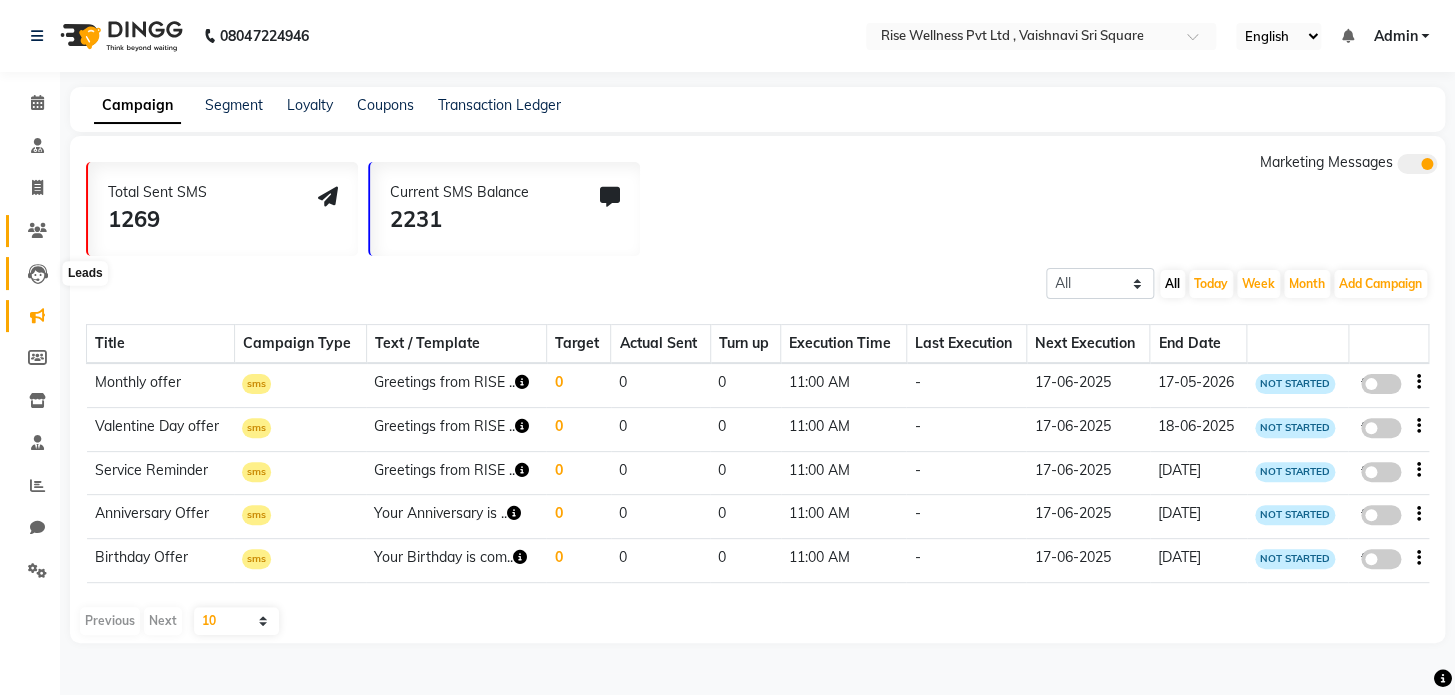select on "10" 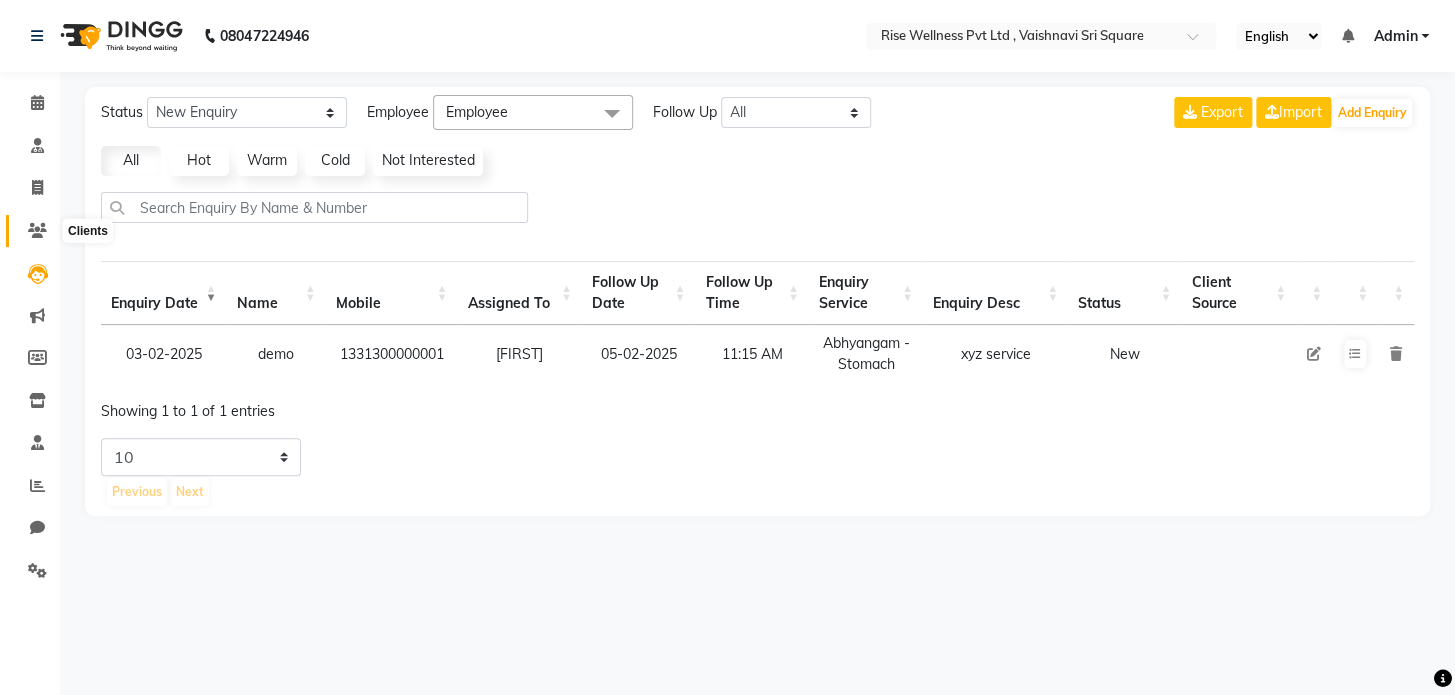 click 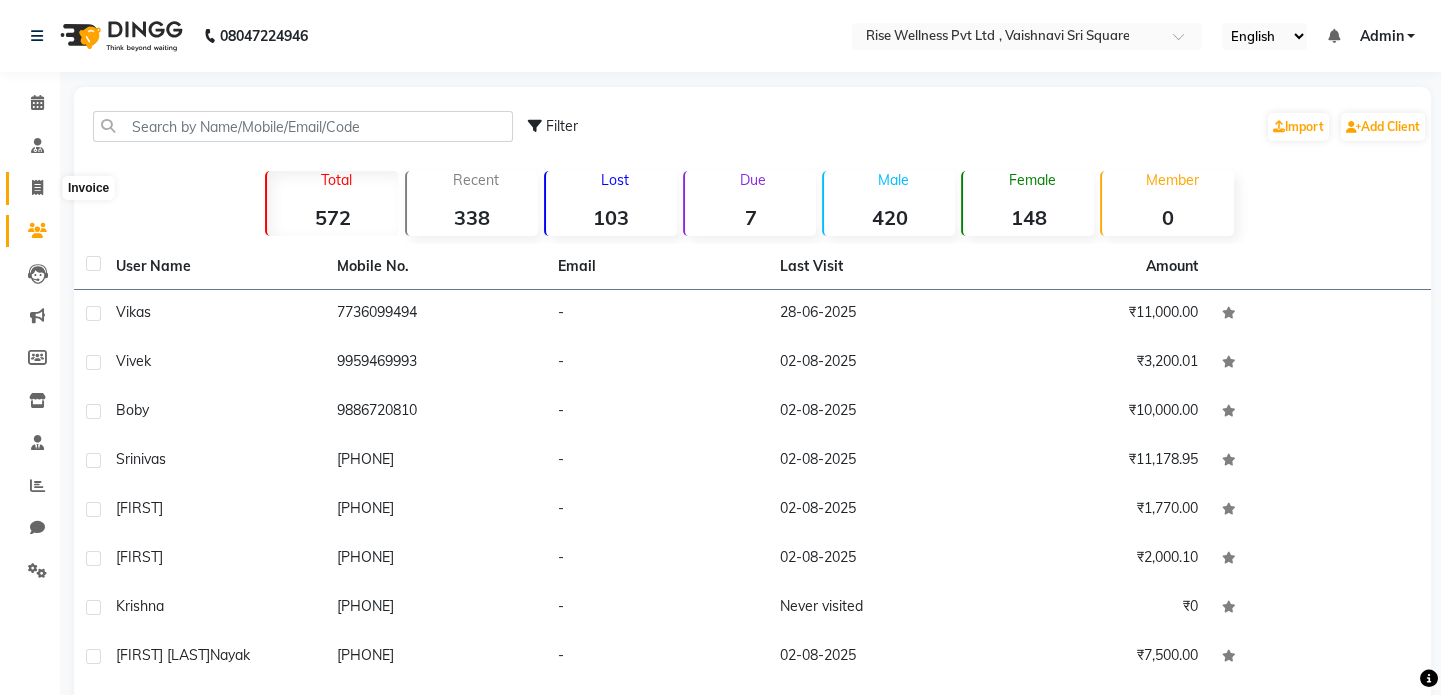 click 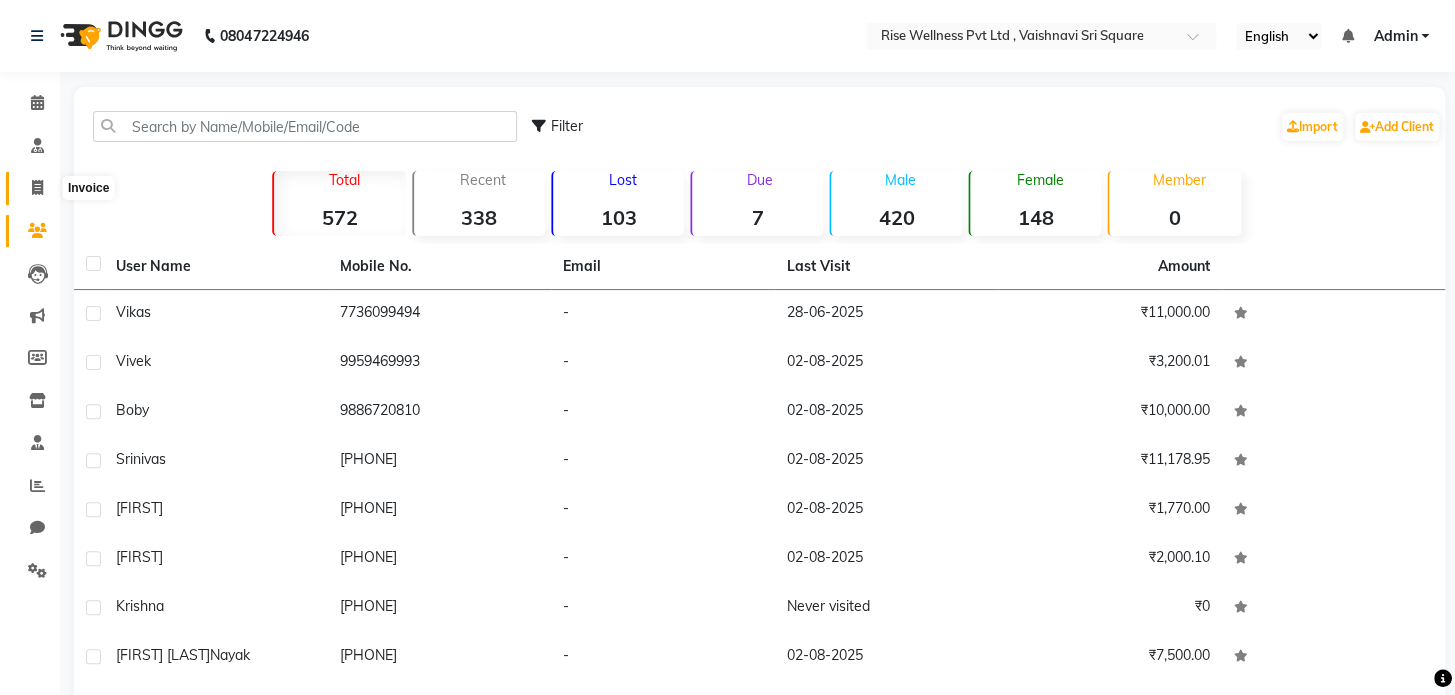 select on "7497" 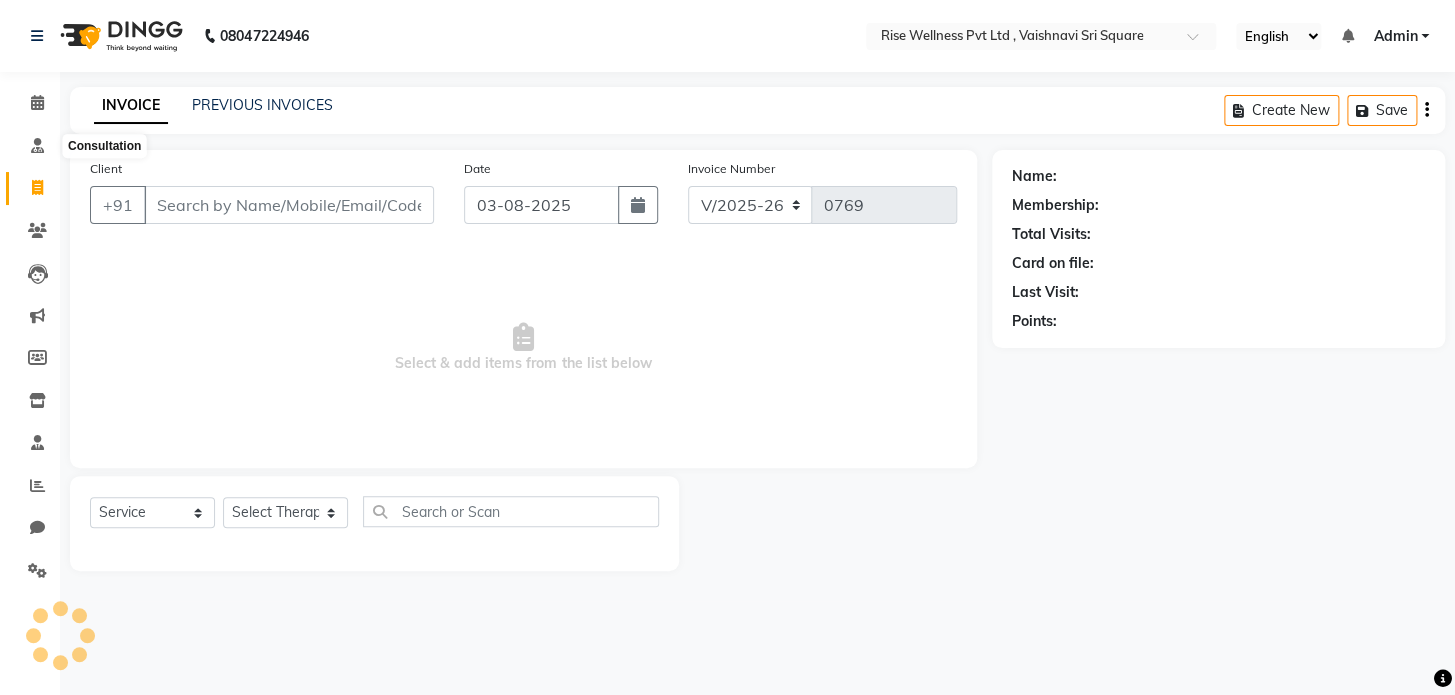 select on "V" 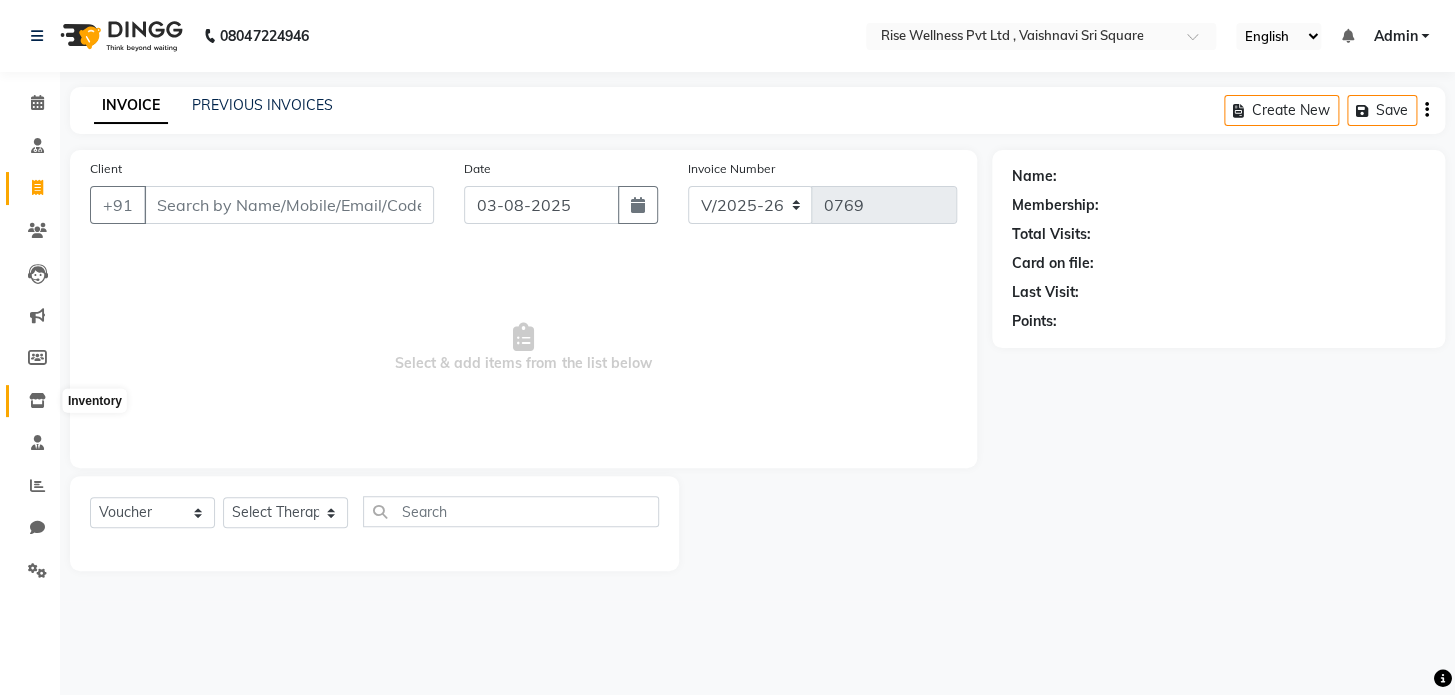 click 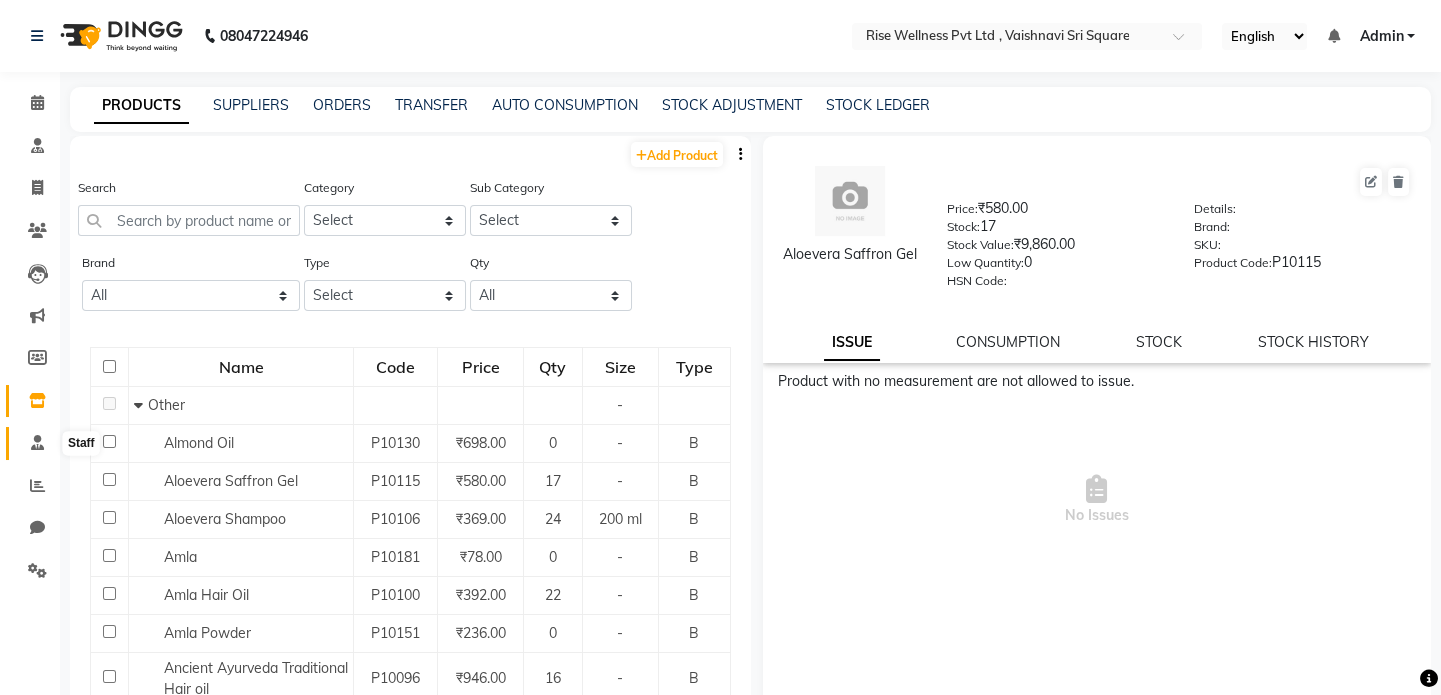 click 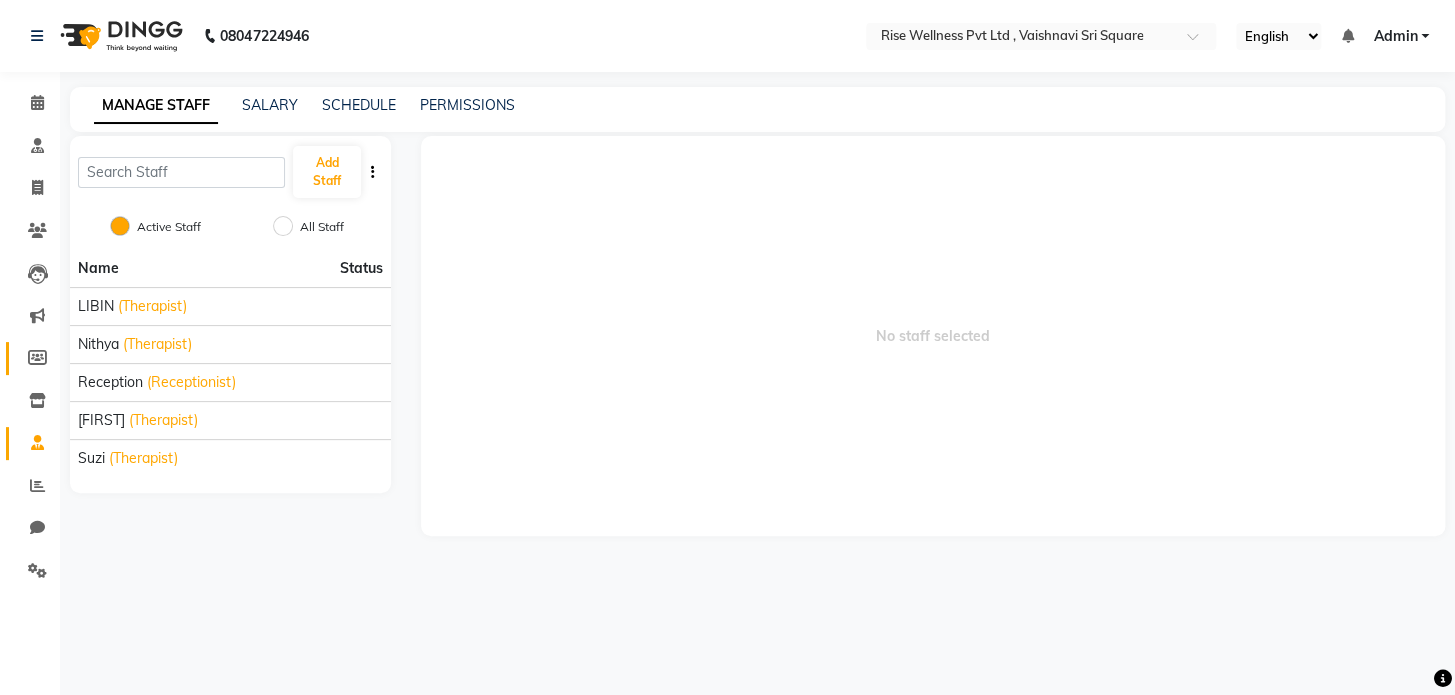 click on "Members" 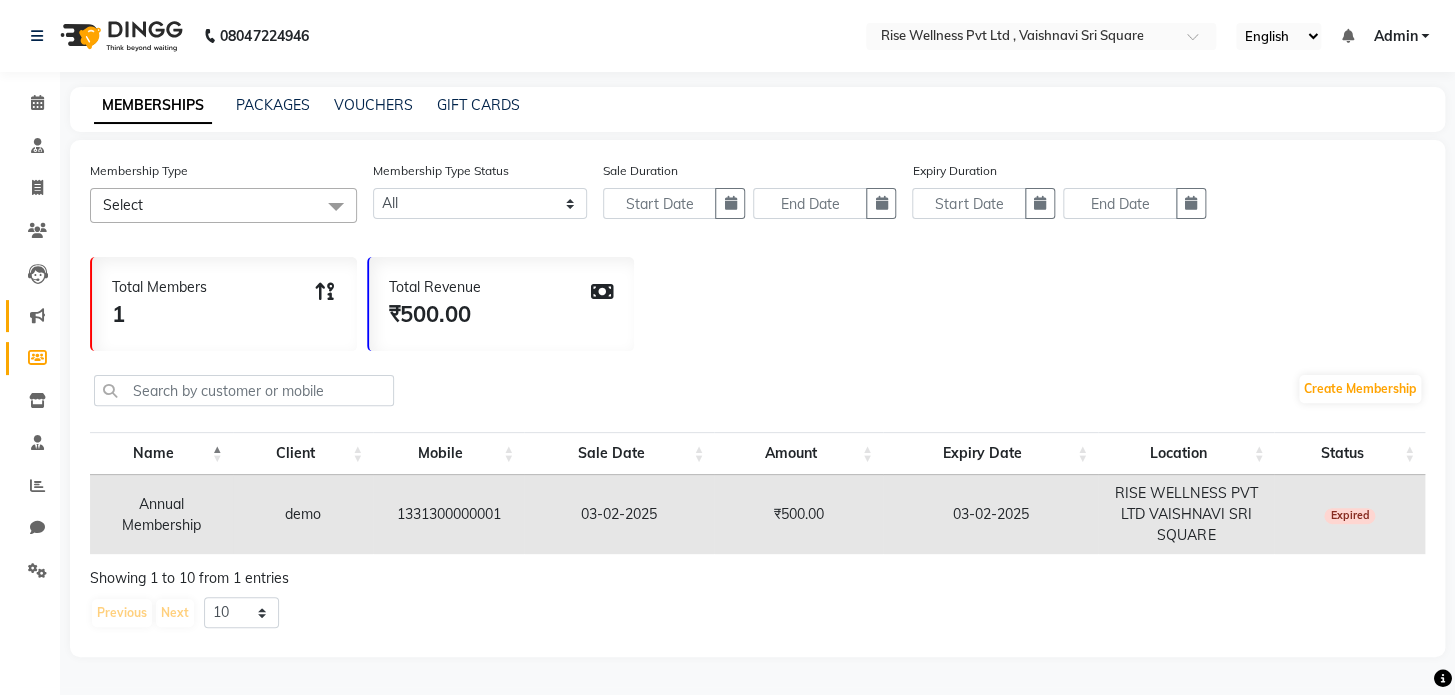 click 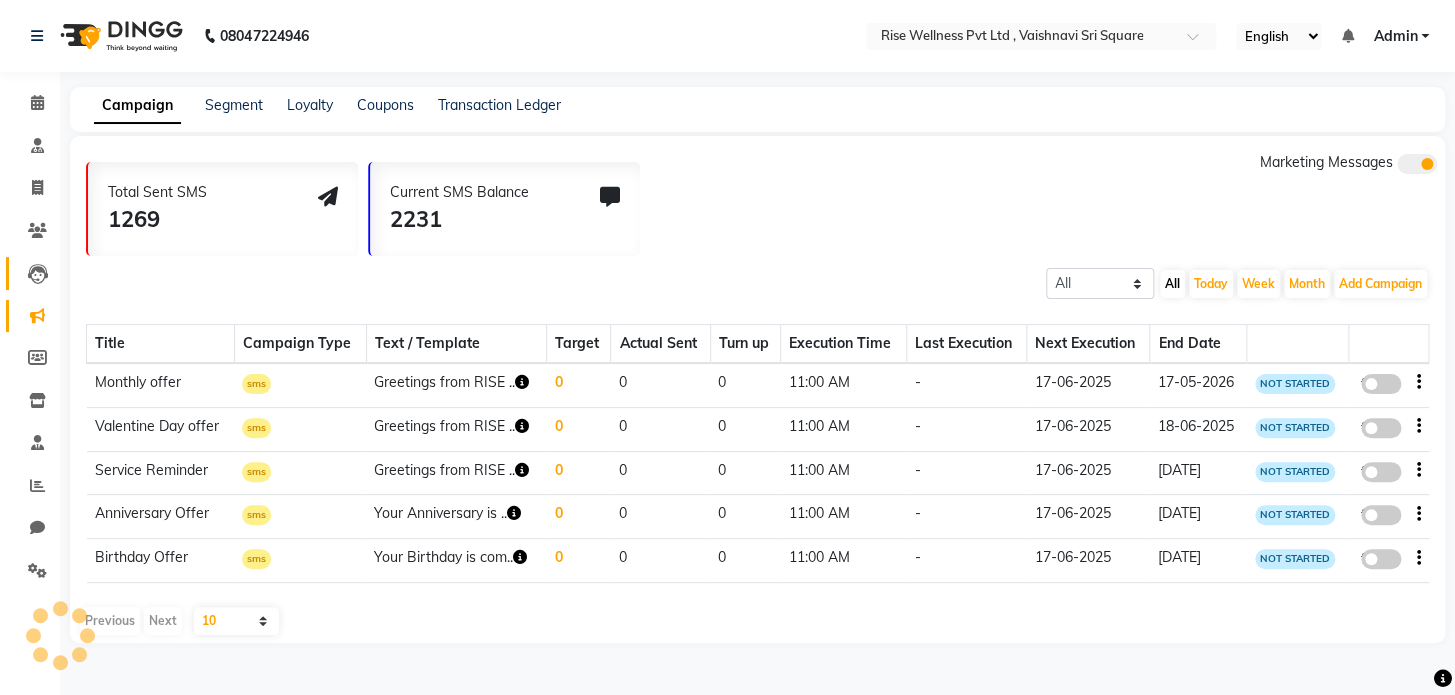 click on "Leads" 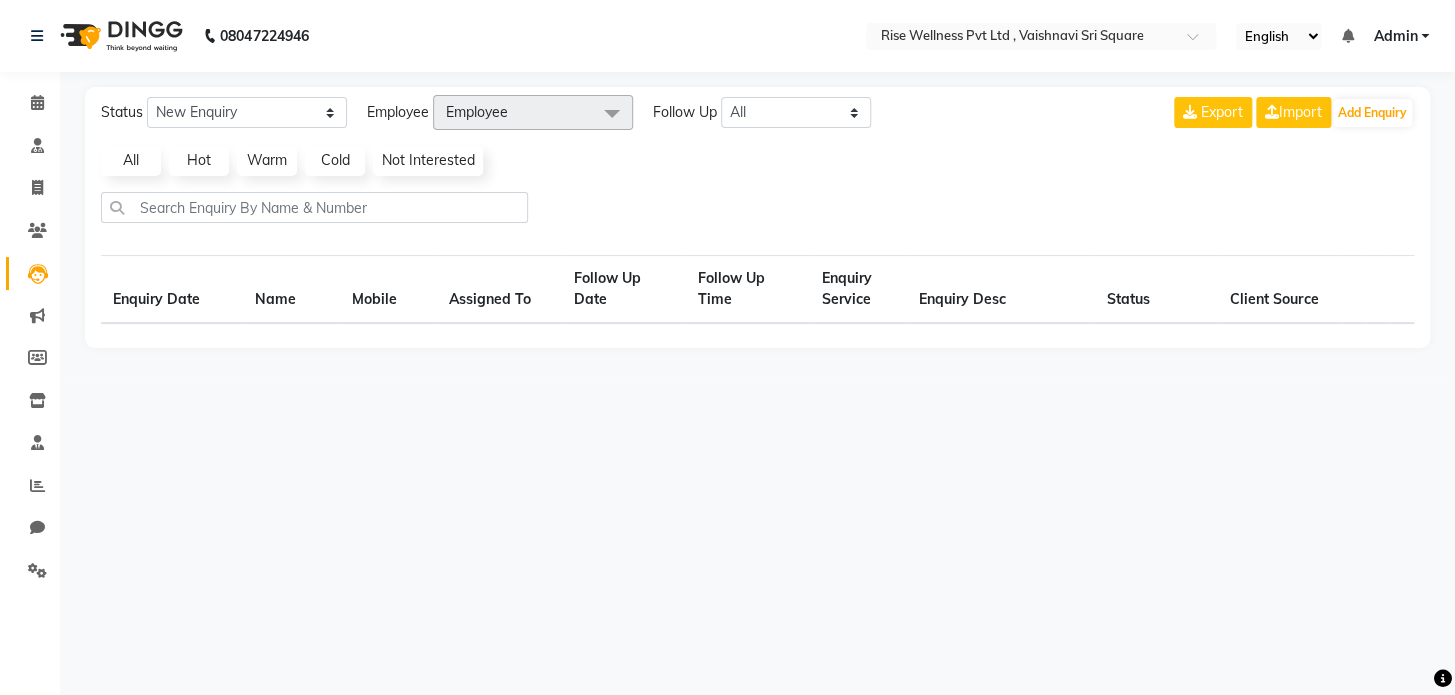 select on "10" 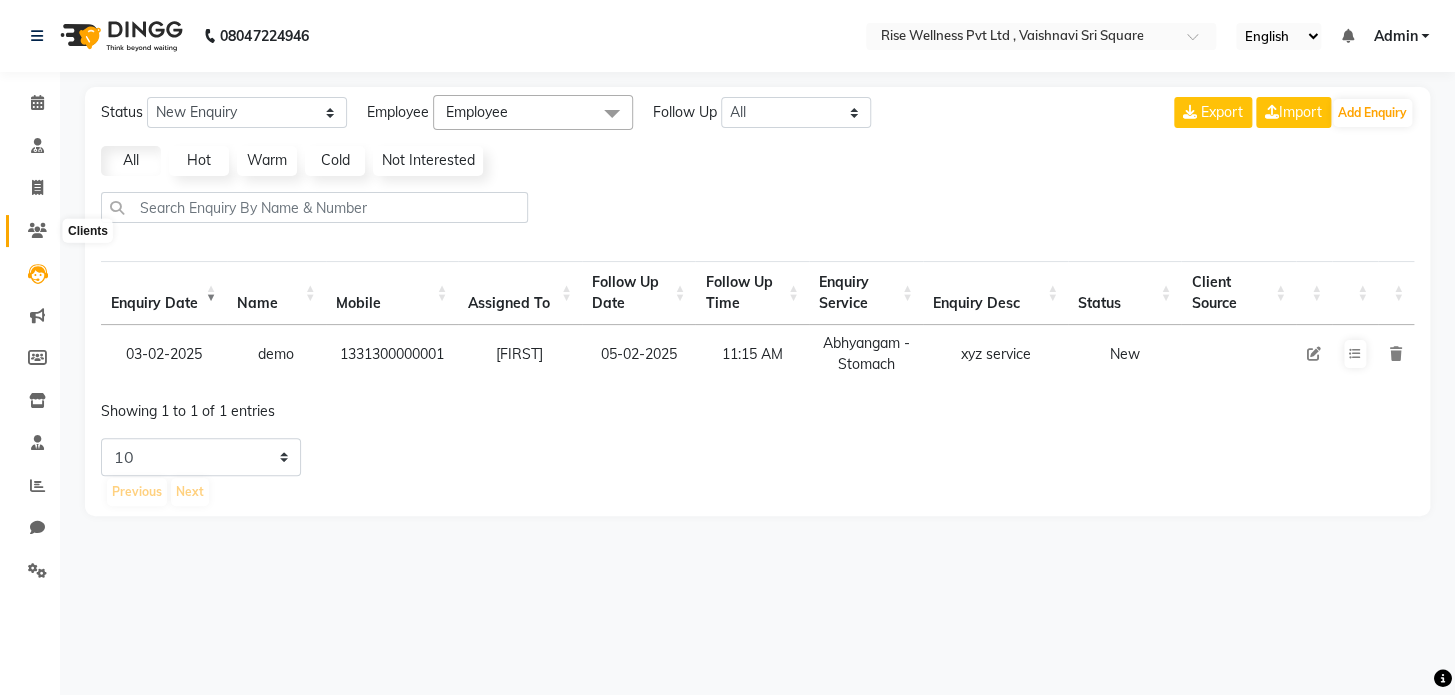 click 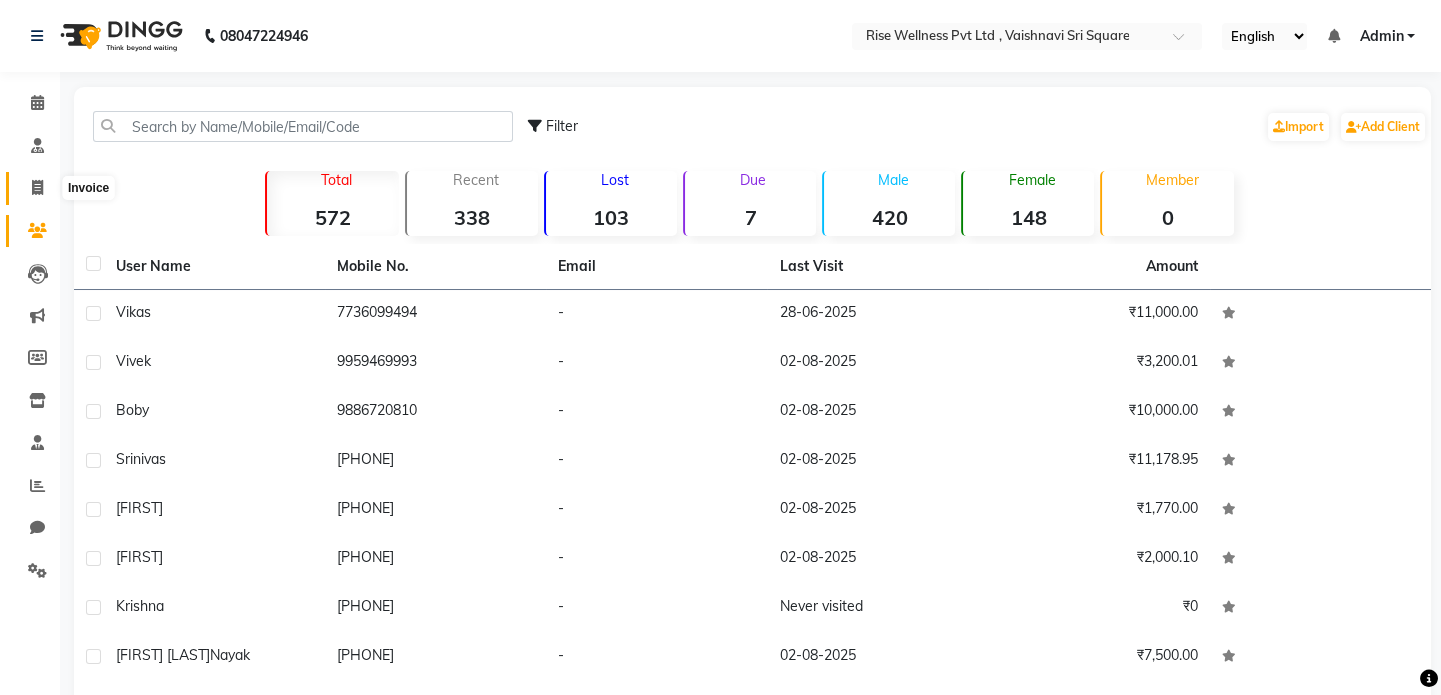 click 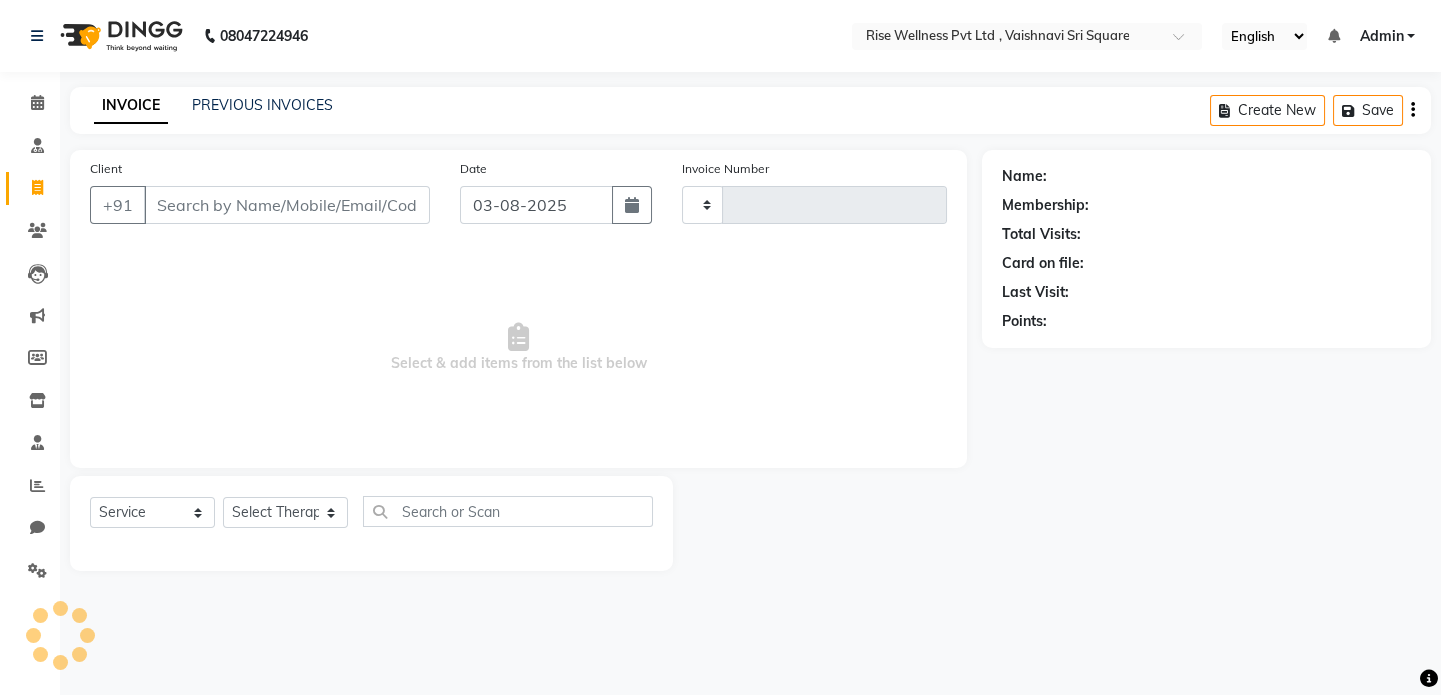 type on "0769" 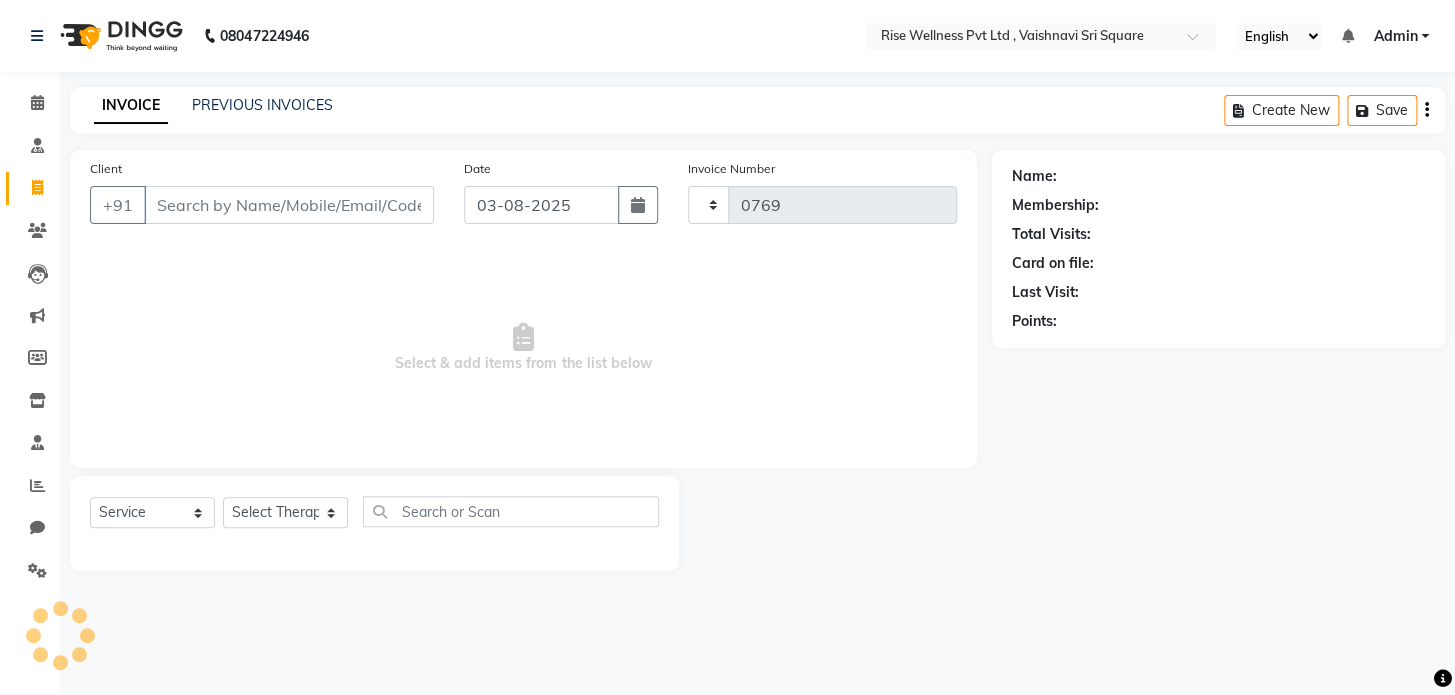 select on "7497" 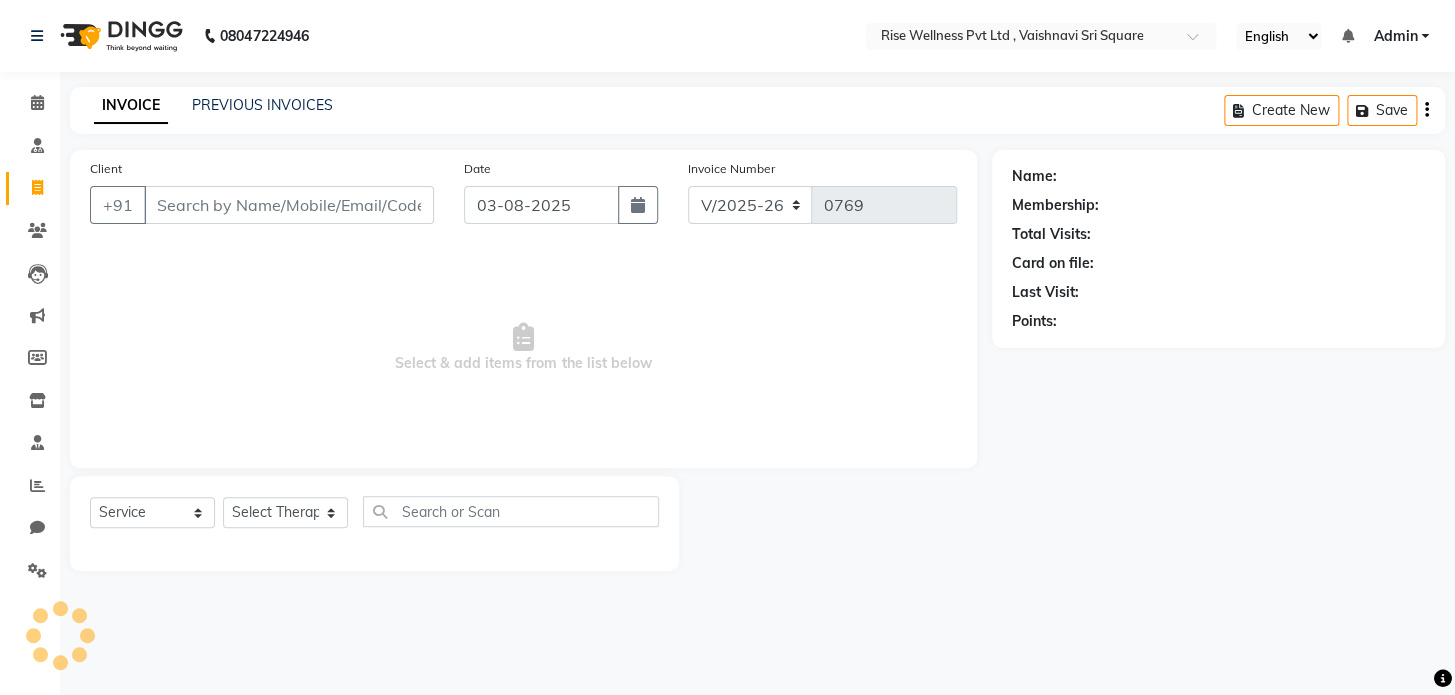 select on "V" 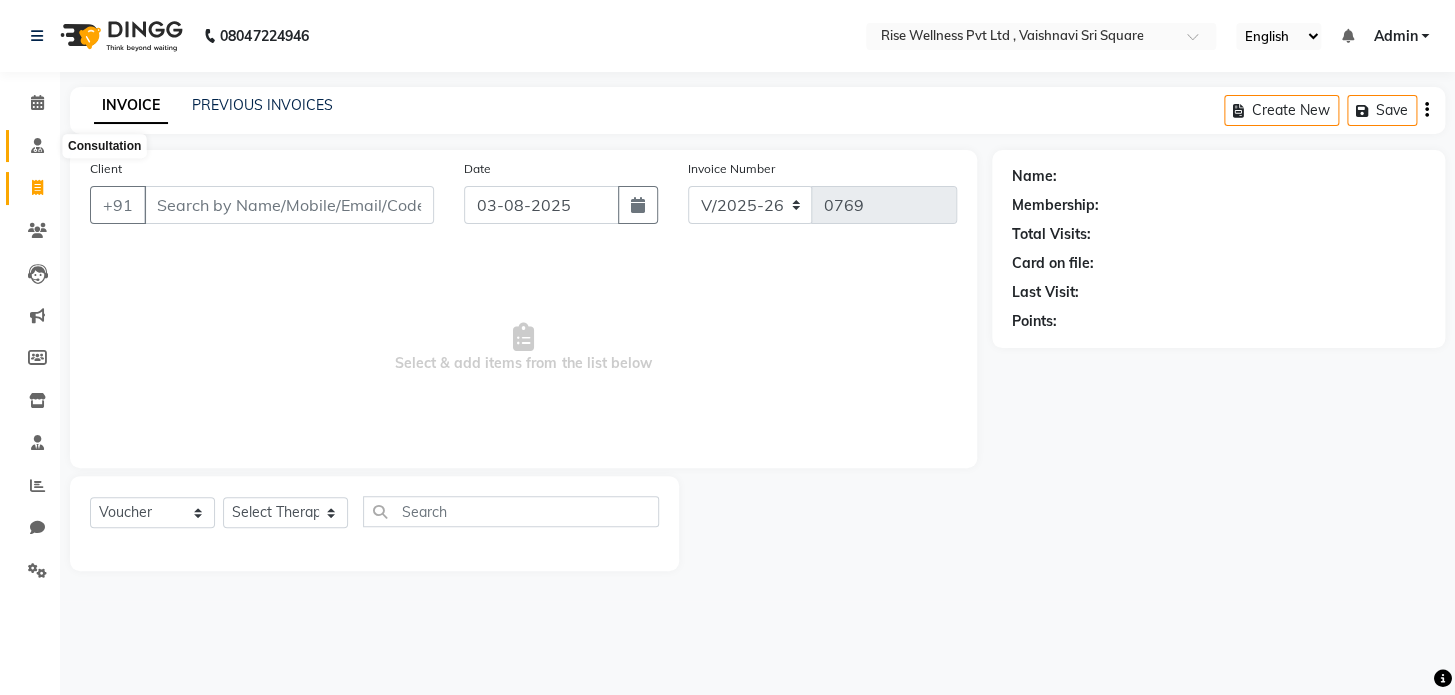 click 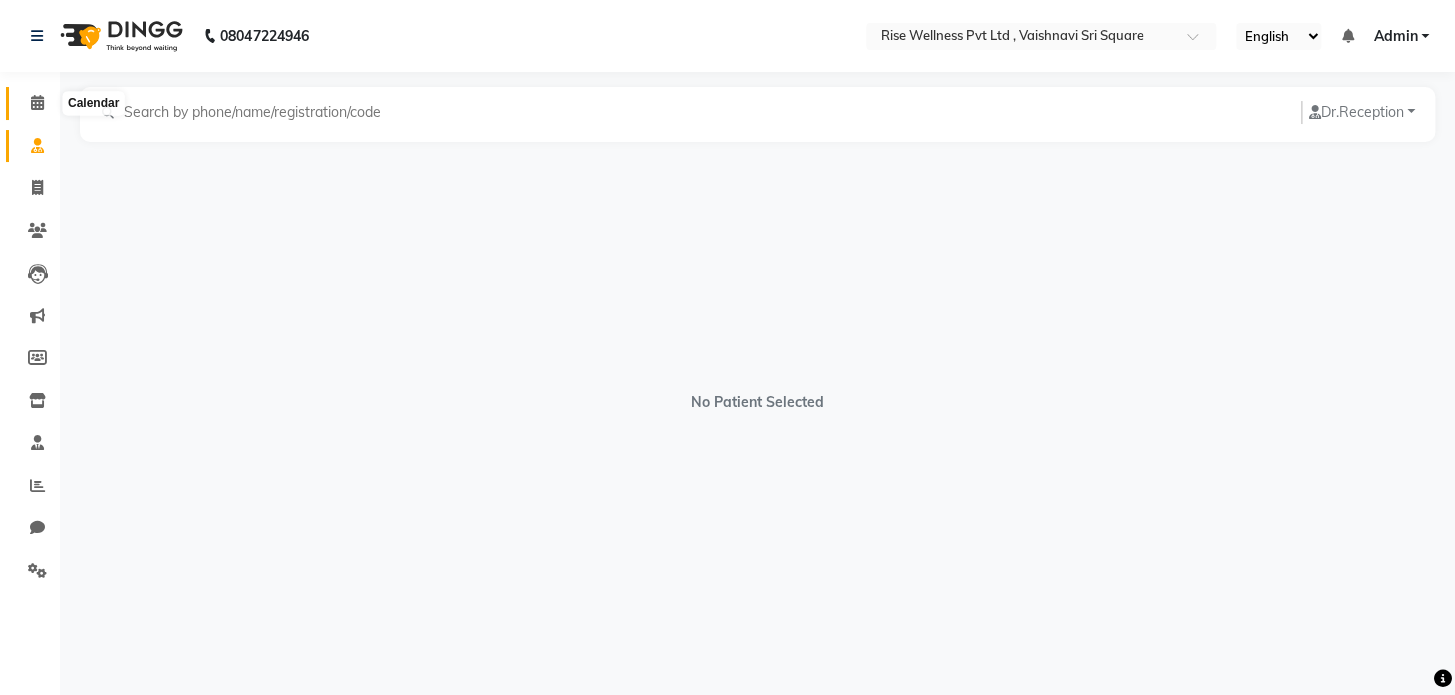 click 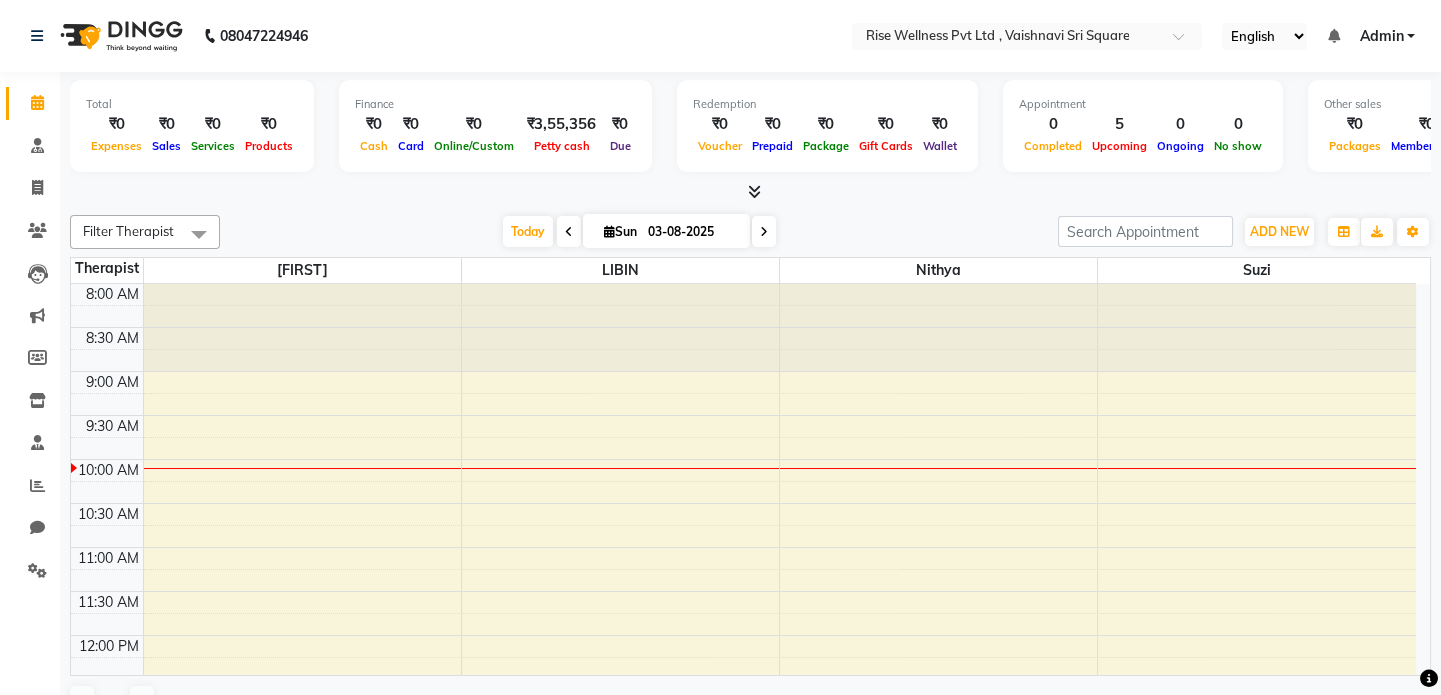 scroll, scrollTop: 0, scrollLeft: 0, axis: both 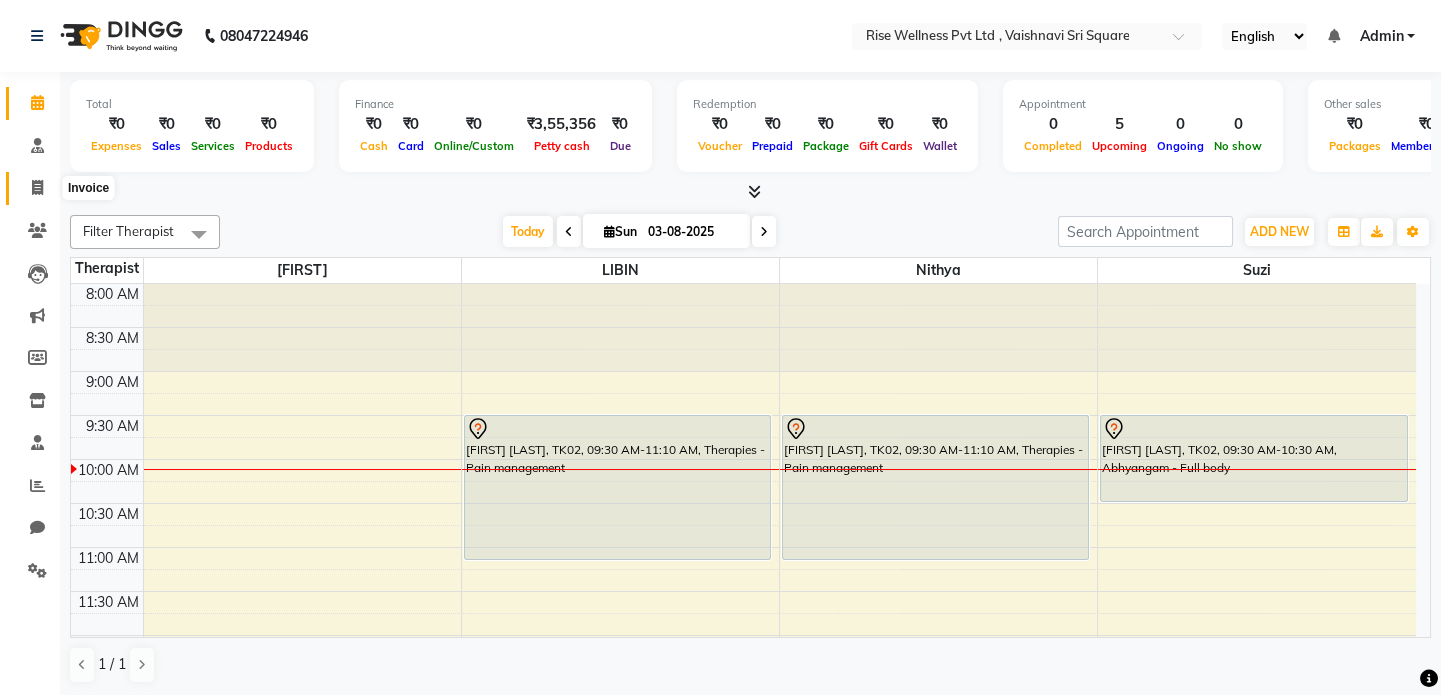 click 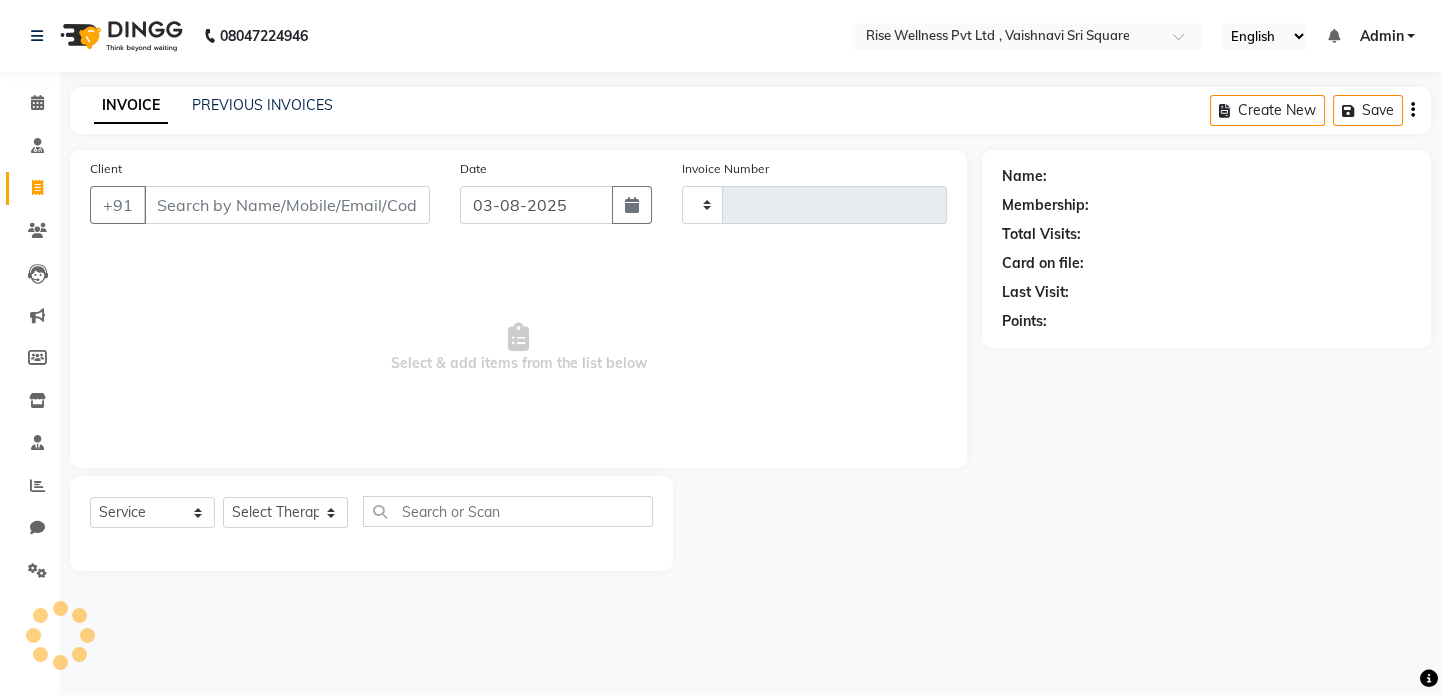 type on "0769" 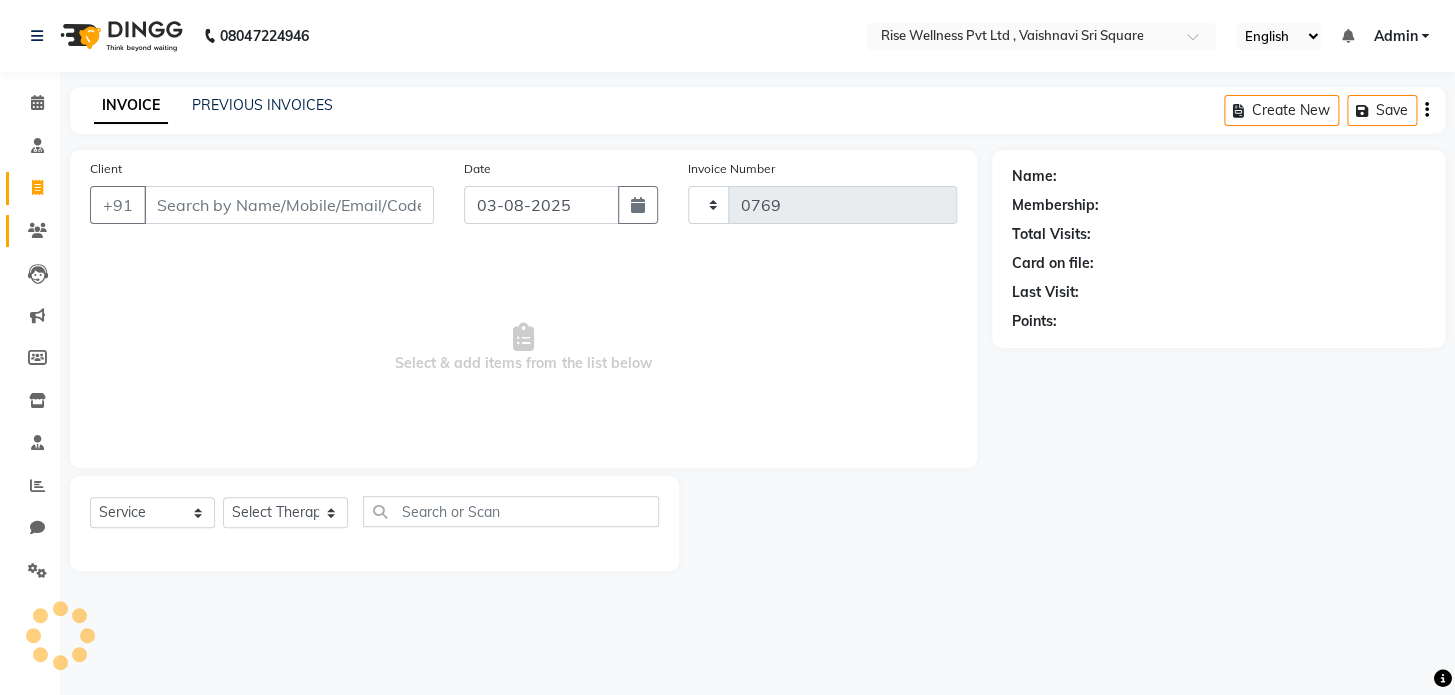 select on "7497" 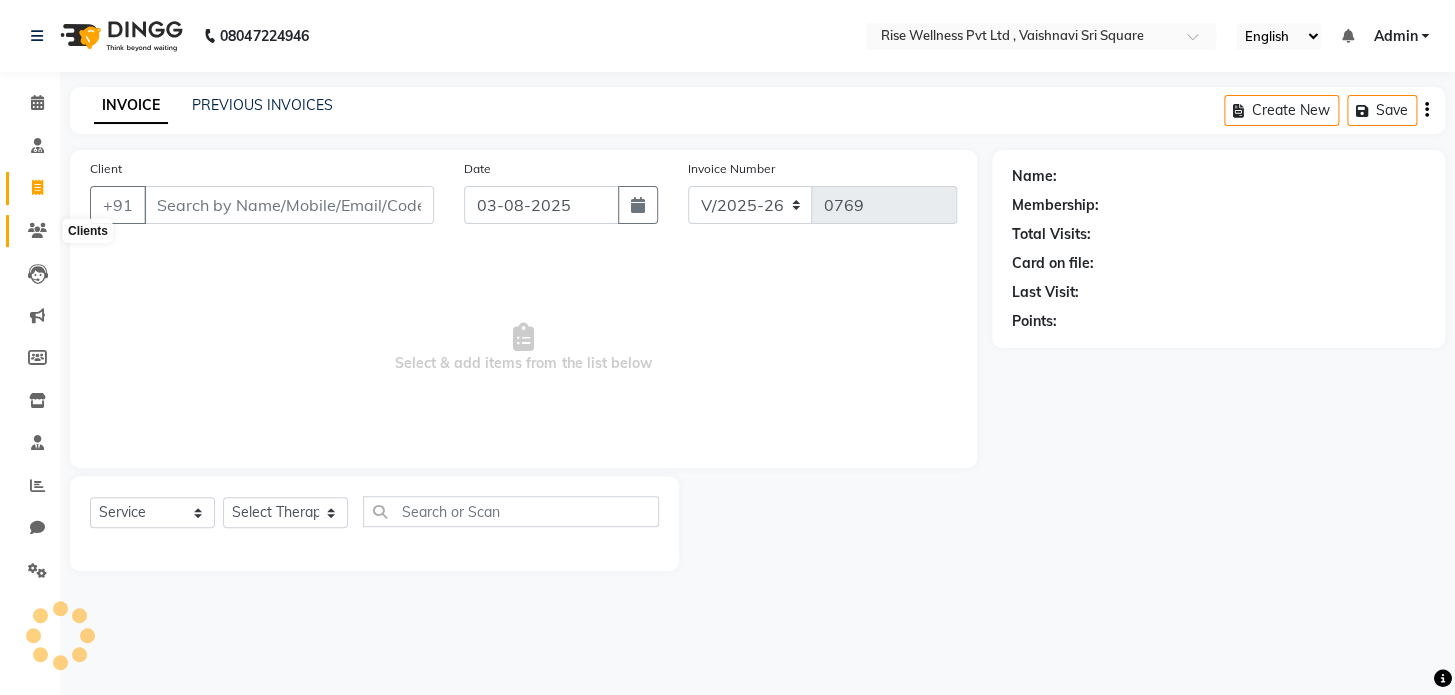 click 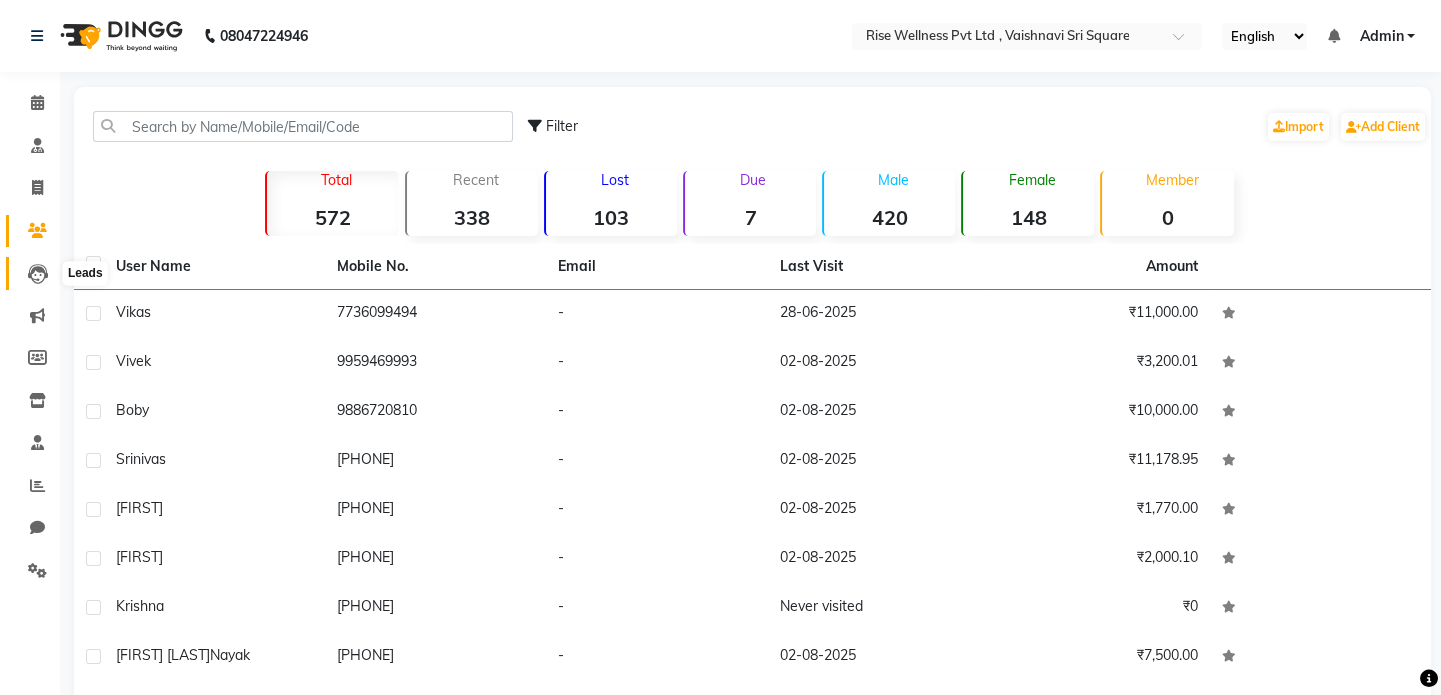 click 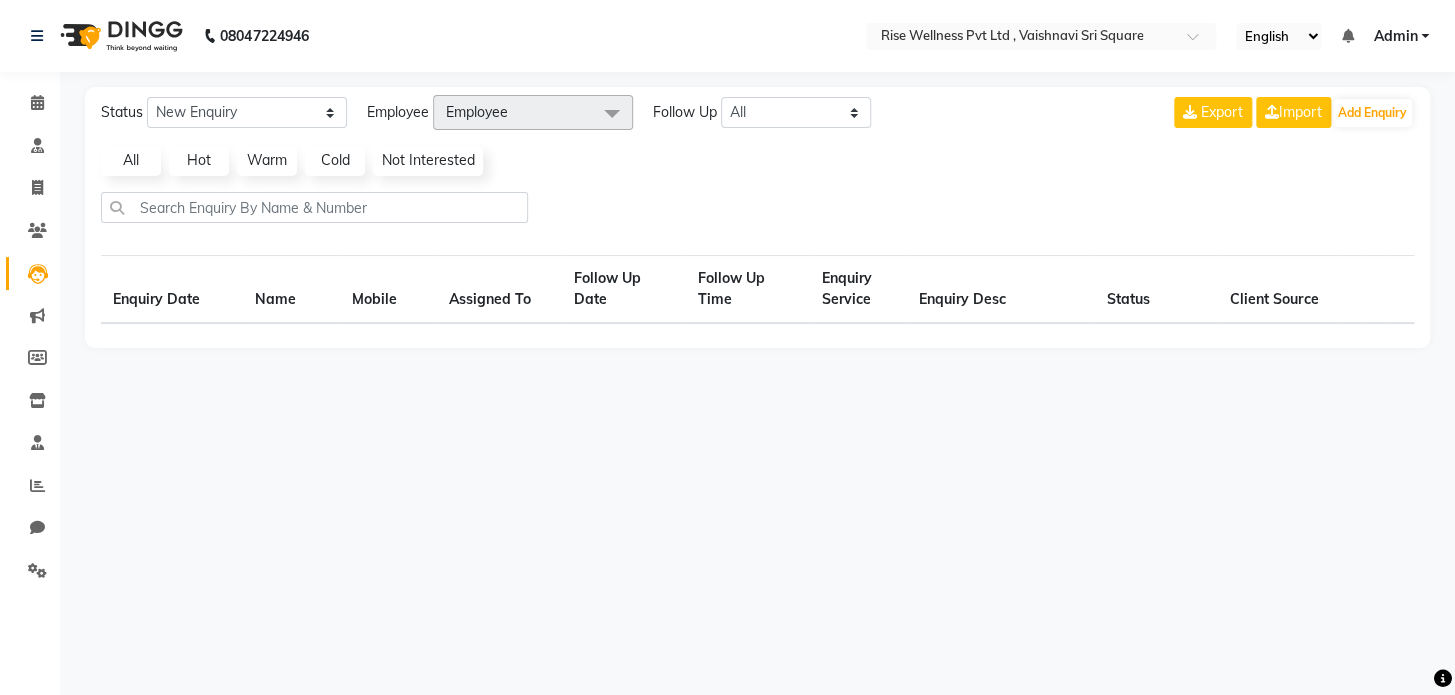 select on "10" 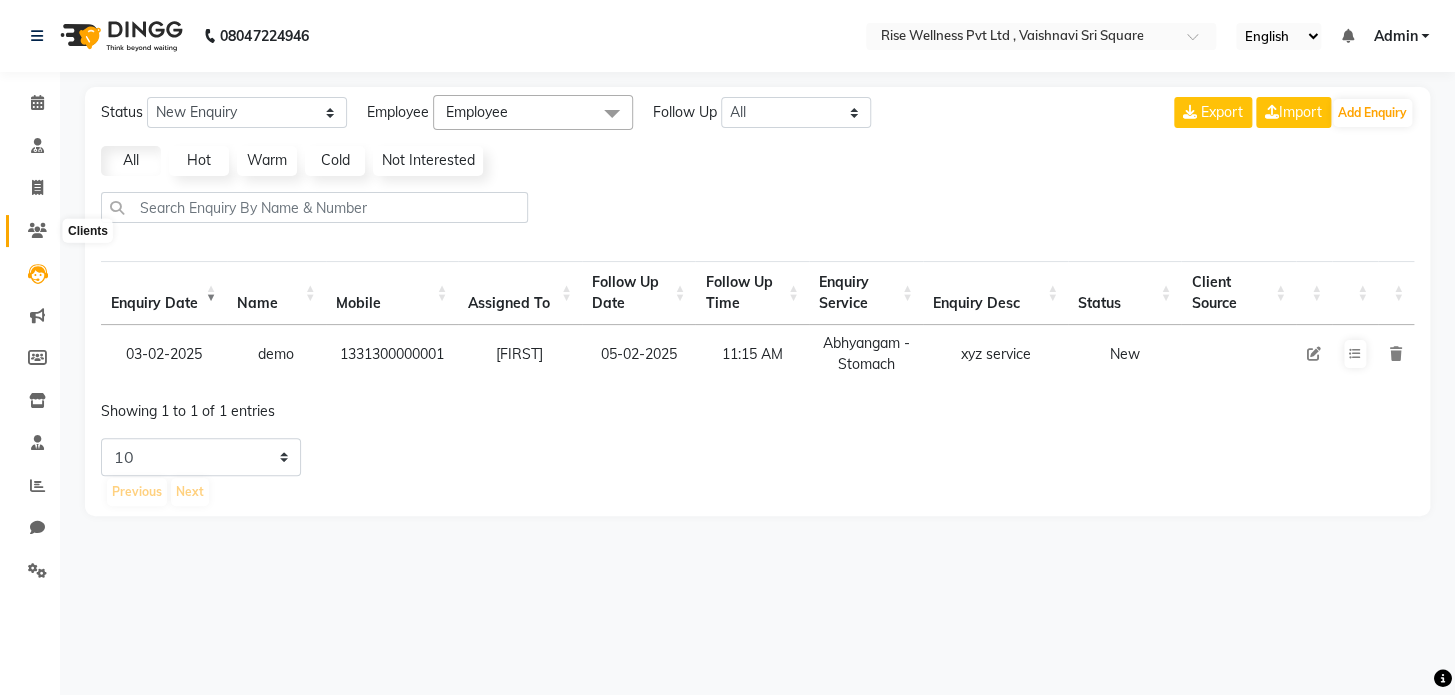 click 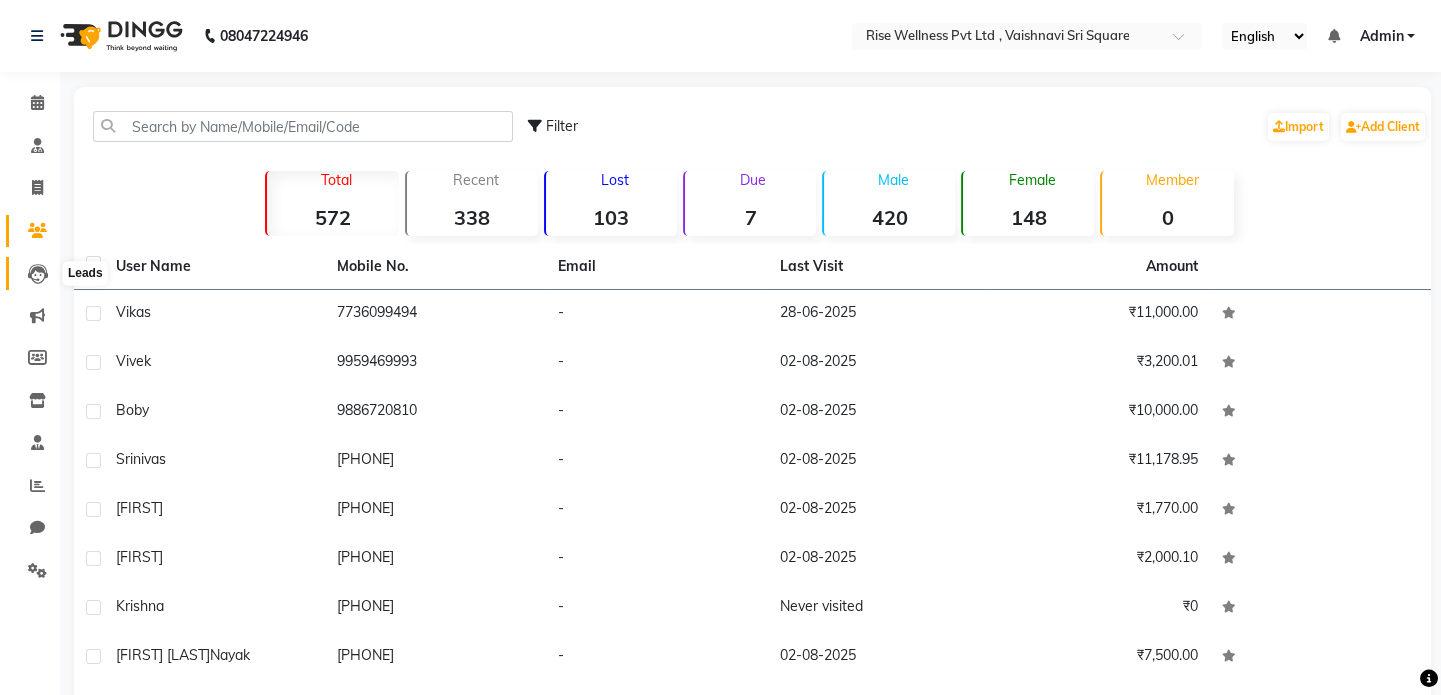 click 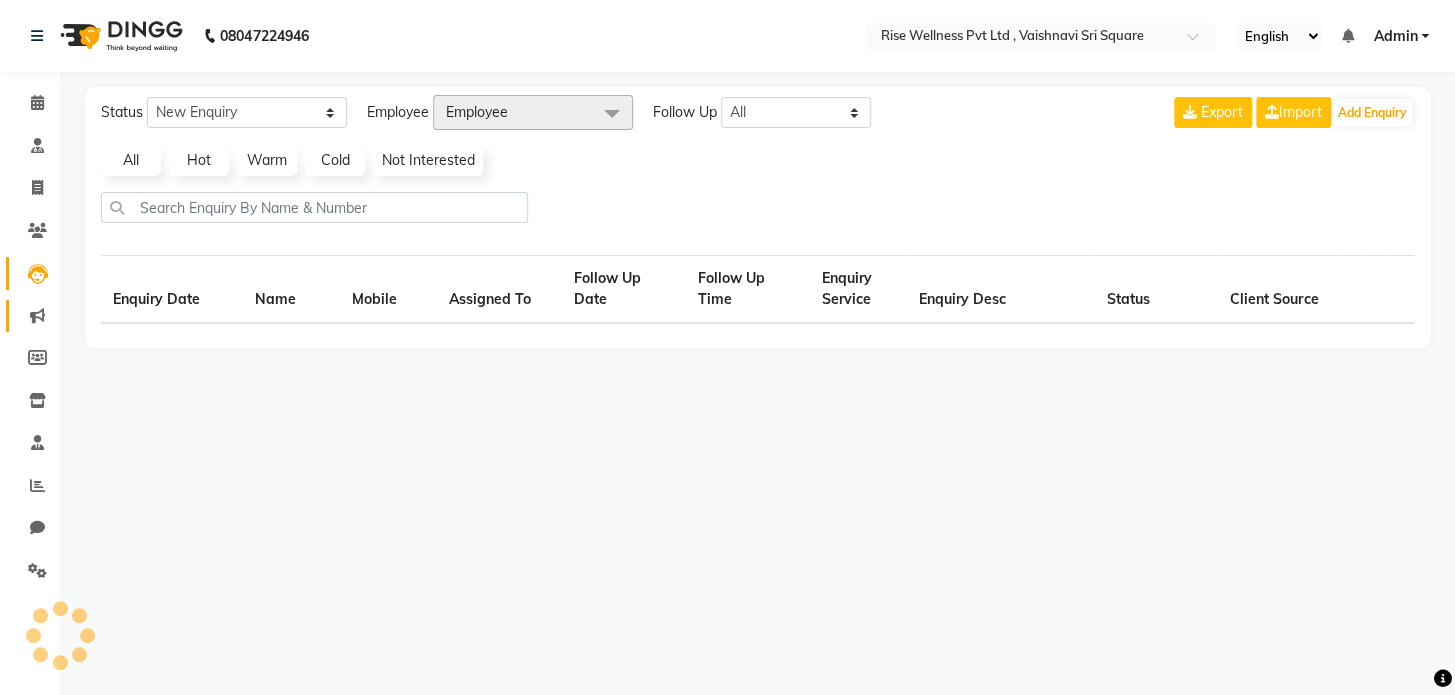 select on "10" 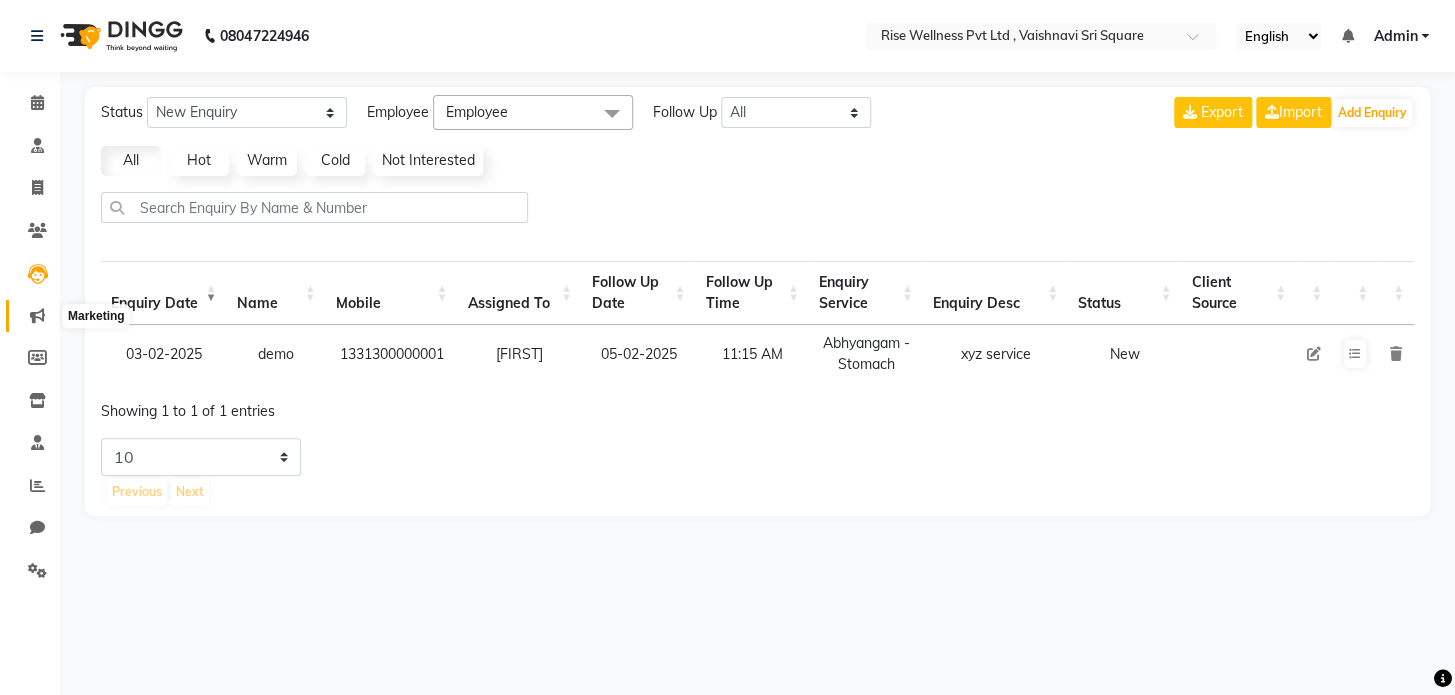 click 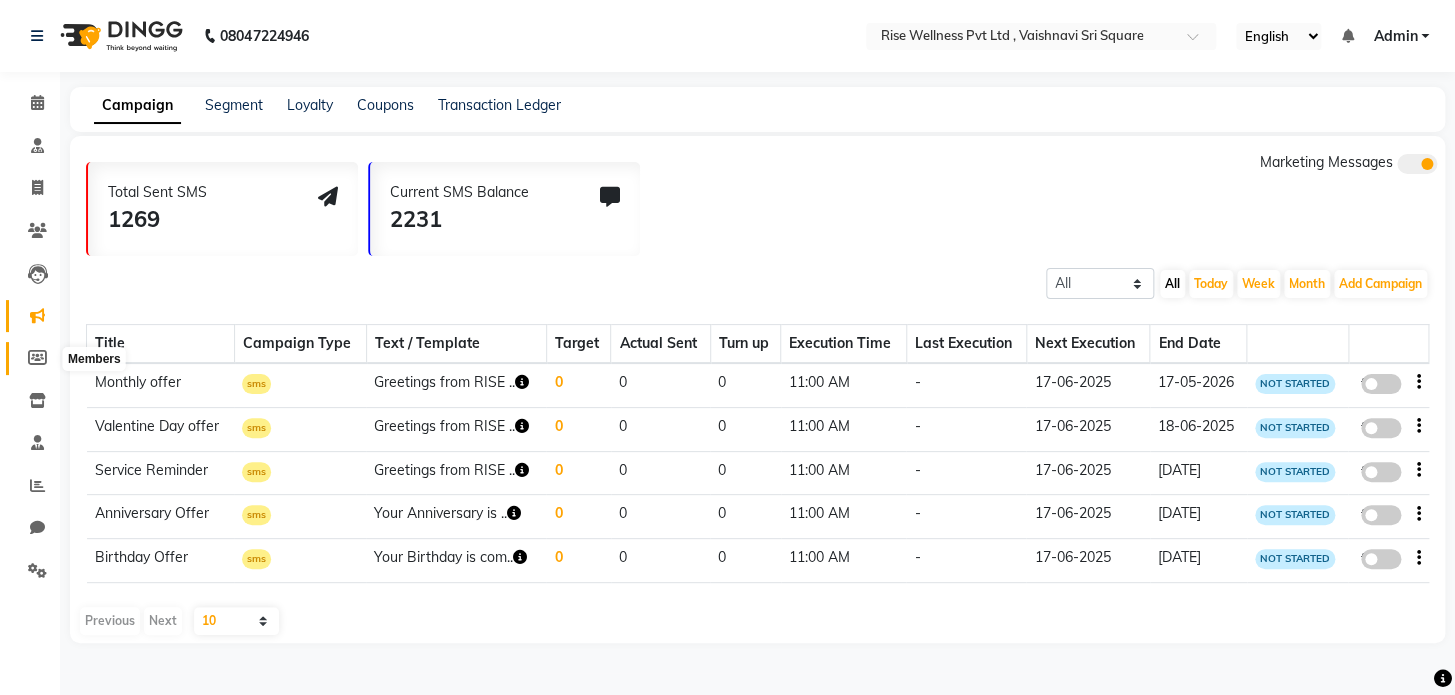 click 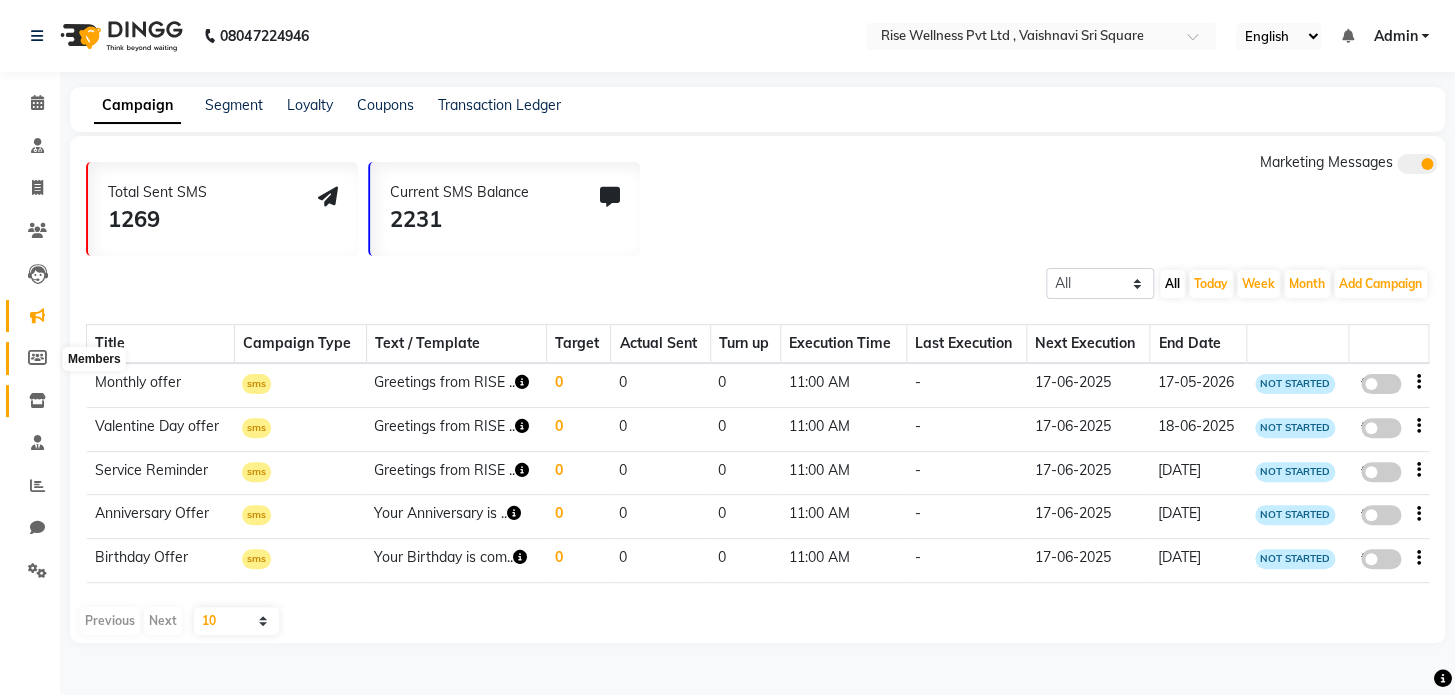 select 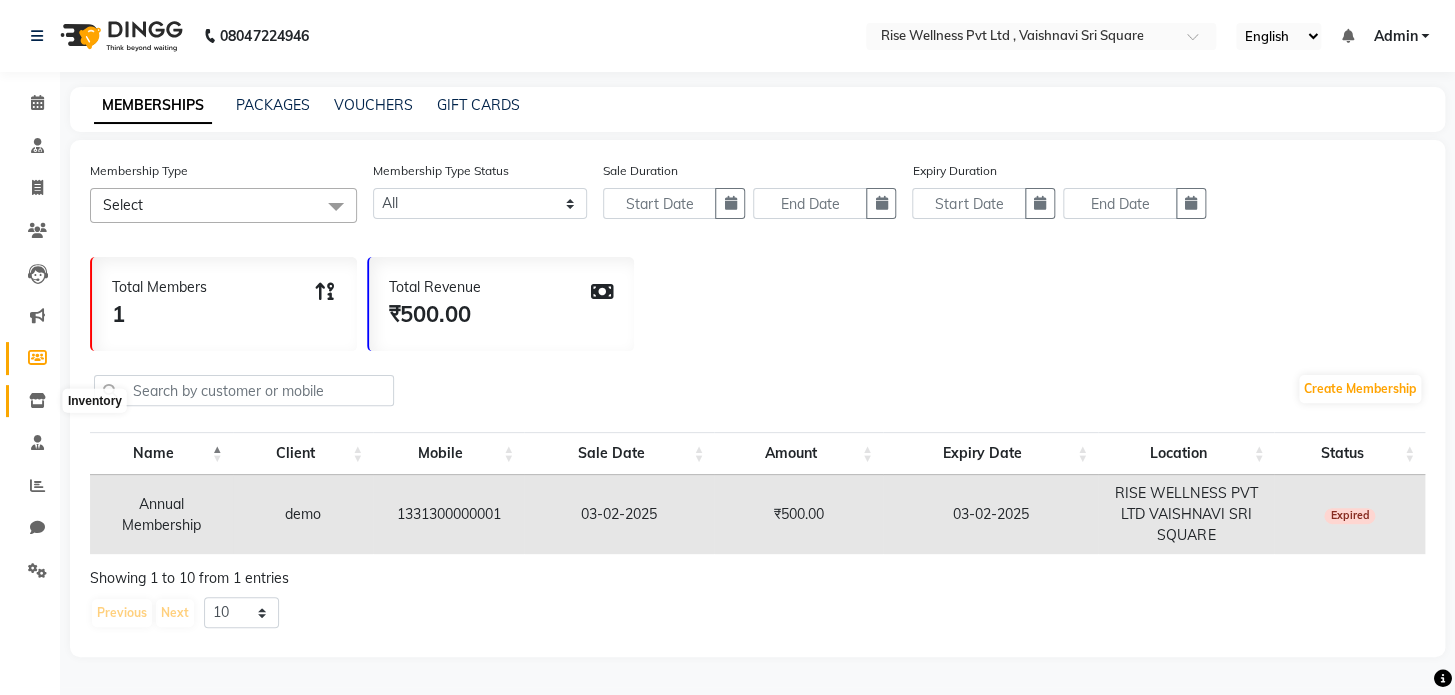 click 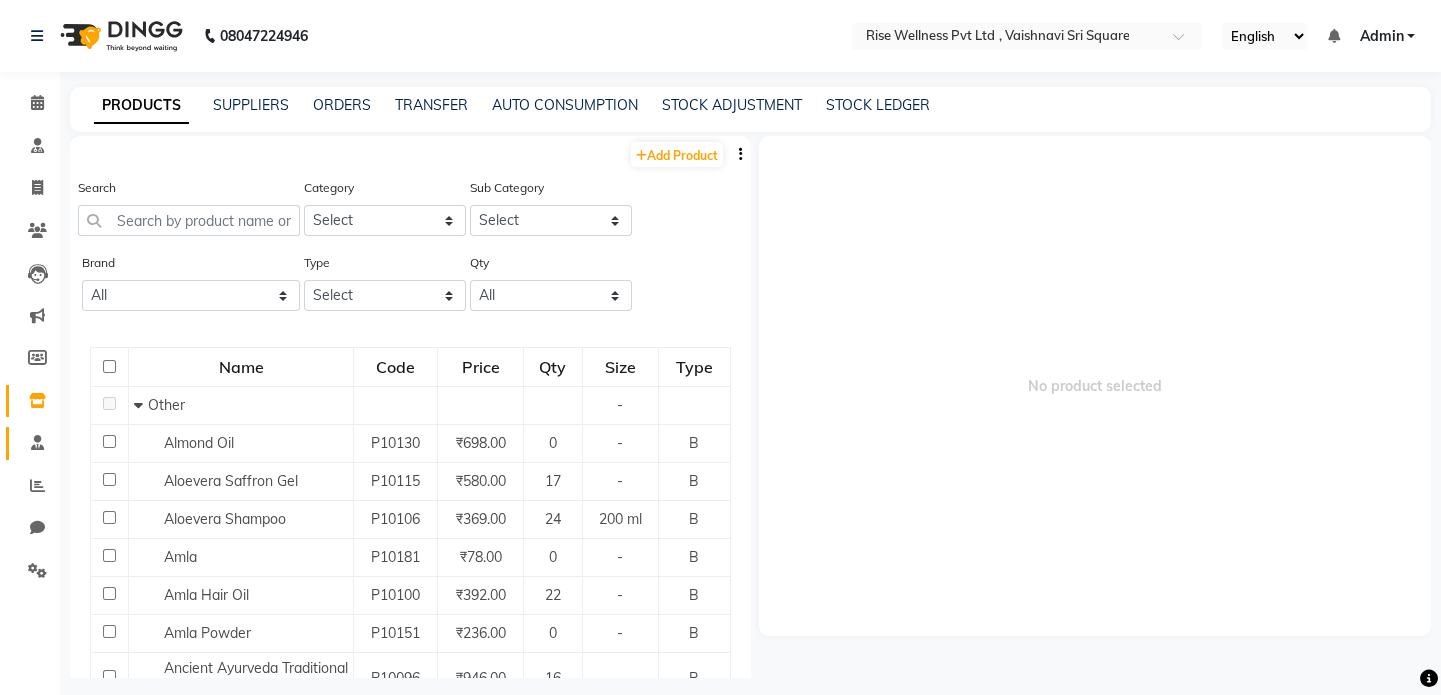 click on "Staff" 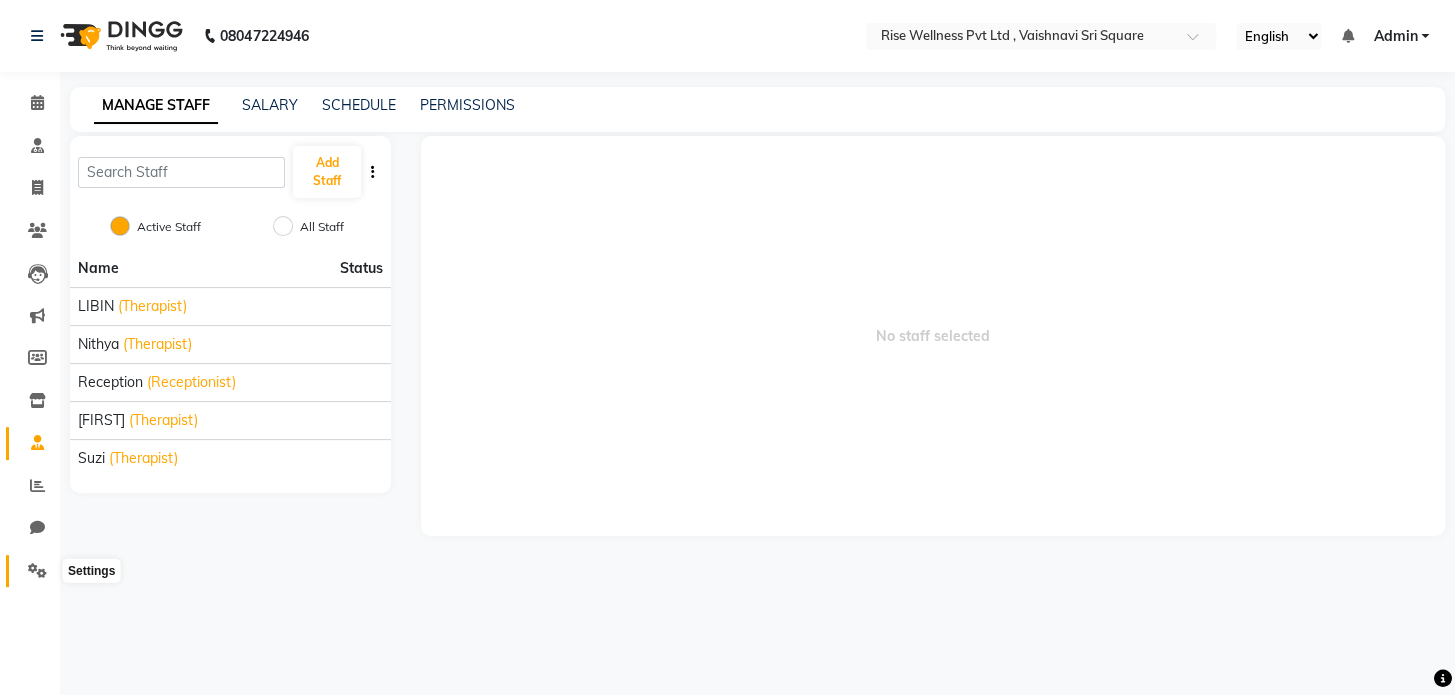click 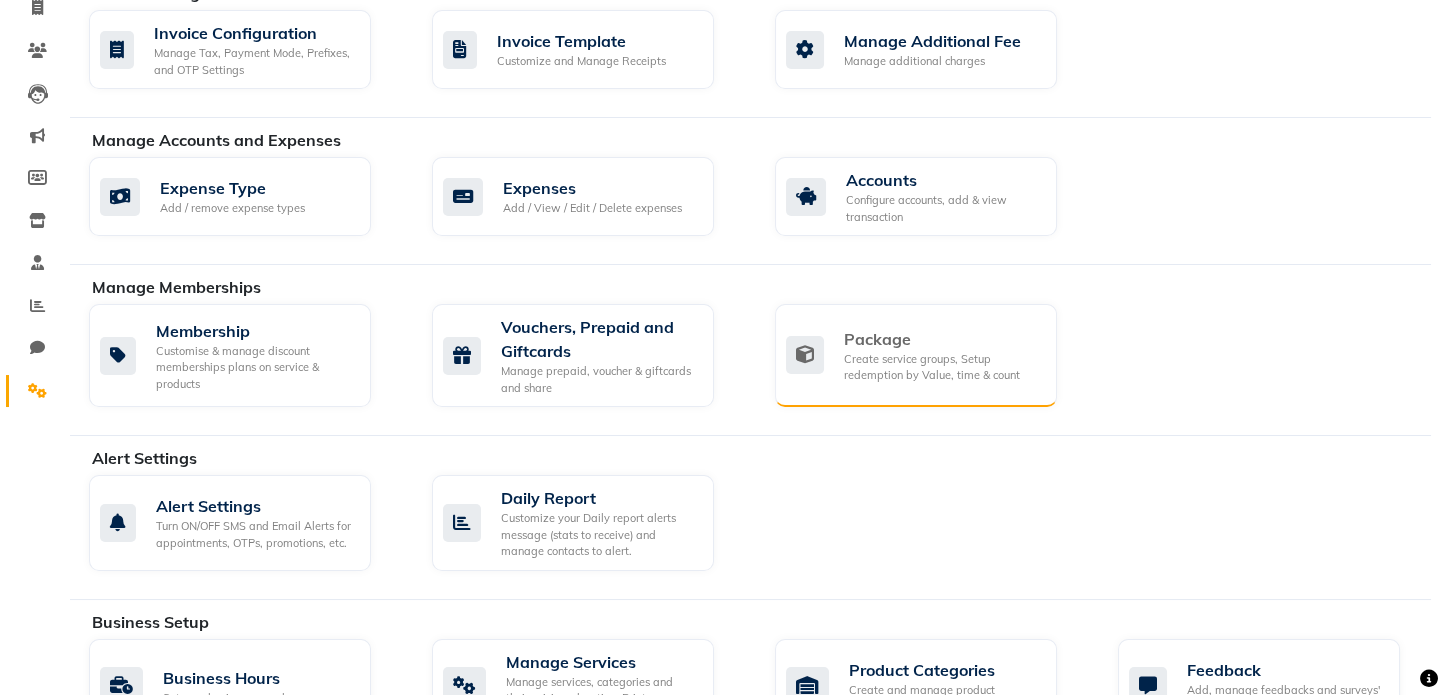 scroll, scrollTop: 181, scrollLeft: 0, axis: vertical 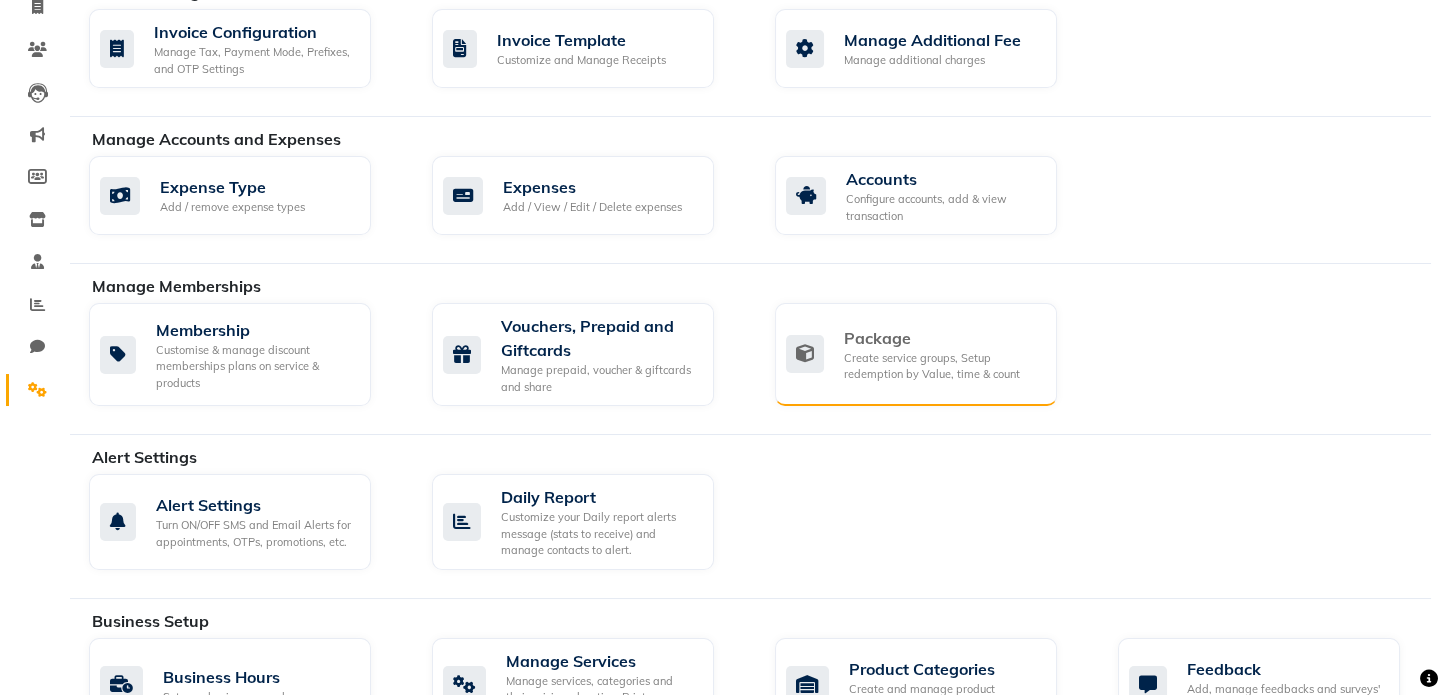 click on "Create service groups, Setup redemption by Value, time & count" 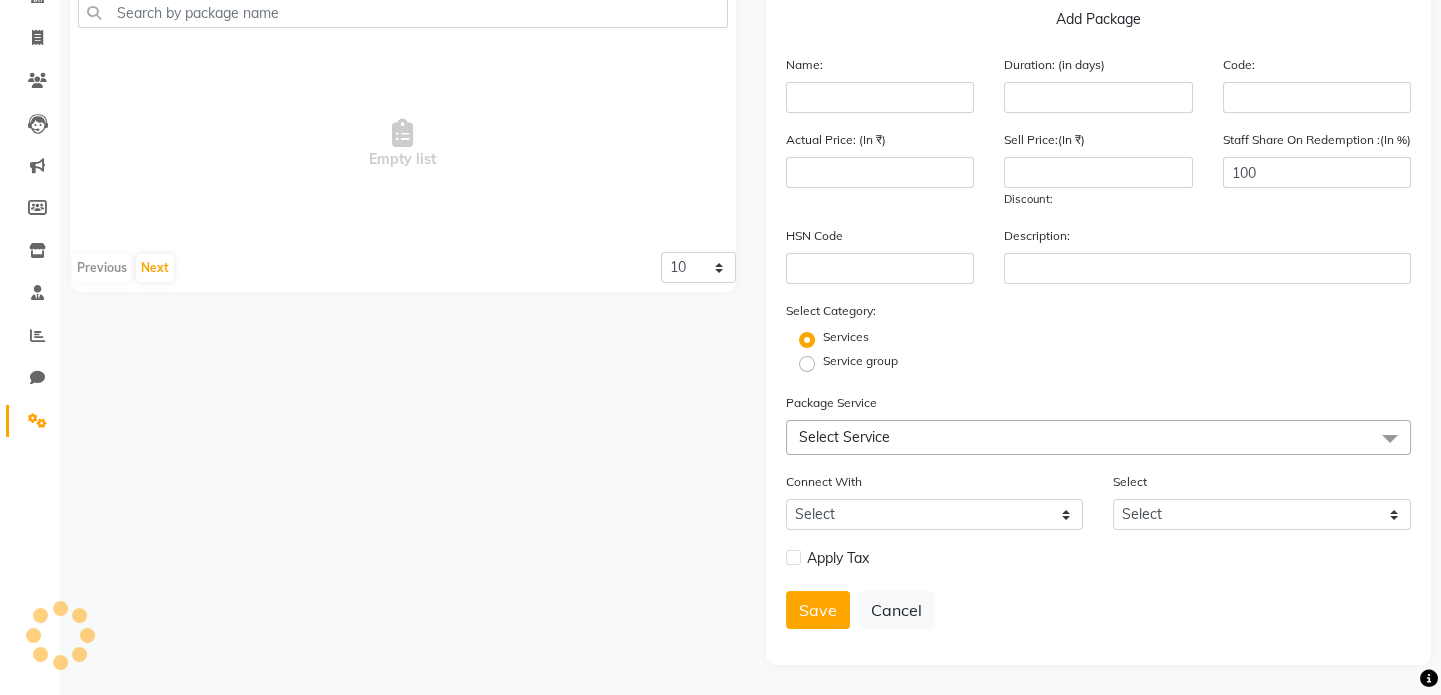 scroll, scrollTop: 153, scrollLeft: 0, axis: vertical 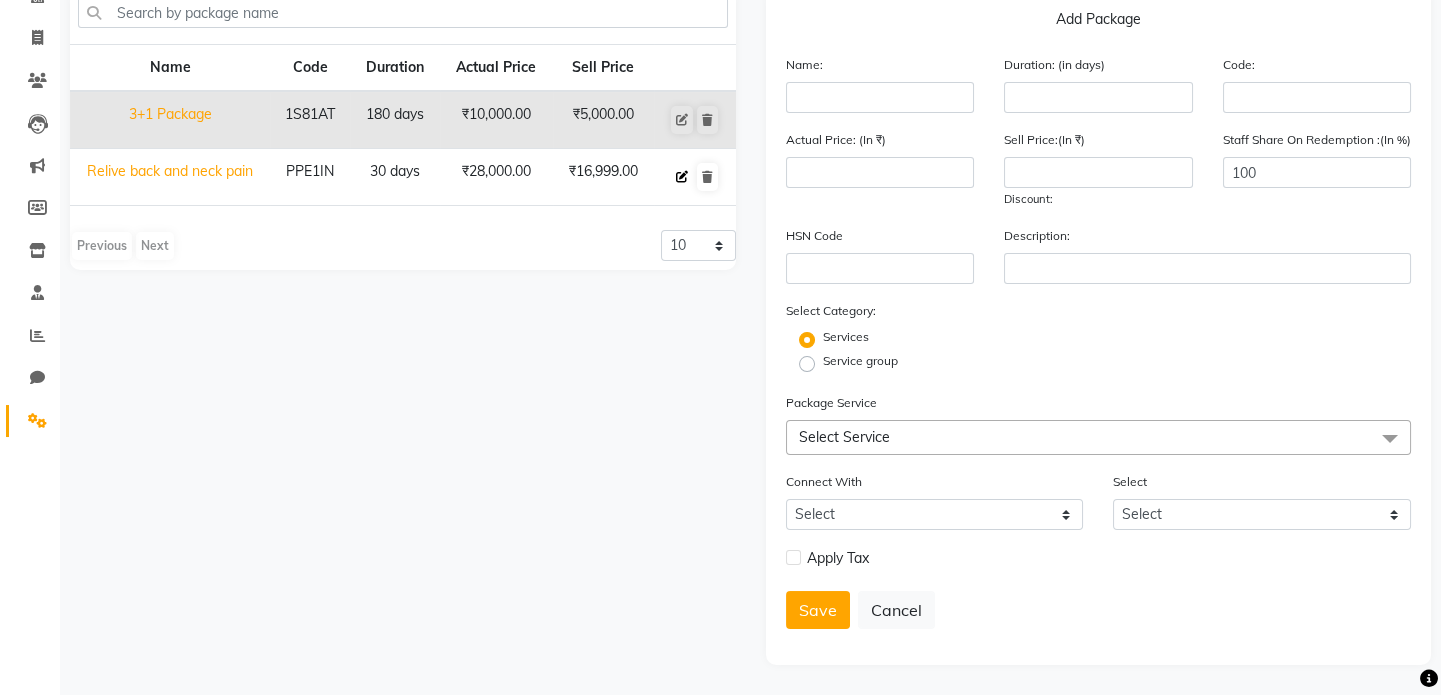 click 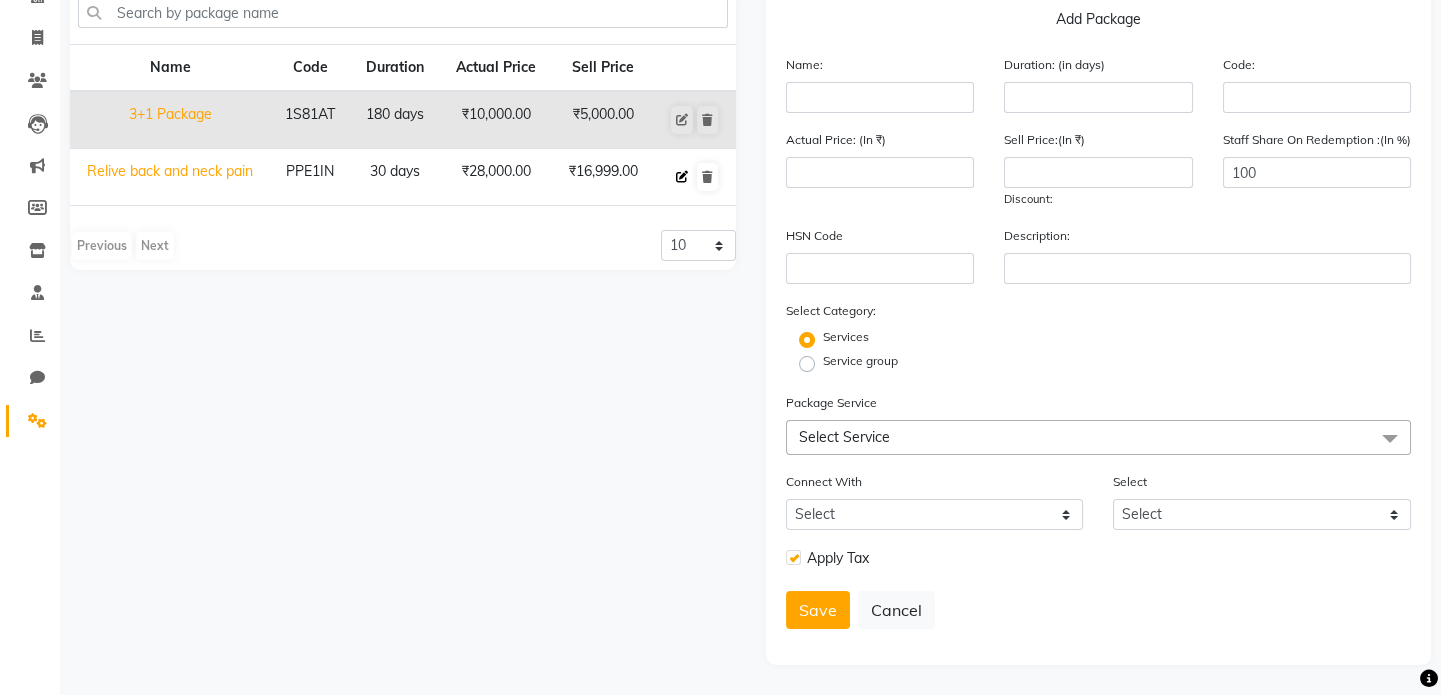 type on "Relive back and neck pain" 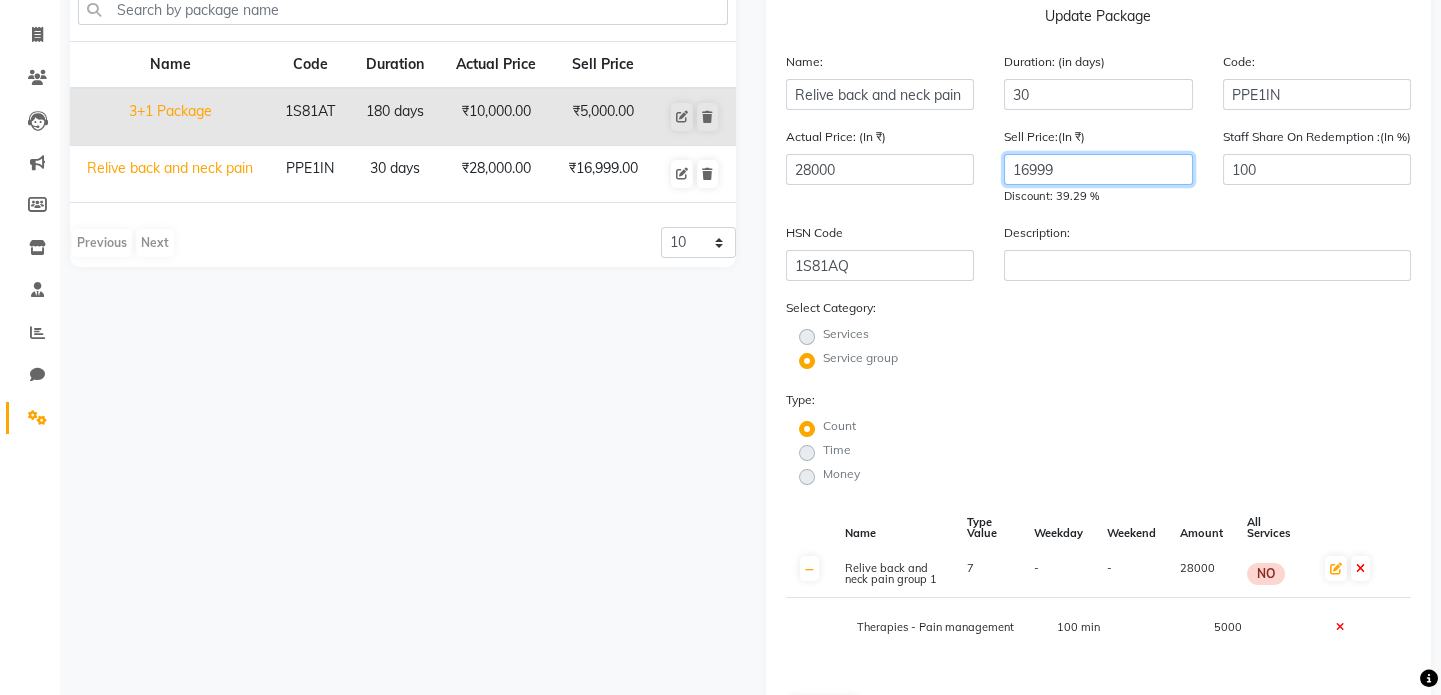 click on "16999" 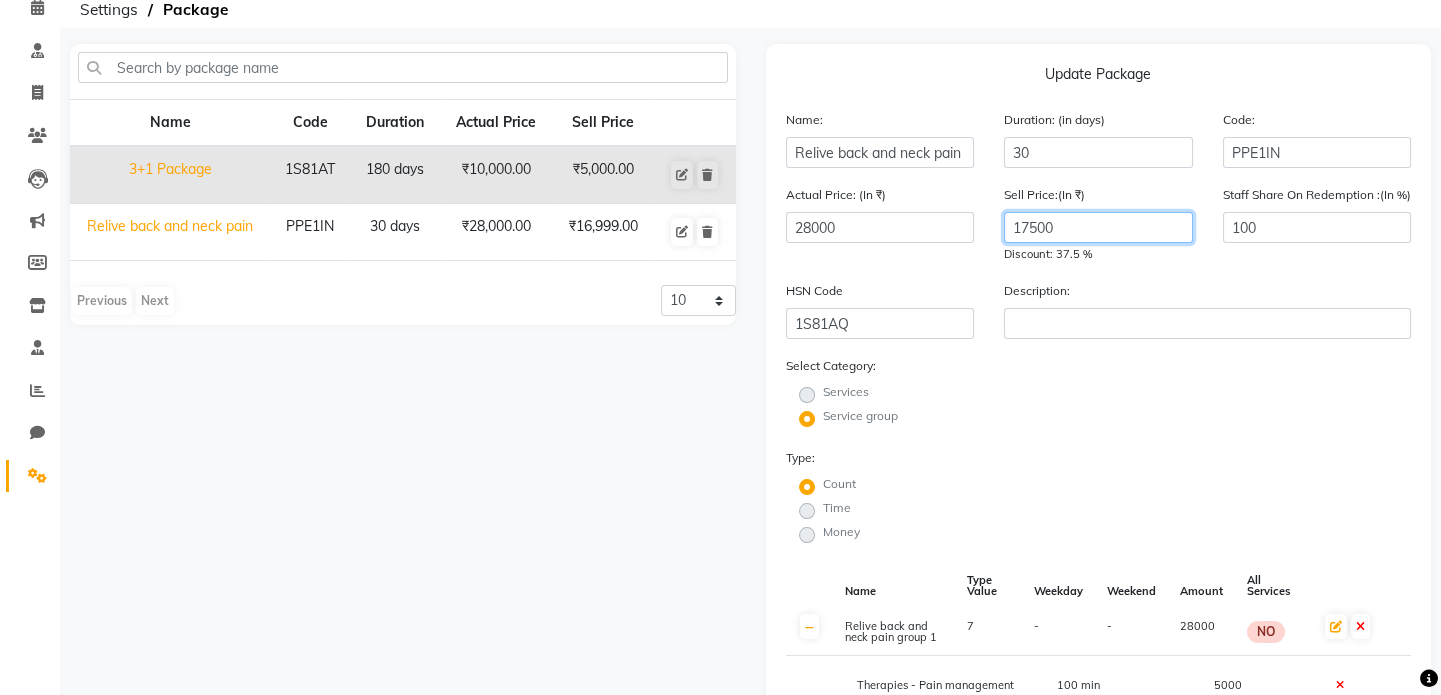 scroll, scrollTop: 62, scrollLeft: 0, axis: vertical 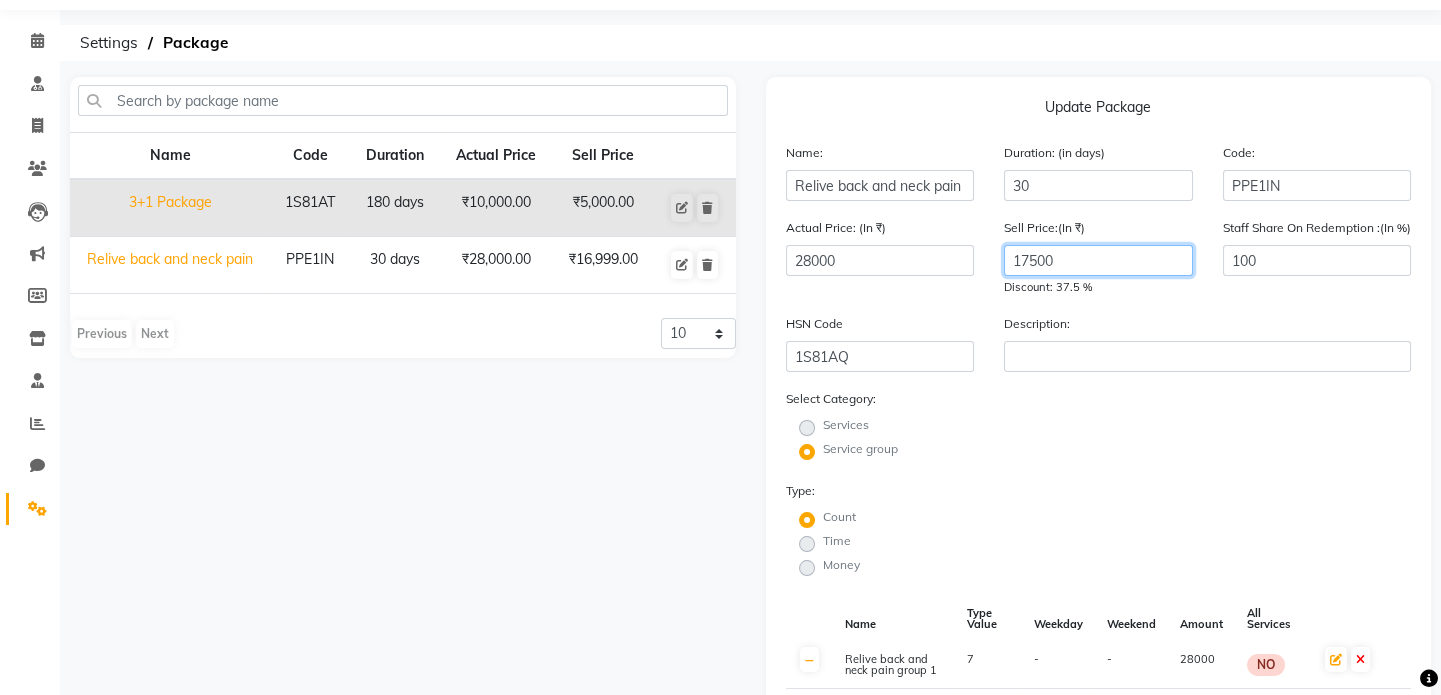 type on "17500" 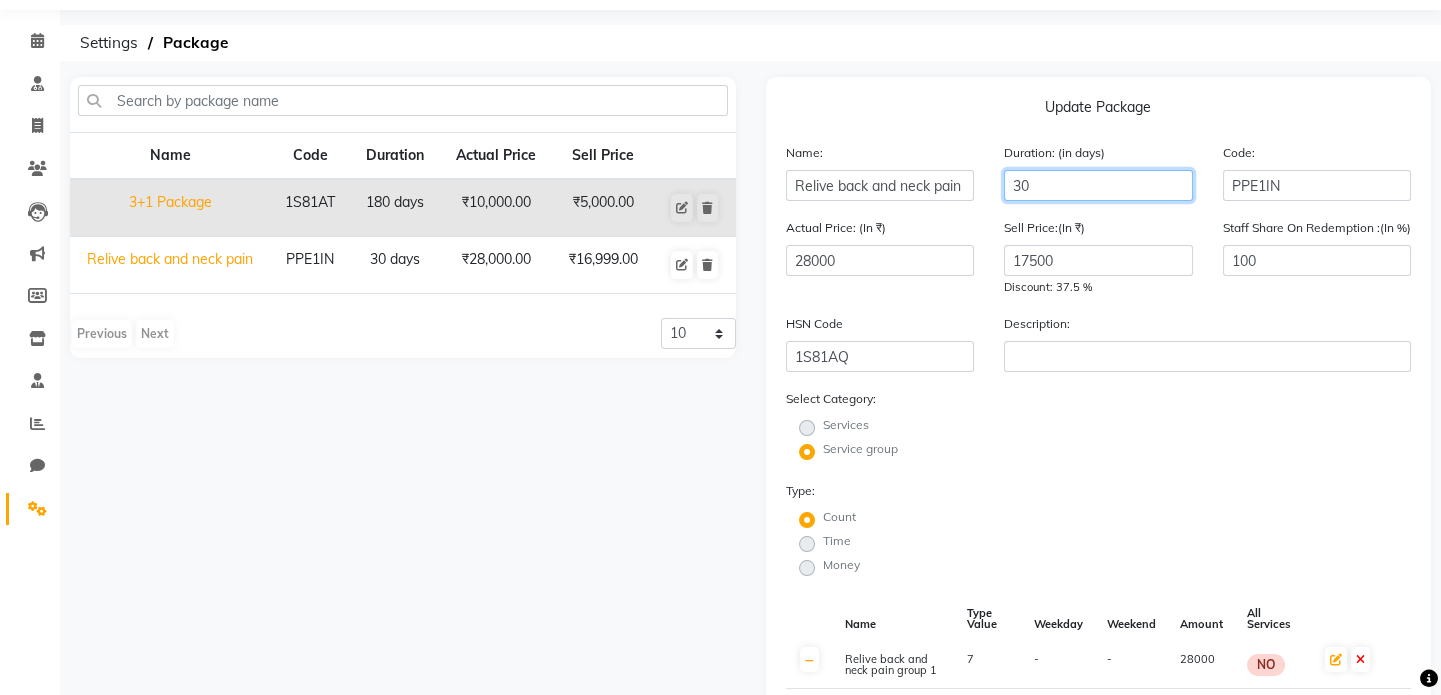 click on "30" 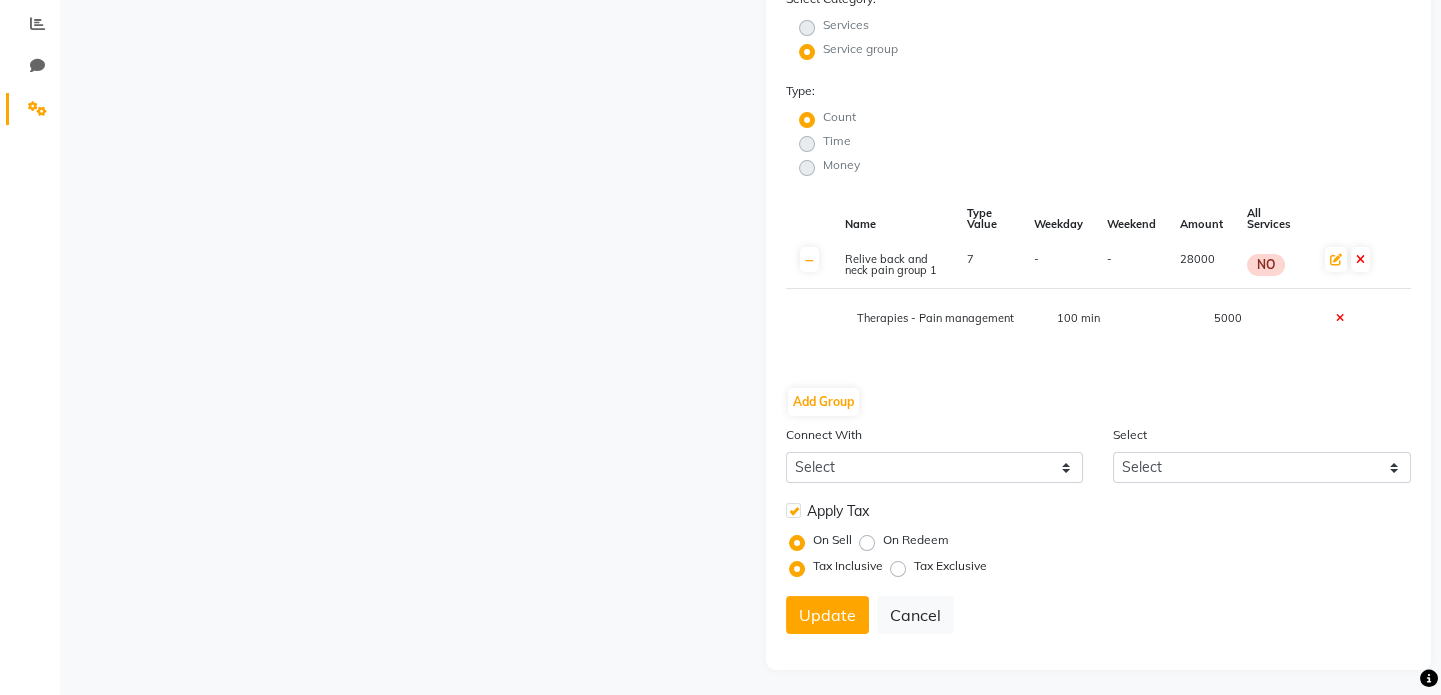 scroll, scrollTop: 470, scrollLeft: 0, axis: vertical 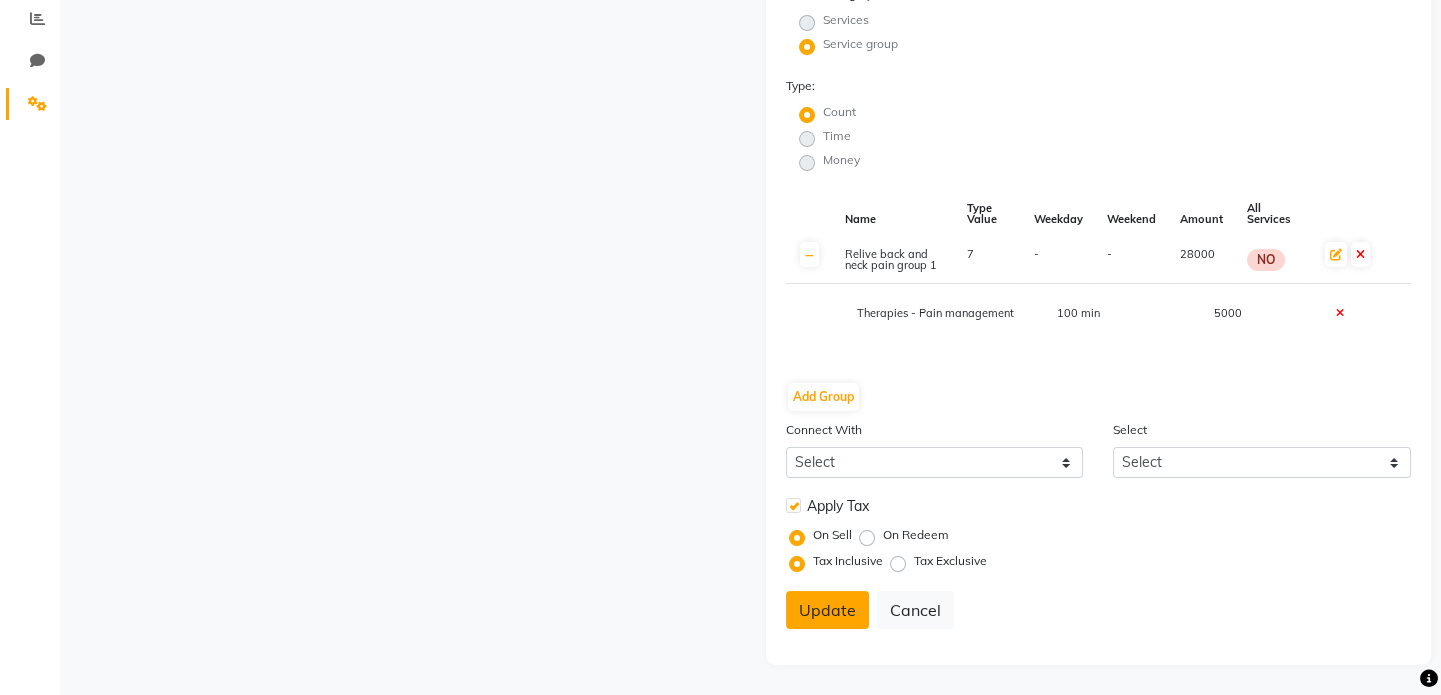 type on "40" 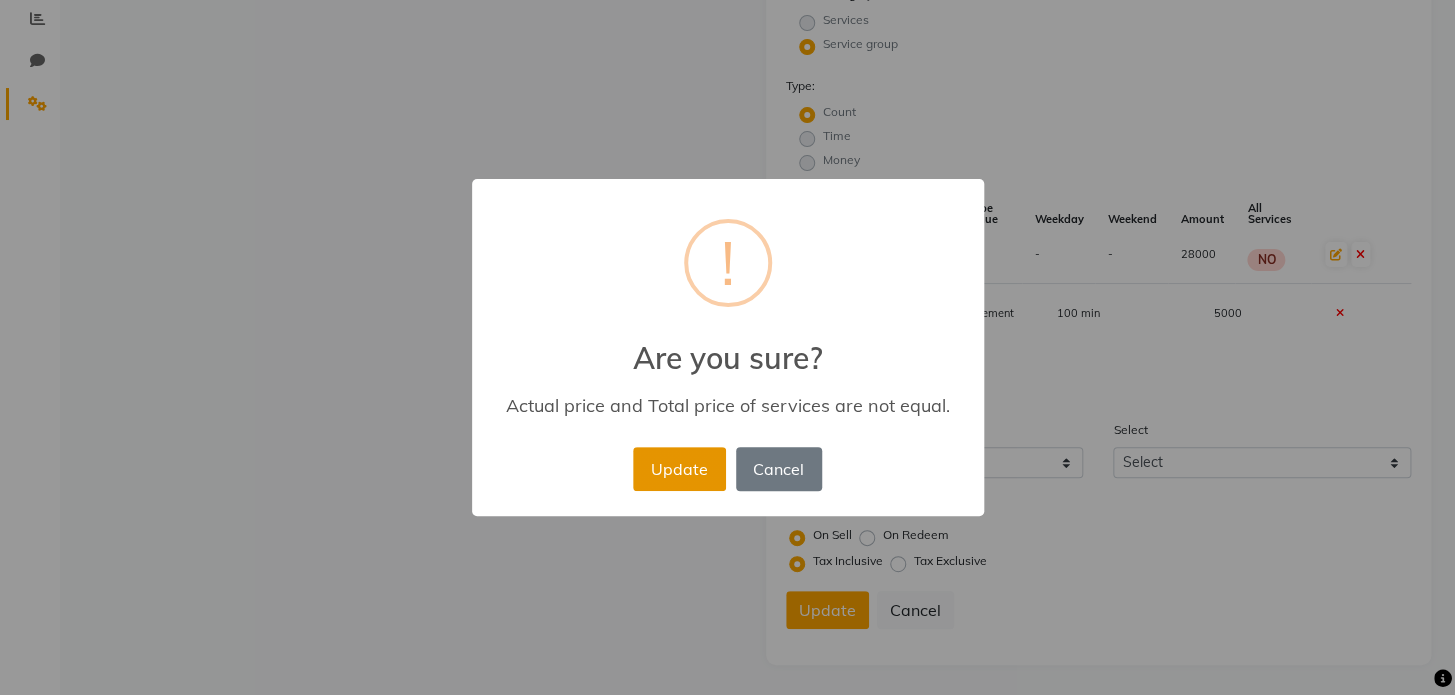 click on "Update" at bounding box center [679, 469] 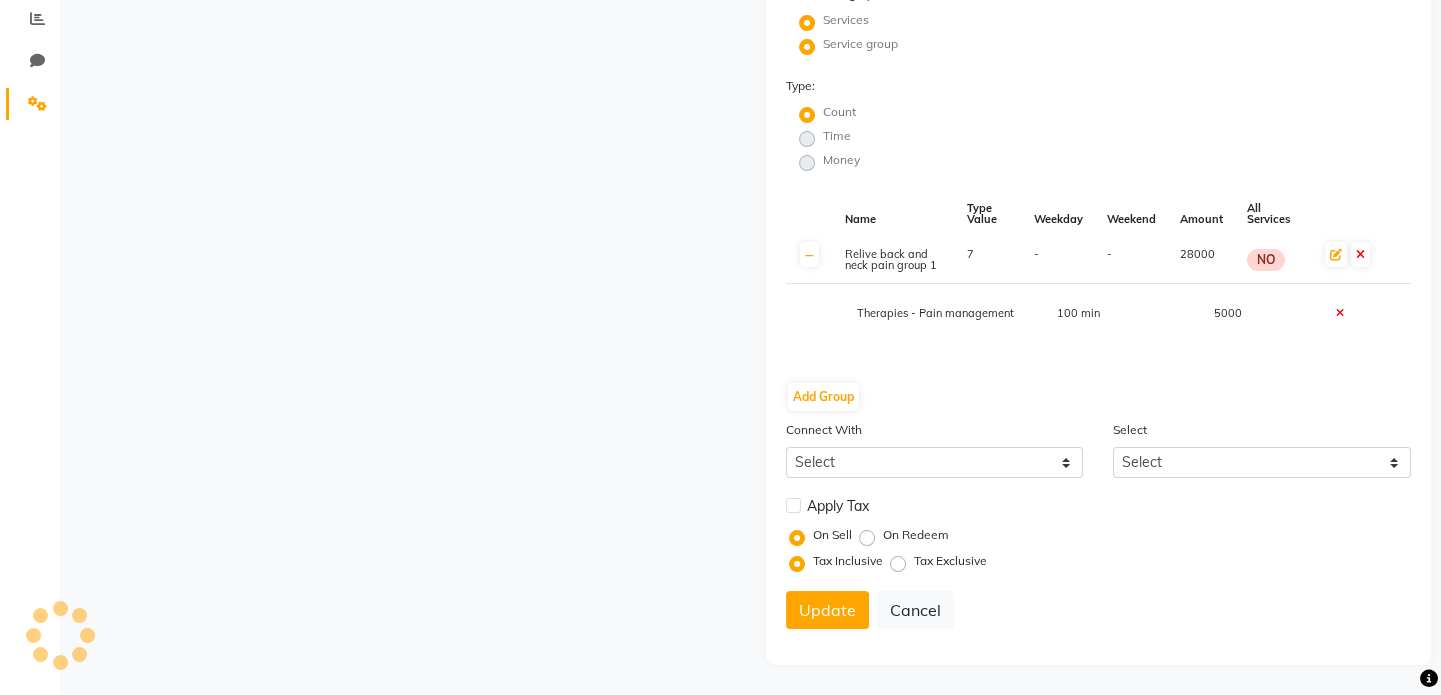 type 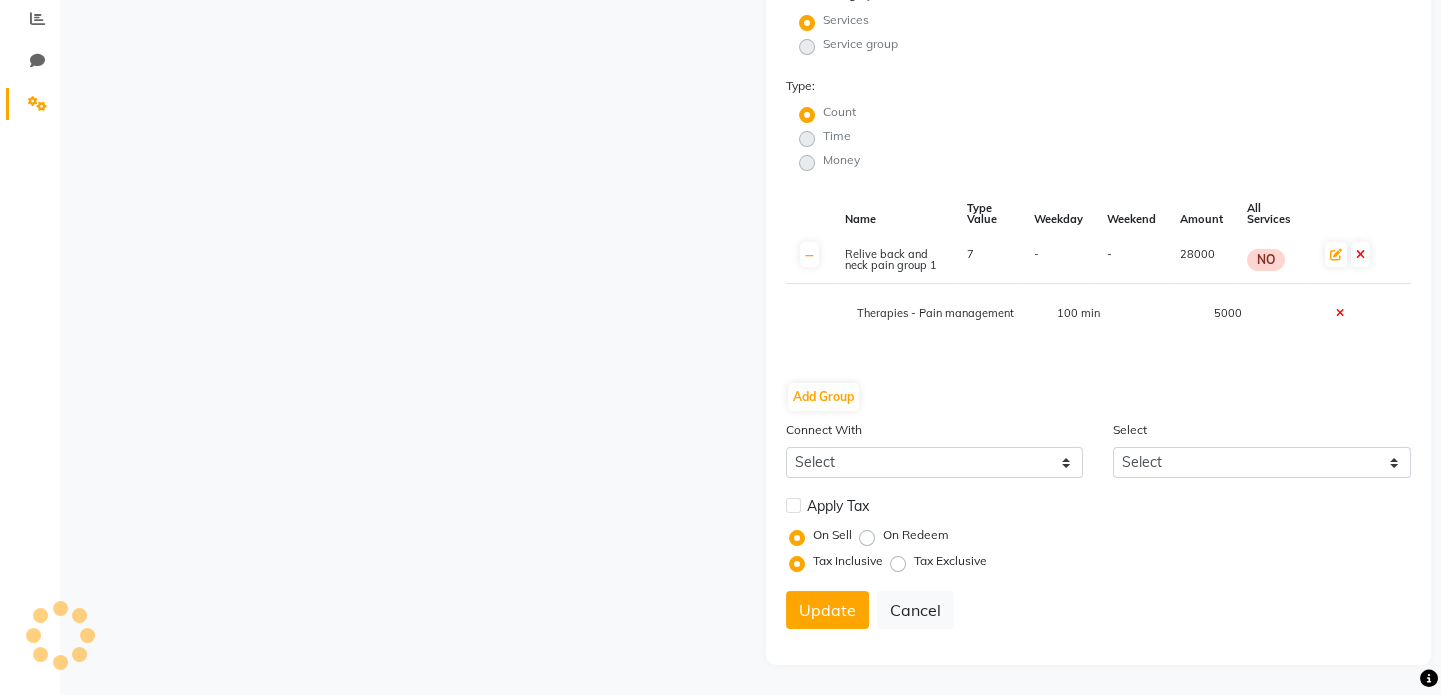 scroll, scrollTop: 153, scrollLeft: 0, axis: vertical 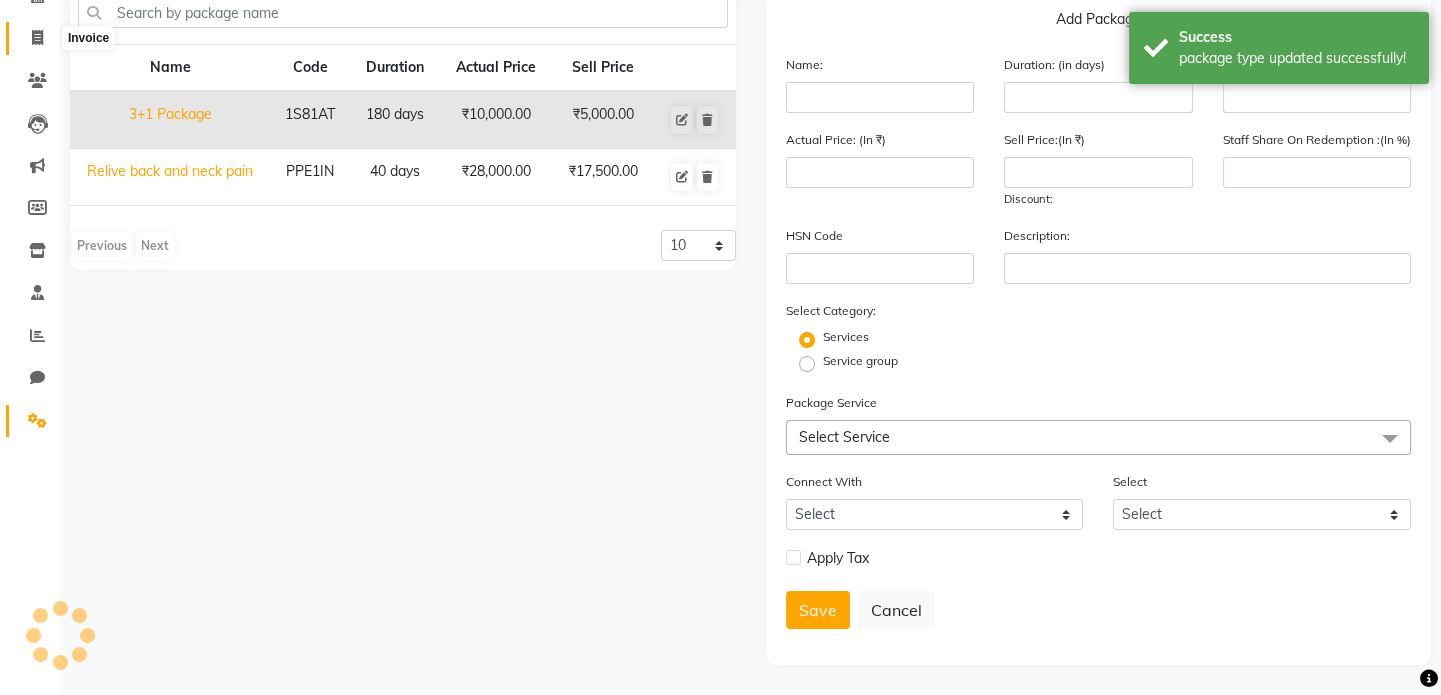 click 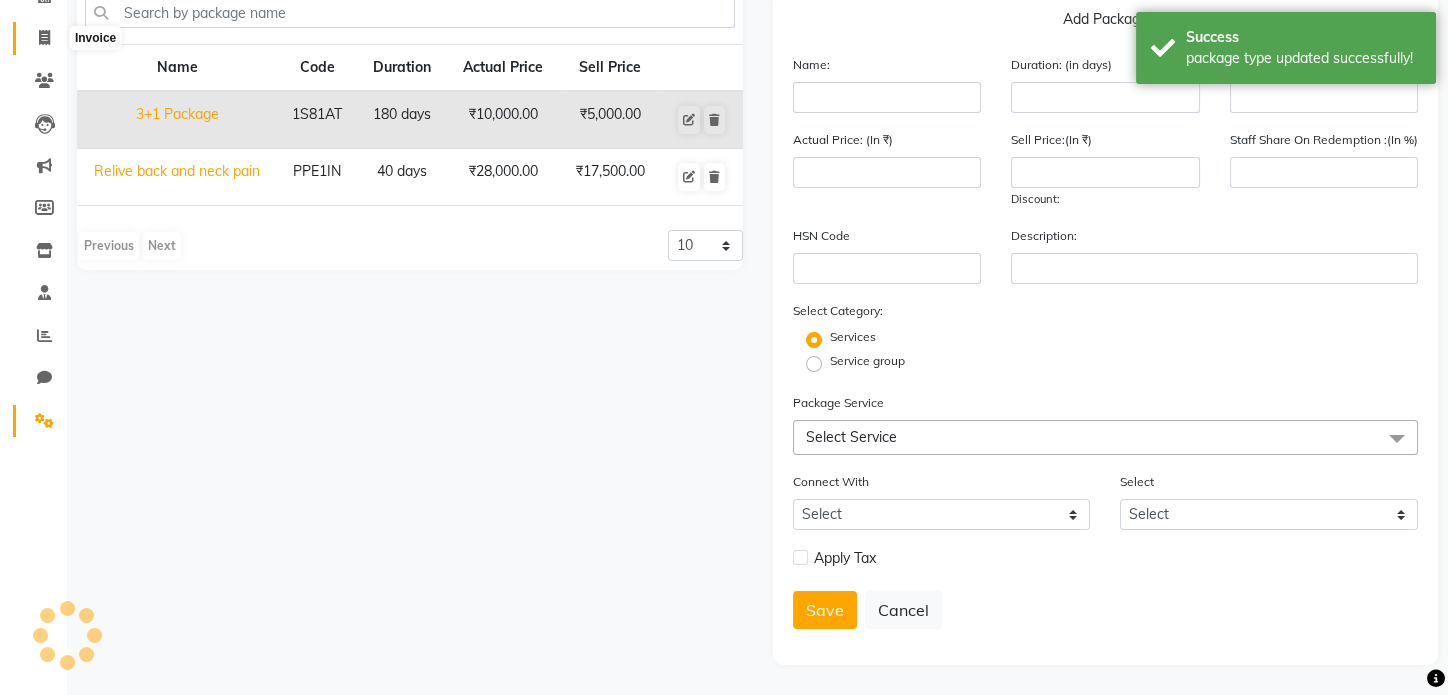 scroll, scrollTop: 0, scrollLeft: 0, axis: both 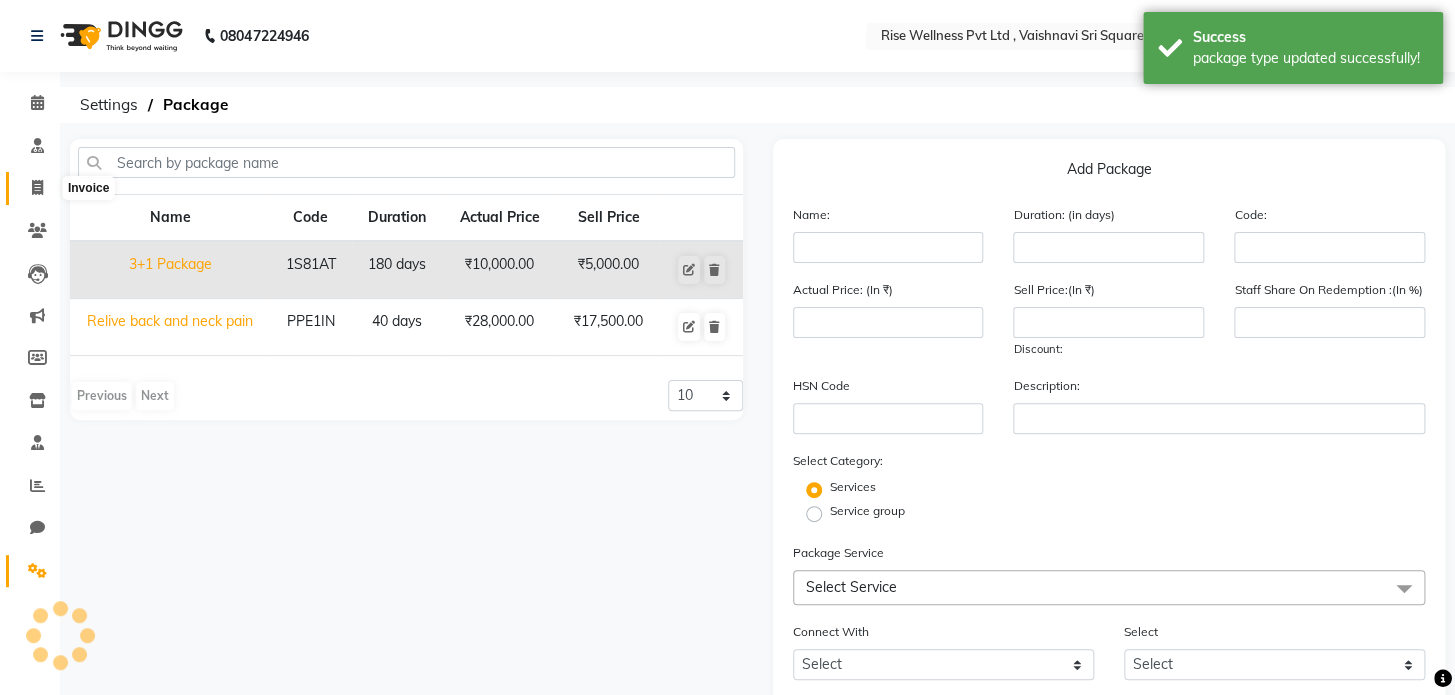 select on "7497" 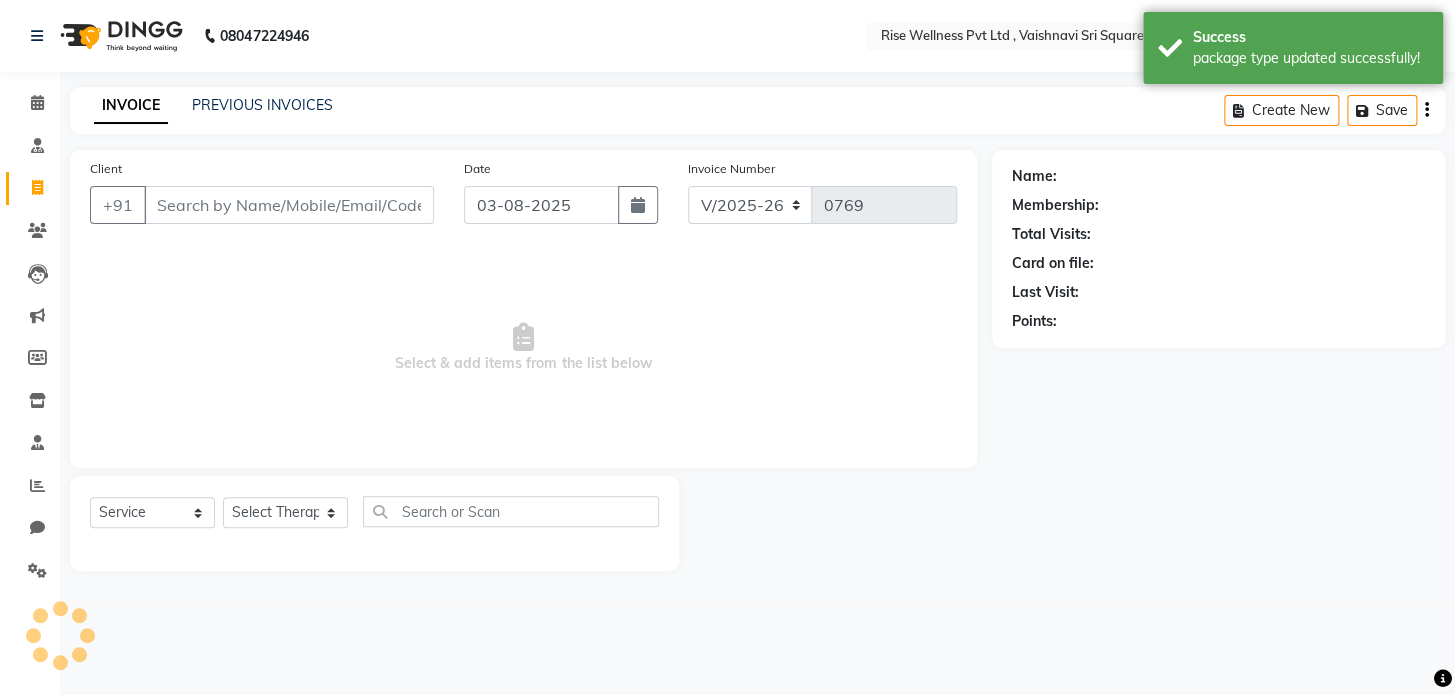select on "V" 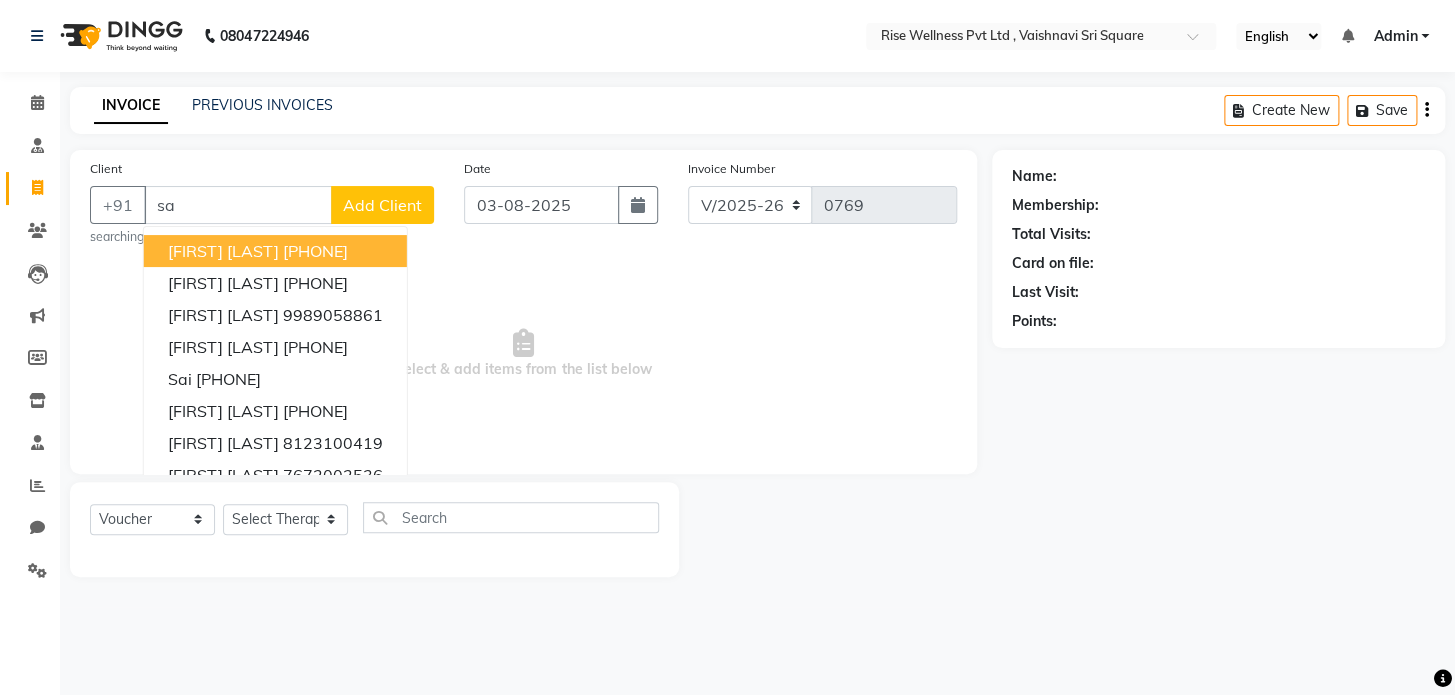 type on "s" 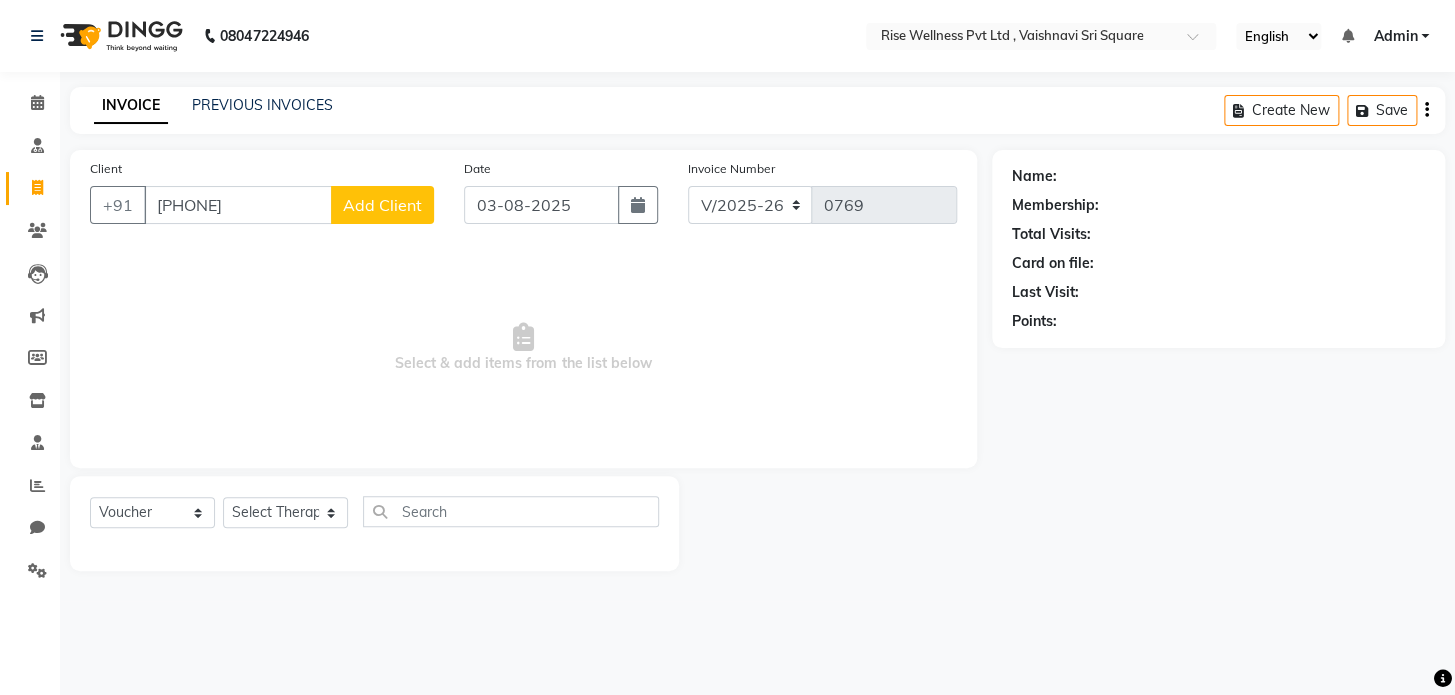 type on "[PHONE]" 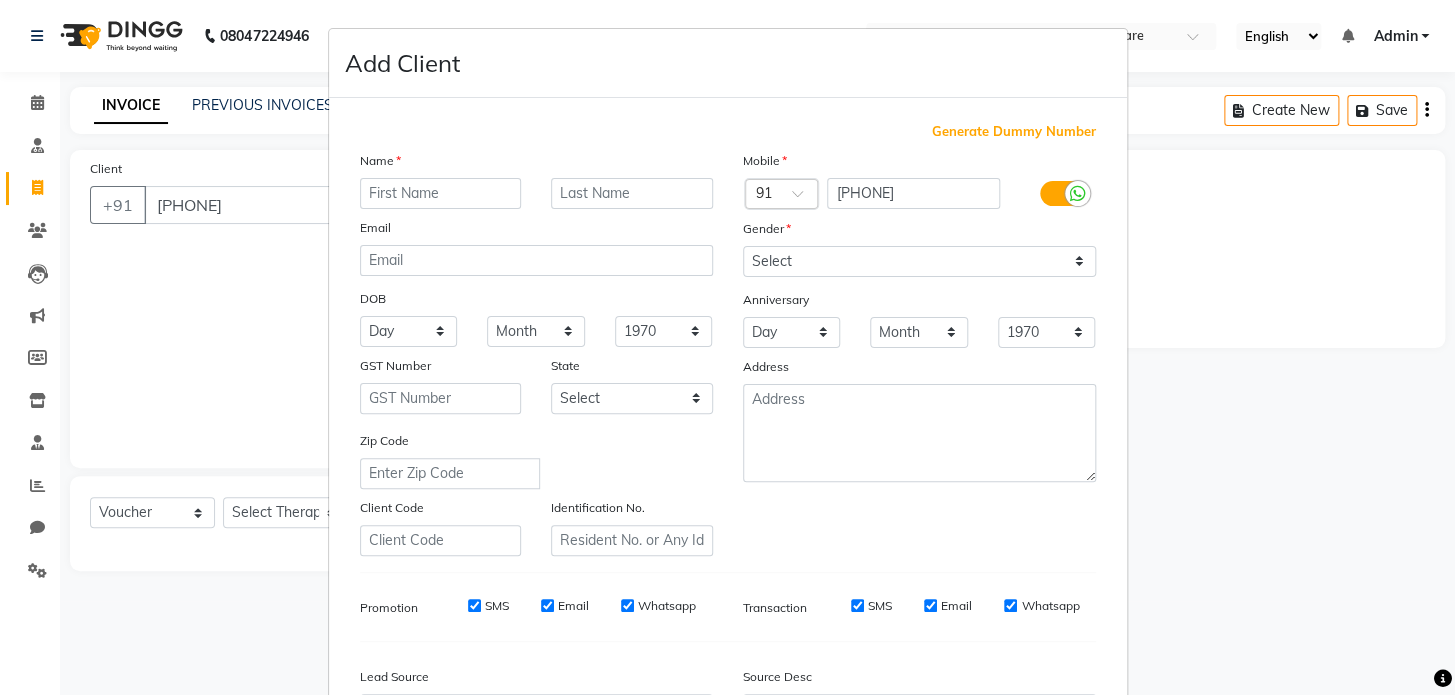 click on "Add Client Generate Dummy Number Name Email DOB Day 01 02 03 04 05 06 07 08 09 10 11 12 13 14 15 16 17 18 19 20 21 22 23 24 25 26 27 28 29 30 31 Month January February March April May June July August September October November December 1940 1941 1942 1943 1944 1945 1946 1947 1948 1949 1950 1951 1952 1953 1954 1955 1956 1957 1958 1959 1960 1961 1962 1963 1964 1965 1966 1967 1968 1969 1970 1971 1972 1973 1974 1975 1976 1977 1978 1979 1980 1981 1982 1983 1984 1985 1986 1987 1988 1989 1990 1991 1992 1993 1994 1995 1996 1997 1998 1999 2000 2001 2002 2003 2004 2005 2006 2007 2008 2009 2010 2011 2012 2013 2014 2015 2016 2017 2018 2019 2020 2021 2022 2023 2024 GST Number State Select Andaman and Nicobar Islands Andhra Pradesh Arunachal Pradesh Assam Bihar Chandigarh Chhattisgarh Dadra and Nagar Haveli Daman and Diu Delhi Goa Gujarat Haryana Himachal Pradesh Jammu and Kashmir Jharkhand Karnataka Kerala Lakshadweep Madhya Pradesh Maharashtra Manipur Meghalaya Mizoram Nagaland Odisha Pondicherry Punjab Rajasthan Sikkim" at bounding box center [727, 347] 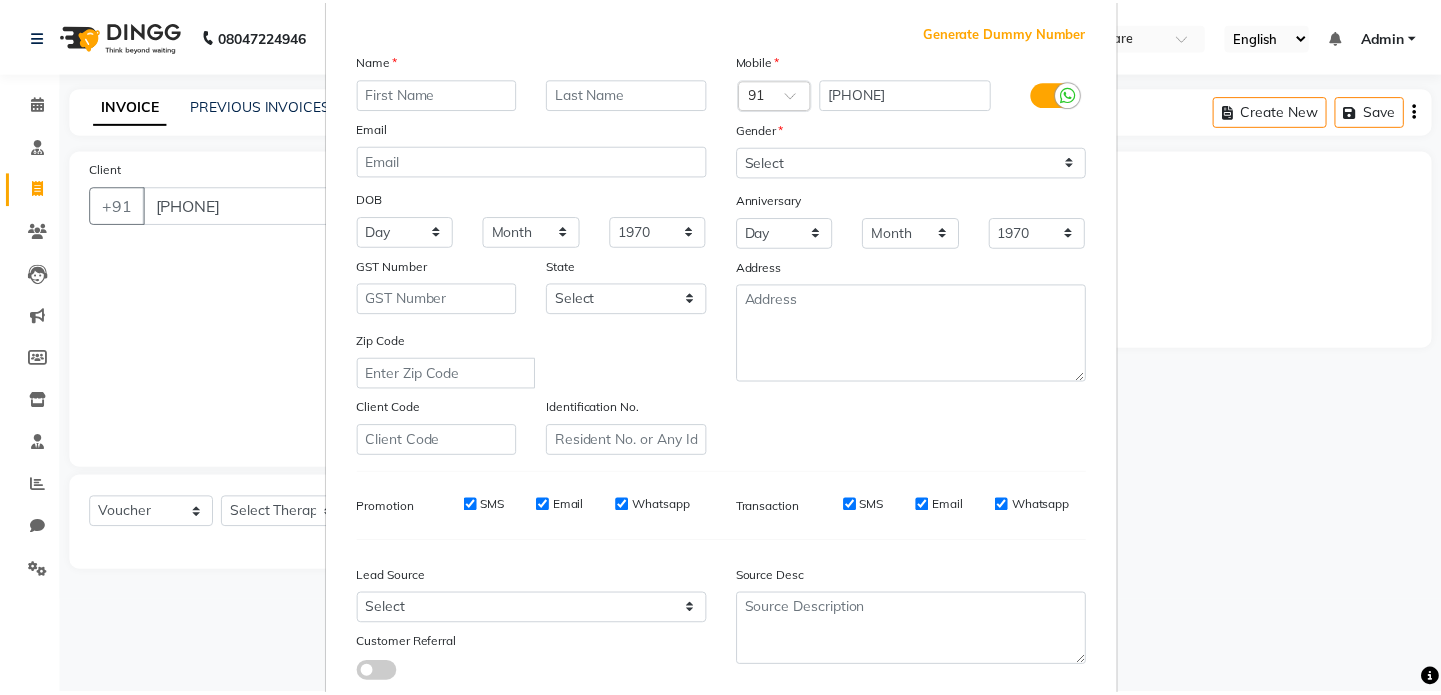 scroll, scrollTop: 233, scrollLeft: 0, axis: vertical 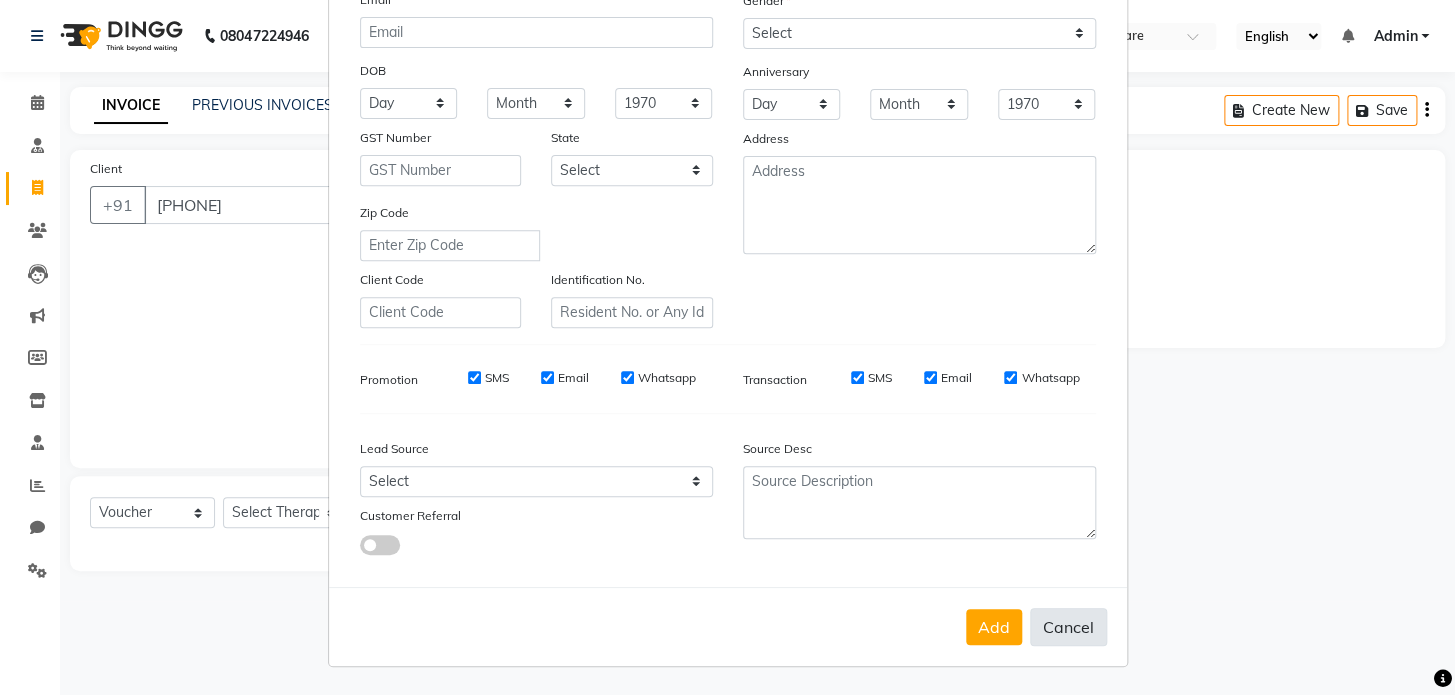 click on "Cancel" at bounding box center [1068, 627] 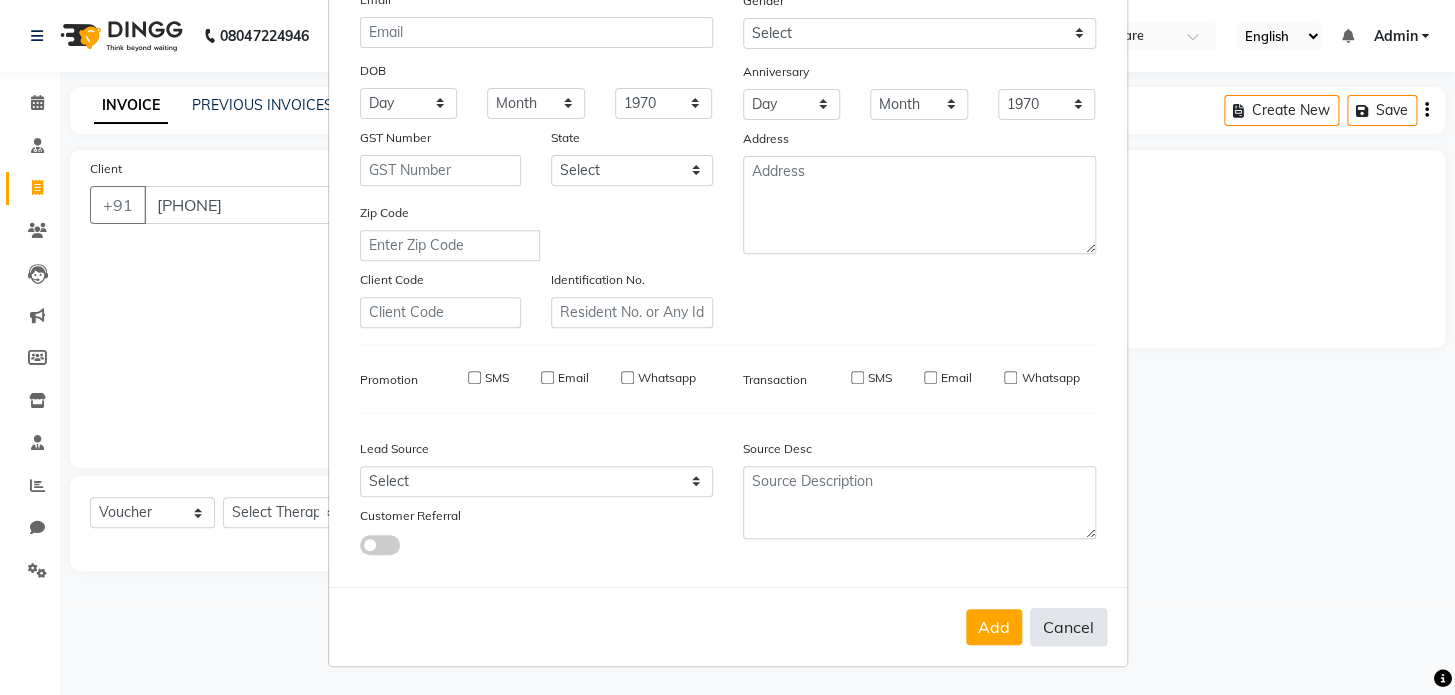 select 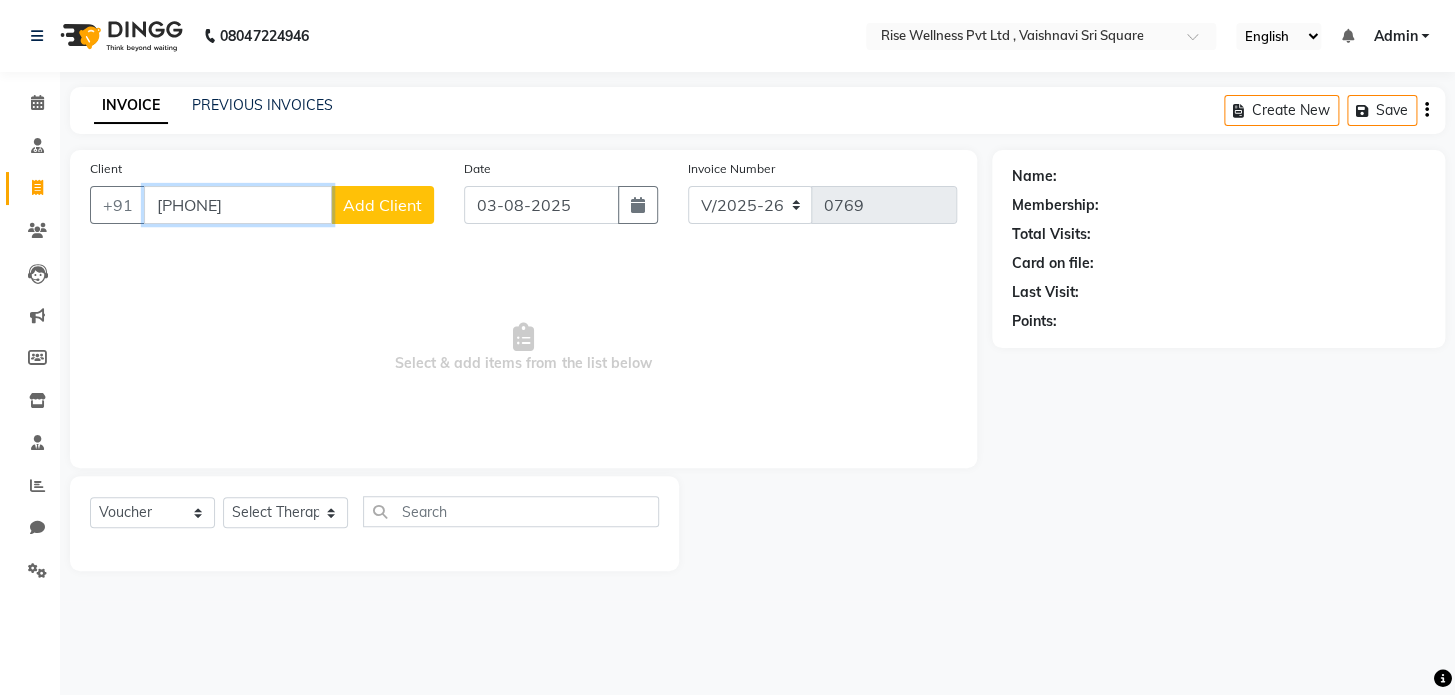 click on "[PHONE]" at bounding box center (238, 205) 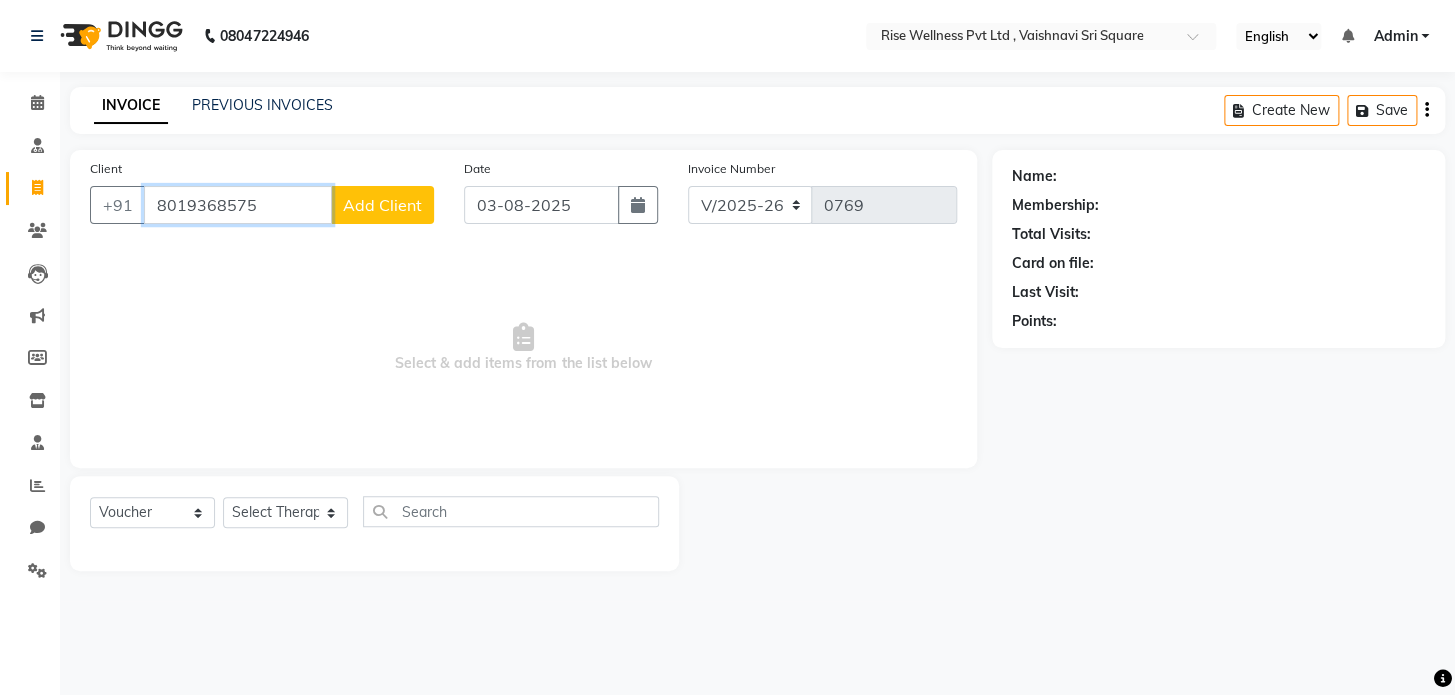 click on "8019368575" at bounding box center (238, 205) 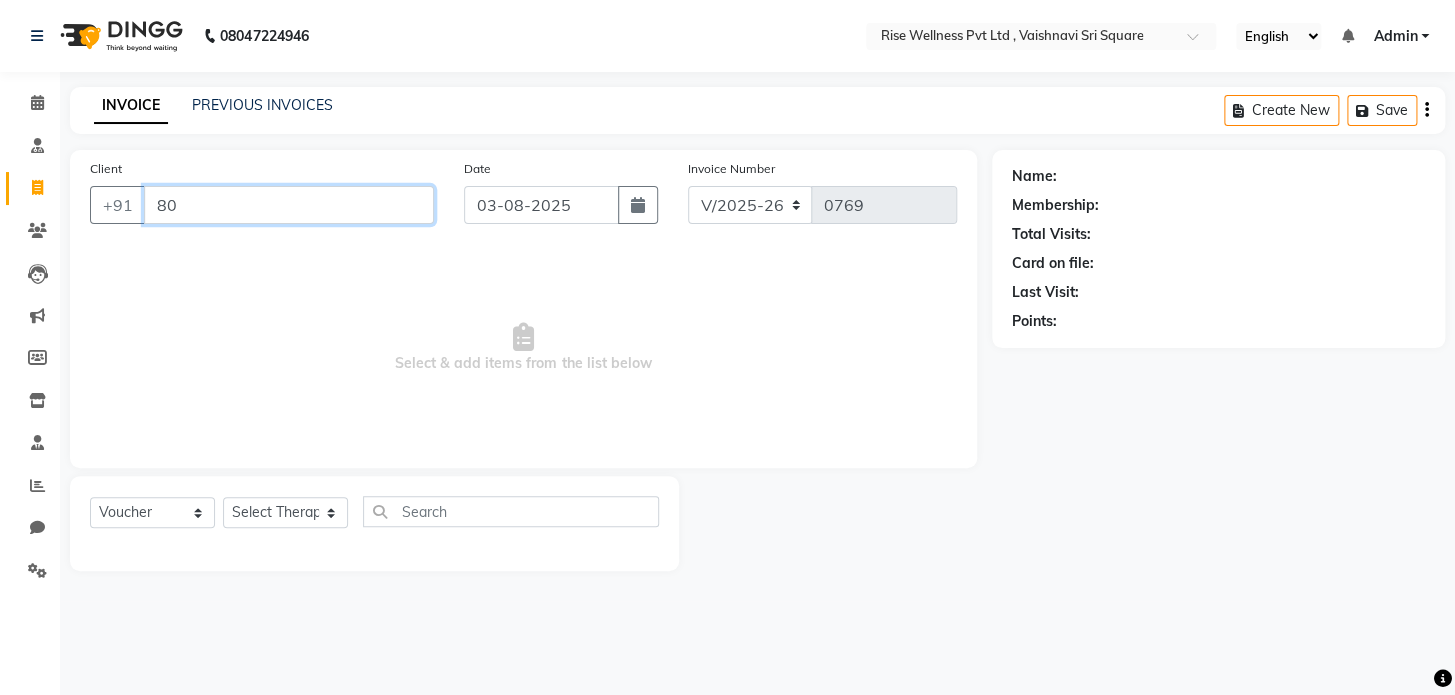 type on "8" 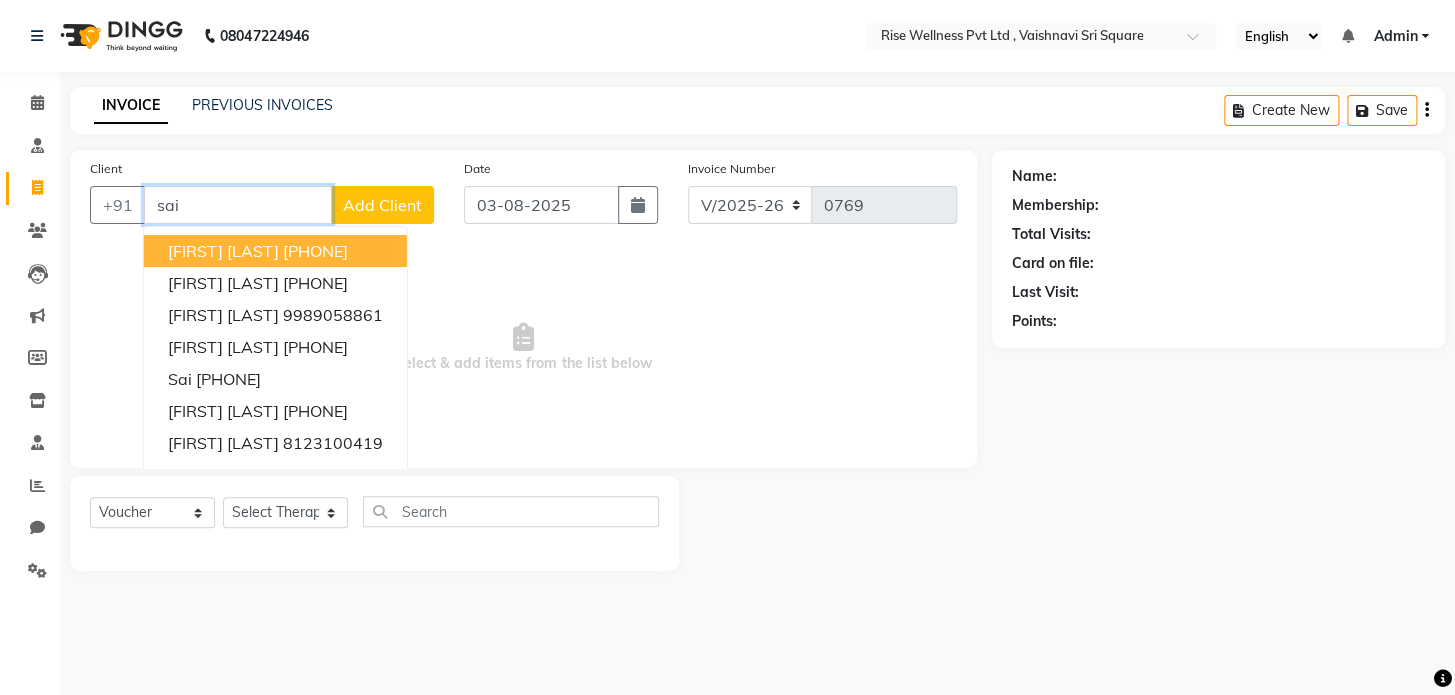 click on "[PHONE]" at bounding box center (315, 251) 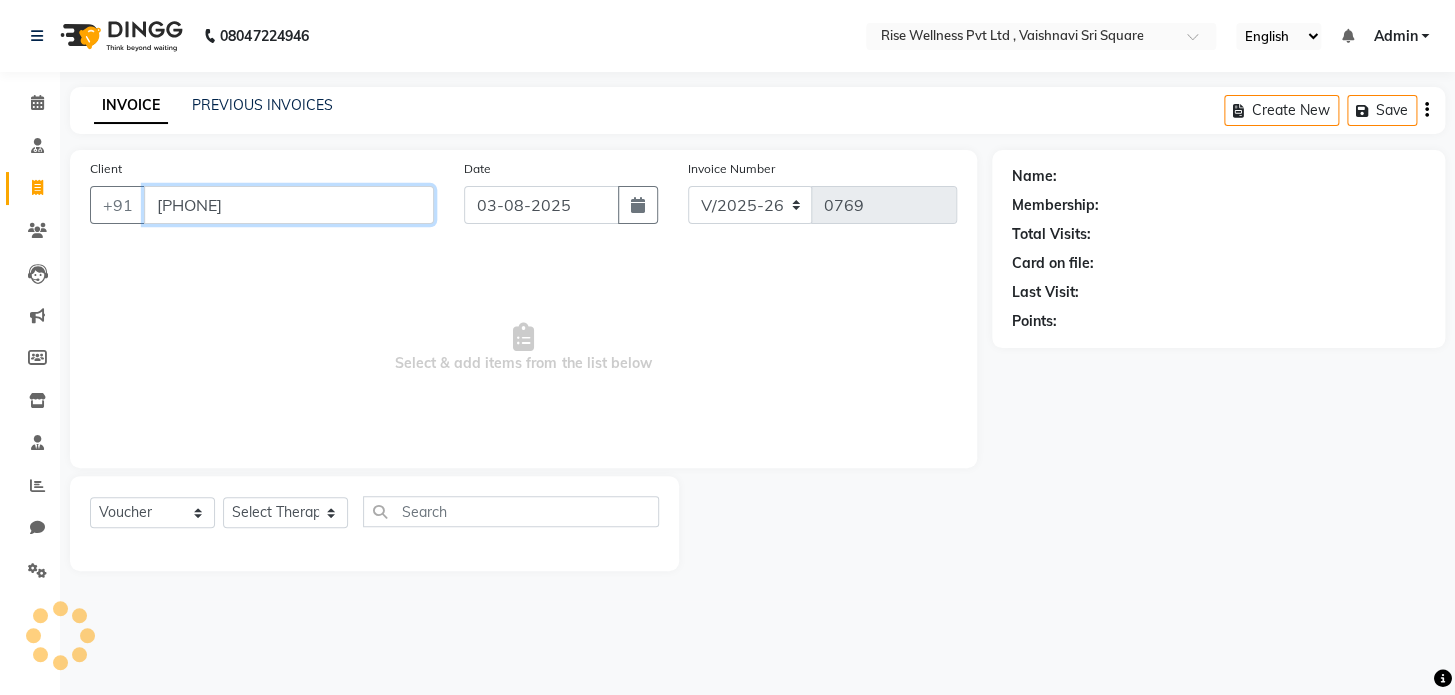 type on "[PHONE]" 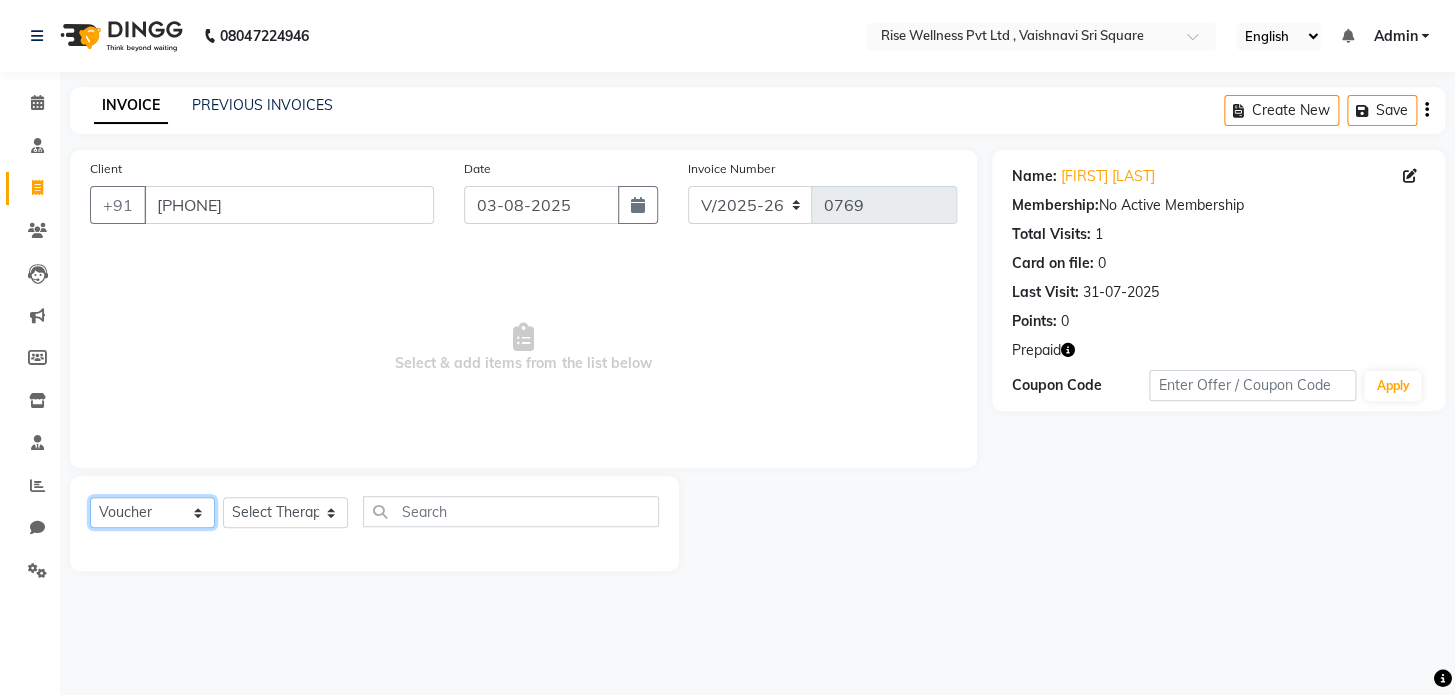 click on "Select  Service  Product  Membership  Package Voucher Prepaid Gift Card" 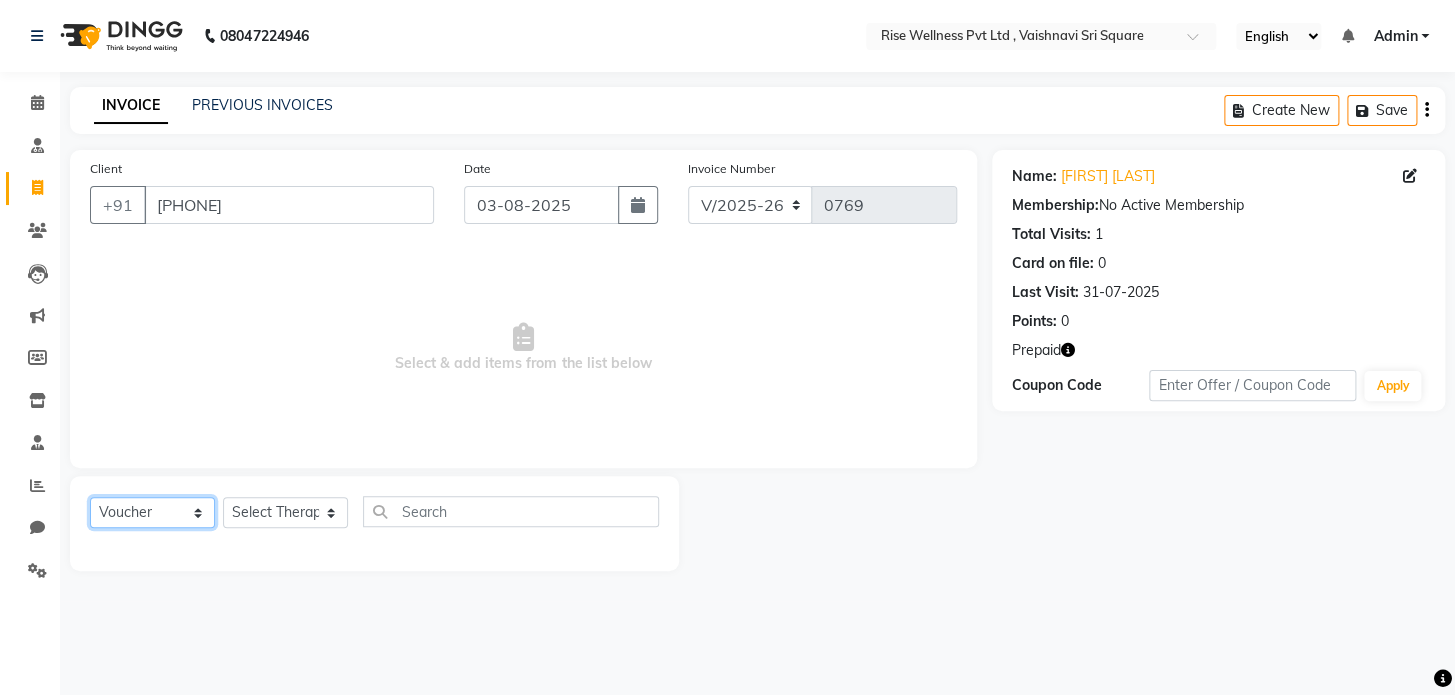 click on "Select  Service  Product  Membership  Package Voucher Prepaid Gift Card" 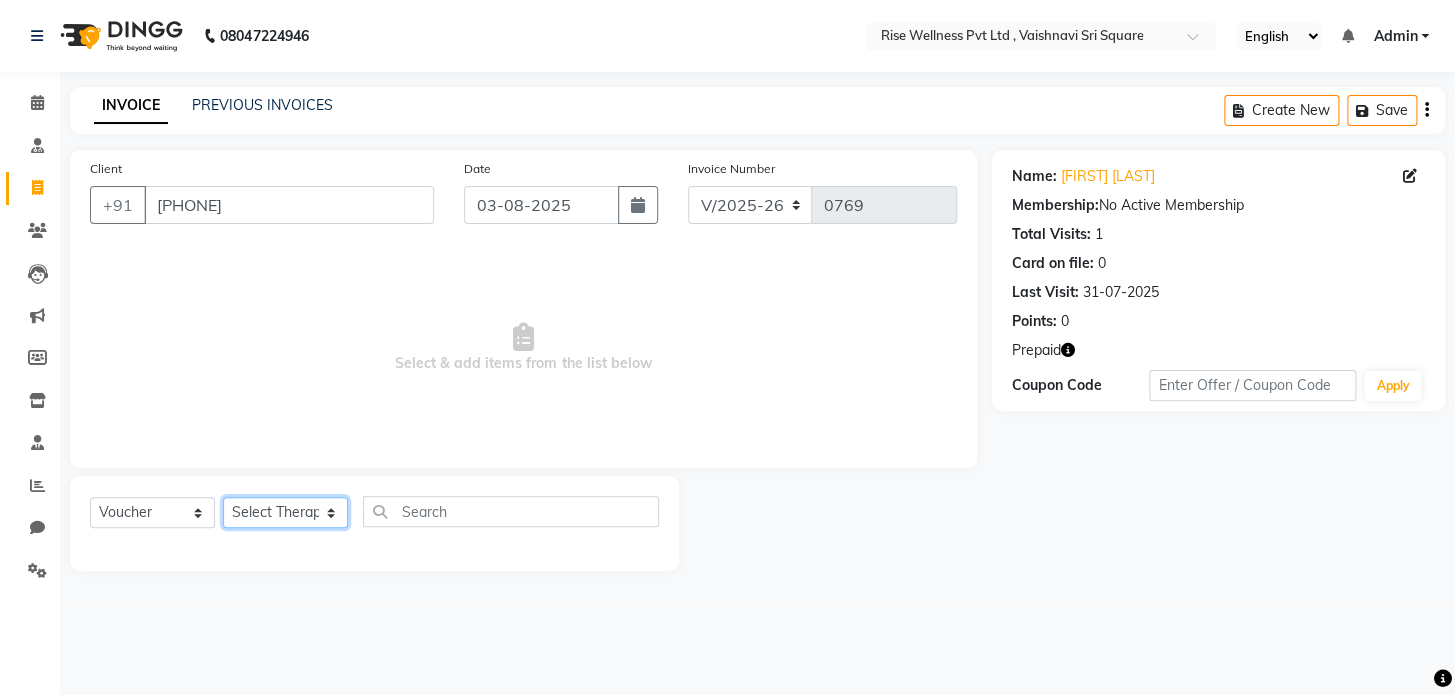 click on "Select Therapist LIBIN nithya Reception sujith suzi" 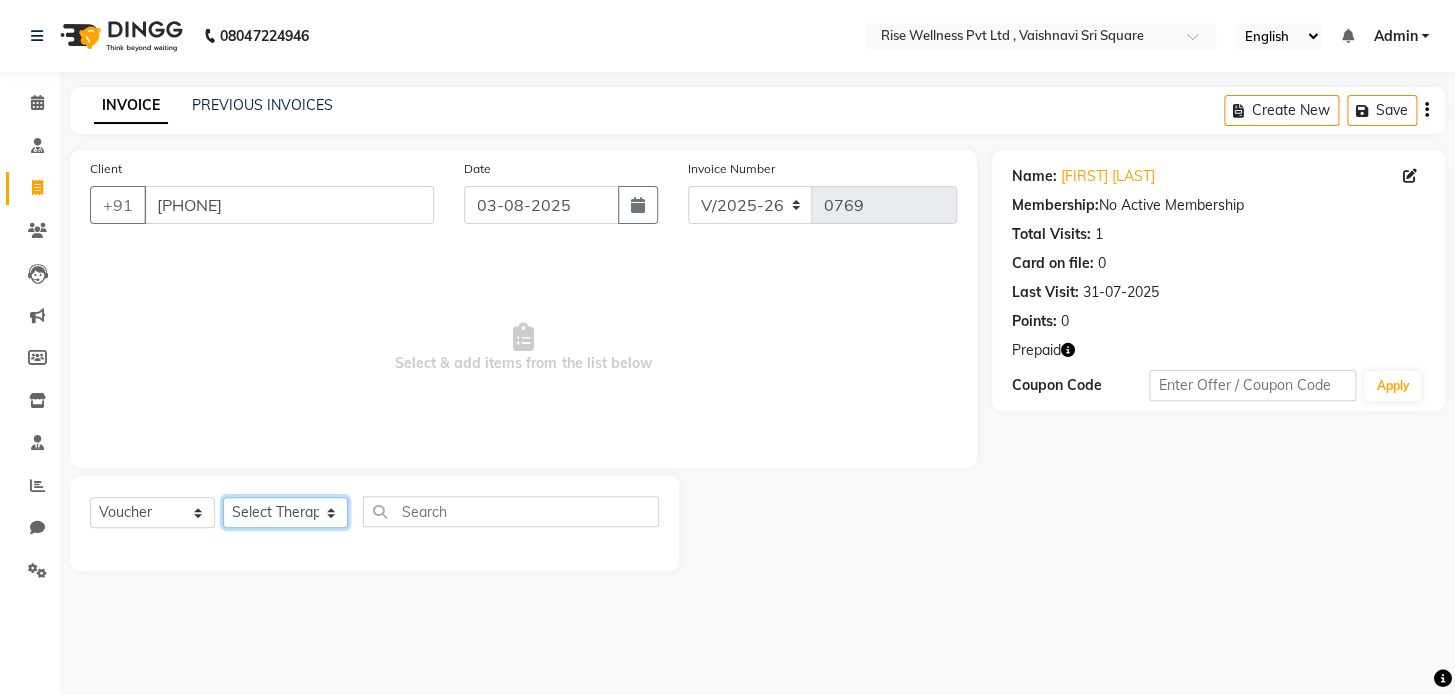 select on "[NUMBER]" 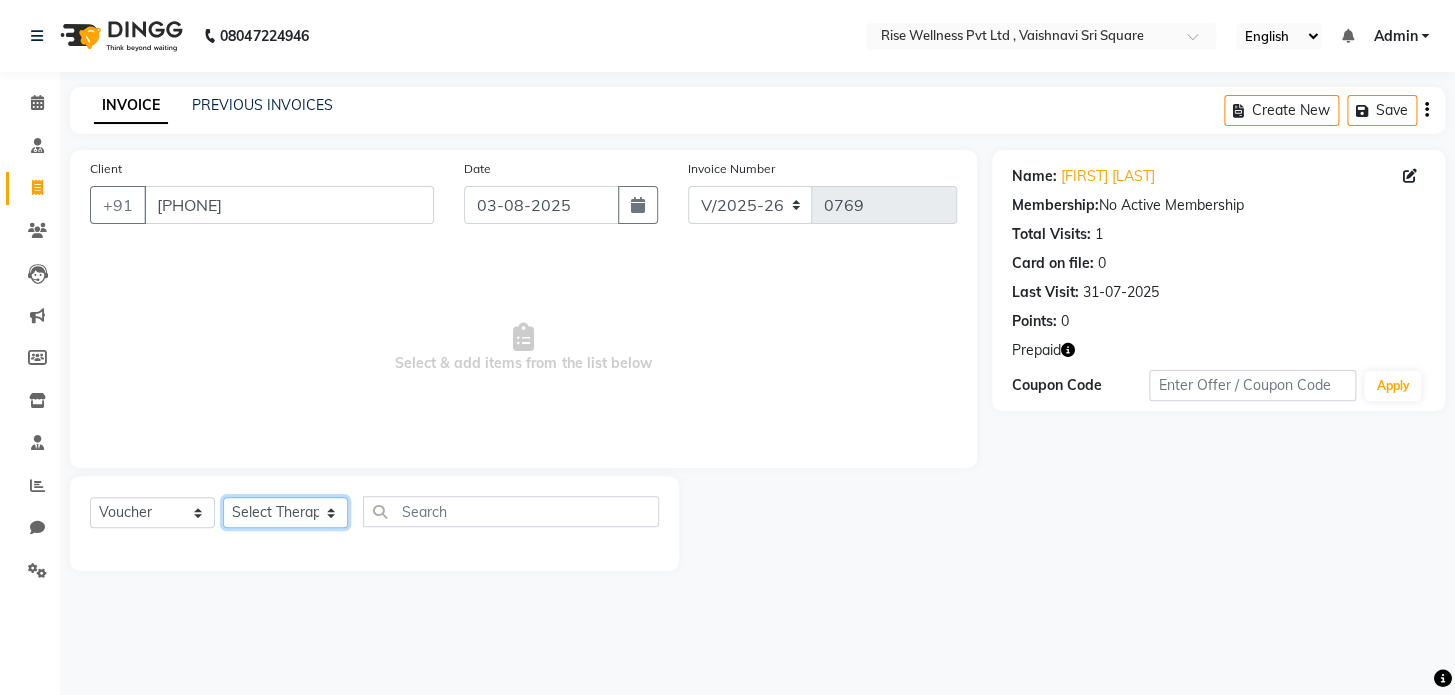 click on "Select Therapist LIBIN nithya Reception sujith suzi" 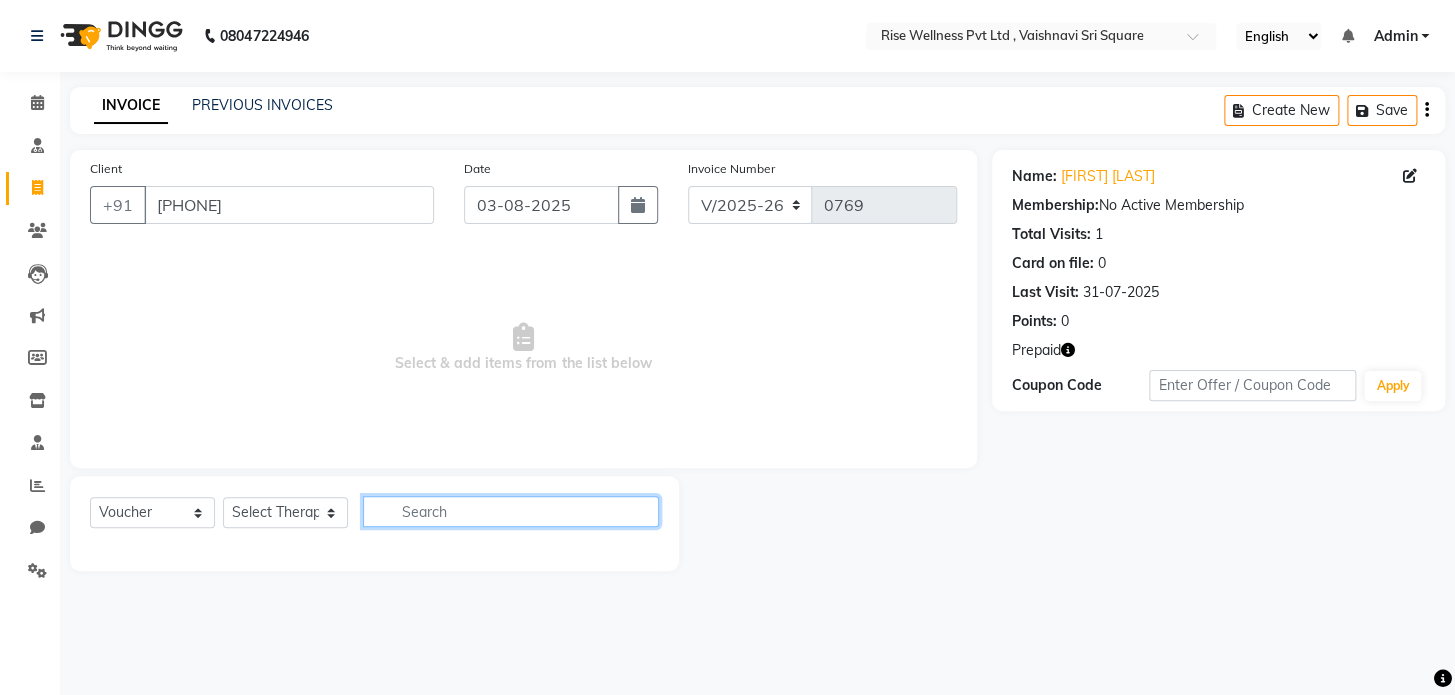 click 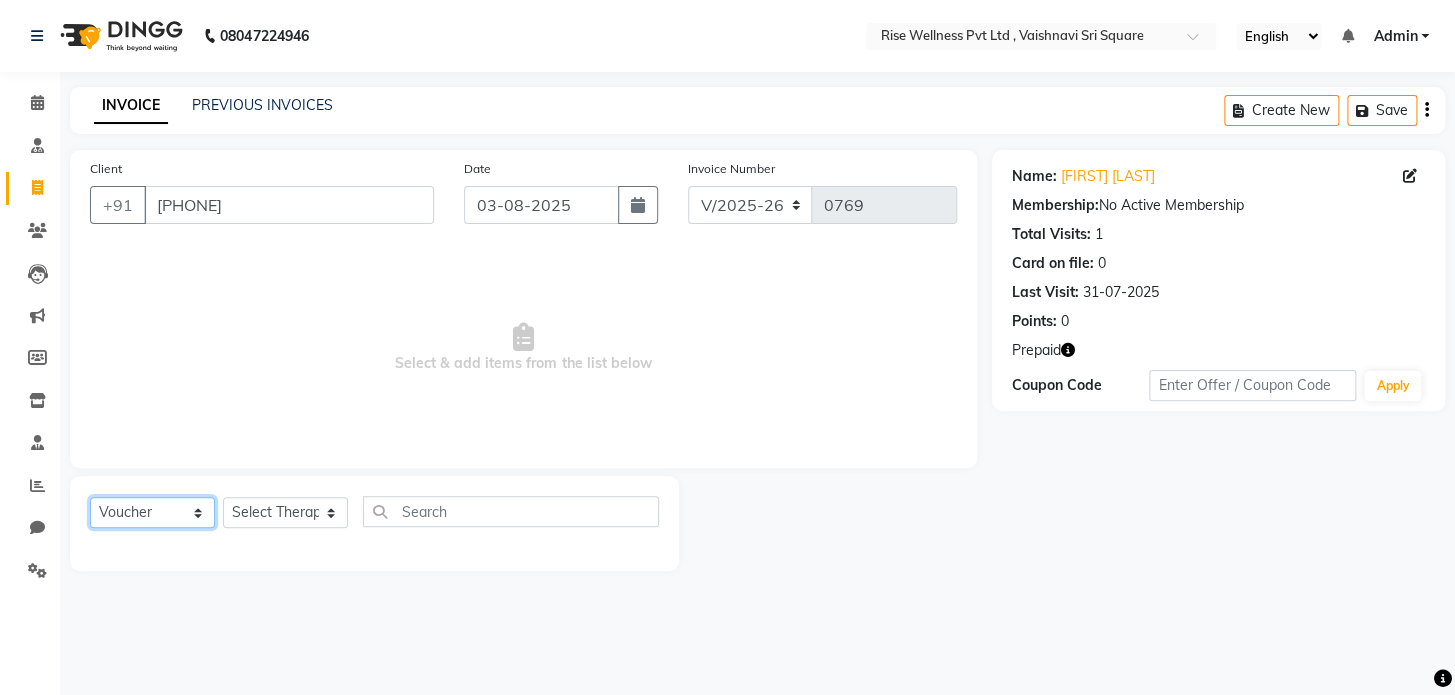 click on "Select  Service  Product  Membership  Package Voucher Prepaid Gift Card" 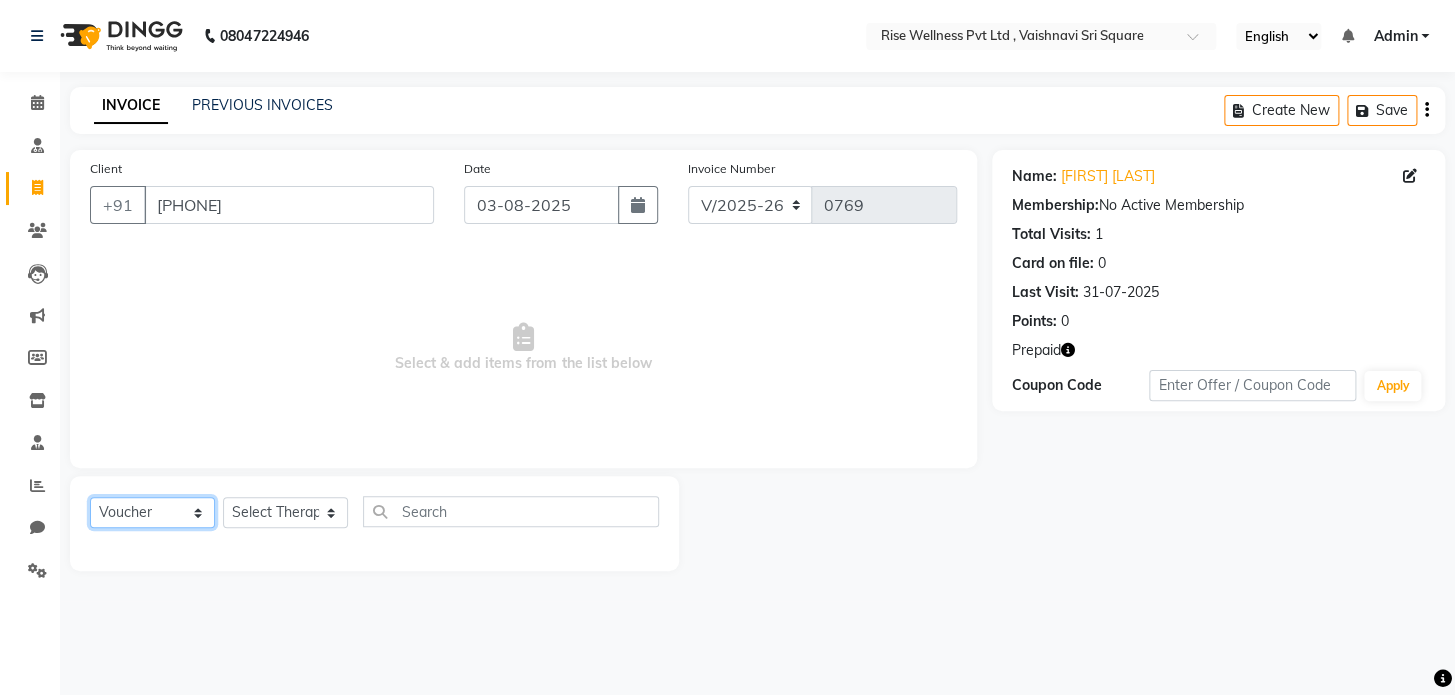 select on "package" 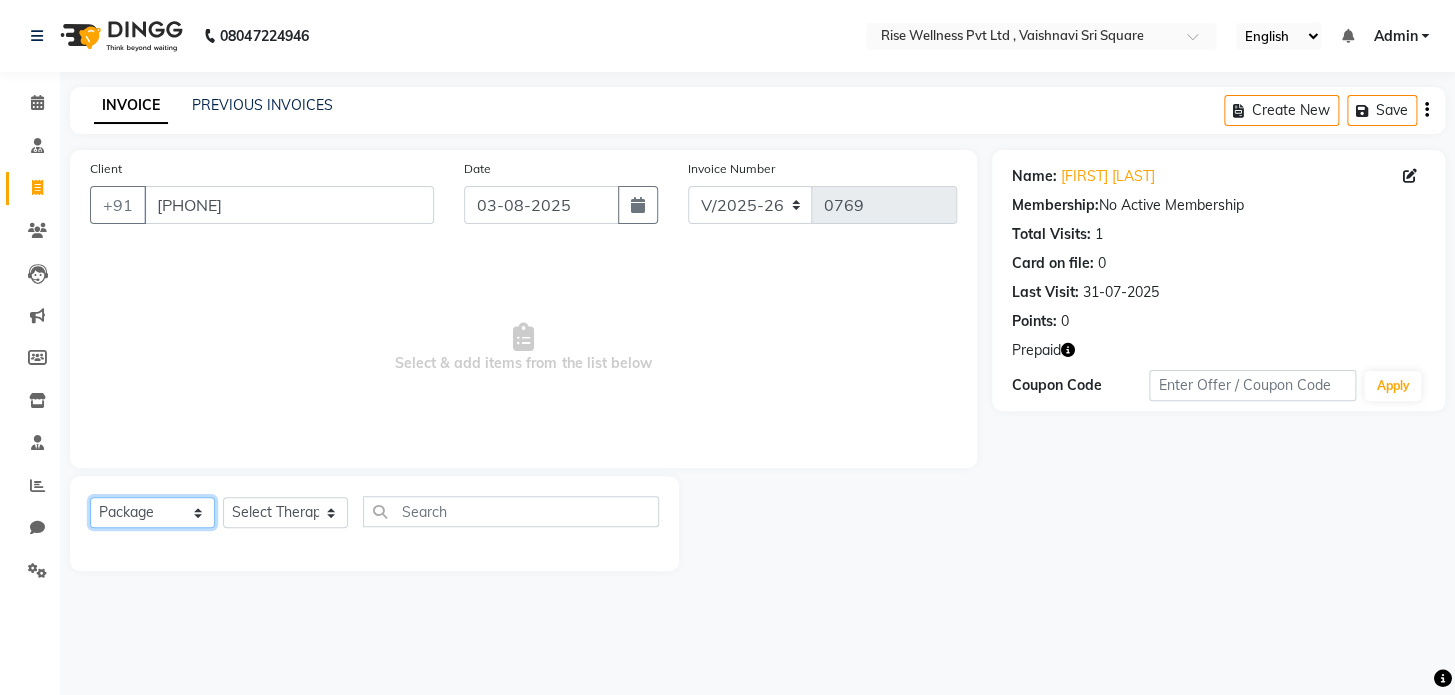 click on "Select  Service  Product  Membership  Package Voucher Prepaid Gift Card" 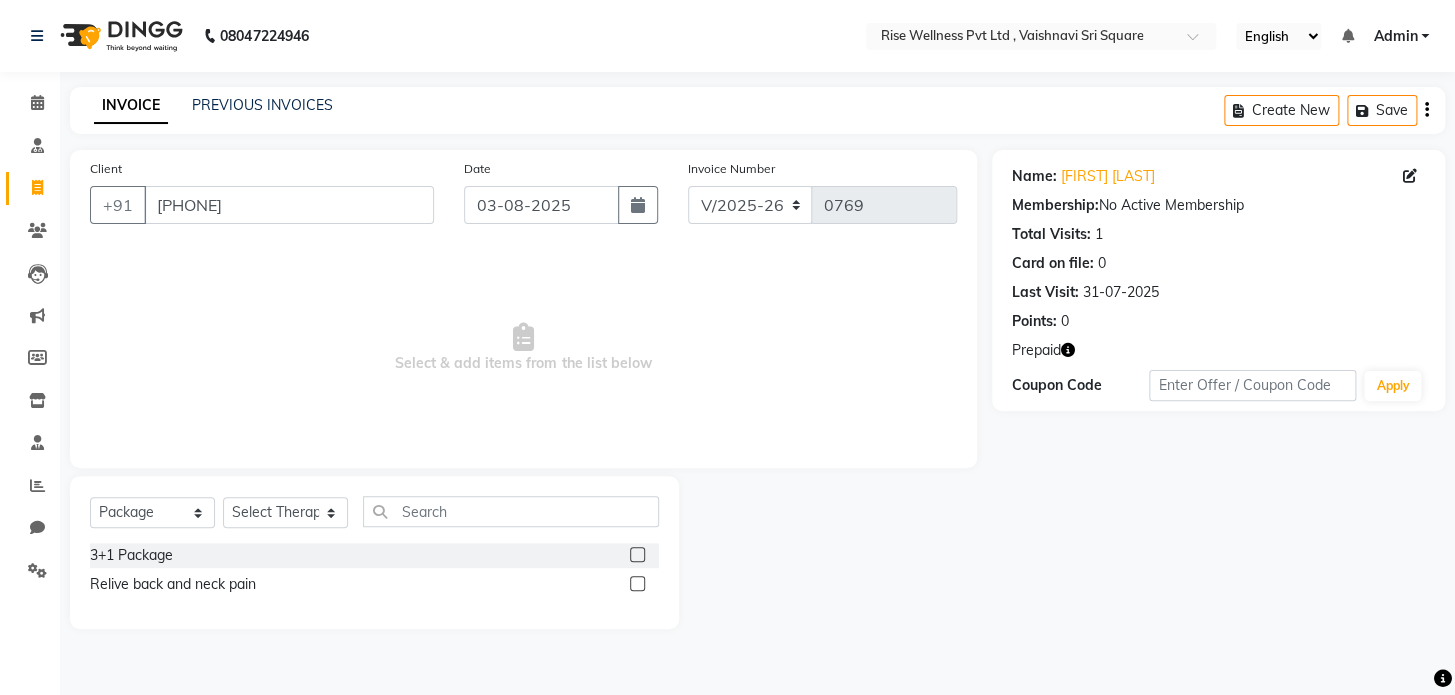click 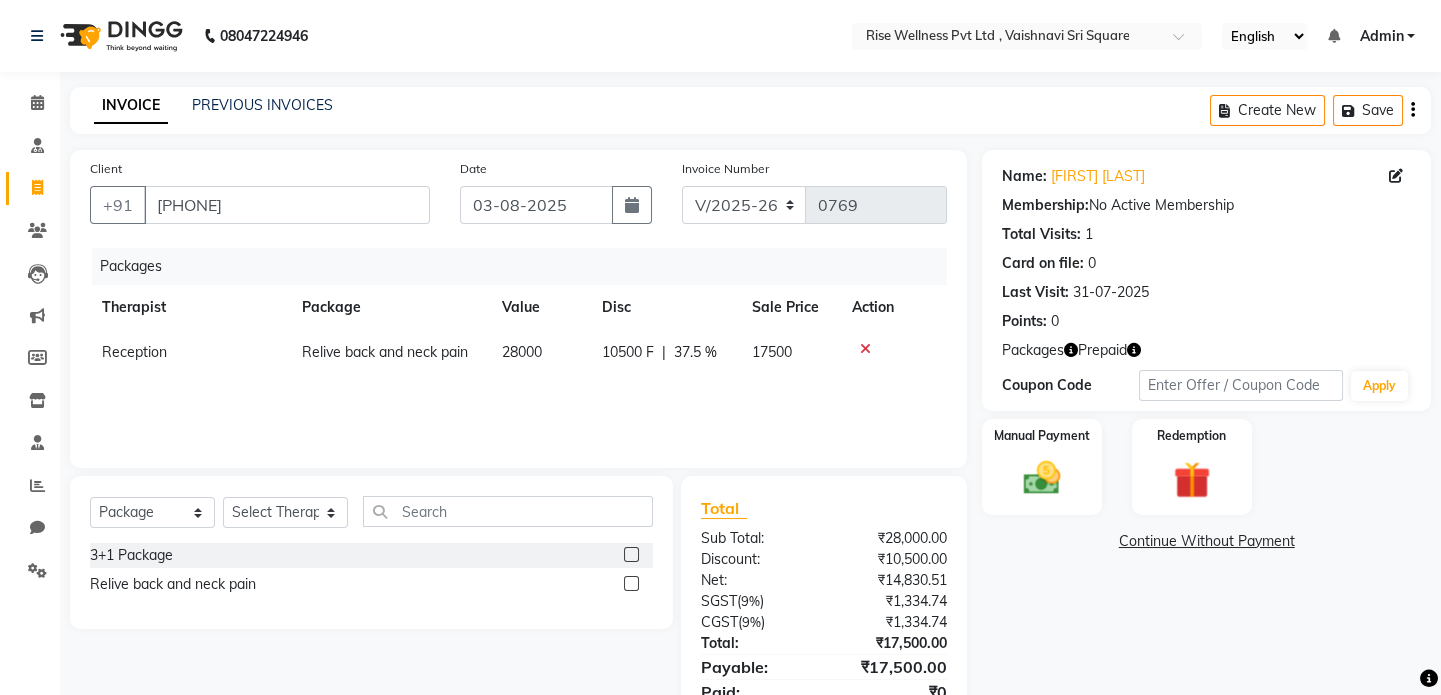 click 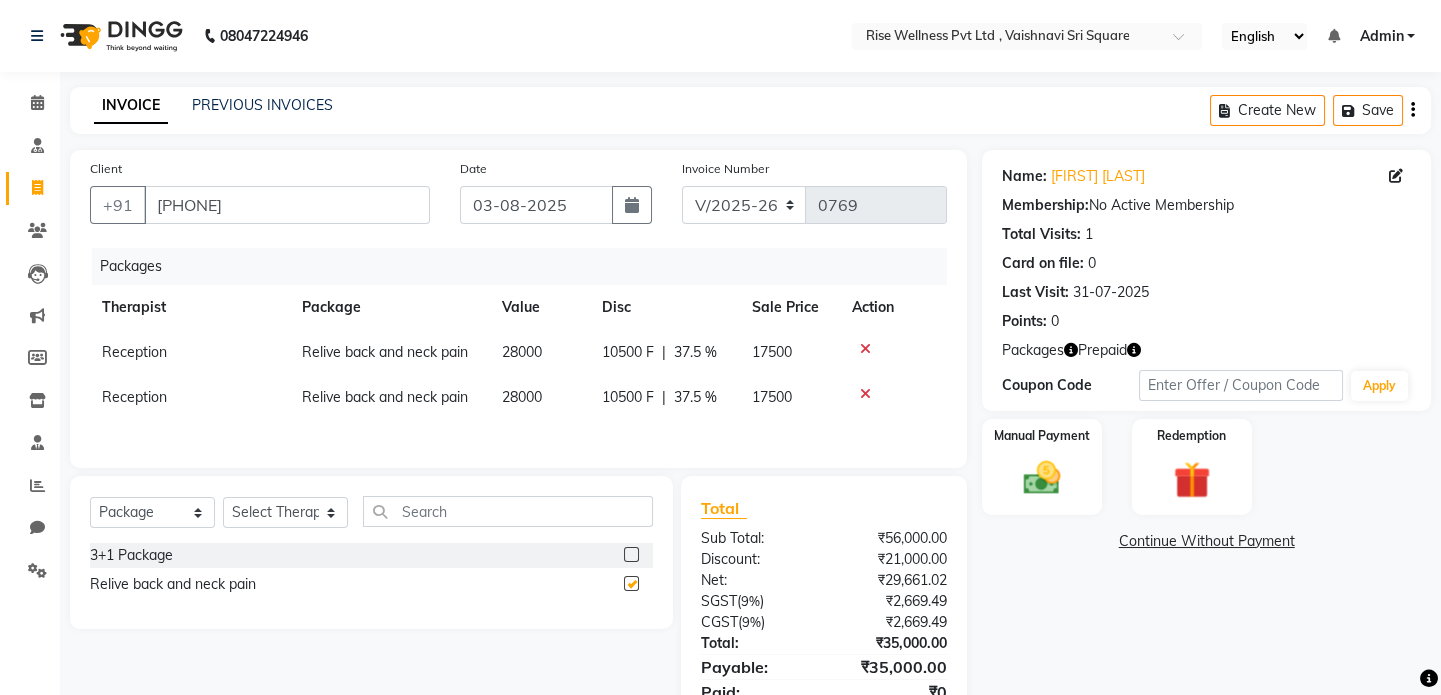 checkbox on "false" 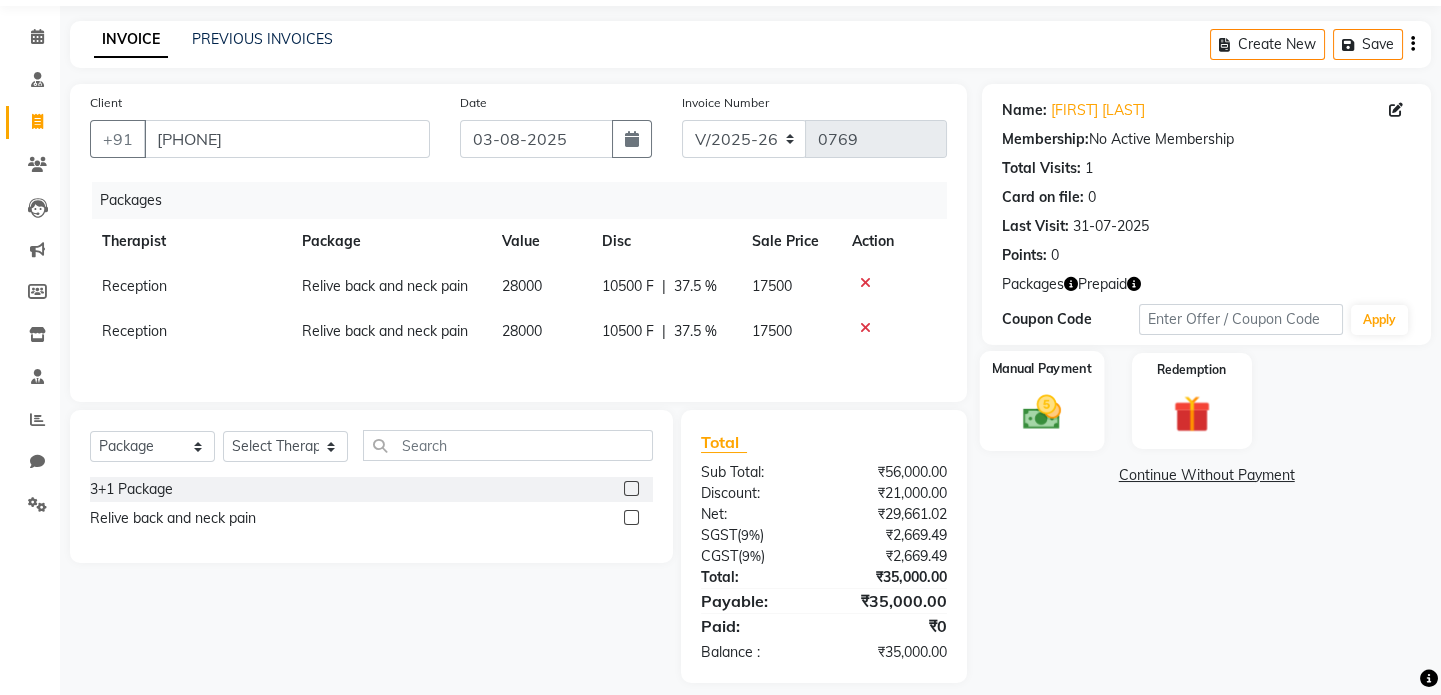 scroll, scrollTop: 86, scrollLeft: 0, axis: vertical 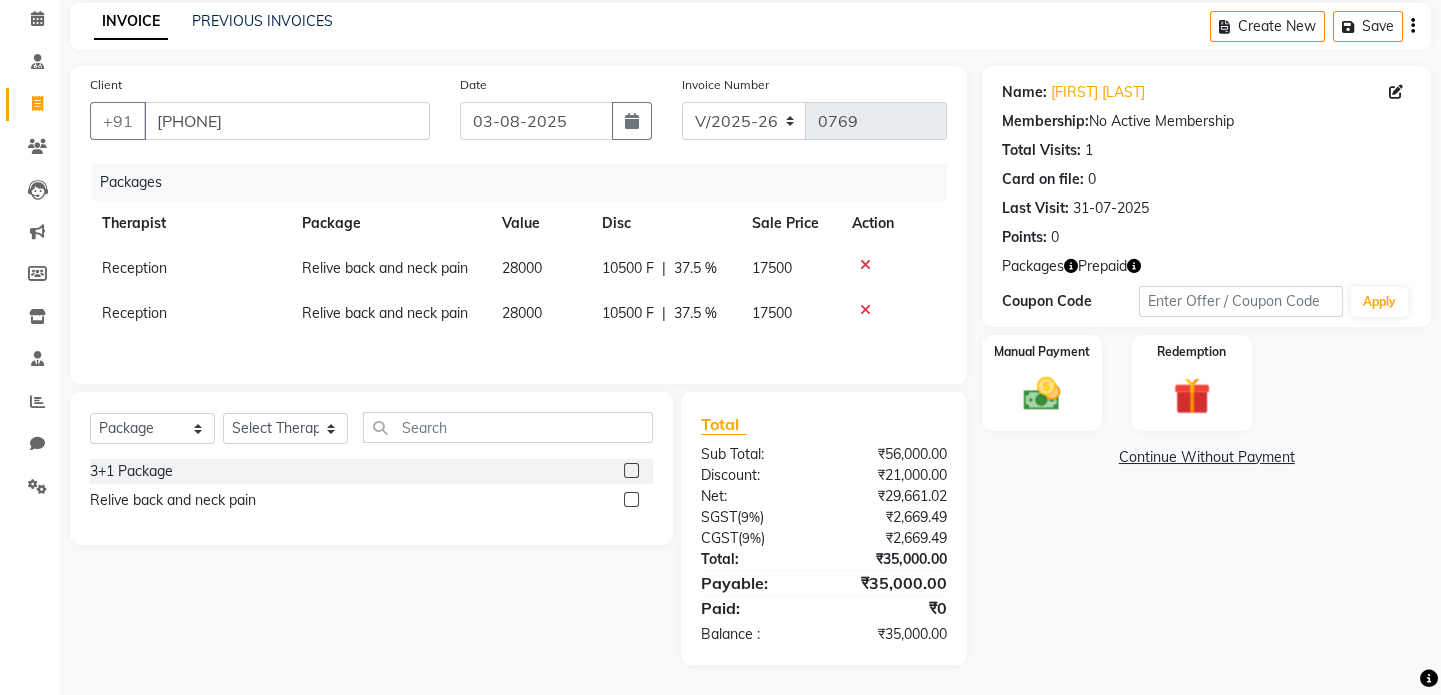 click on "Continue Without Payment" 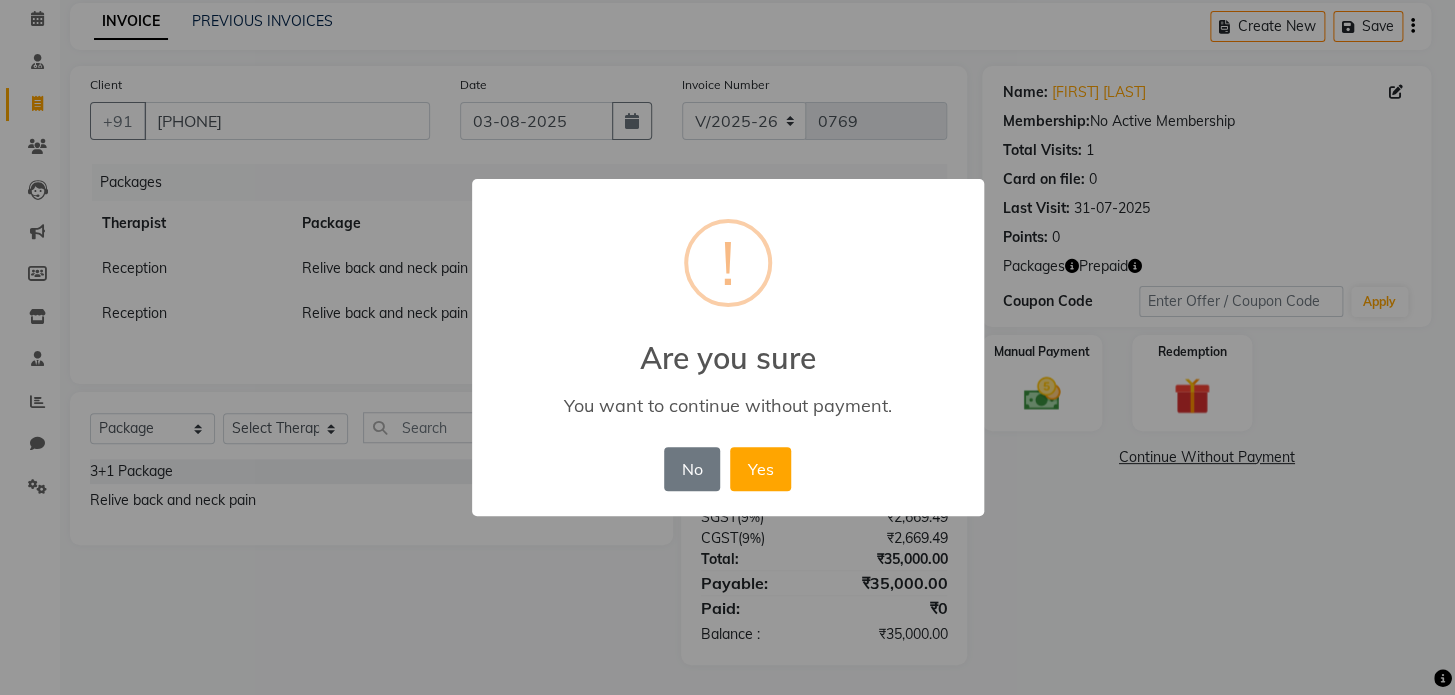 click on "× ! Are you sure You want to continue without payment. No No Yes" at bounding box center (727, 347) 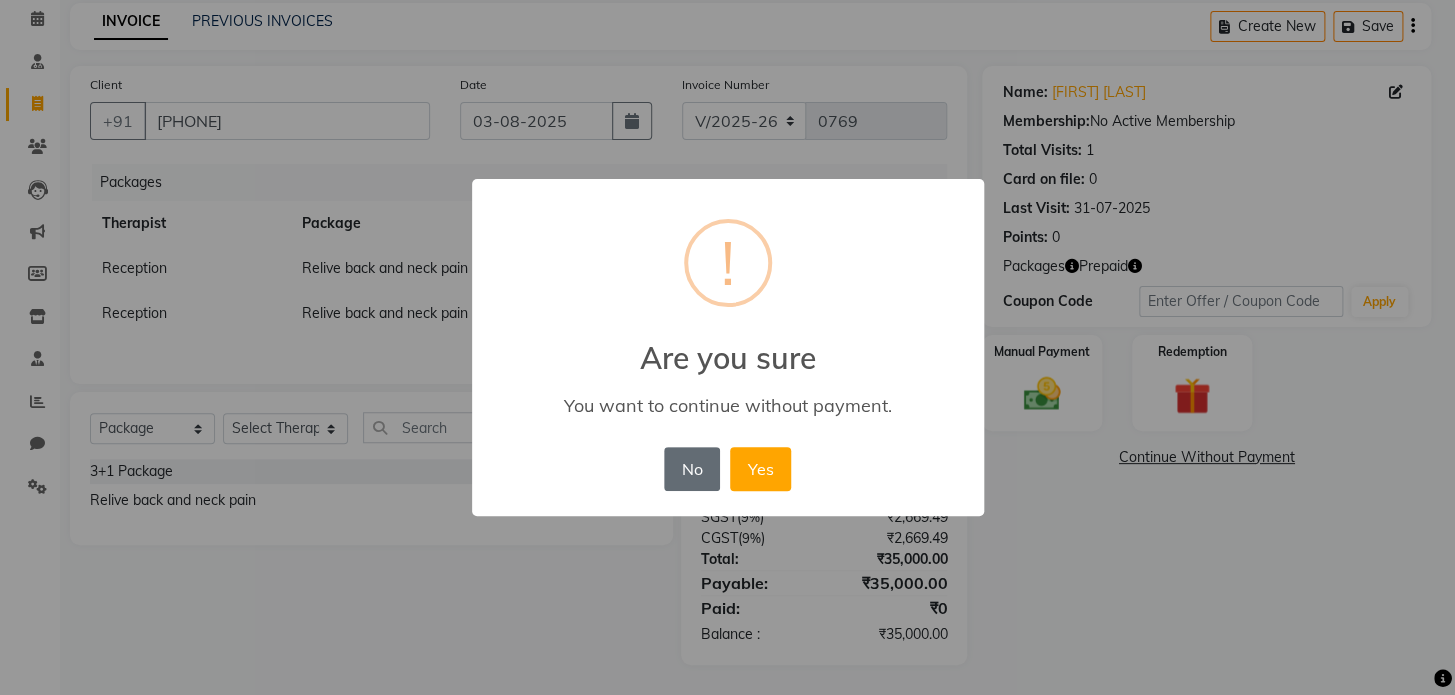 click on "No" at bounding box center [692, 469] 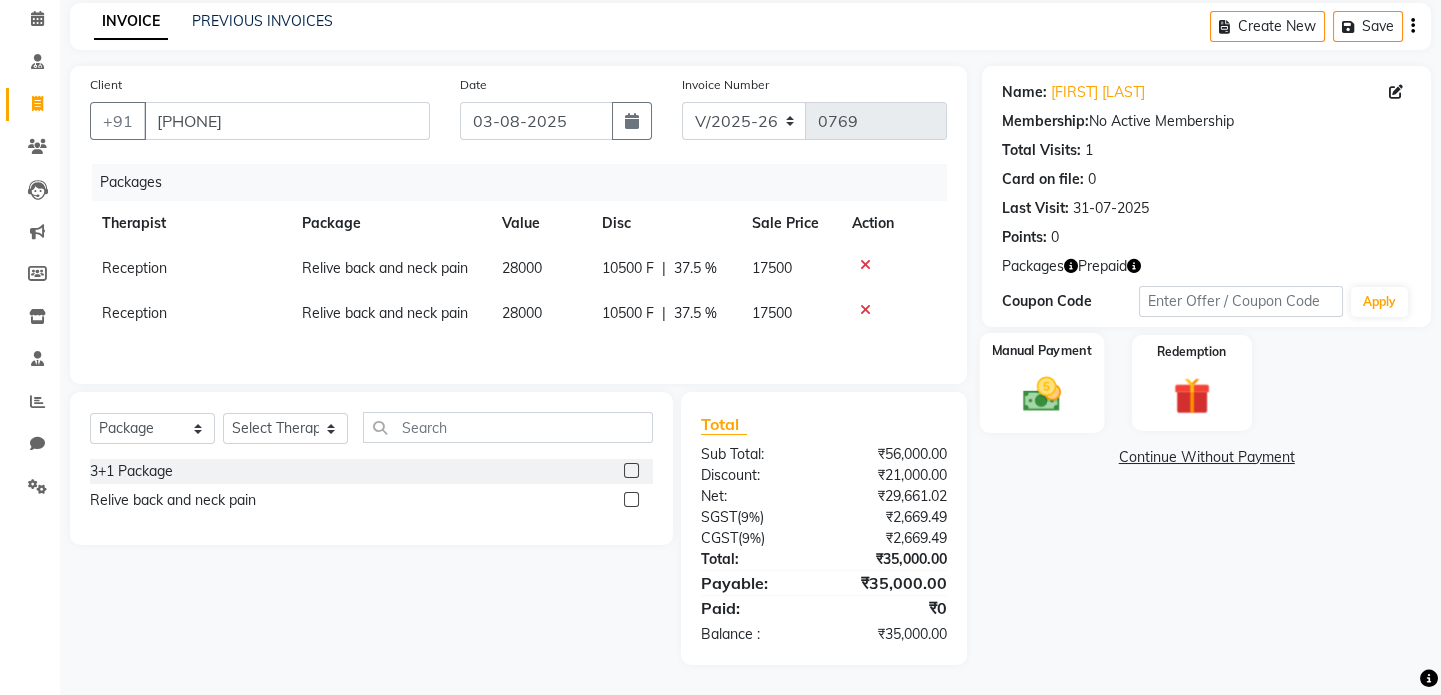 click on "Manual Payment" 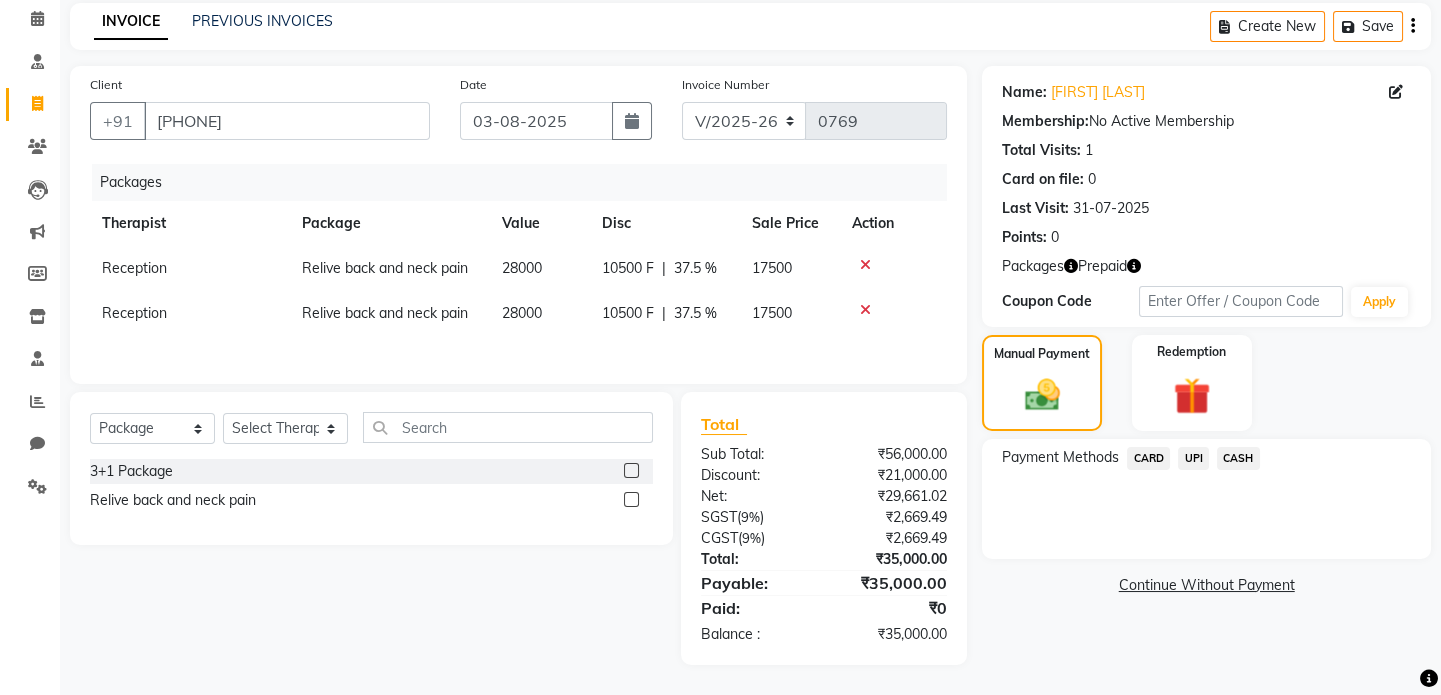 click on "CARD" 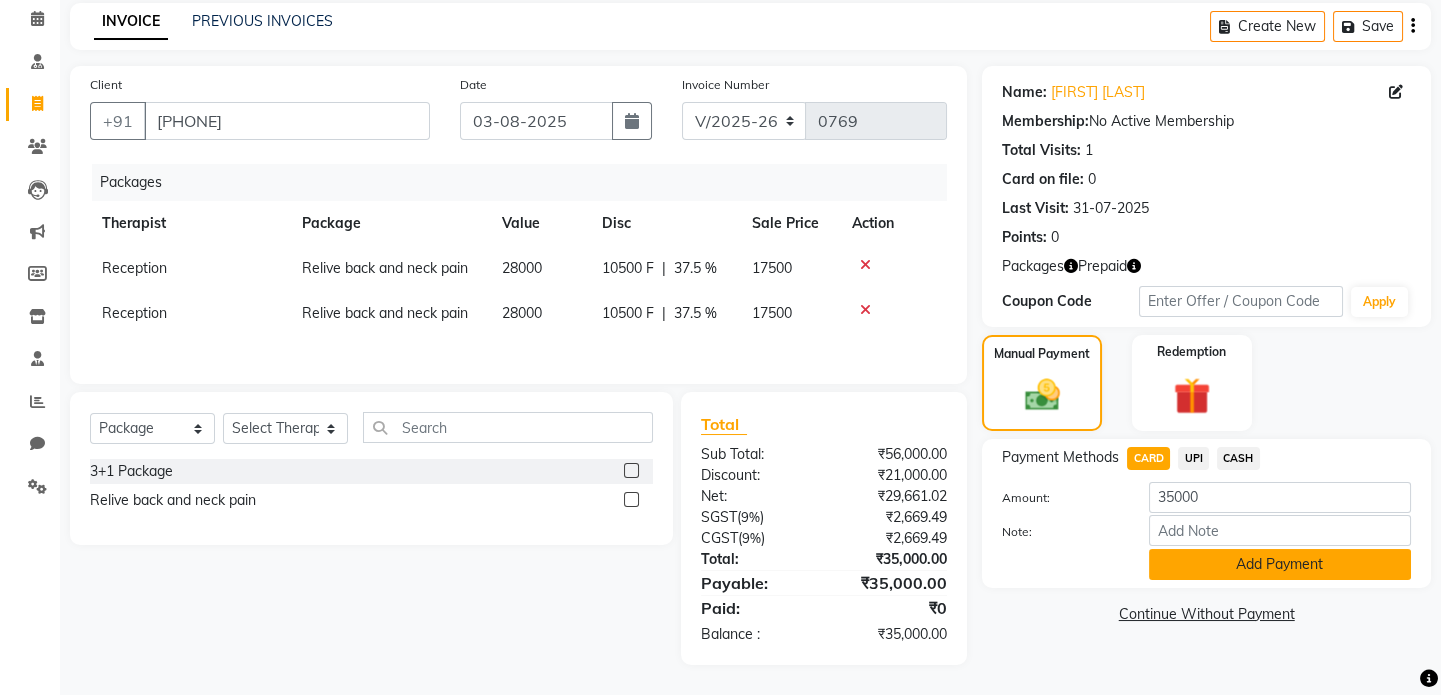 click on "Add Payment" 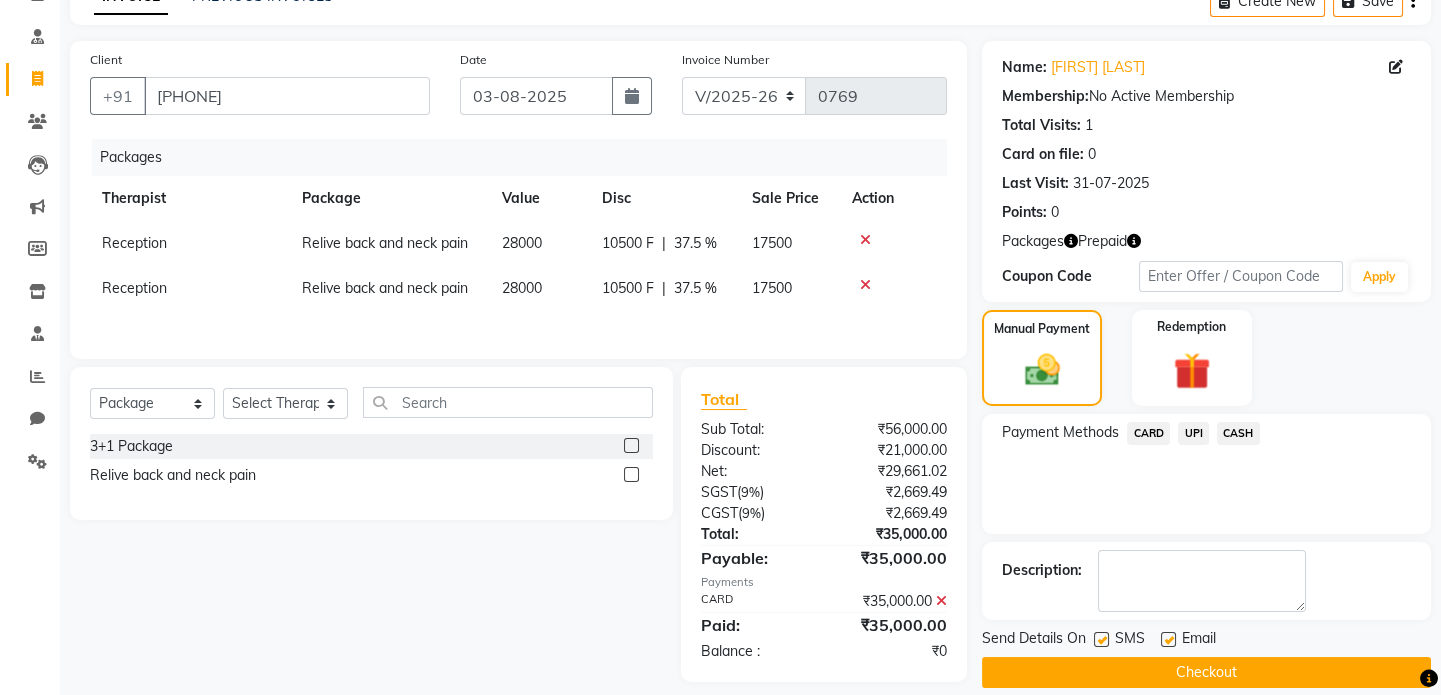 scroll, scrollTop: 130, scrollLeft: 0, axis: vertical 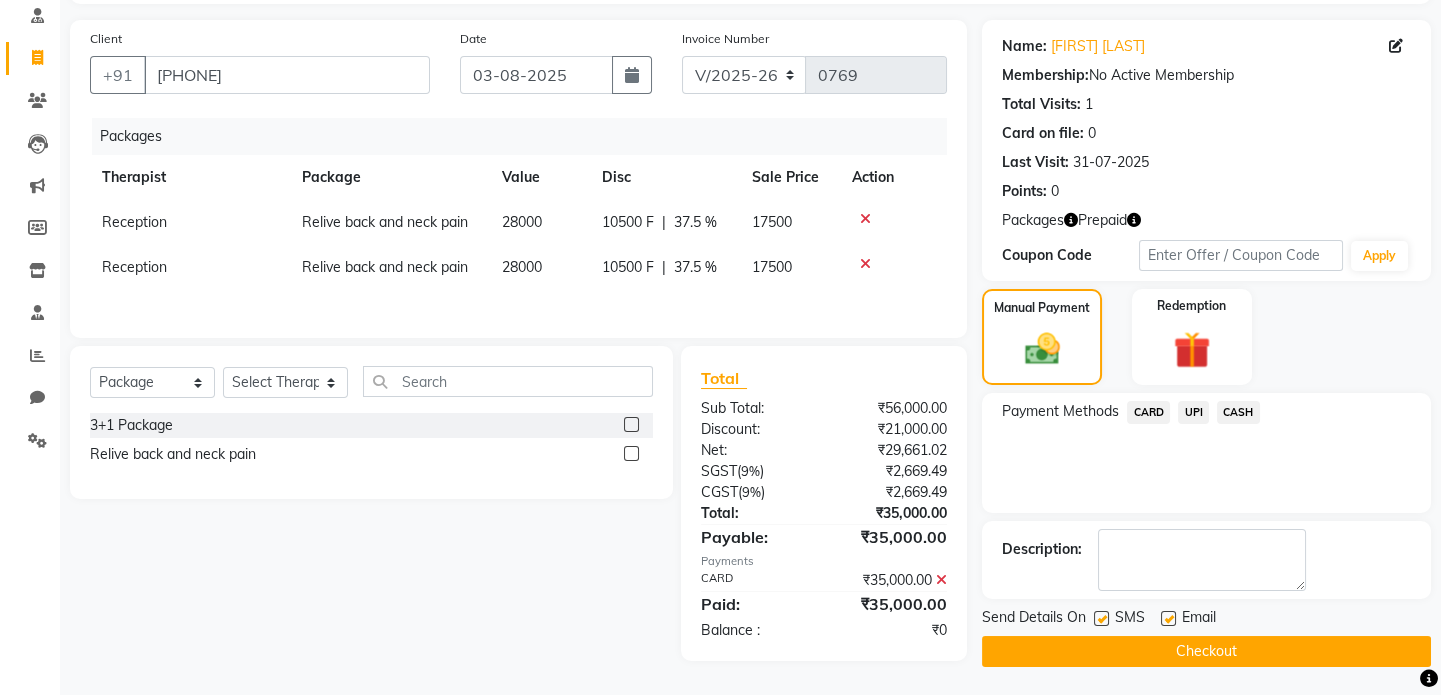 click on "Checkout" 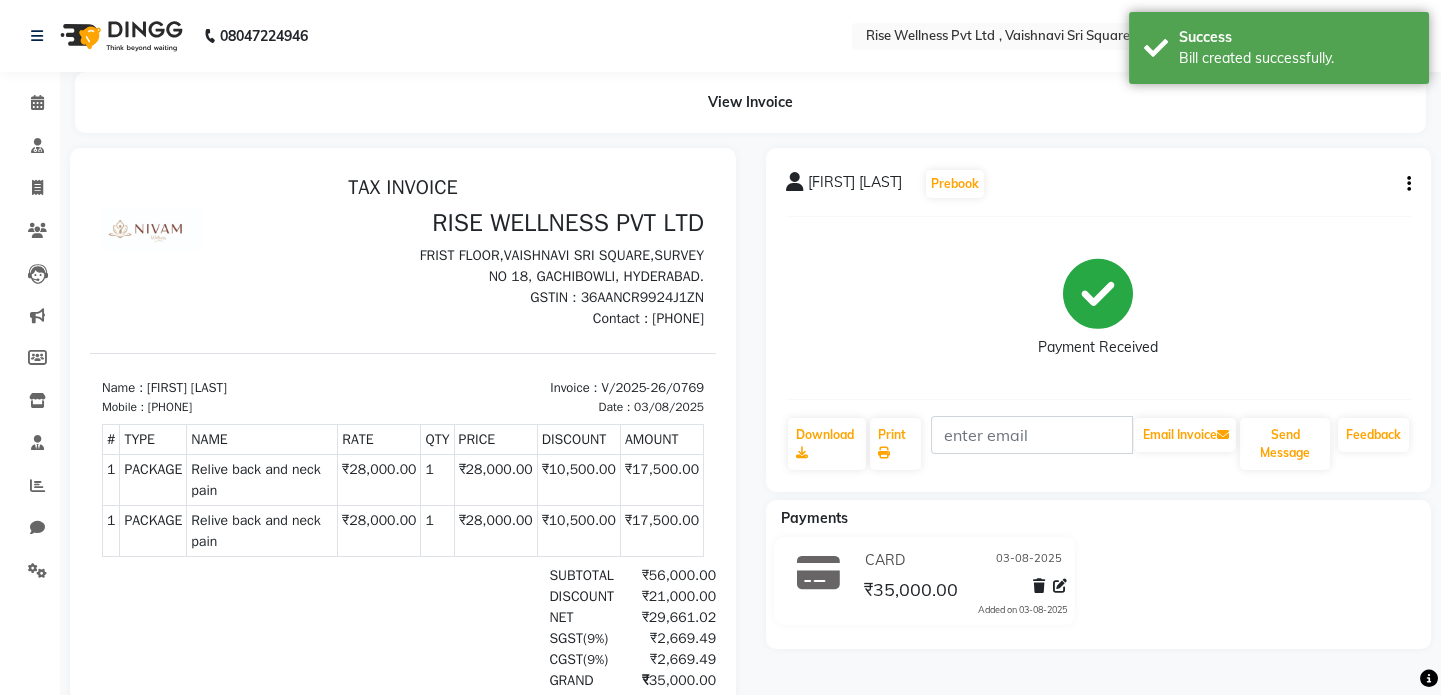scroll, scrollTop: 0, scrollLeft: 0, axis: both 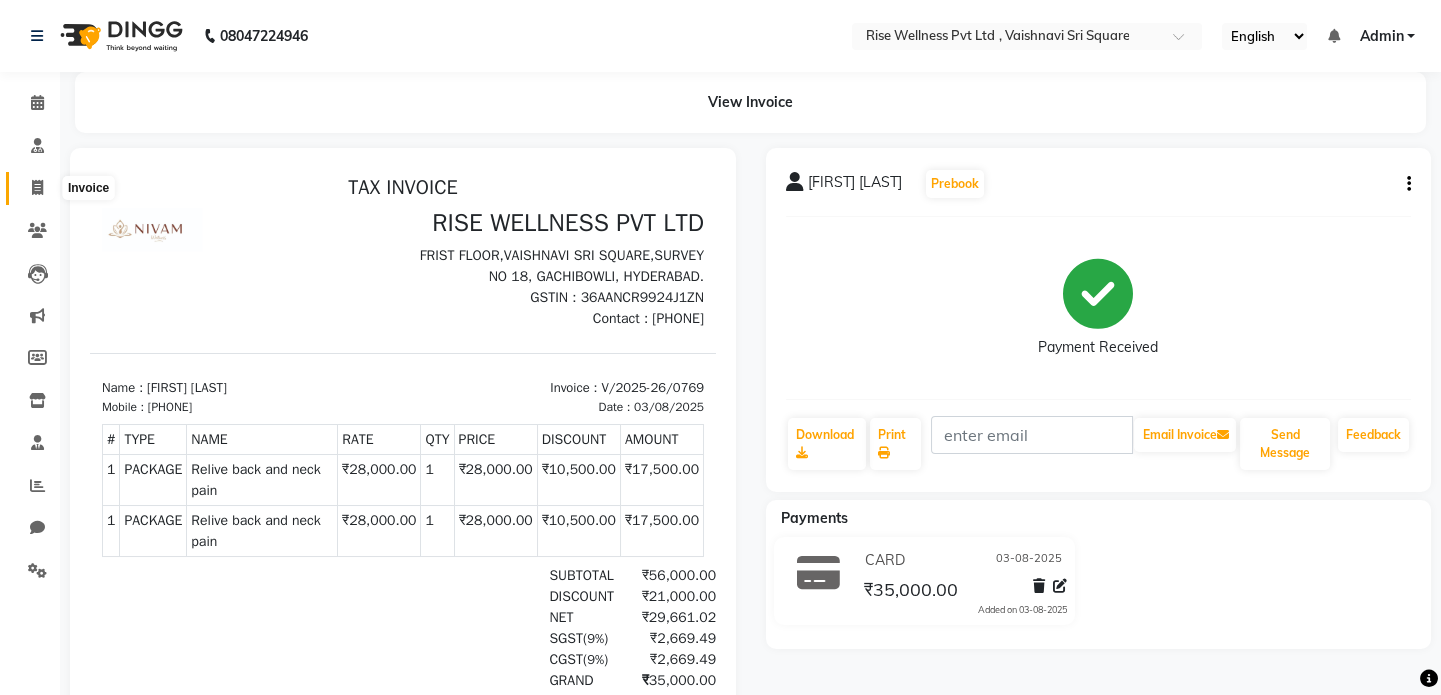 click 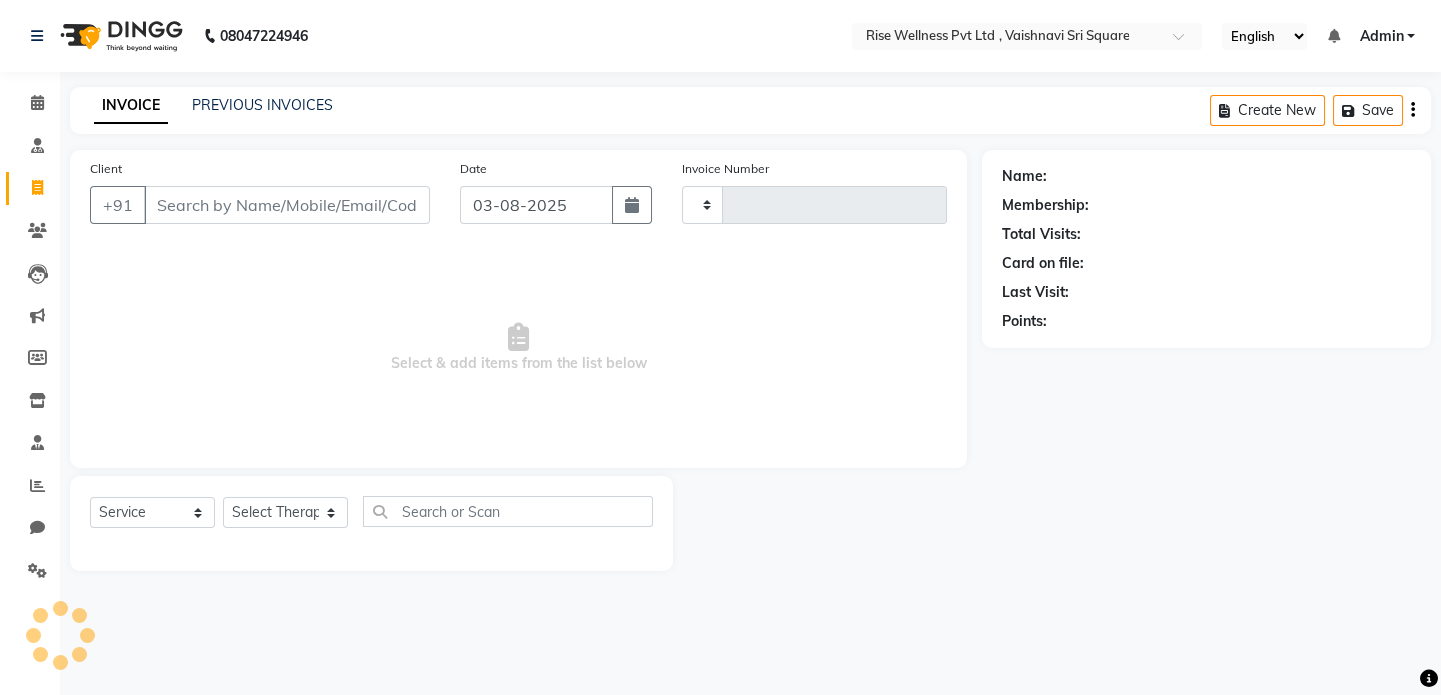 type on "0770" 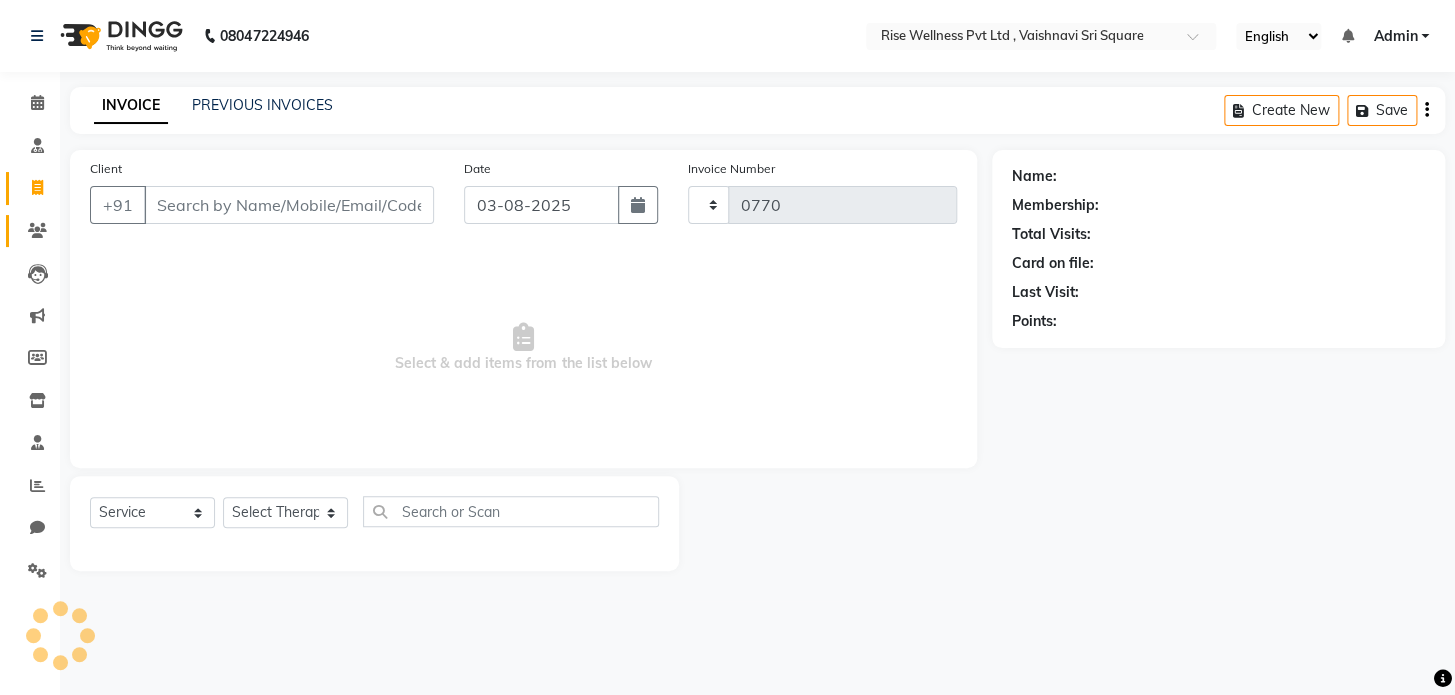 select on "7497" 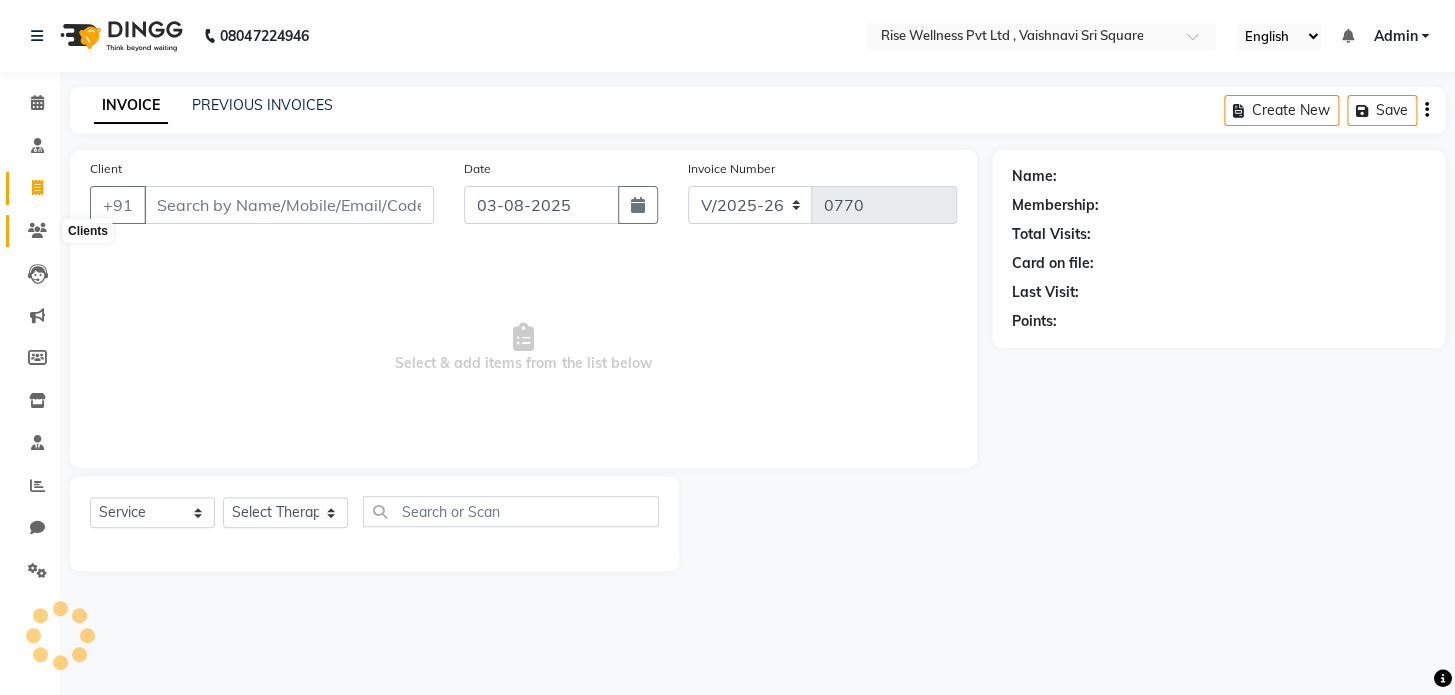 click 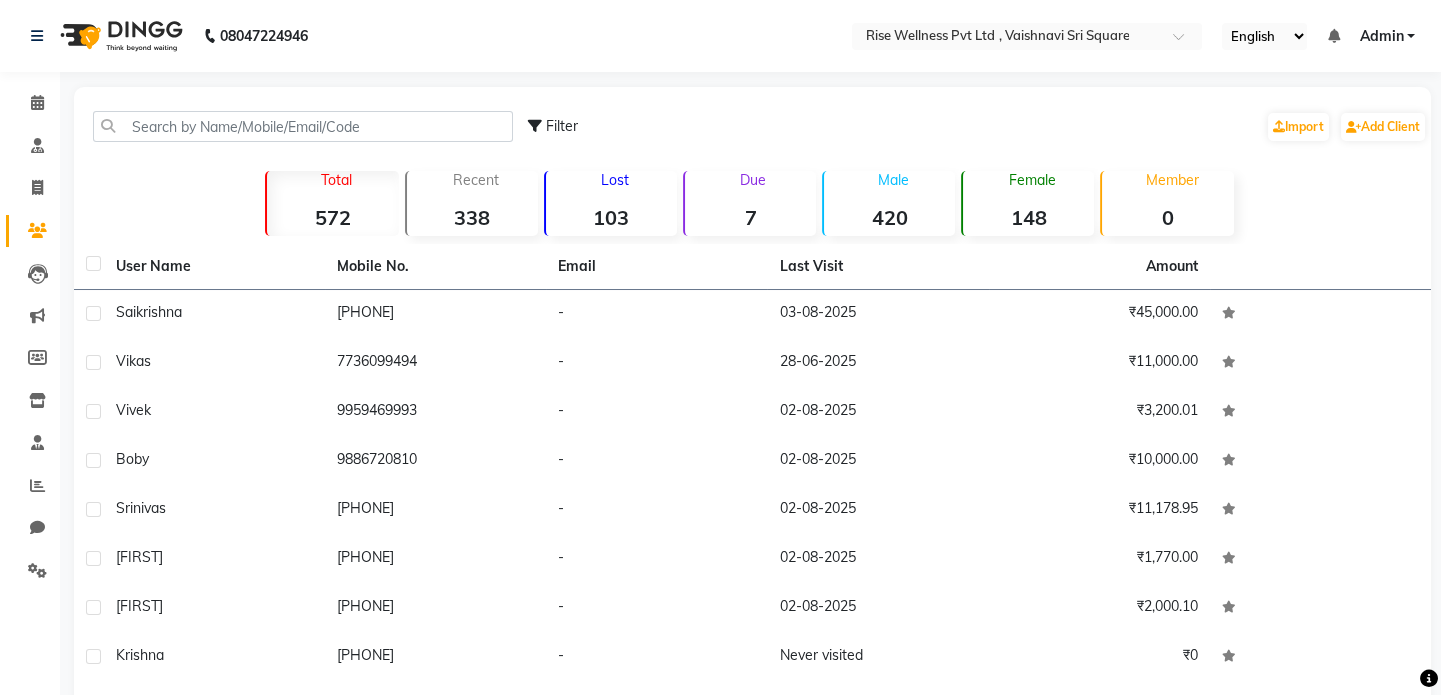 click on "Clients" 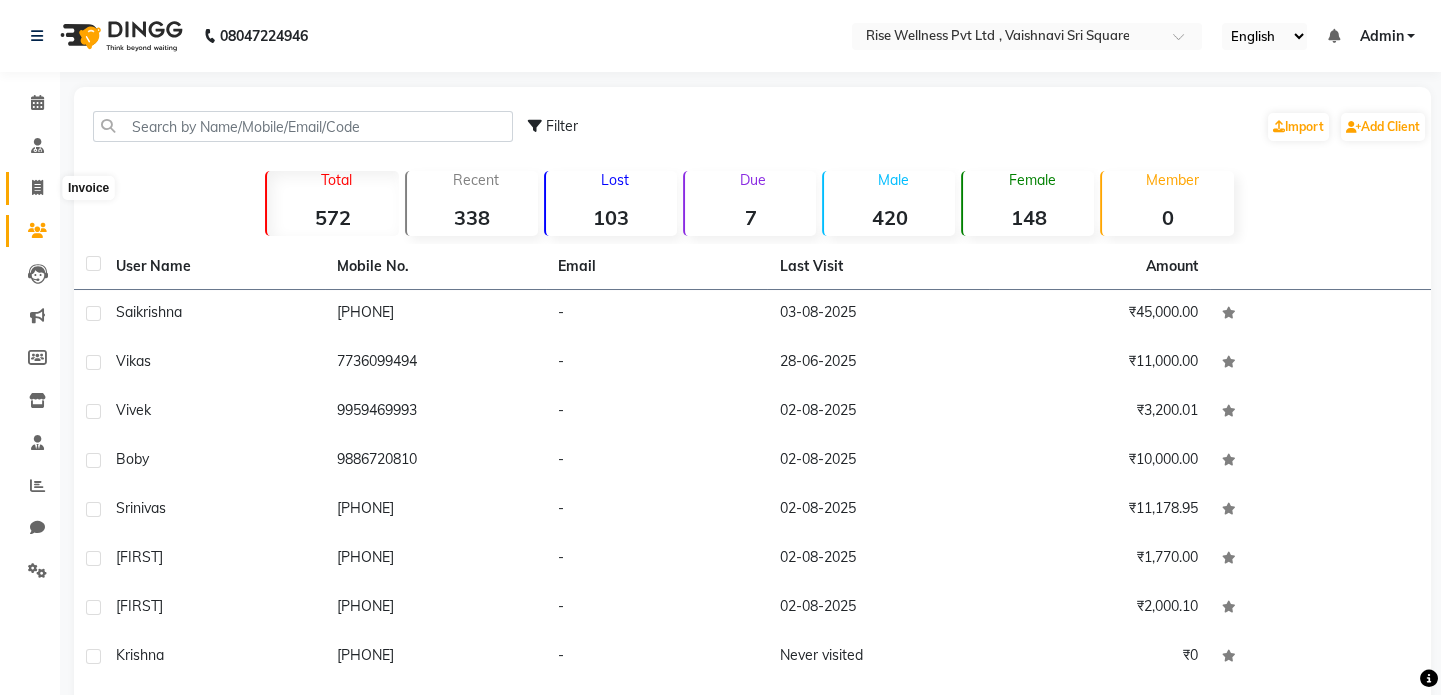 click 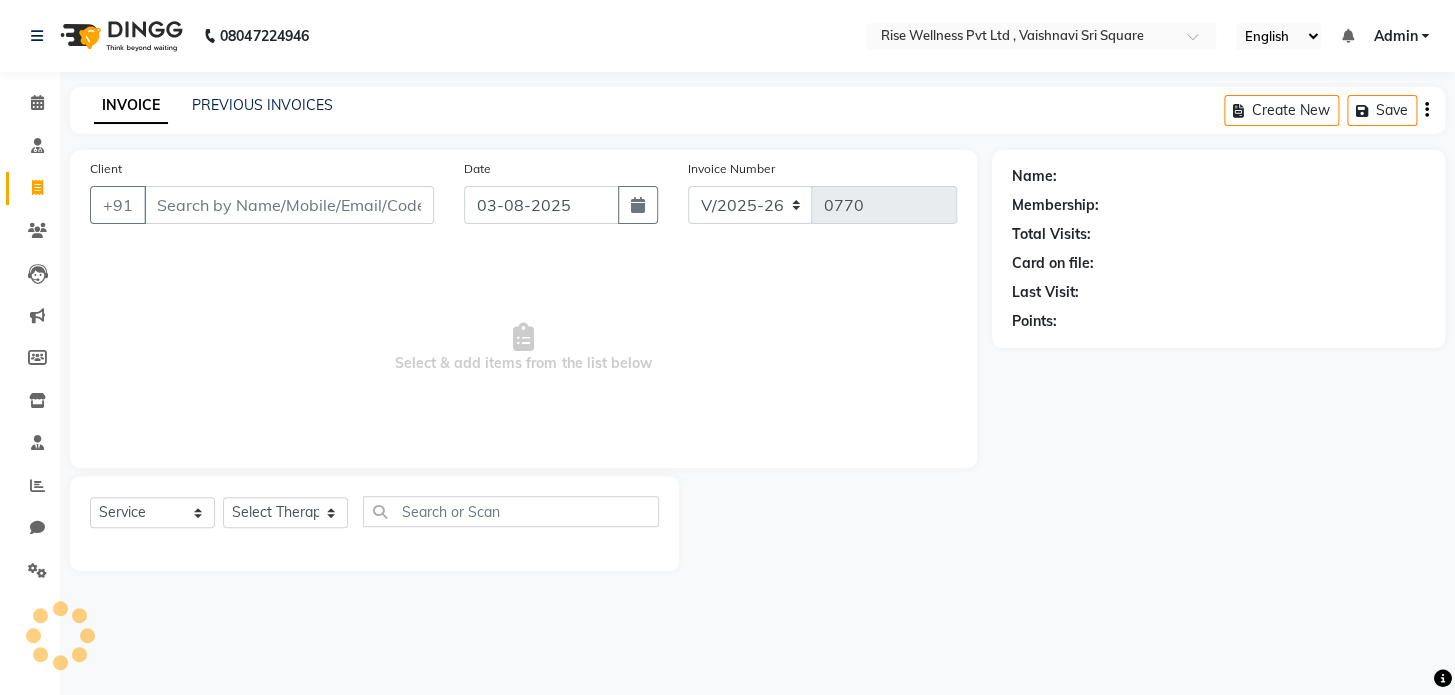 select on "V" 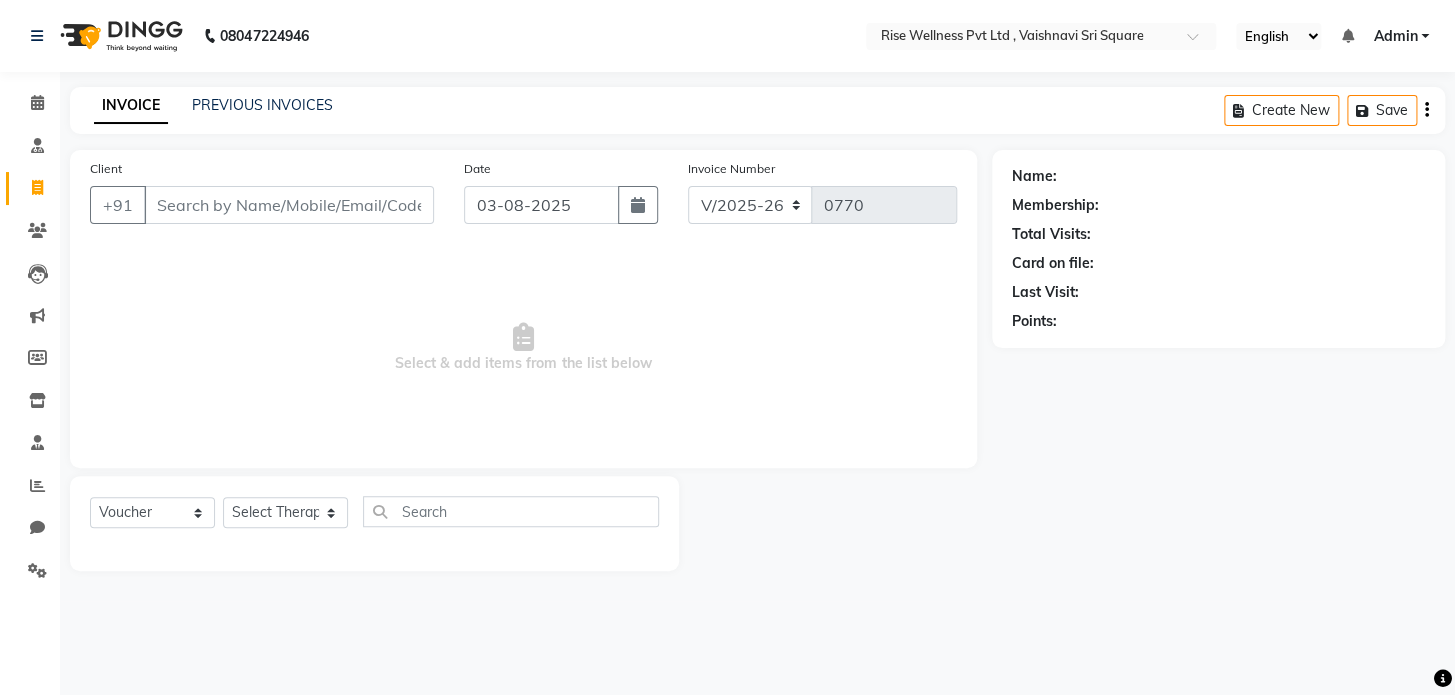 click on "Client" at bounding box center [289, 205] 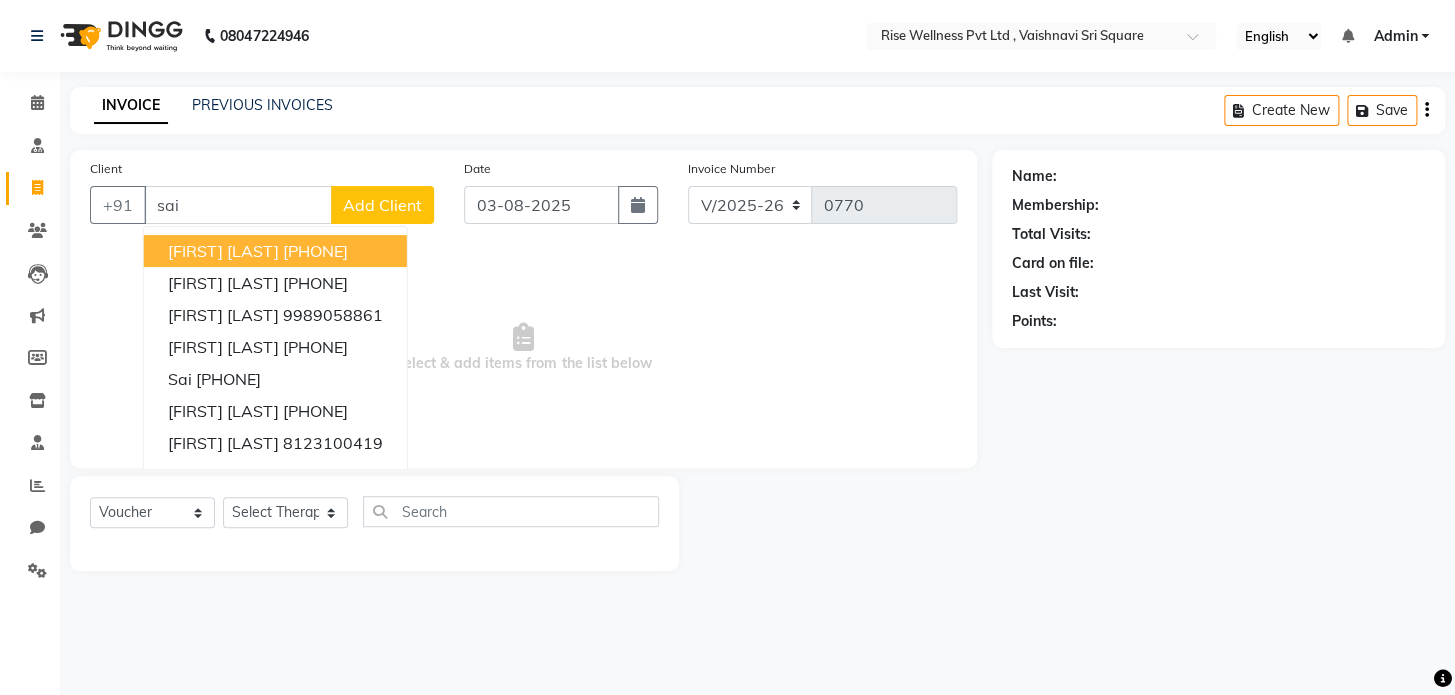 click on "[FIRST] [LAST] [PHONE]" at bounding box center (275, 251) 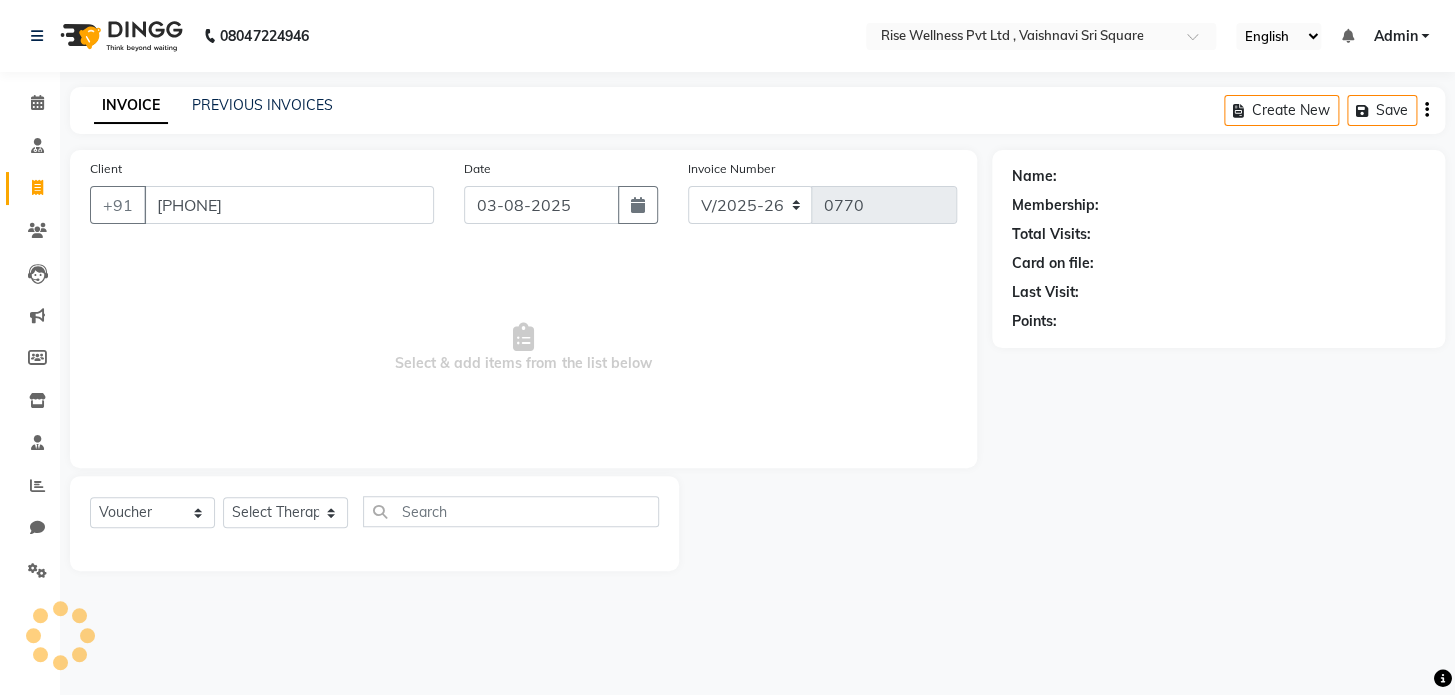 type on "[PHONE]" 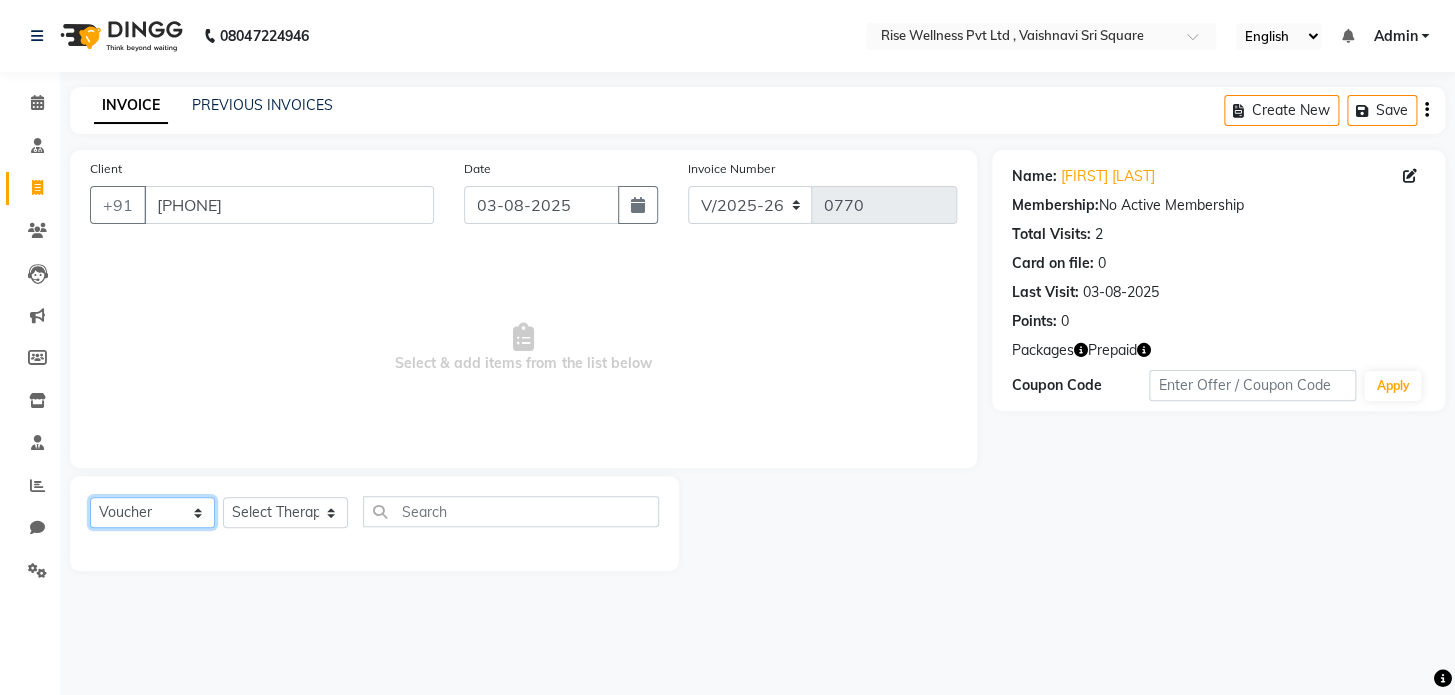 click on "Select  Service  Product  Membership  Package Voucher Prepaid Gift Card" 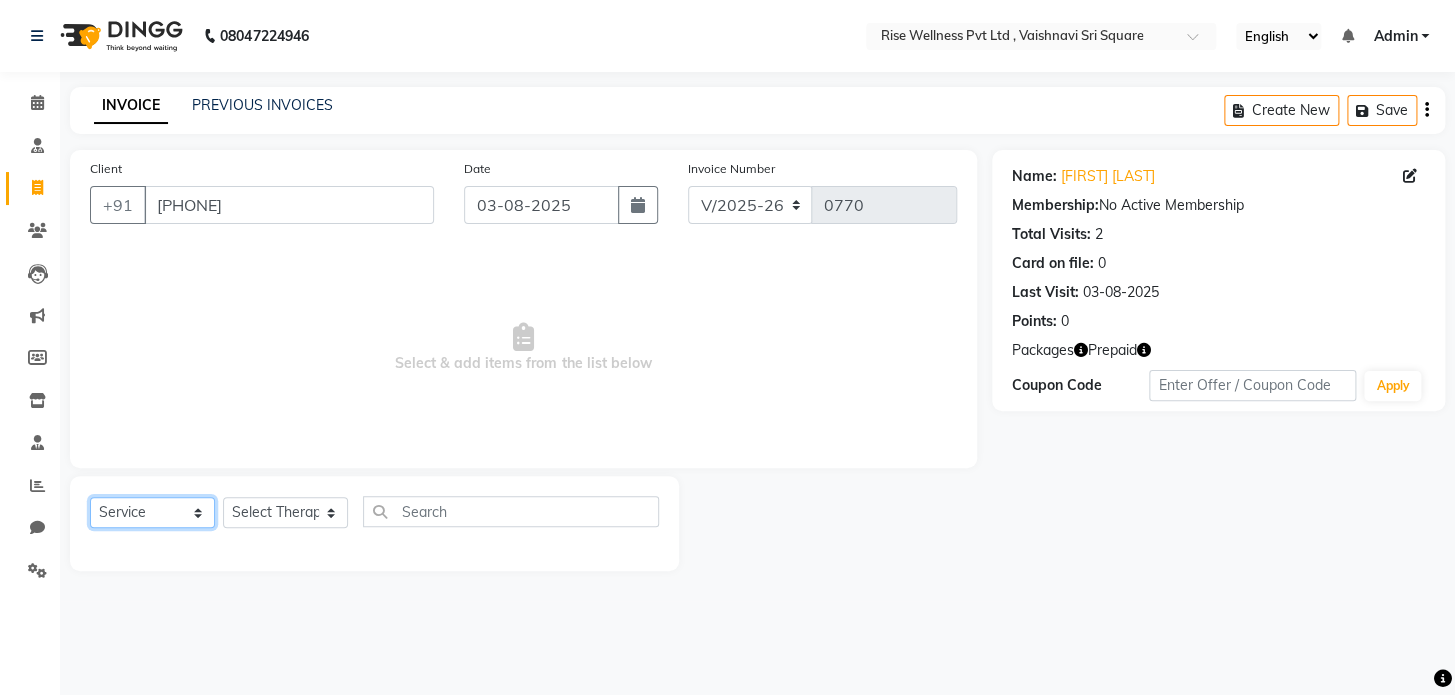 click on "Select  Service  Product  Membership  Package Voucher Prepaid Gift Card" 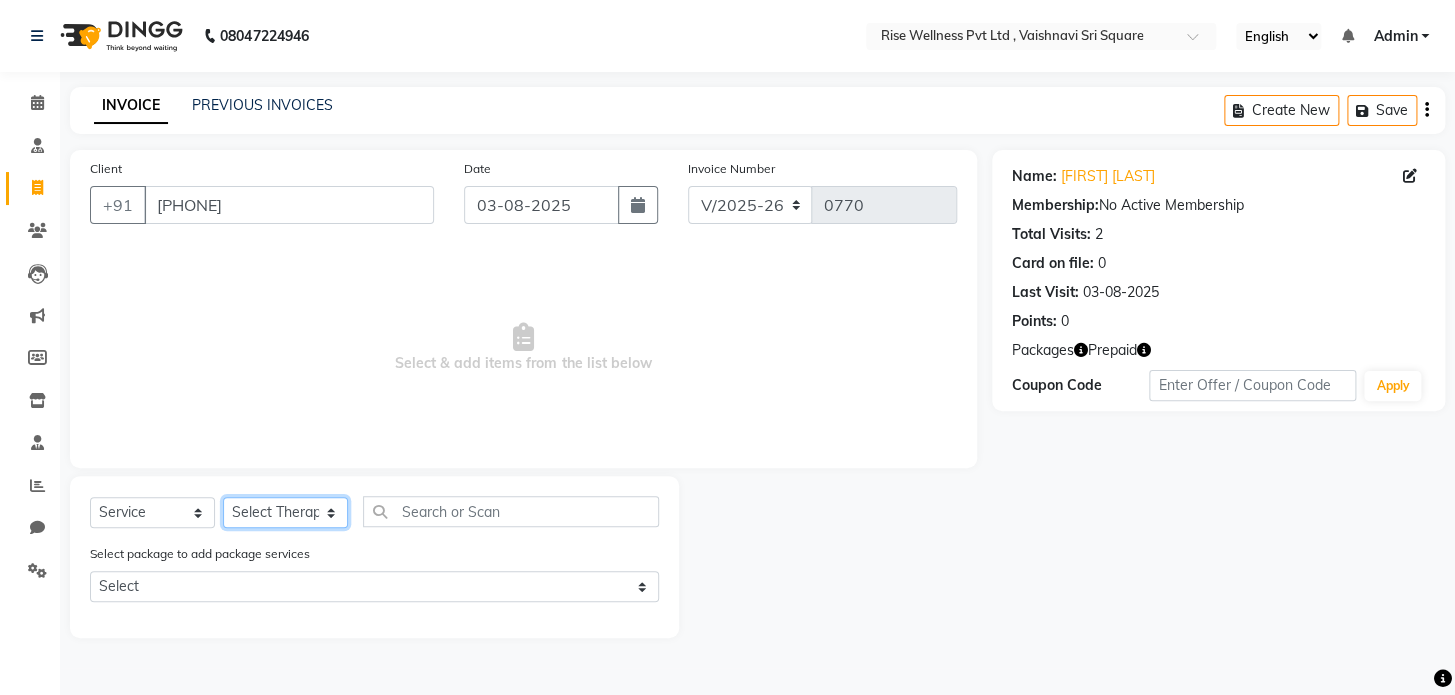 click on "Select Therapist LIBIN nithya Reception sujith suzi" 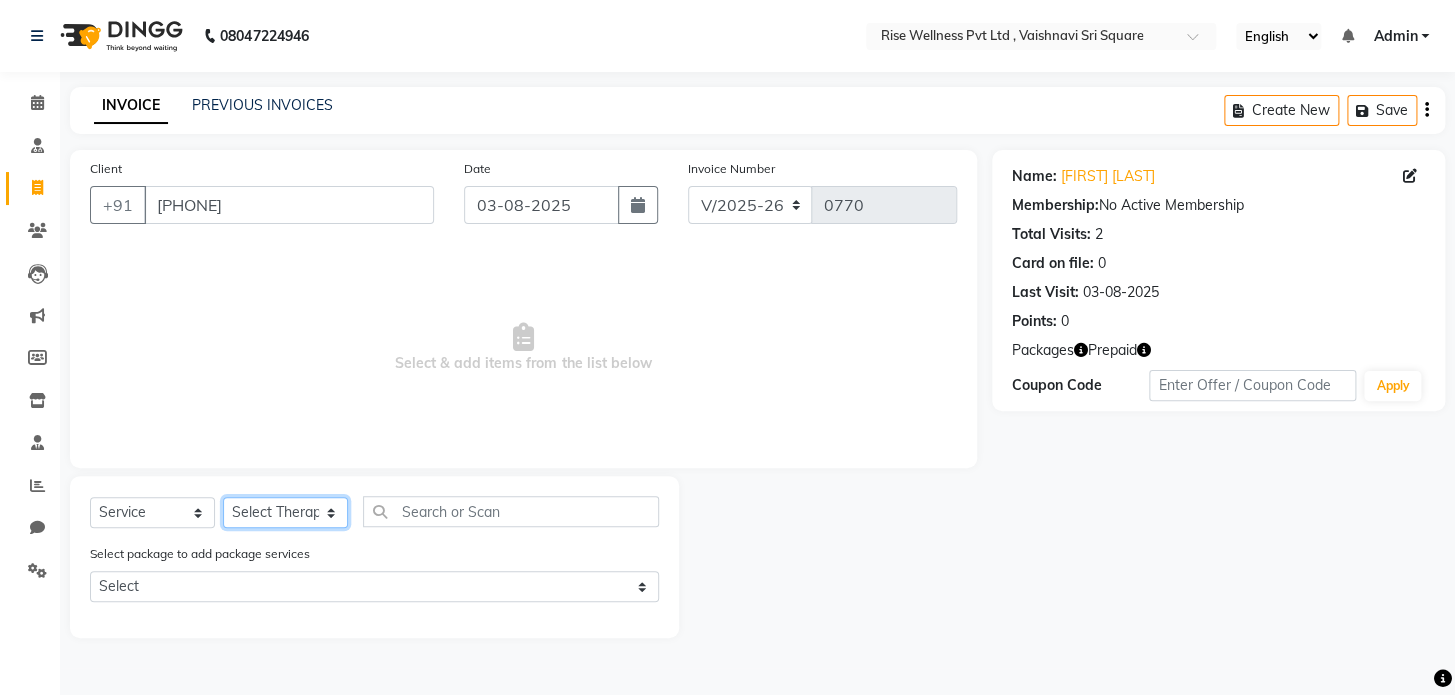 select on "67714" 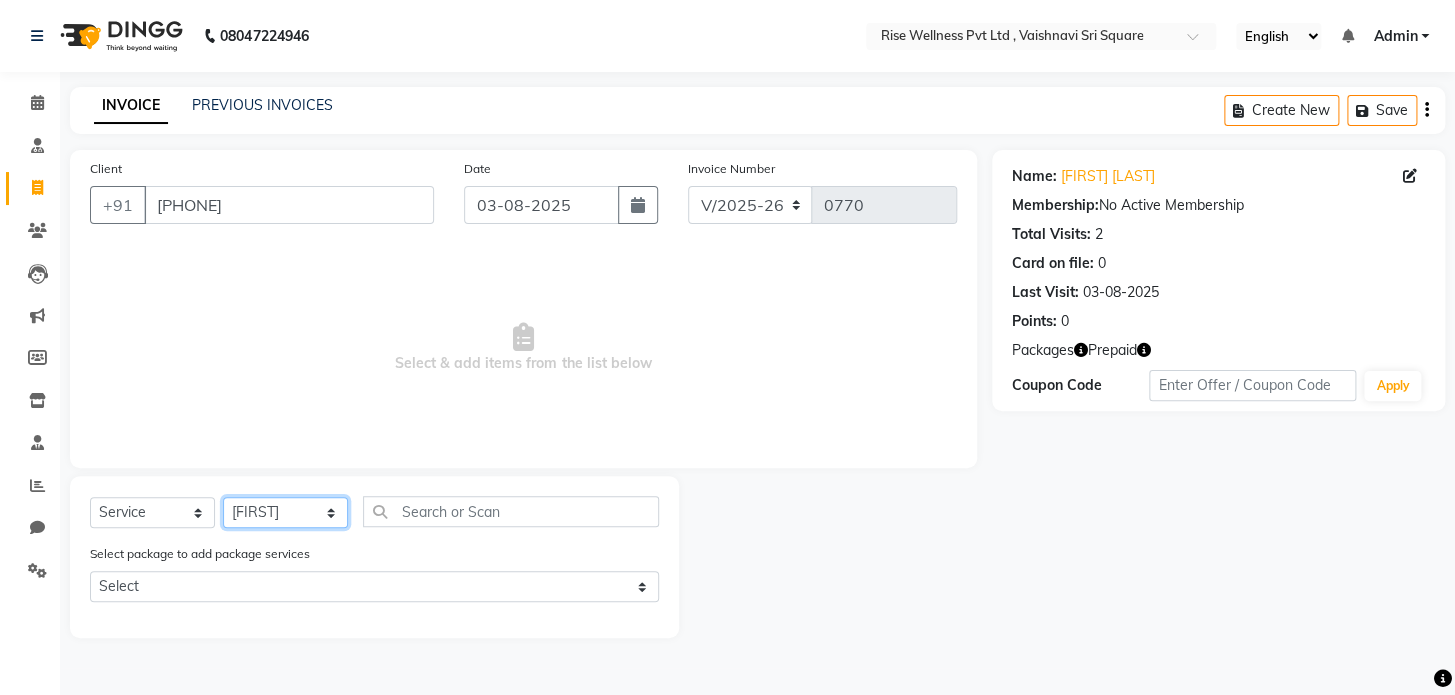 click on "Select Therapist LIBIN nithya Reception sujith suzi" 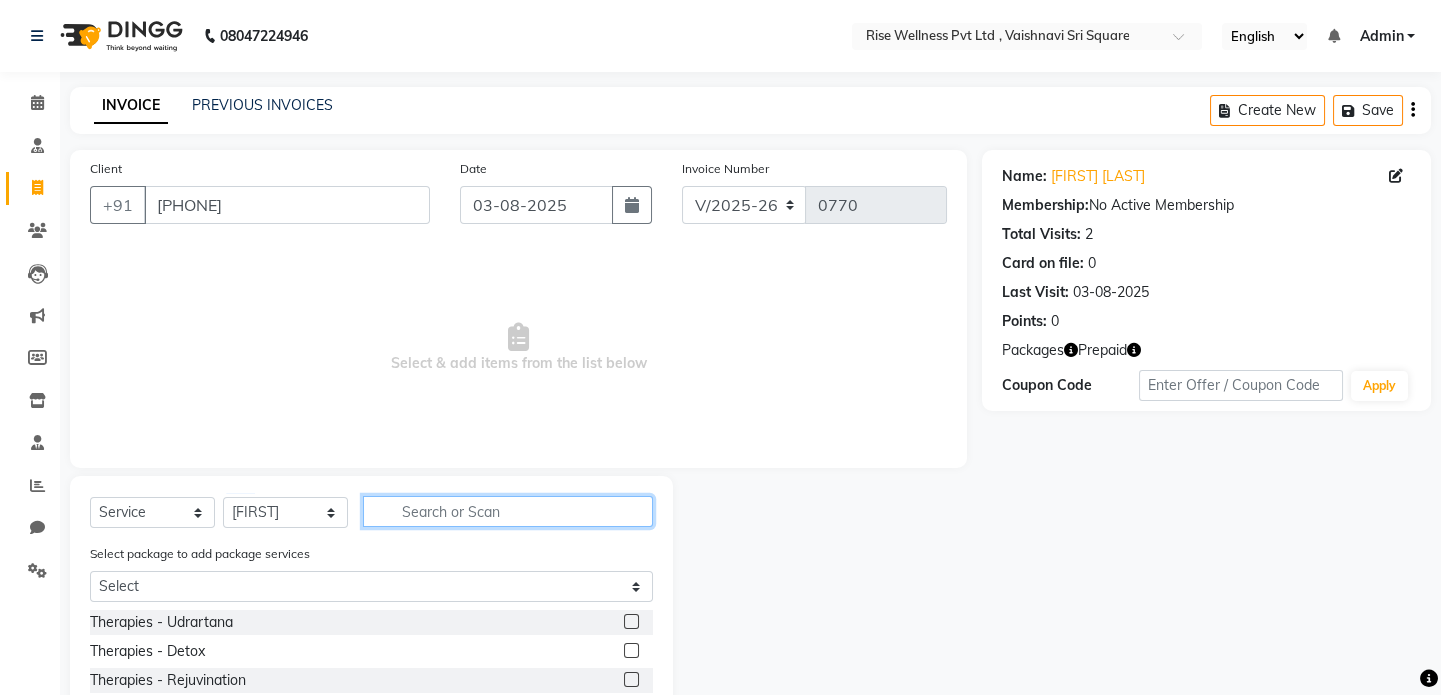 click 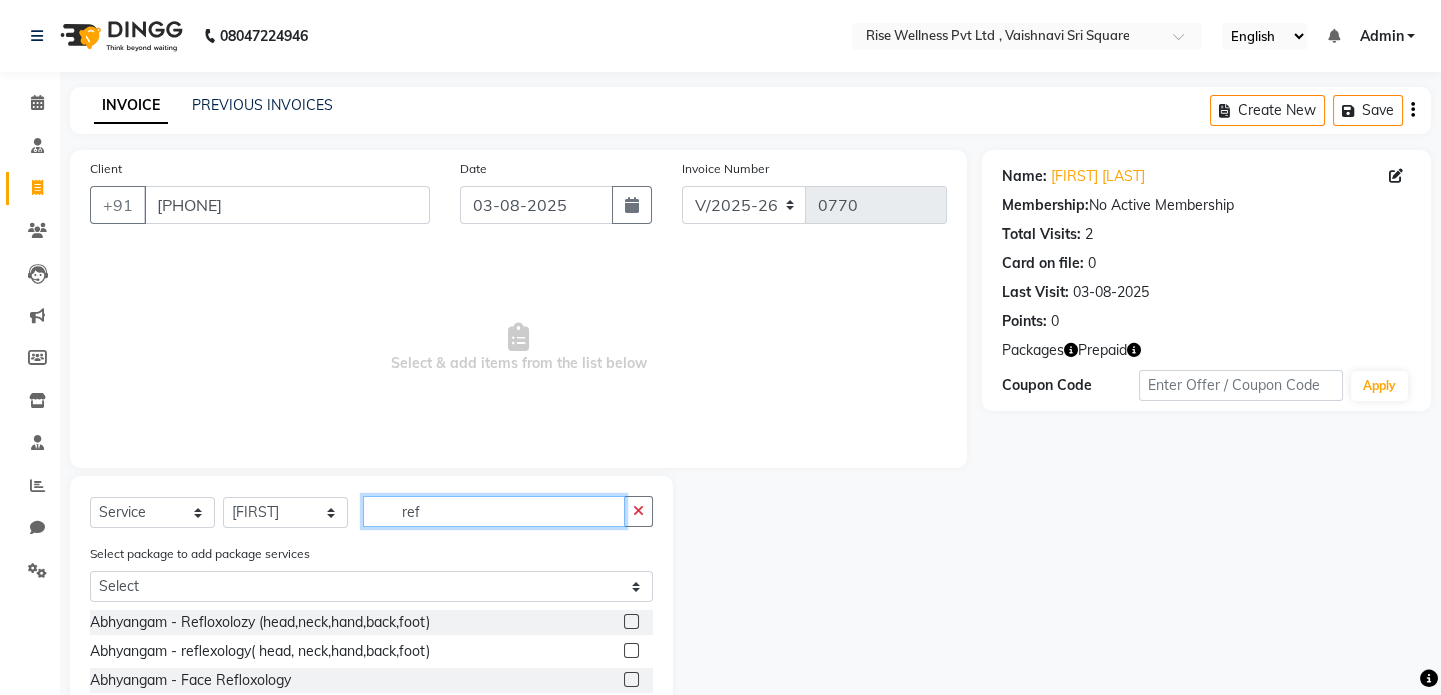 type on "ref" 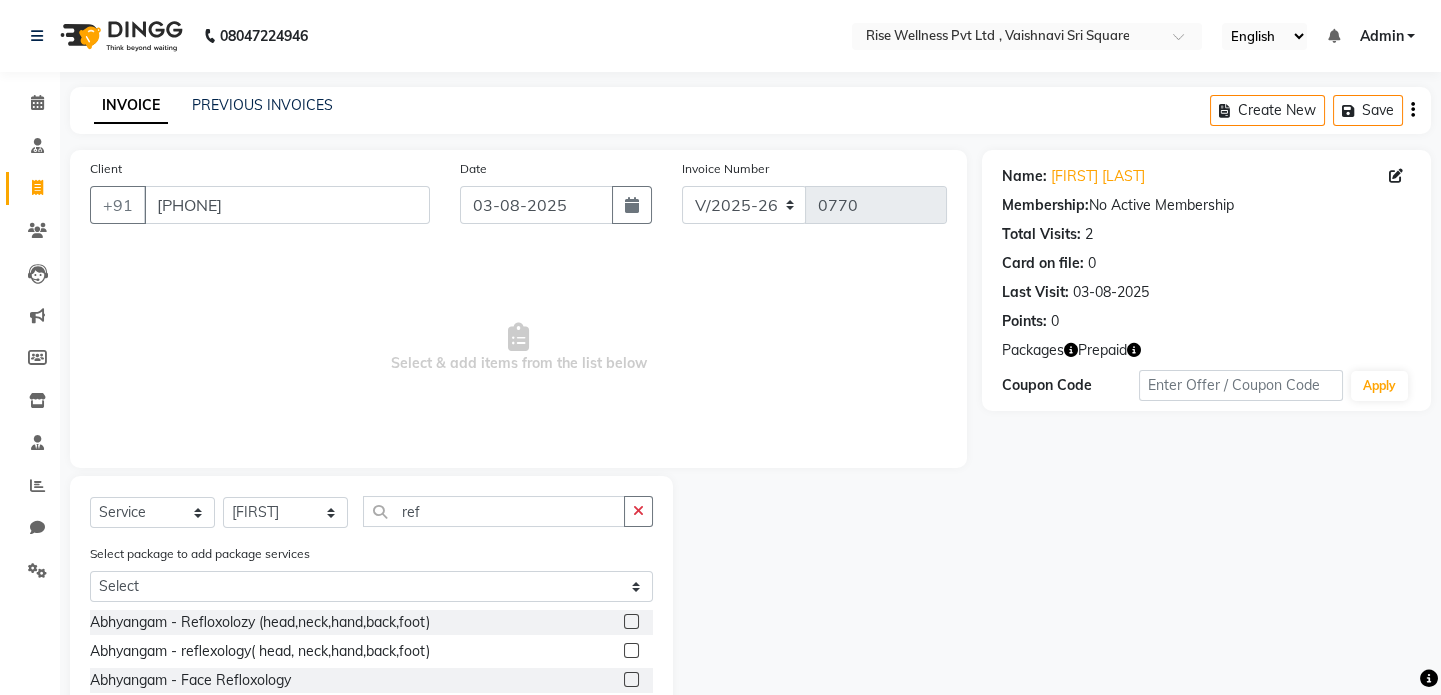 click 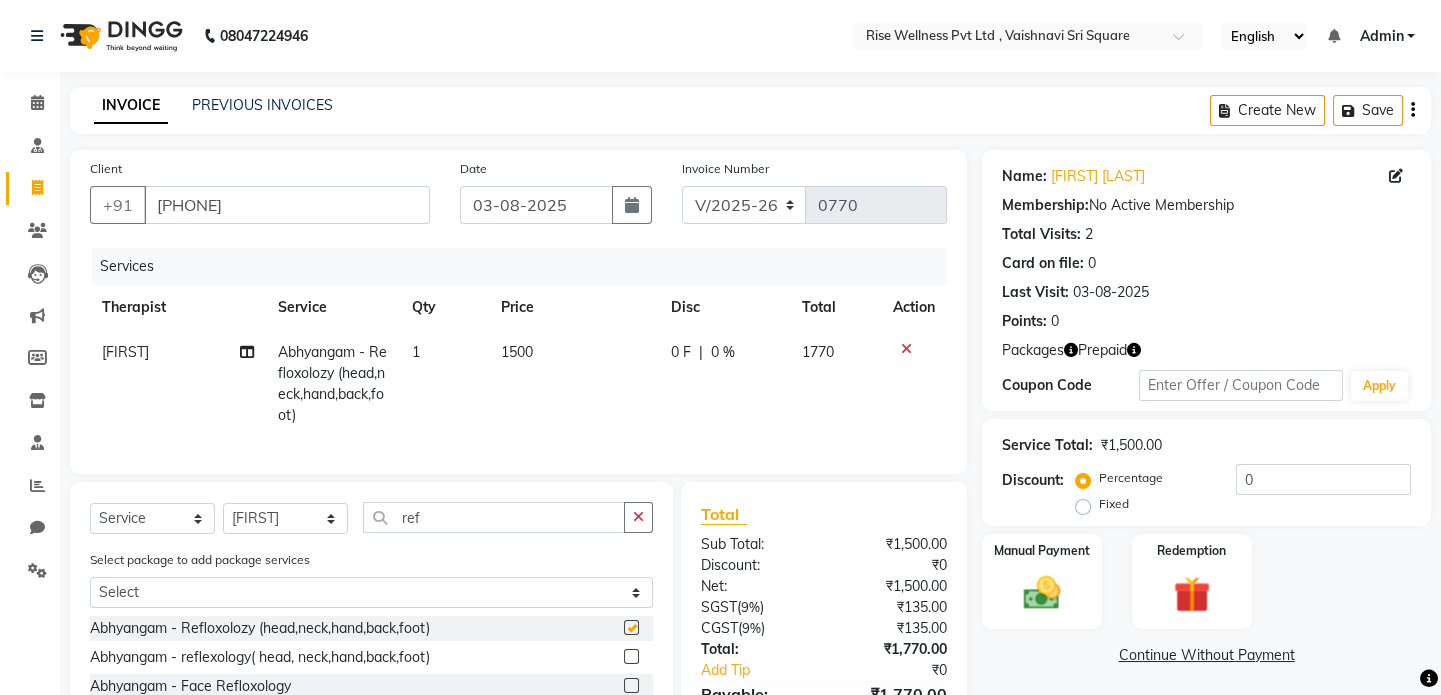 checkbox on "false" 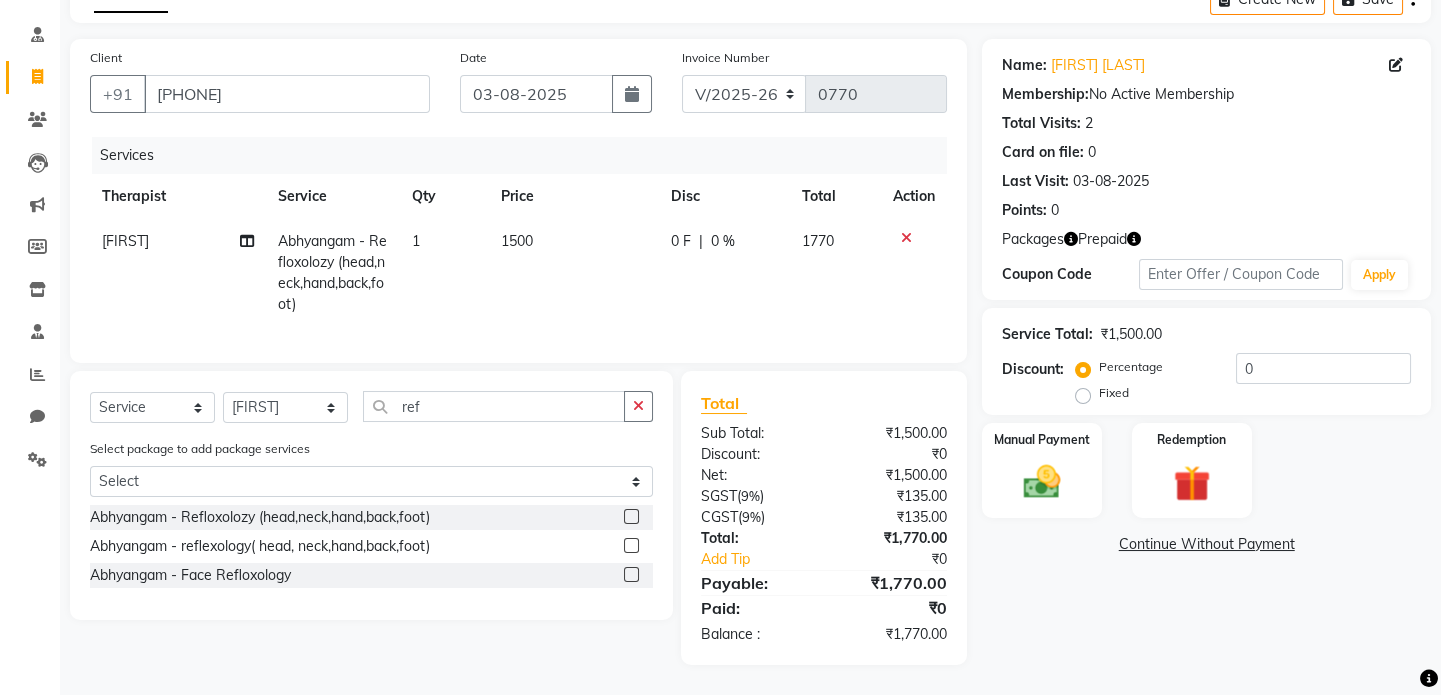scroll, scrollTop: 125, scrollLeft: 0, axis: vertical 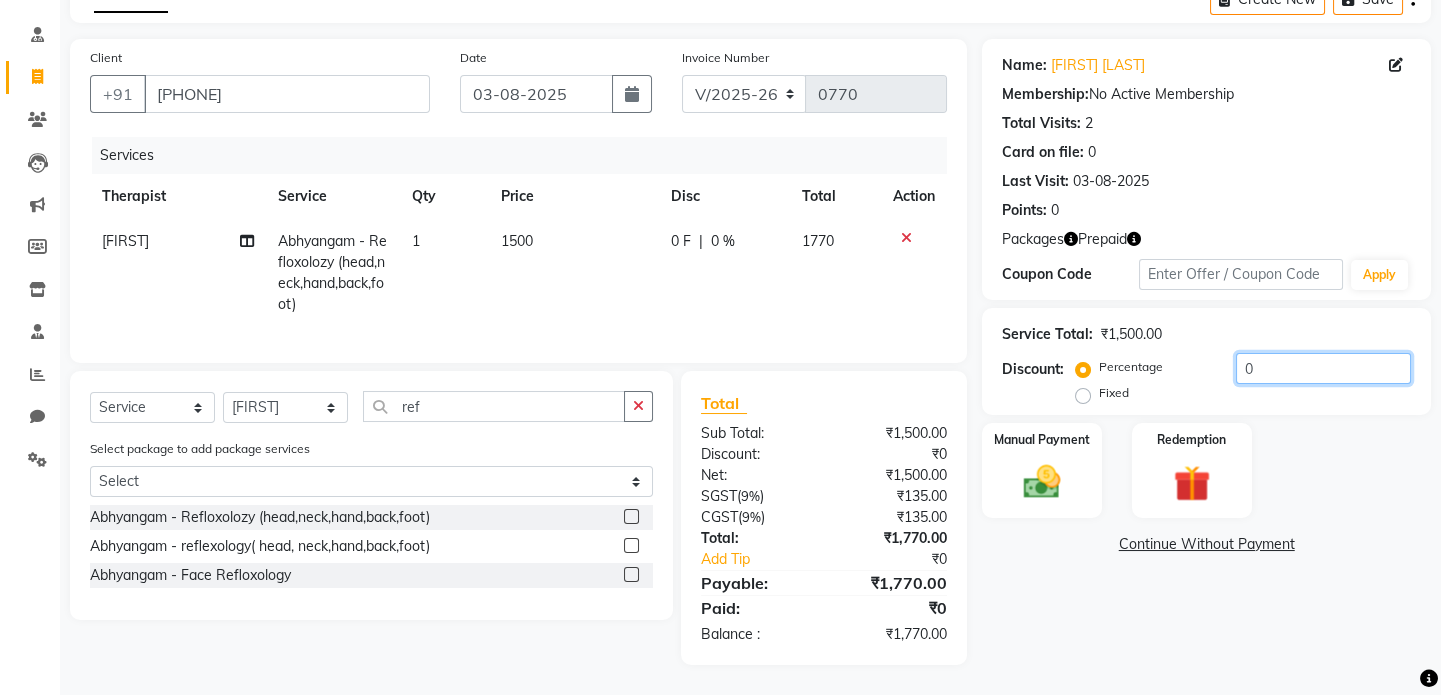 click on "0" 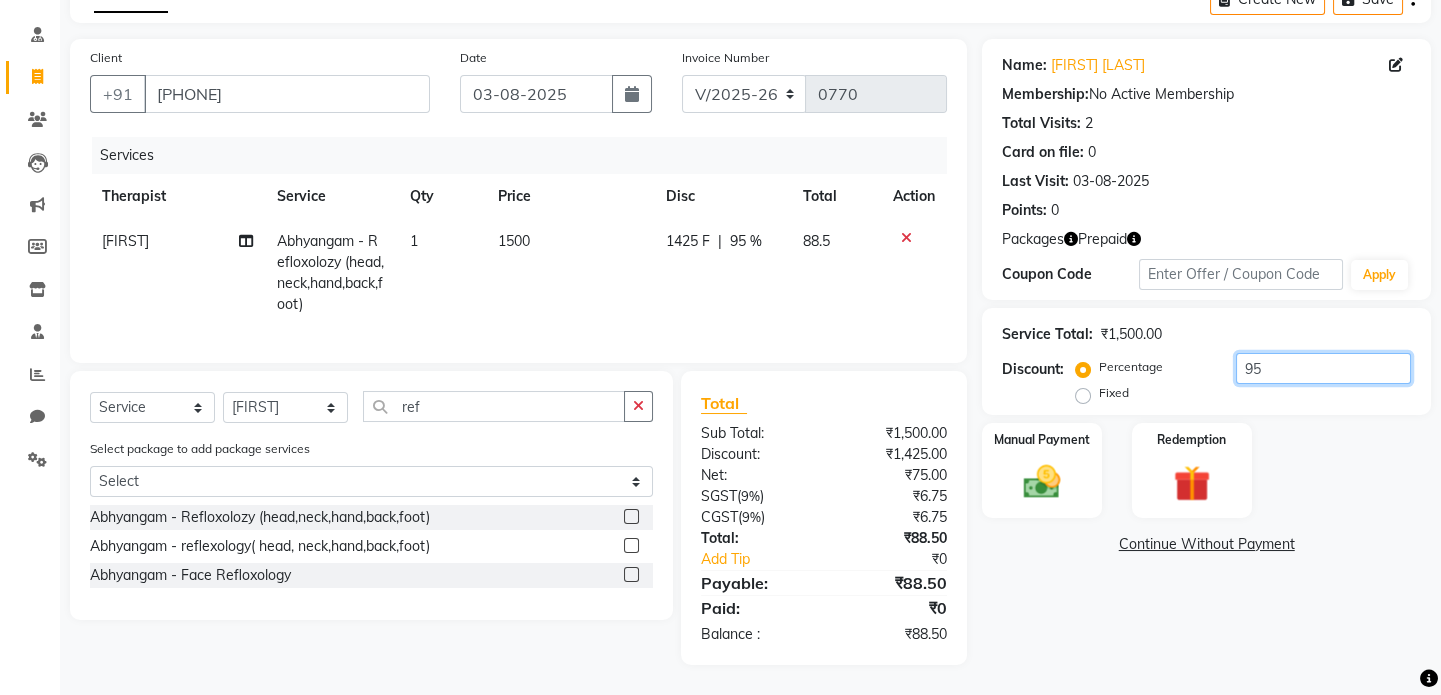 type on "9" 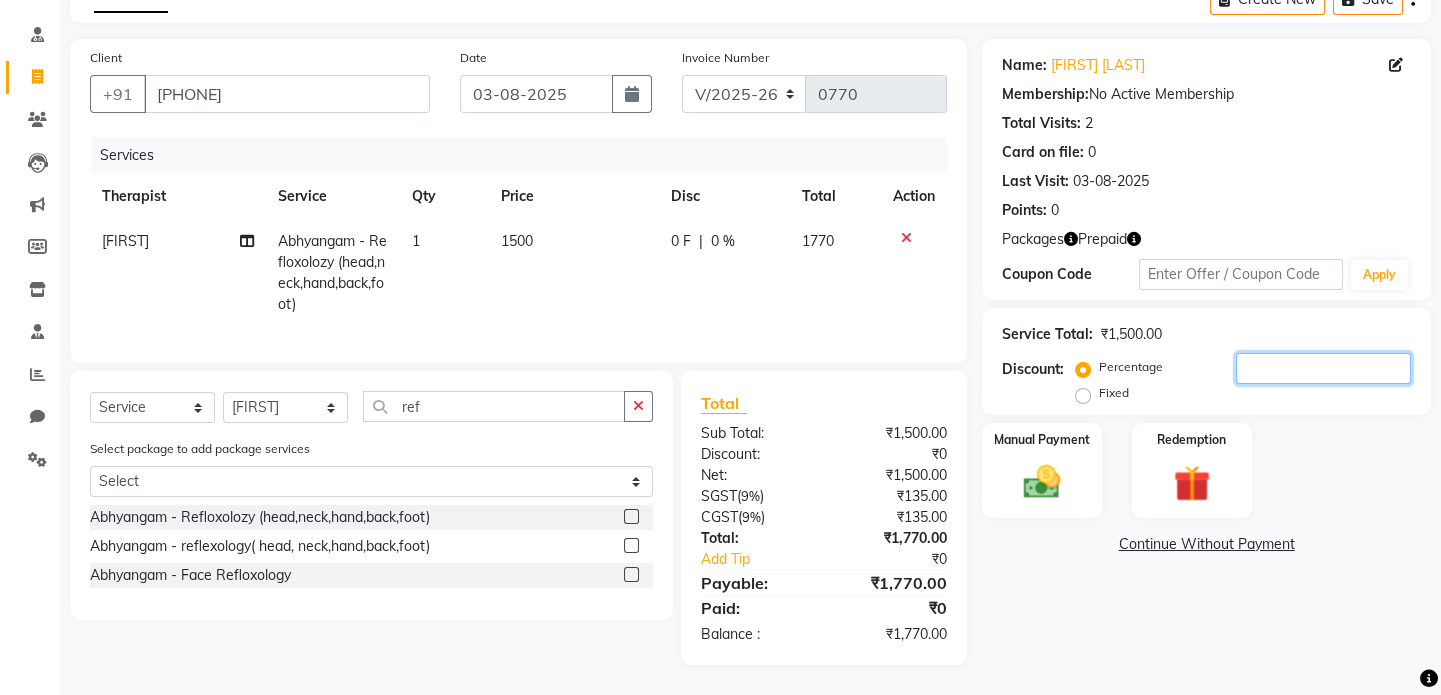 type 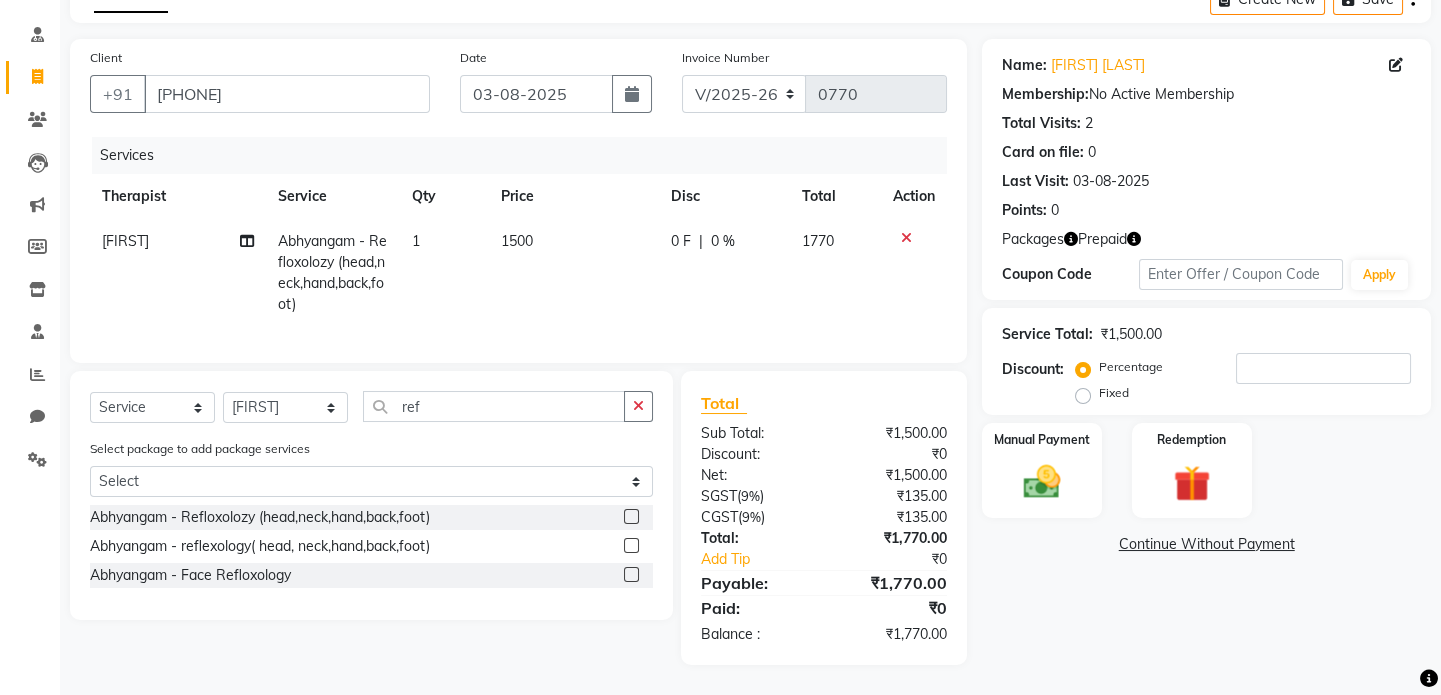 click 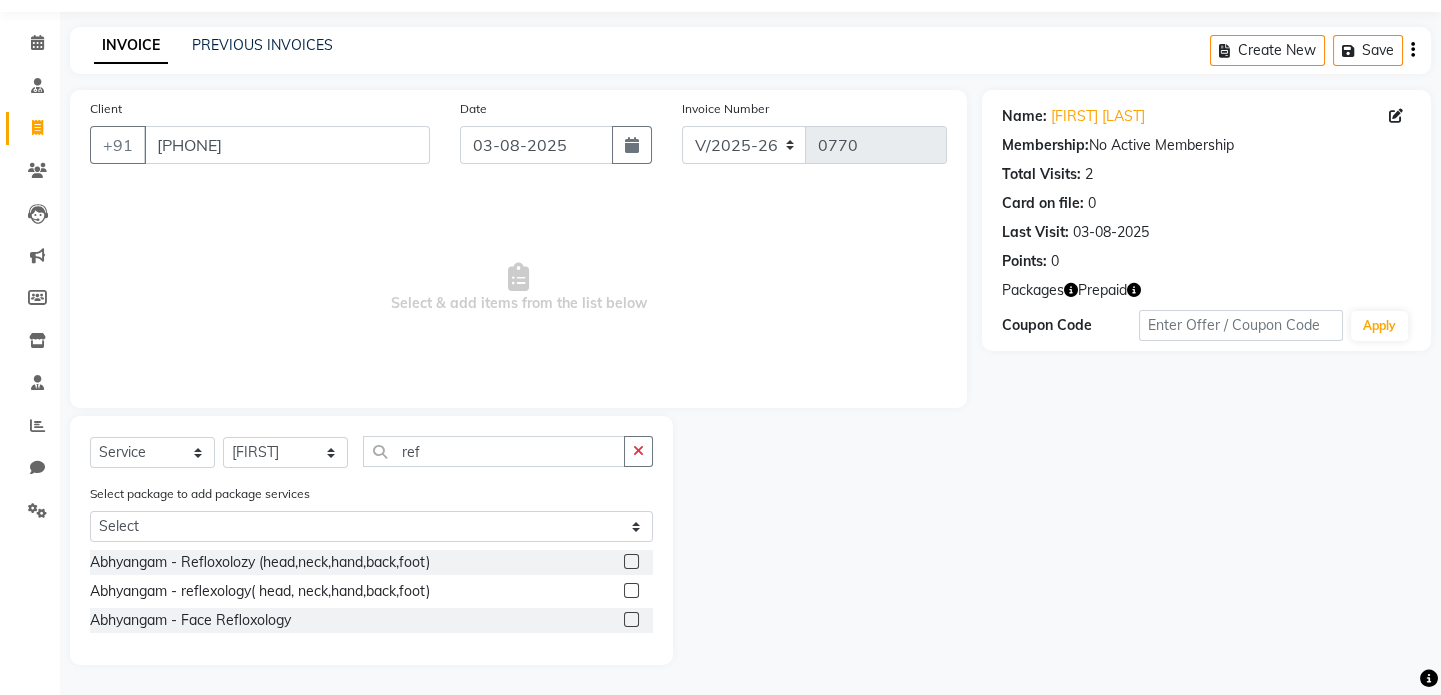 click 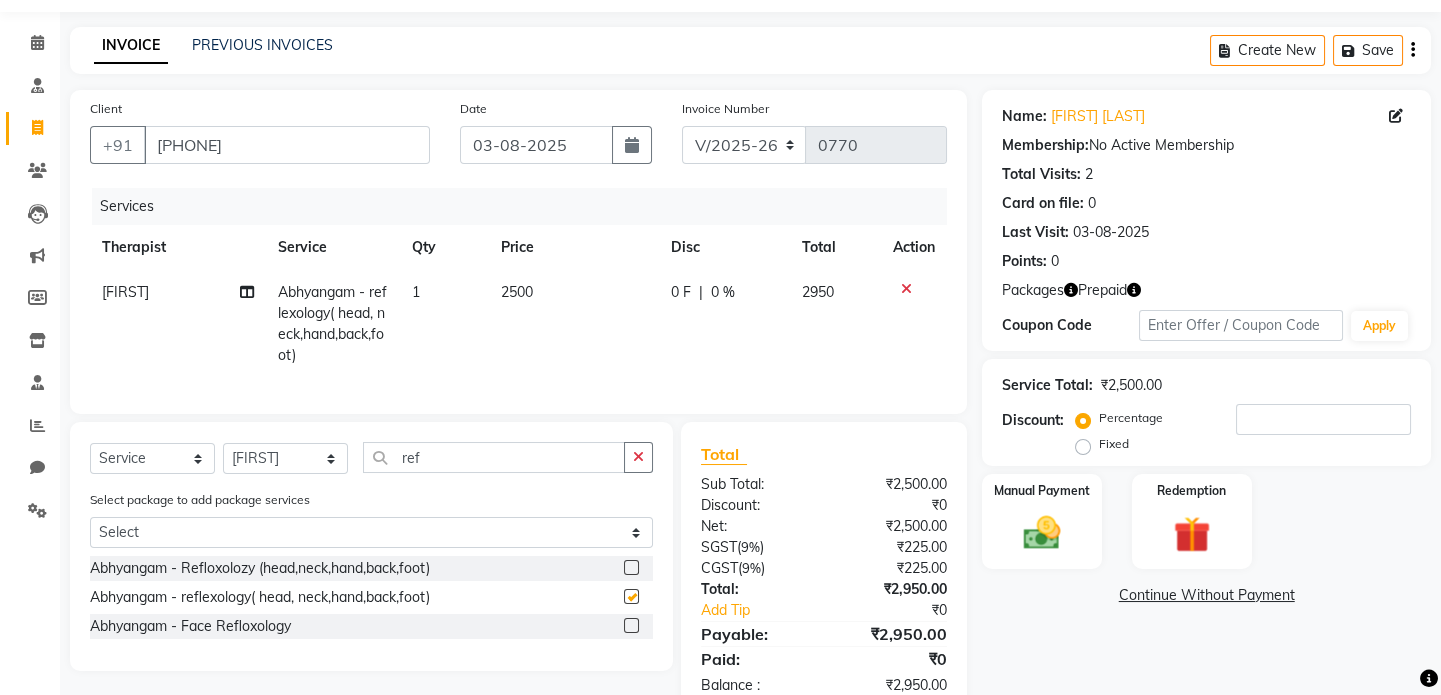 scroll, scrollTop: 125, scrollLeft: 0, axis: vertical 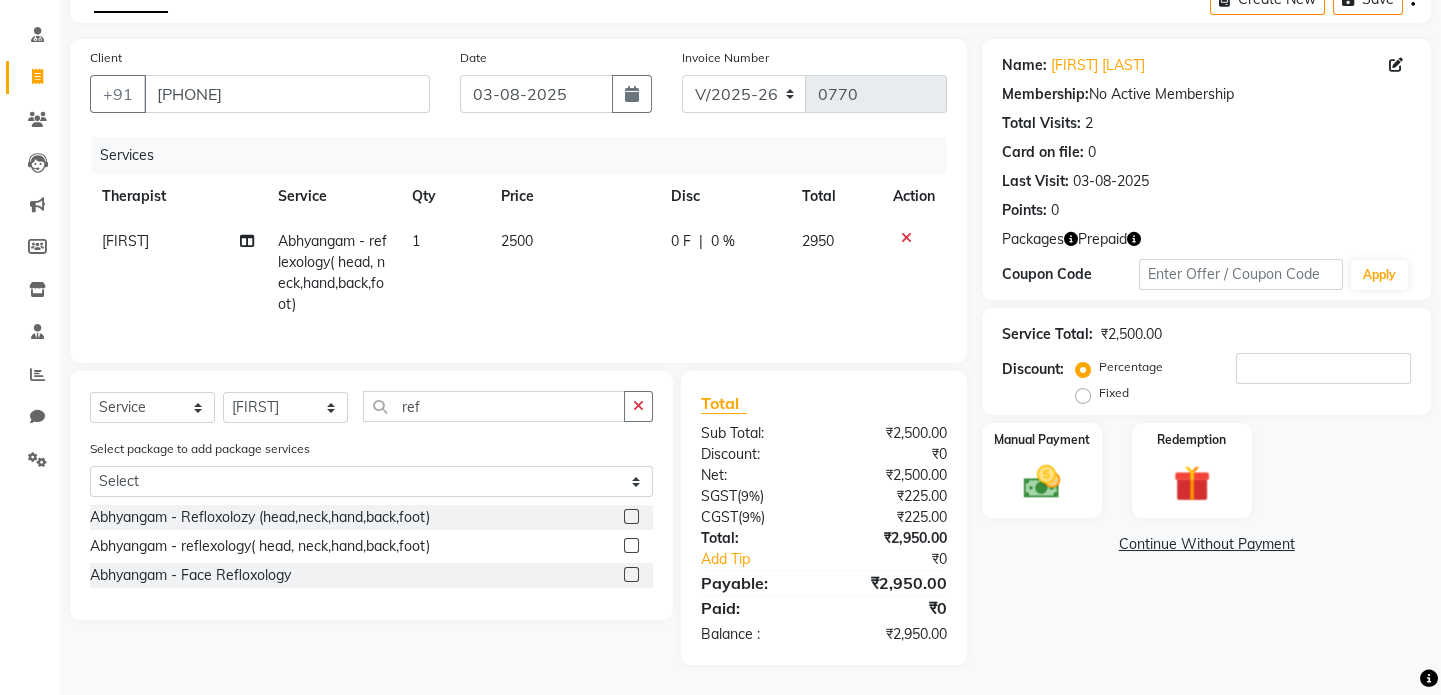 checkbox on "false" 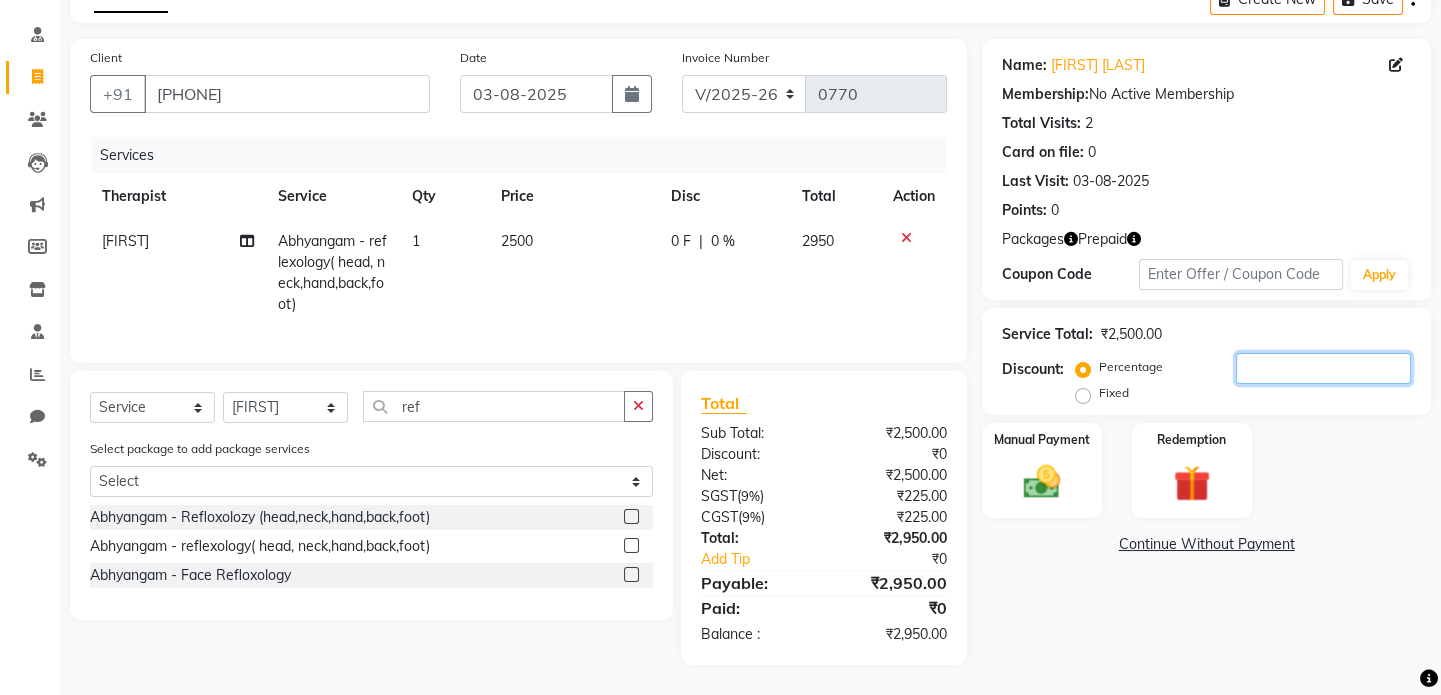 click 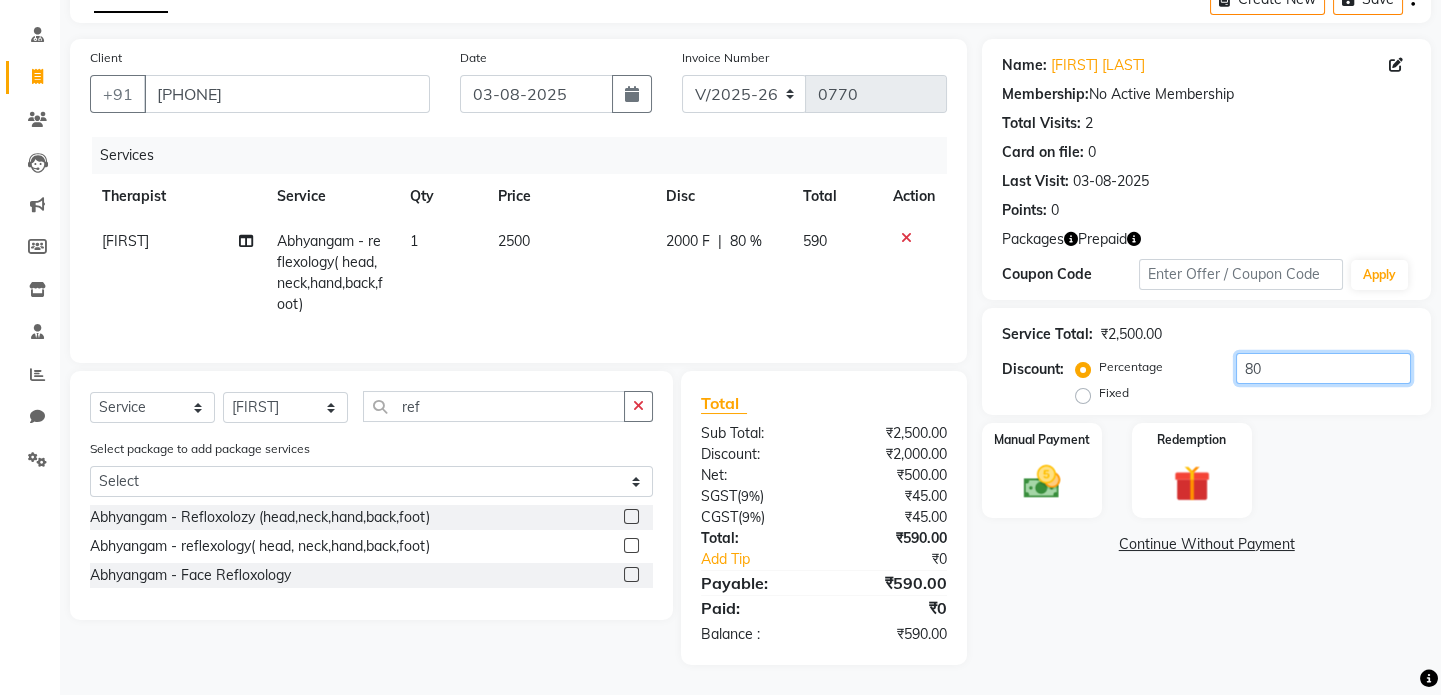 type on "8" 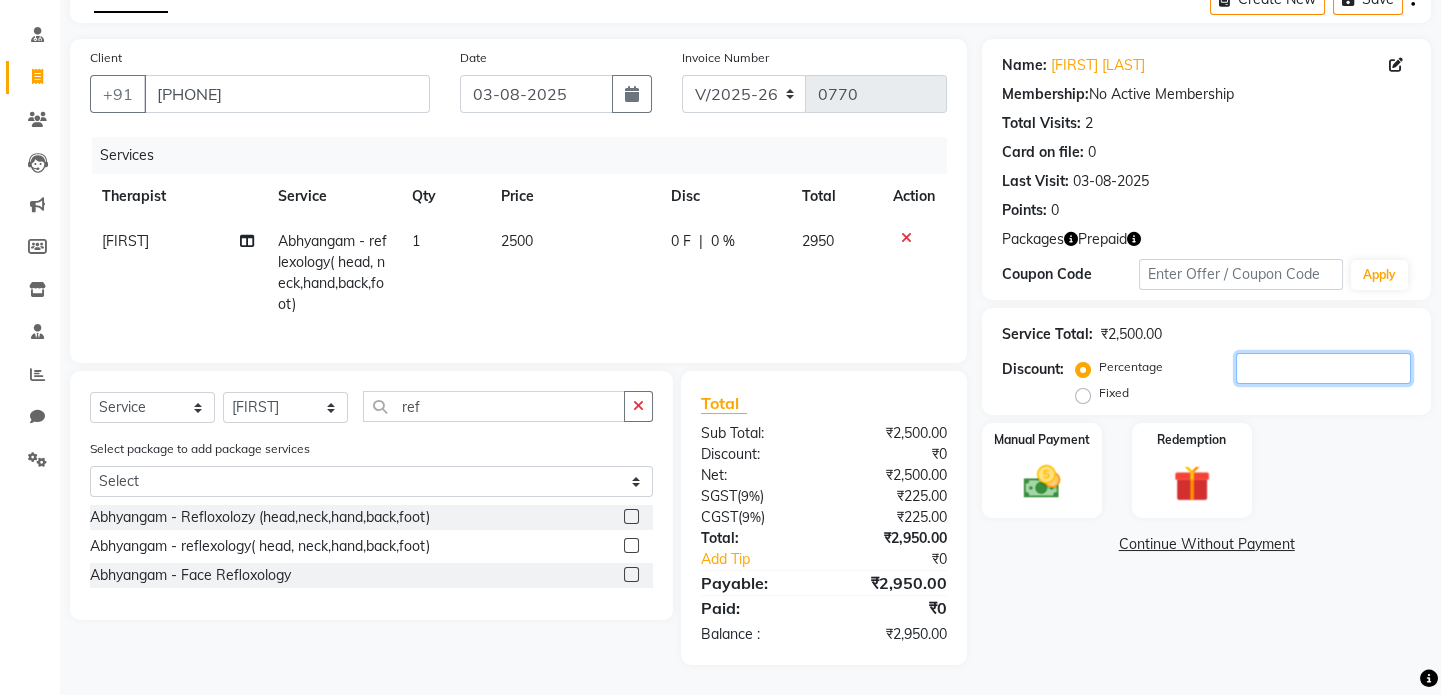 type on "1" 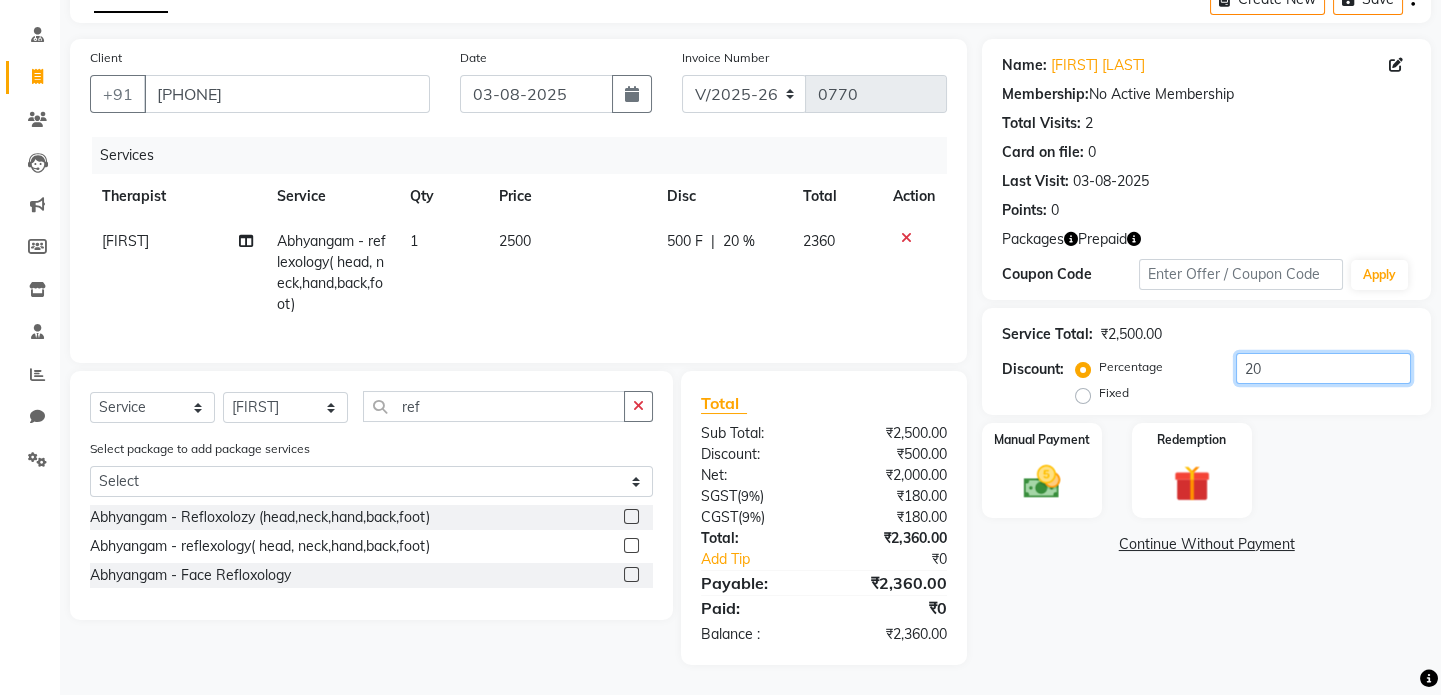 type on "2" 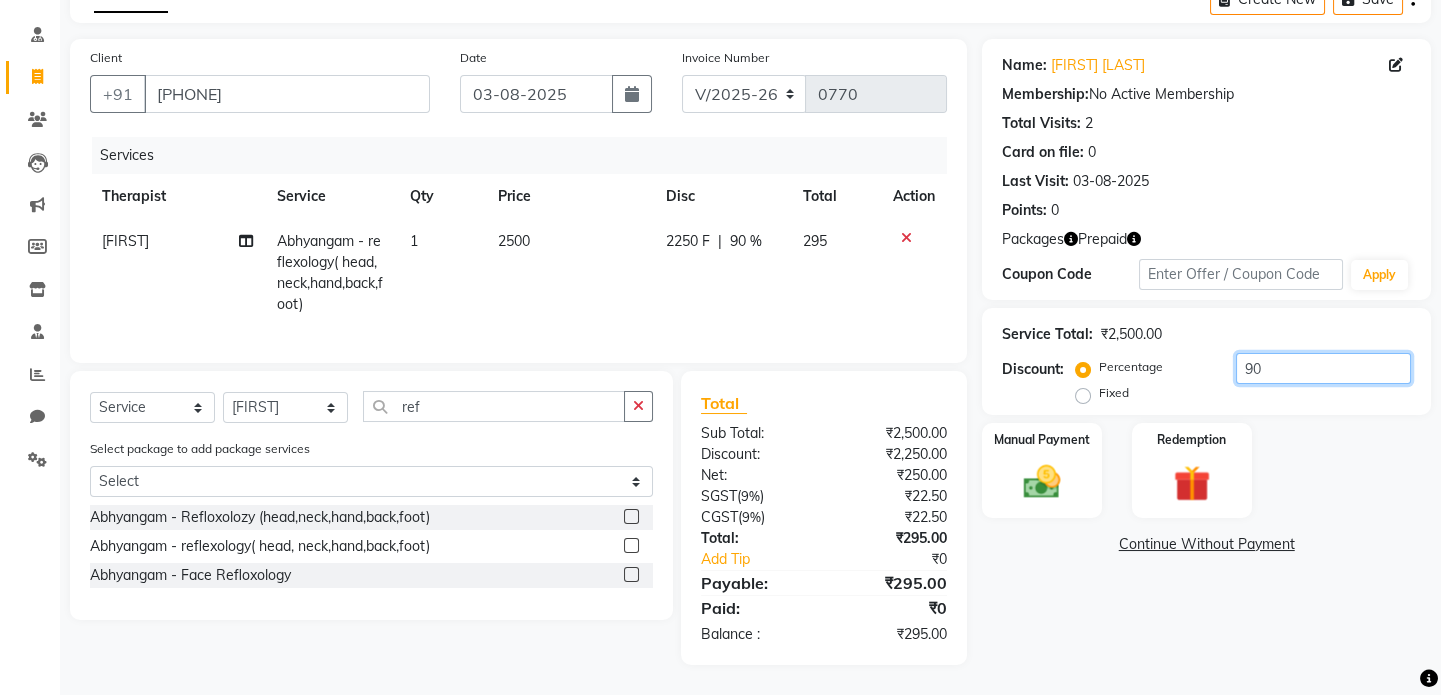 type on "9" 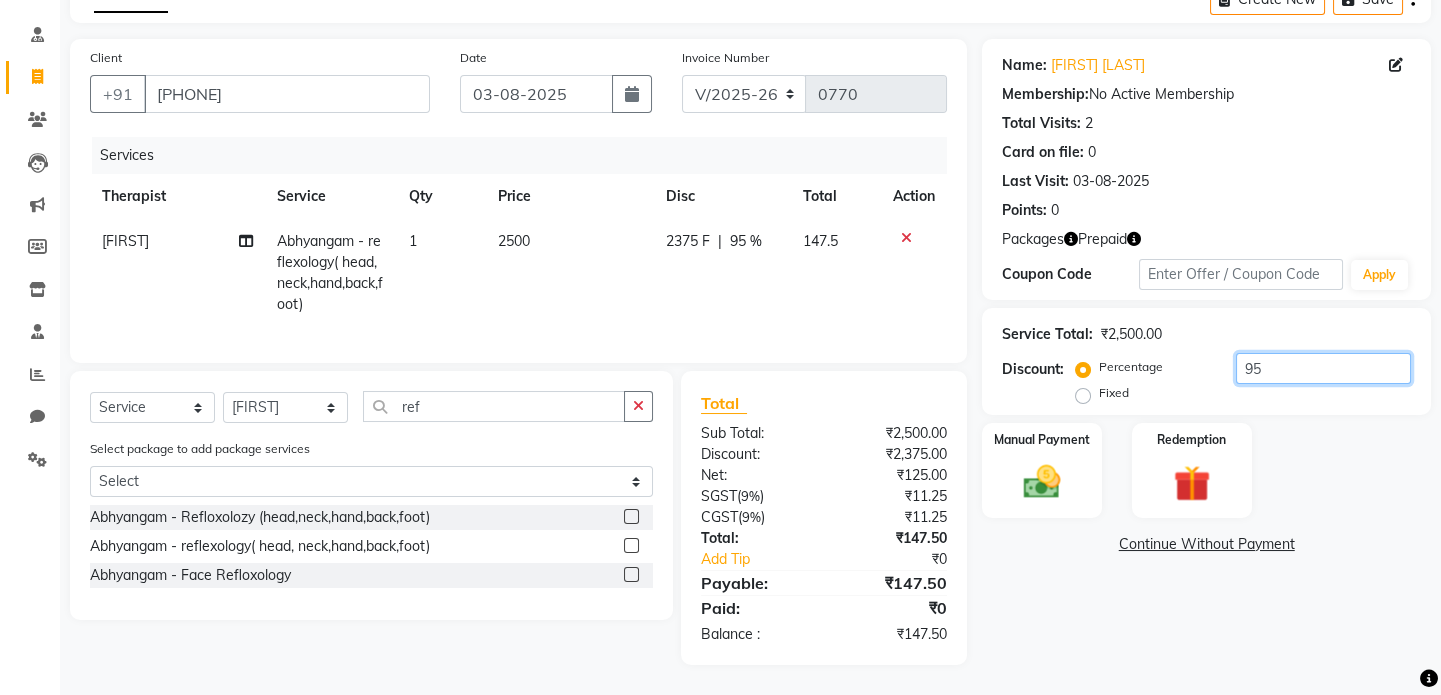 type on "9" 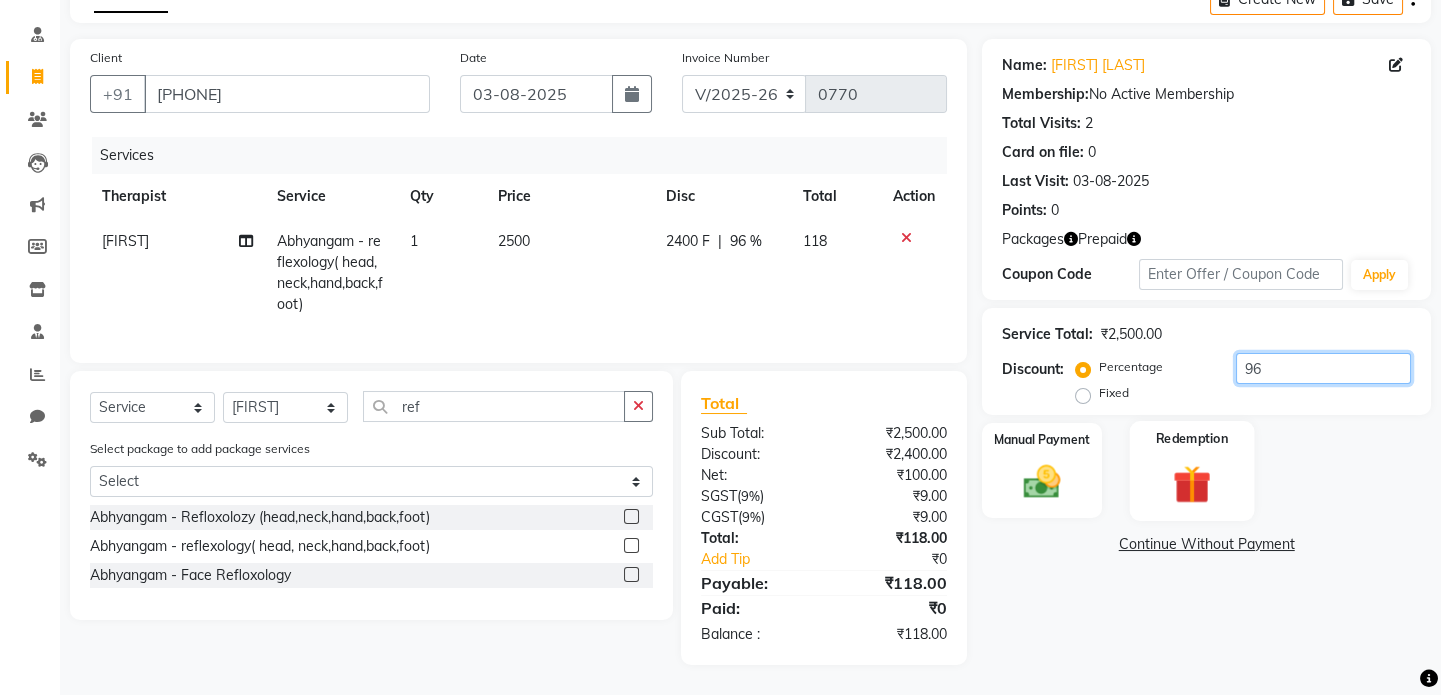 type on "96" 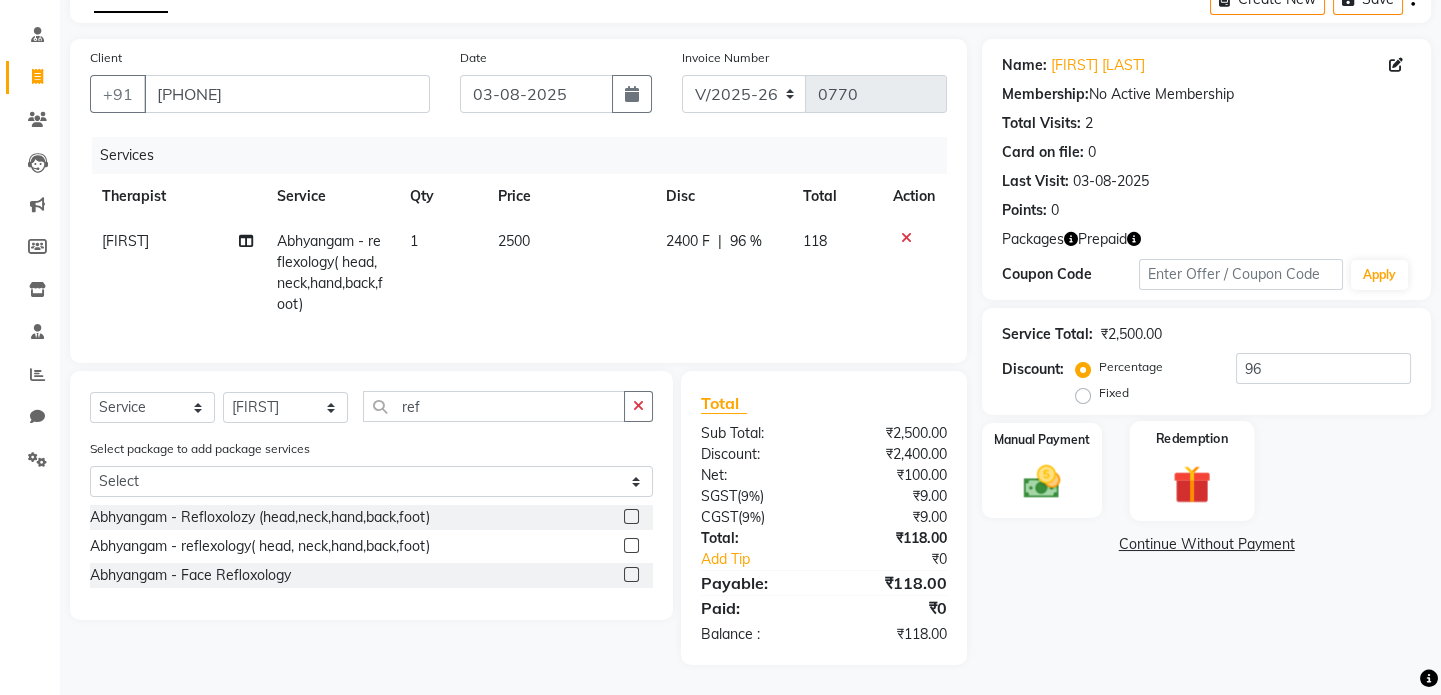 click 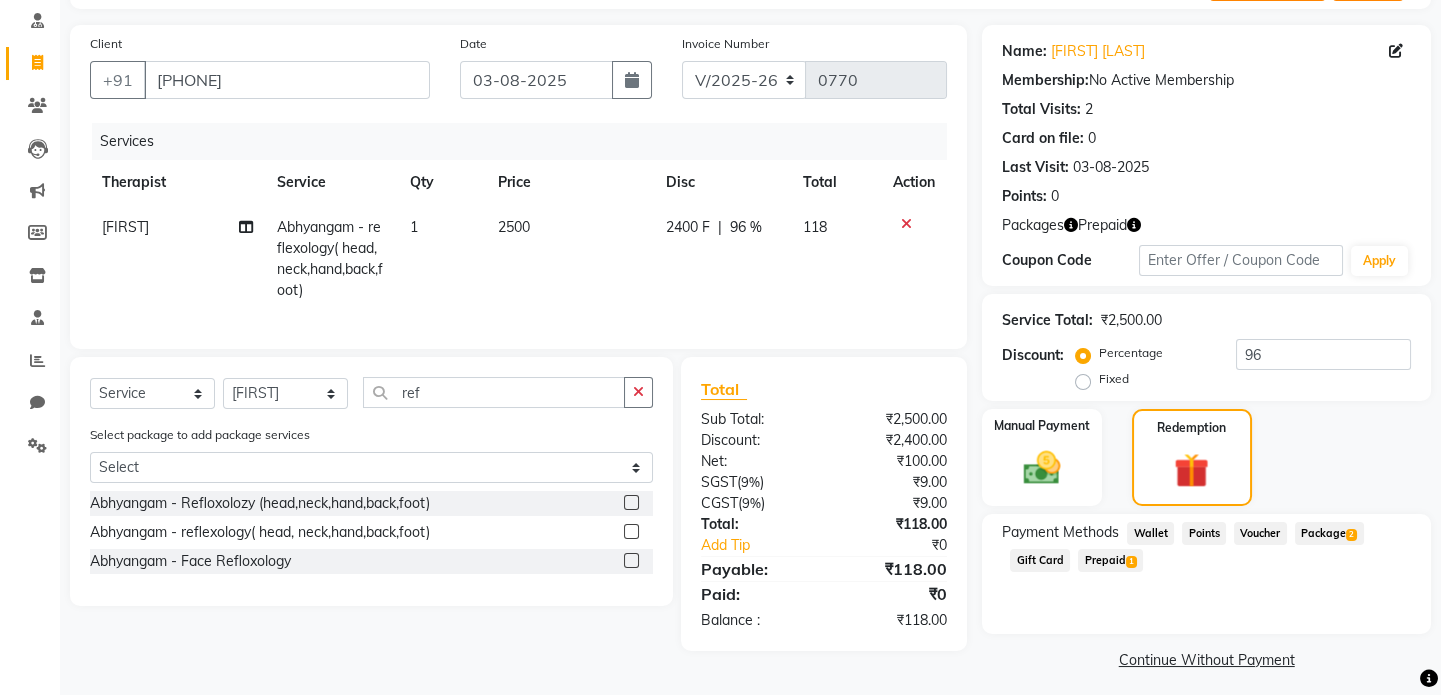 click on "Prepaid  1" 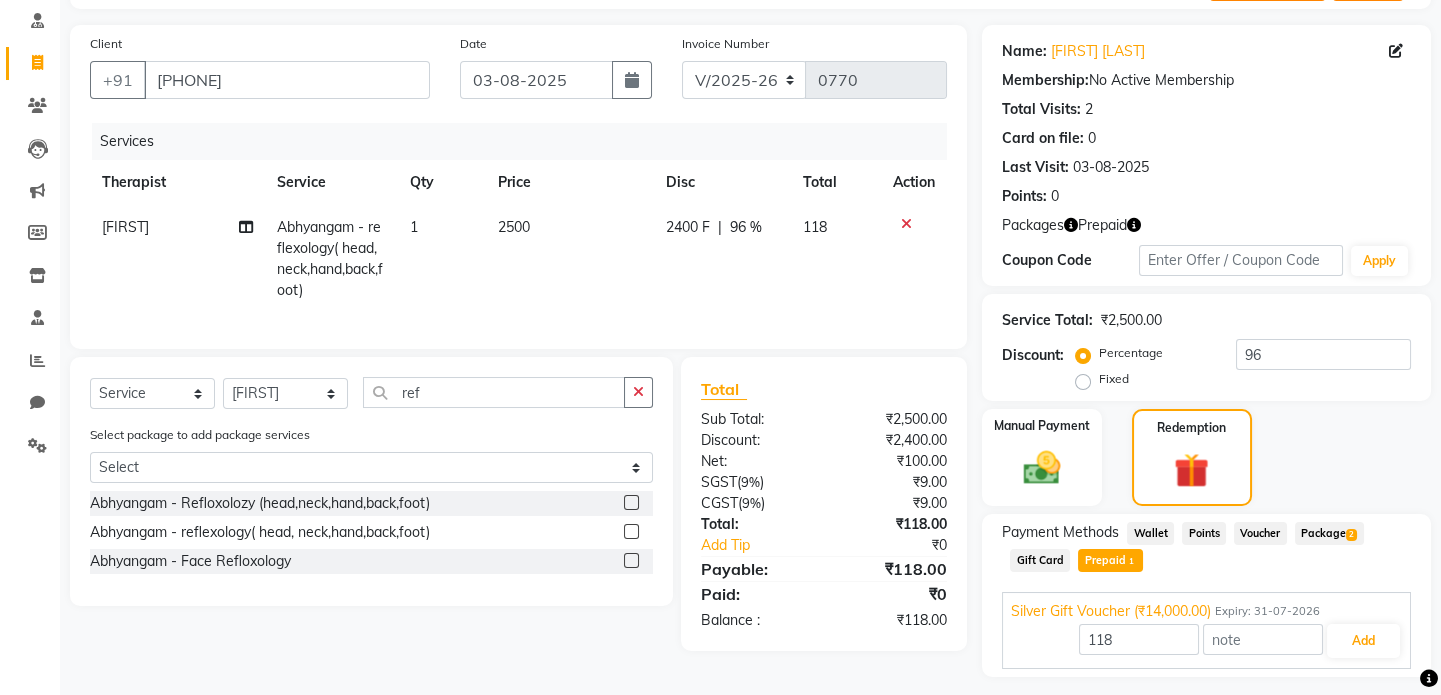 scroll, scrollTop: 176, scrollLeft: 0, axis: vertical 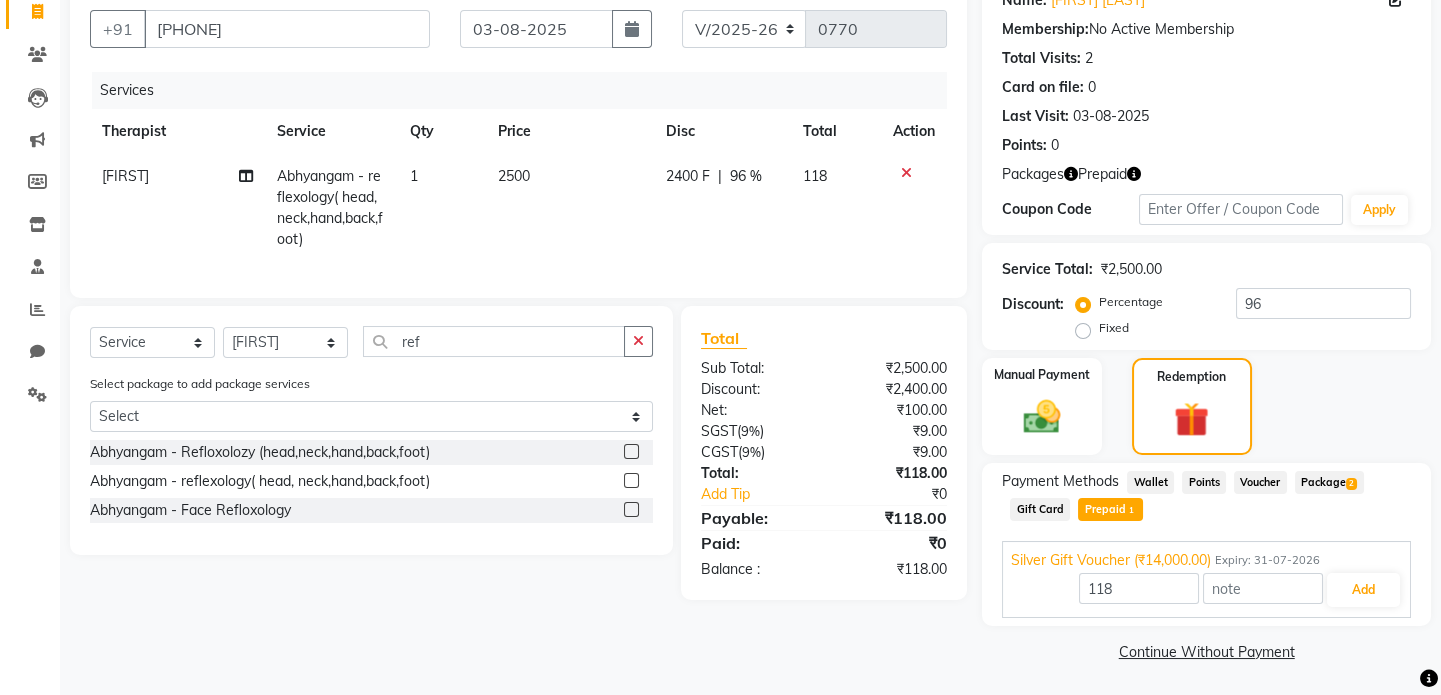 click on "118 Add" at bounding box center [1206, 590] 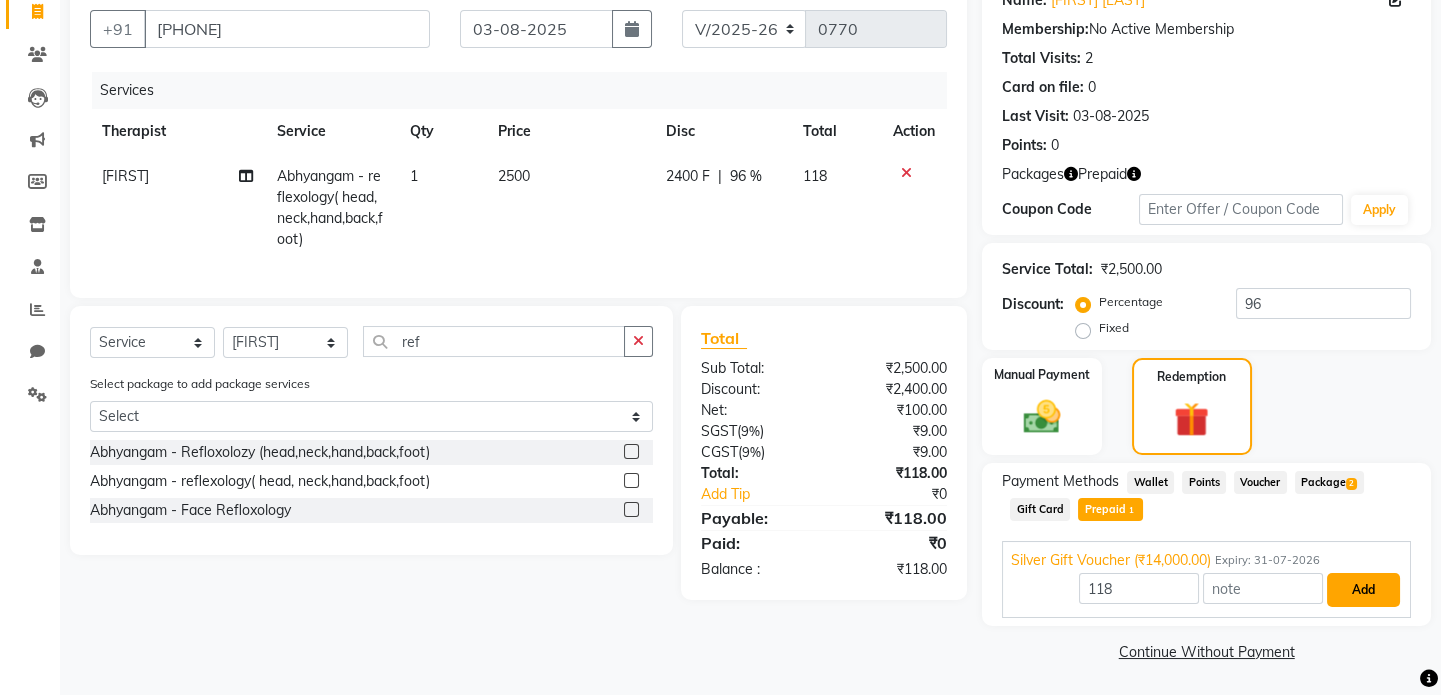 click on "Add" at bounding box center [1363, 590] 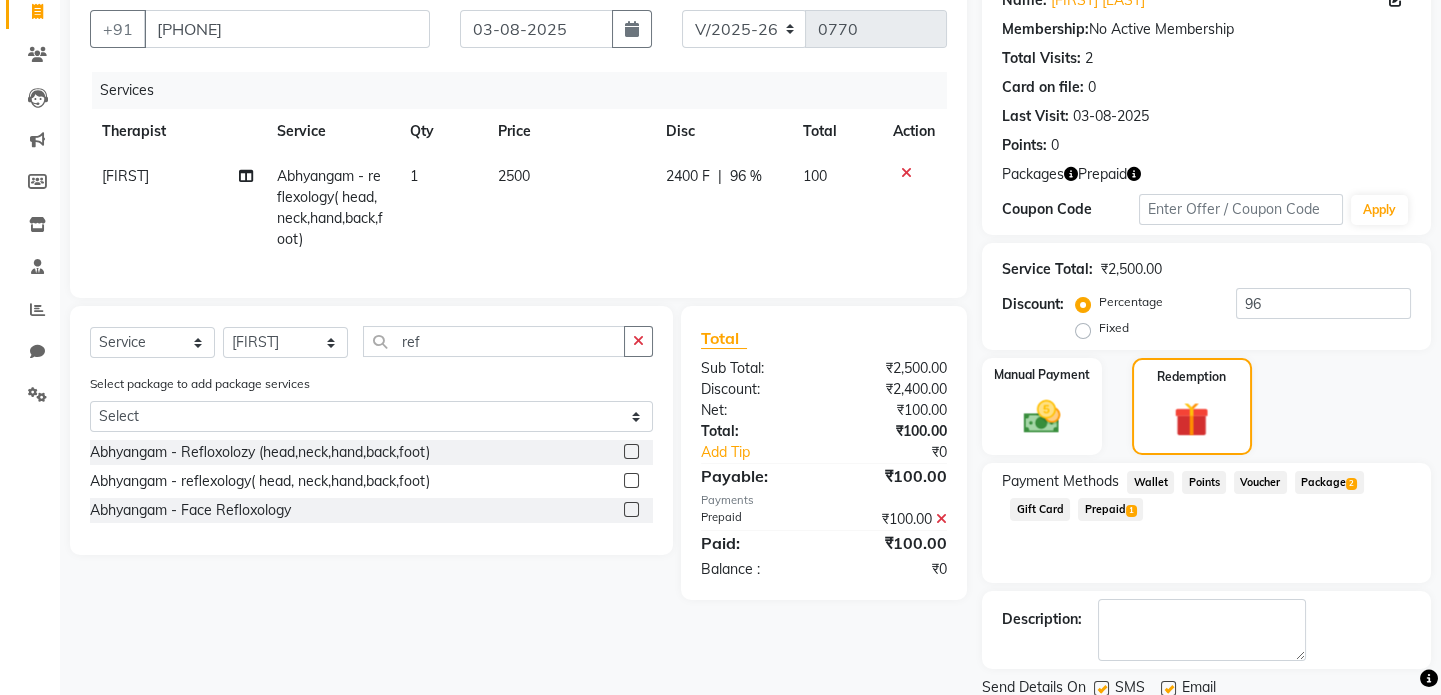 scroll, scrollTop: 246, scrollLeft: 0, axis: vertical 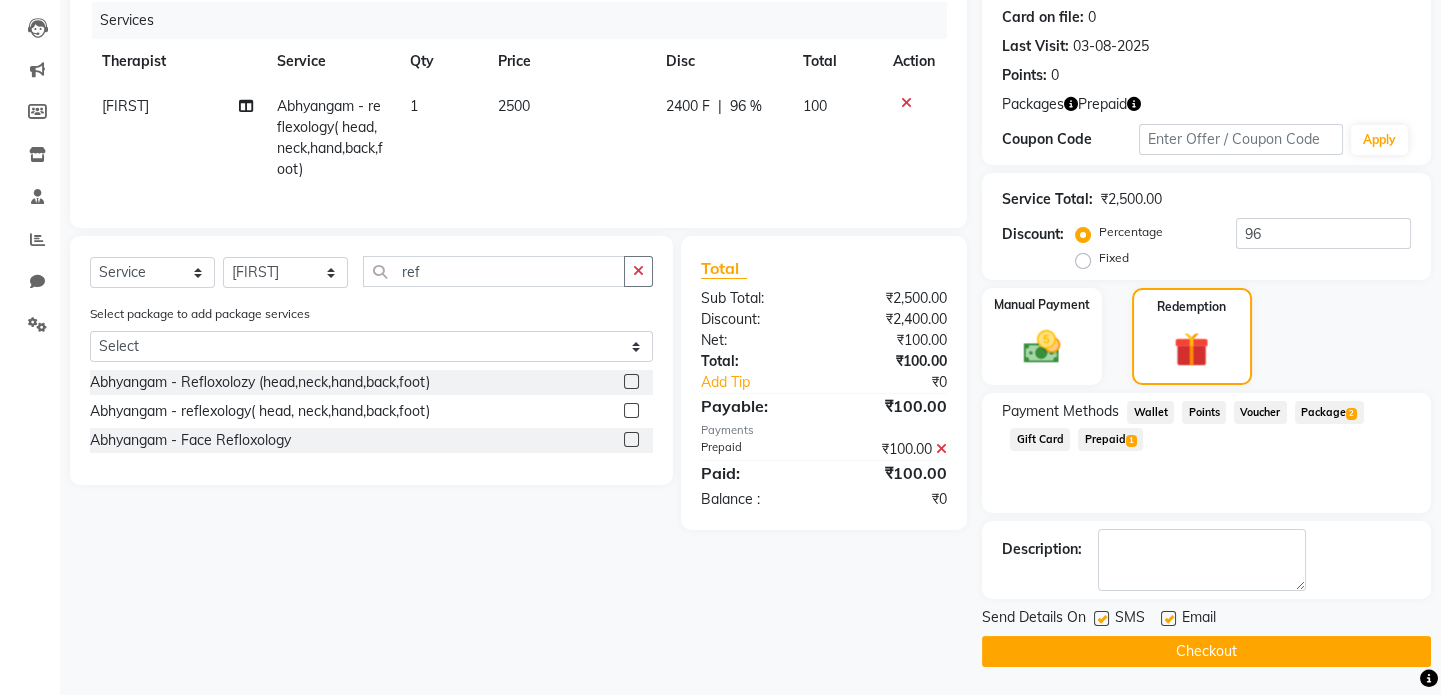 click on "Checkout" 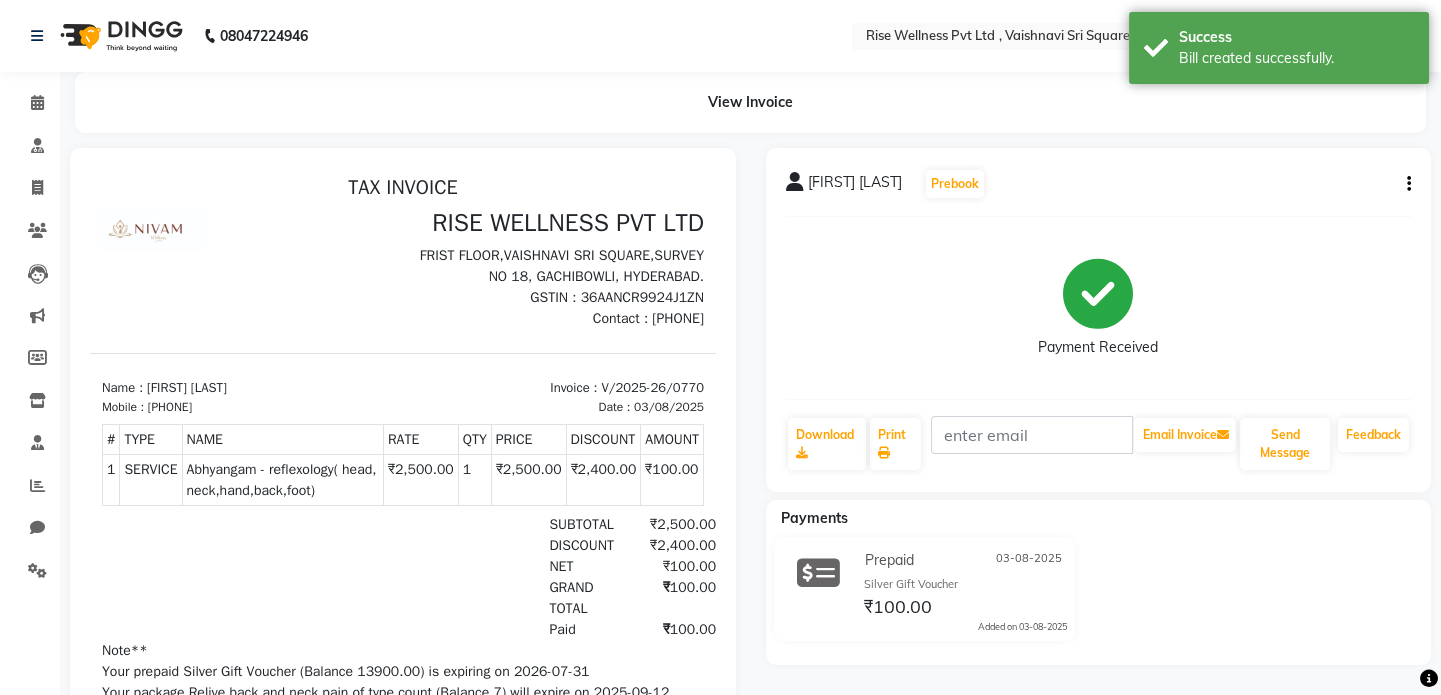 scroll, scrollTop: 0, scrollLeft: 0, axis: both 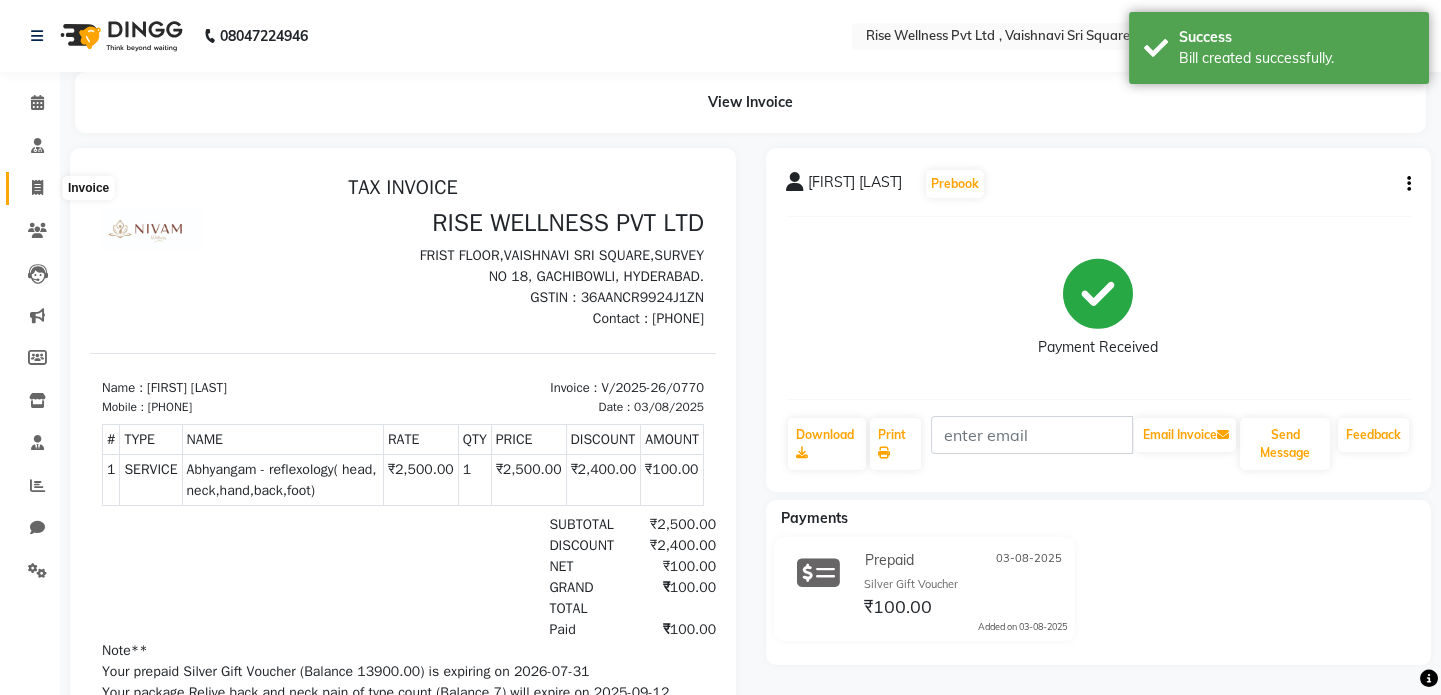 click 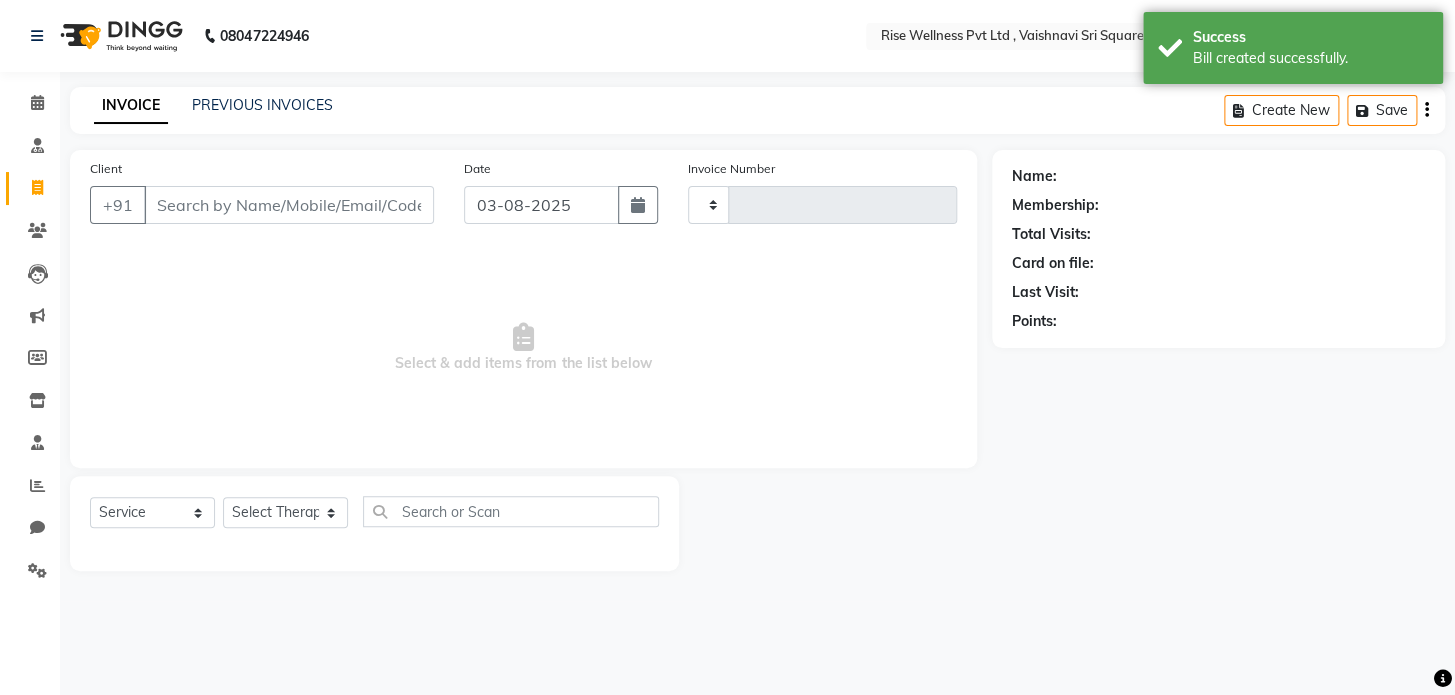 type on "0771" 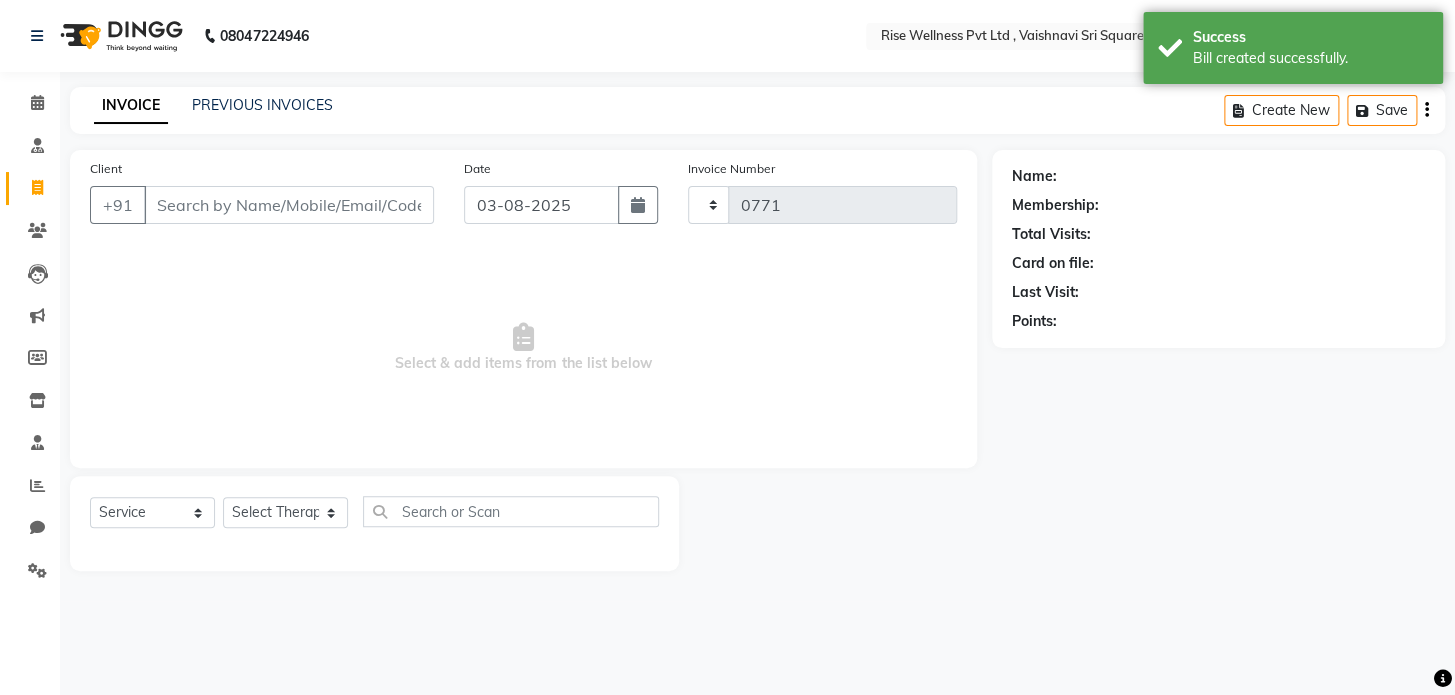 select on "7497" 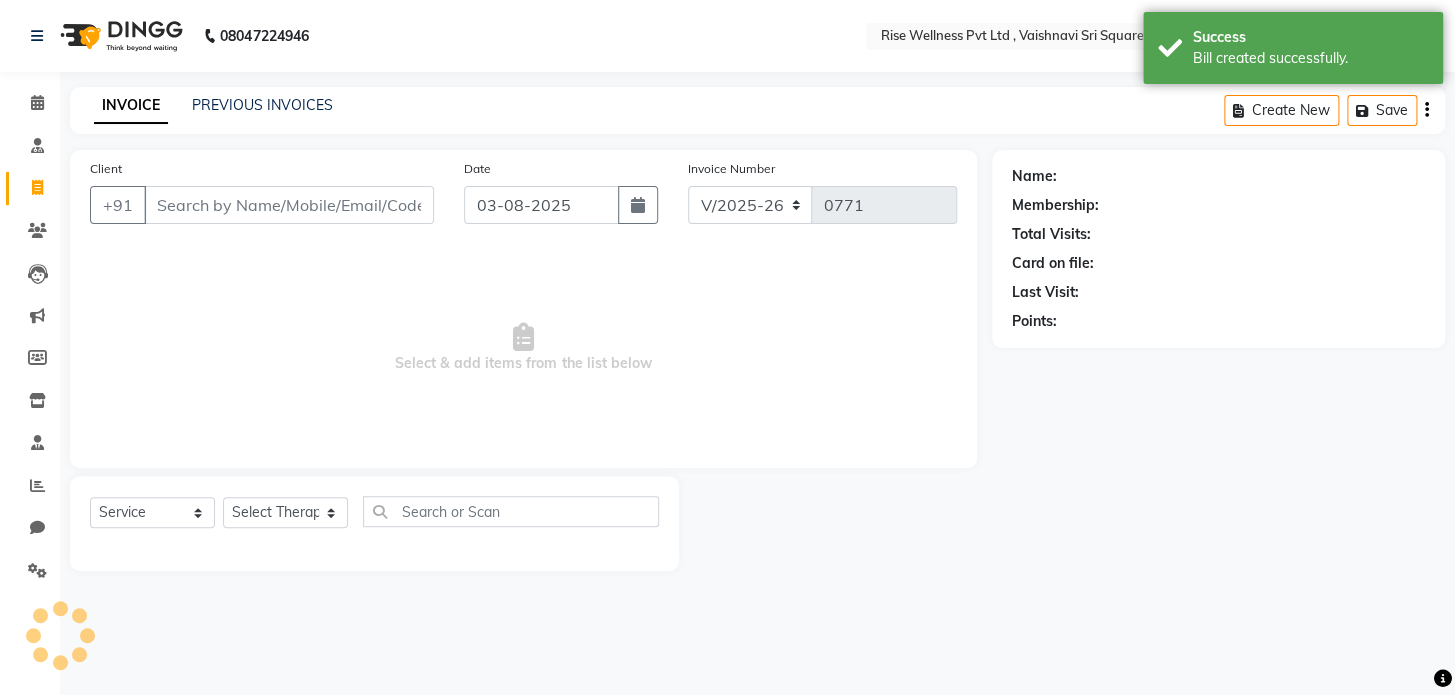 select on "V" 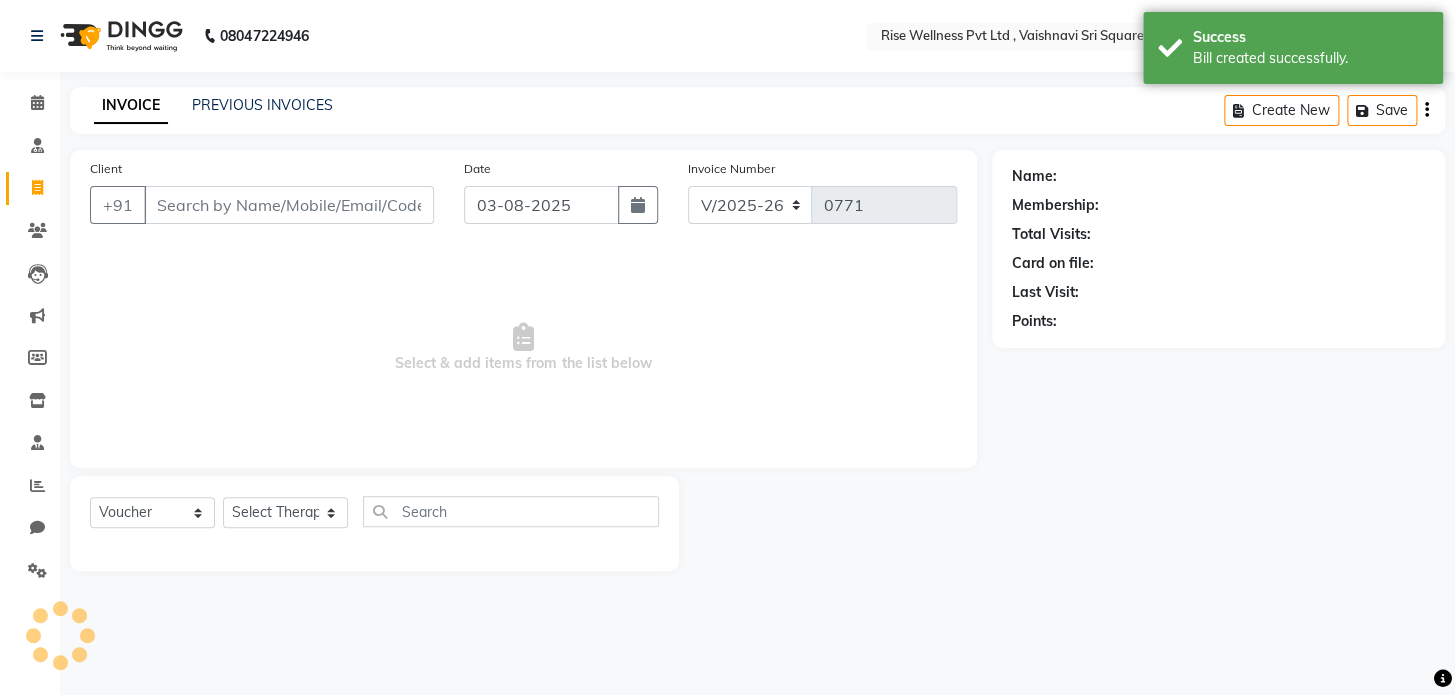 click on "Client" at bounding box center [289, 205] 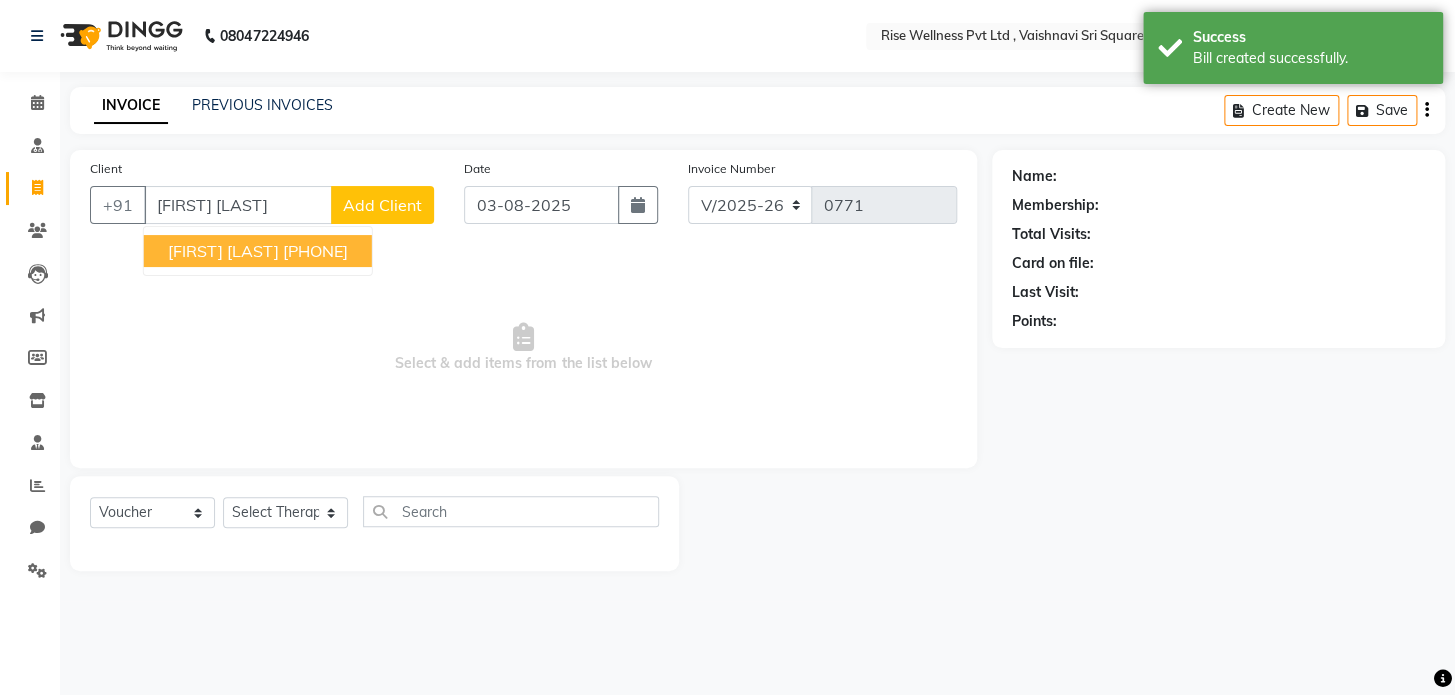 click on "[FIRST] [LAST]" at bounding box center [223, 251] 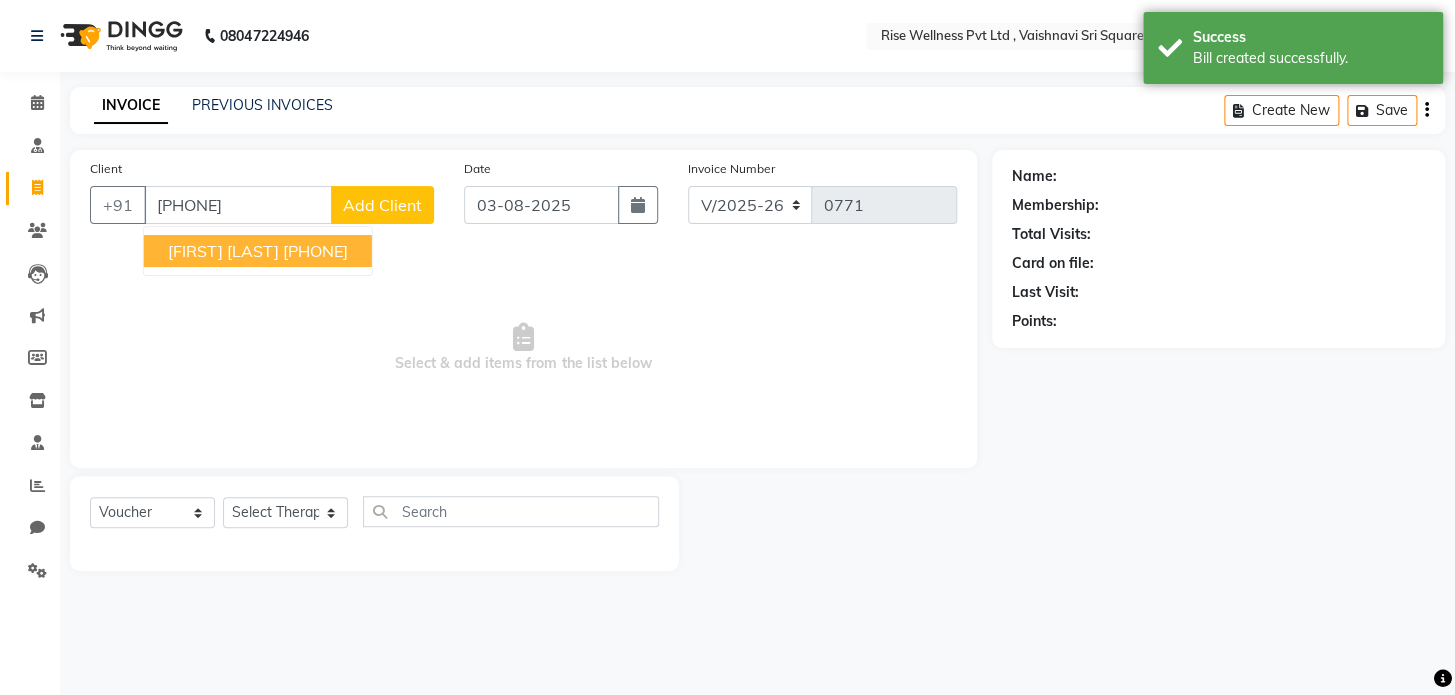 type on "[PHONE]" 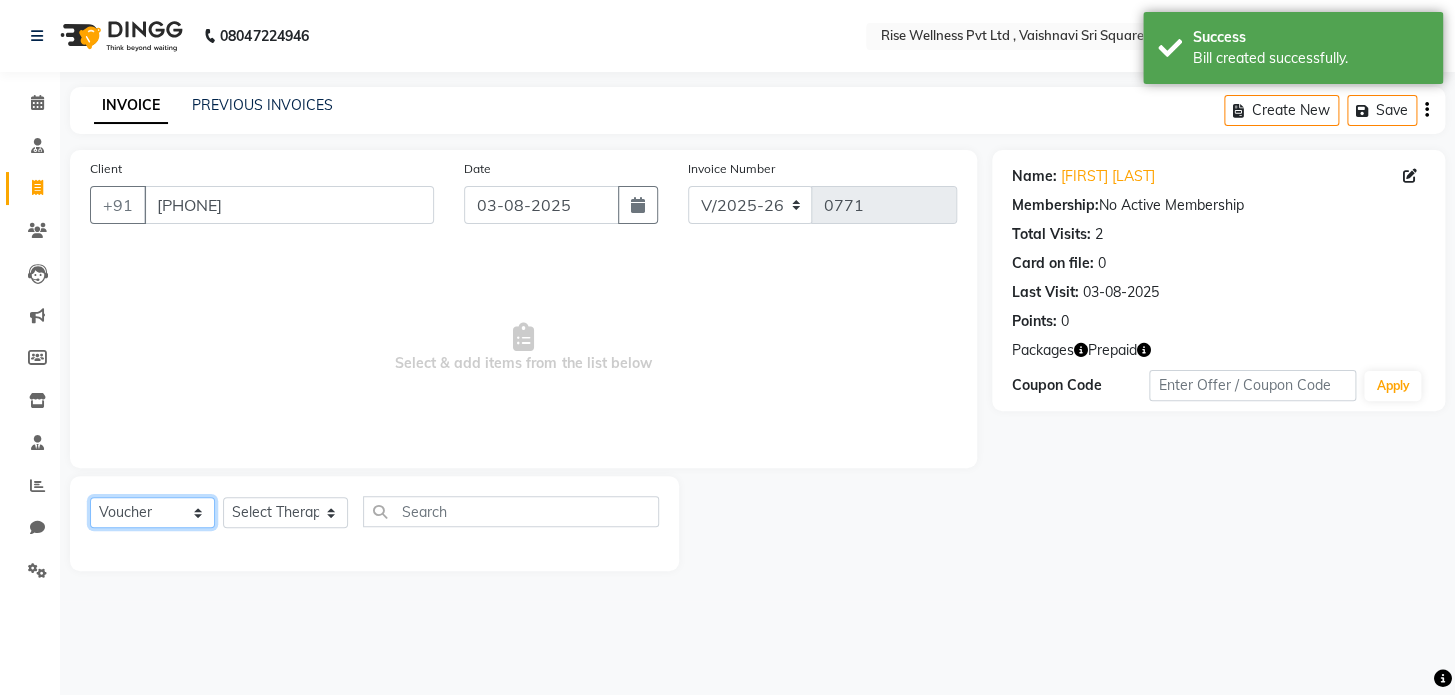 click on "Select  Service  Product  Membership  Package Voucher Prepaid Gift Card" 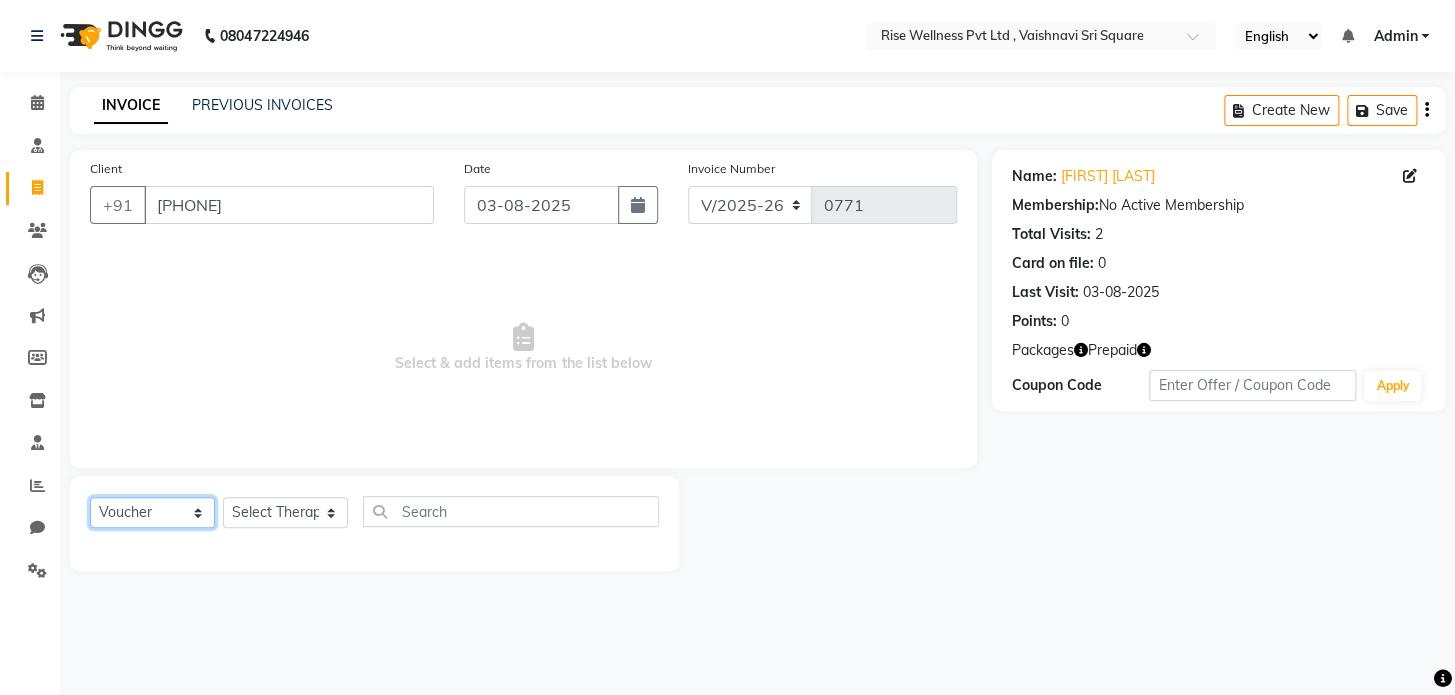 click on "Select  Service  Product  Membership  Package Voucher Prepaid Gift Card" 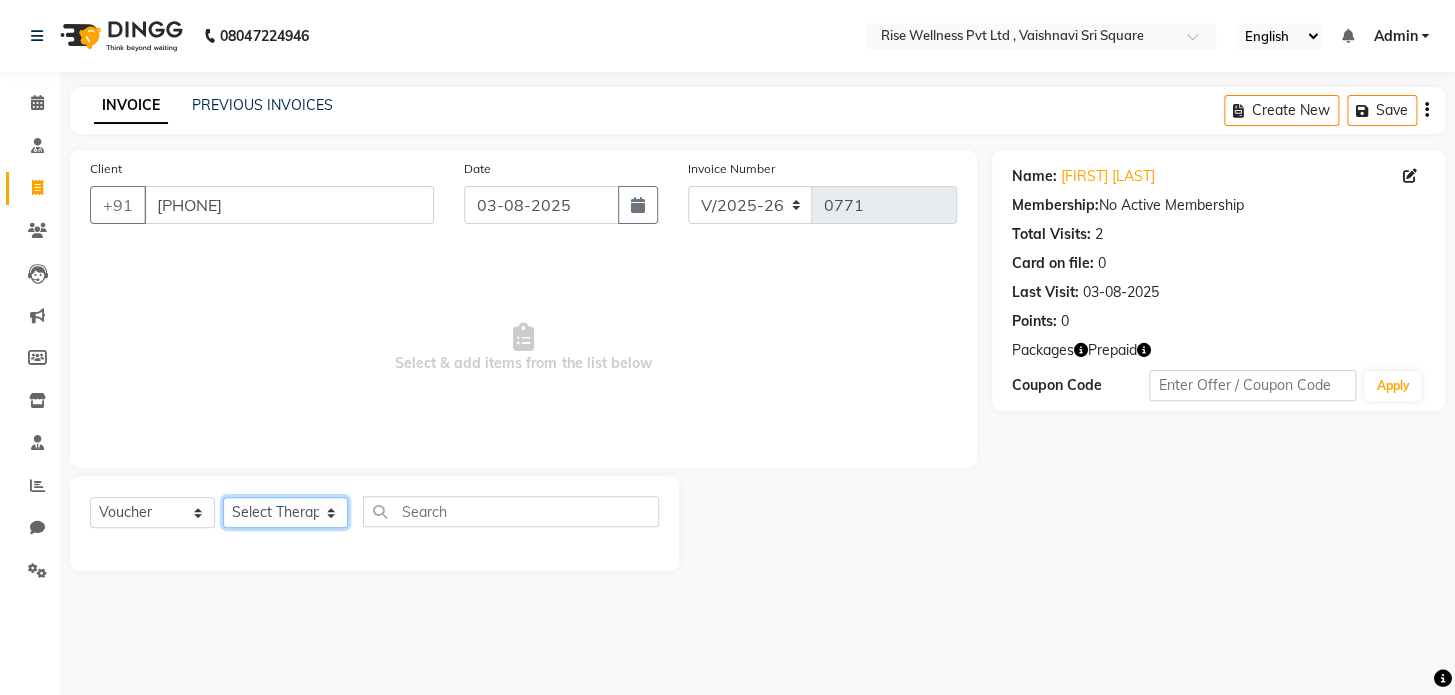 click on "Select Therapist LIBIN nithya Reception sujith suzi" 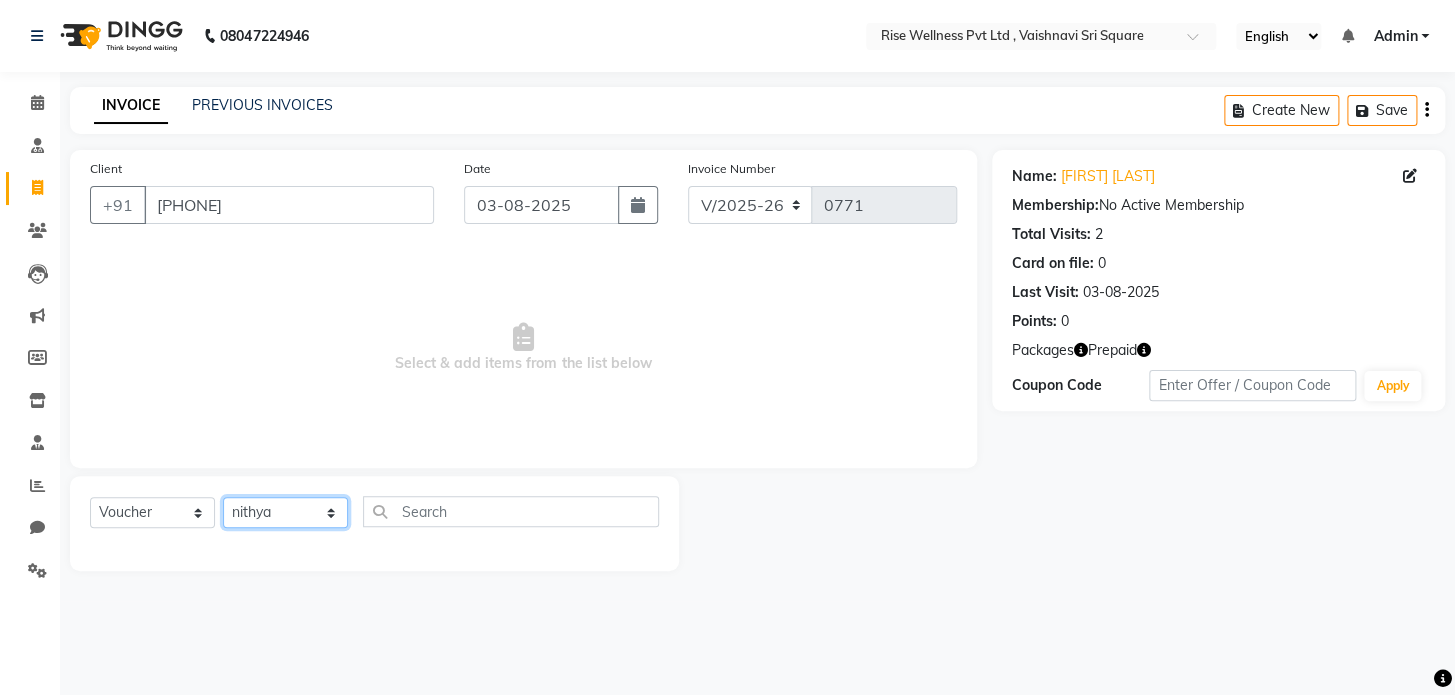 click on "Select Therapist LIBIN nithya Reception sujith suzi" 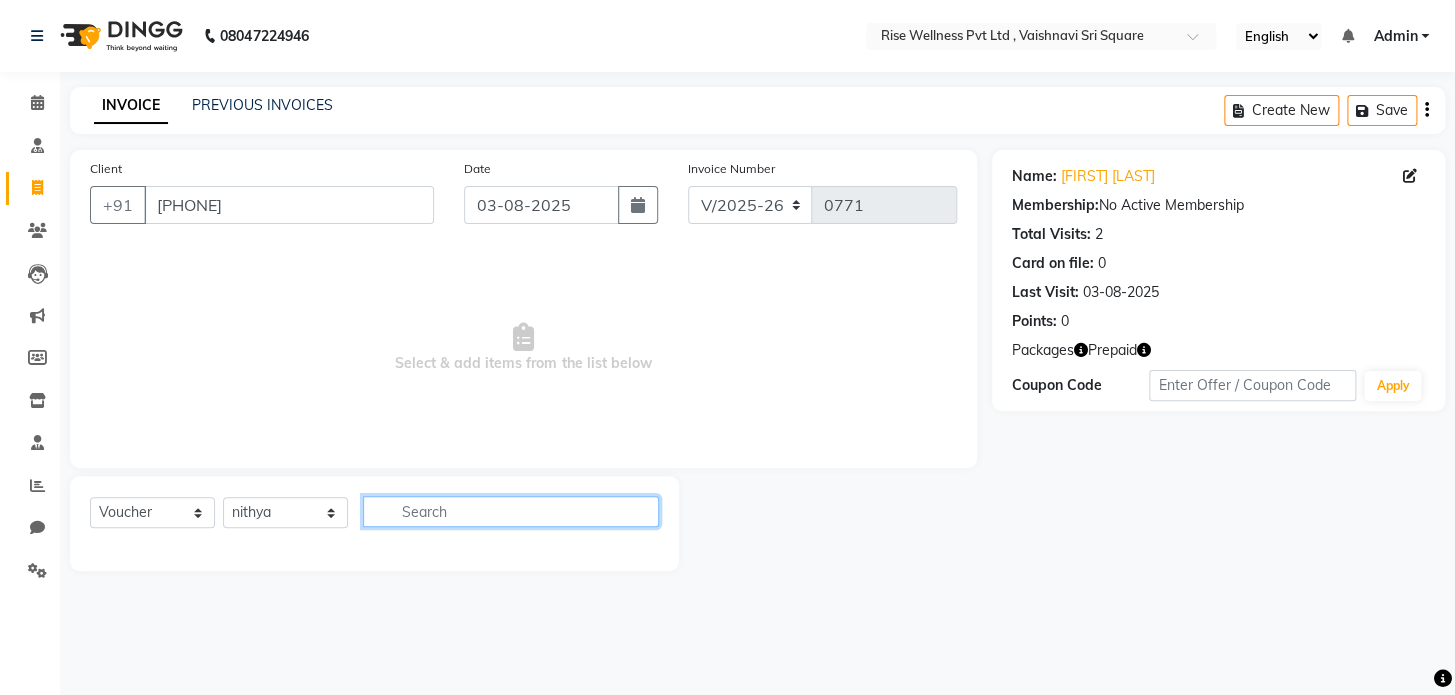 click 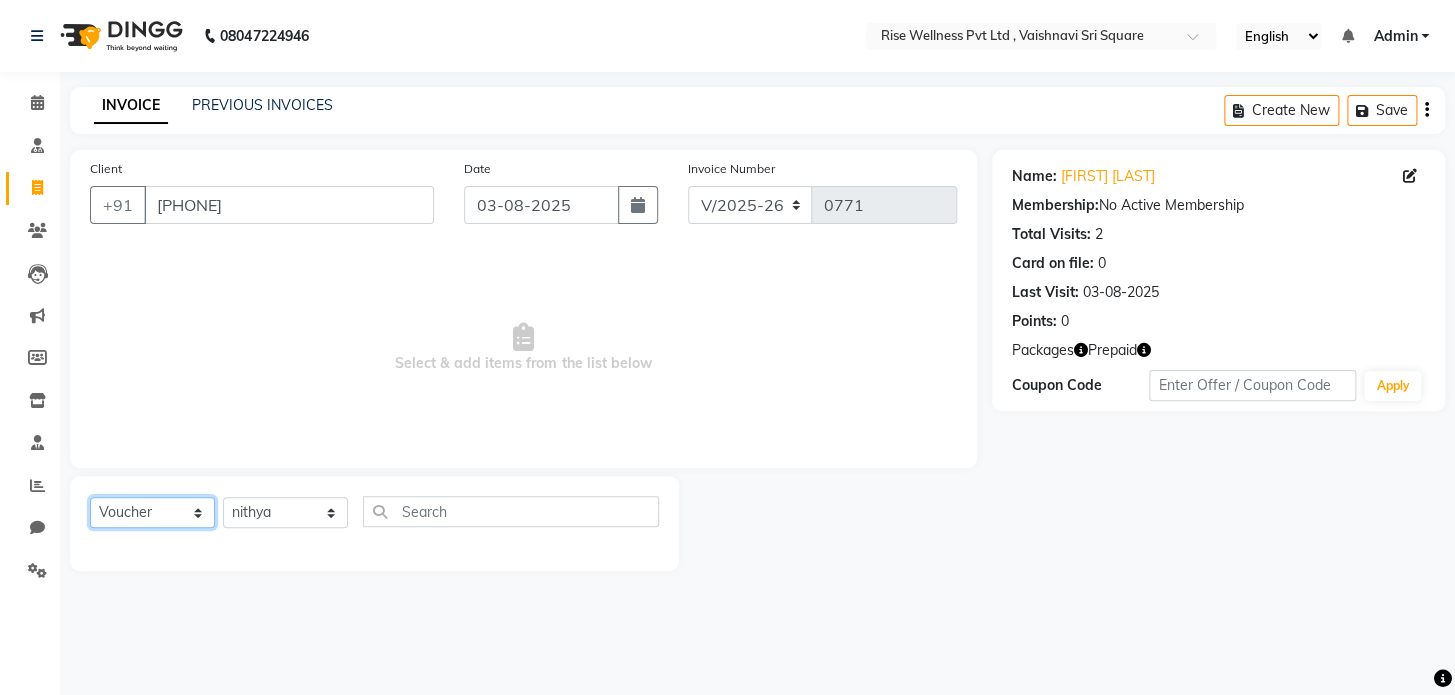 click on "Select  Service  Product  Membership  Package Voucher Prepaid Gift Card" 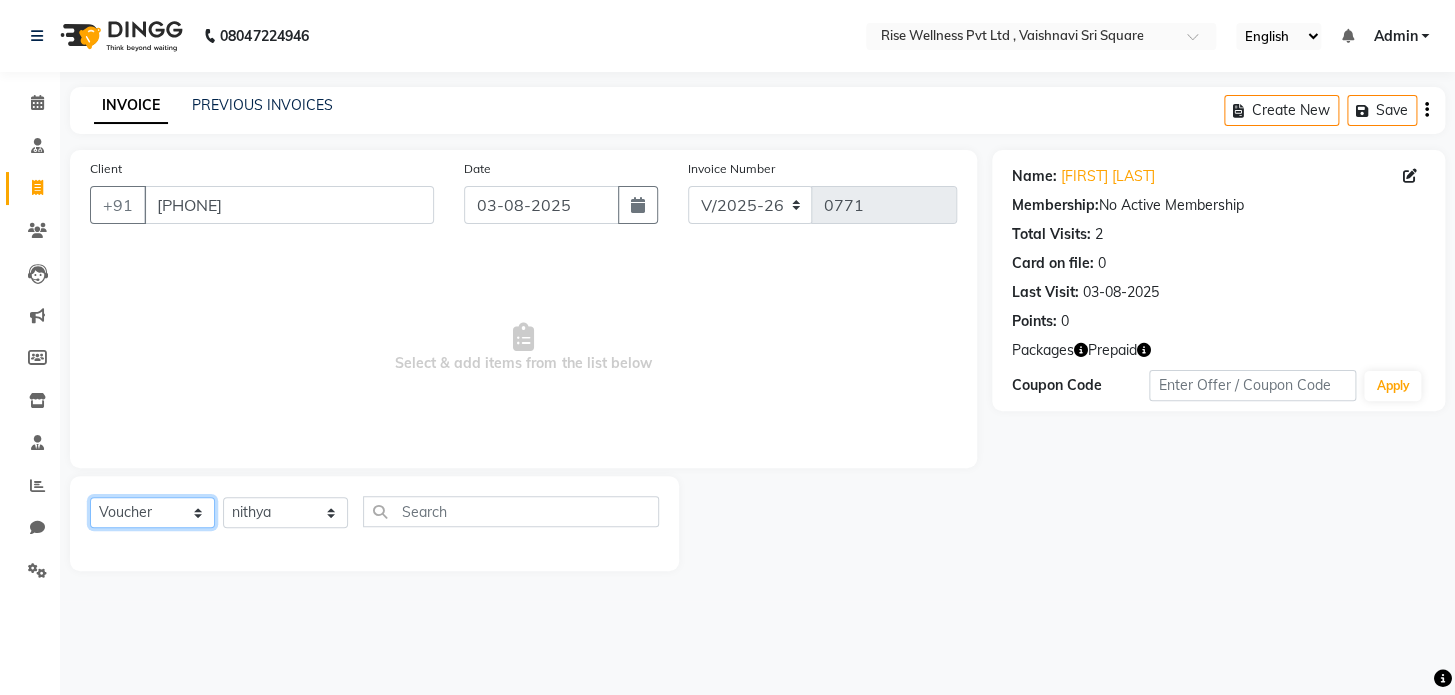 select on "package" 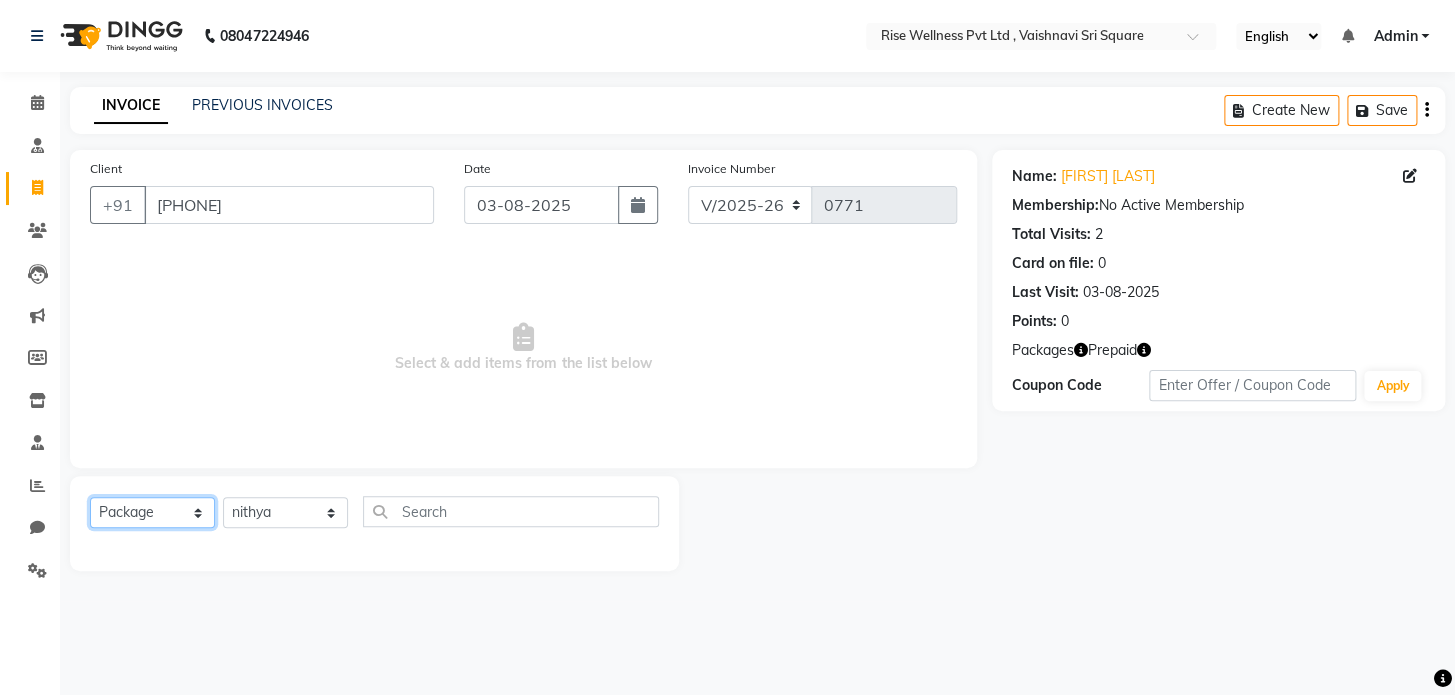 click on "Select  Service  Product  Membership  Package Voucher Prepaid Gift Card" 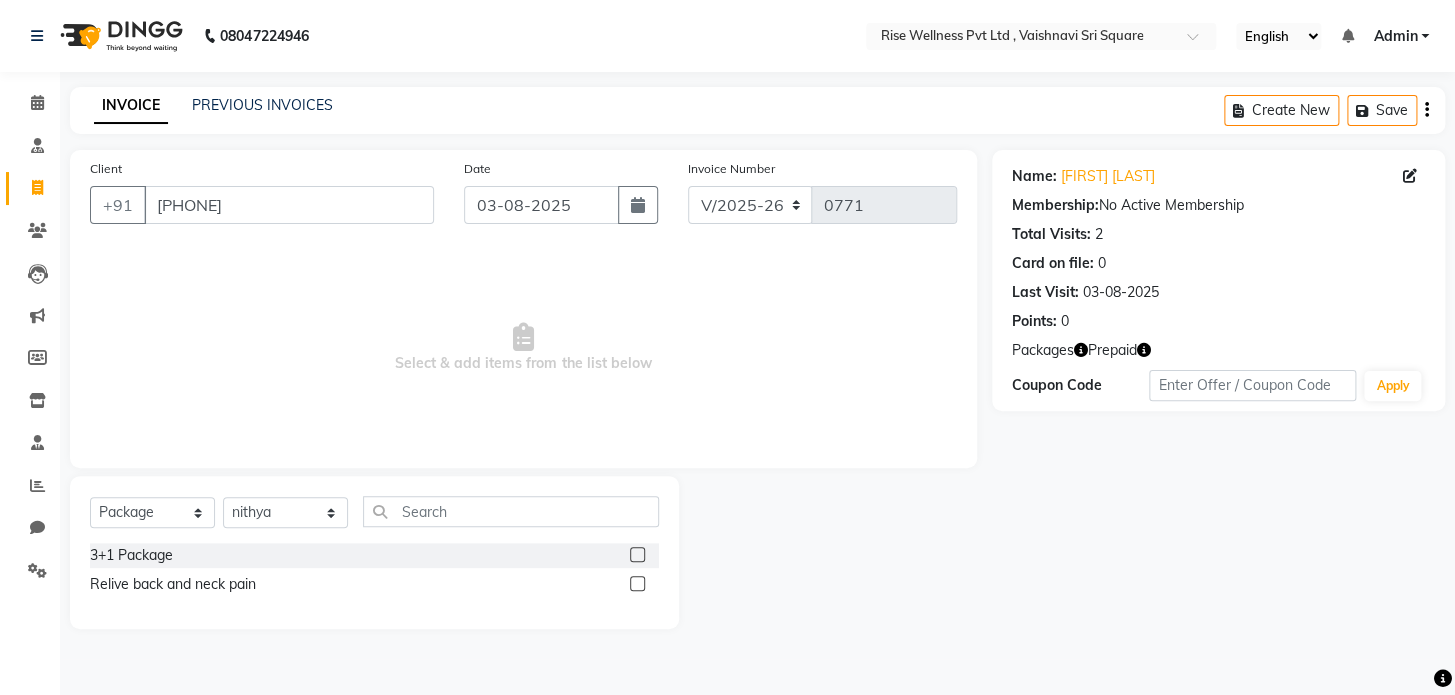 click 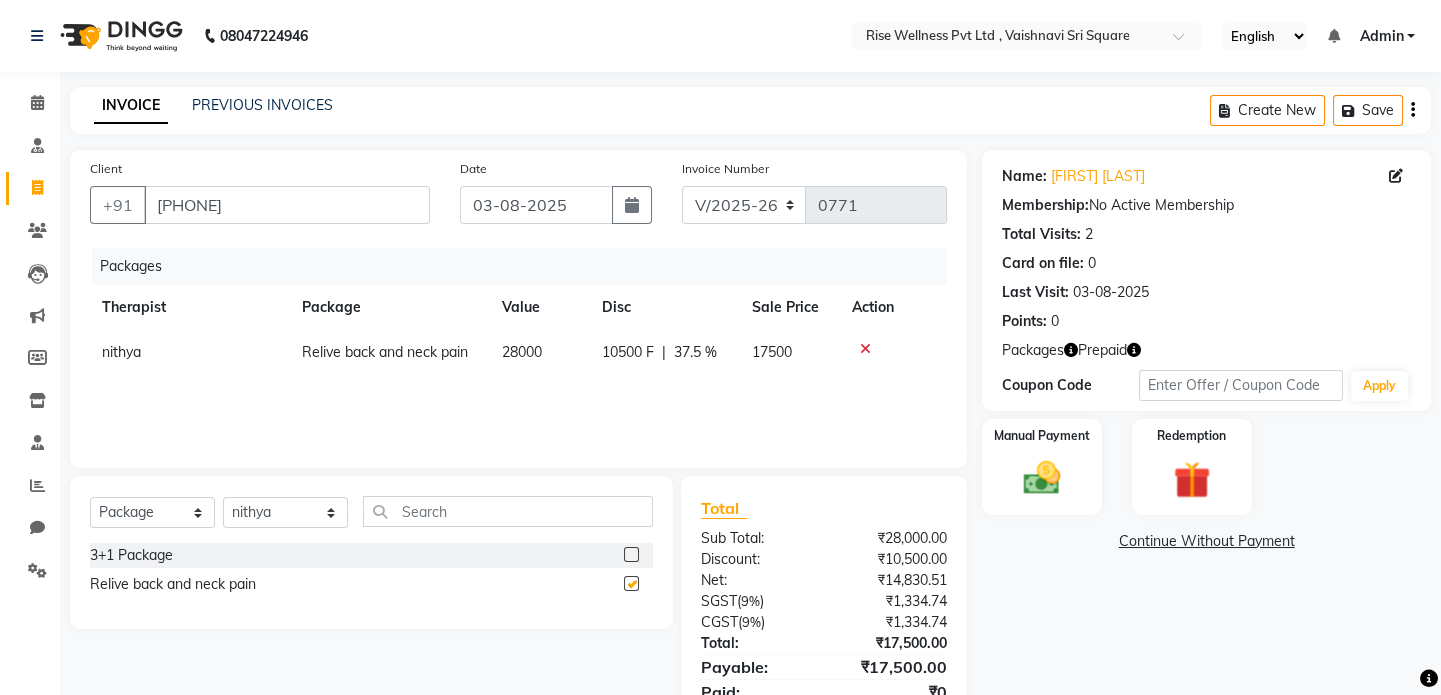 checkbox on "false" 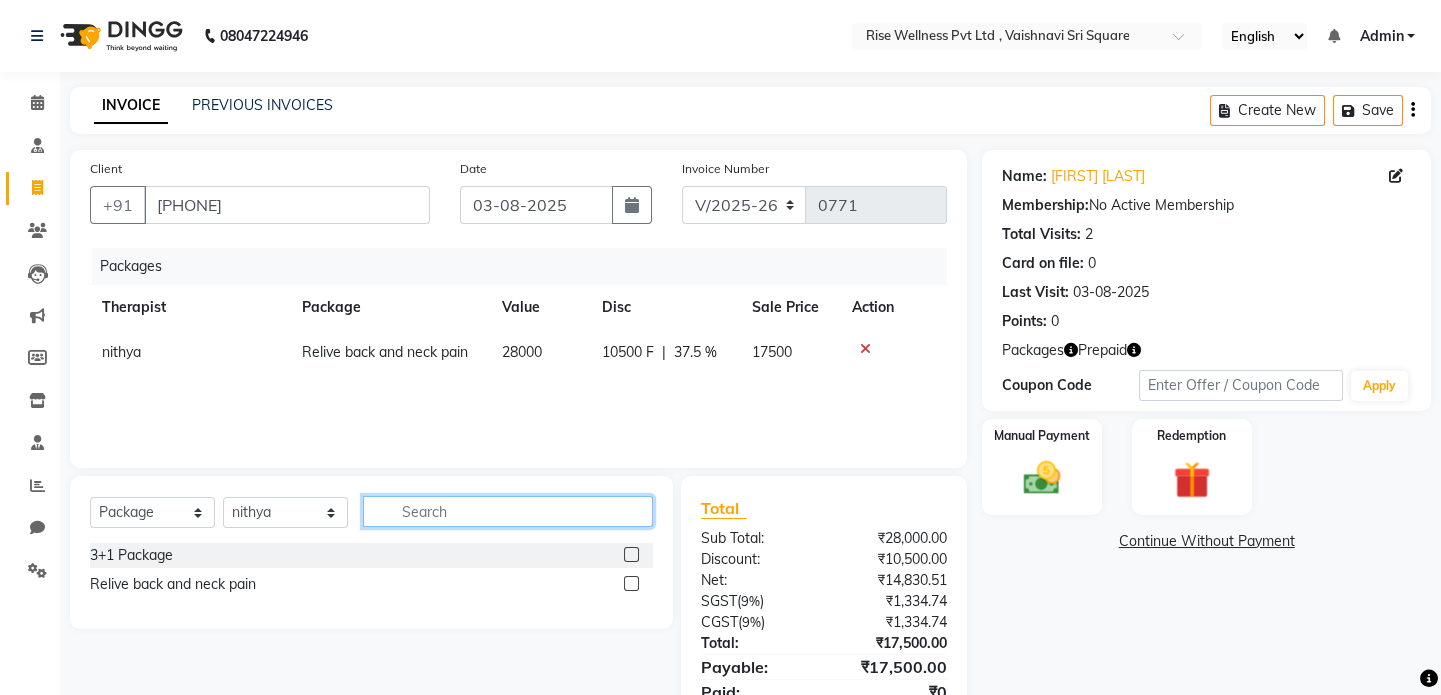 click 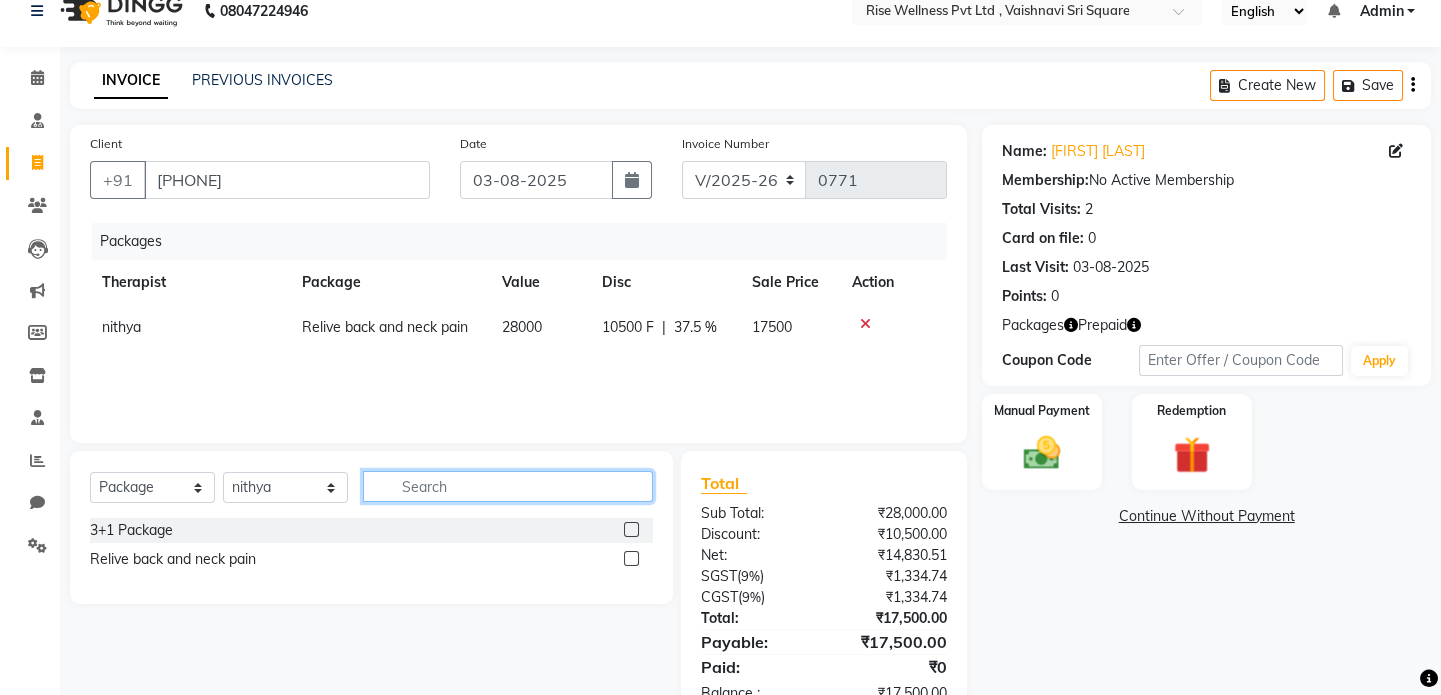 scroll, scrollTop: 0, scrollLeft: 0, axis: both 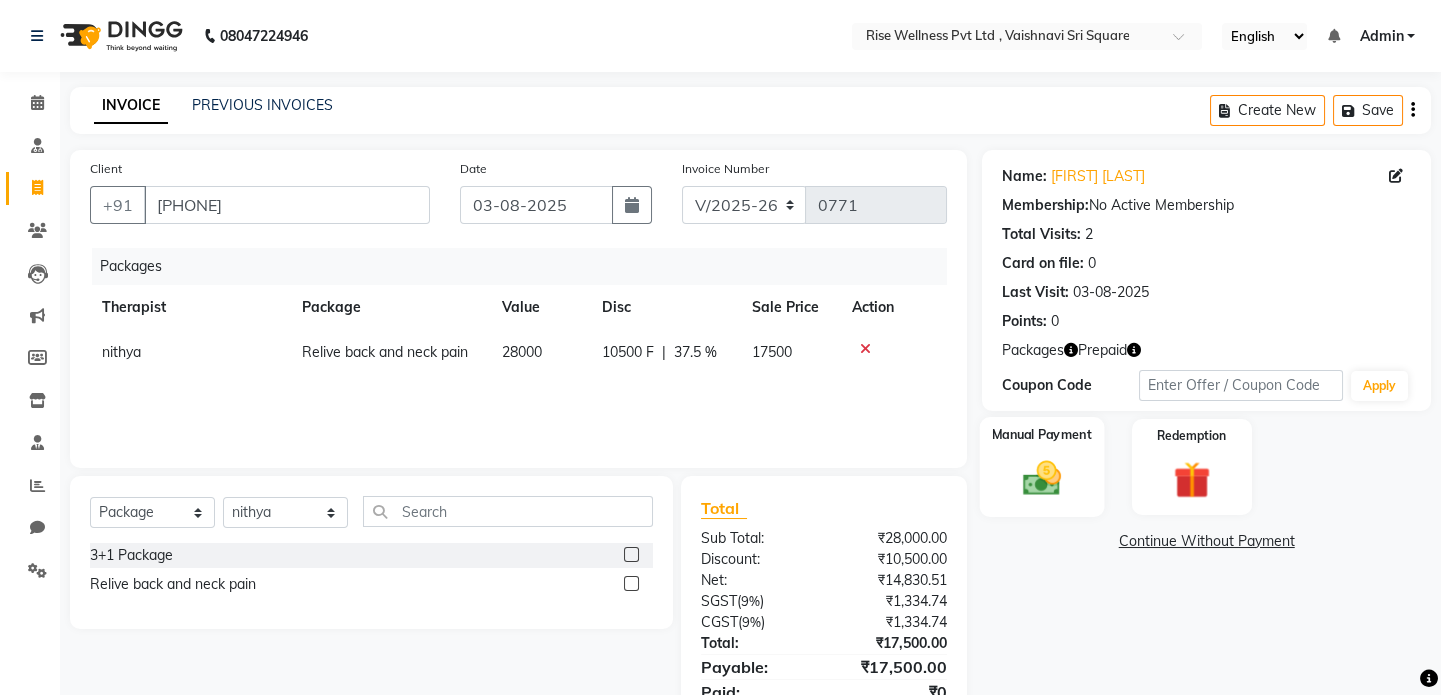 click 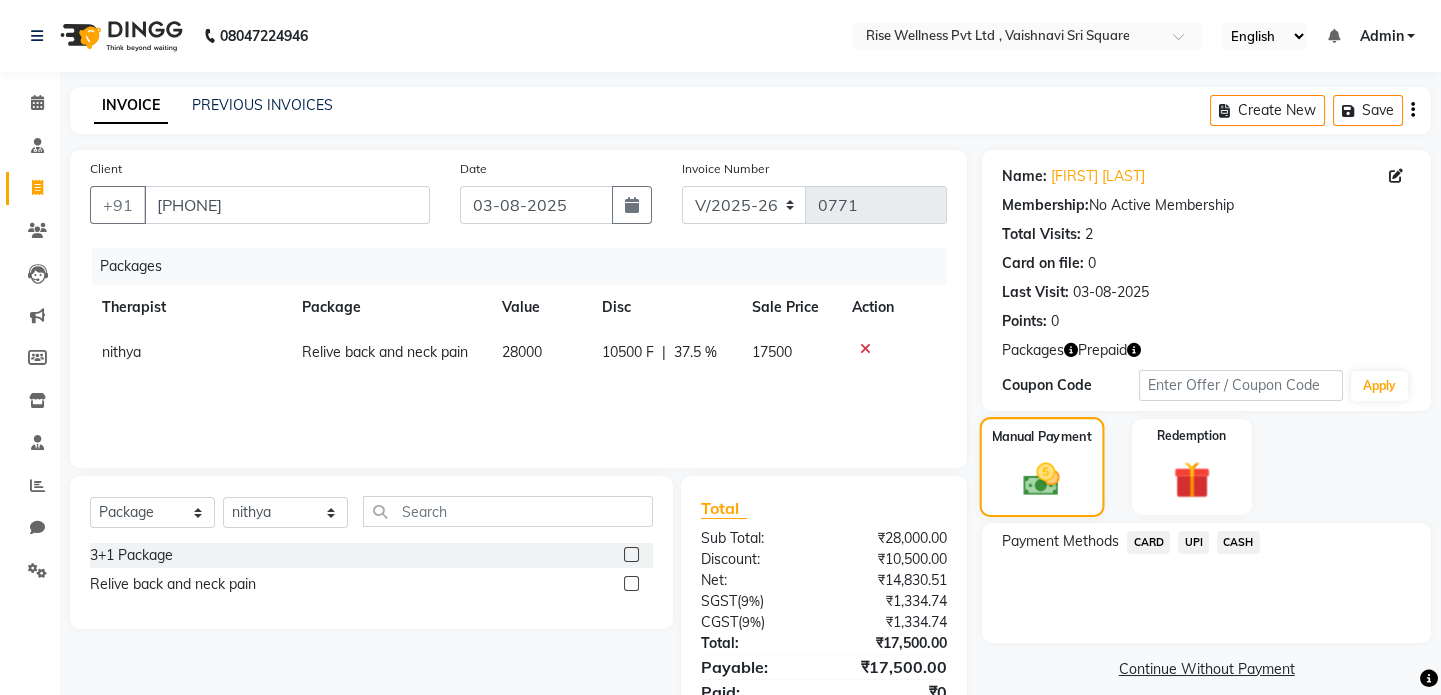 click 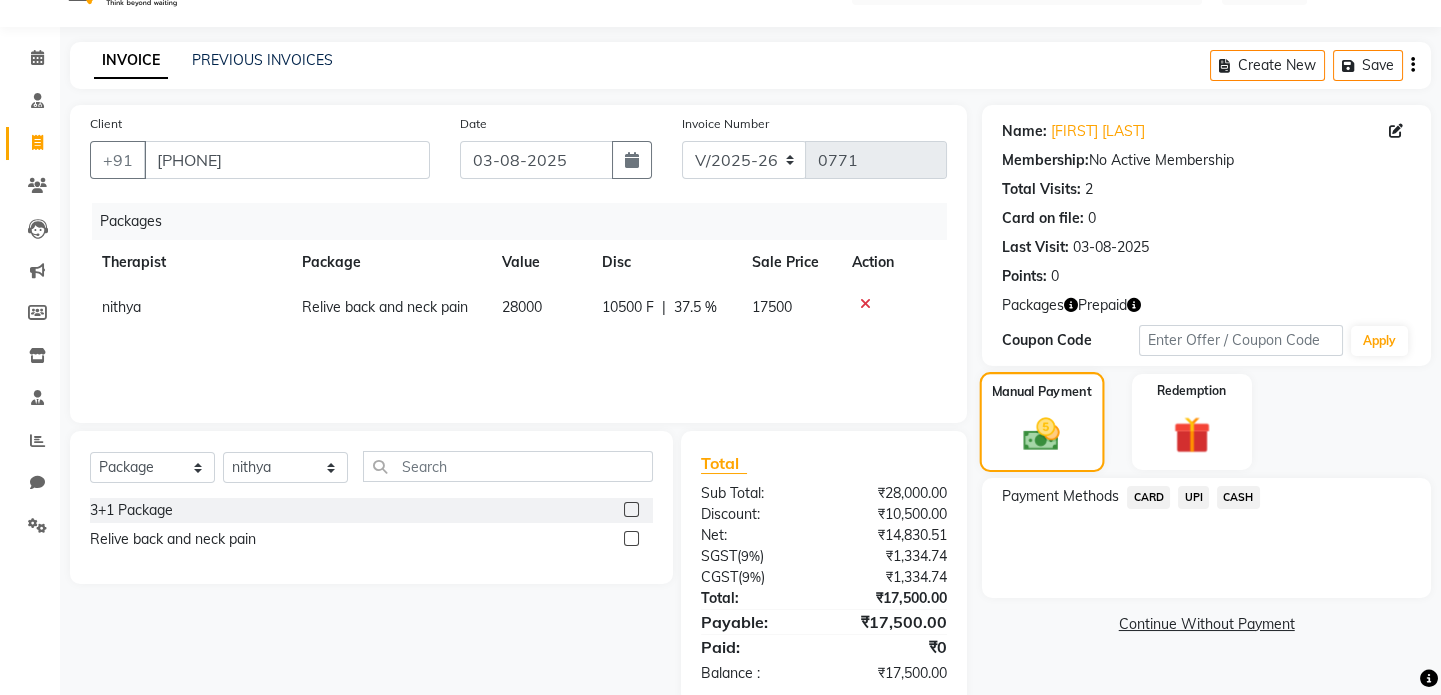 scroll, scrollTop: 84, scrollLeft: 0, axis: vertical 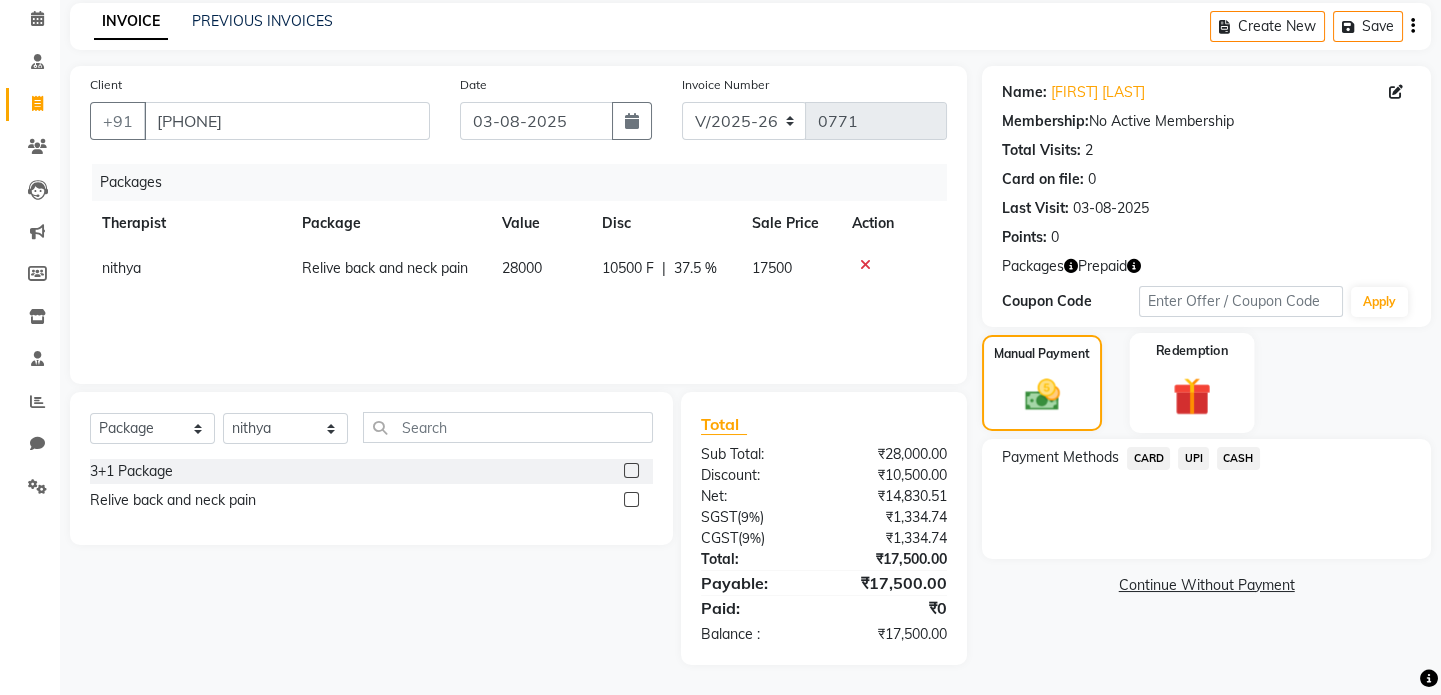 click 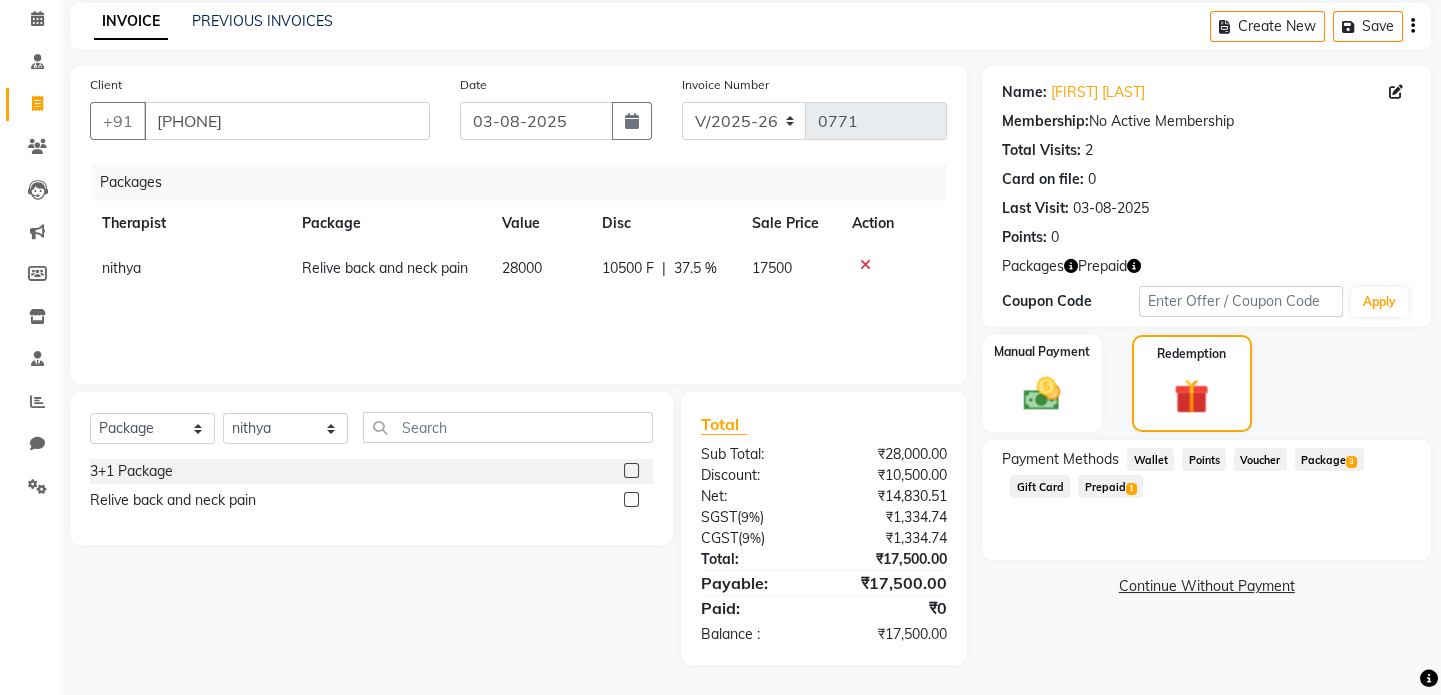 click on "3" 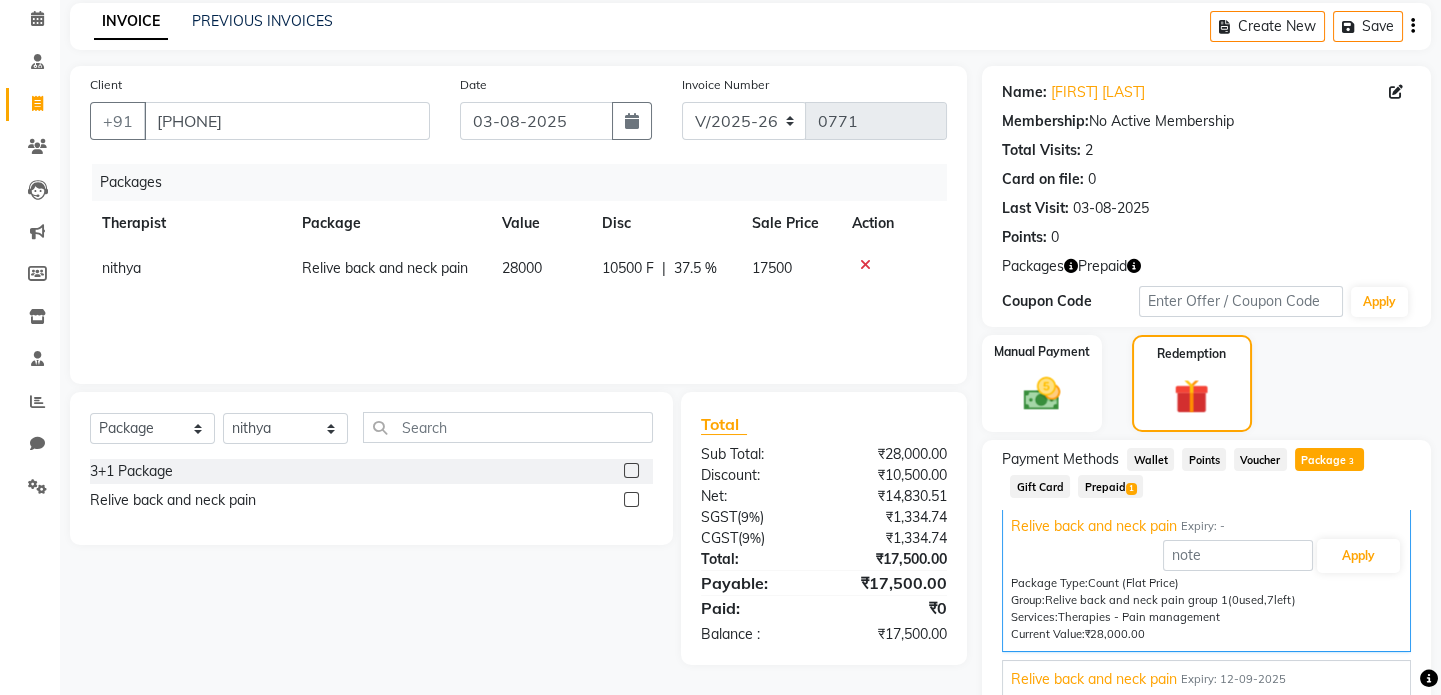 scroll, scrollTop: 15, scrollLeft: 0, axis: vertical 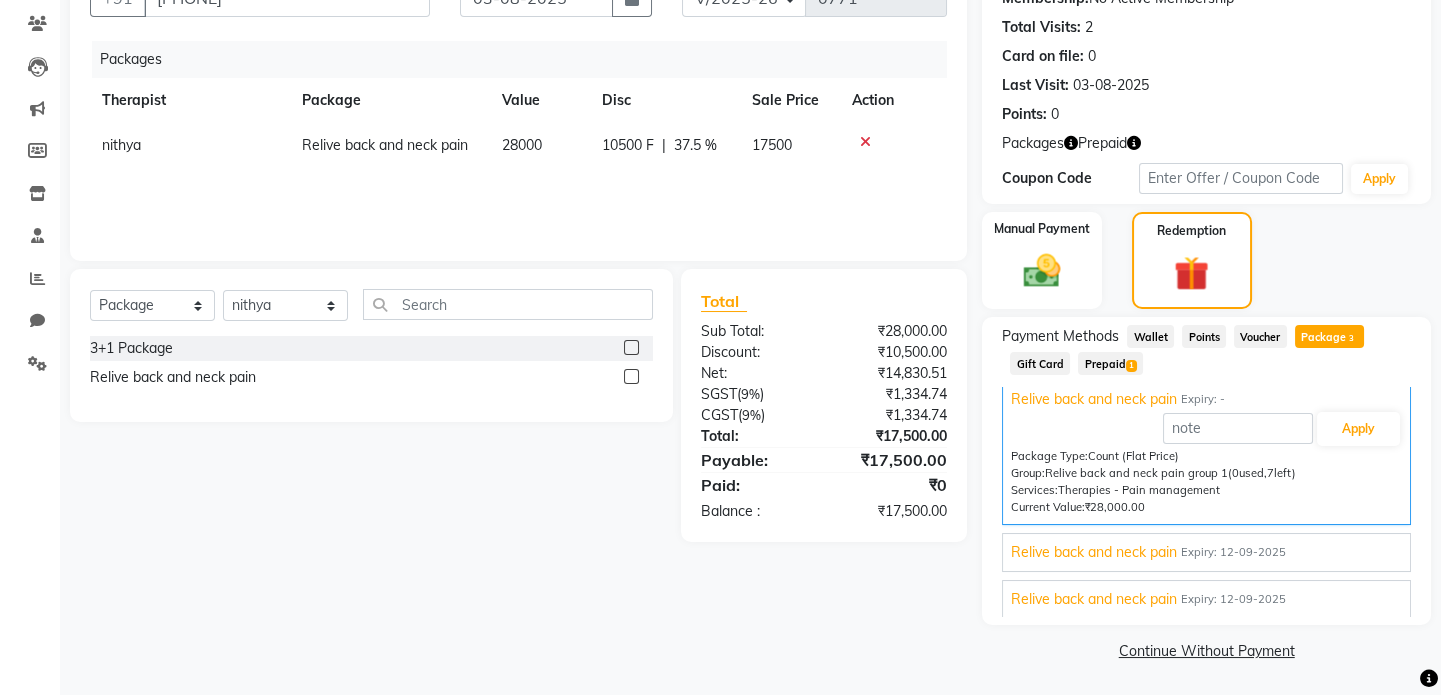 click on "Relive back and neck pain Expiry: 12-09-2025" at bounding box center (1206, 599) 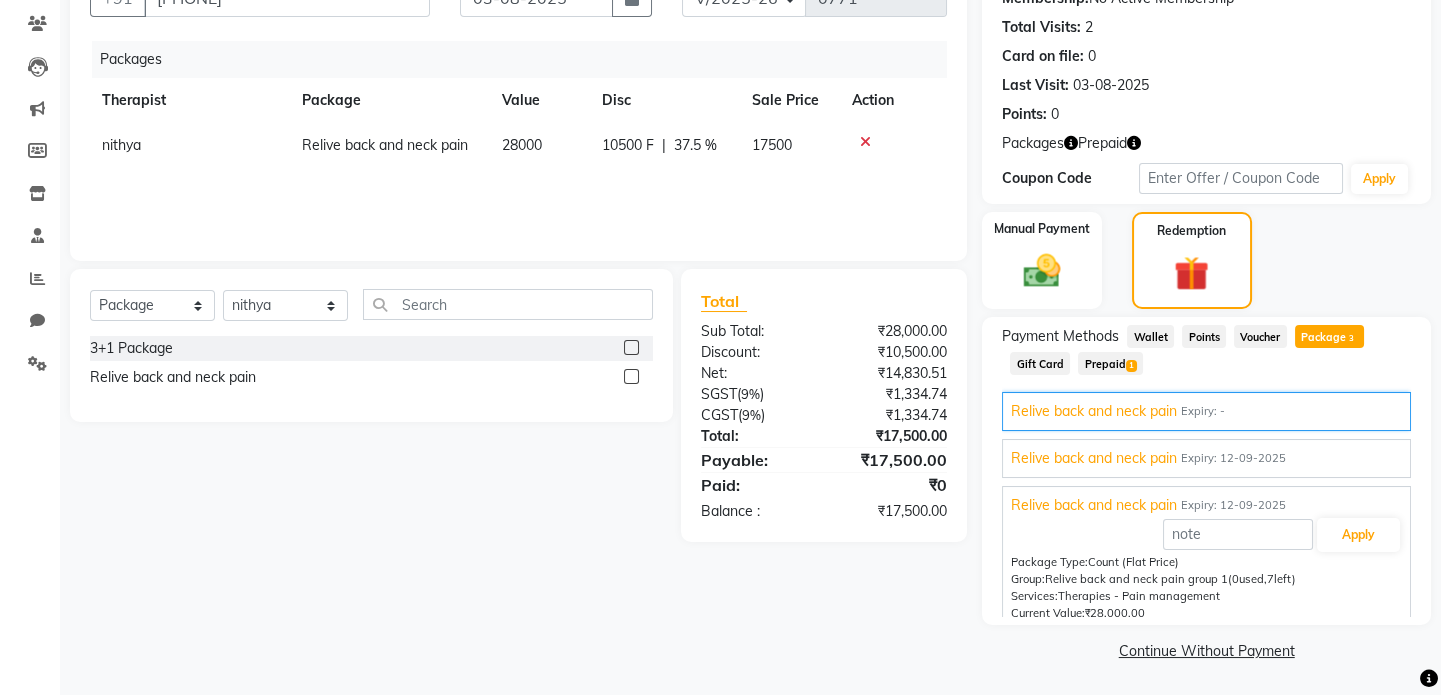 scroll, scrollTop: 0, scrollLeft: 0, axis: both 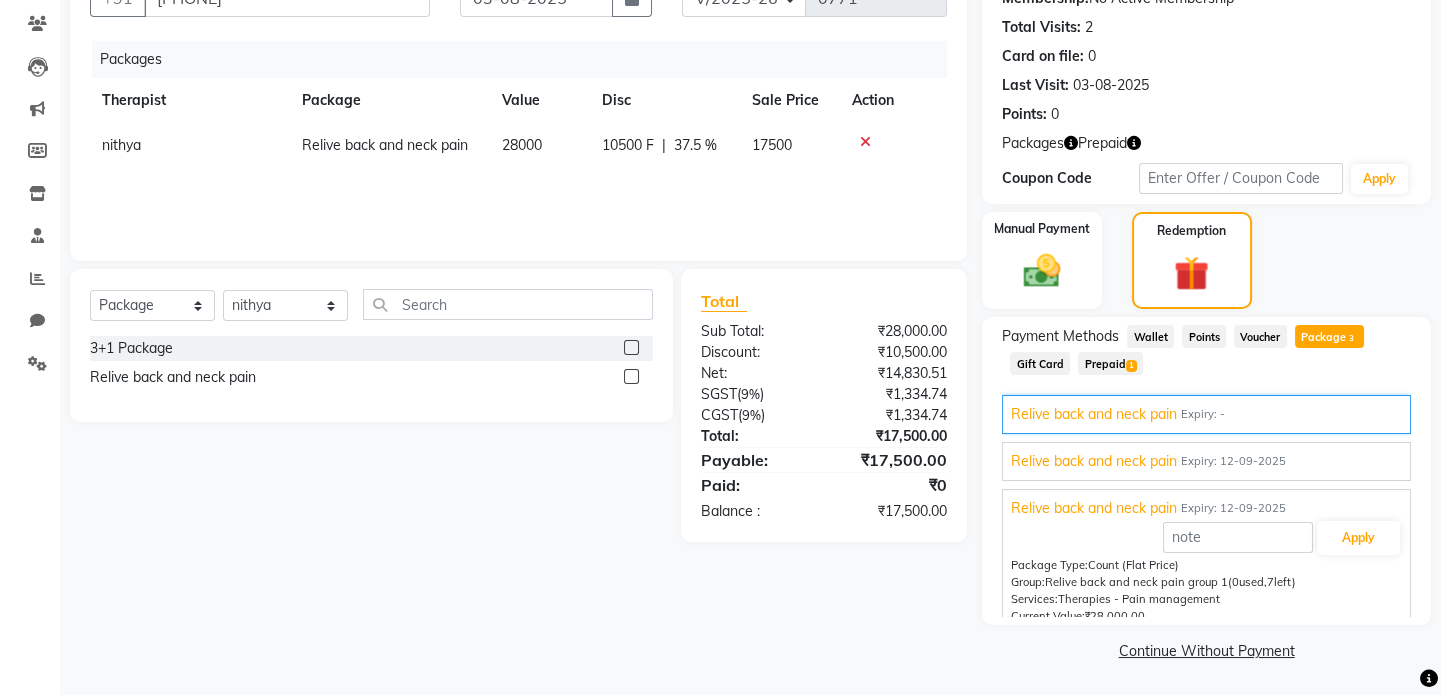 click on "Relive back and neck pain Expiry: 12-09-2025" at bounding box center [1206, 461] 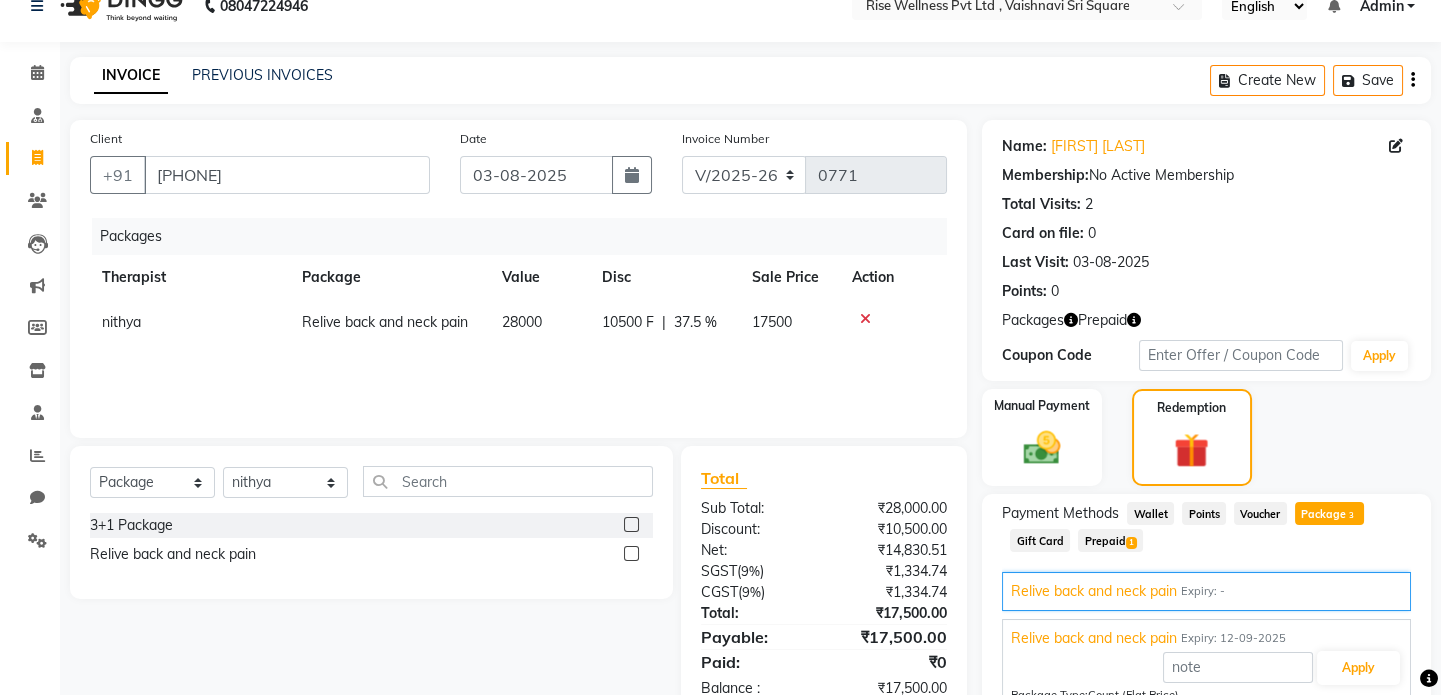 scroll, scrollTop: 0, scrollLeft: 0, axis: both 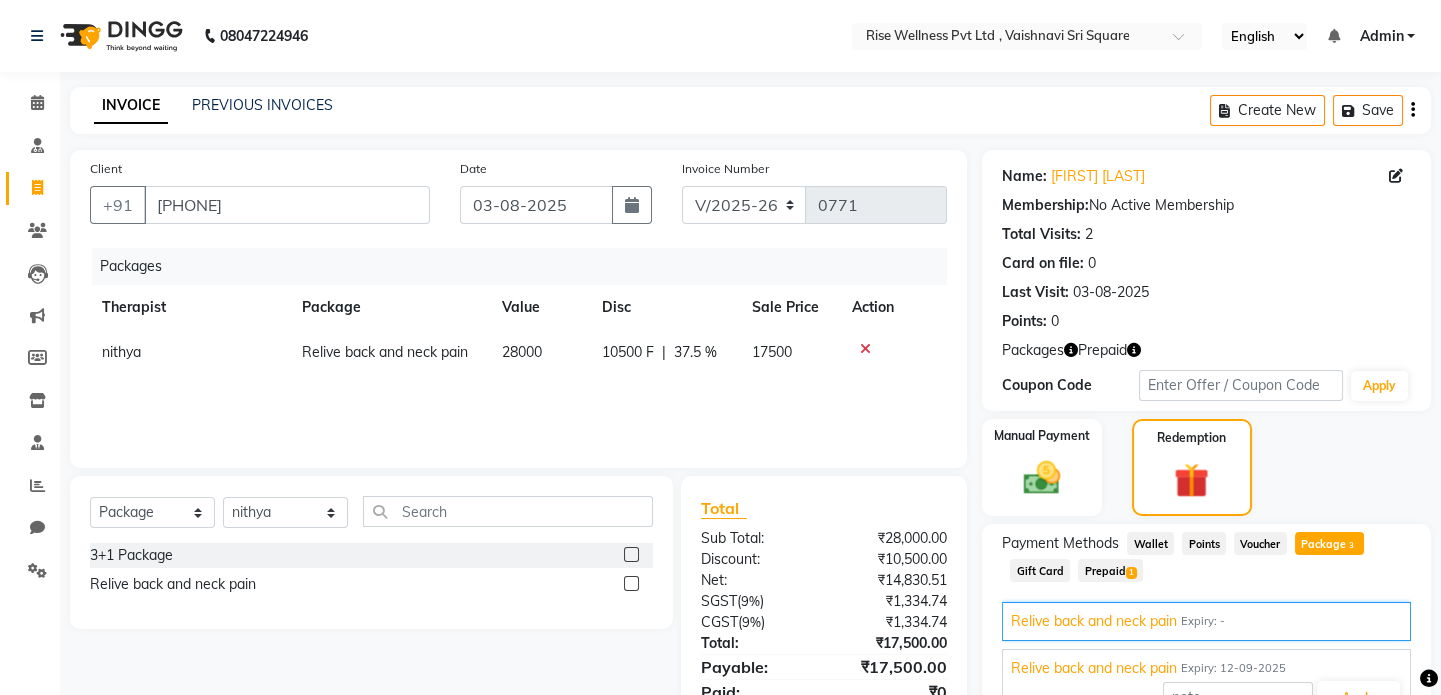 click on "Expiry: -" at bounding box center [1203, 621] 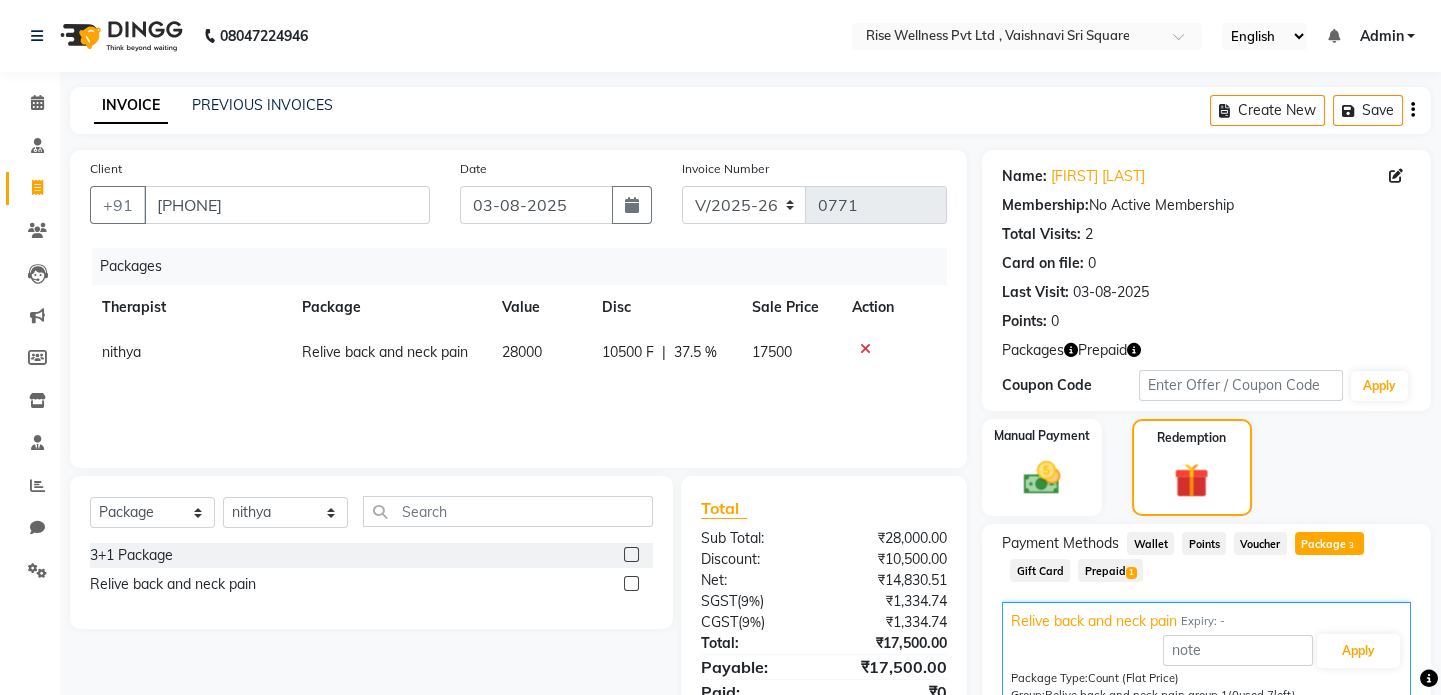 click on "Package  3" 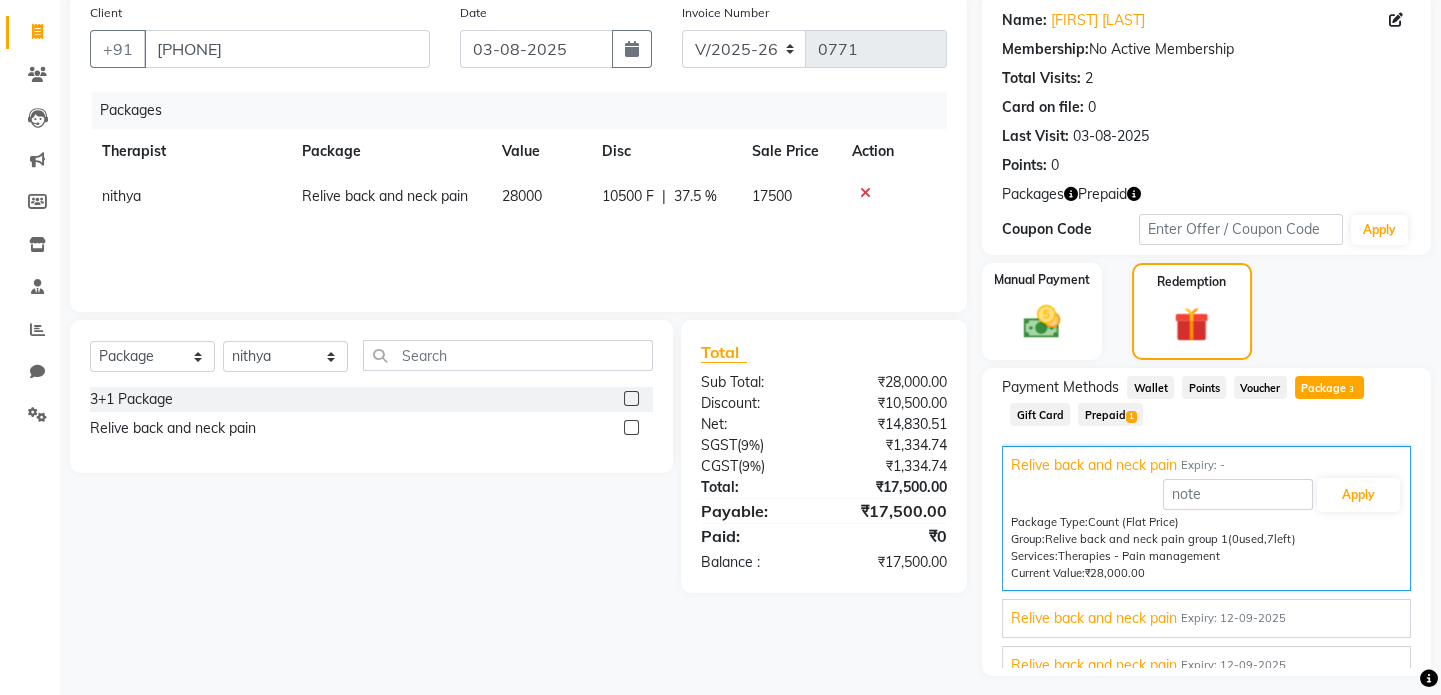 scroll, scrollTop: 181, scrollLeft: 0, axis: vertical 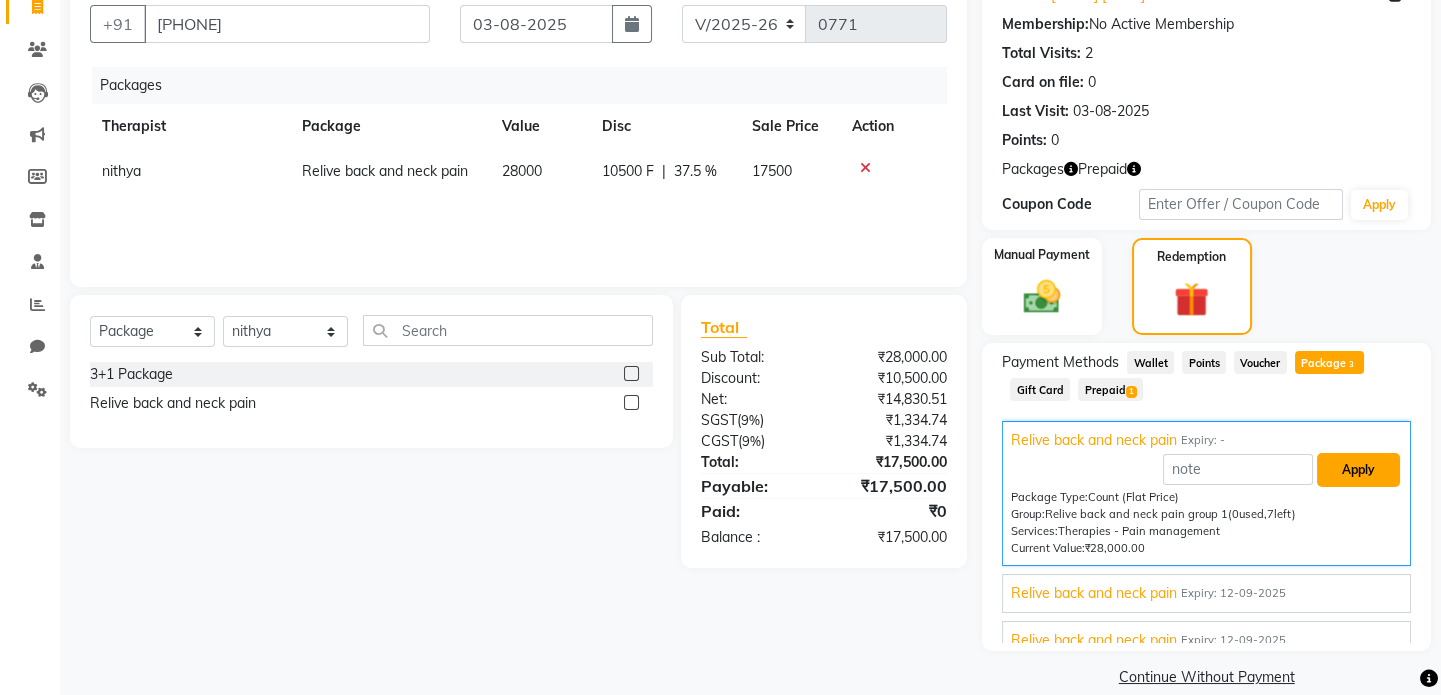 click on "Apply" at bounding box center [1358, 470] 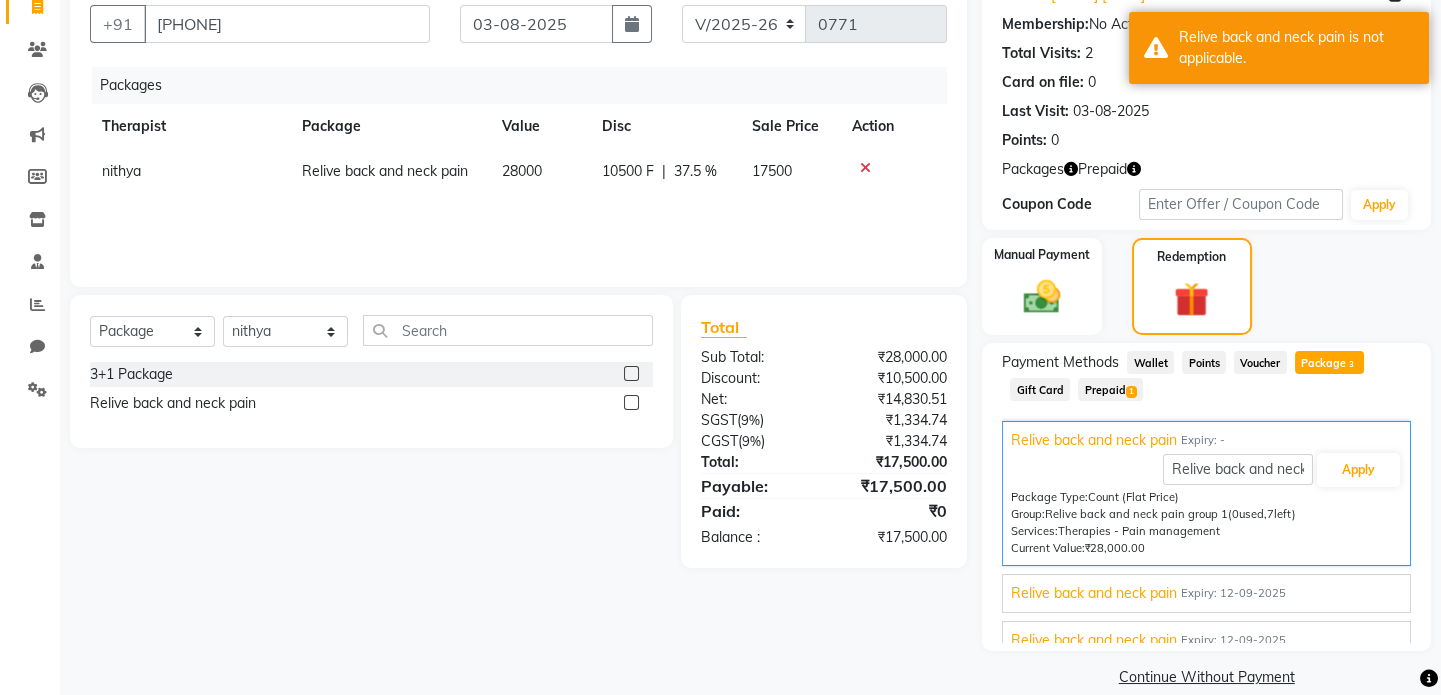 click on "Select  Service  Product  Membership  Package Voucher Prepaid Gift Card  Select Therapist LIBIN nithya Reception sujith suzi 3+1 Package  Relive back and neck pain" 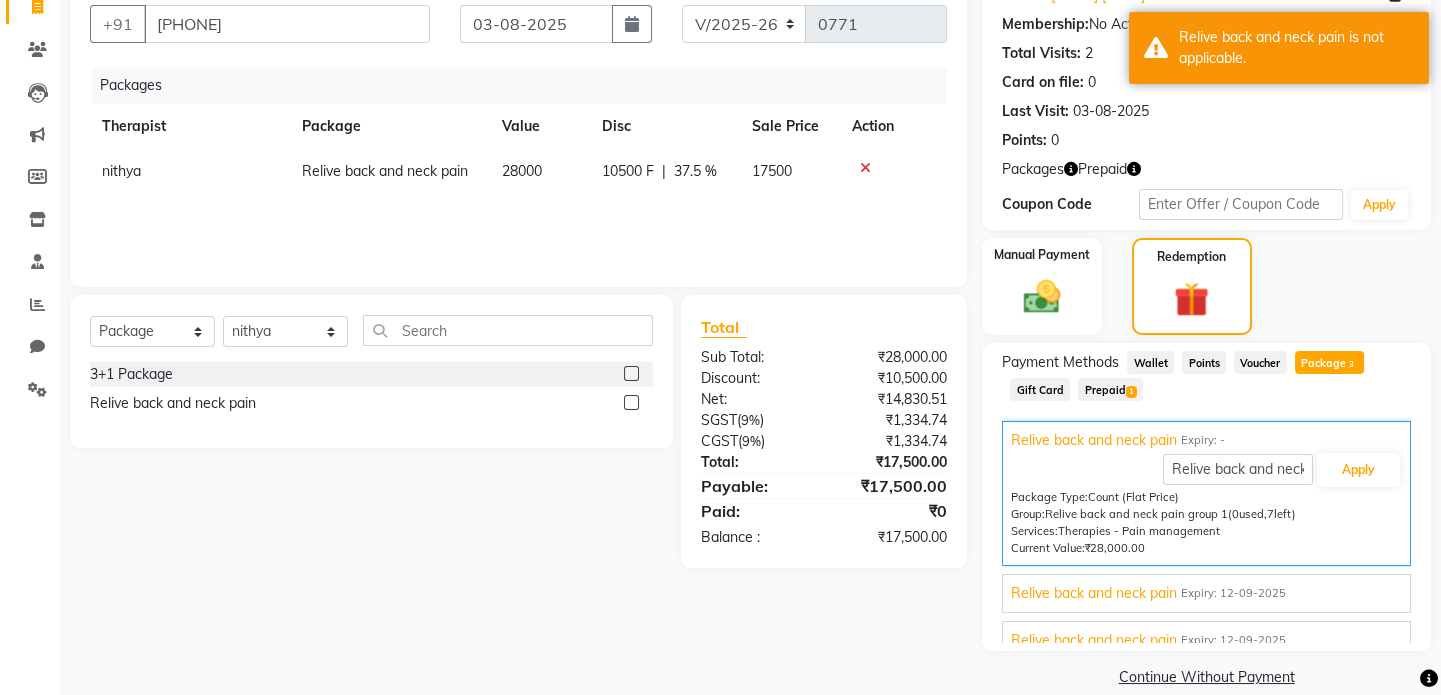 scroll, scrollTop: 84, scrollLeft: 0, axis: vertical 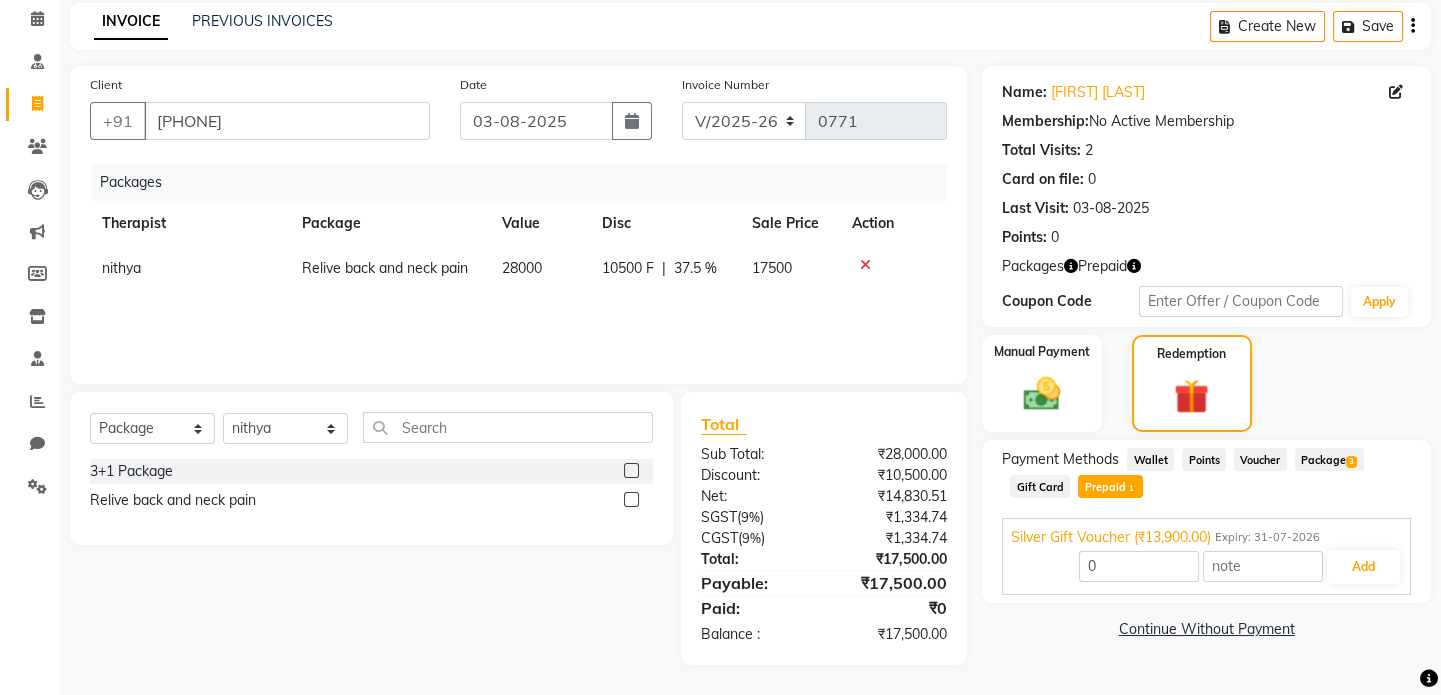 click 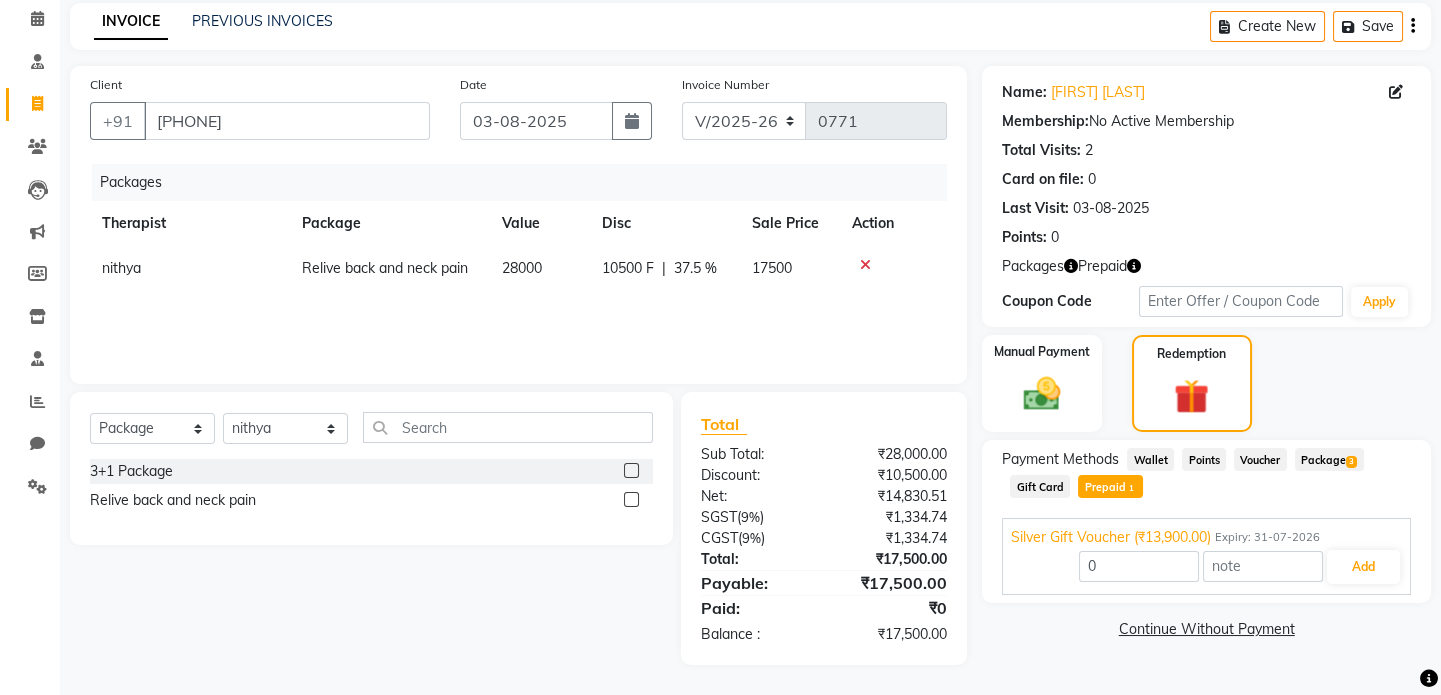 scroll, scrollTop: 0, scrollLeft: 0, axis: both 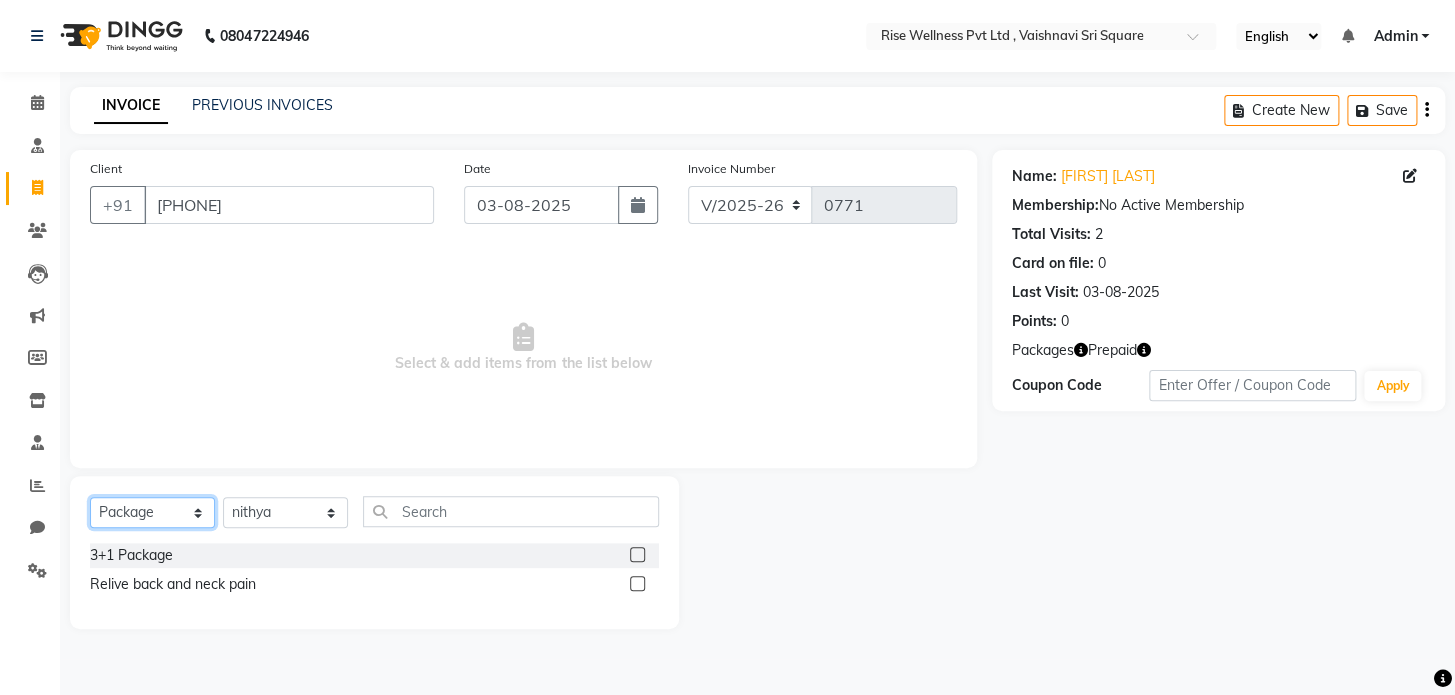 click on "Select  Service  Product  Membership  Package Voucher Prepaid Gift Card" 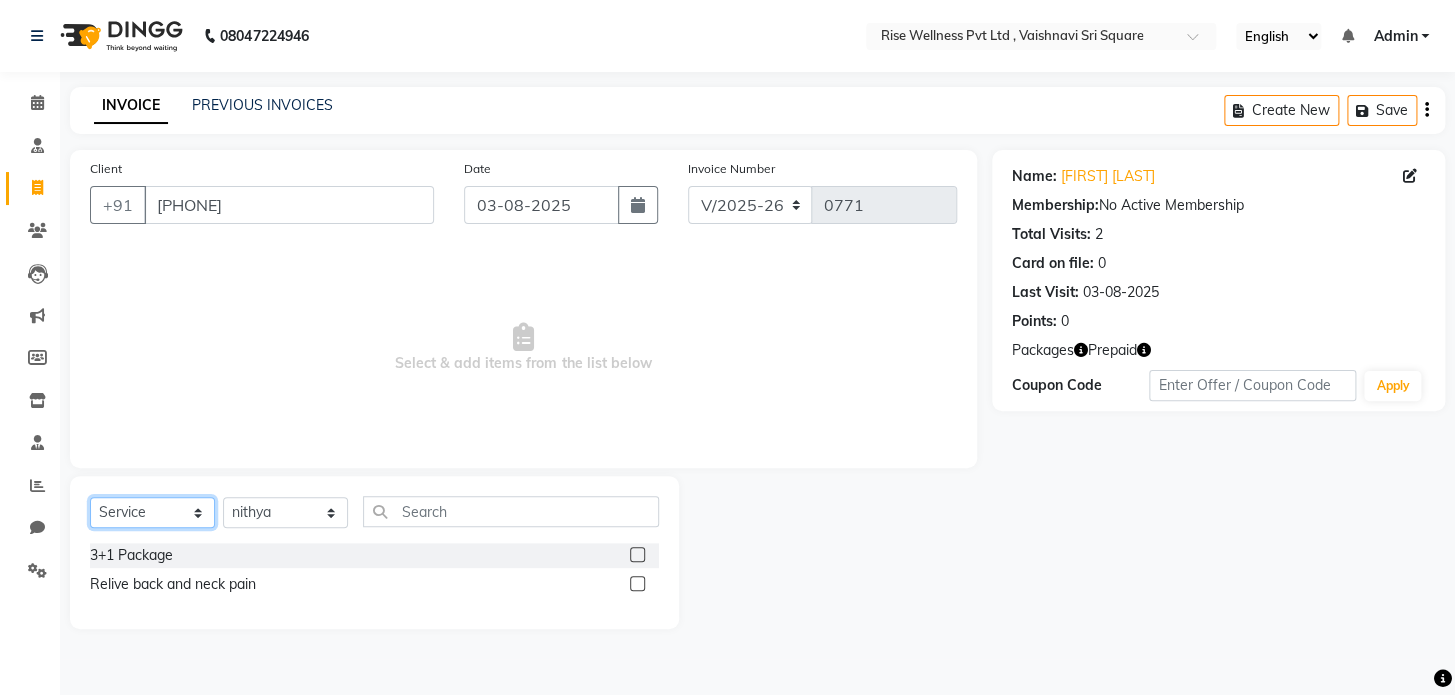 click on "Select  Service  Product  Membership  Package Voucher Prepaid Gift Card" 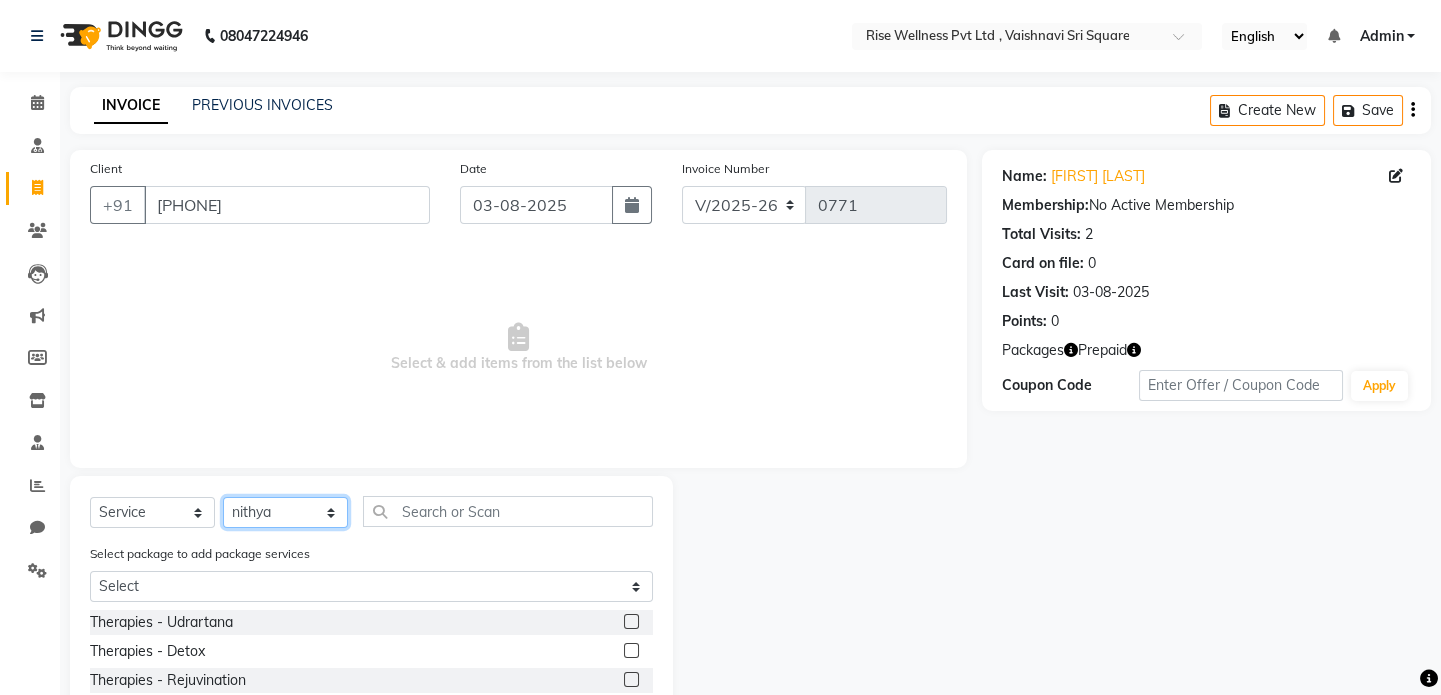 click on "Select Therapist LIBIN nithya Reception sujith suzi" 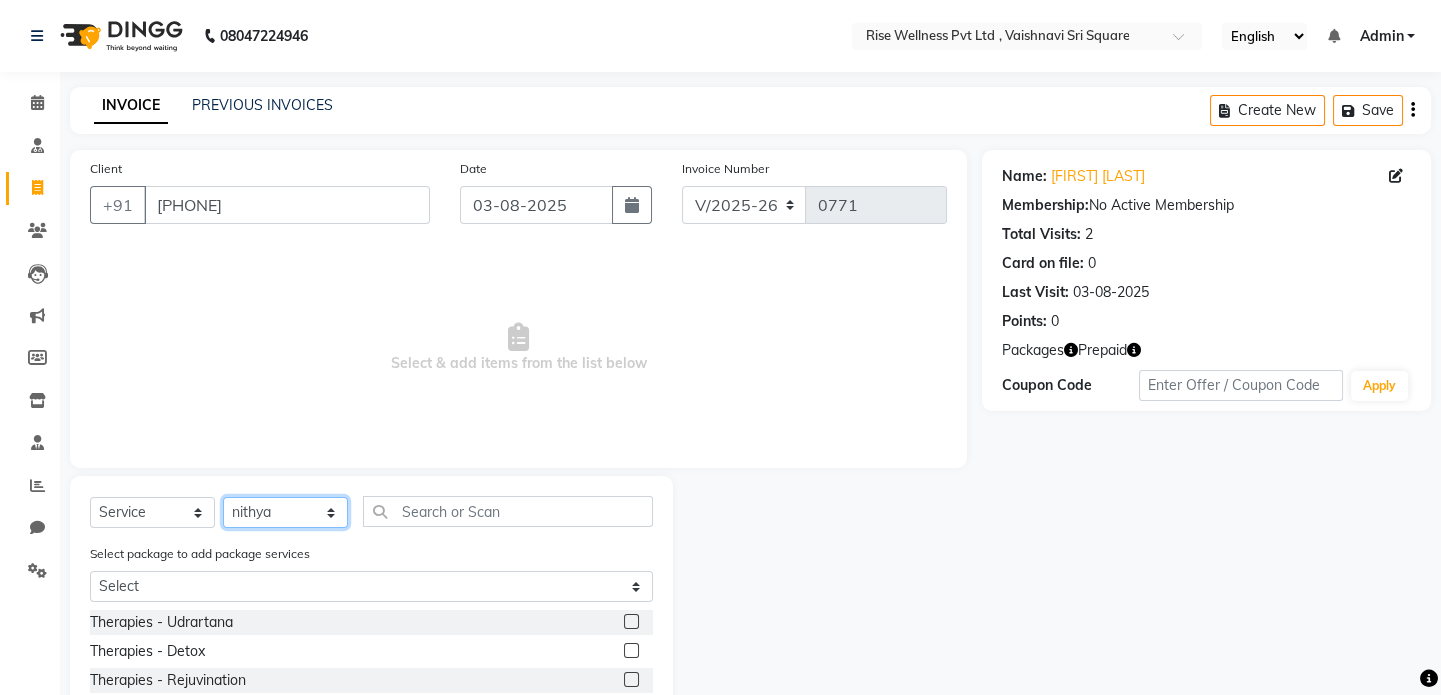 click on "Select Therapist LIBIN nithya Reception sujith suzi" 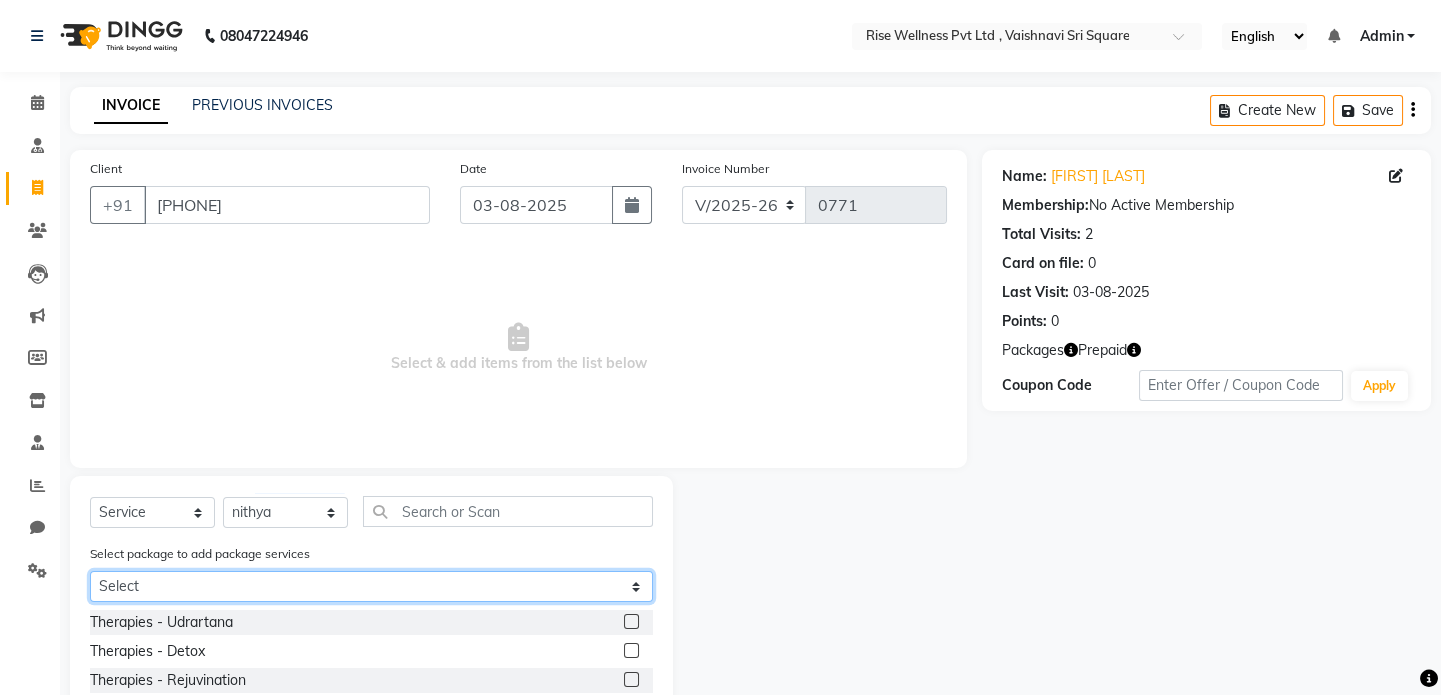 click on "Select Relive back and neck pain Relive back and neck pain" 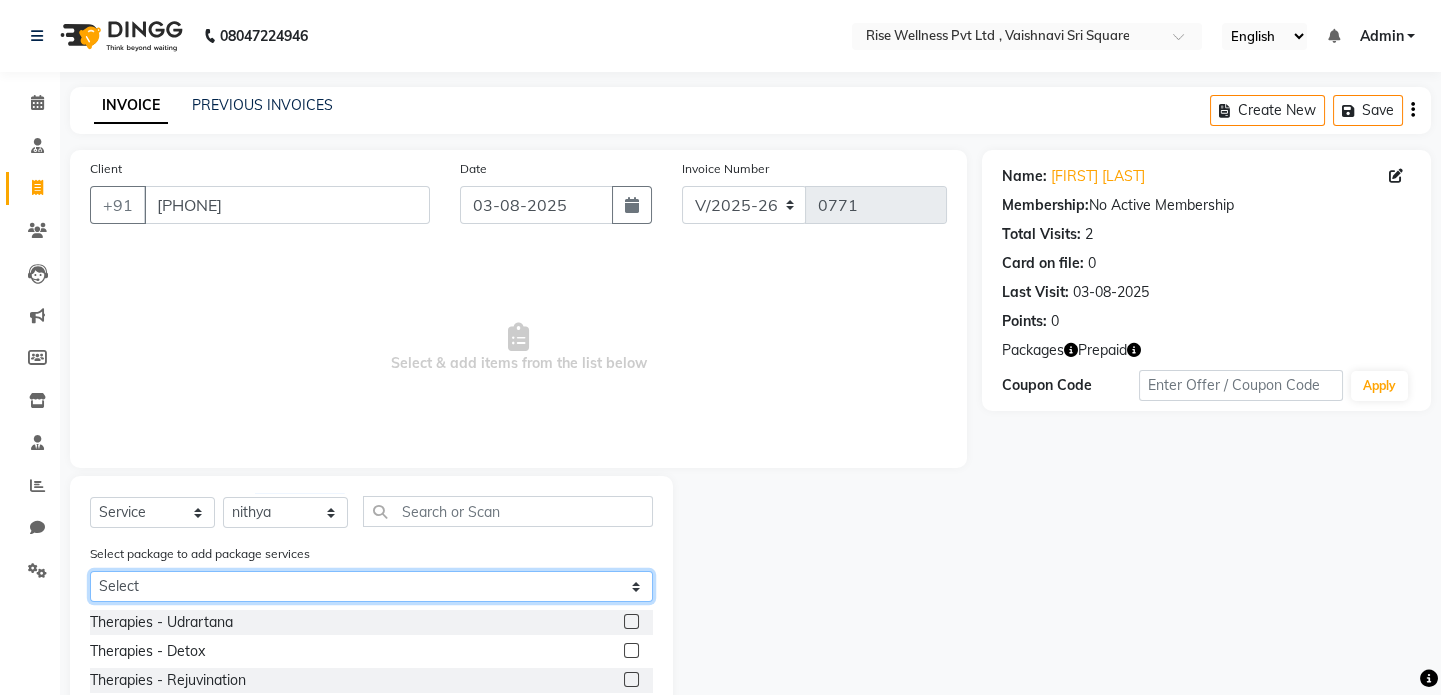 click on "Select Relive back and neck pain Relive back and neck pain" 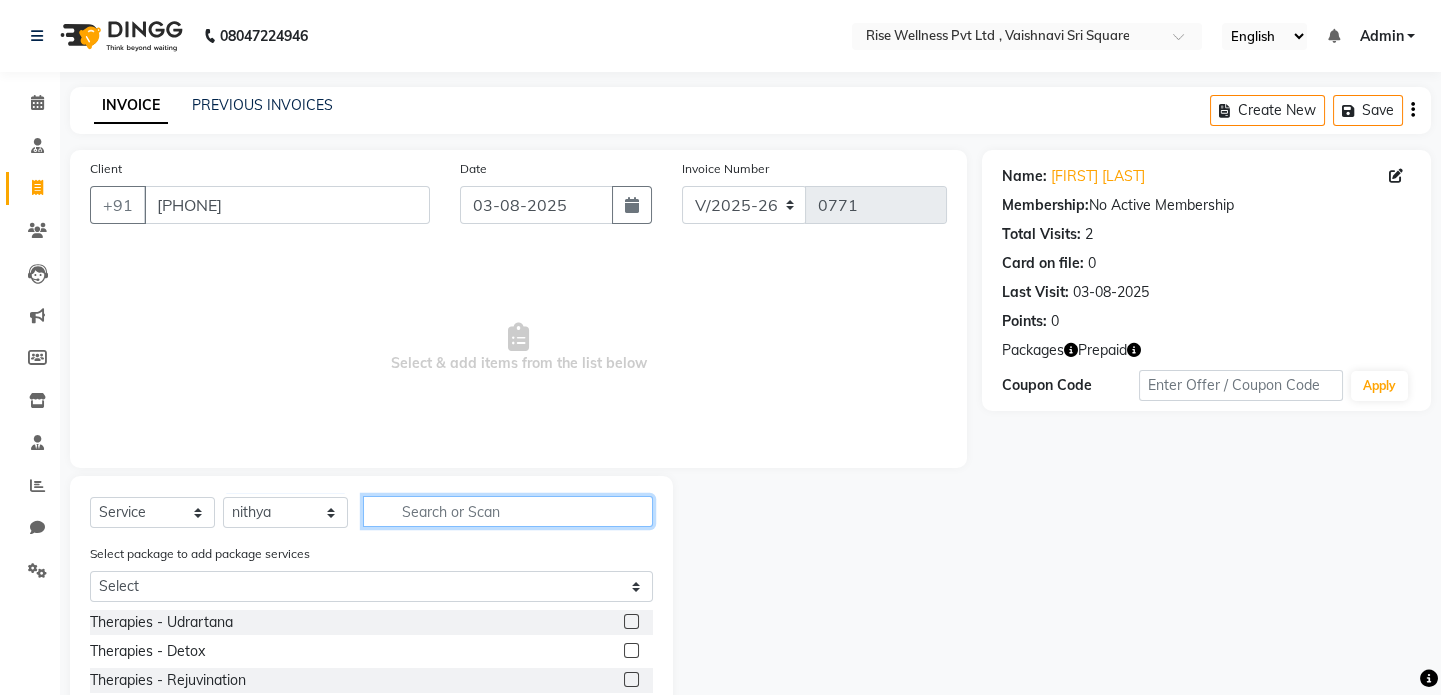click 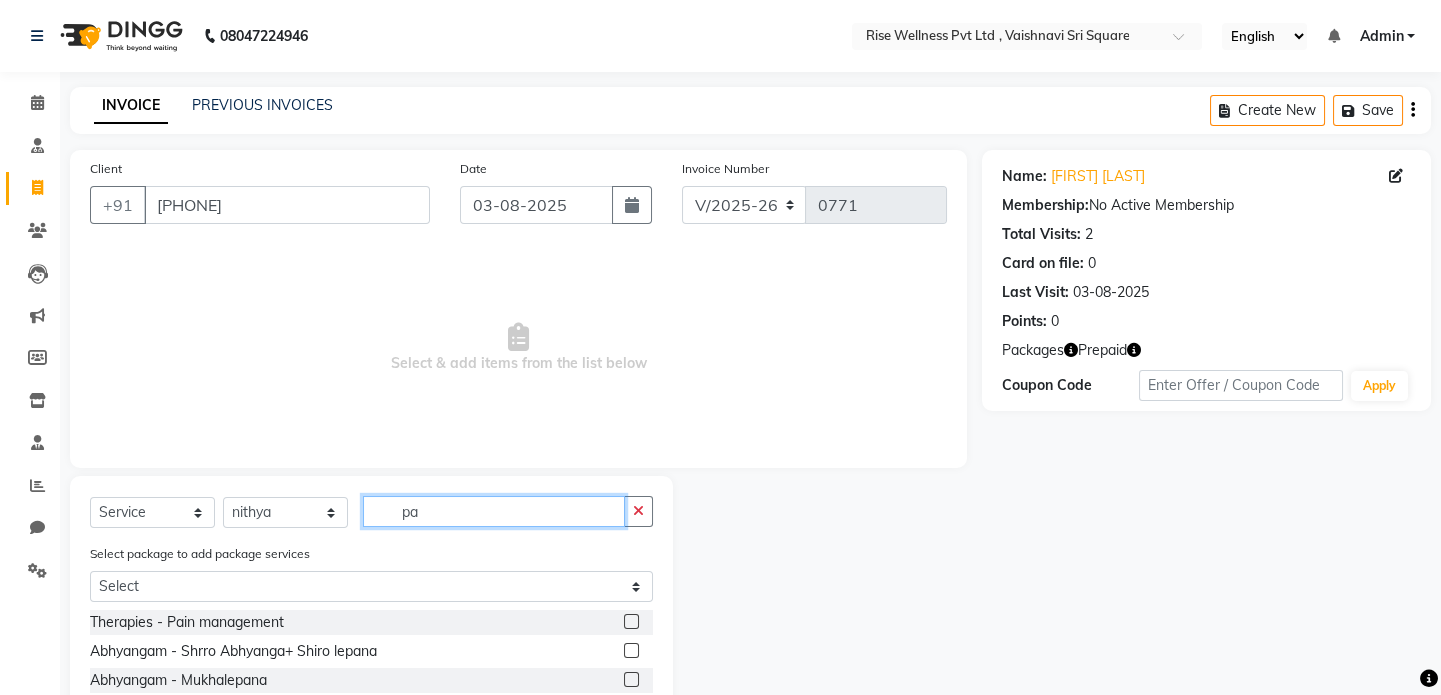 type on "pa" 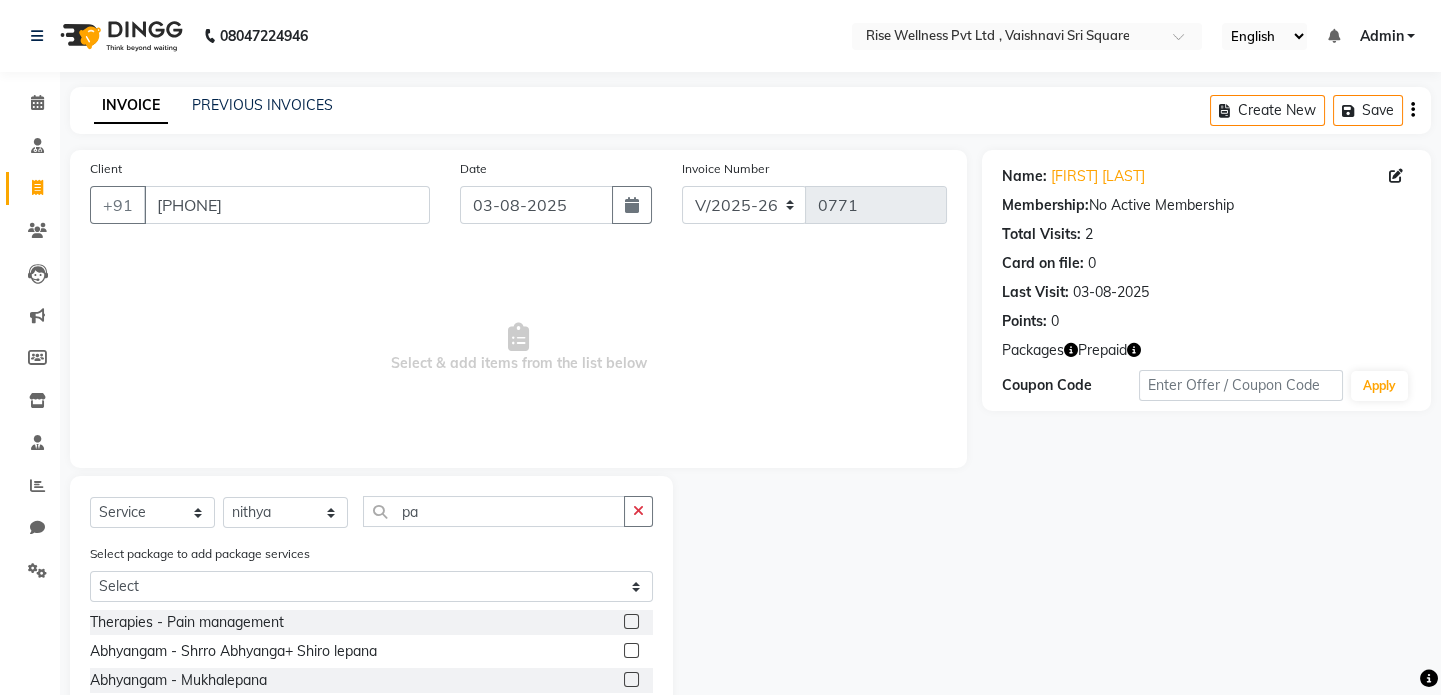 click 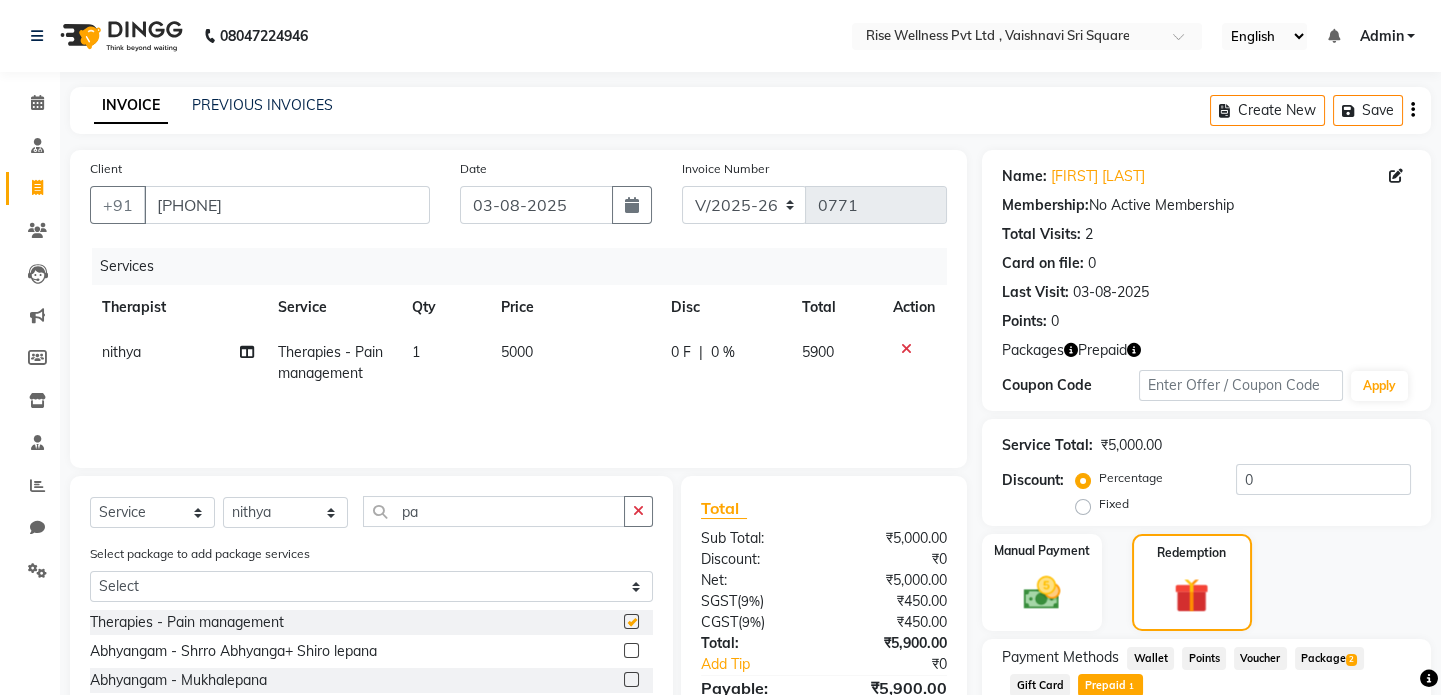 checkbox on "false" 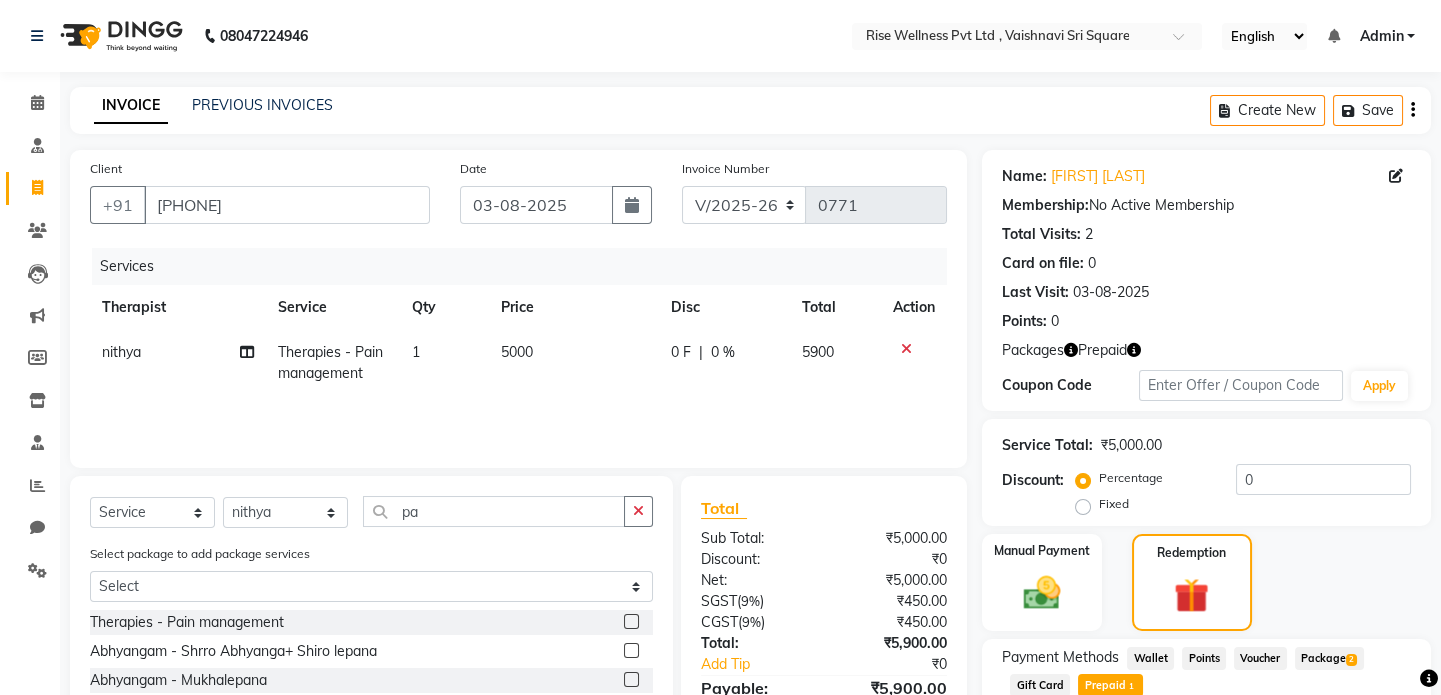 click on "Package  2" 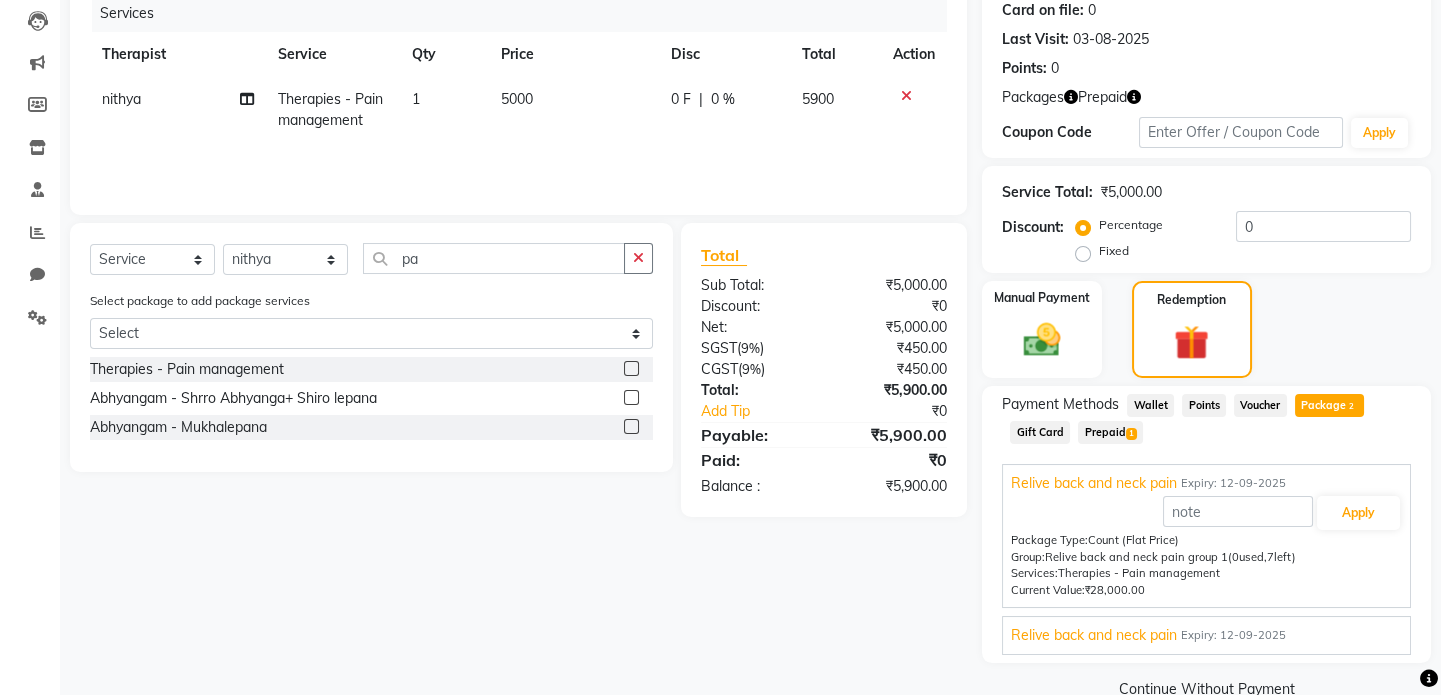 scroll, scrollTop: 272, scrollLeft: 0, axis: vertical 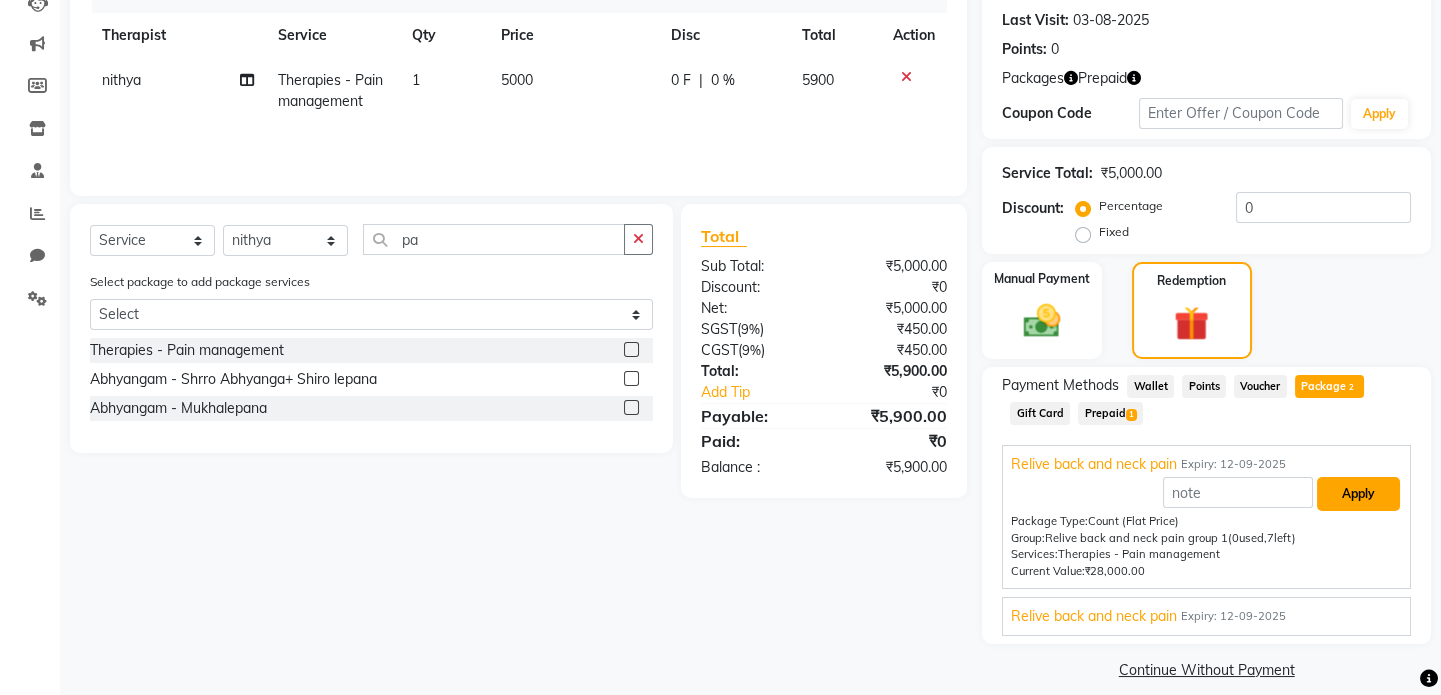 click on "Apply" at bounding box center (1358, 494) 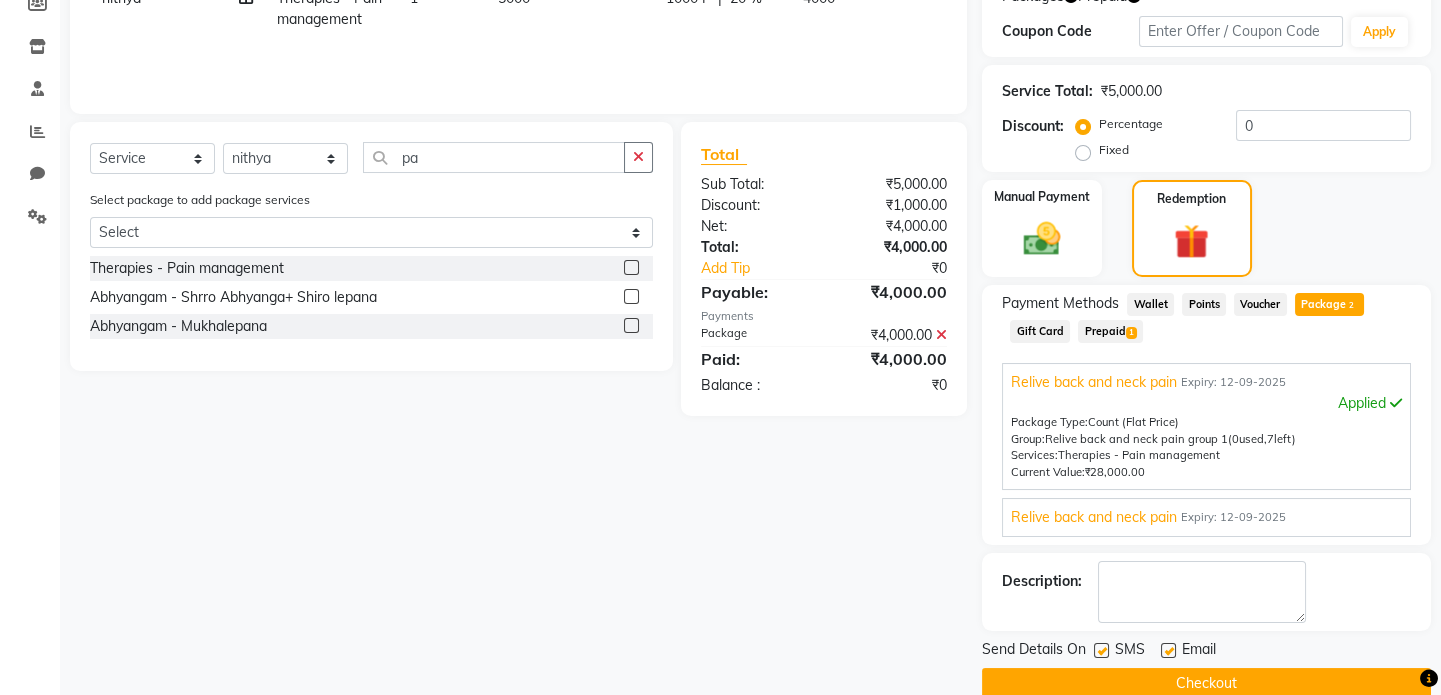 scroll, scrollTop: 386, scrollLeft: 0, axis: vertical 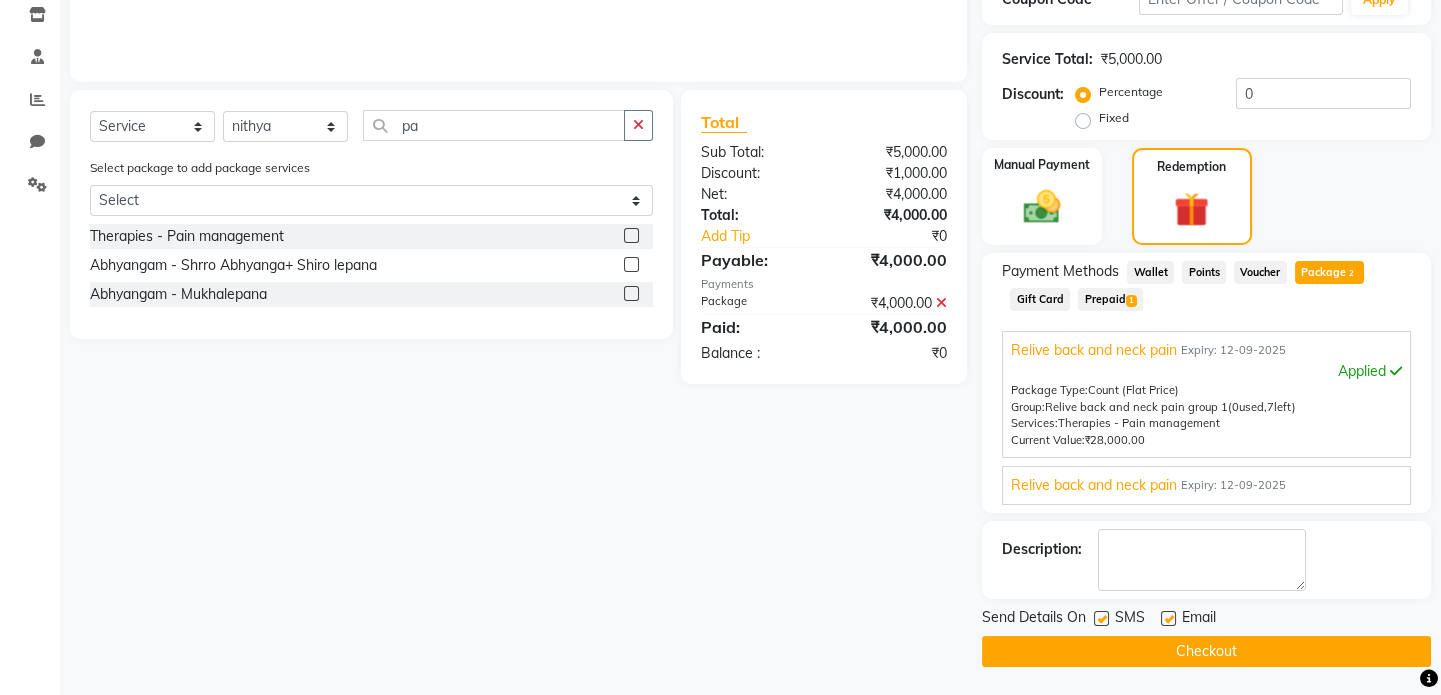 click on "Checkout" 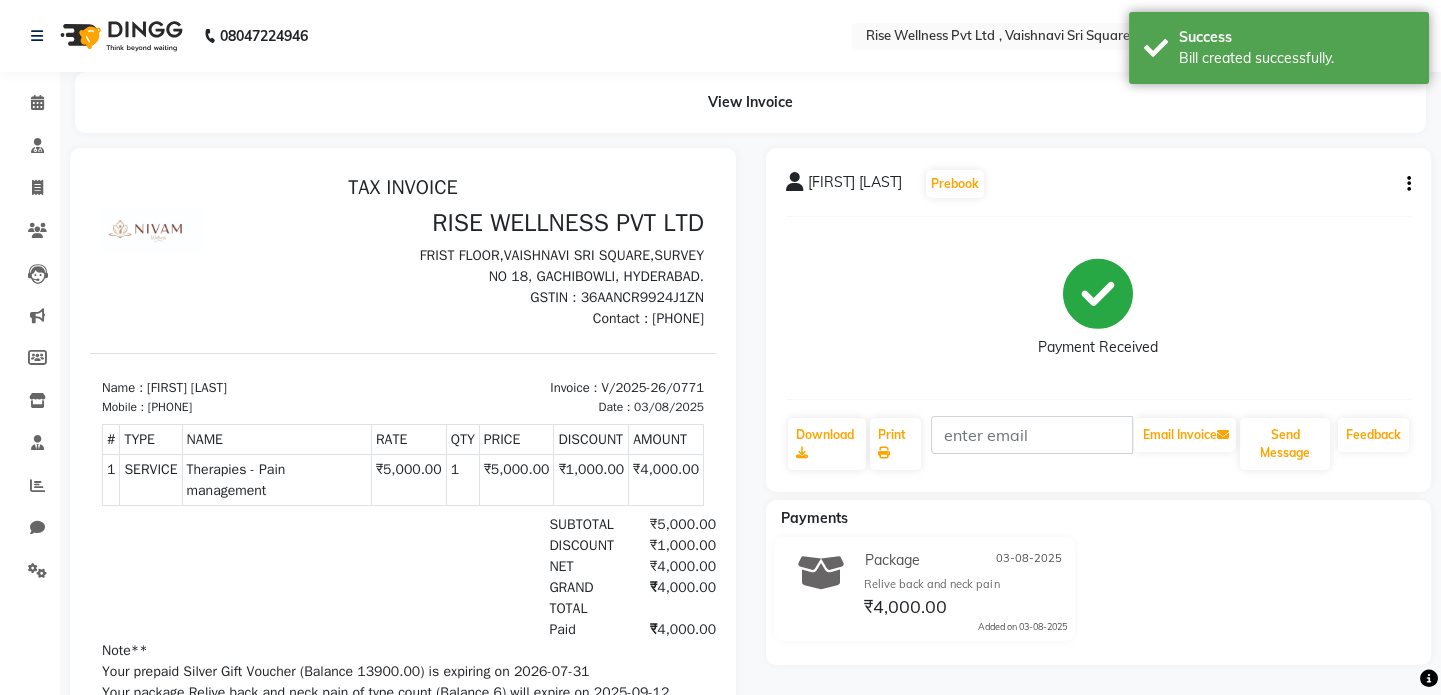 scroll, scrollTop: 0, scrollLeft: 0, axis: both 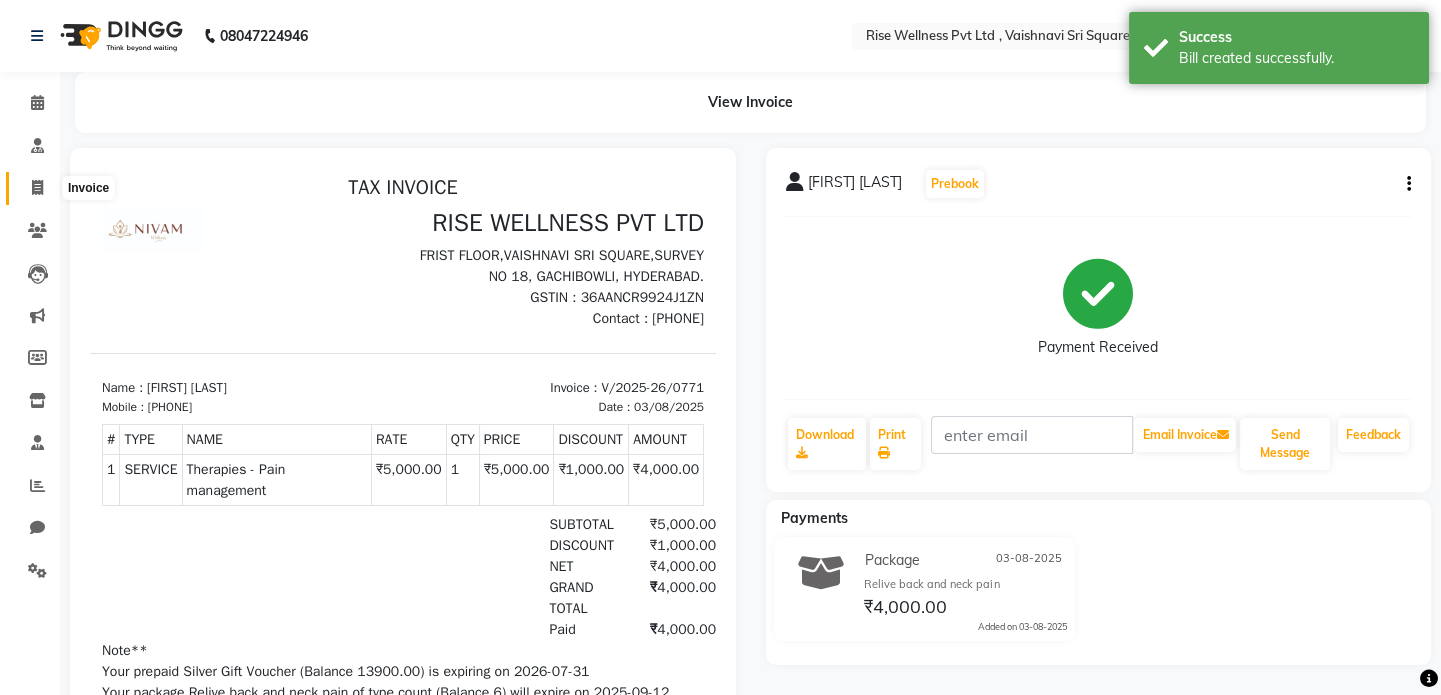 click 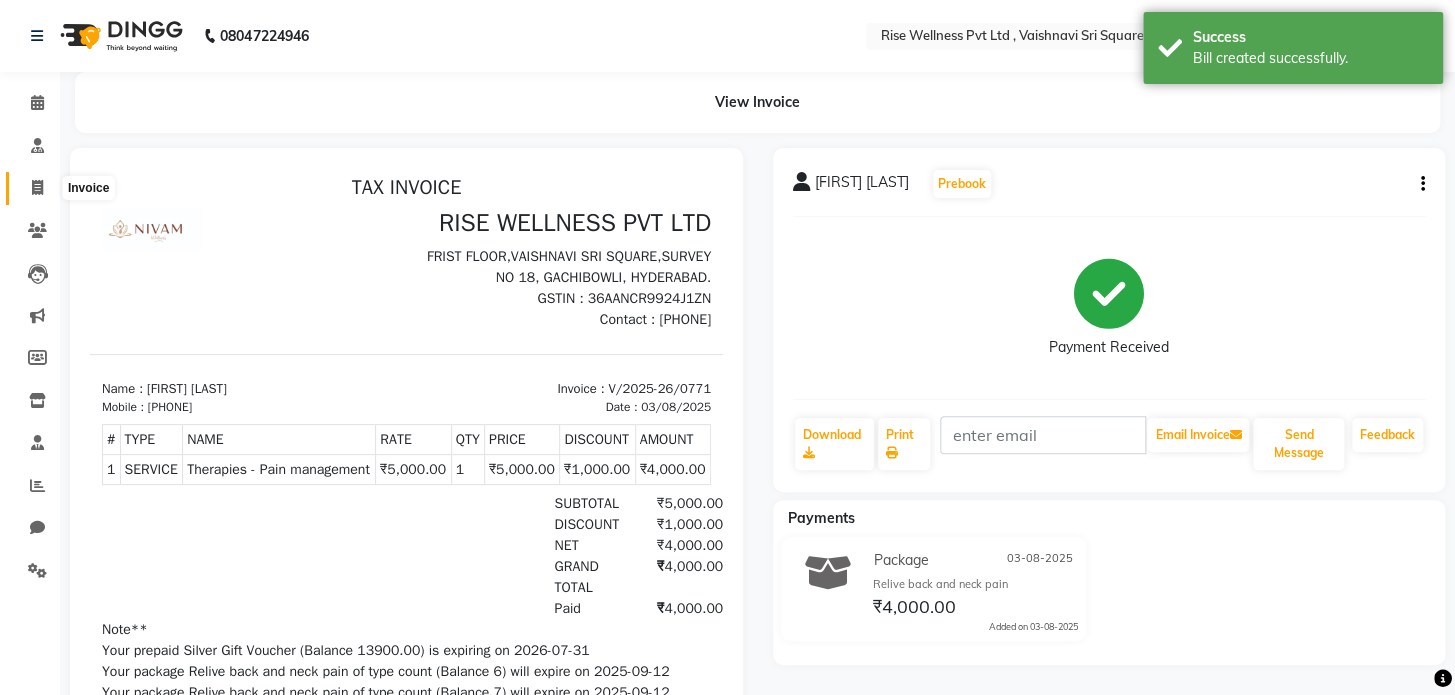 select on "7497" 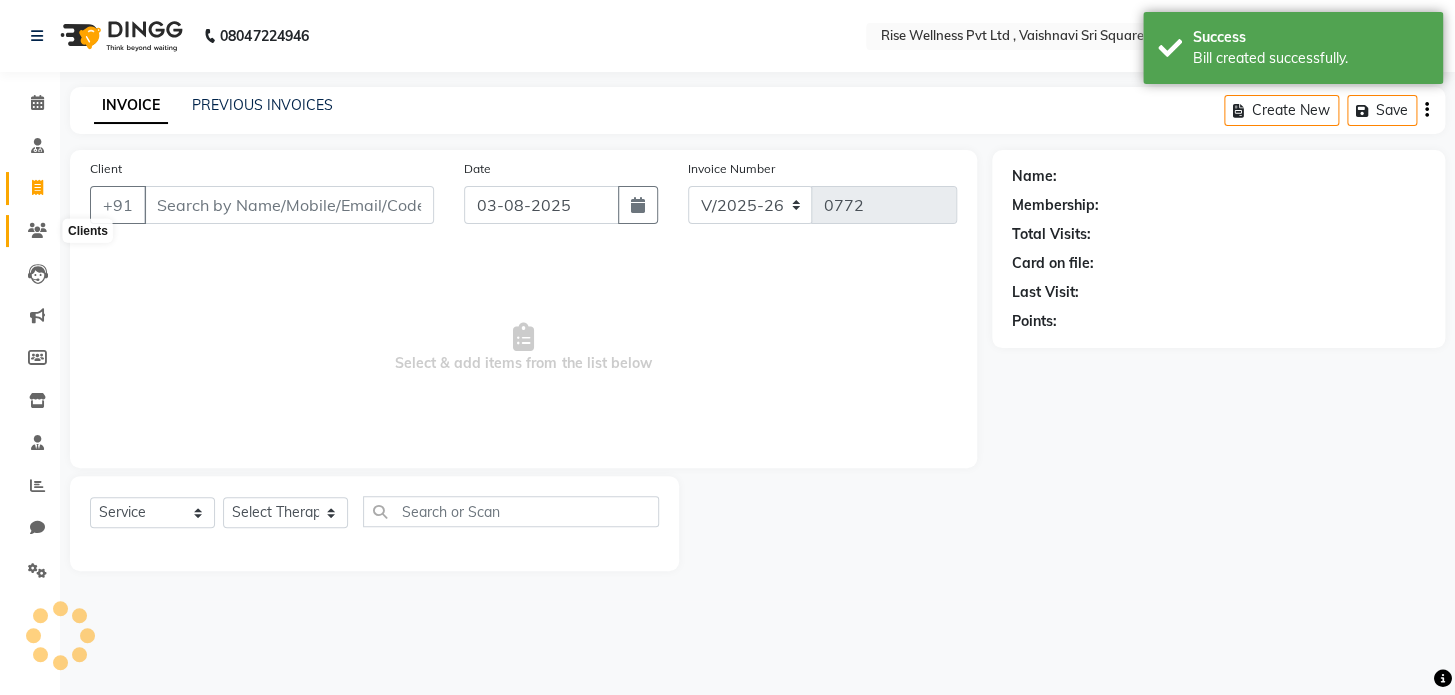 click 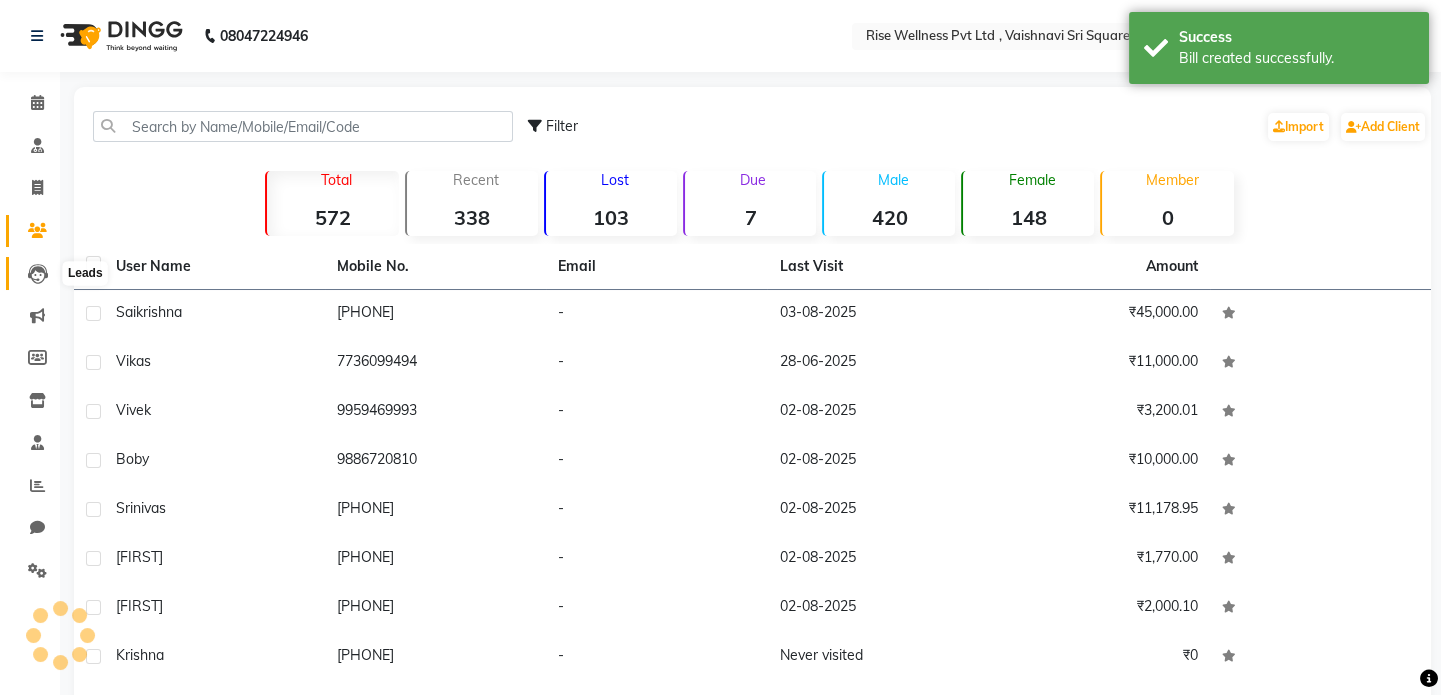 click 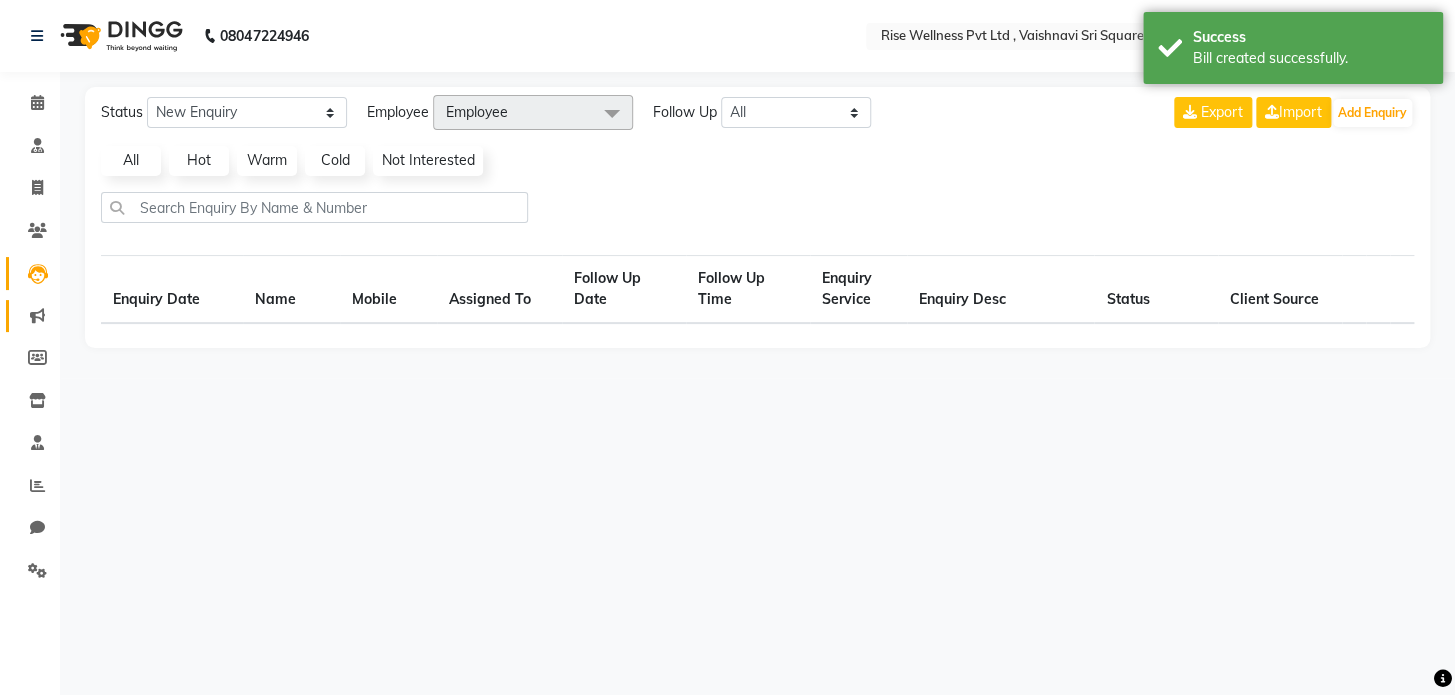 select on "10" 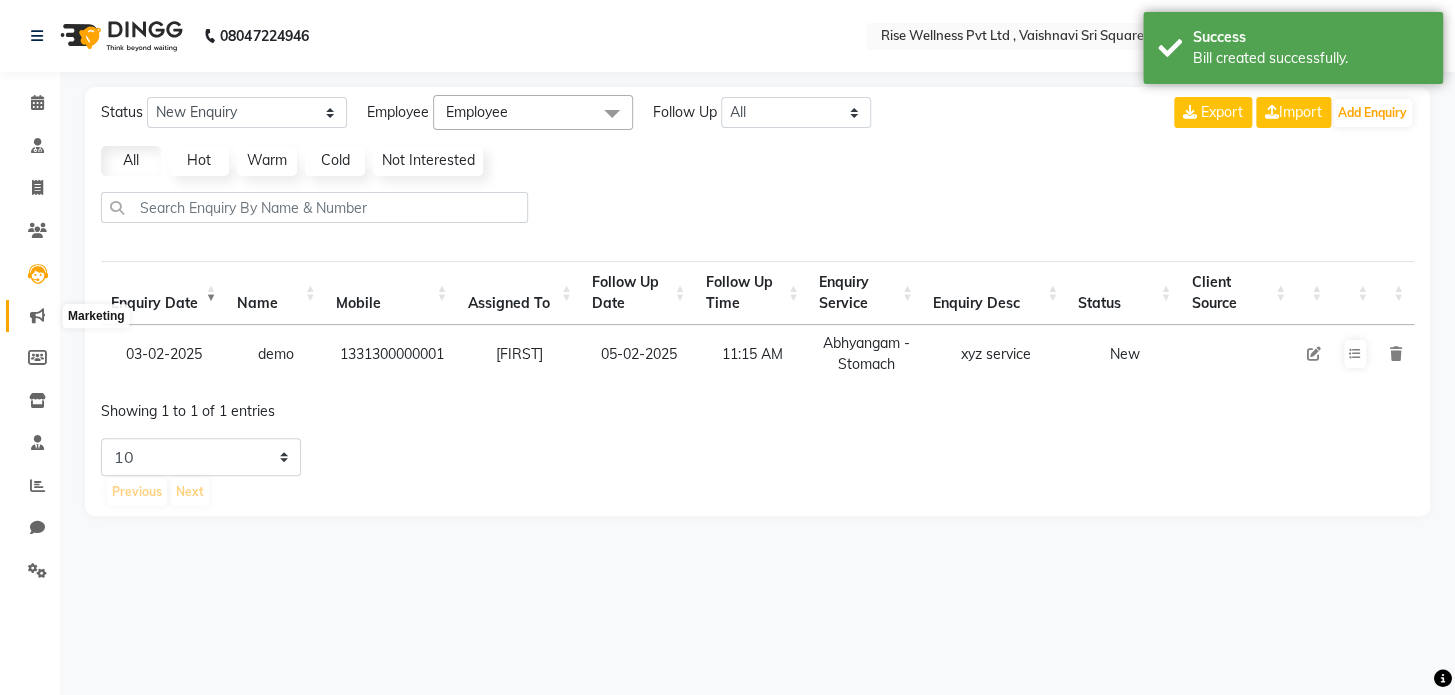 click 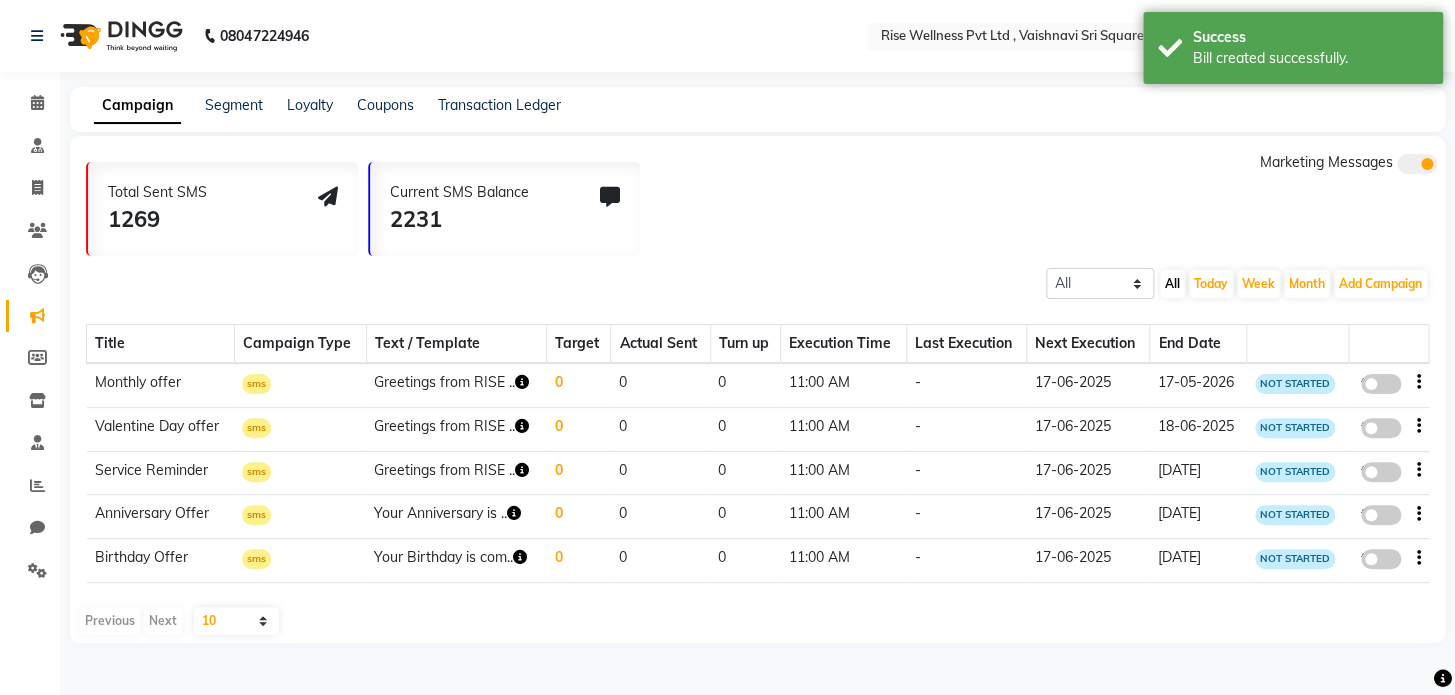 click on "Consultation" 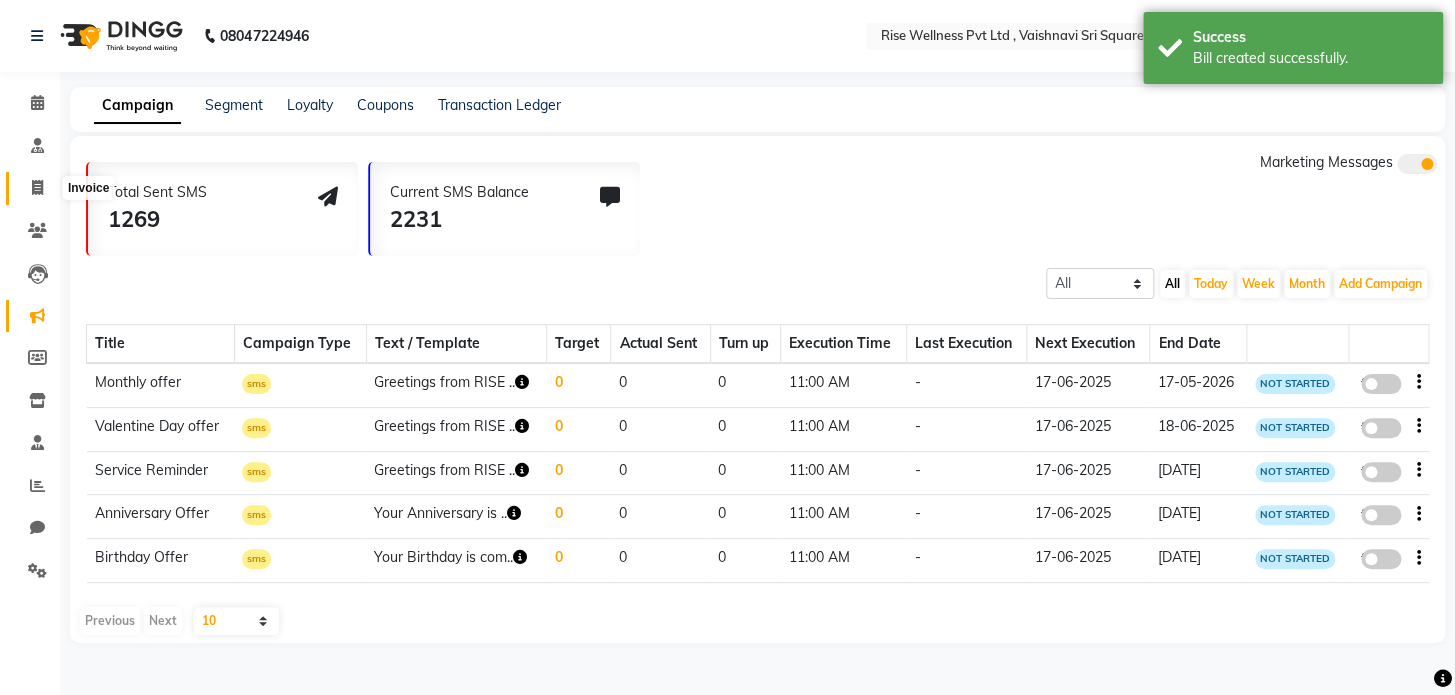 click 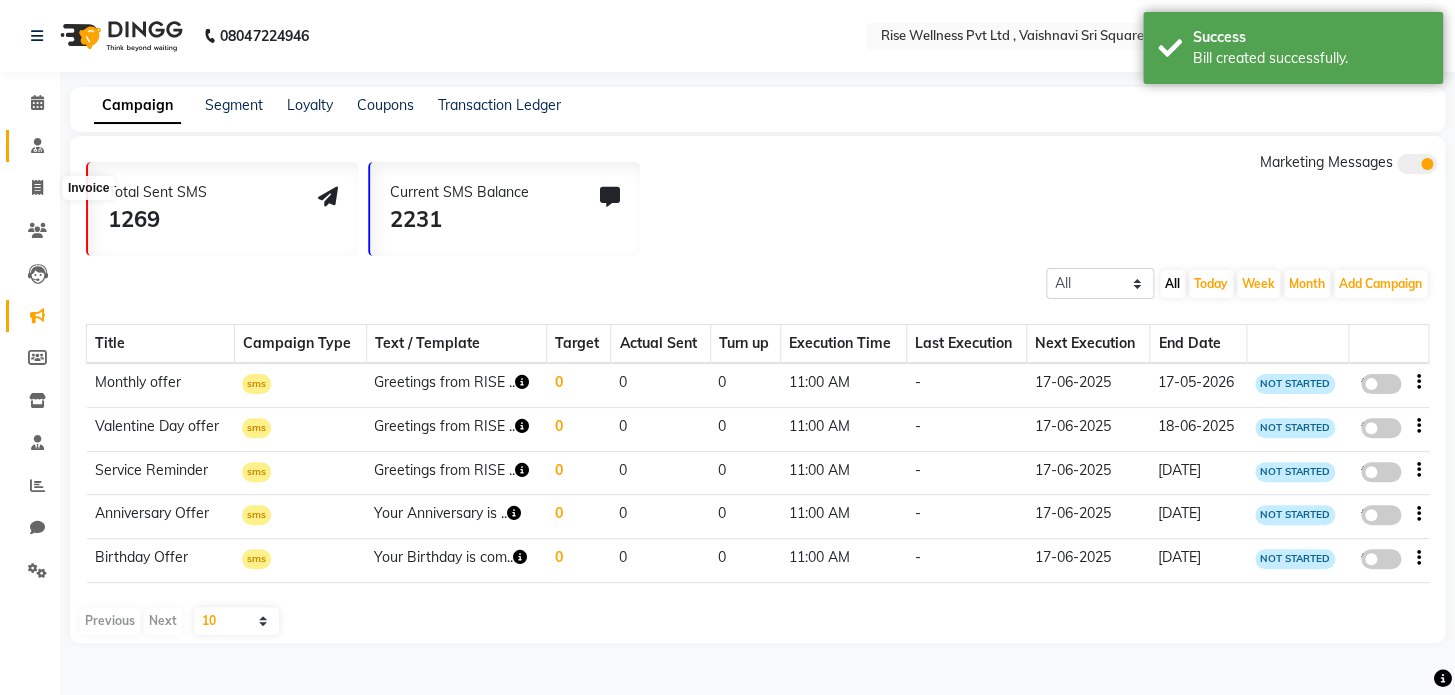 select on "7497" 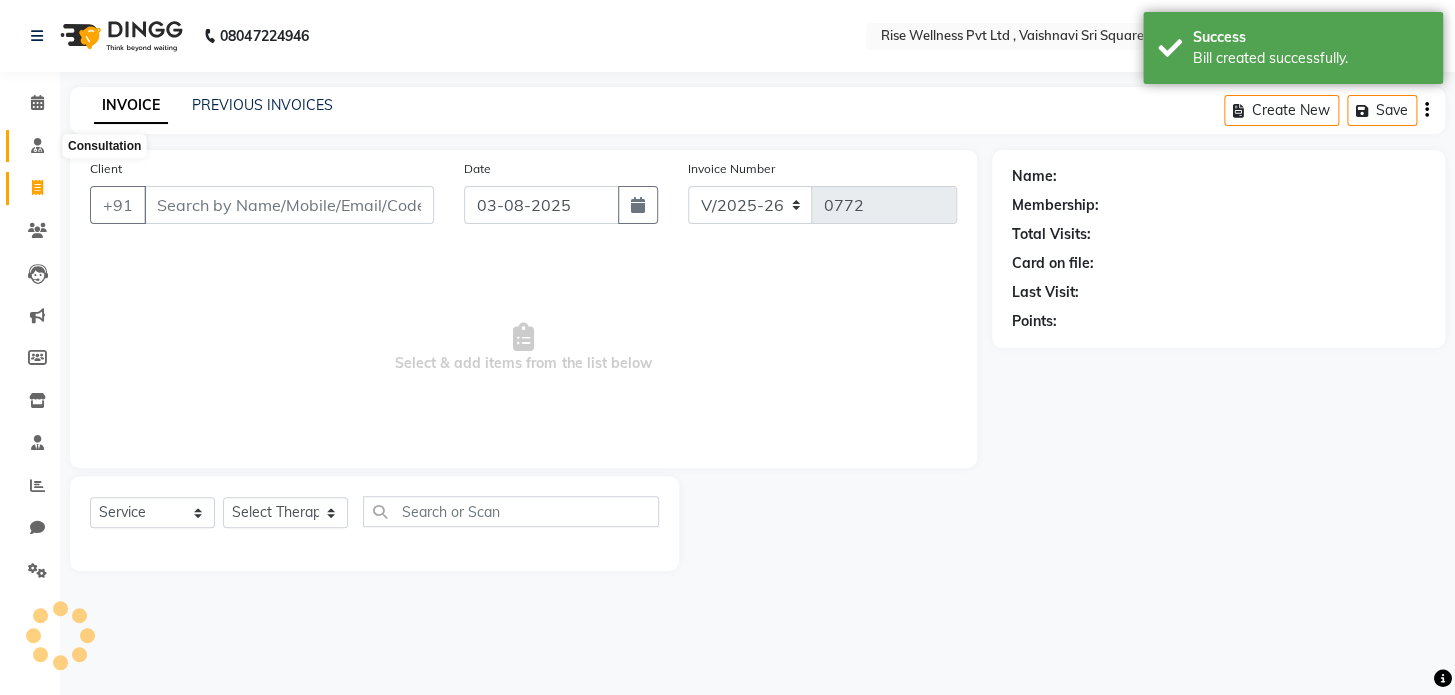 click 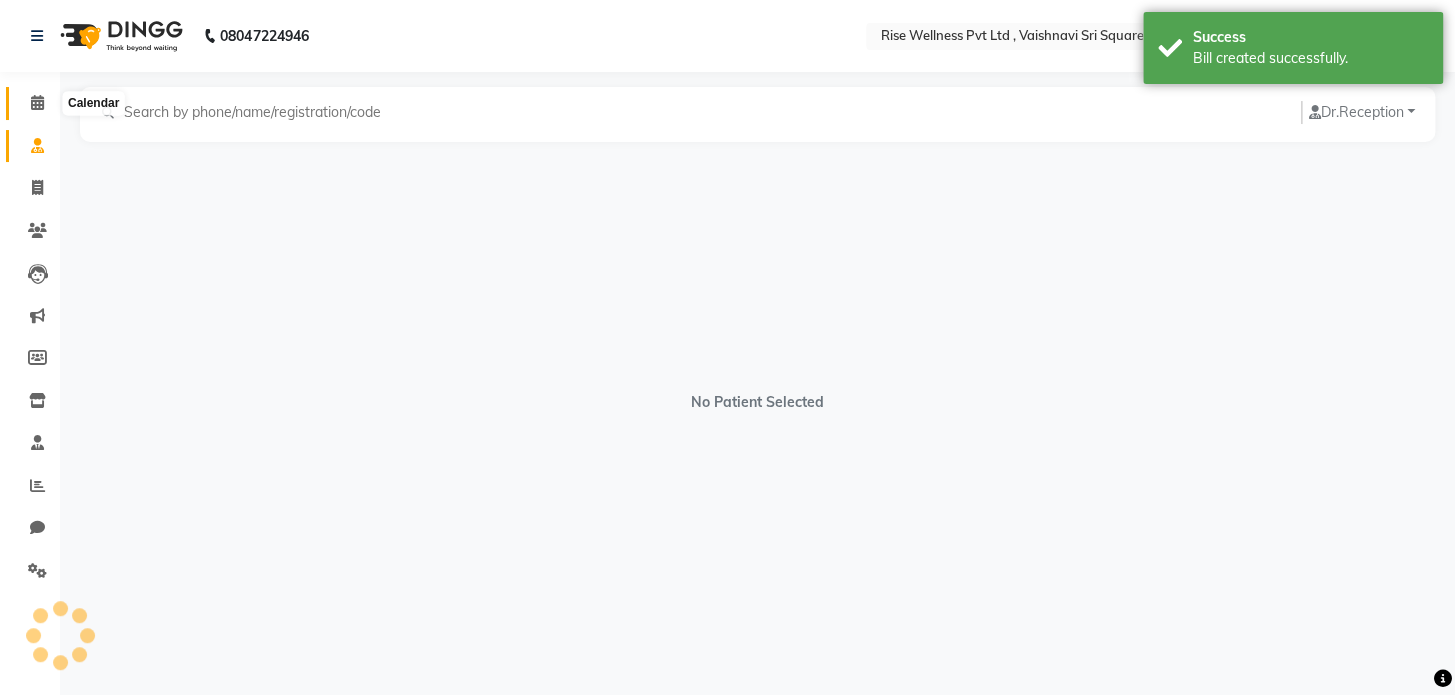 click 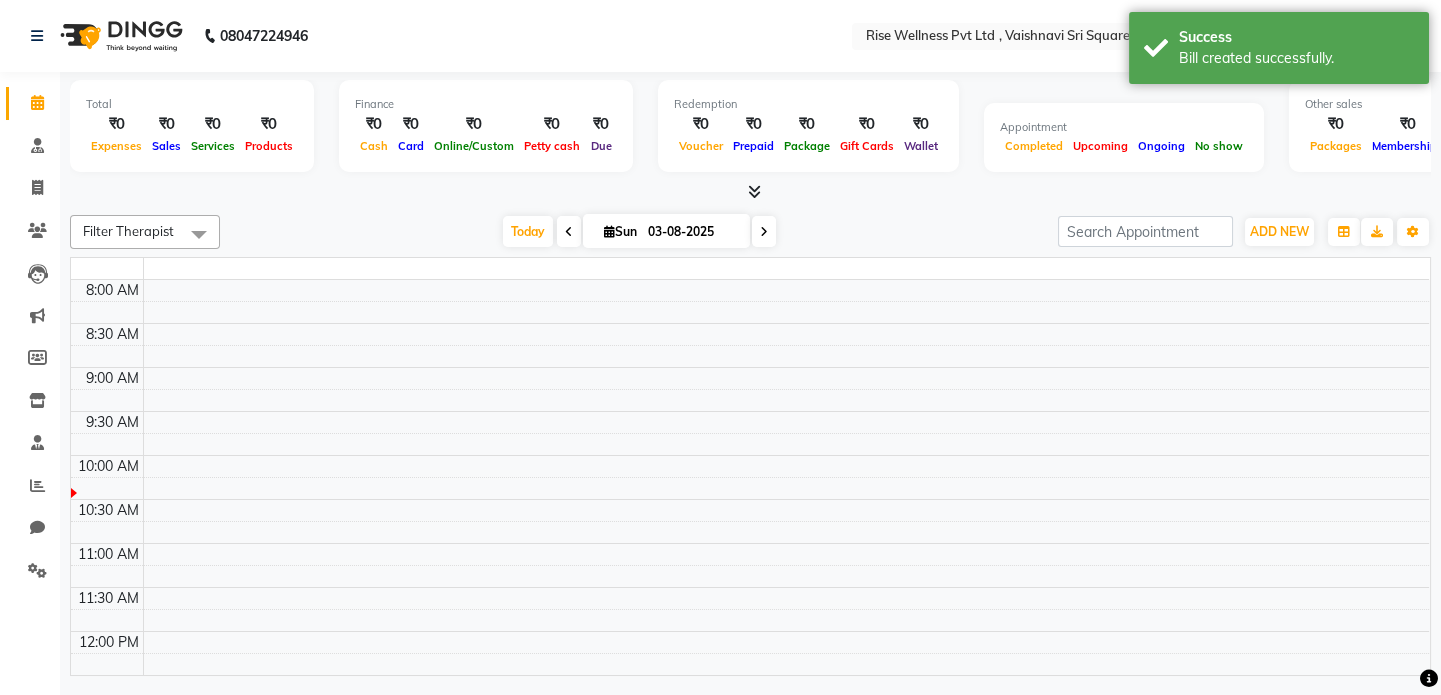 scroll, scrollTop: 0, scrollLeft: 0, axis: both 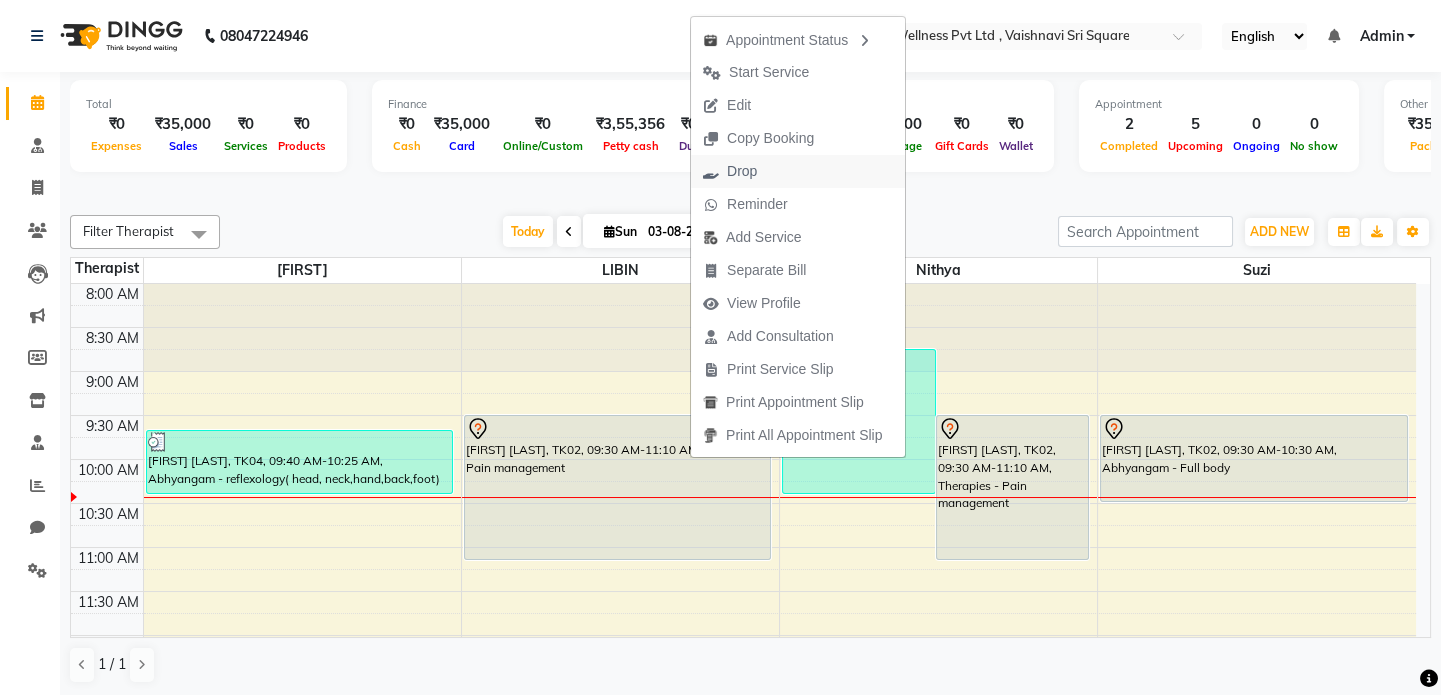 click on "Drop" at bounding box center [798, 171] 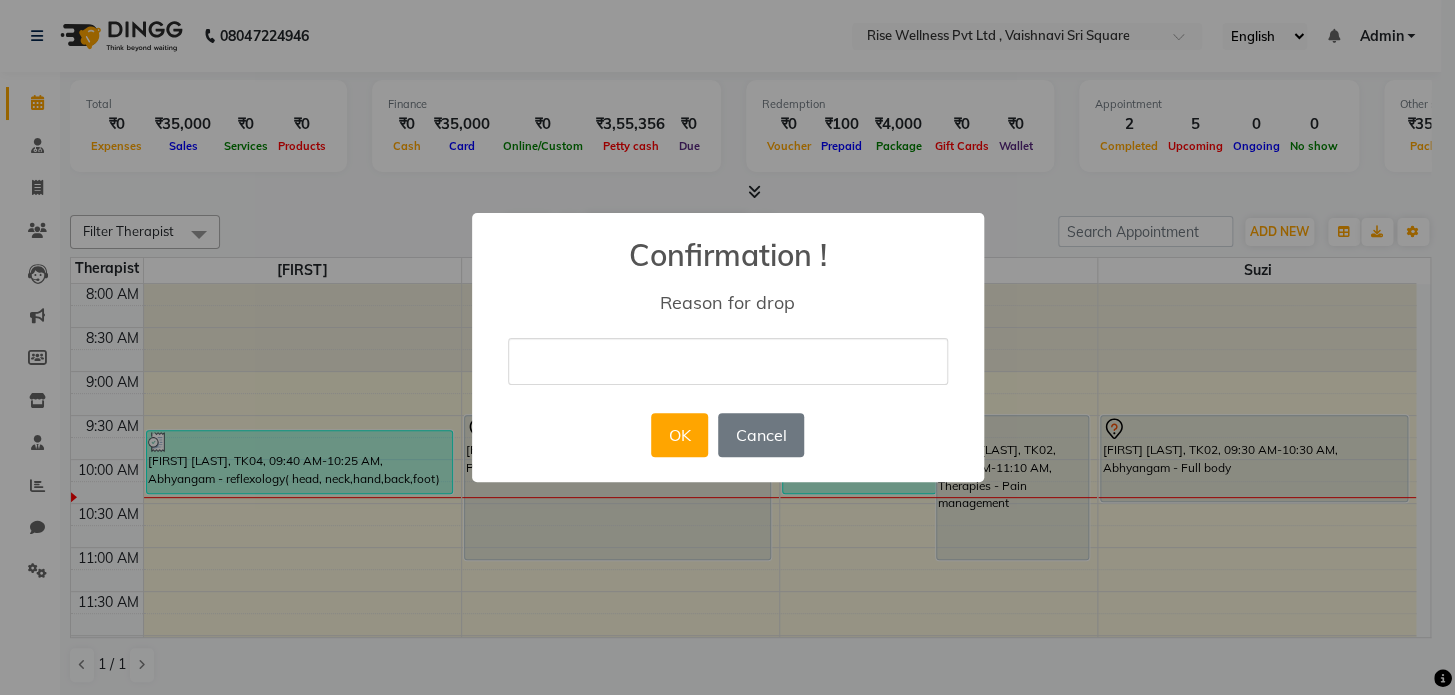 click at bounding box center [728, 361] 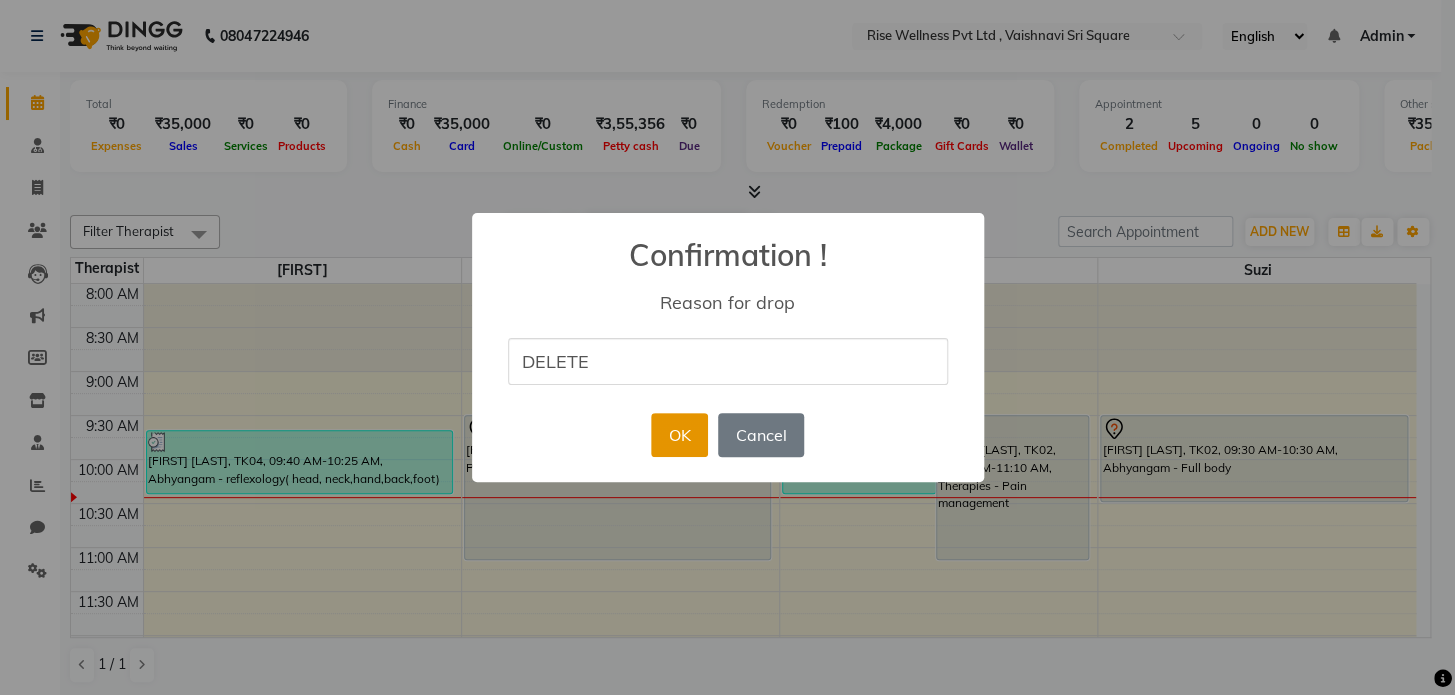 click on "OK" at bounding box center (679, 435) 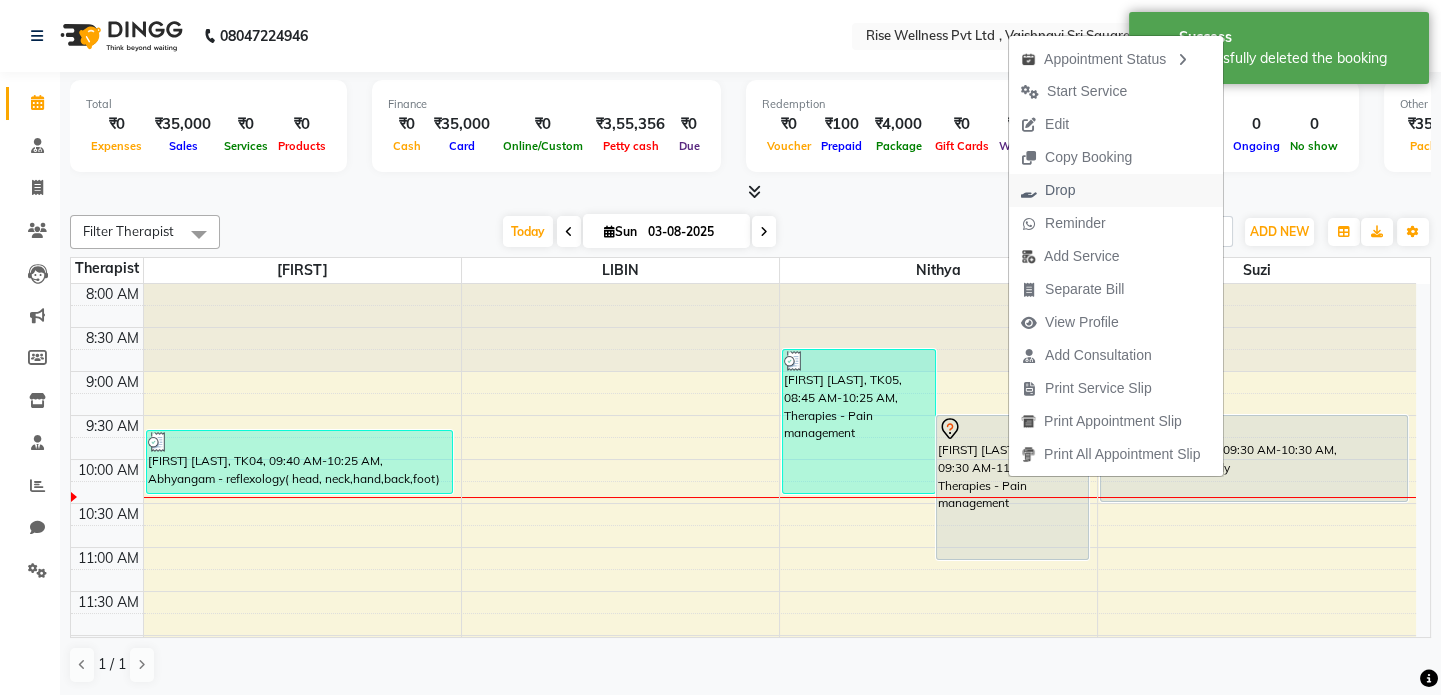 click on "Drop" at bounding box center [1060, 190] 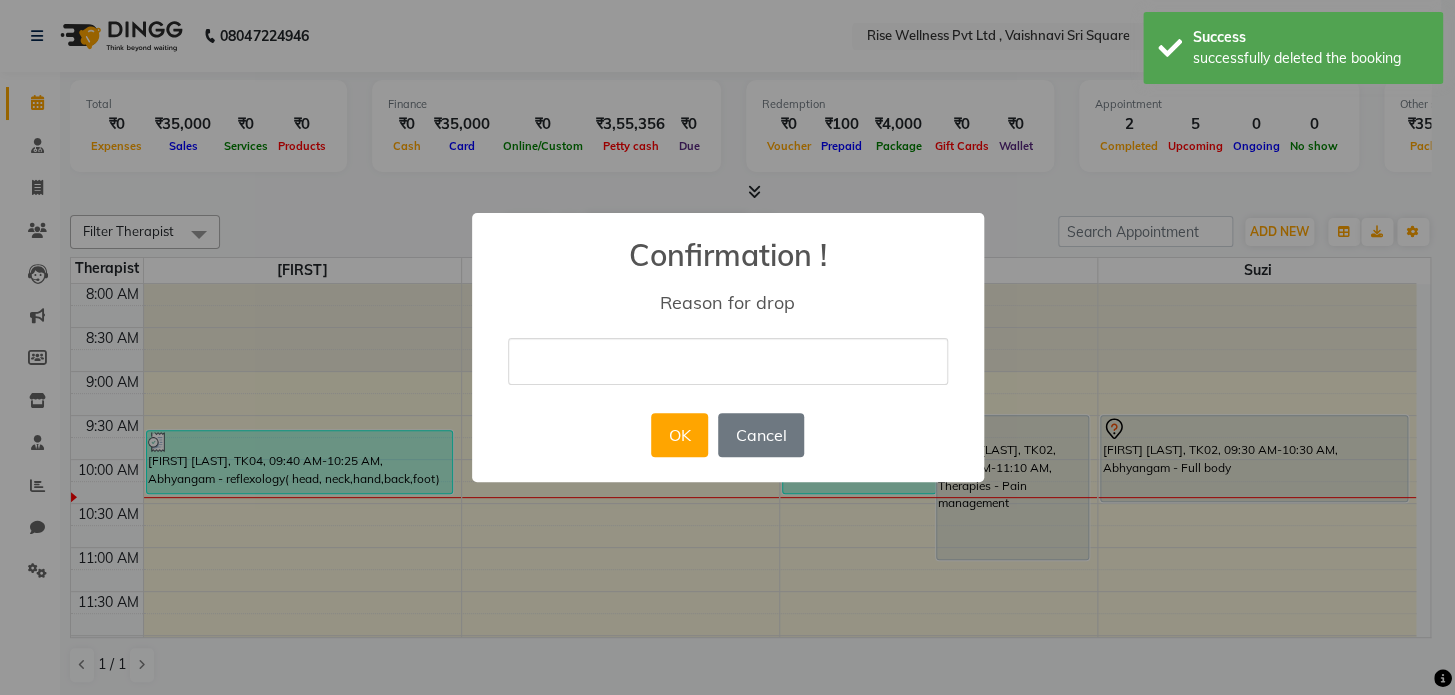 click on "× Confirmation ! Reason for drop OK No Cancel" at bounding box center [728, 347] 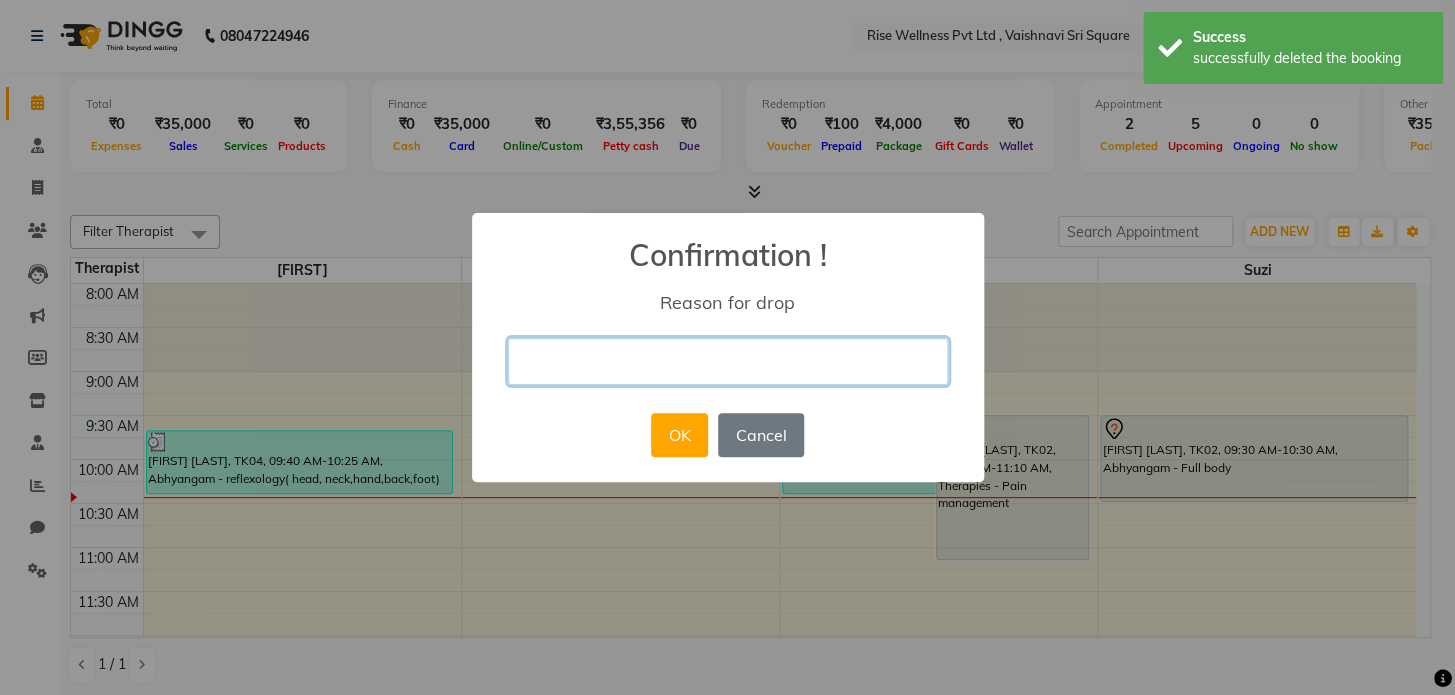 click at bounding box center [728, 361] 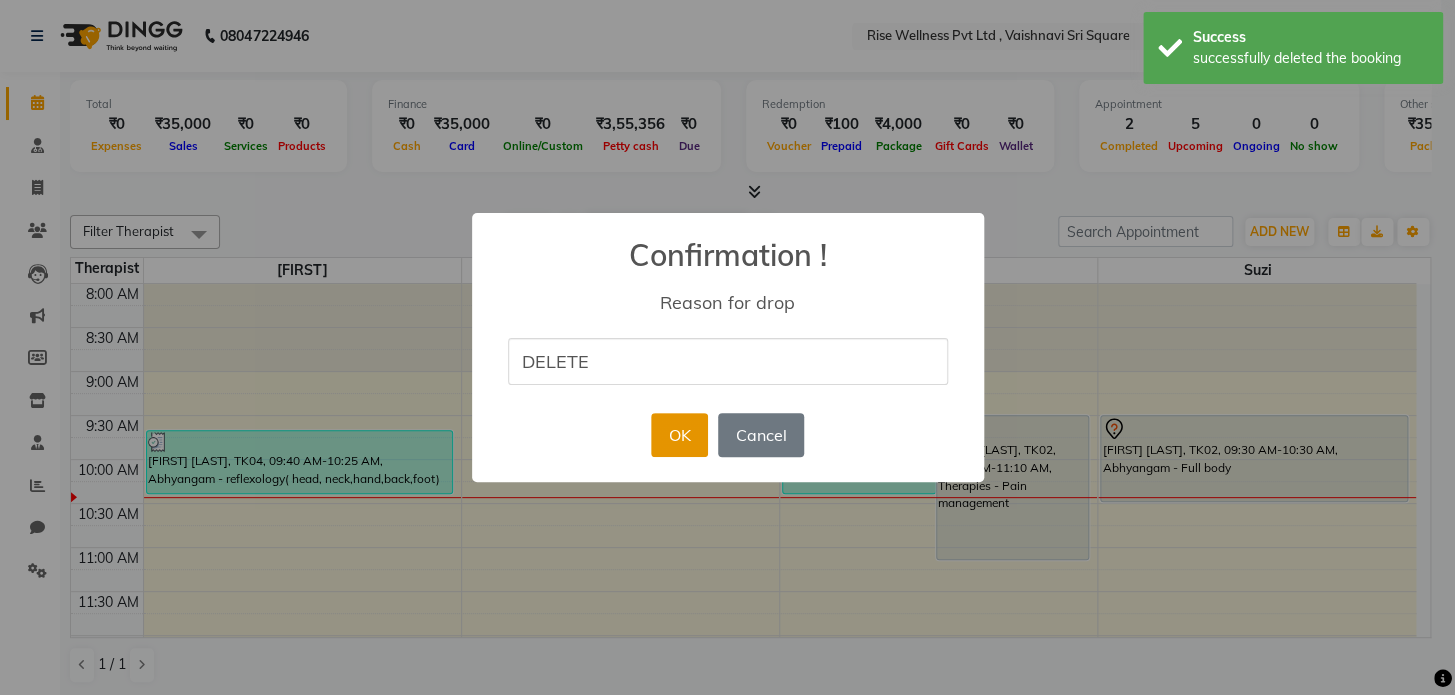 click on "OK" at bounding box center (679, 435) 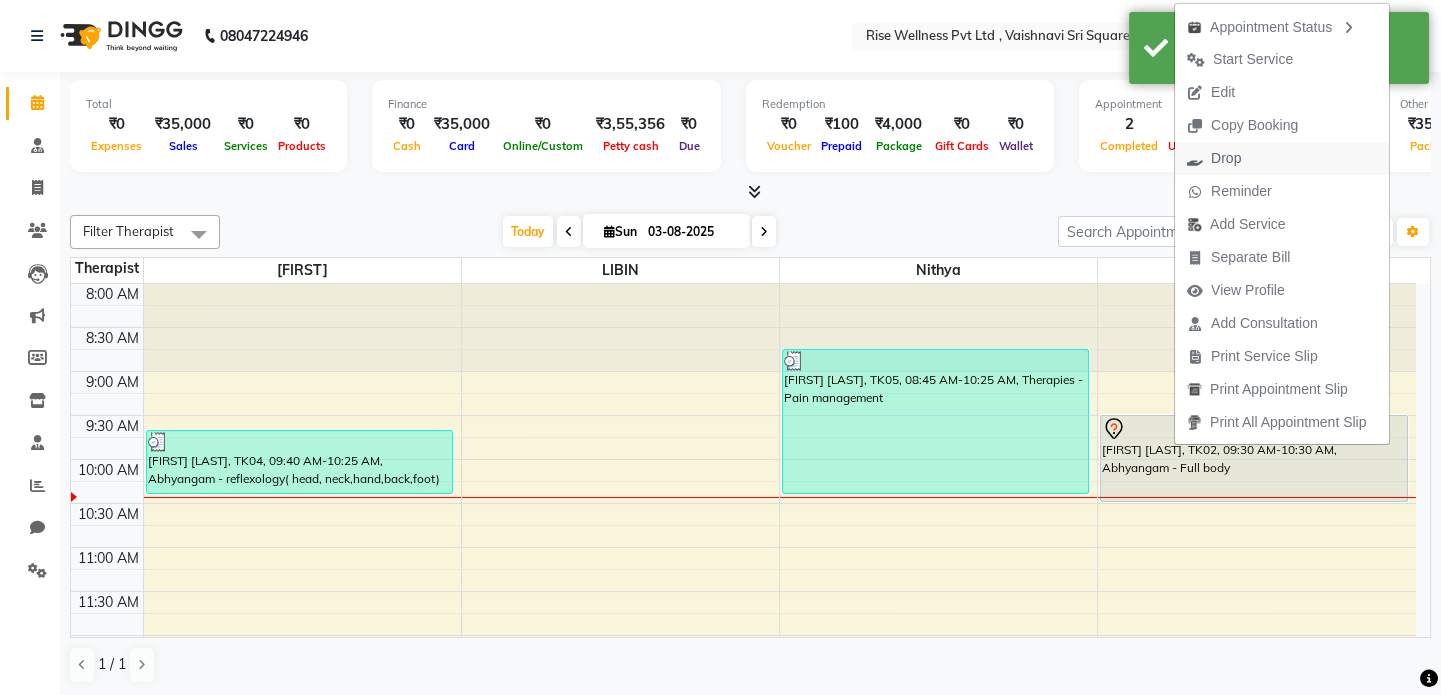 click on "Drop" at bounding box center (1214, 158) 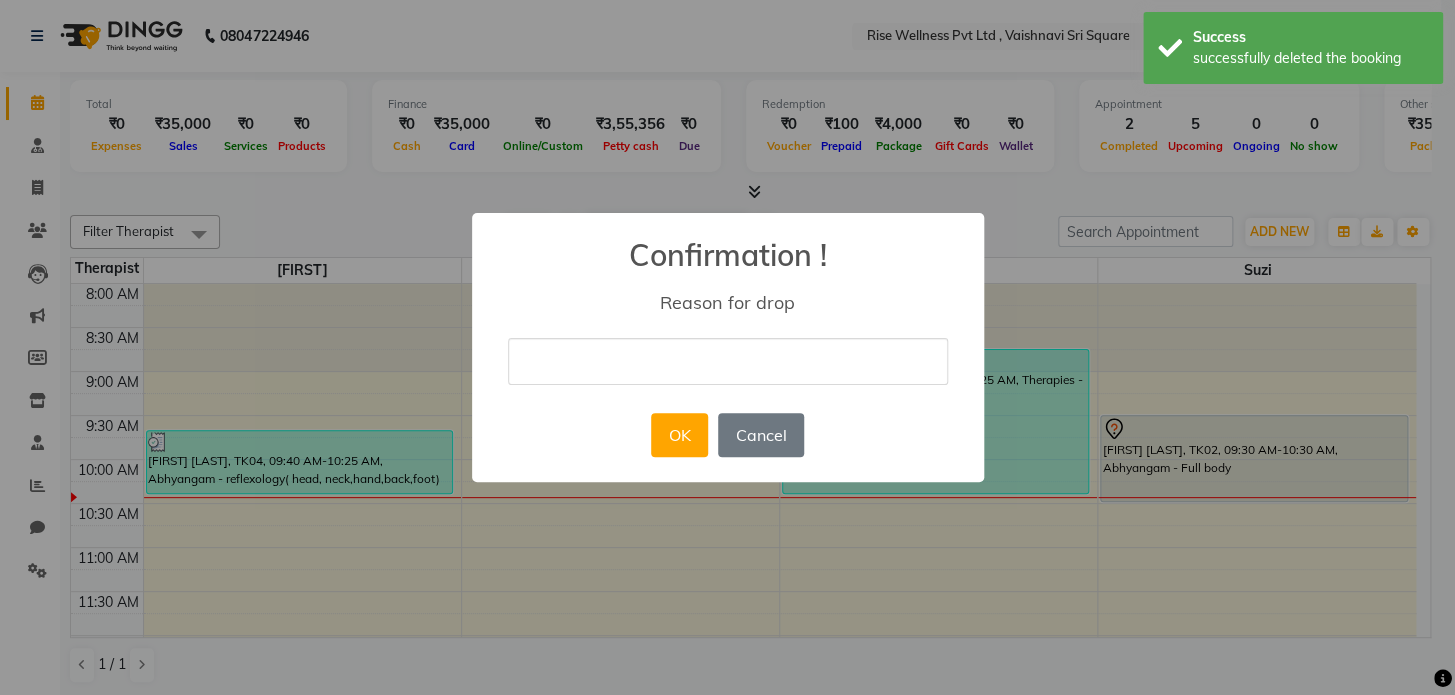 click at bounding box center (728, 361) 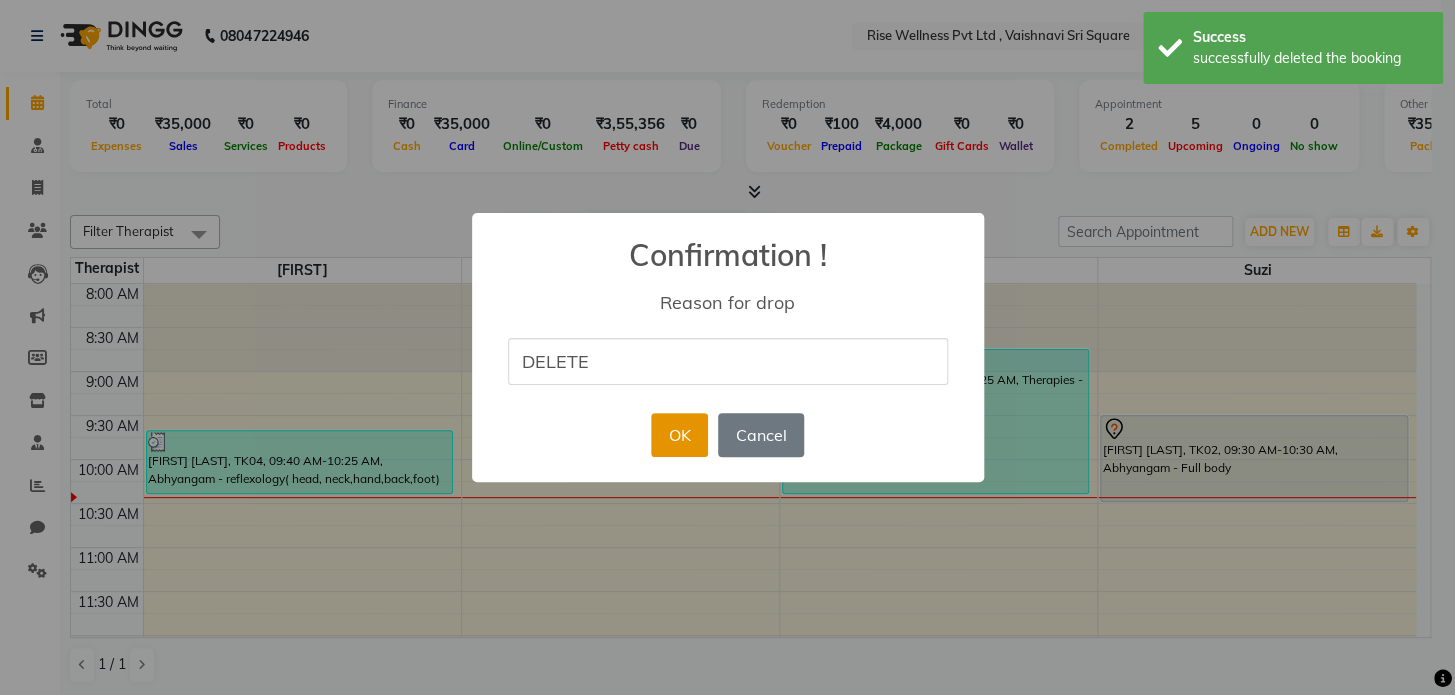 click on "OK" at bounding box center [679, 435] 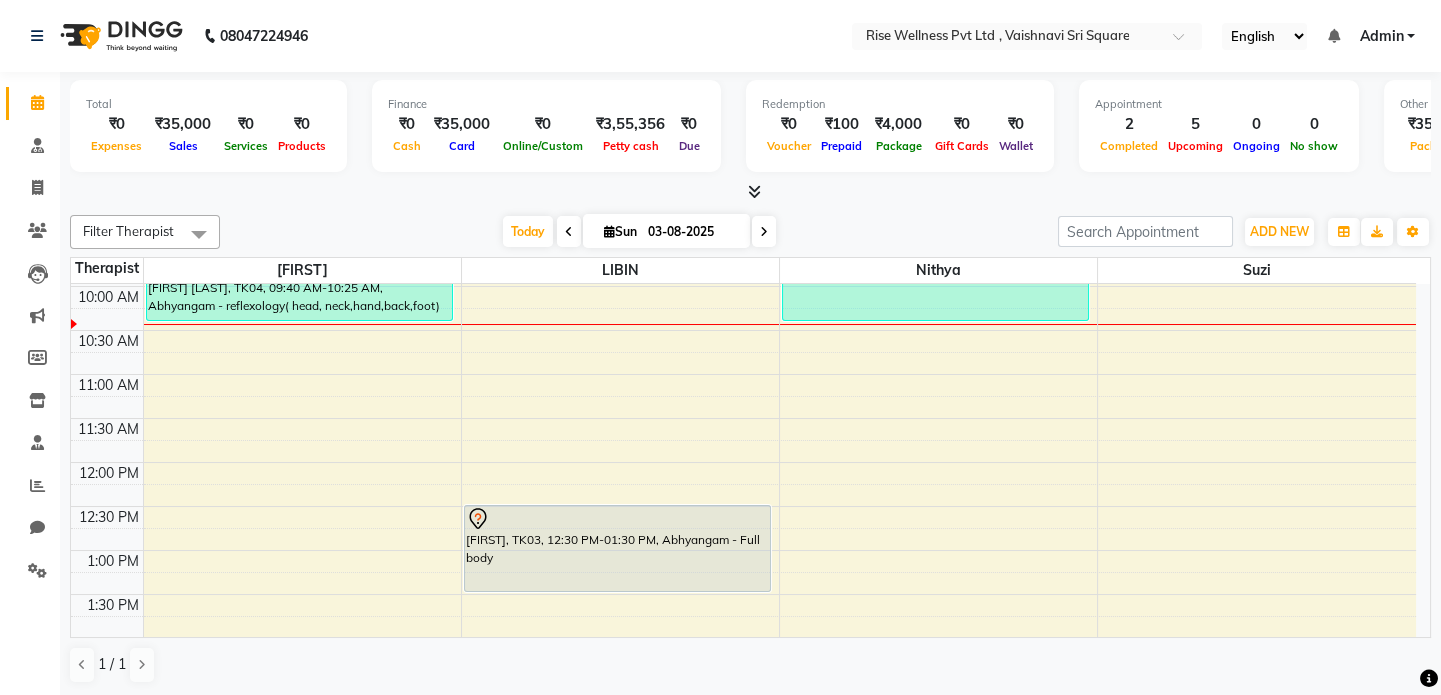 scroll, scrollTop: 181, scrollLeft: 0, axis: vertical 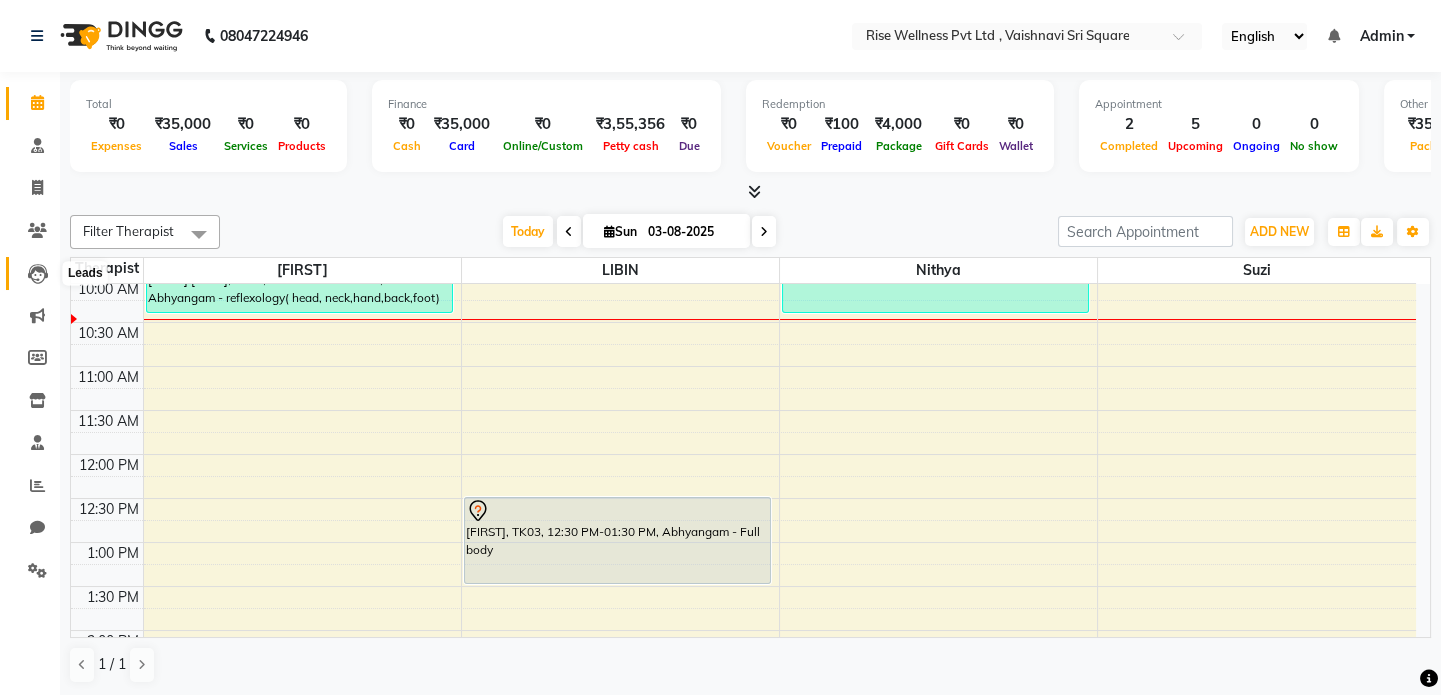 click 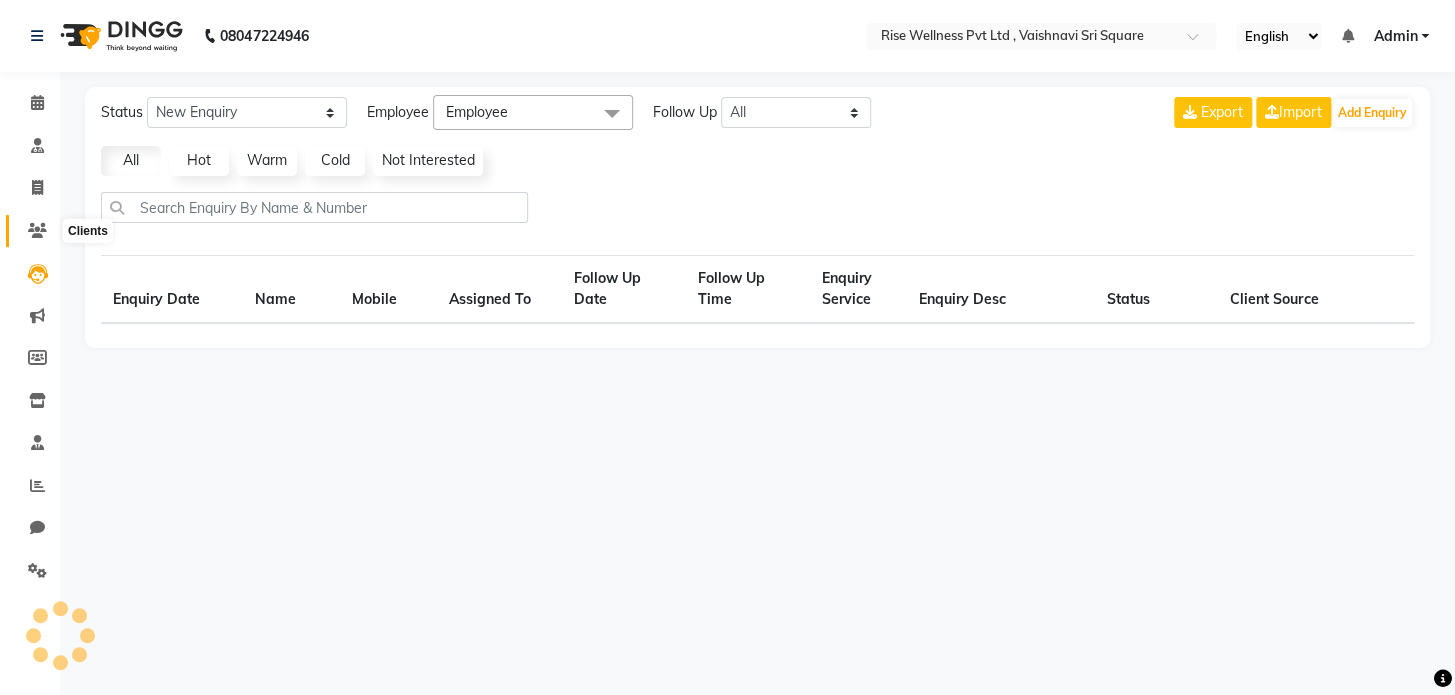 click 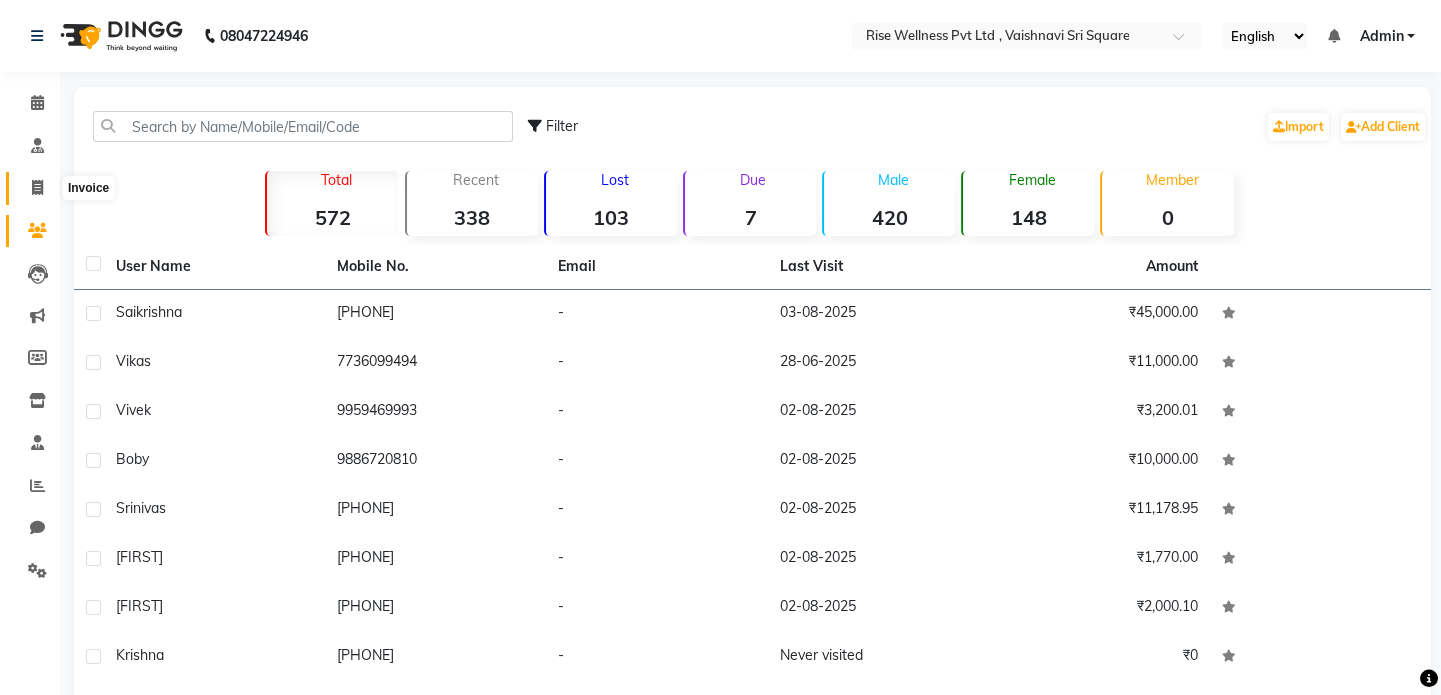 click 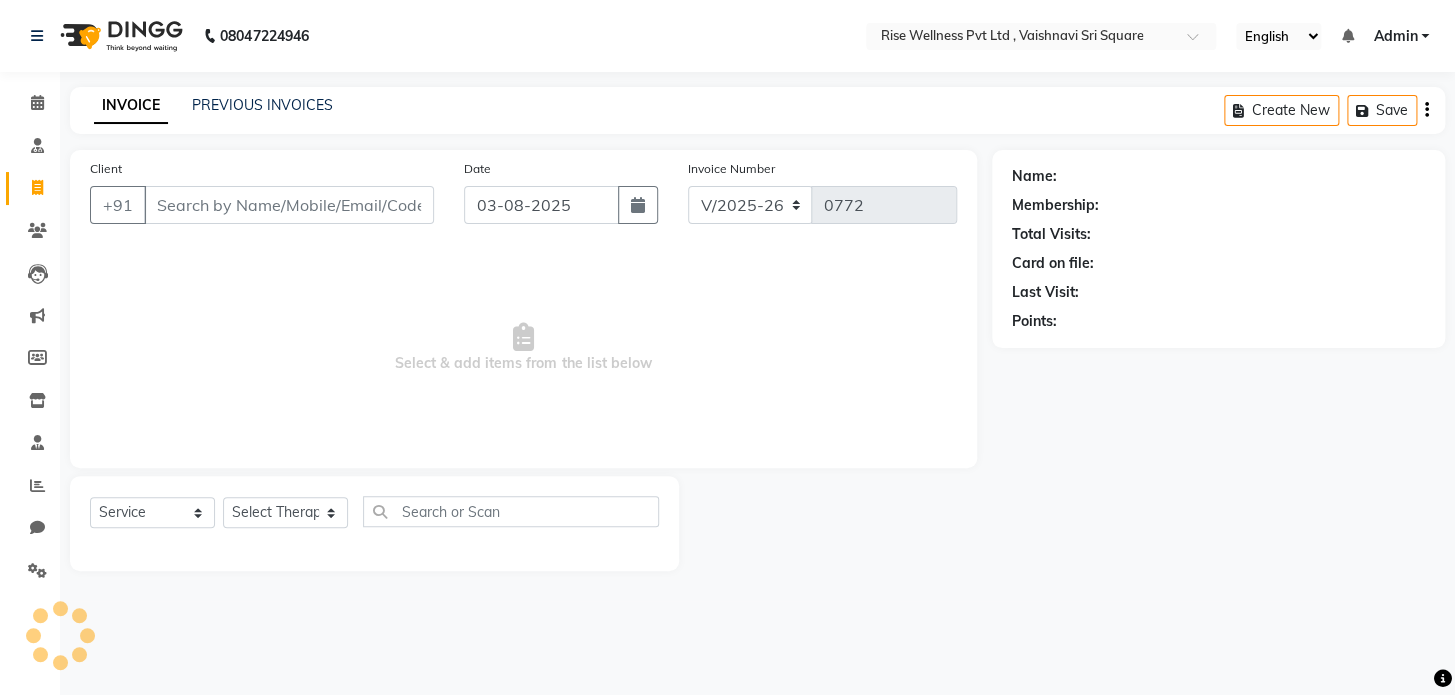 select on "V" 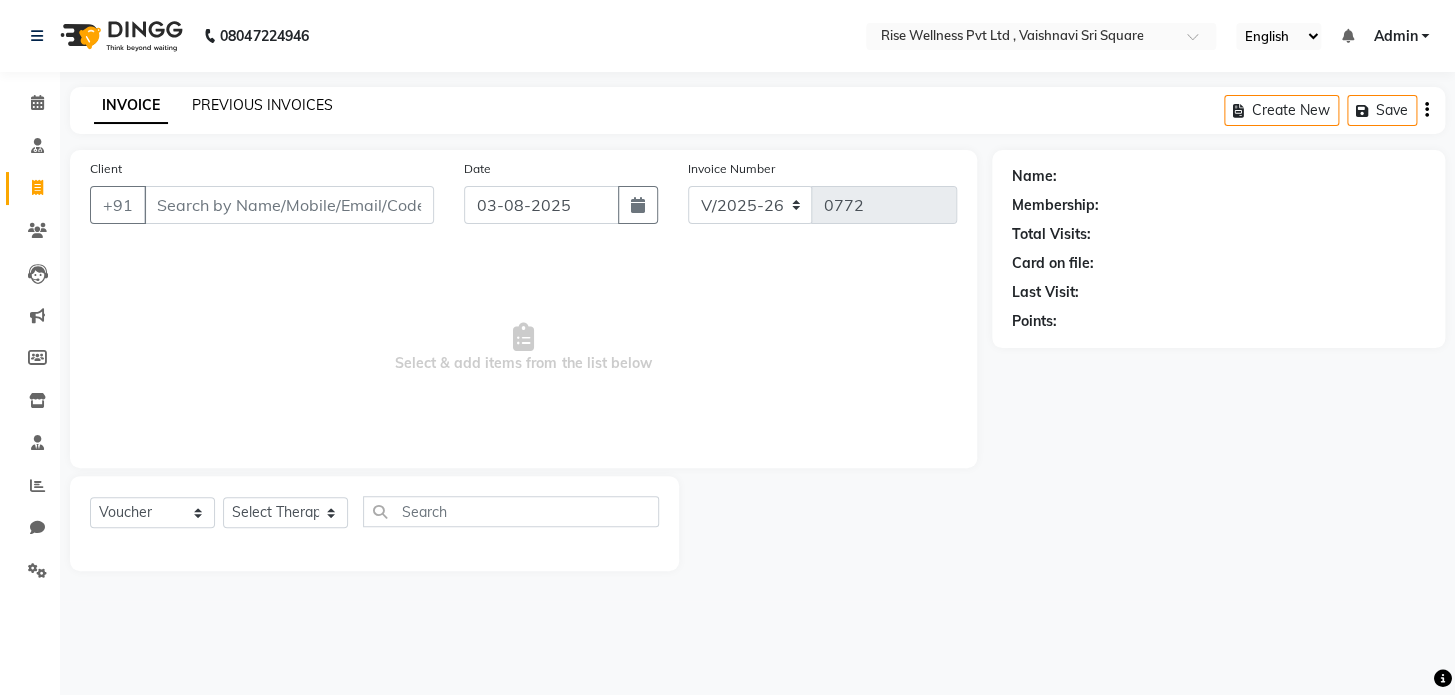 click on "PREVIOUS INVOICES" 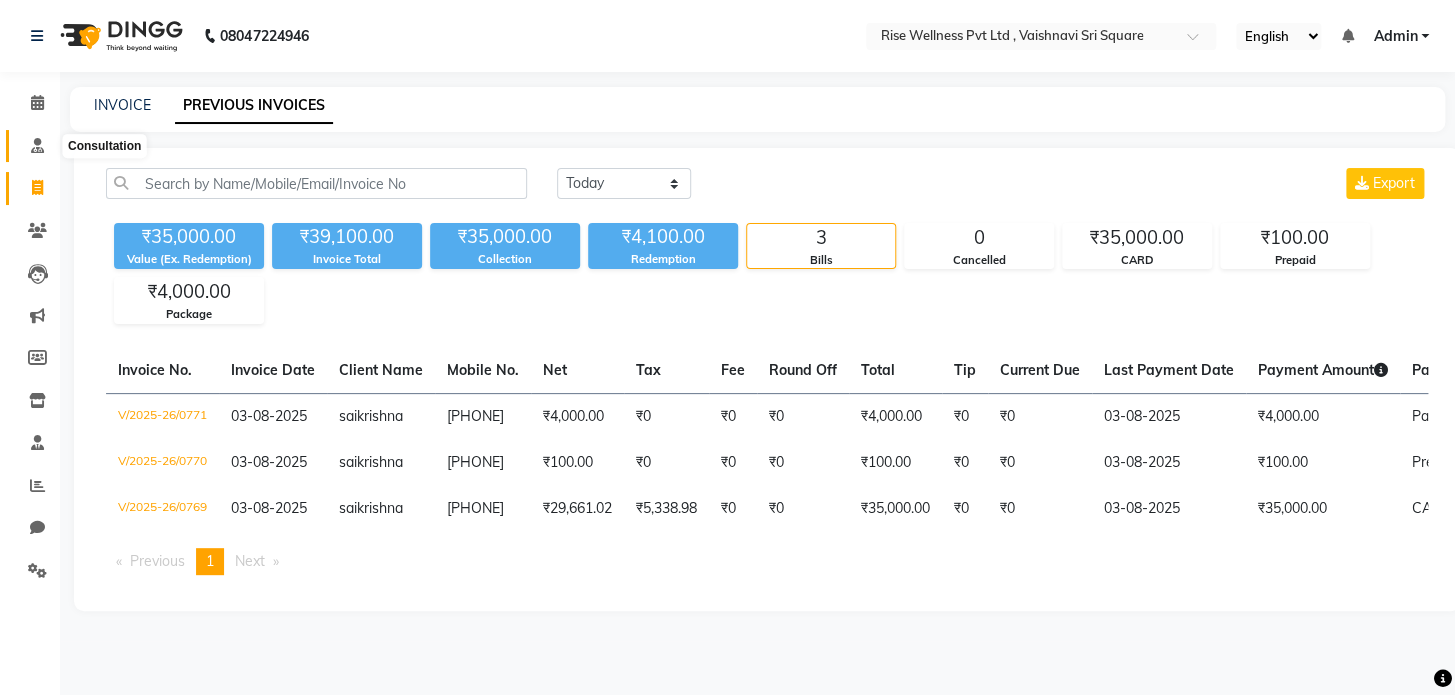 click 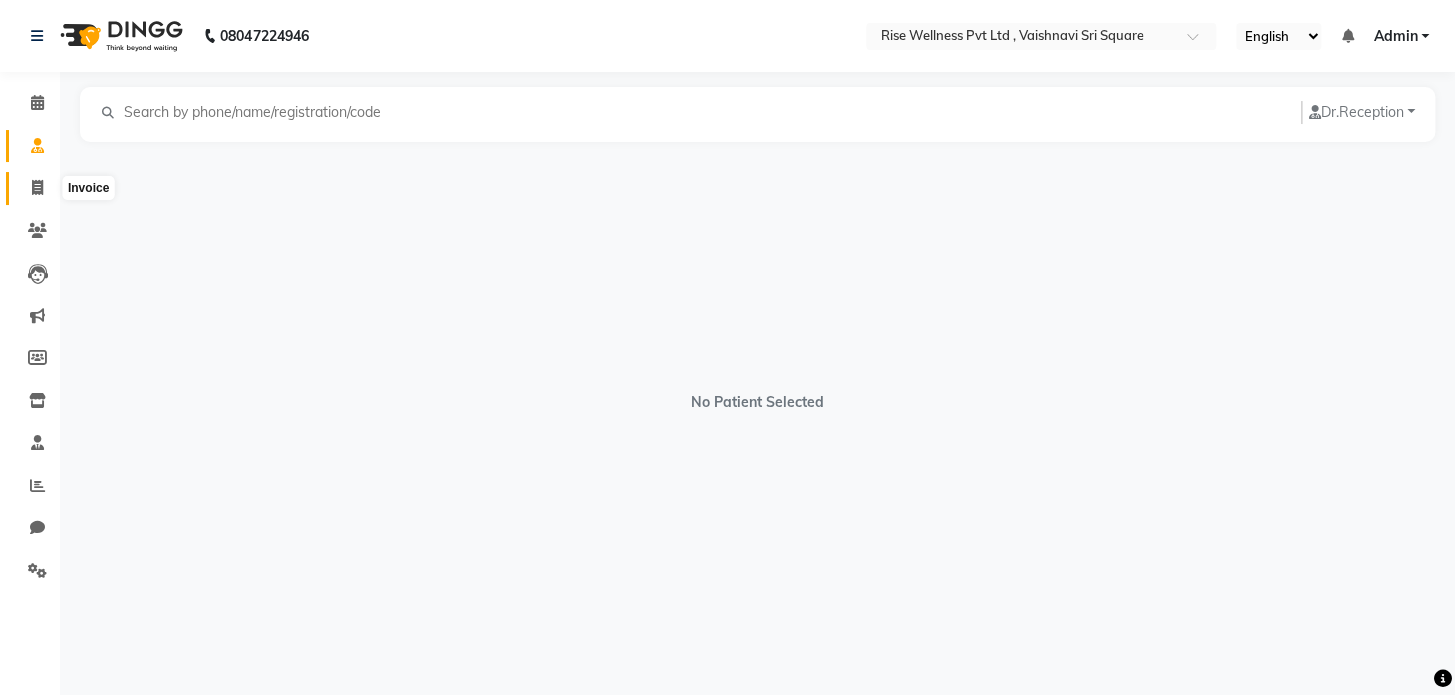 click 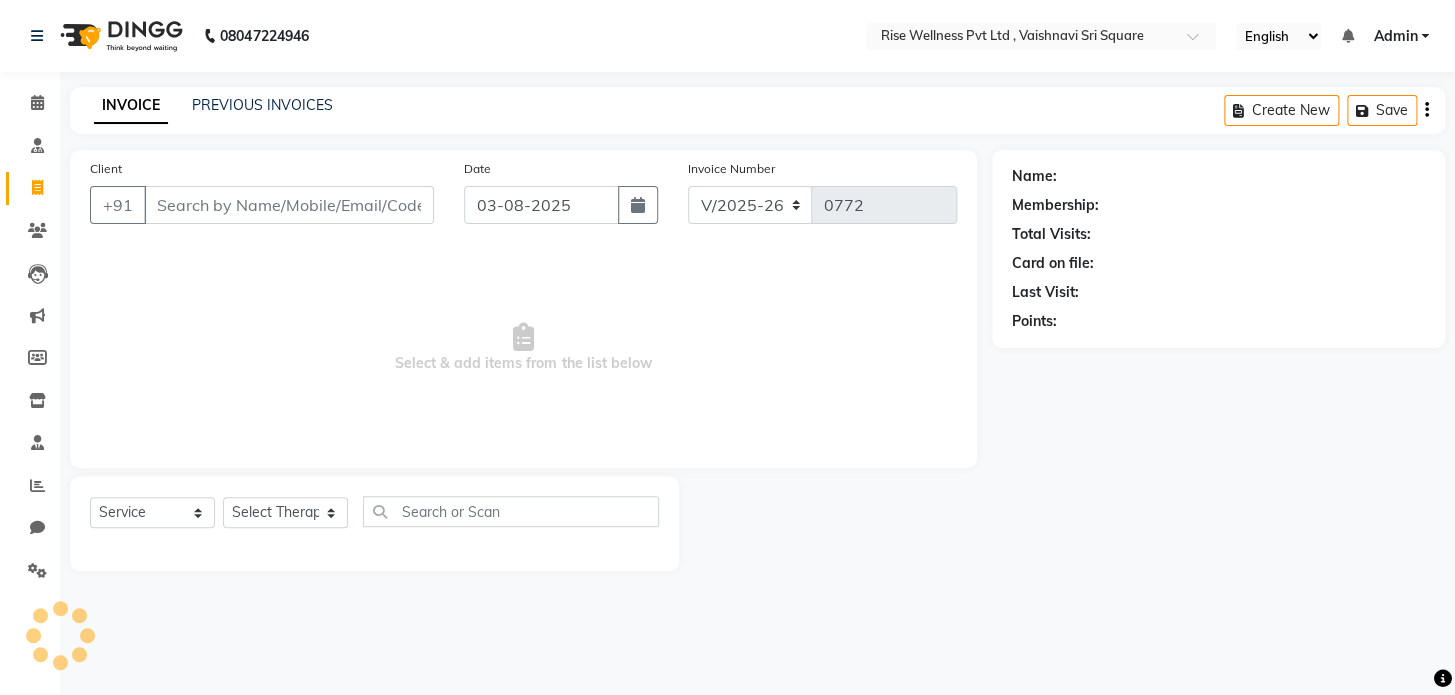 select on "V" 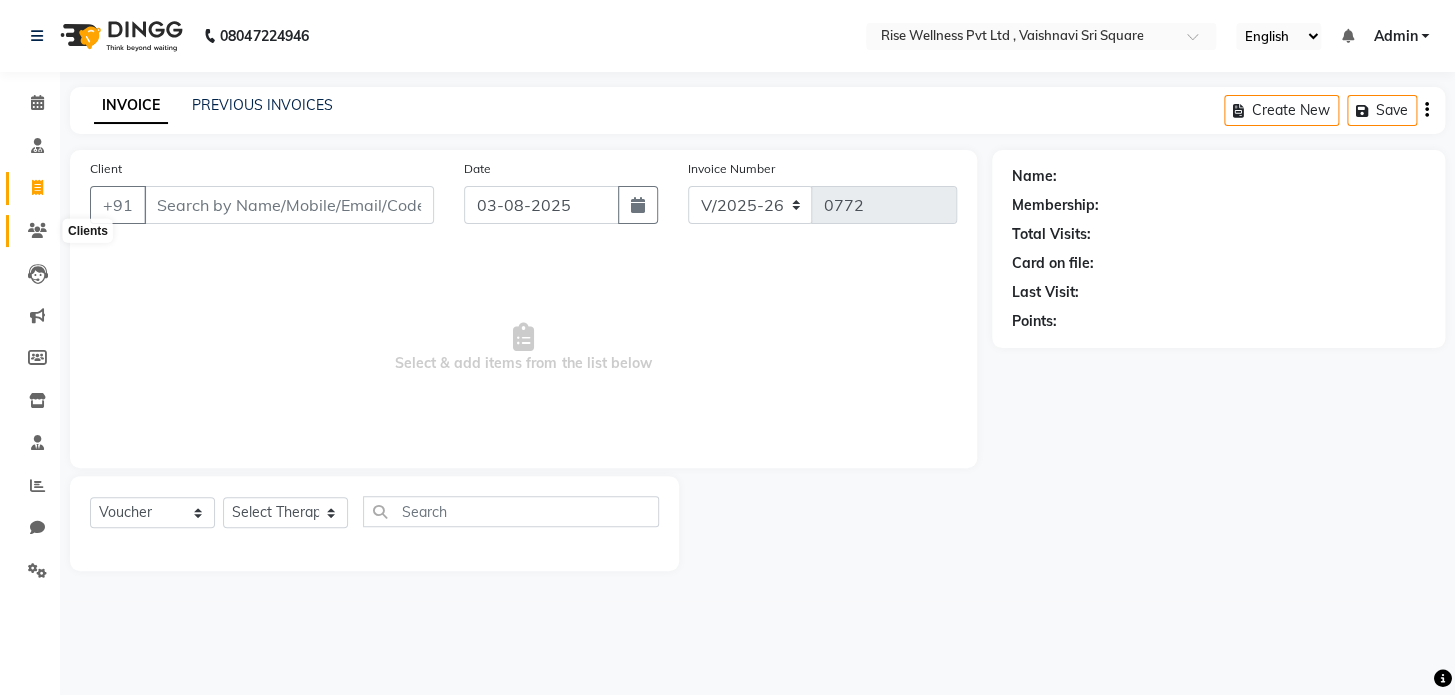 click 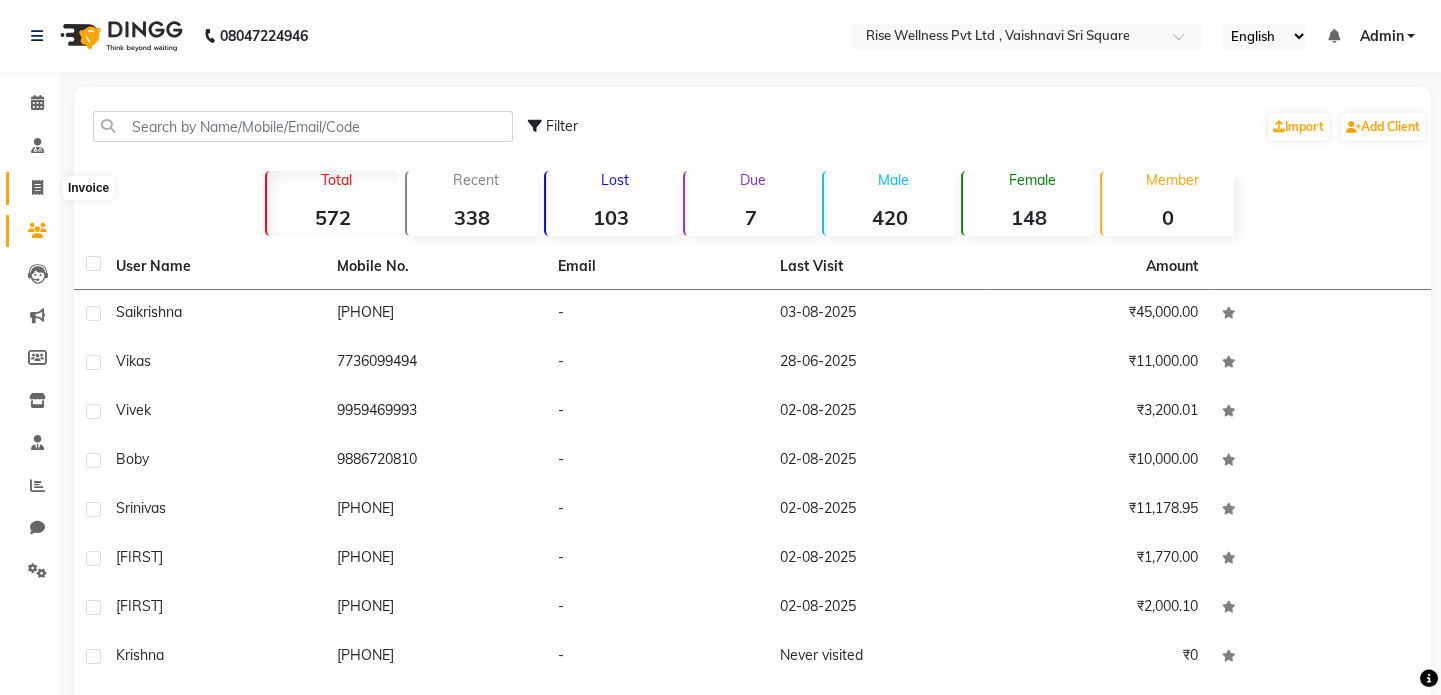 click 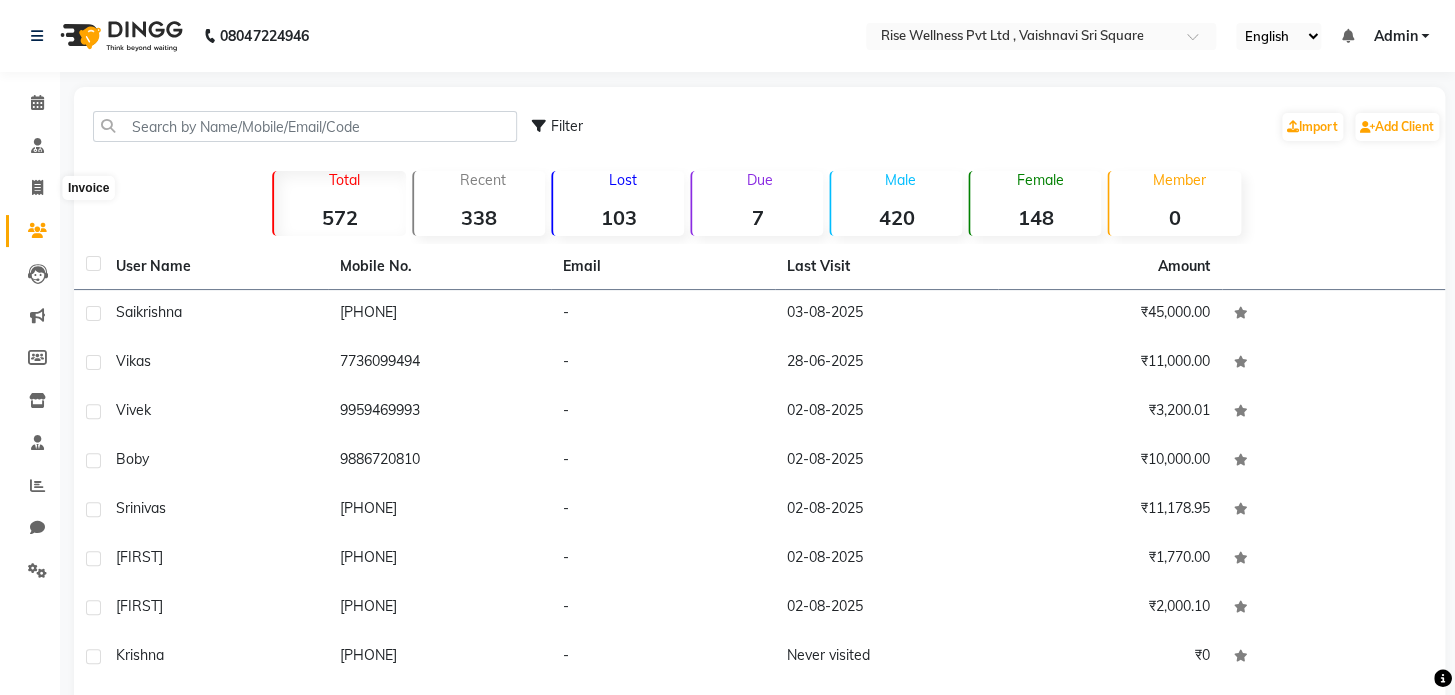 select on "7497" 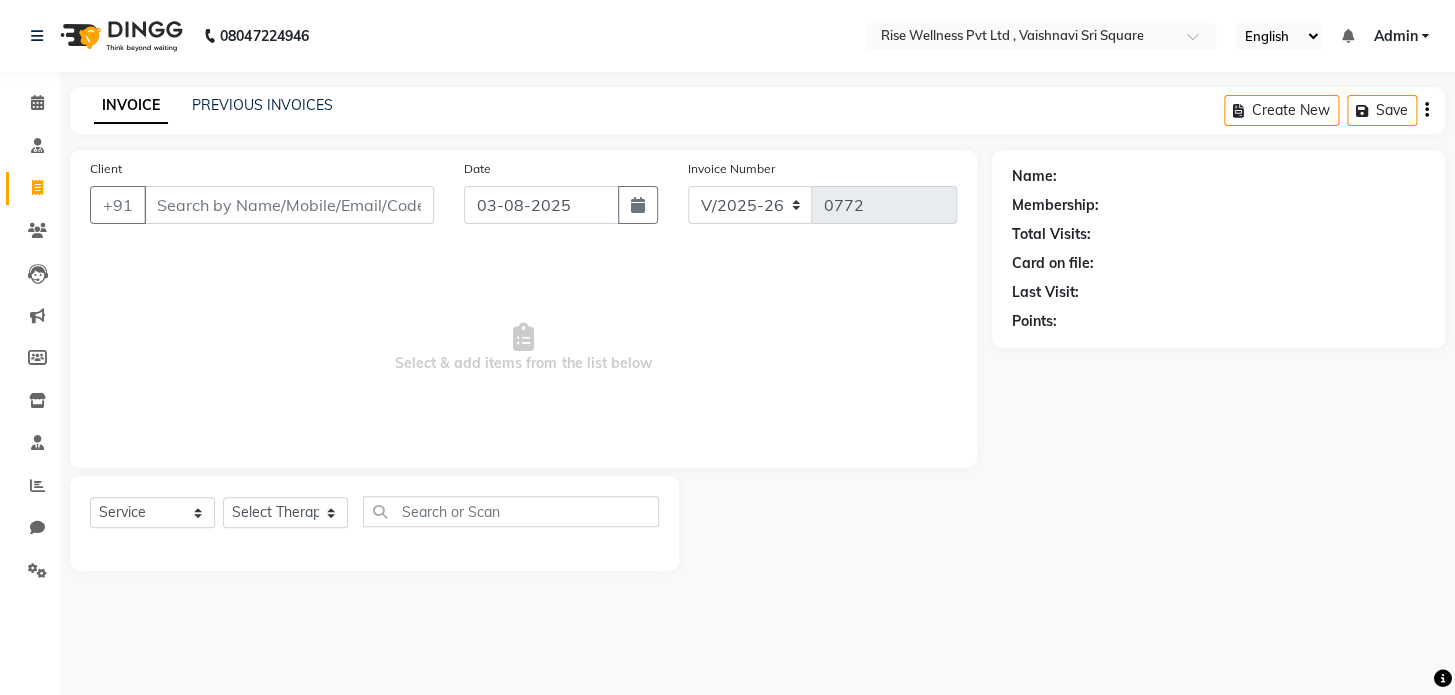 click on "Client" at bounding box center [289, 205] 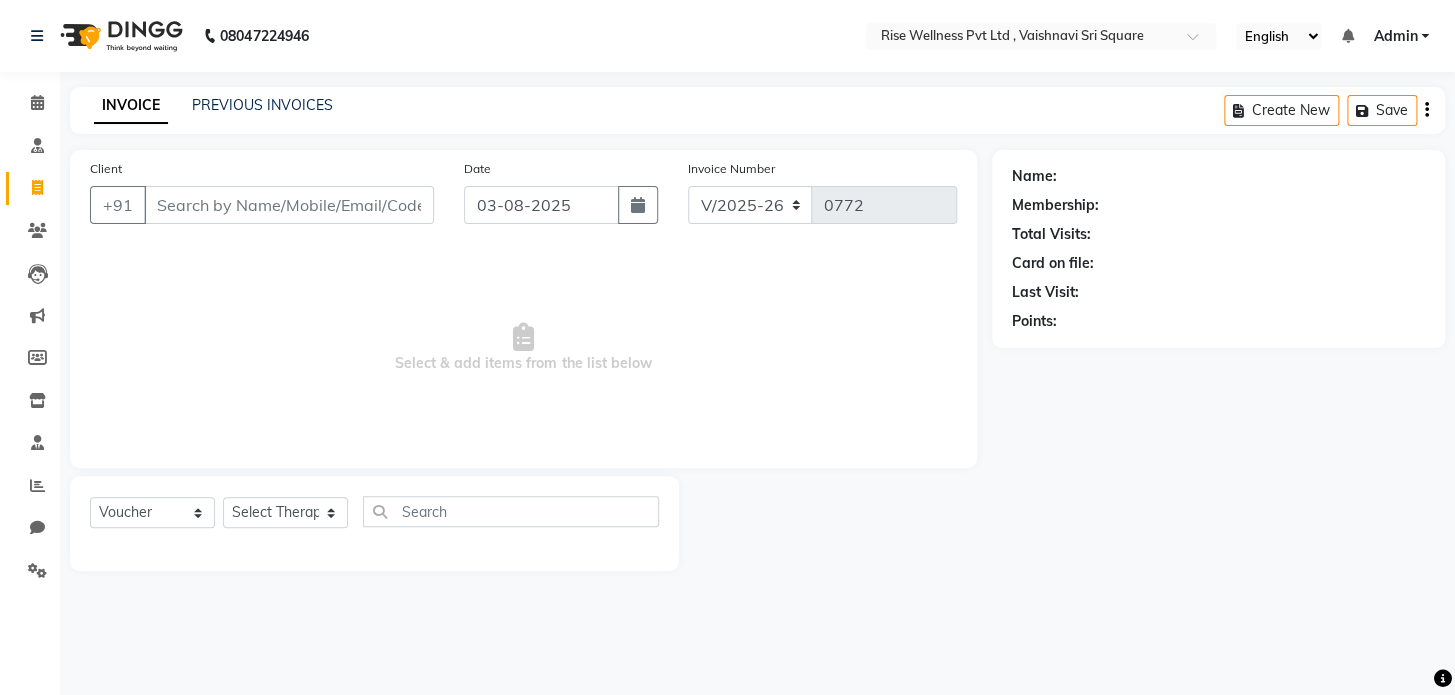 click on "Client" at bounding box center (289, 205) 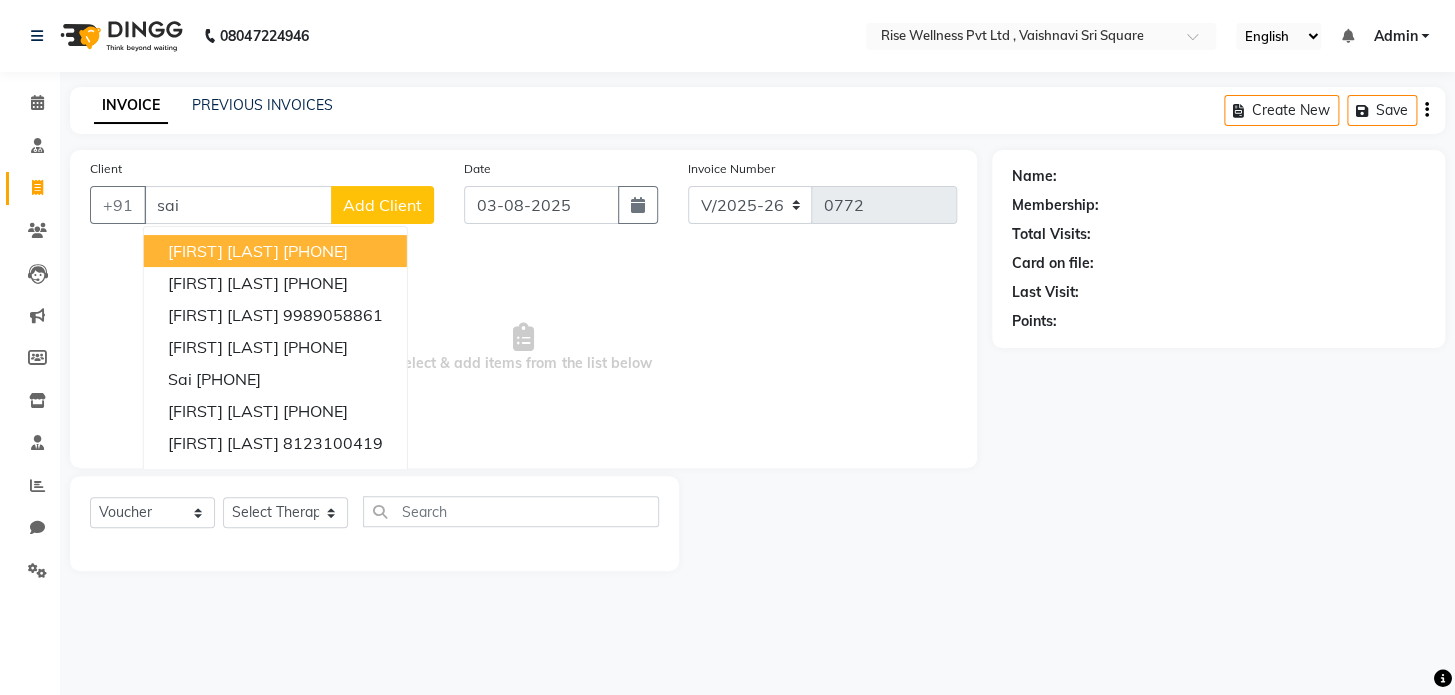 click on "[PHONE]" at bounding box center (315, 251) 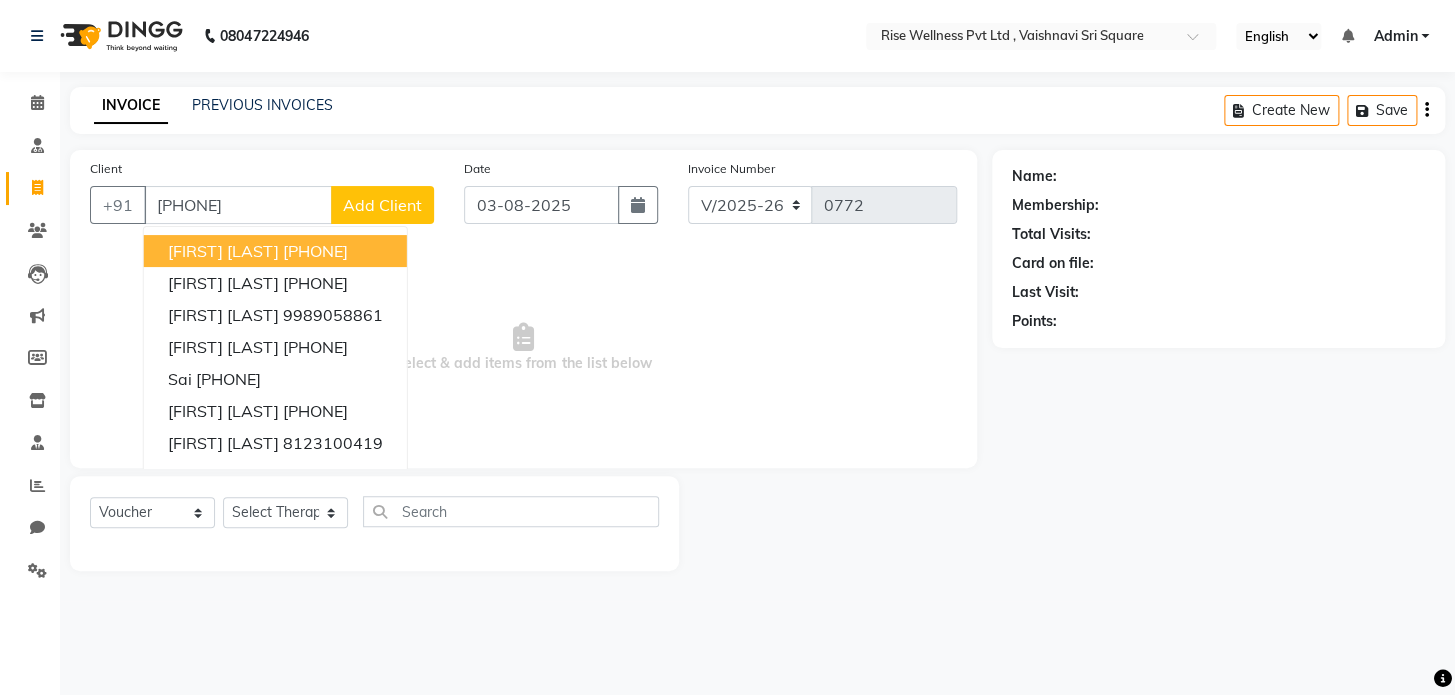type on "[PHONE]" 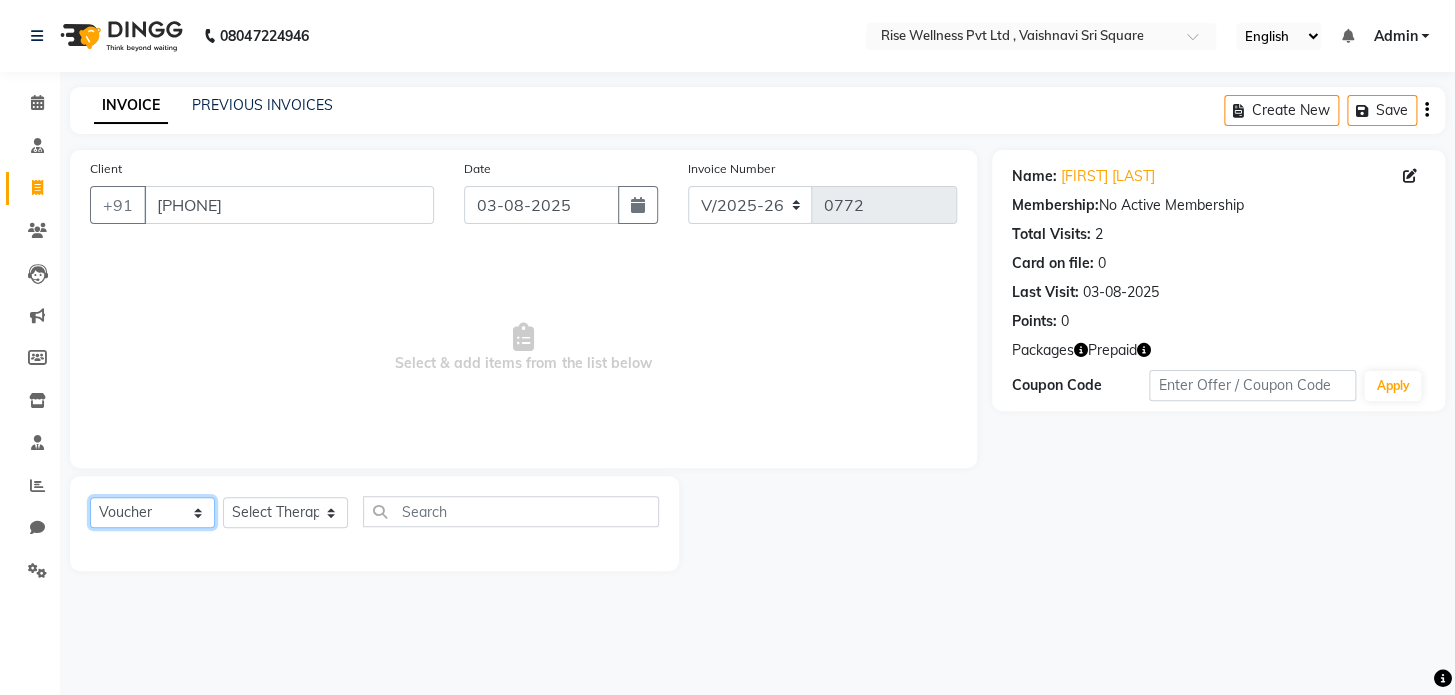 click on "Select  Service  Product  Membership  Package Voucher Prepaid Gift Card" 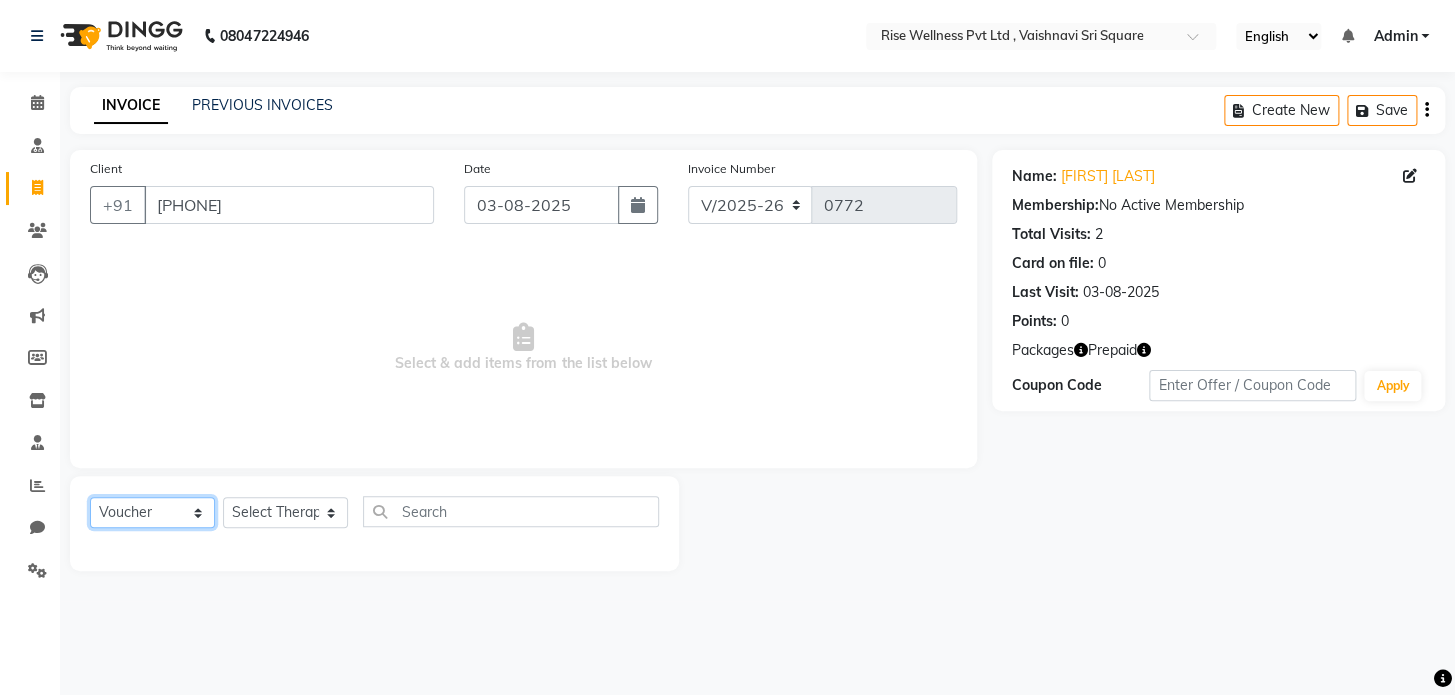 select on "service" 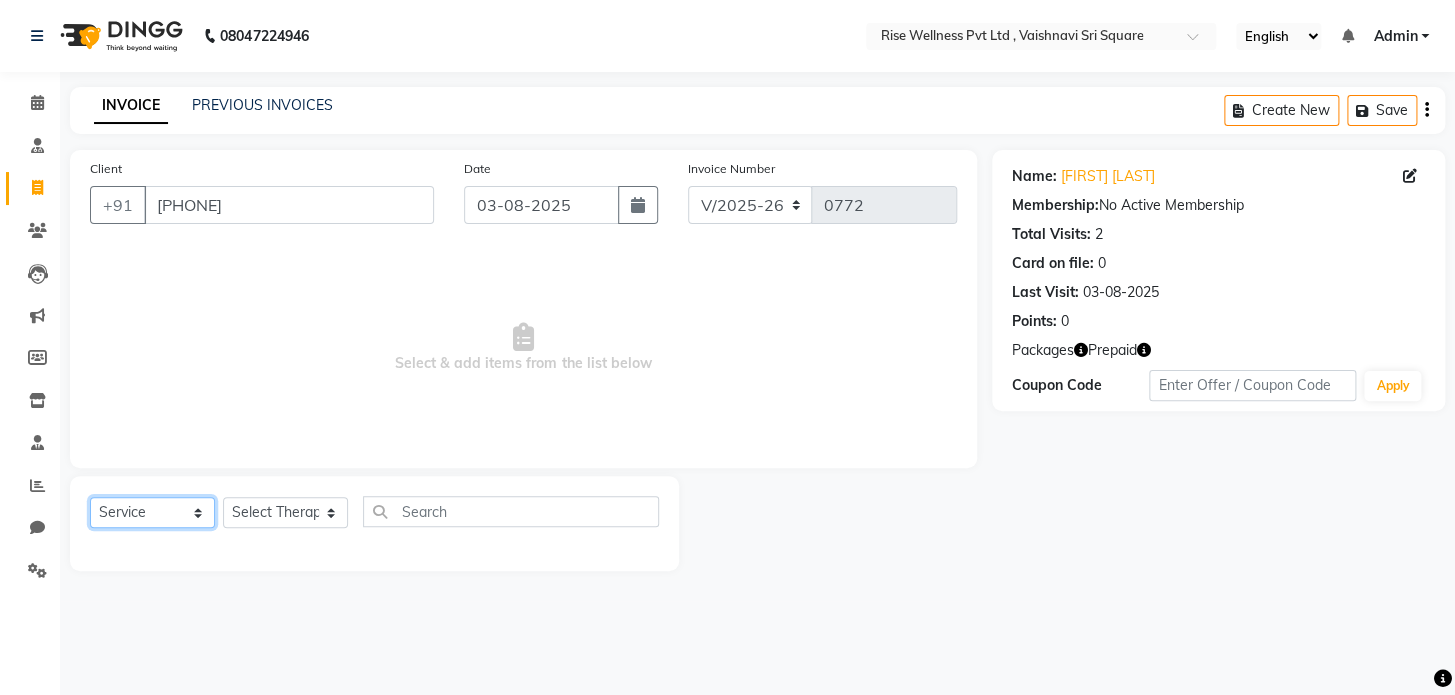 click on "Select  Service  Product  Membership  Package Voucher Prepaid Gift Card" 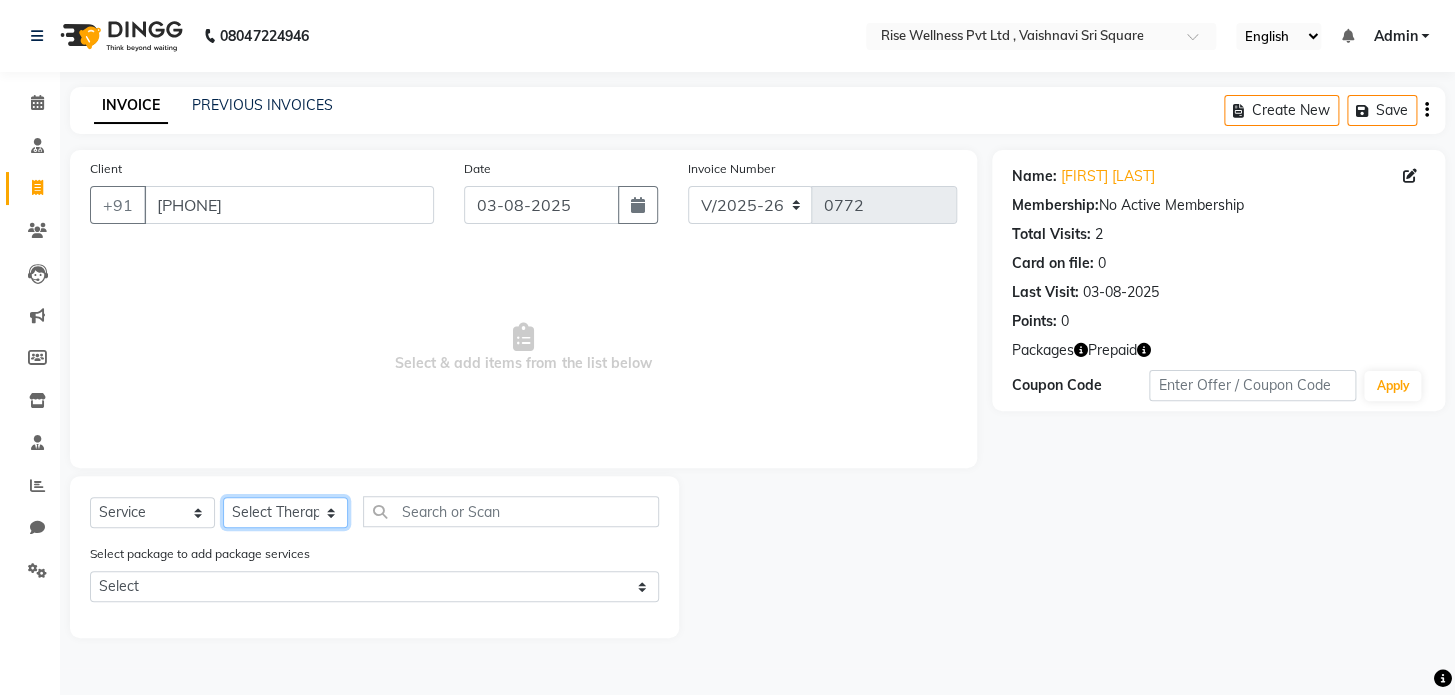 click on "Select Therapist LIBIN nithya Reception sujith suzi" 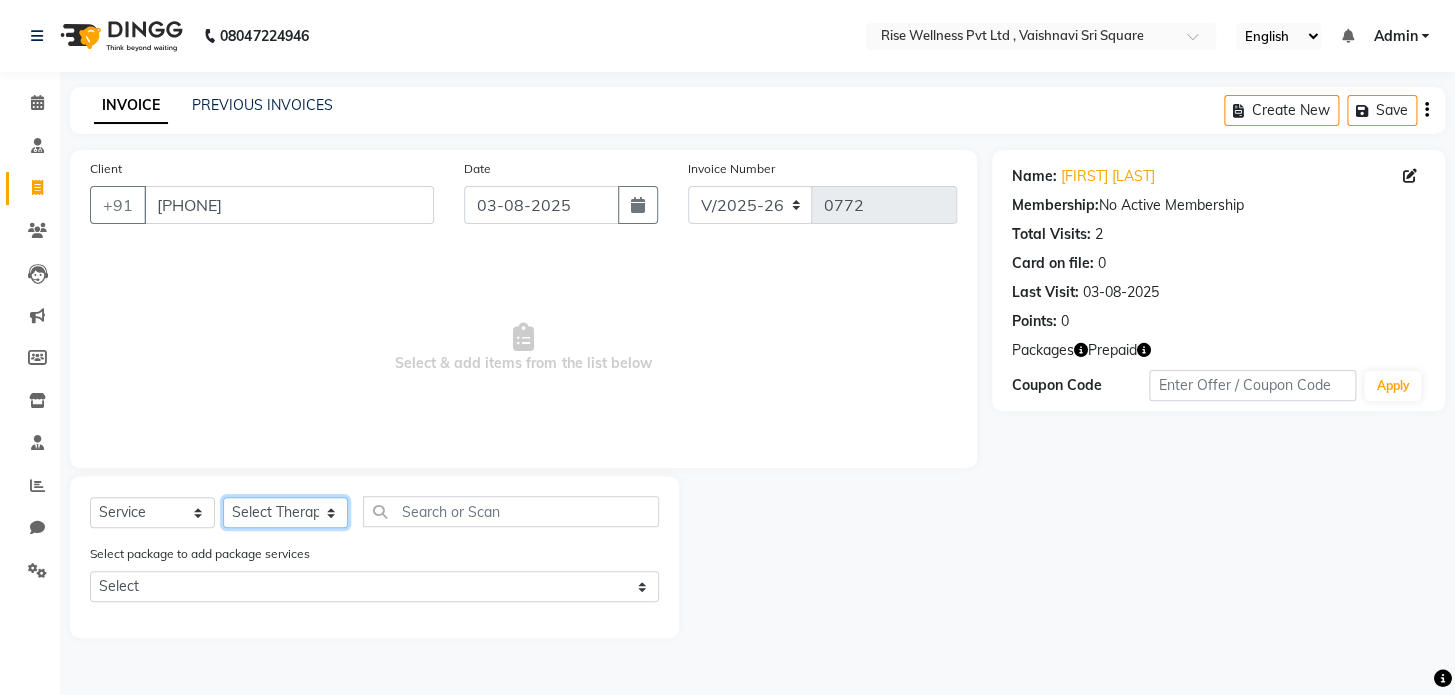 select on "69785" 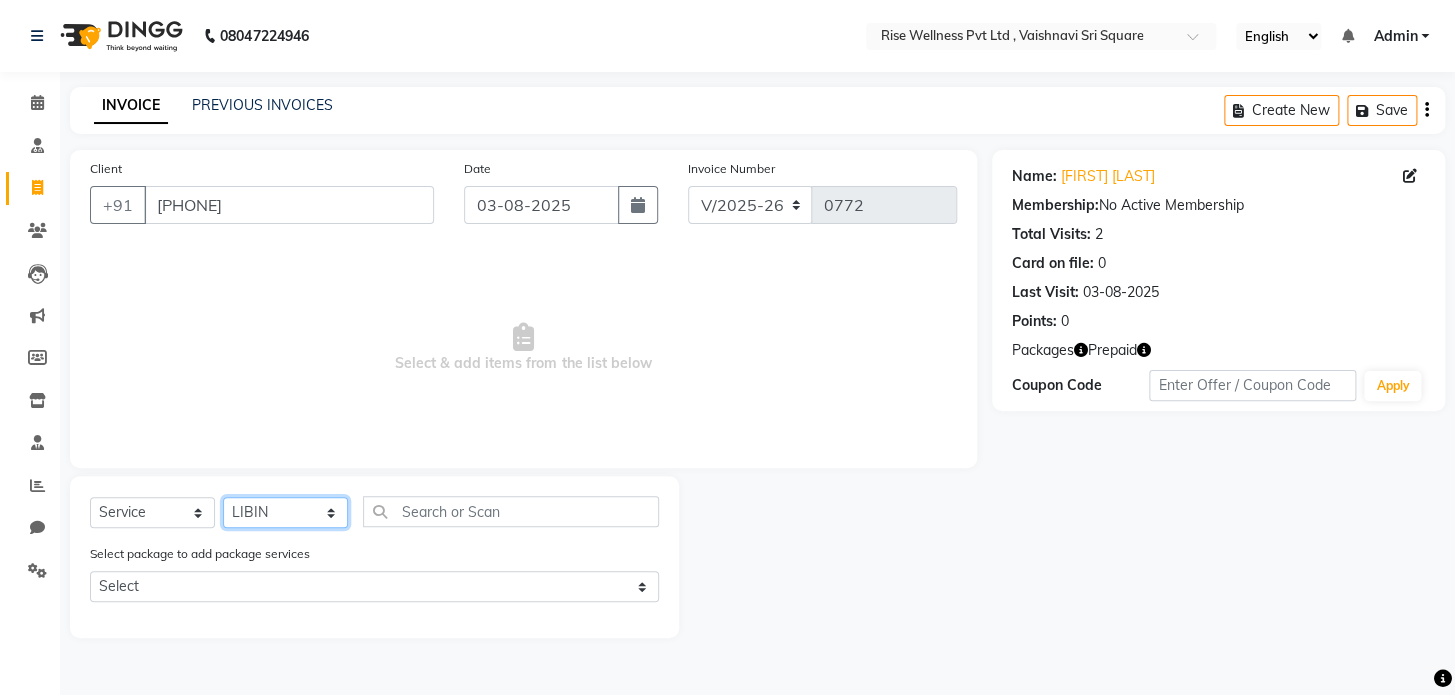 click on "Select Therapist LIBIN nithya Reception sujith suzi" 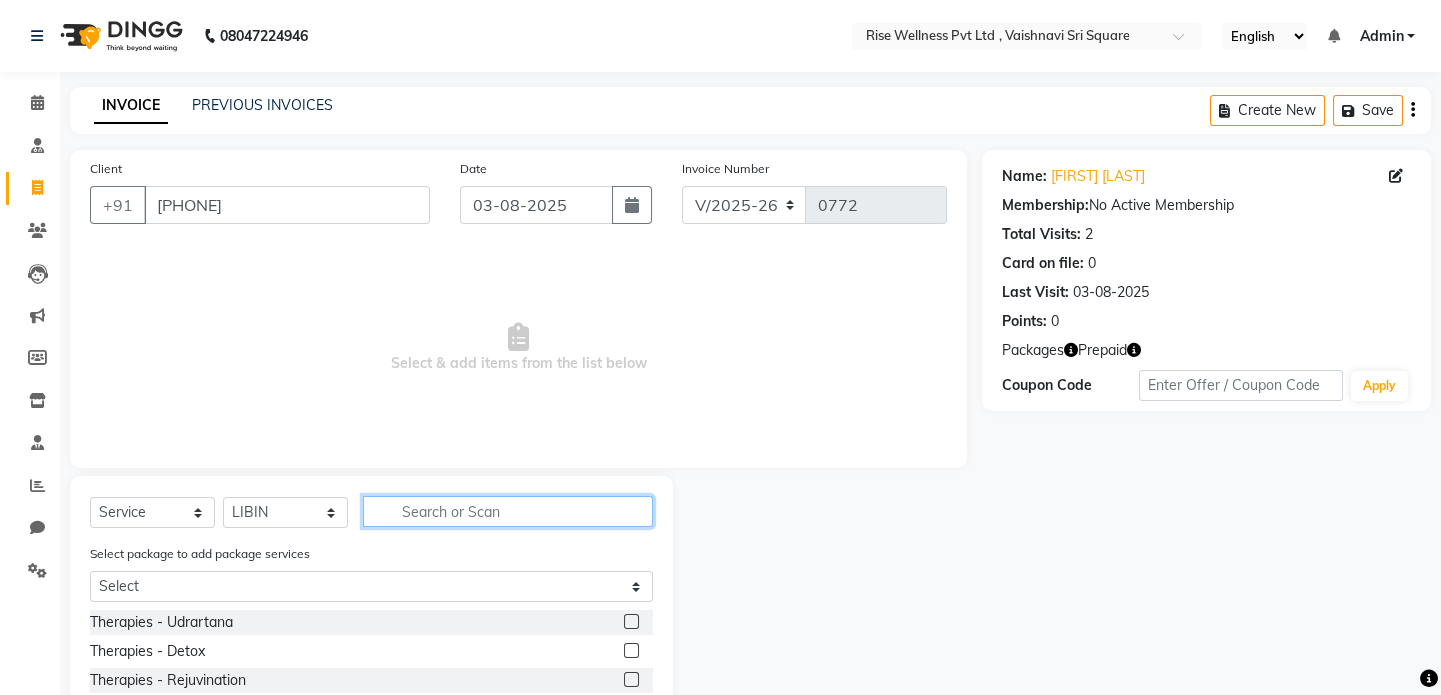 click 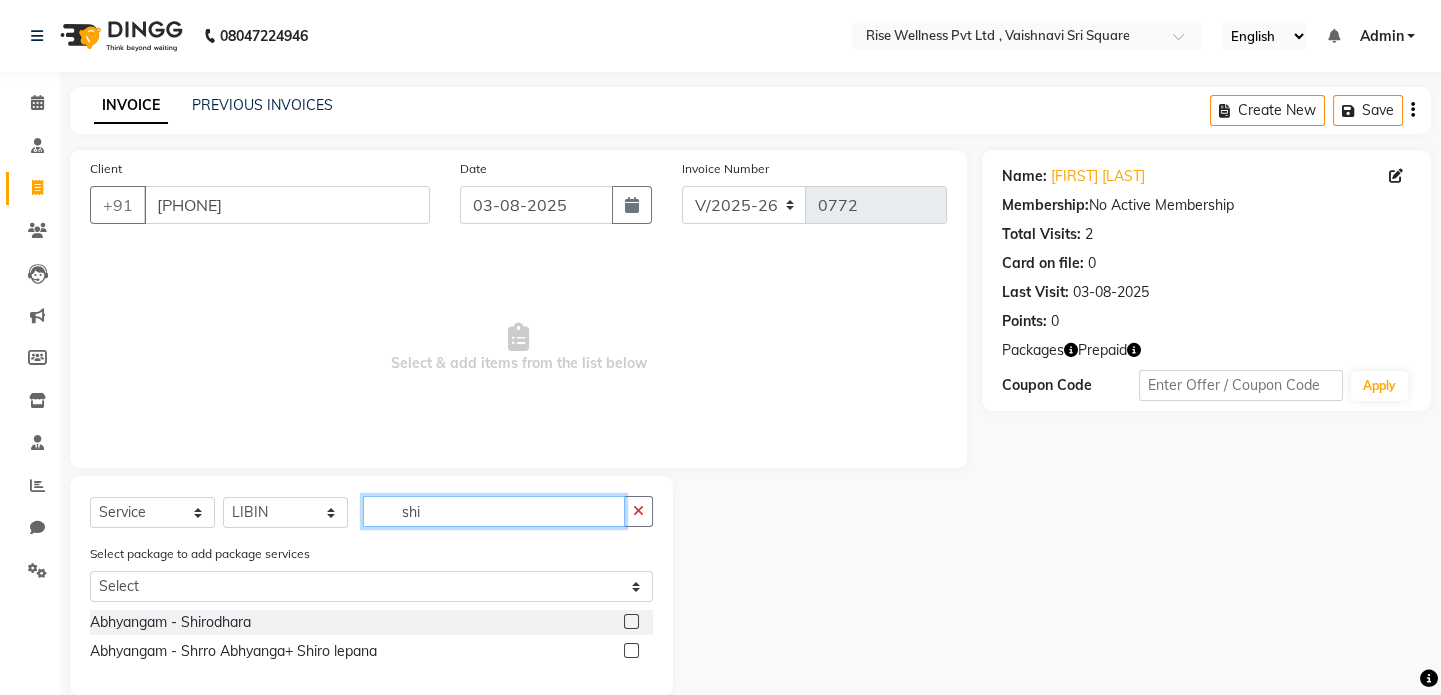 type on "shi" 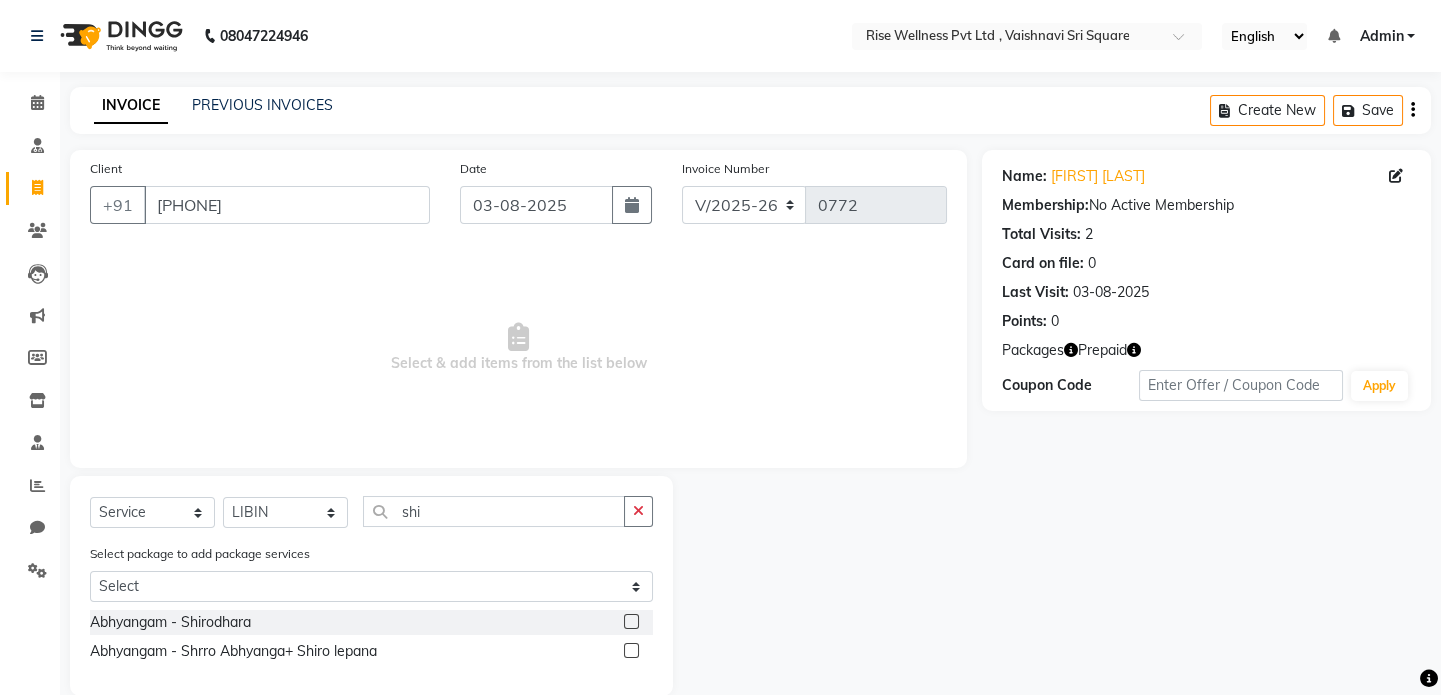 click 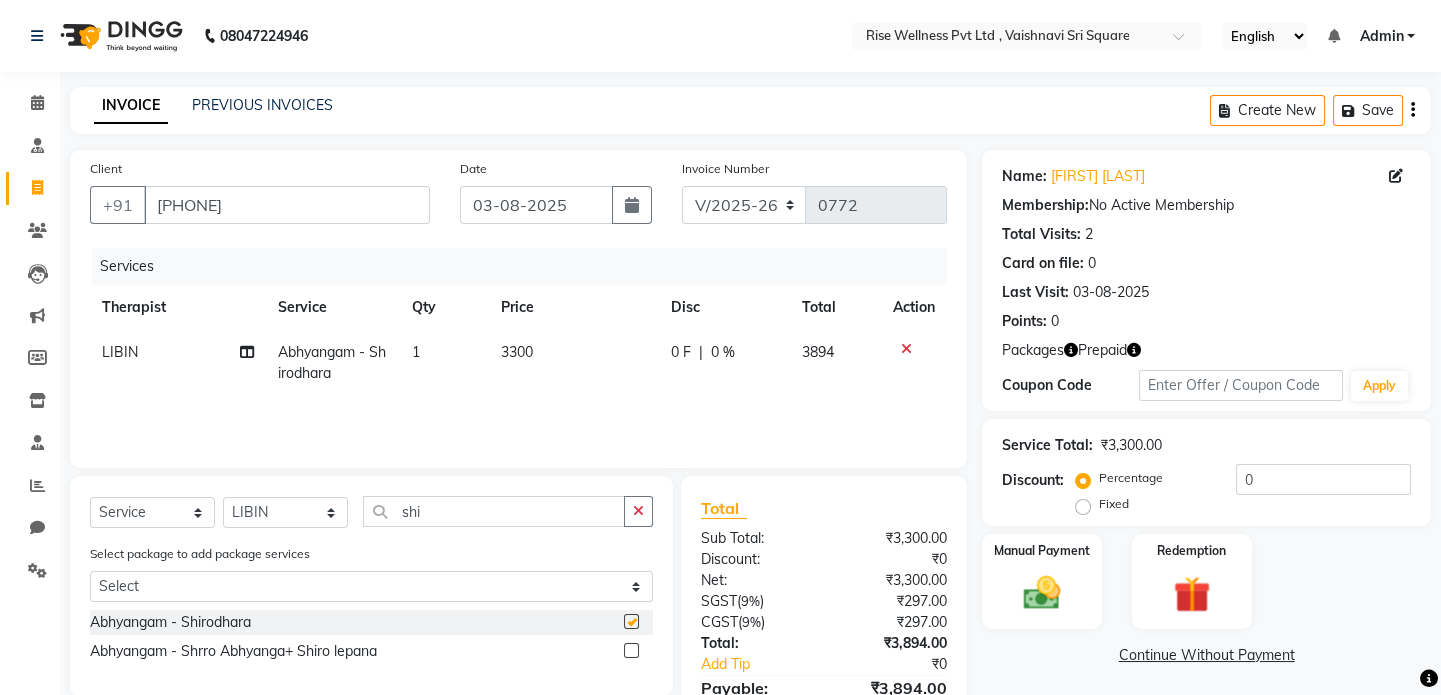checkbox on "false" 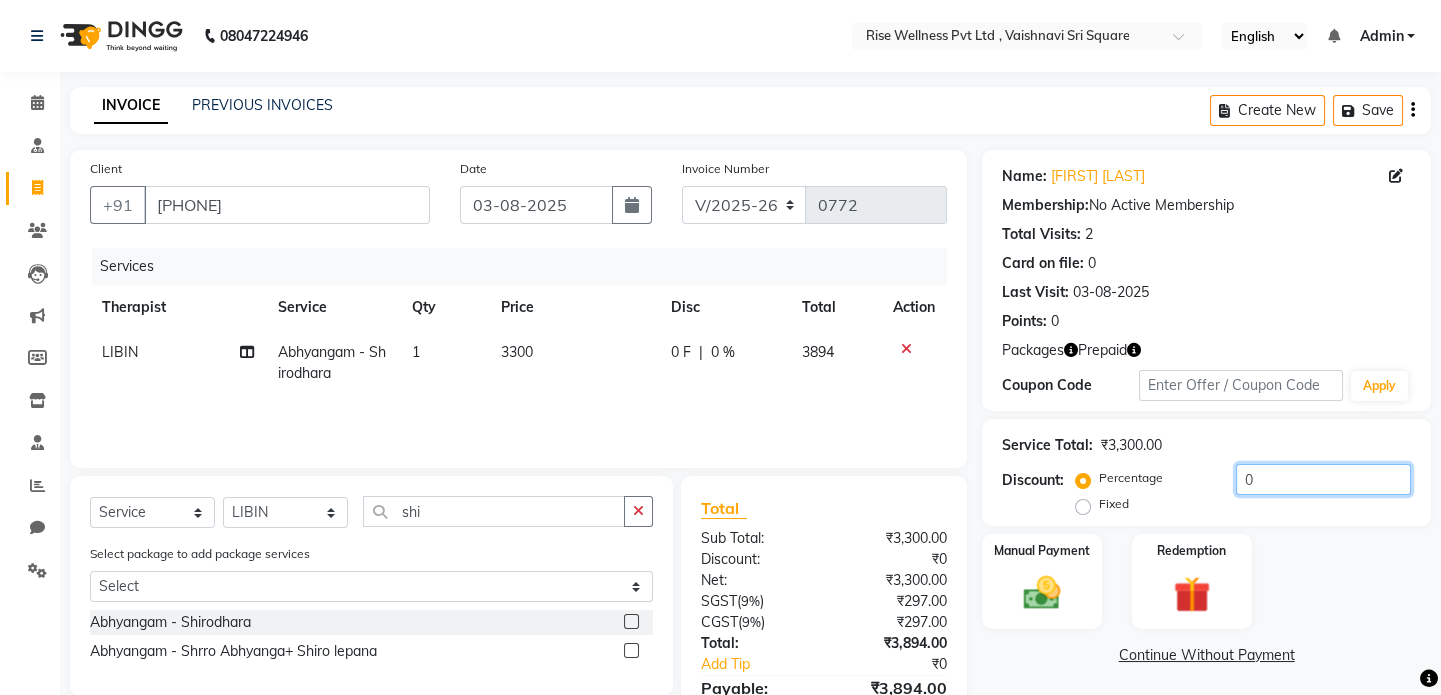 click on "0" 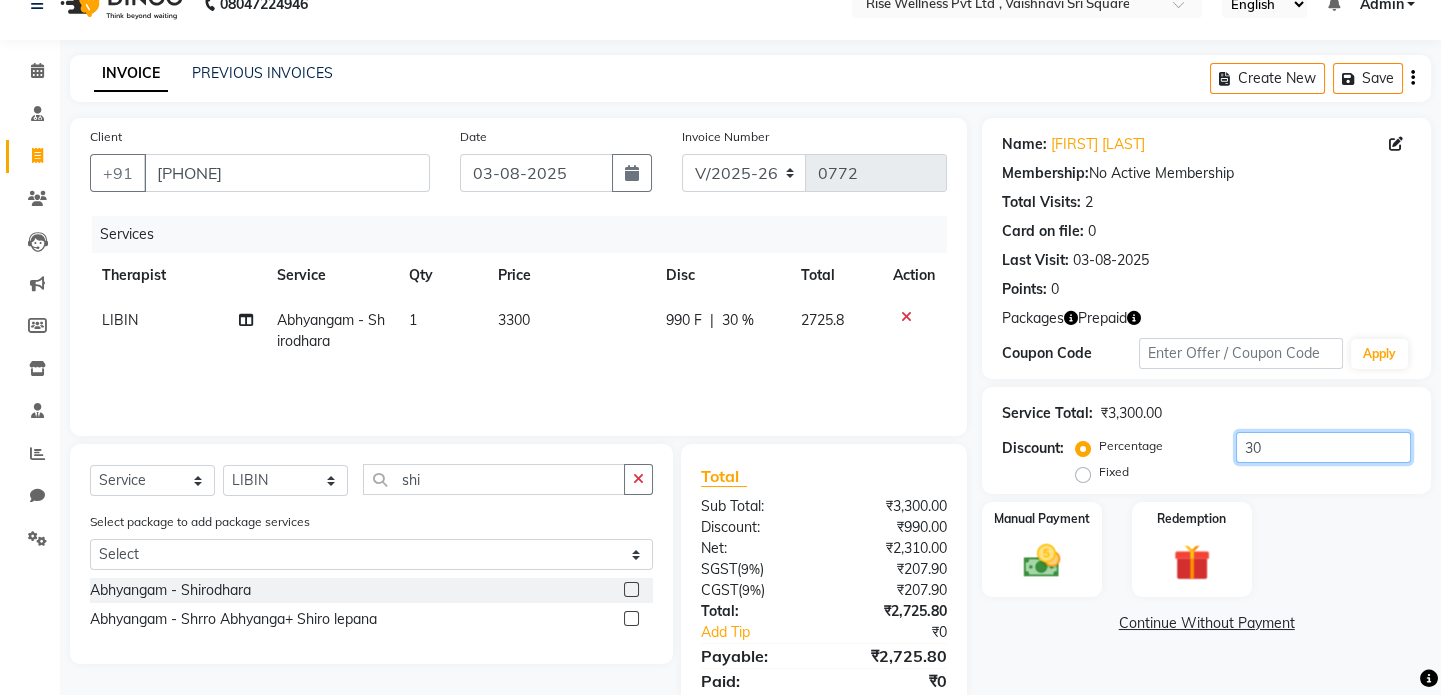 scroll, scrollTop: 90, scrollLeft: 0, axis: vertical 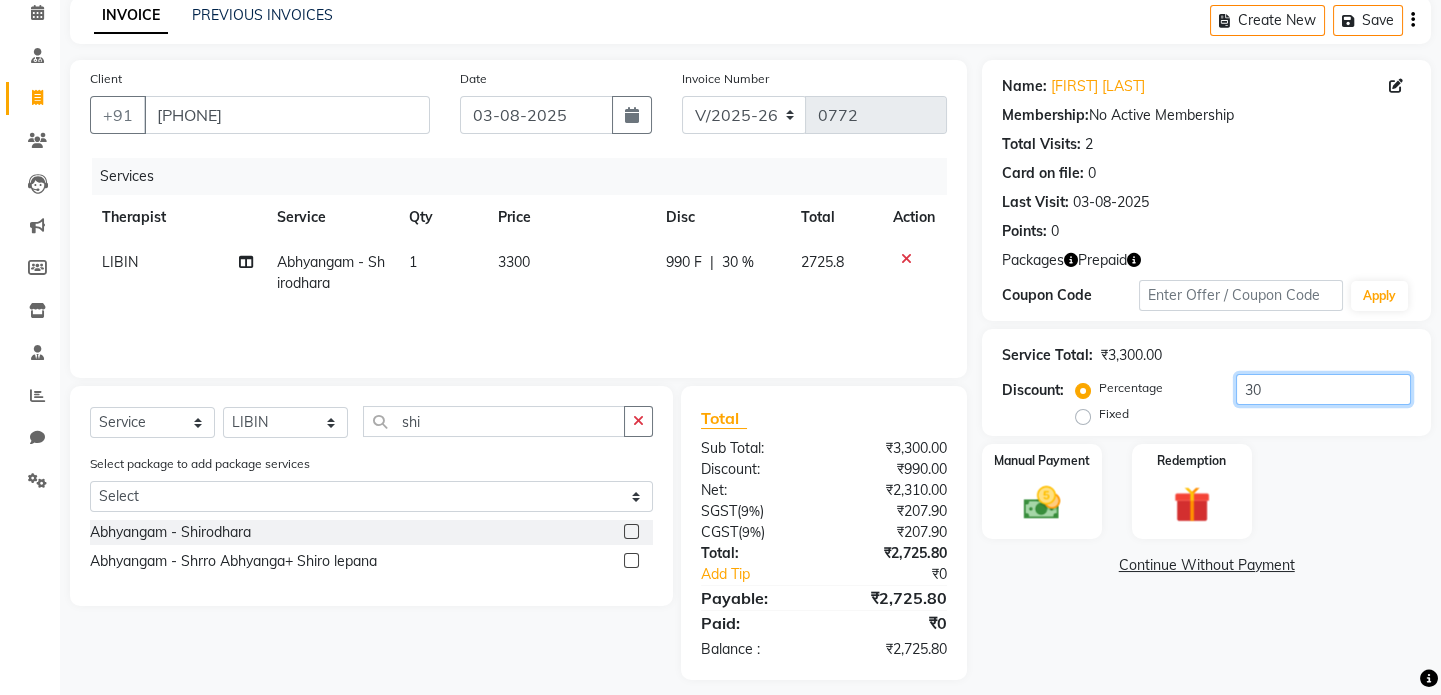 type on "3" 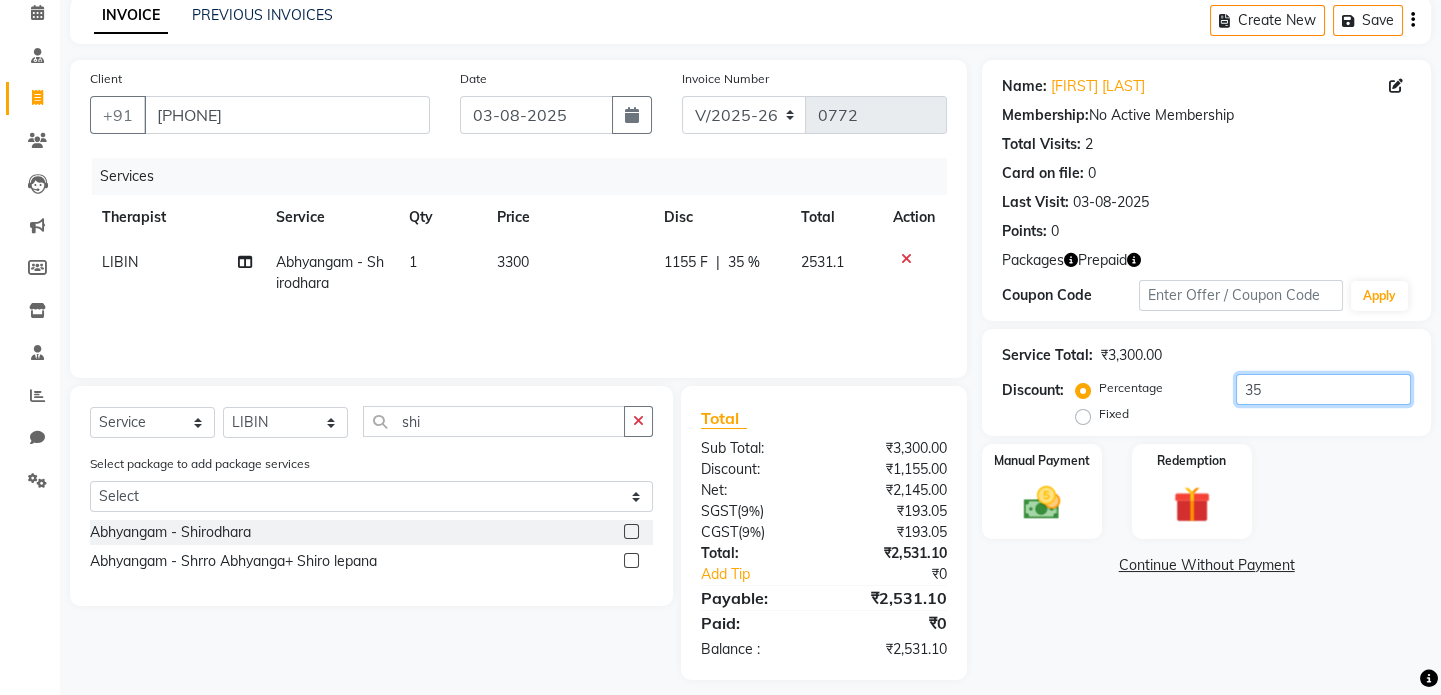 type on "3" 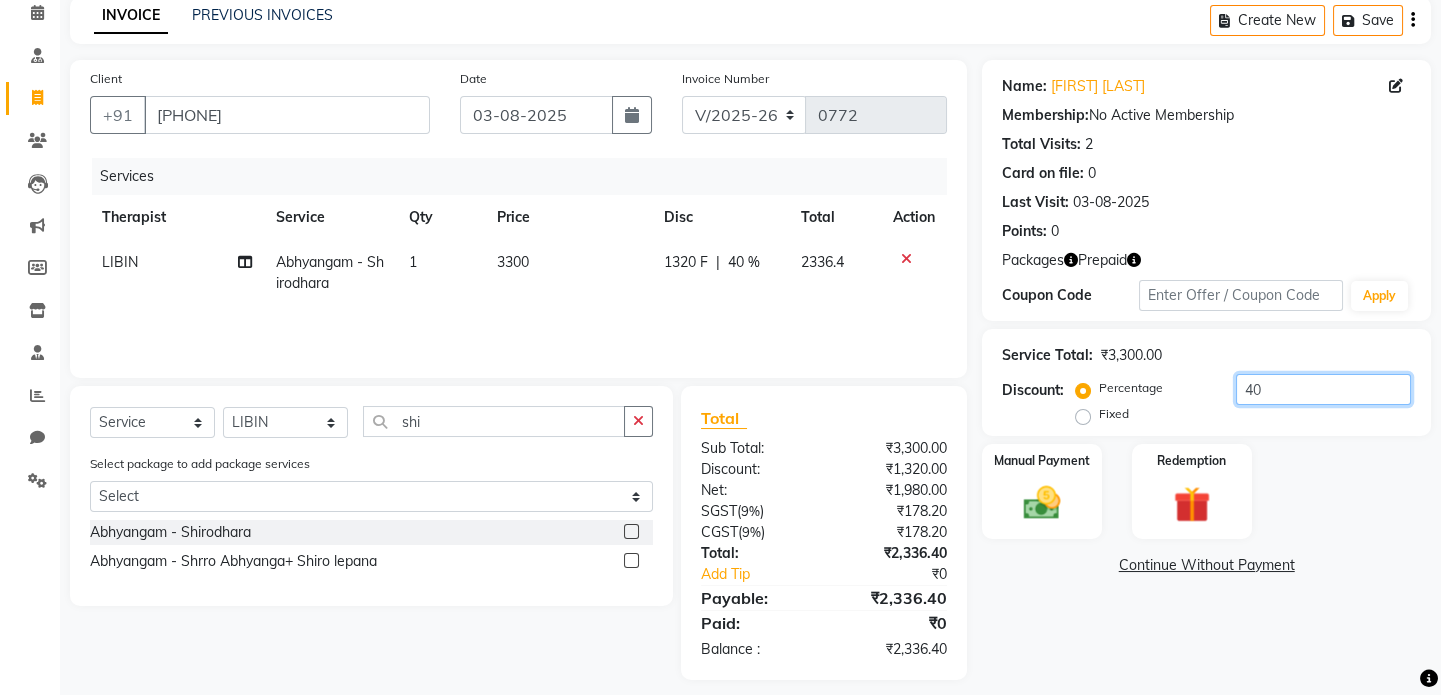 type on "4" 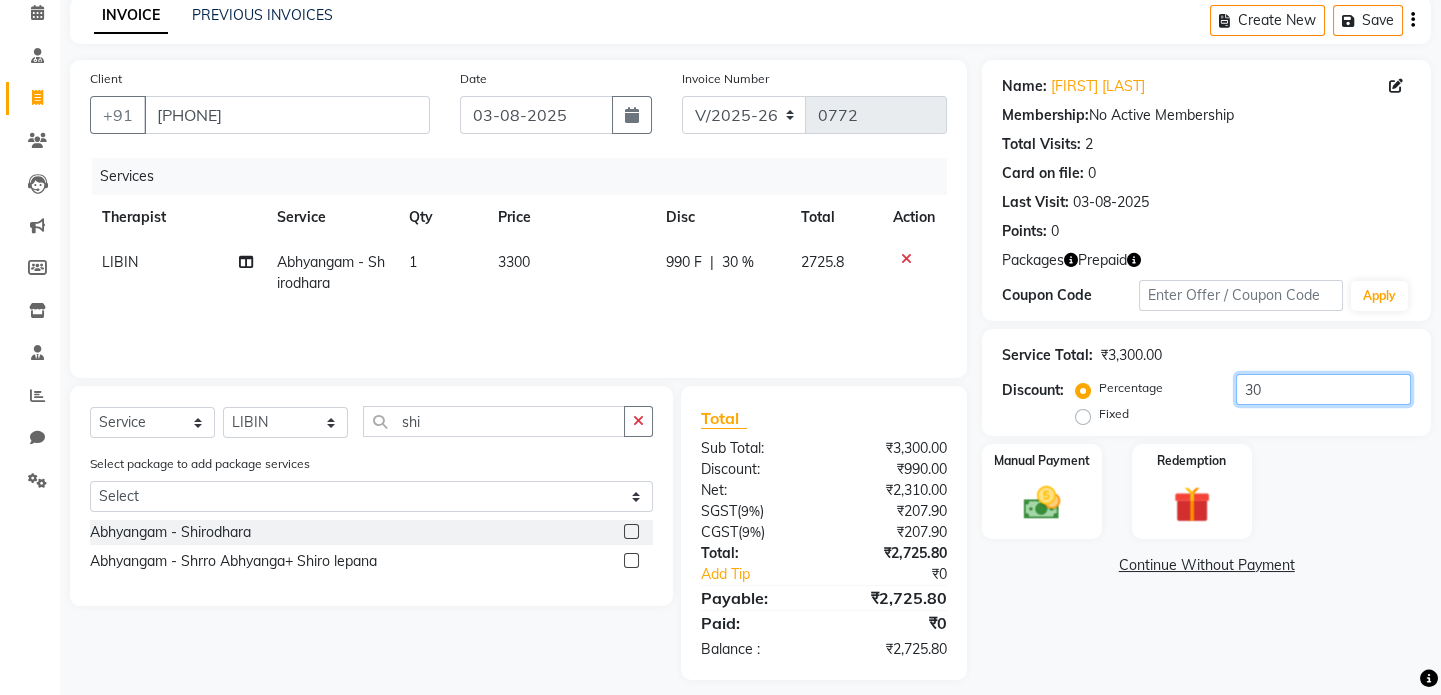 type on "3" 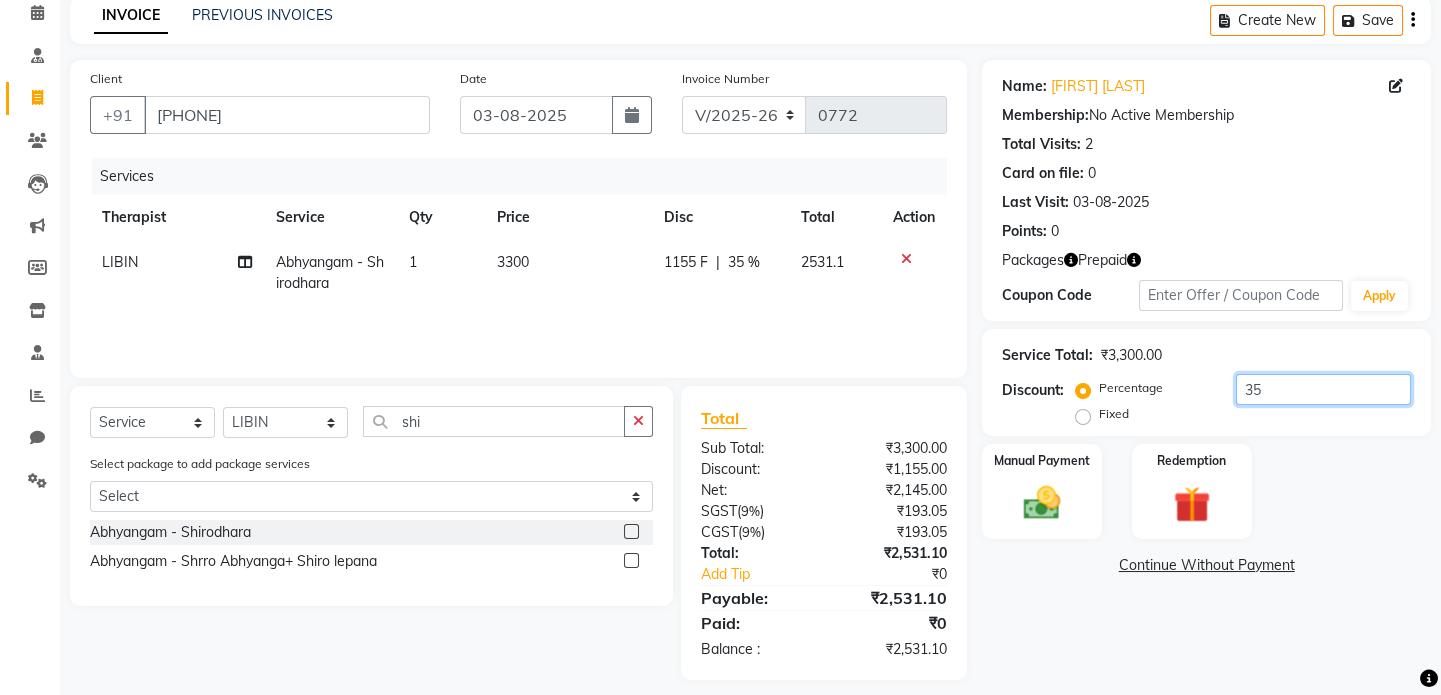 type on "3" 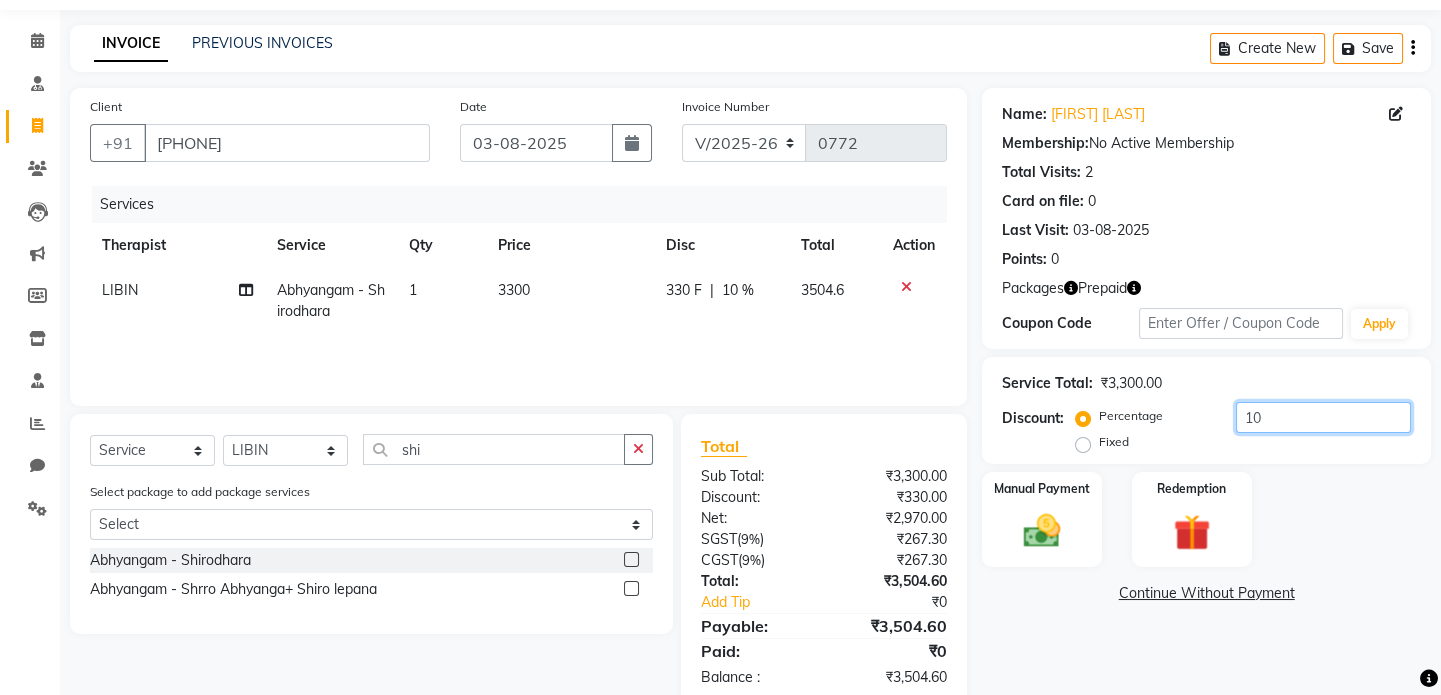scroll, scrollTop: 90, scrollLeft: 0, axis: vertical 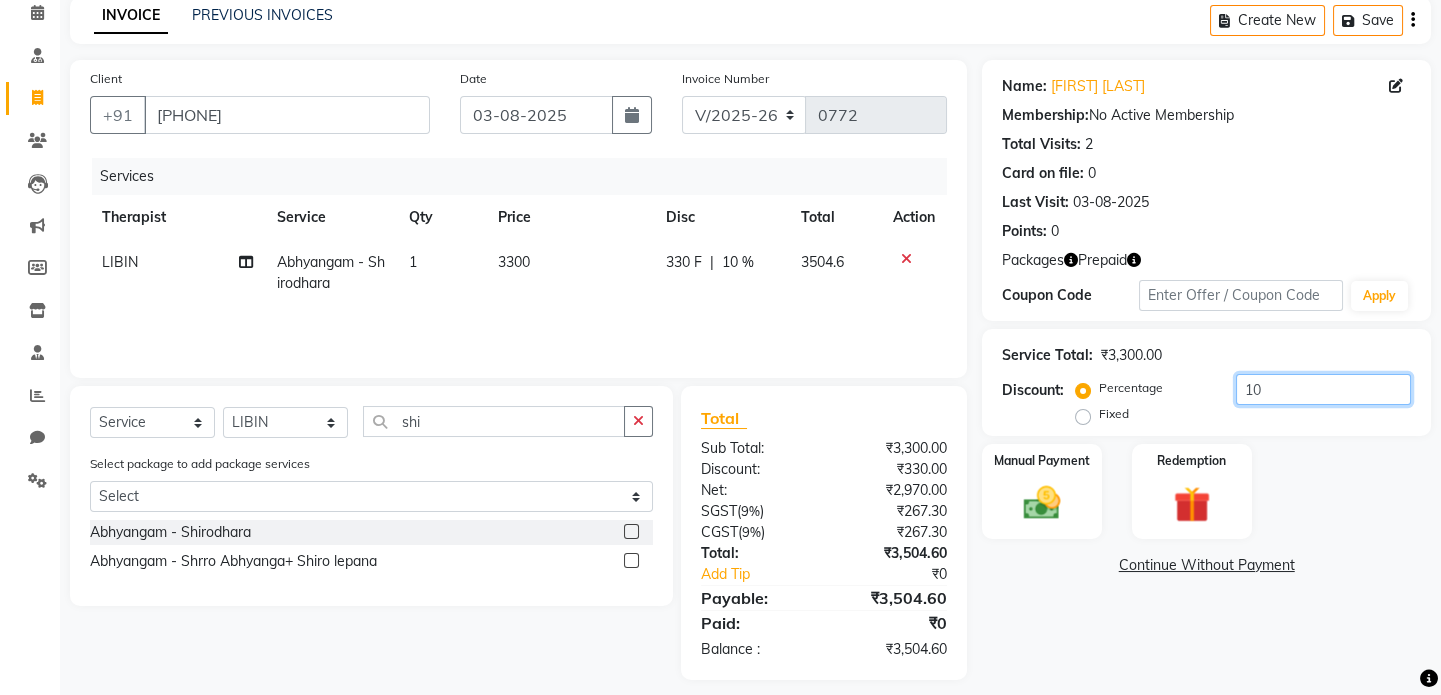 type on "1" 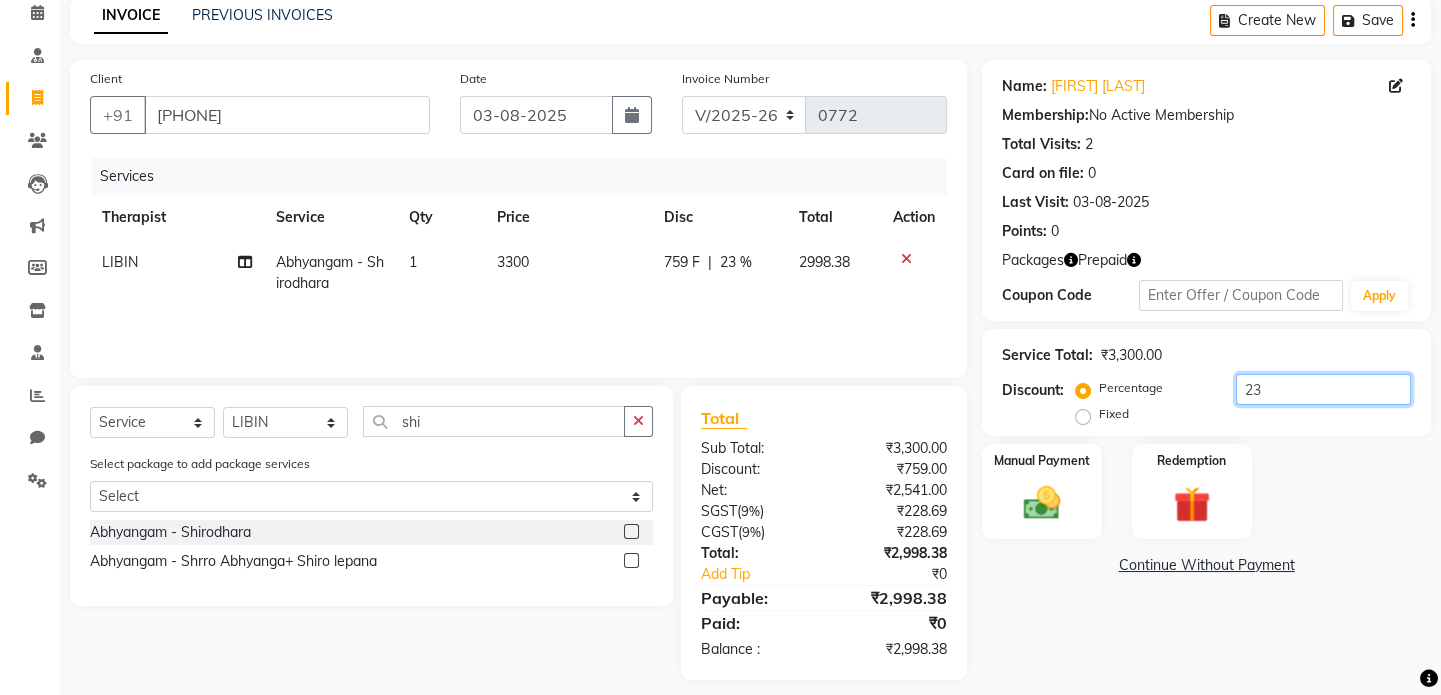 type on "2" 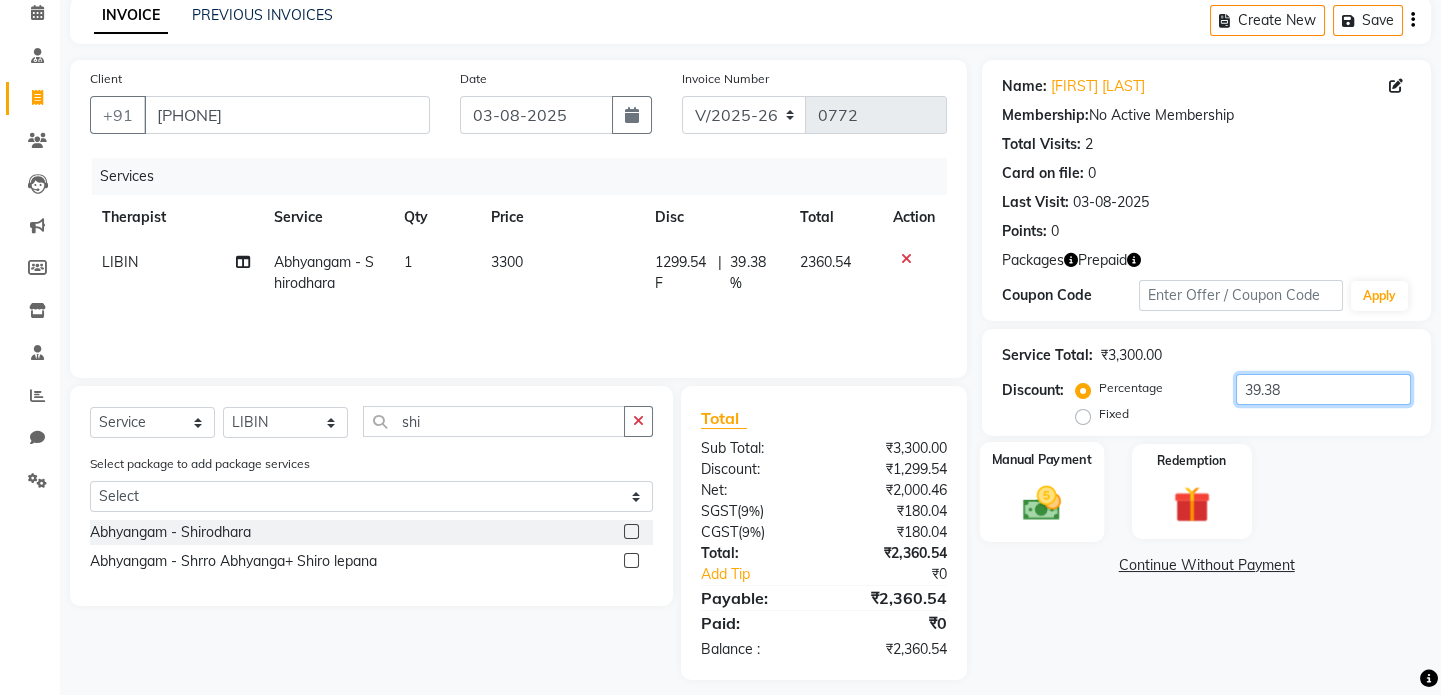 type on "39.38" 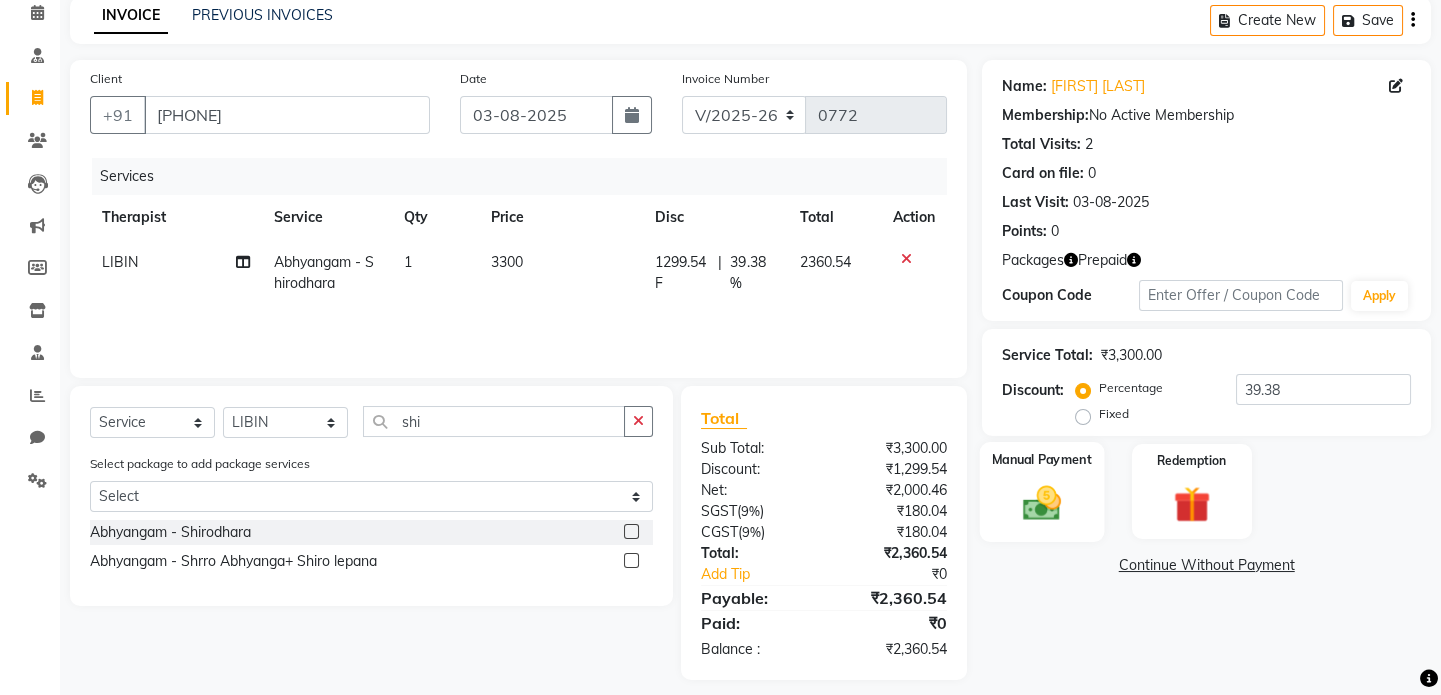 click 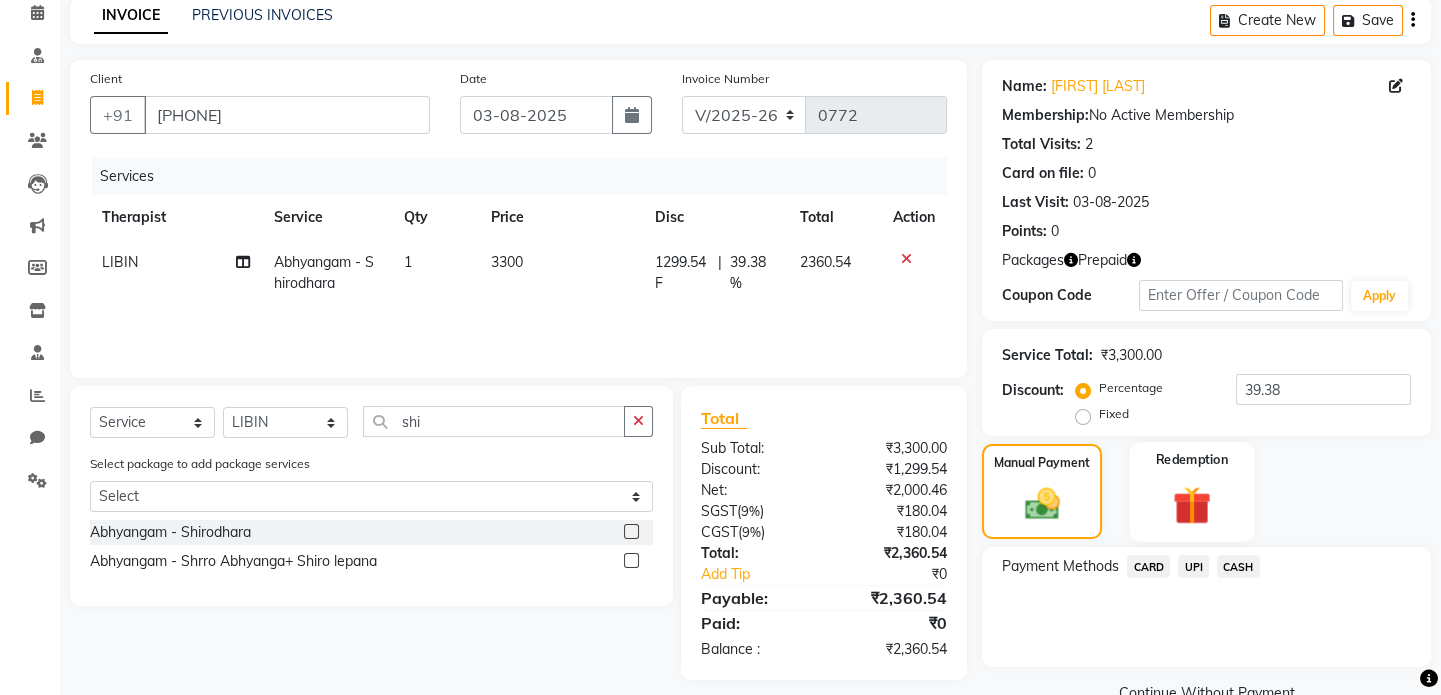 click 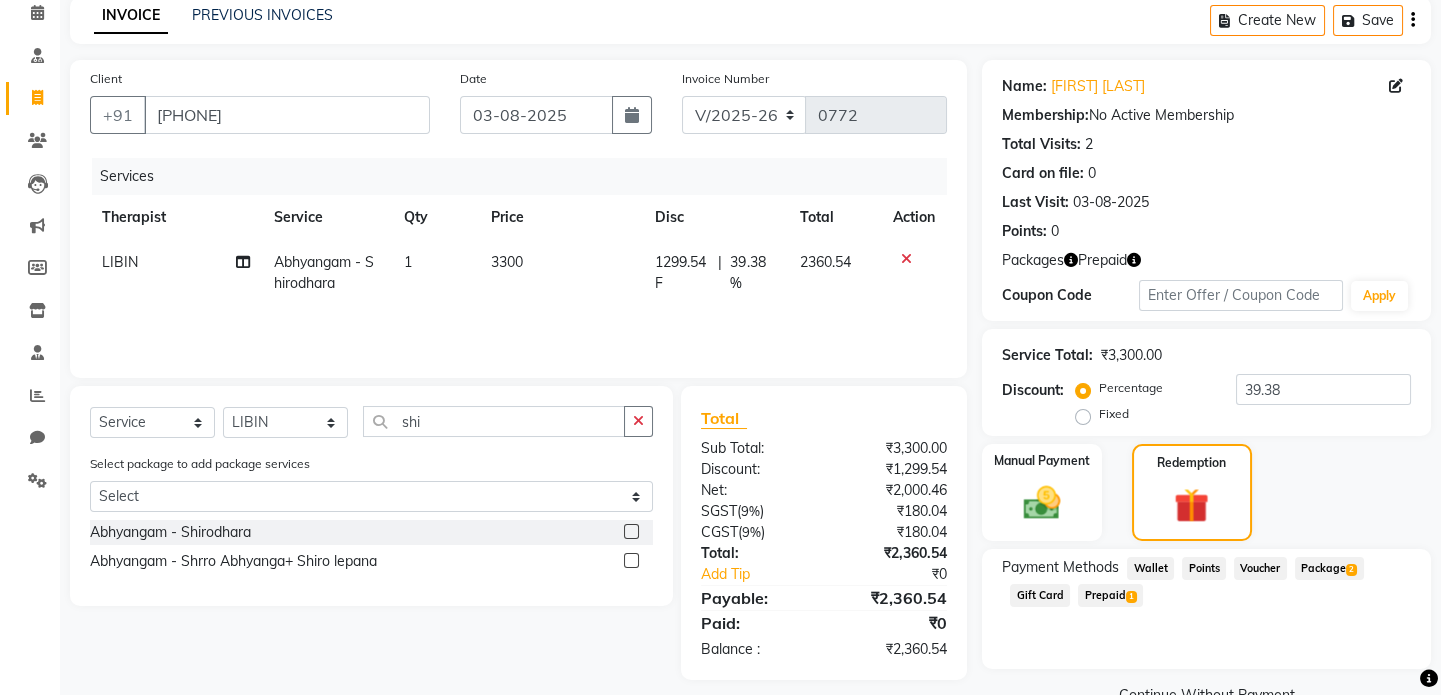 click on "Prepaid  1" 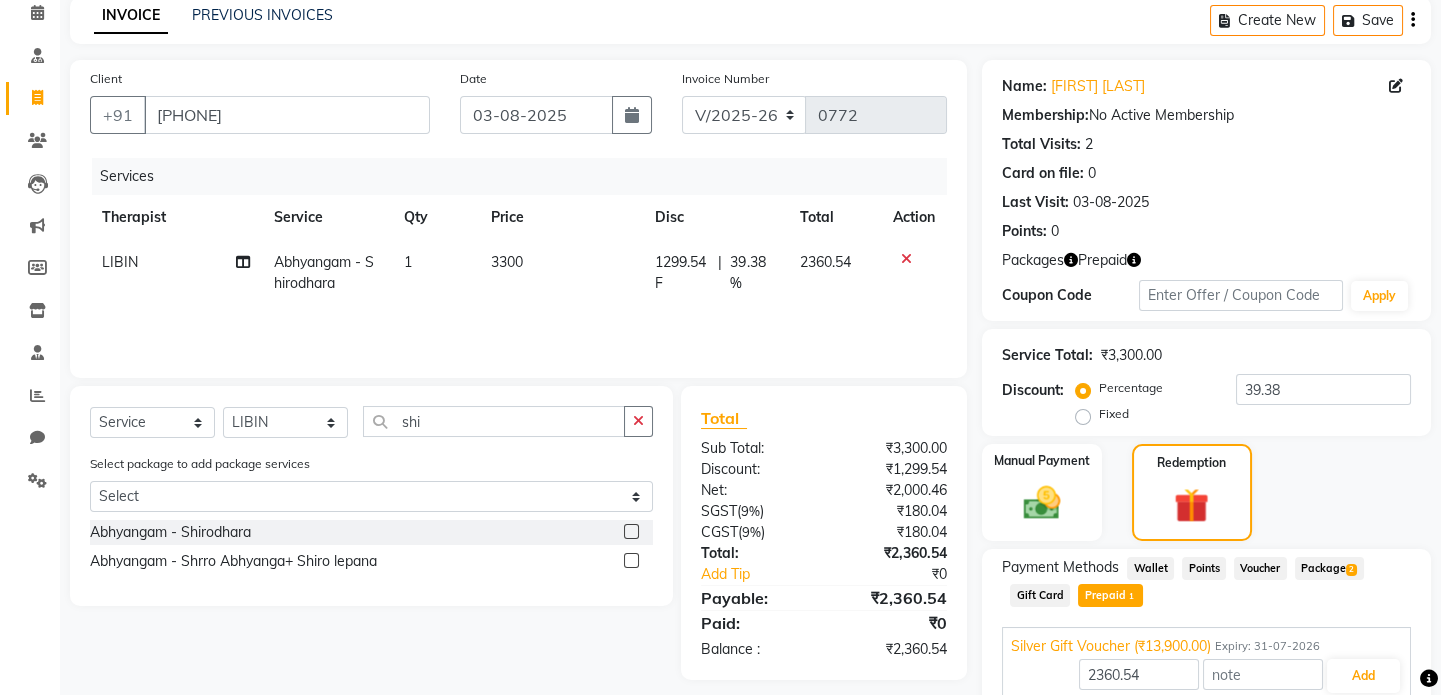 scroll, scrollTop: 176, scrollLeft: 0, axis: vertical 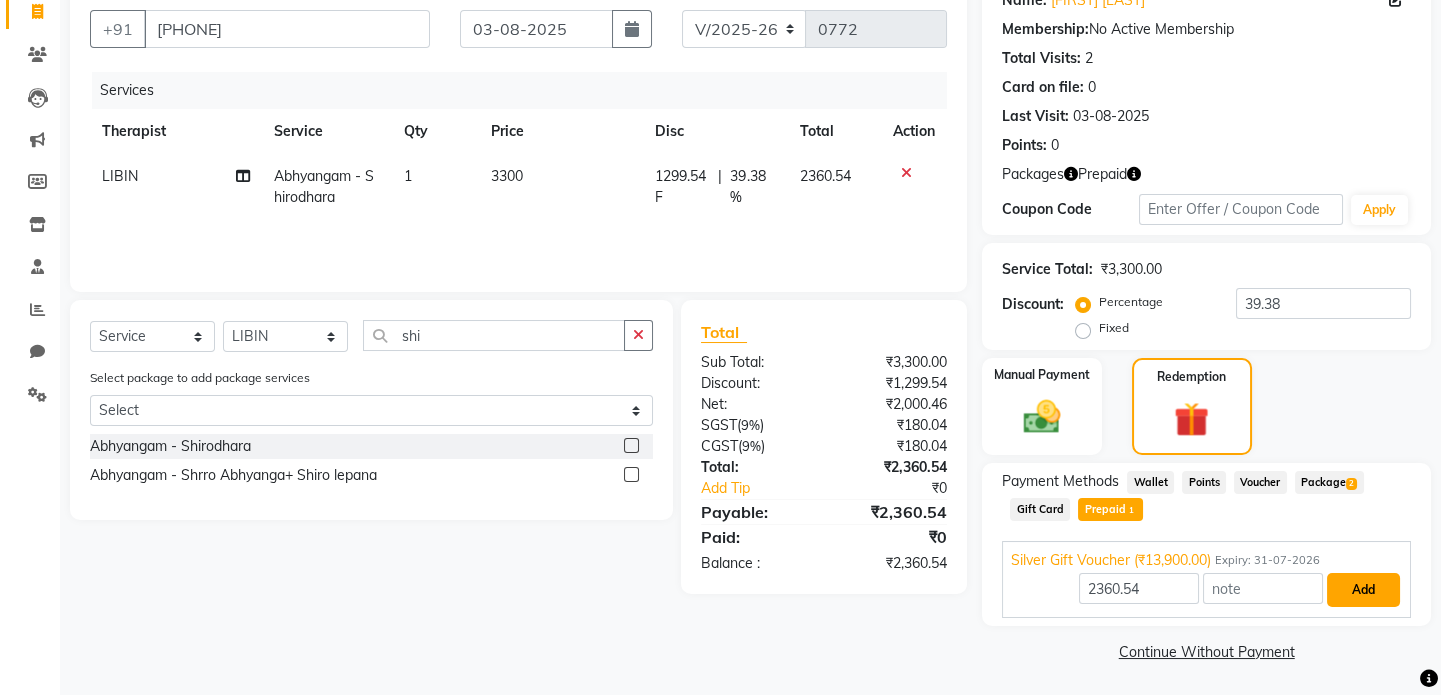 click on "Add" at bounding box center (1363, 590) 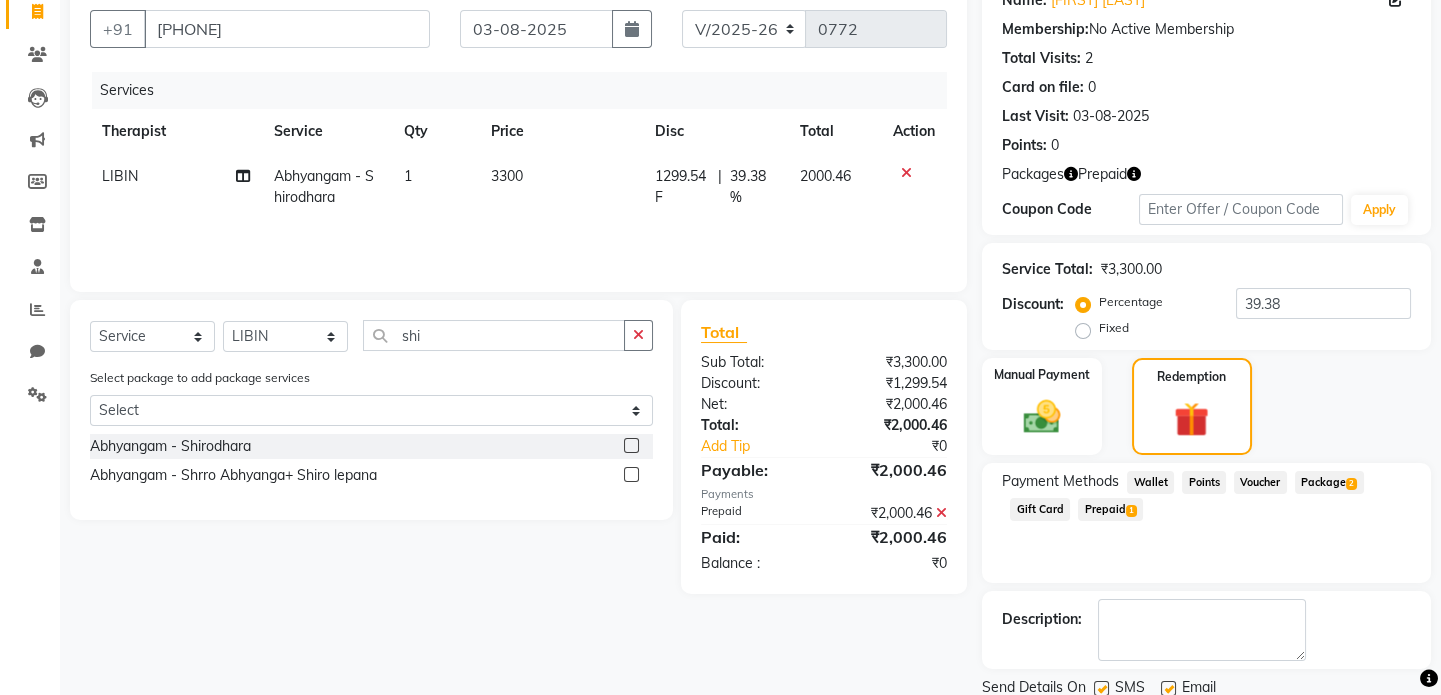 scroll, scrollTop: 246, scrollLeft: 0, axis: vertical 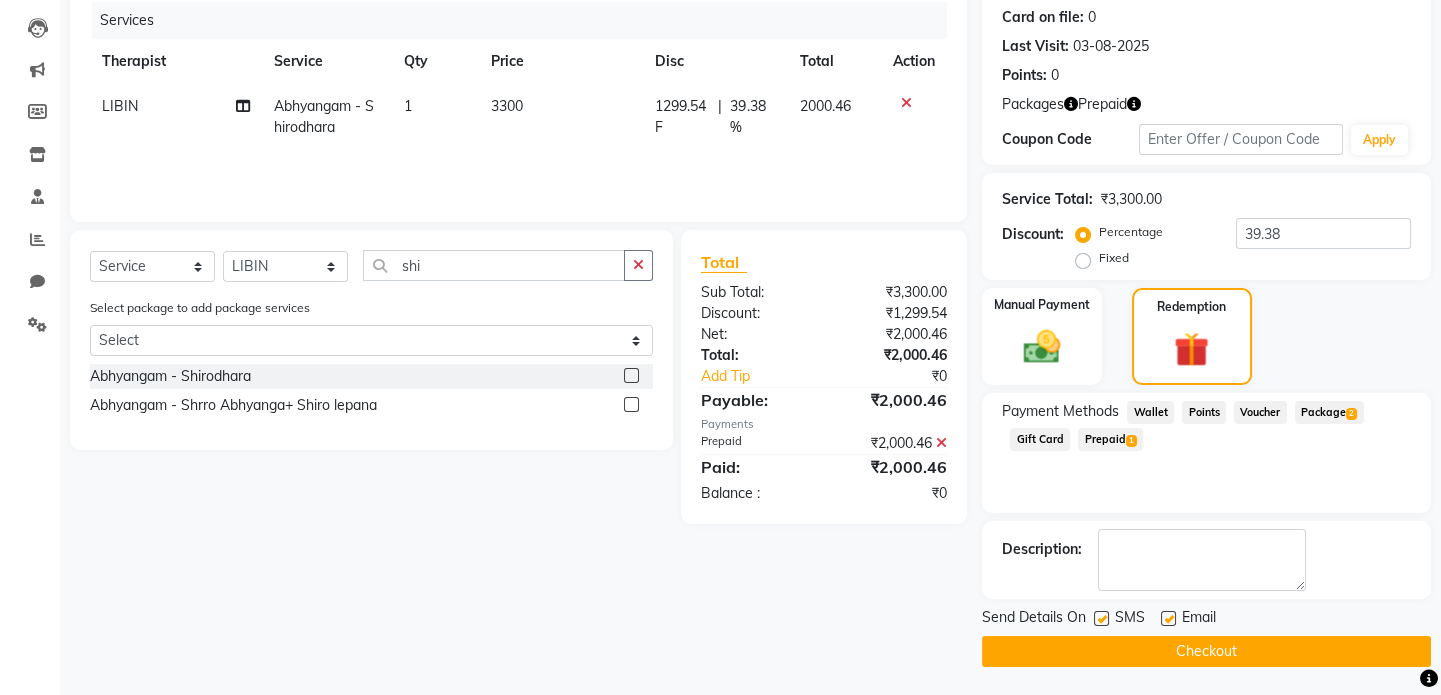 click on "Checkout" 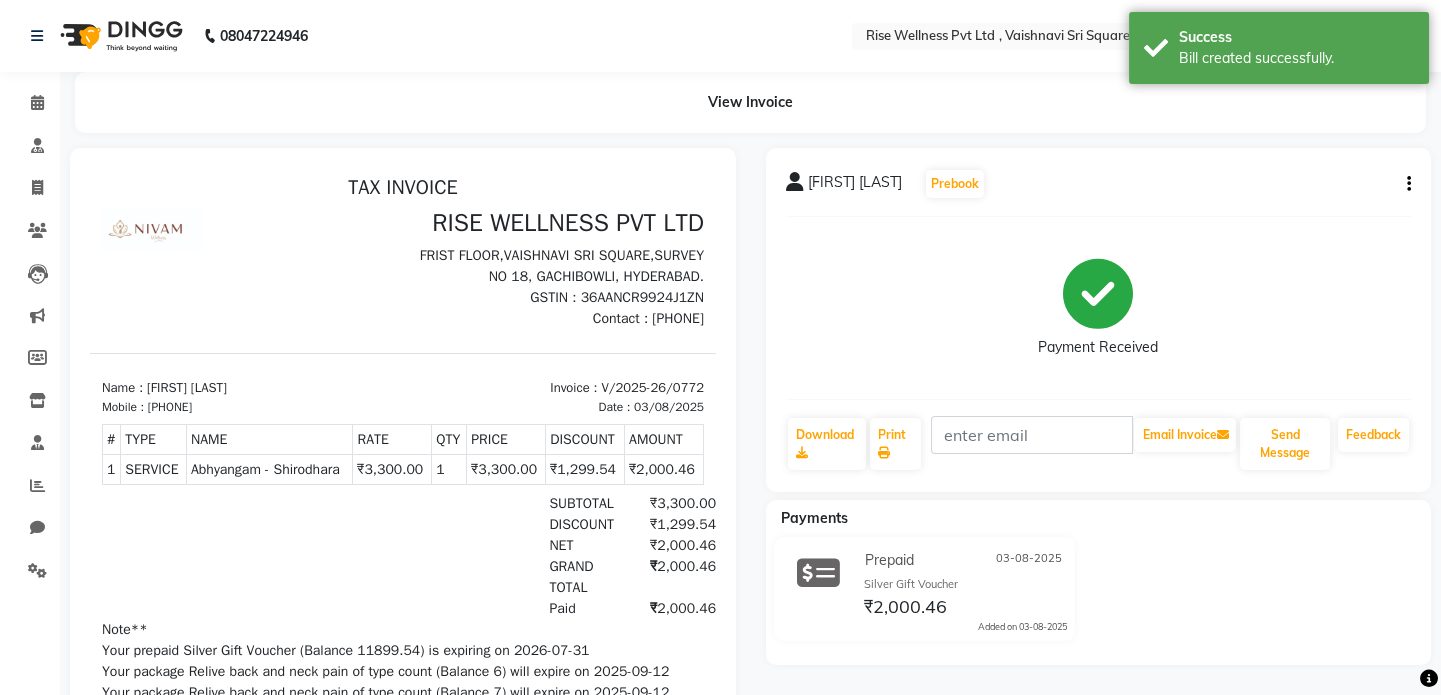 scroll, scrollTop: 0, scrollLeft: 0, axis: both 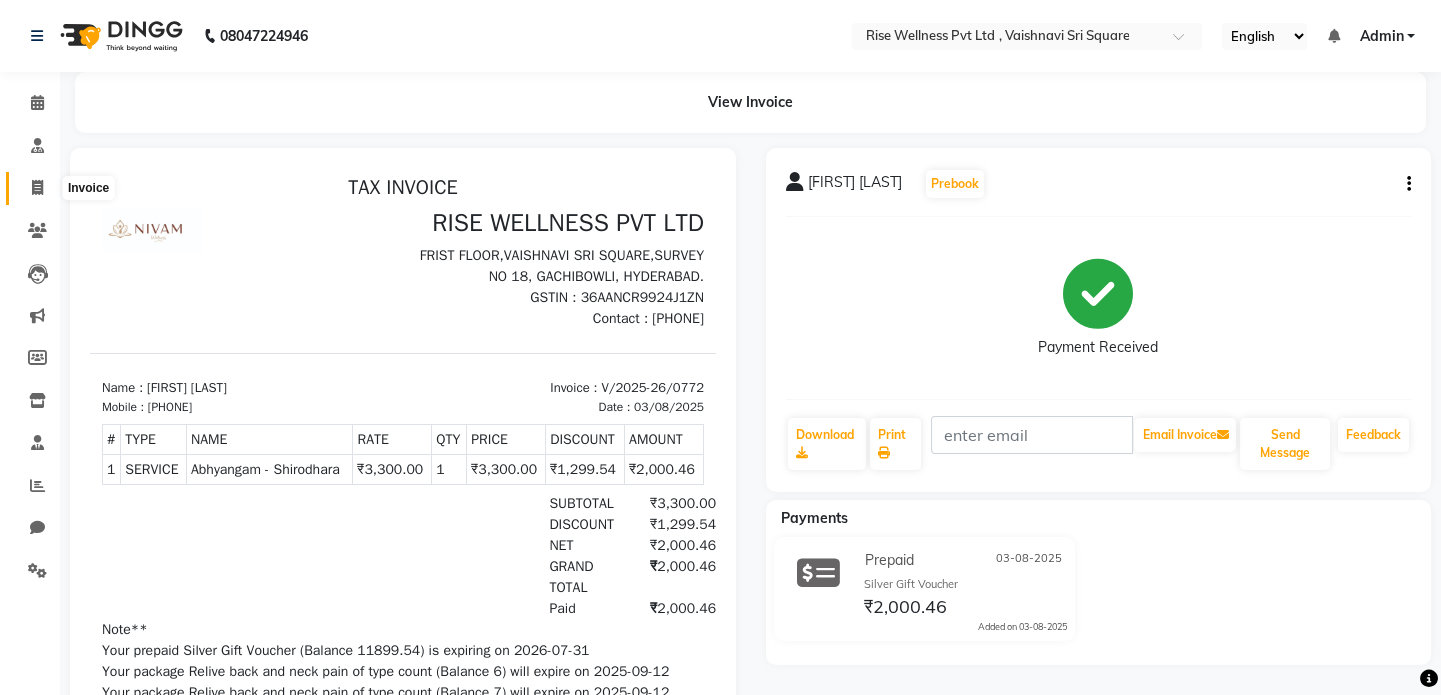 click 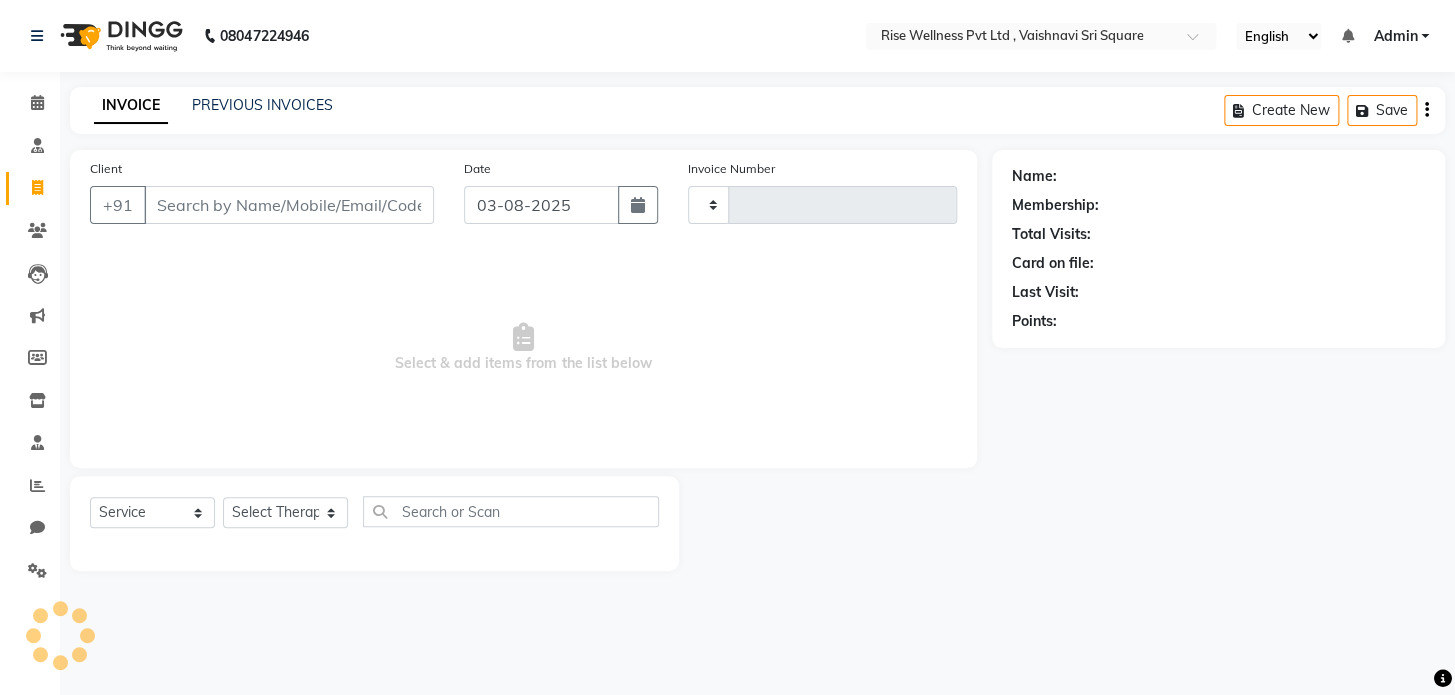 type on "0773" 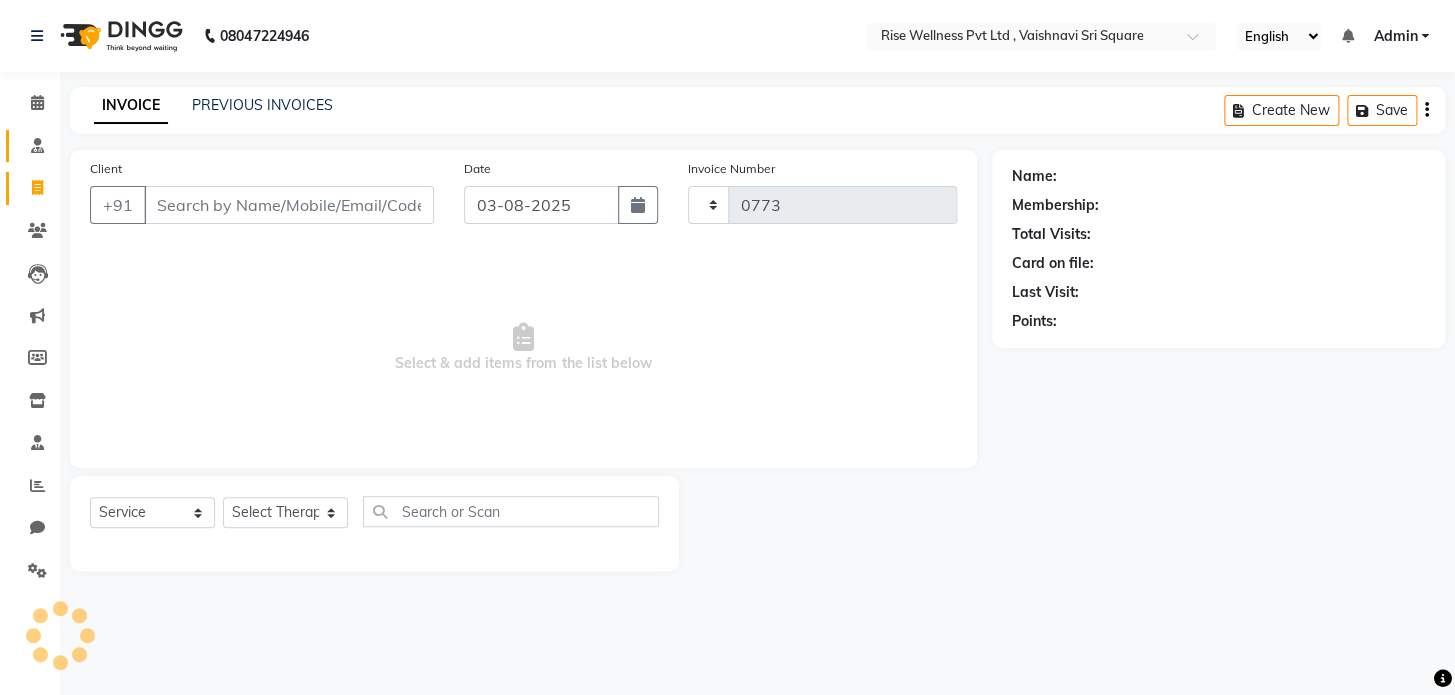 select on "7497" 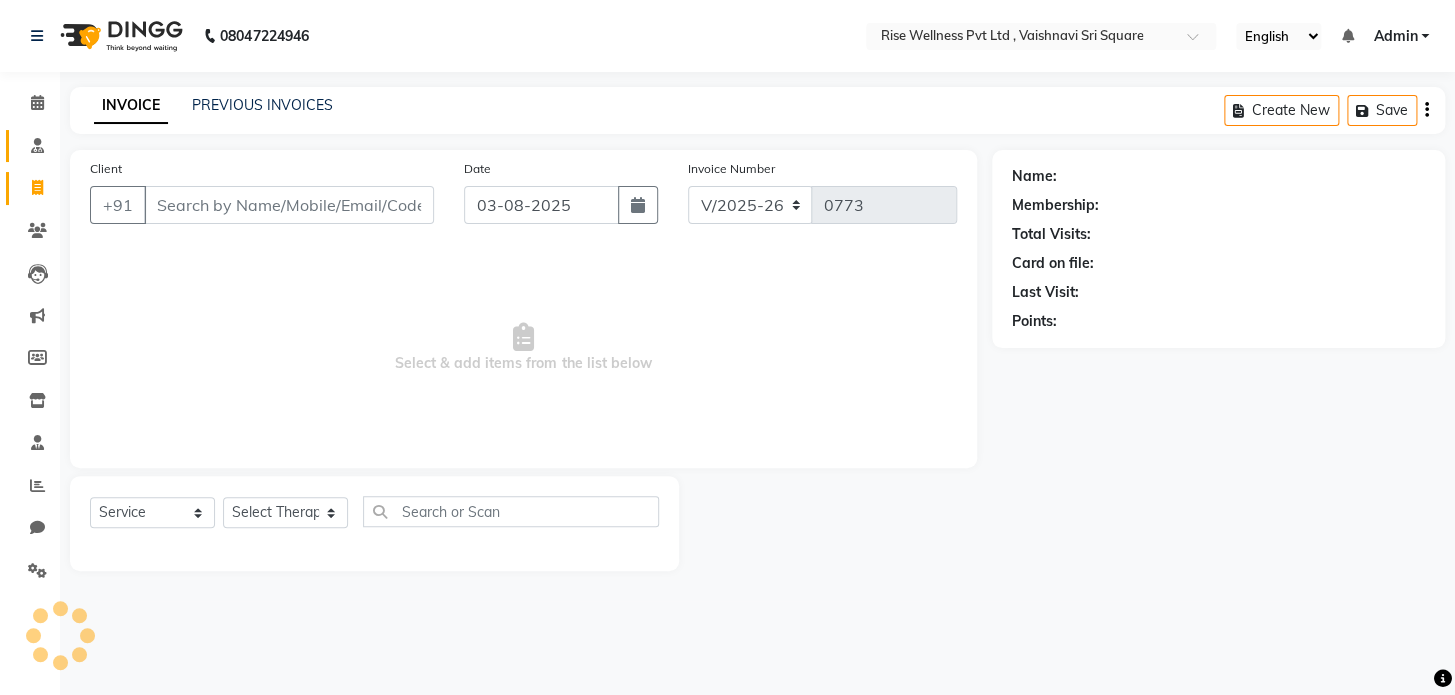 click on "Consultation" 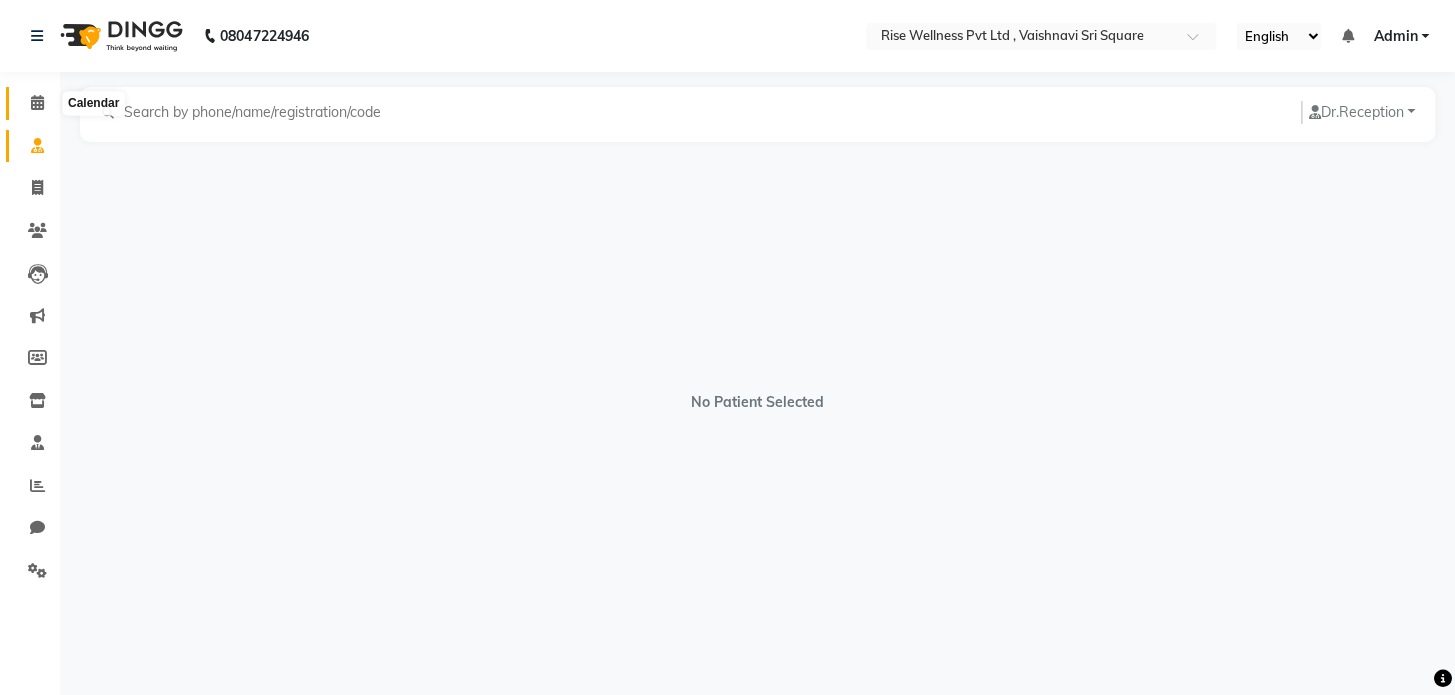 click 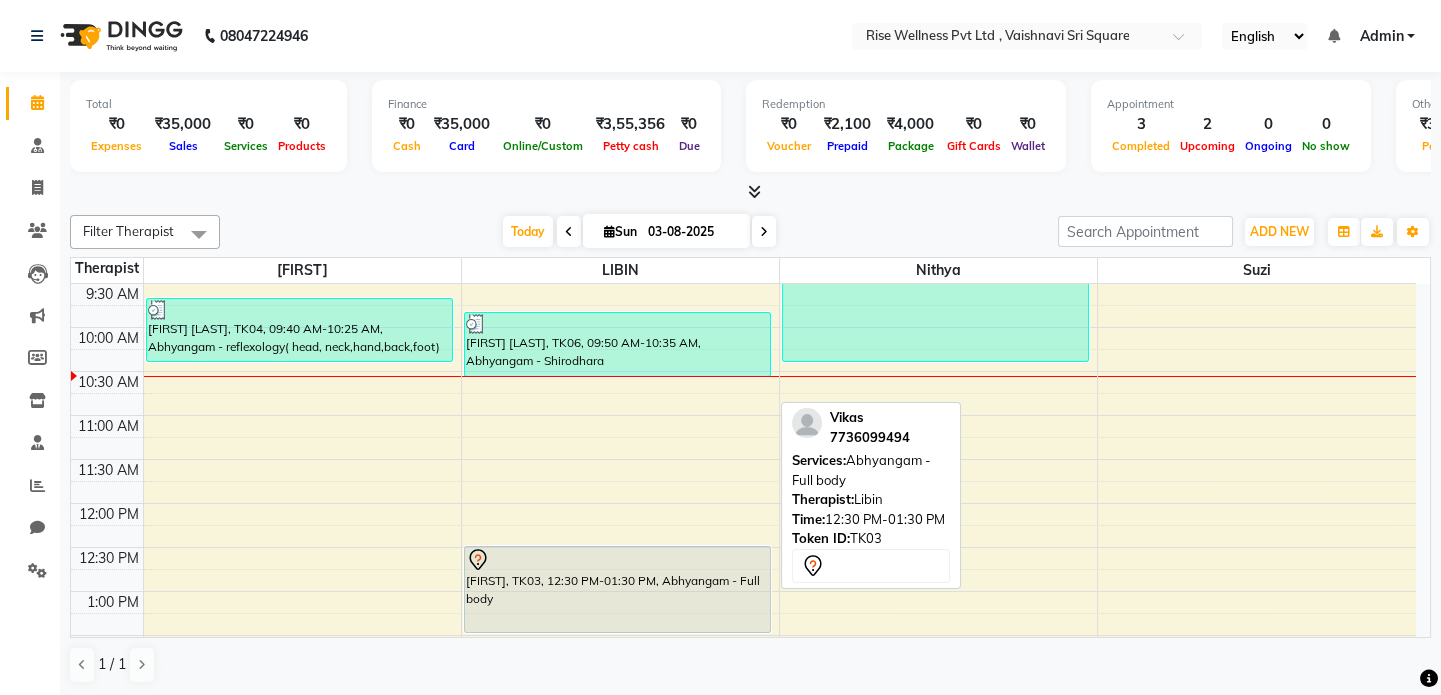 scroll, scrollTop: 272, scrollLeft: 0, axis: vertical 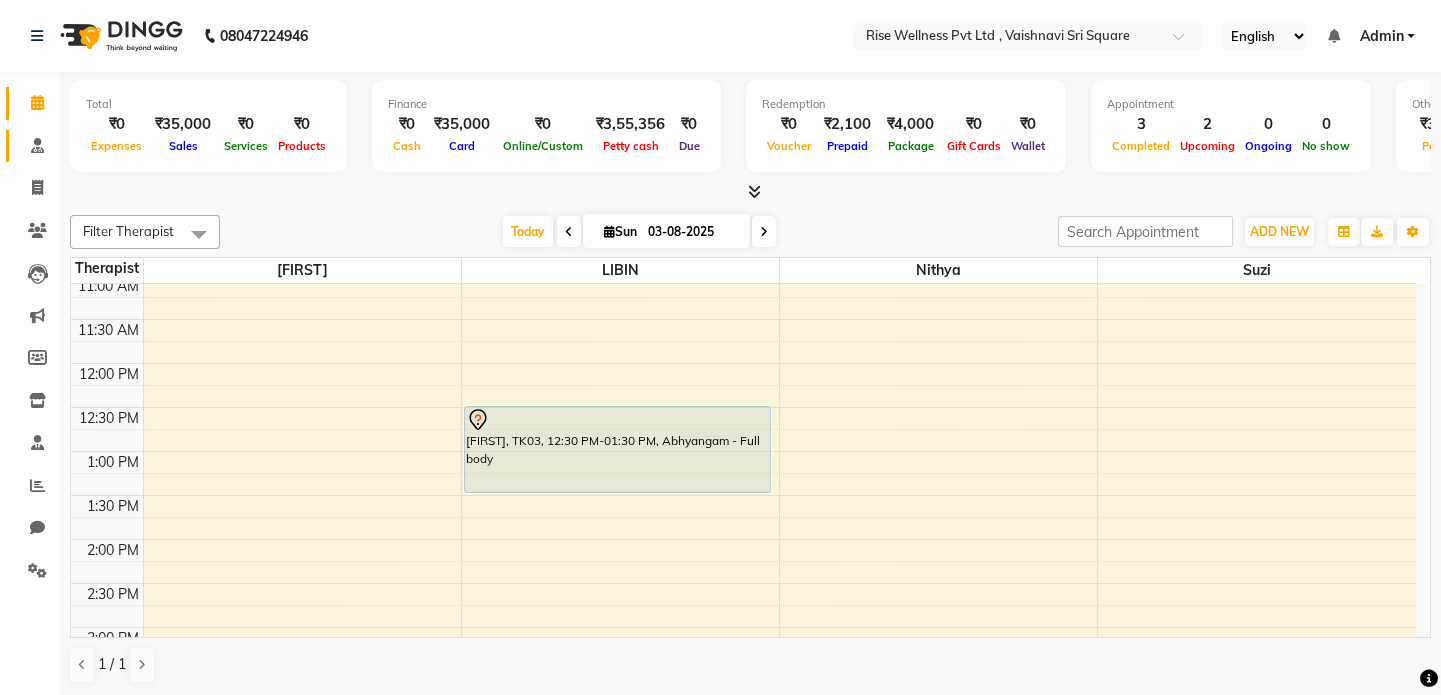 click on "Consultation" 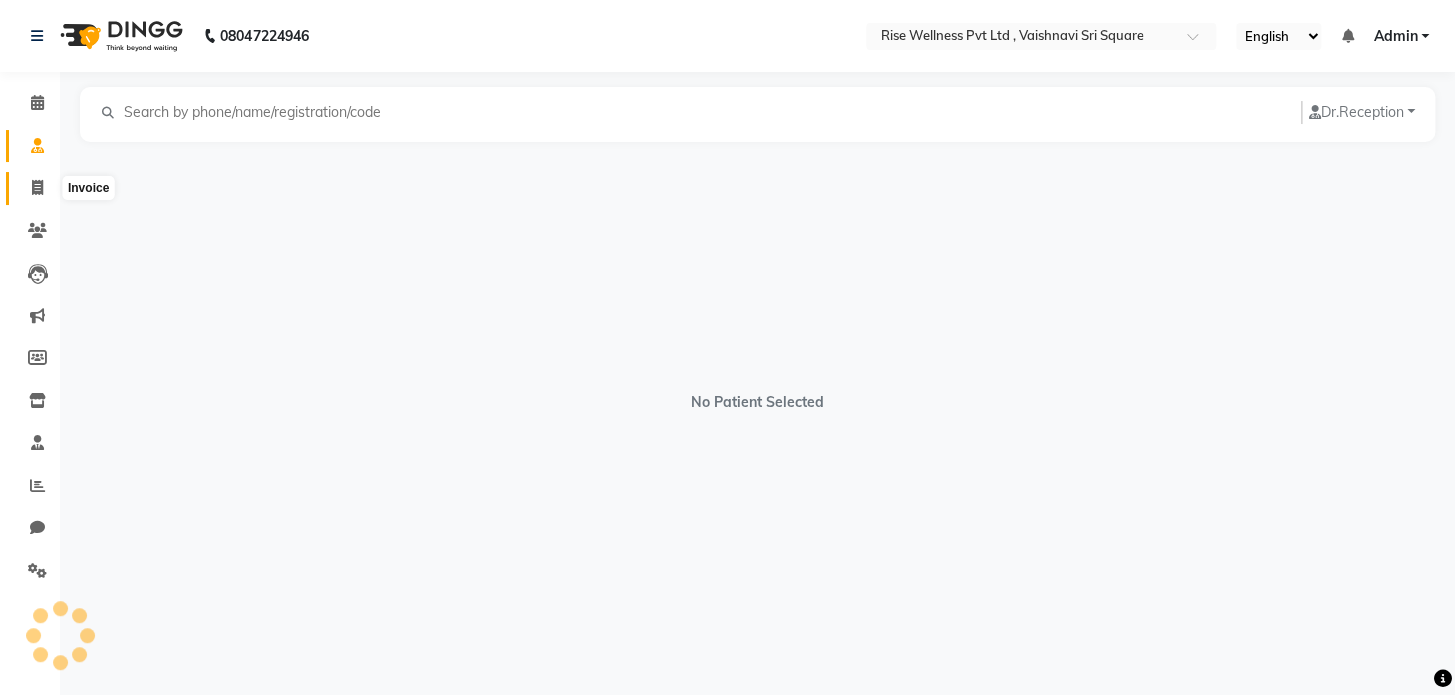 click 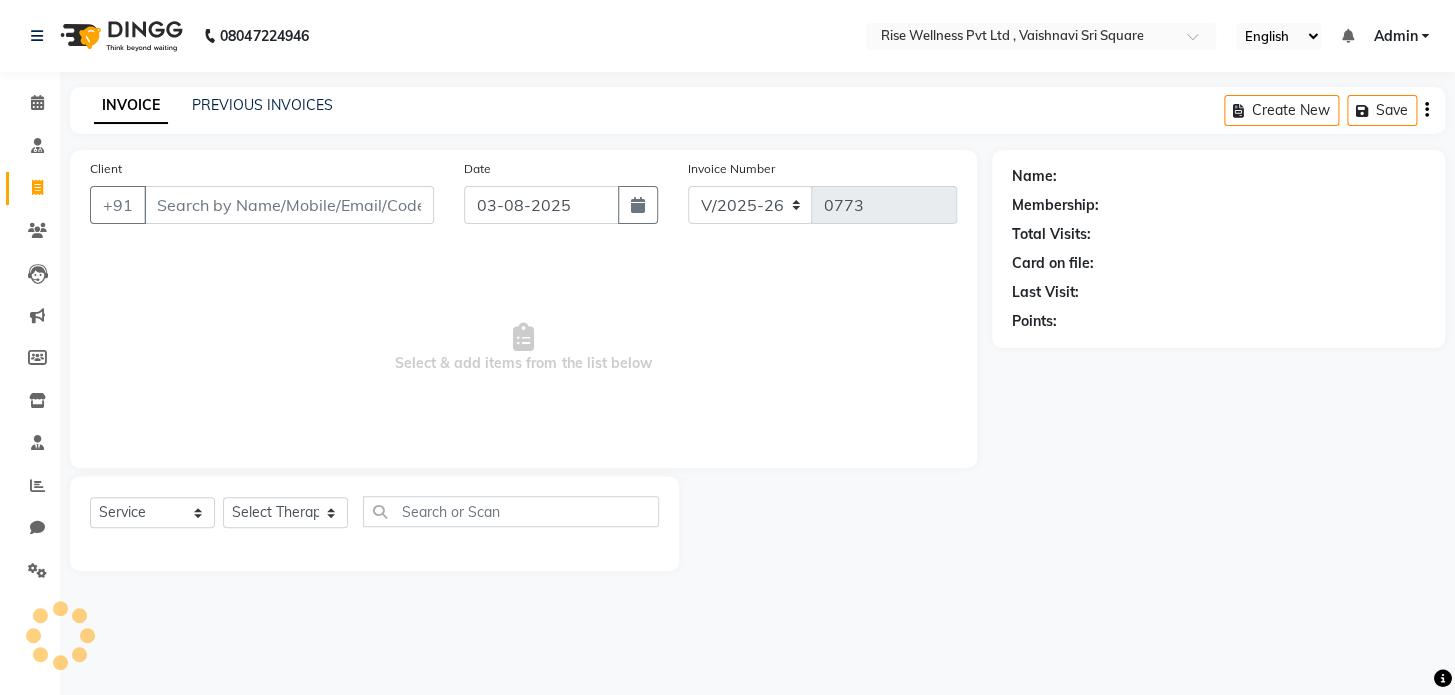 click on "Client" at bounding box center [289, 205] 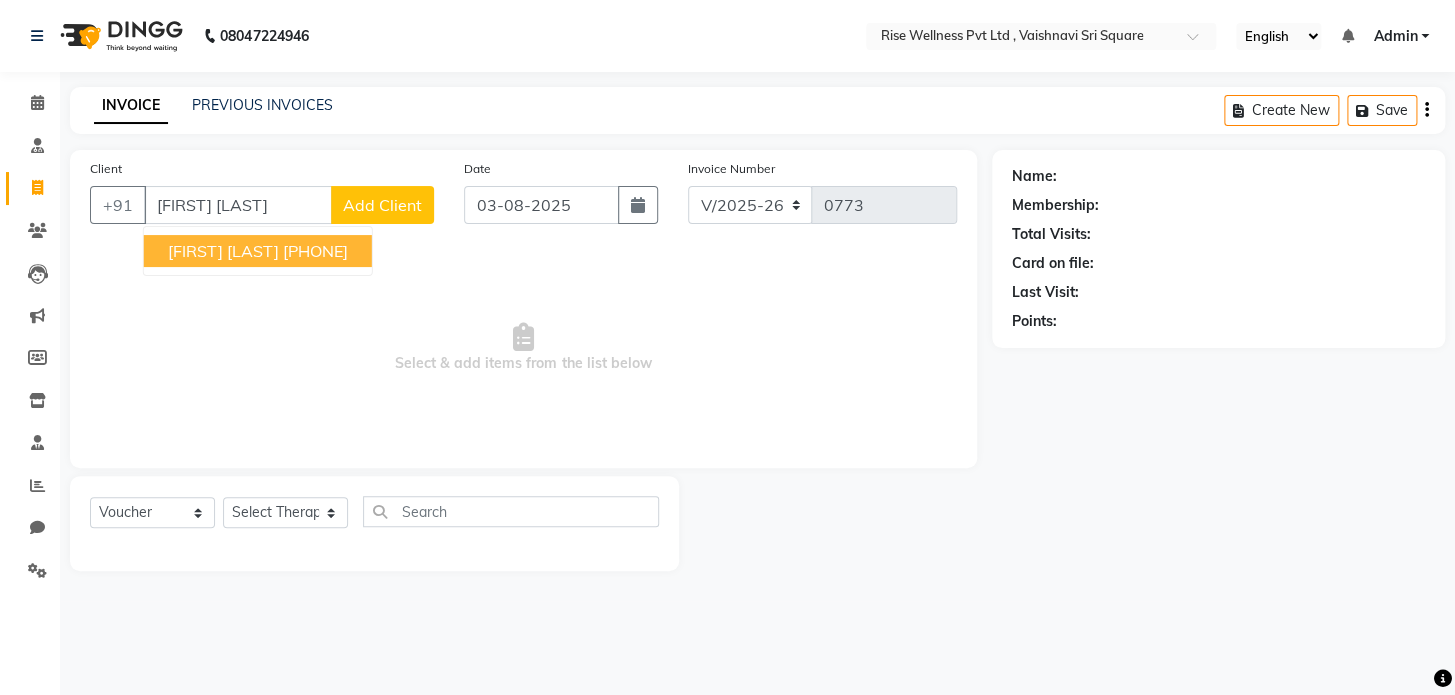 click on "[PHONE]" at bounding box center (315, 251) 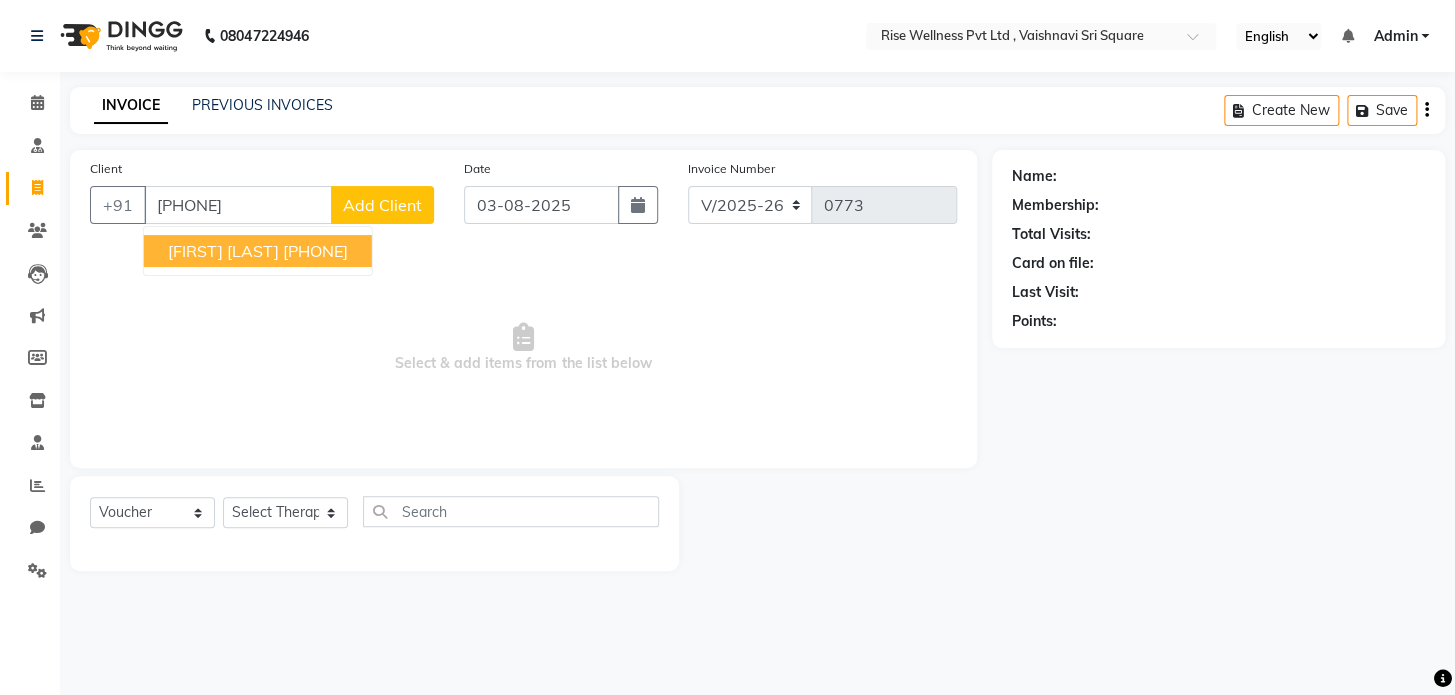 type on "[PHONE]" 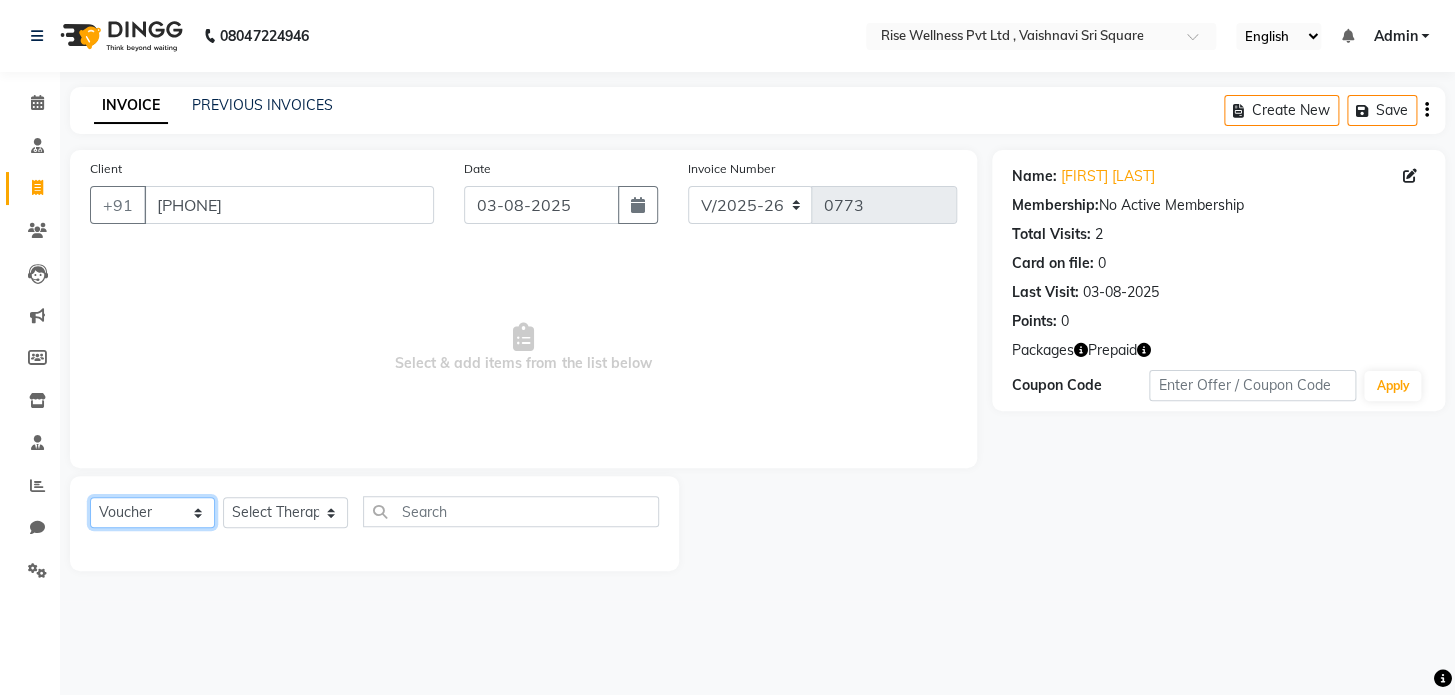 click on "Select  Service  Product  Membership  Package Voucher Prepaid Gift Card" 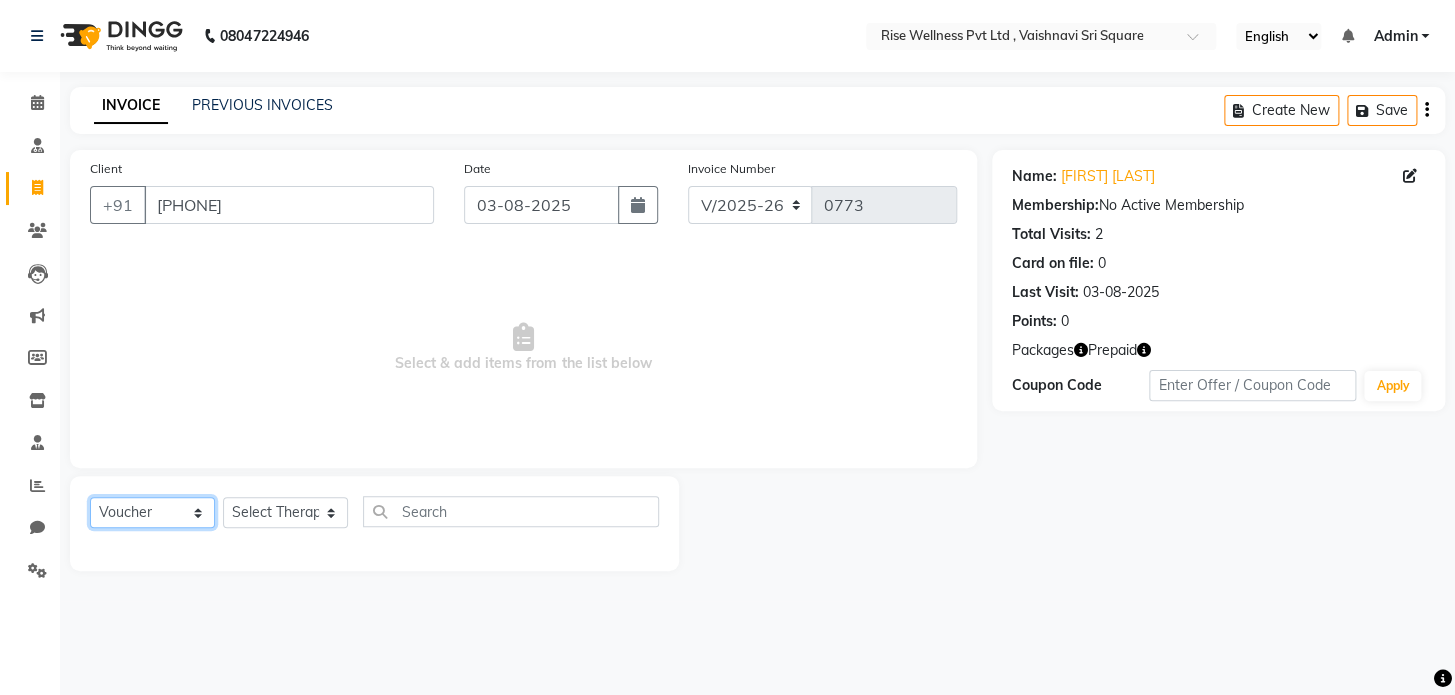 select on "service" 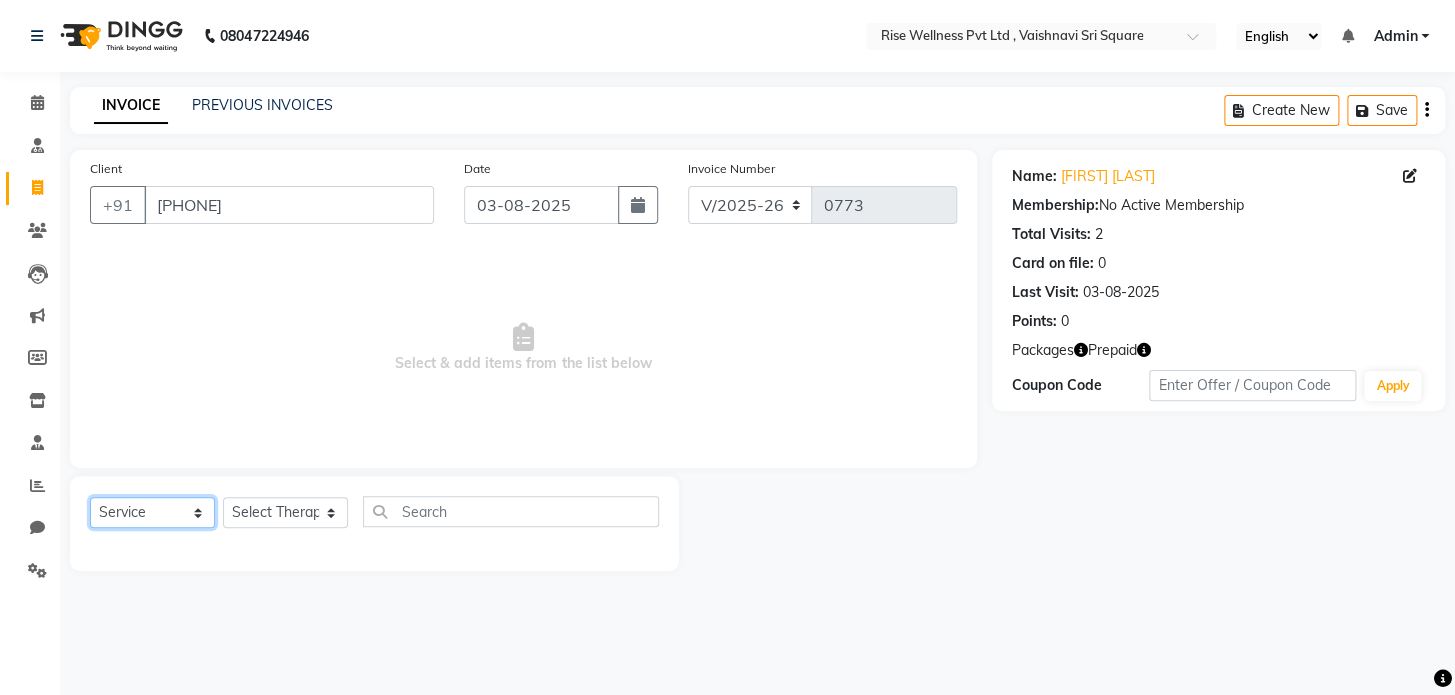 click on "Select  Service  Product  Membership  Package Voucher Prepaid Gift Card" 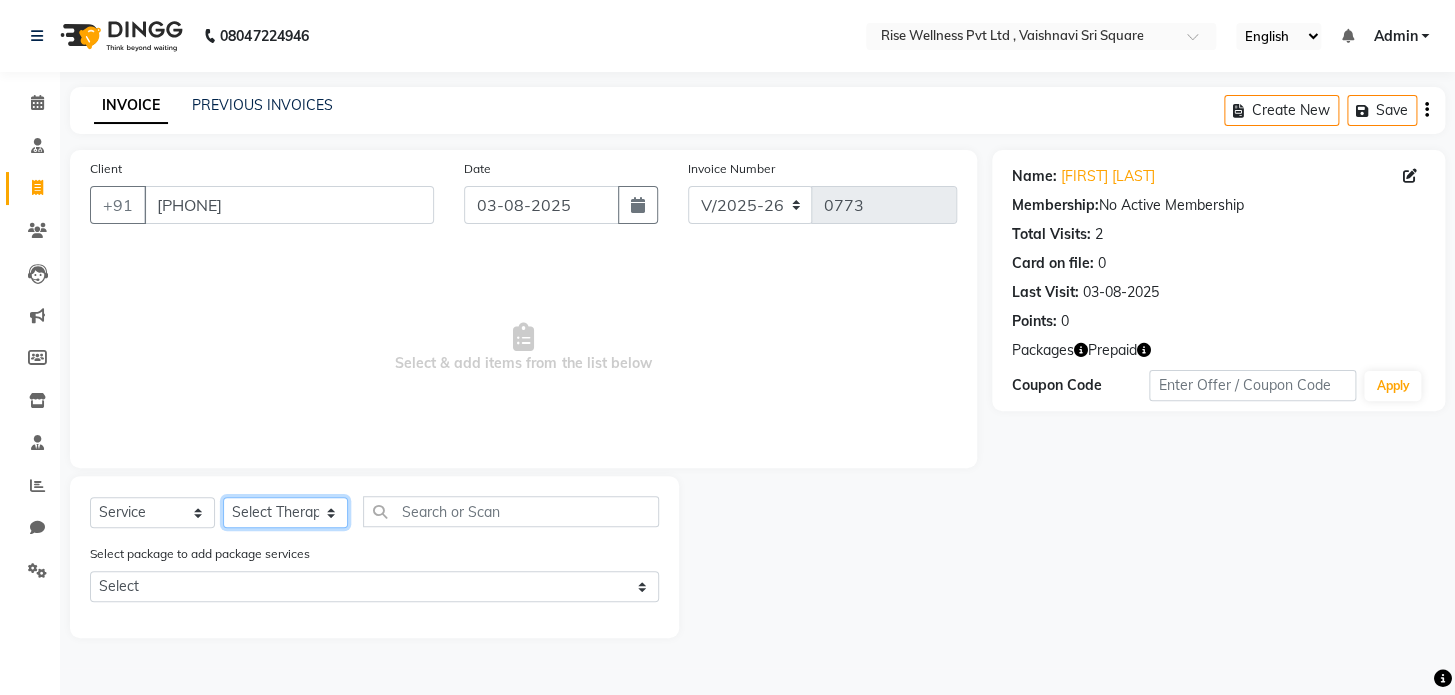click on "Select Therapist LIBIN nithya Reception sujith suzi" 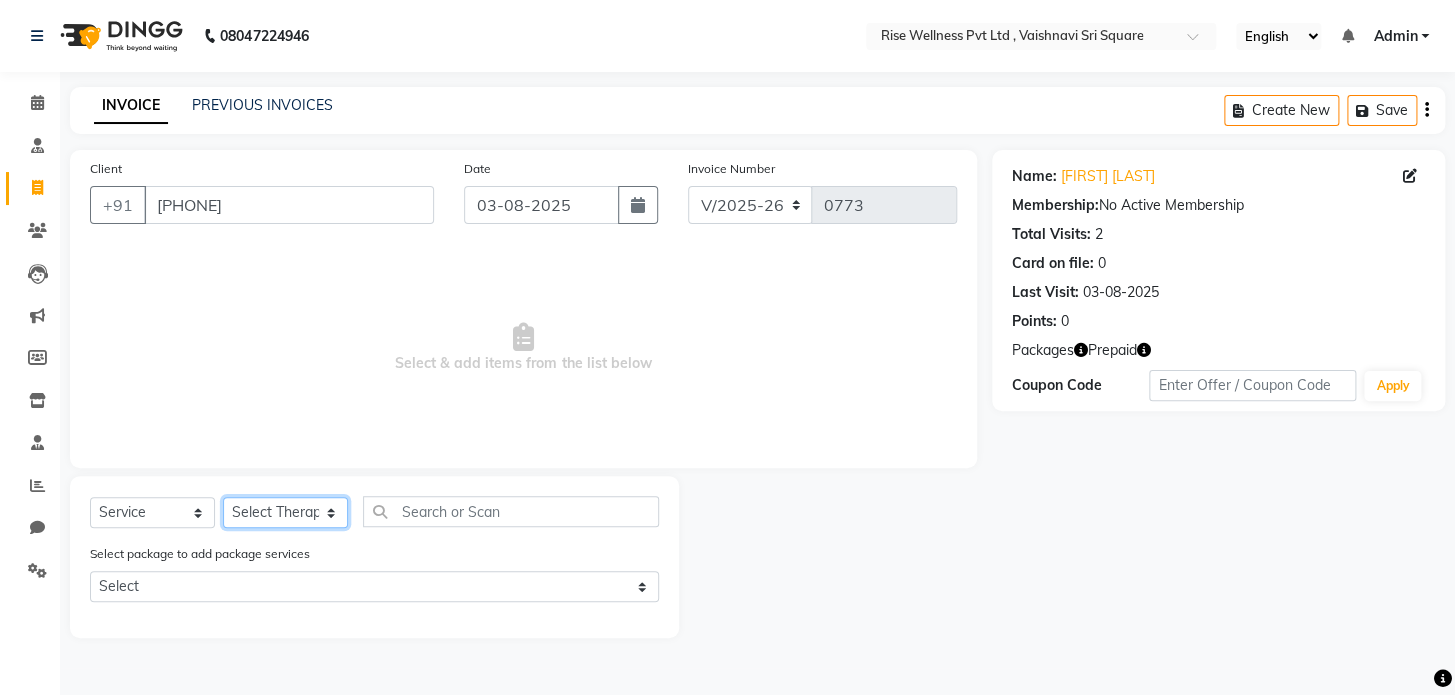select on "69785" 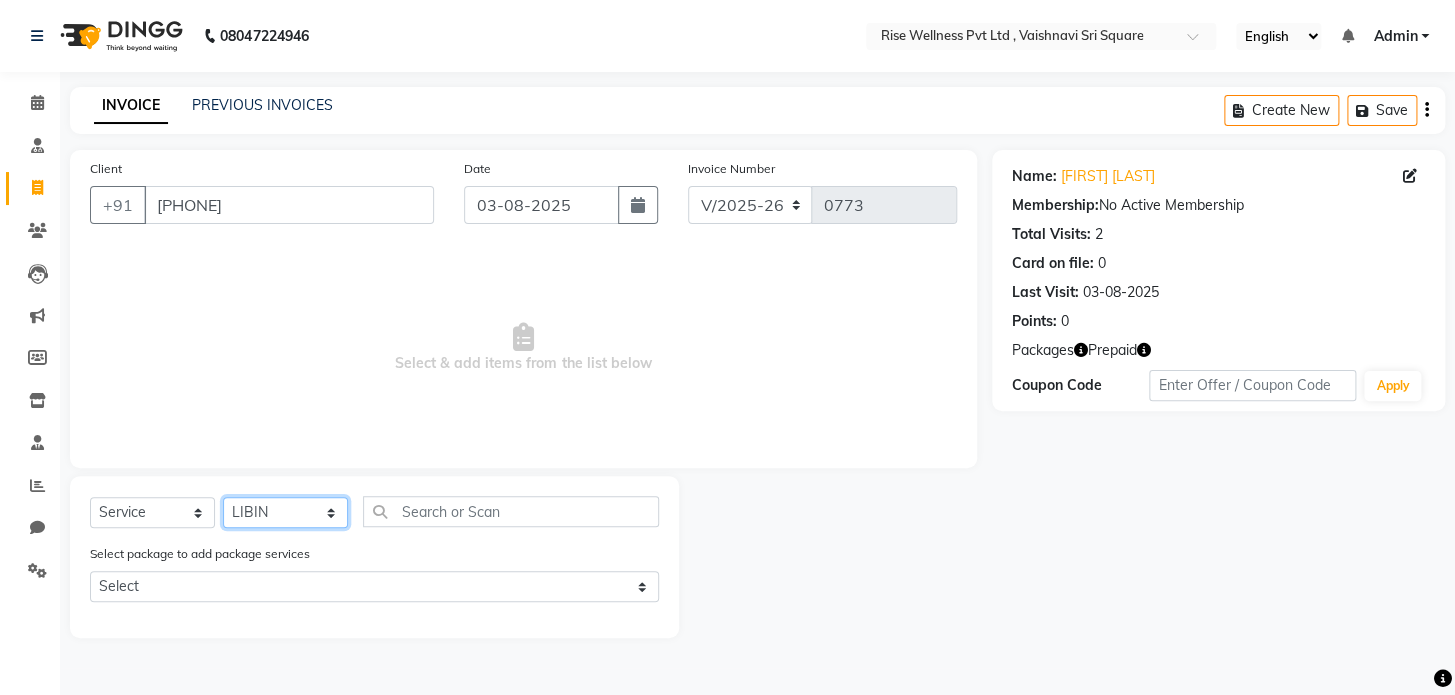 click on "Select Therapist LIBIN nithya Reception sujith suzi" 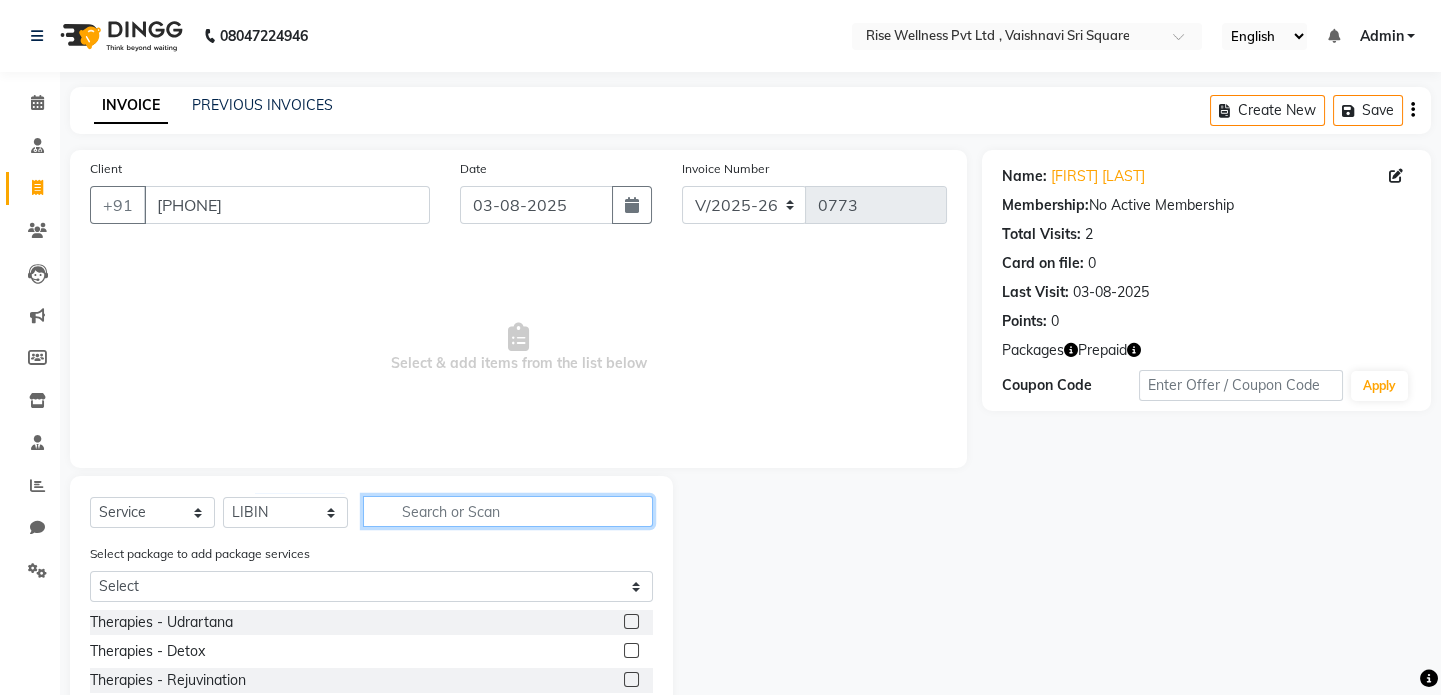 click 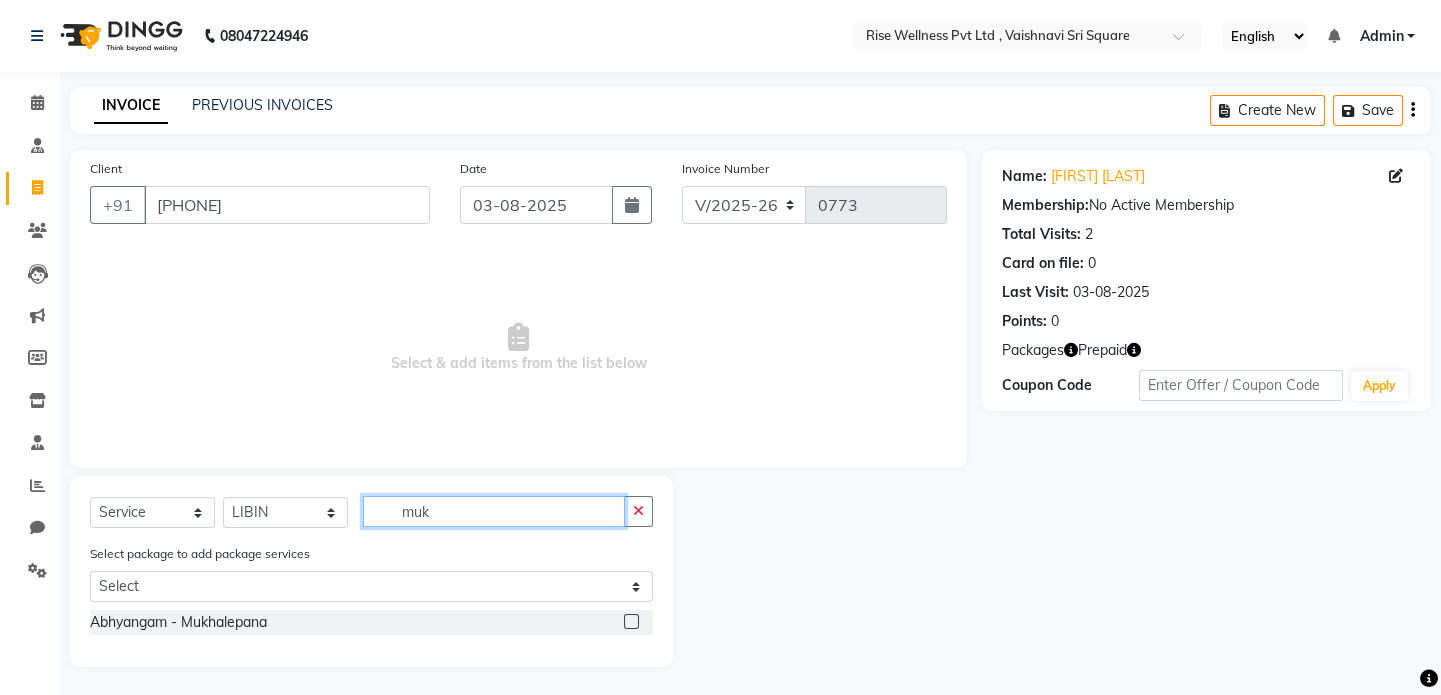 type on "muk" 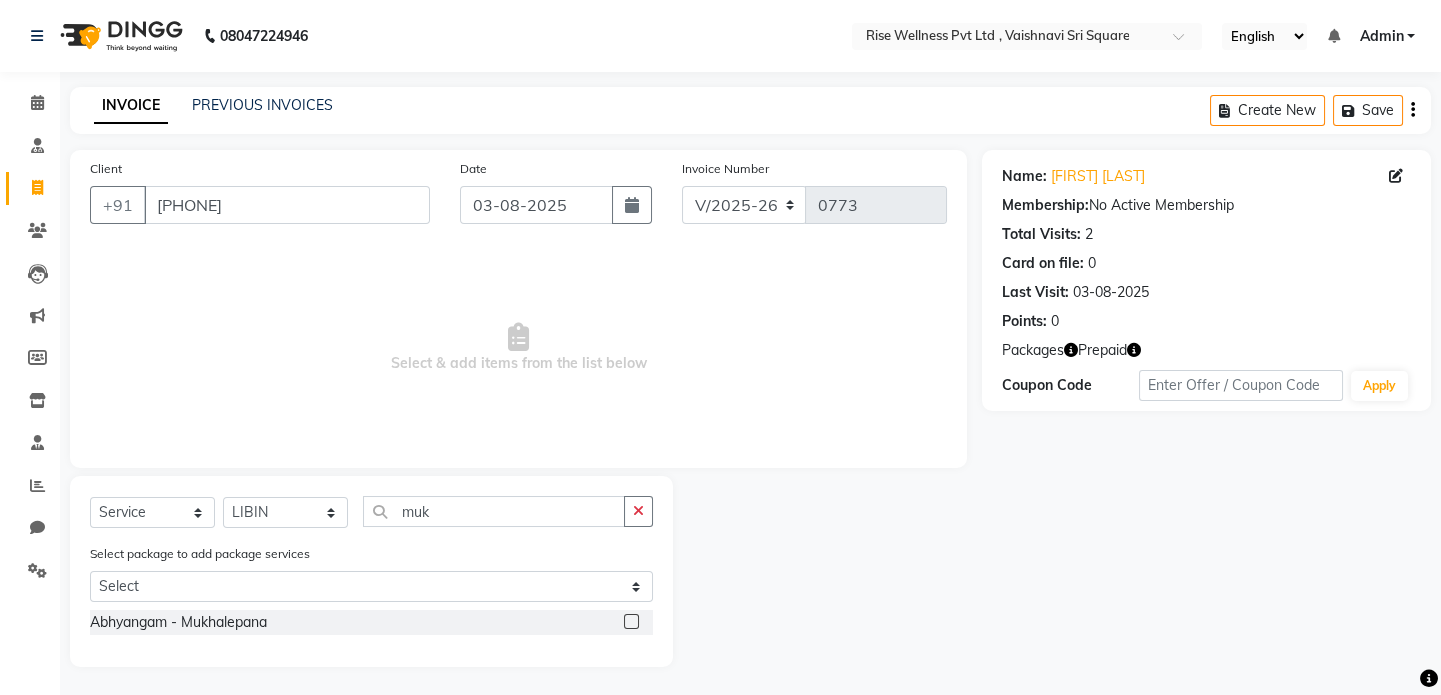 click 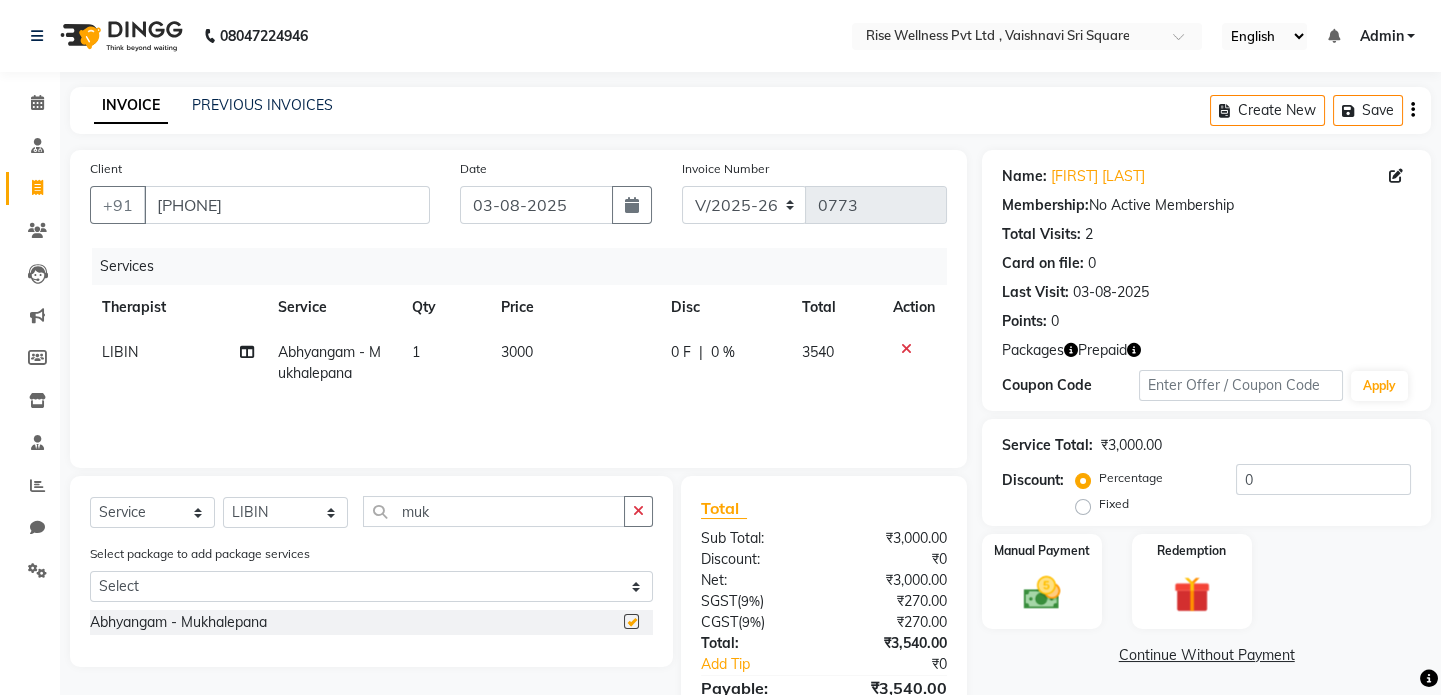 checkbox on "false" 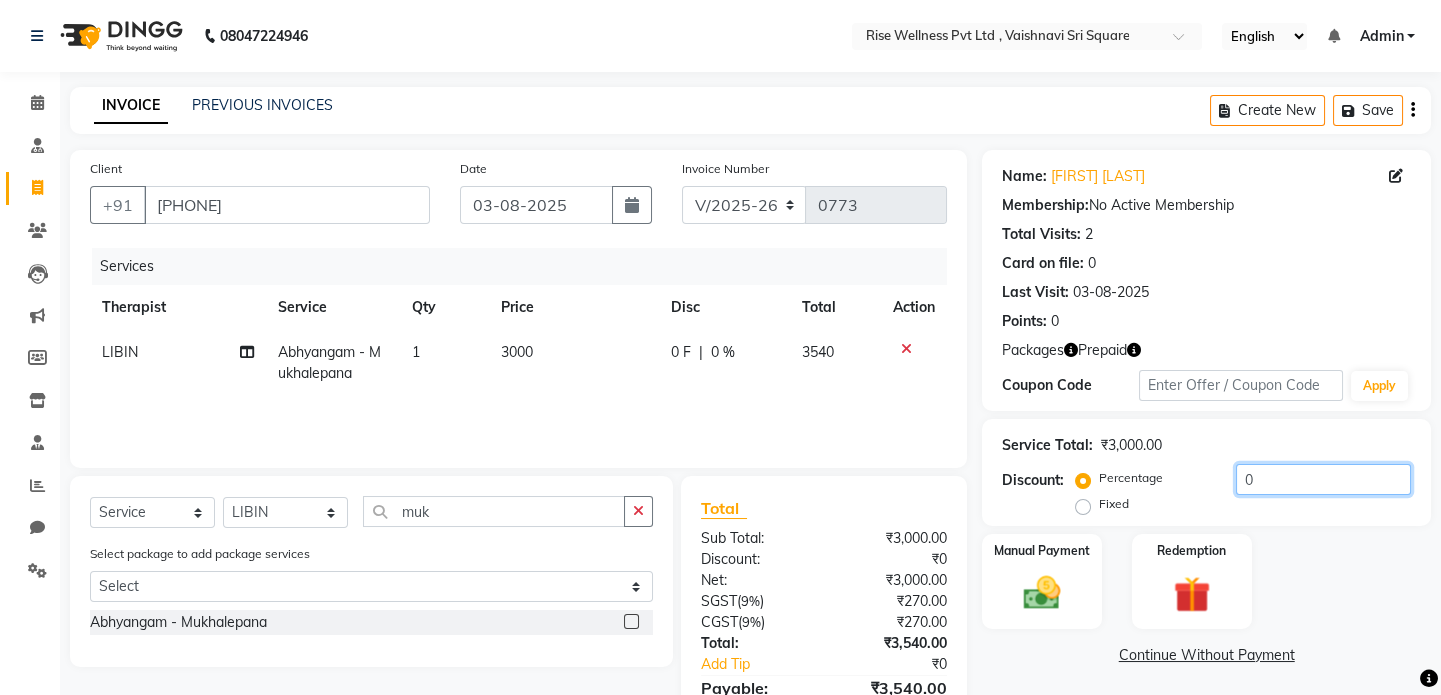 click on "0" 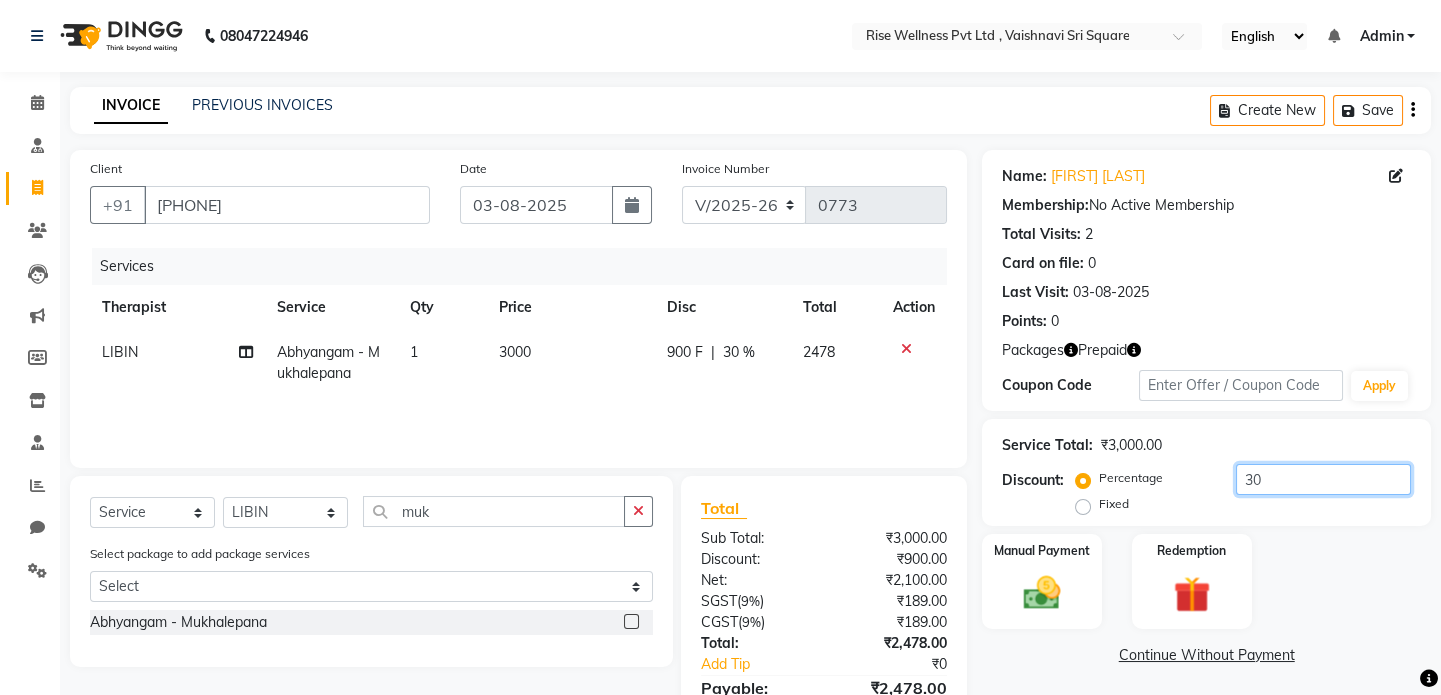 type on "30" 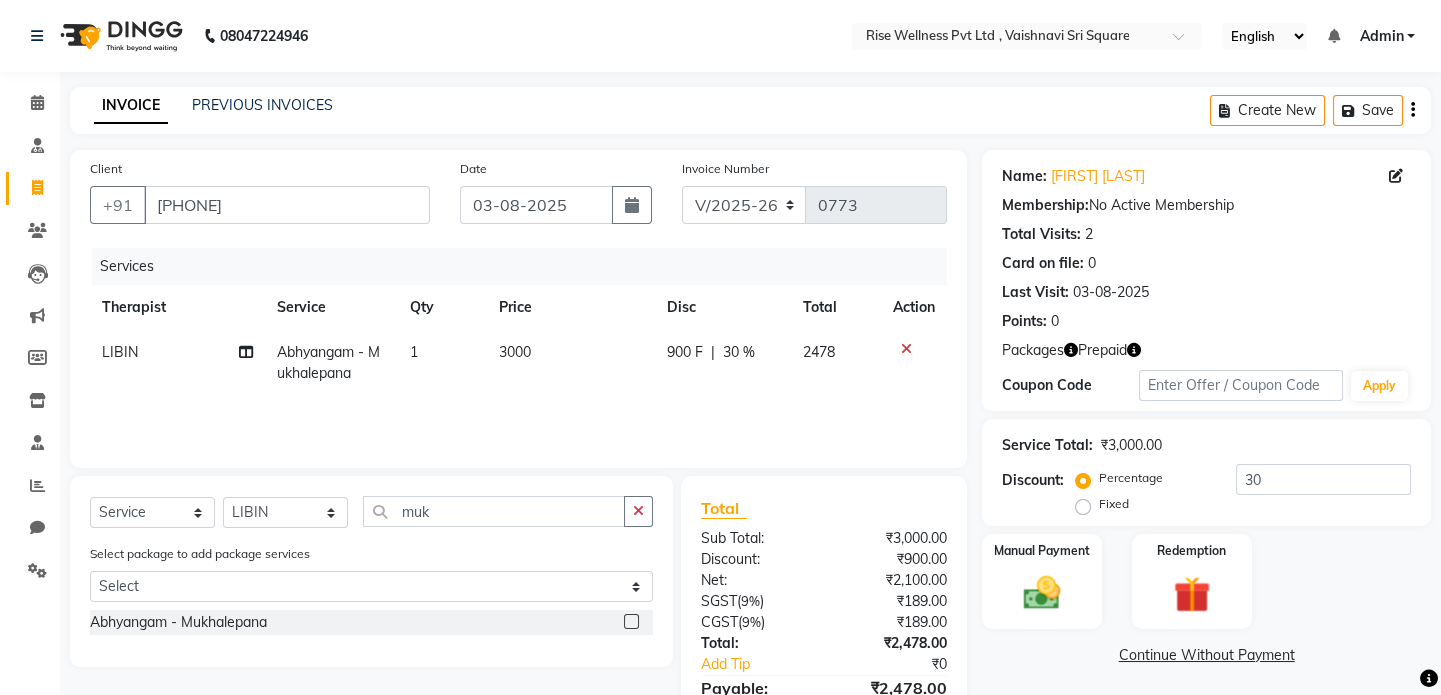 click 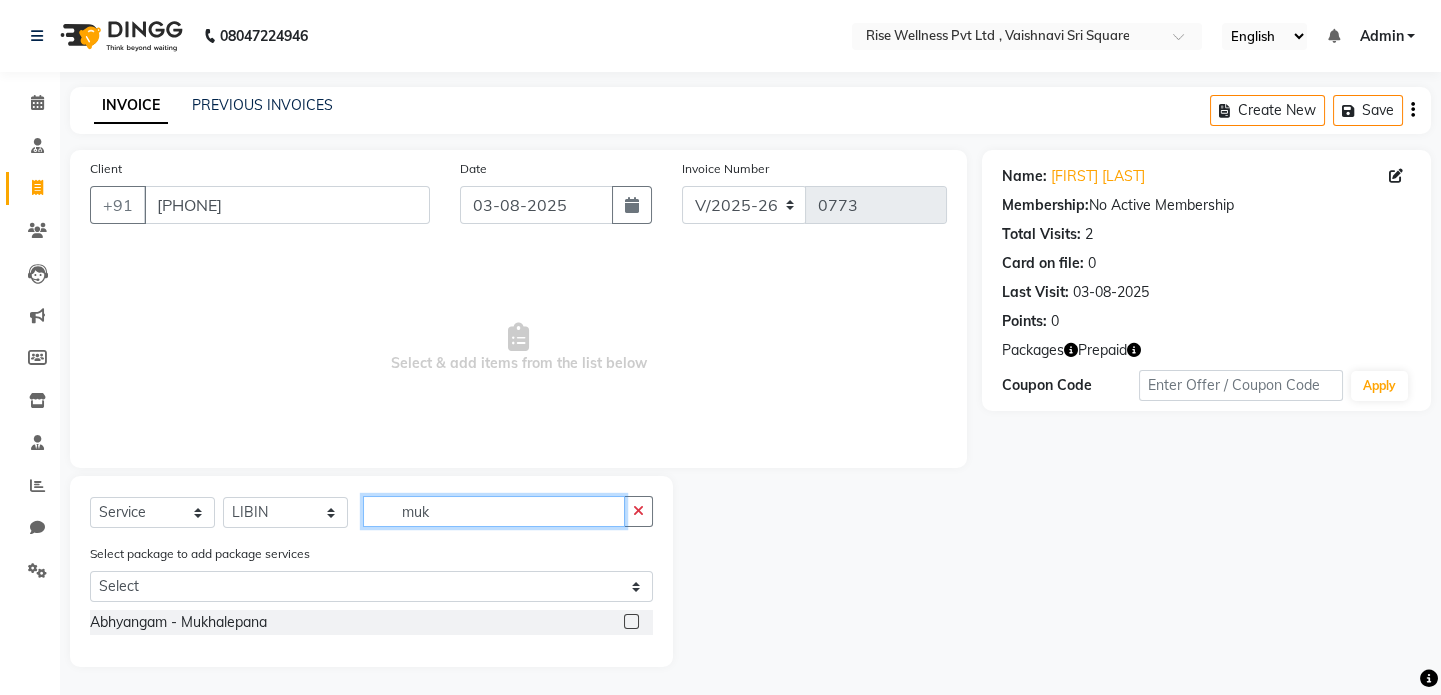 click on "muk" 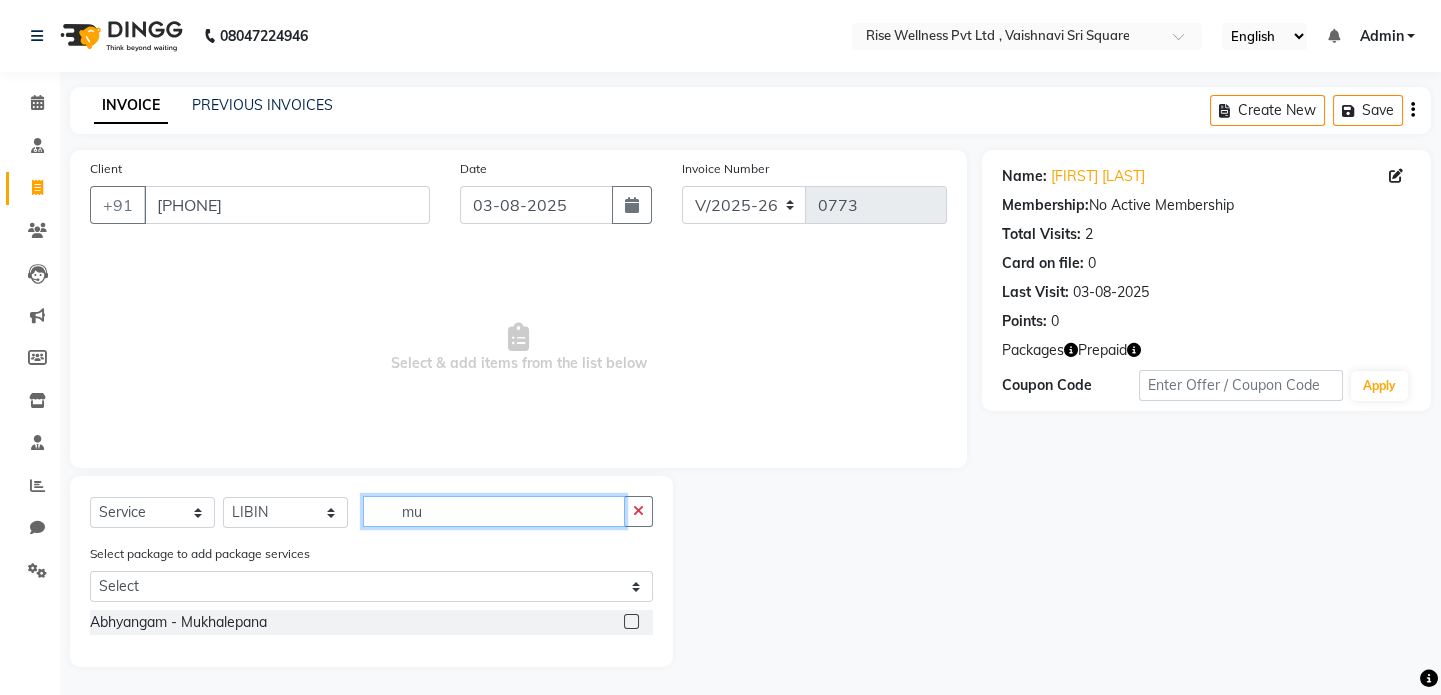 type on "m" 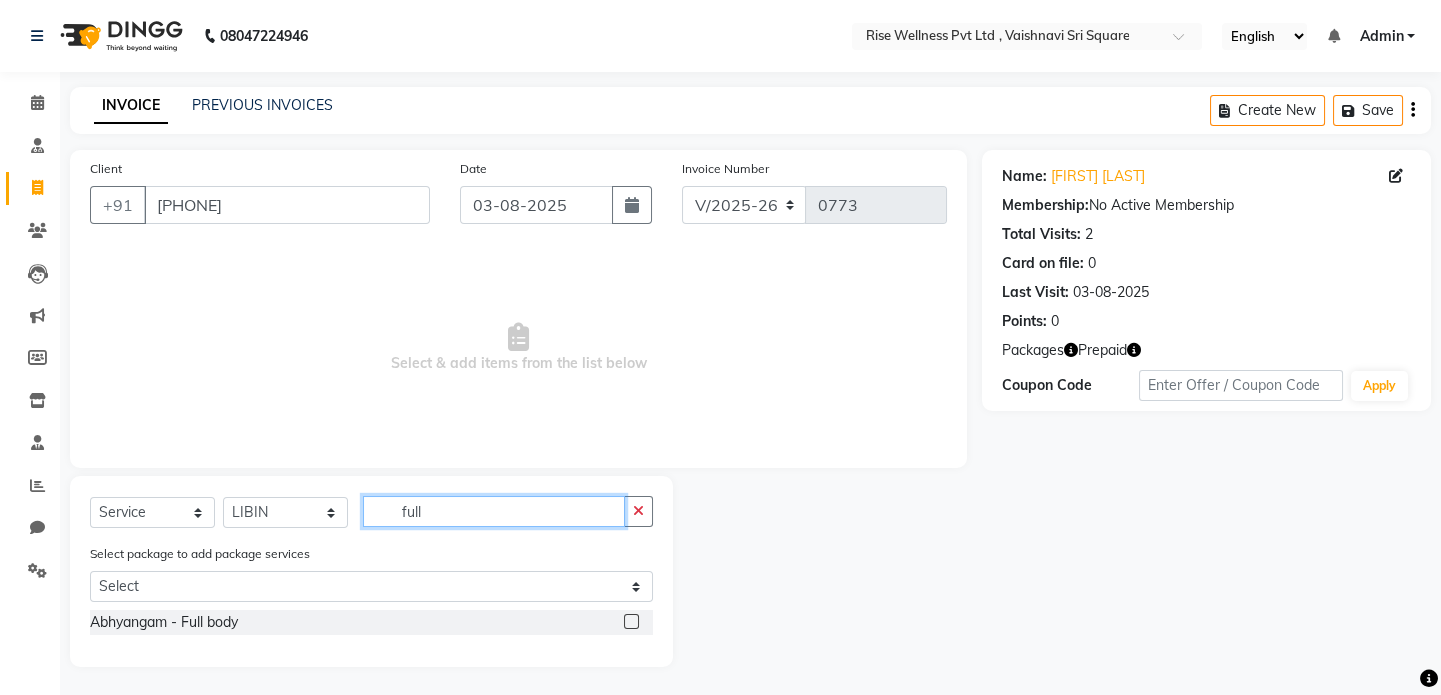 type on "full" 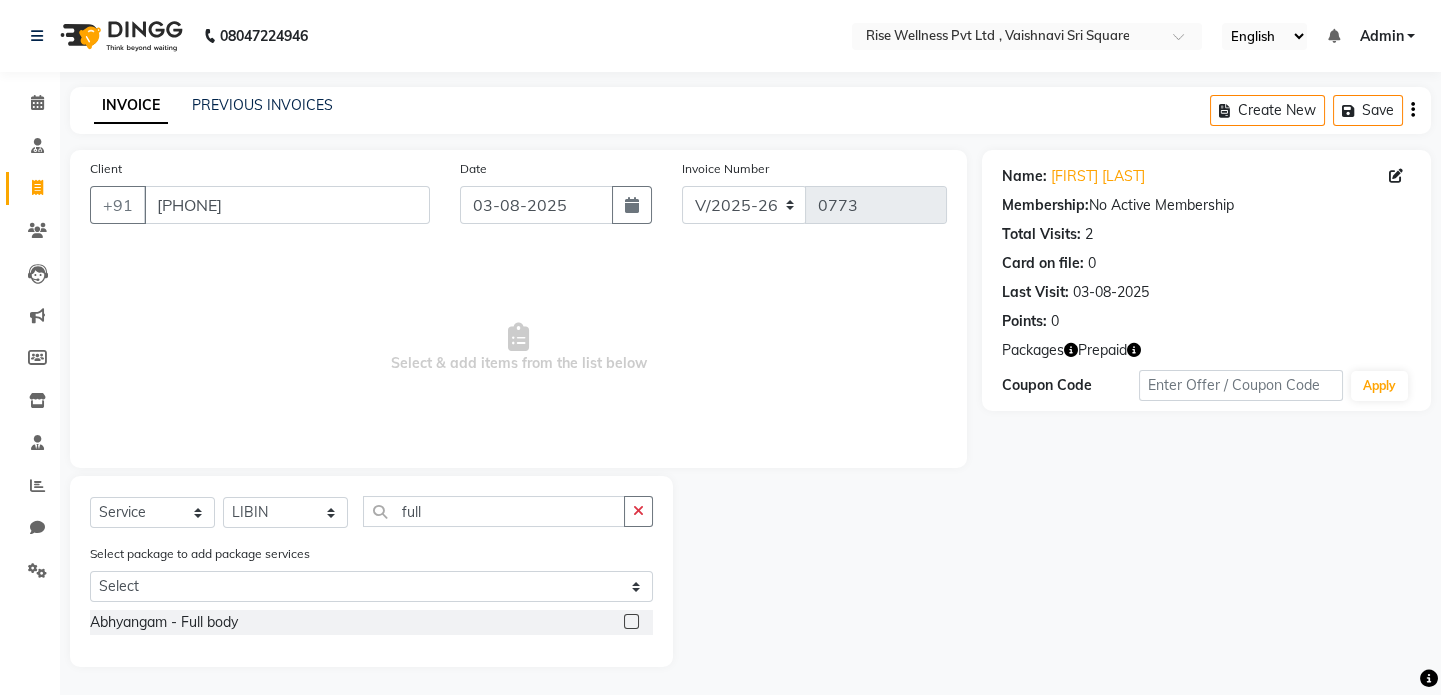 click 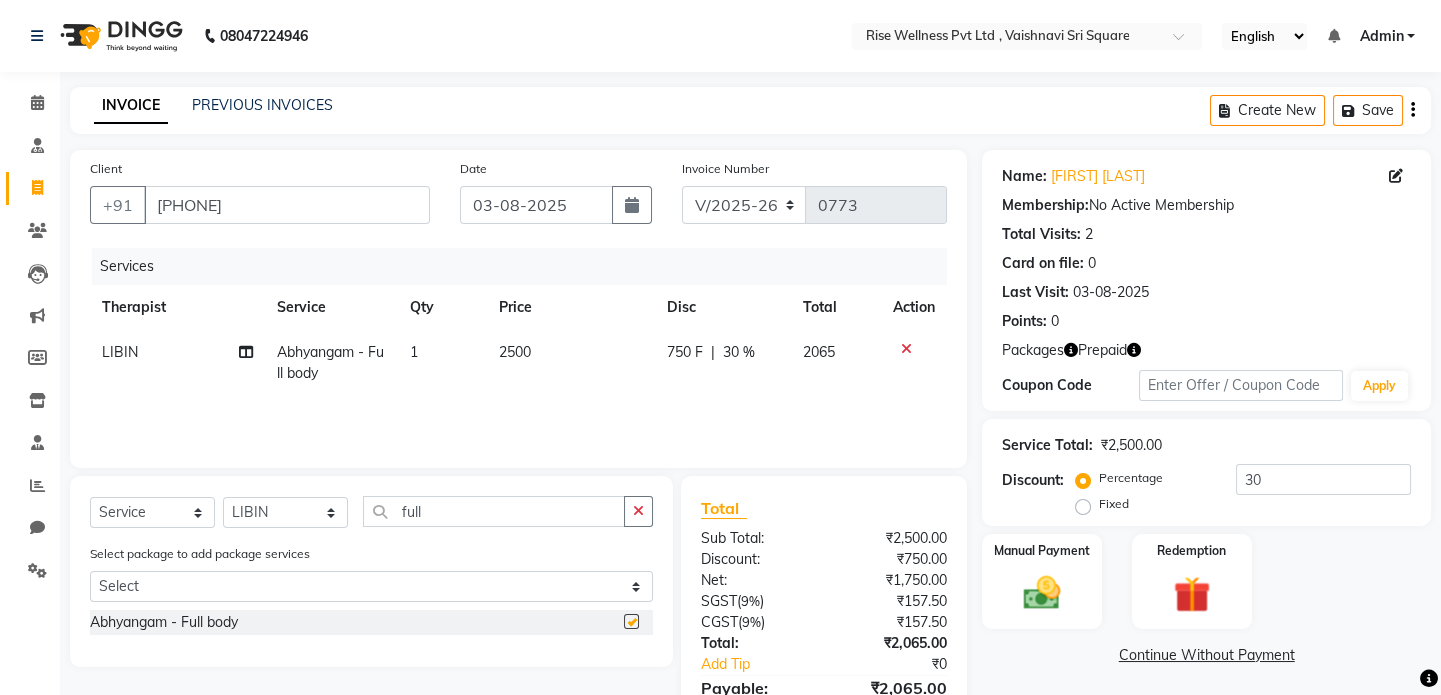 checkbox on "false" 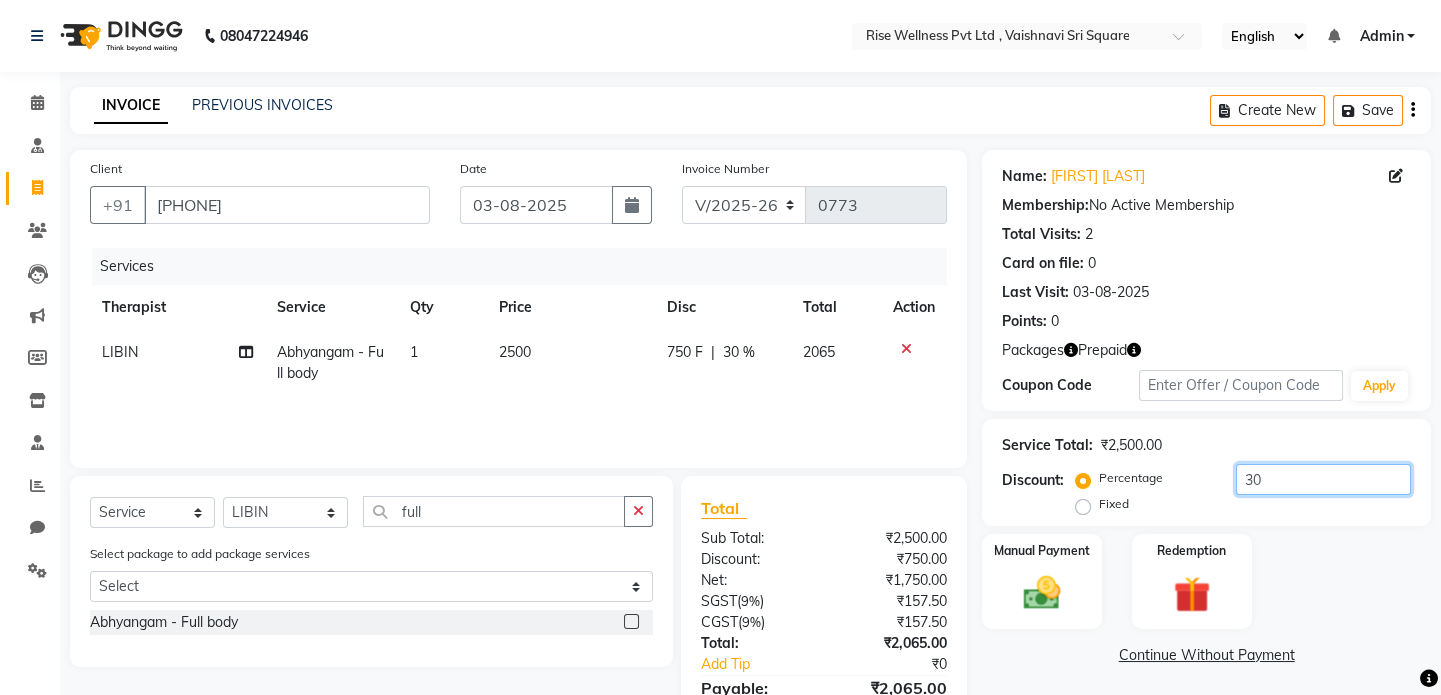 click on "30" 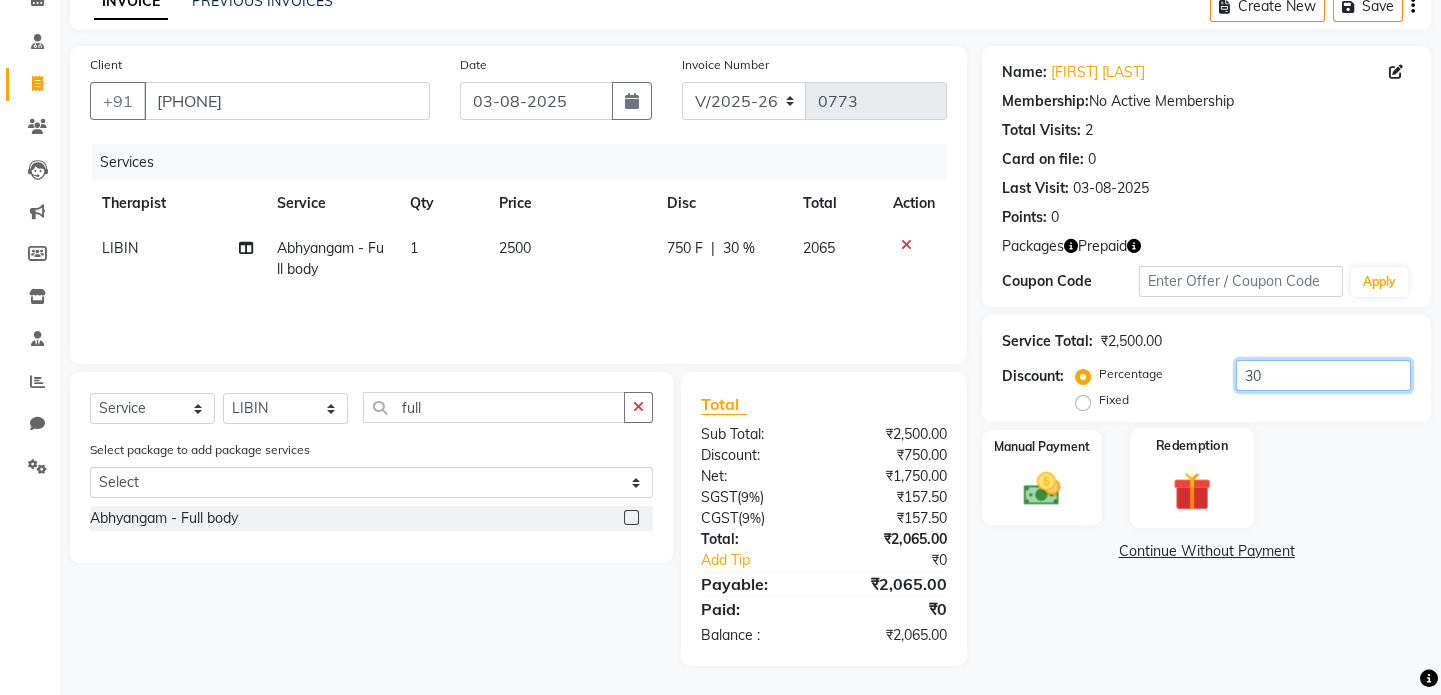 scroll, scrollTop: 105, scrollLeft: 0, axis: vertical 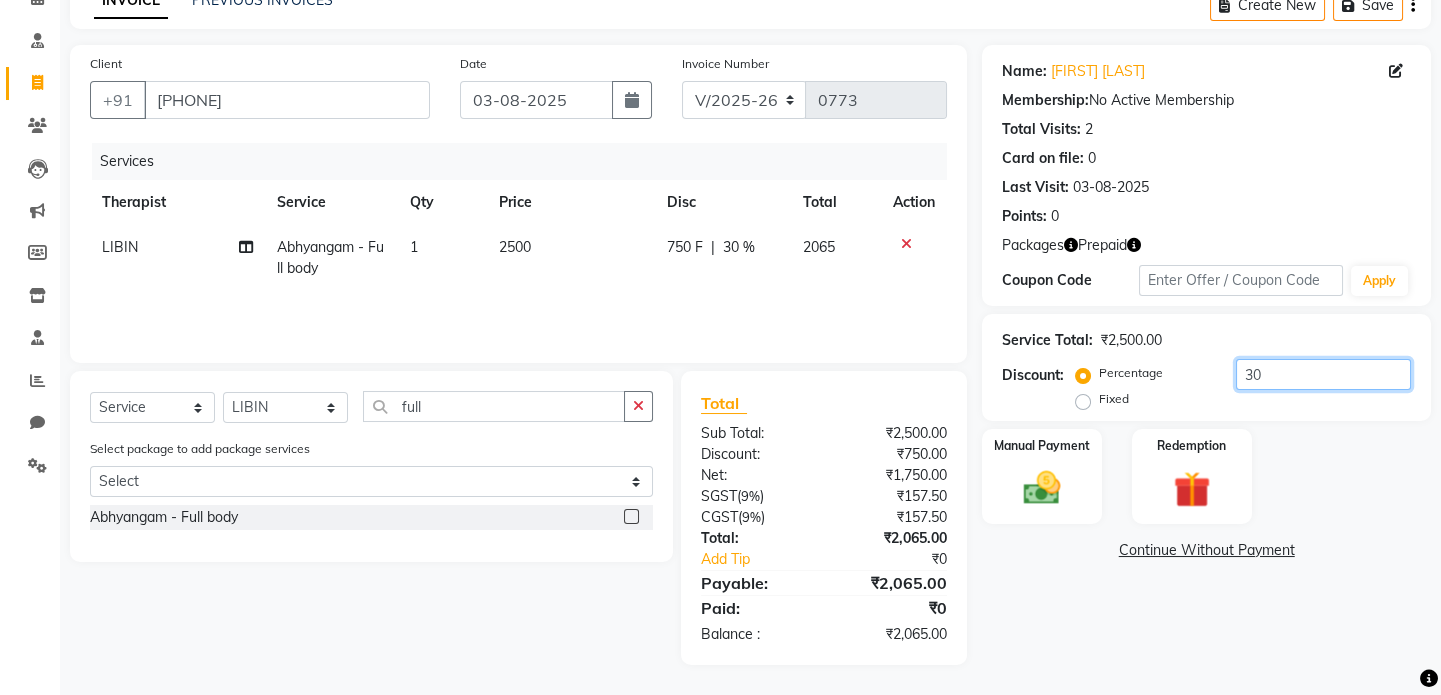 click on "30" 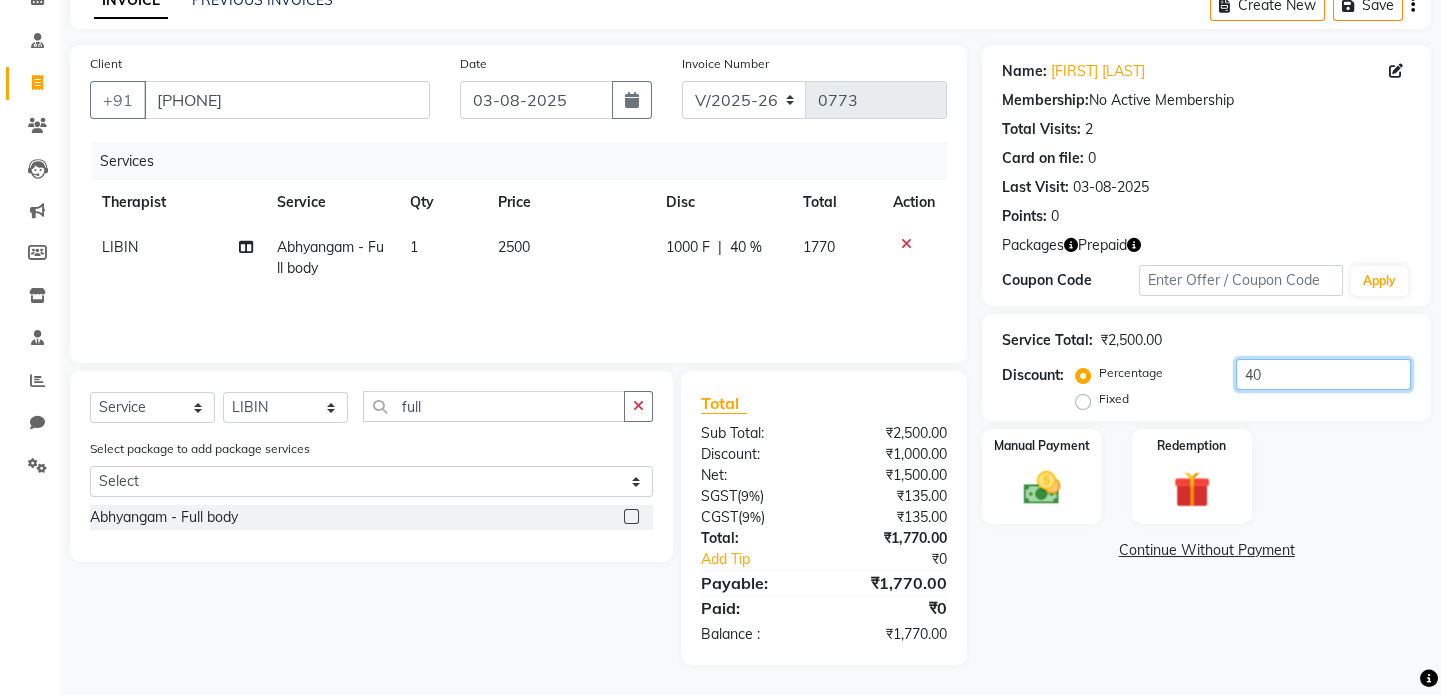 type on "4" 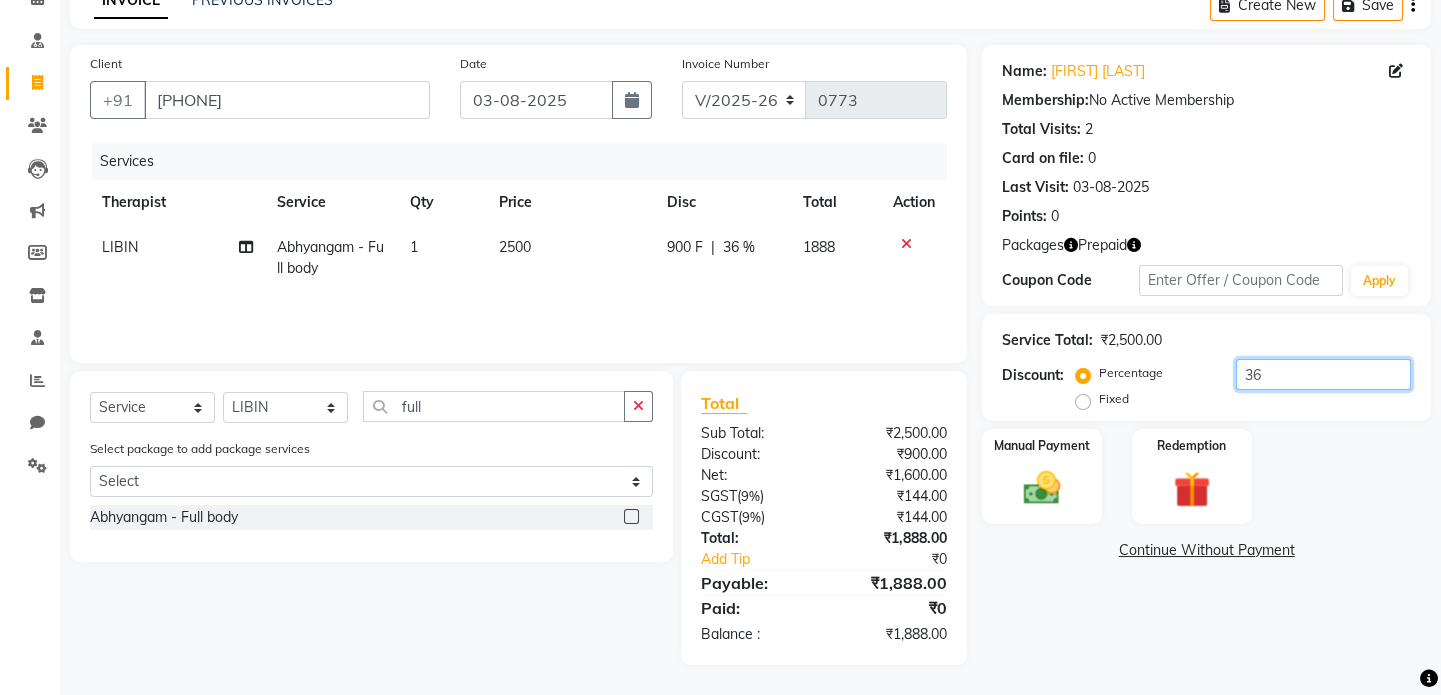 type on "36" 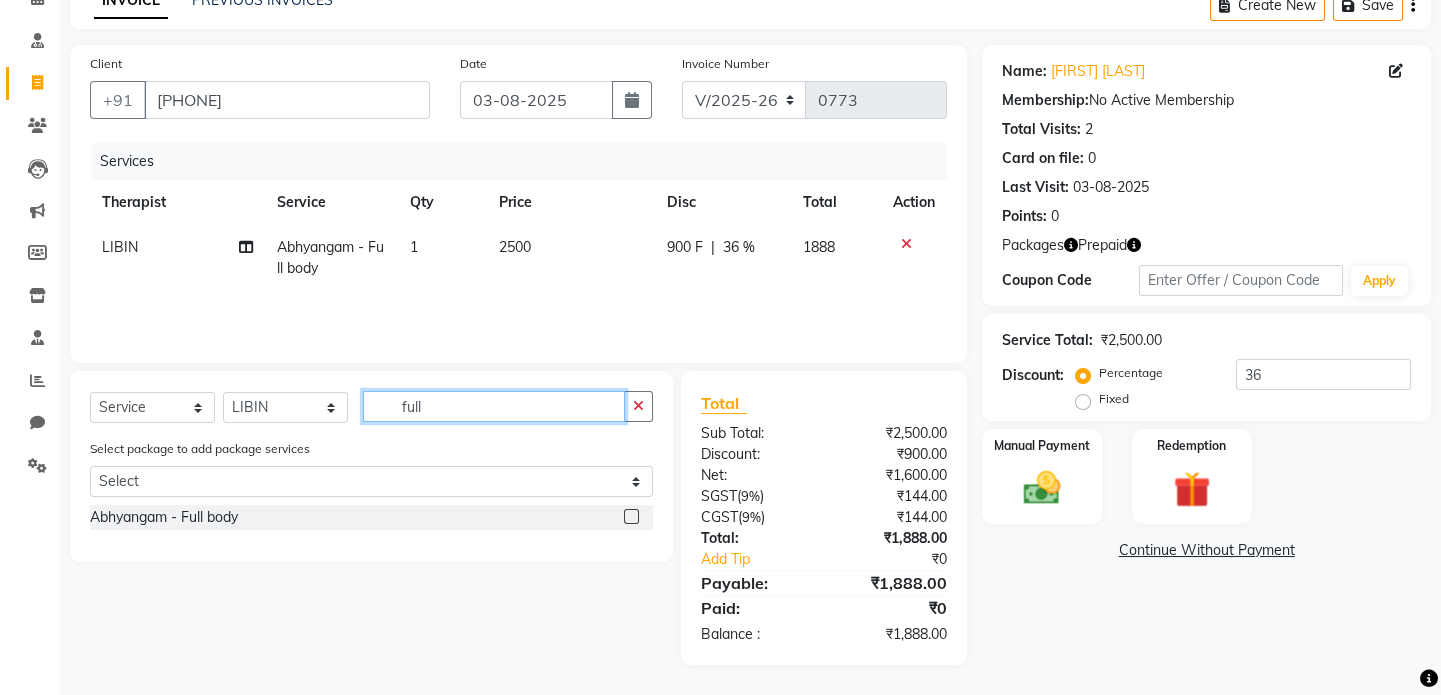 click on "full" 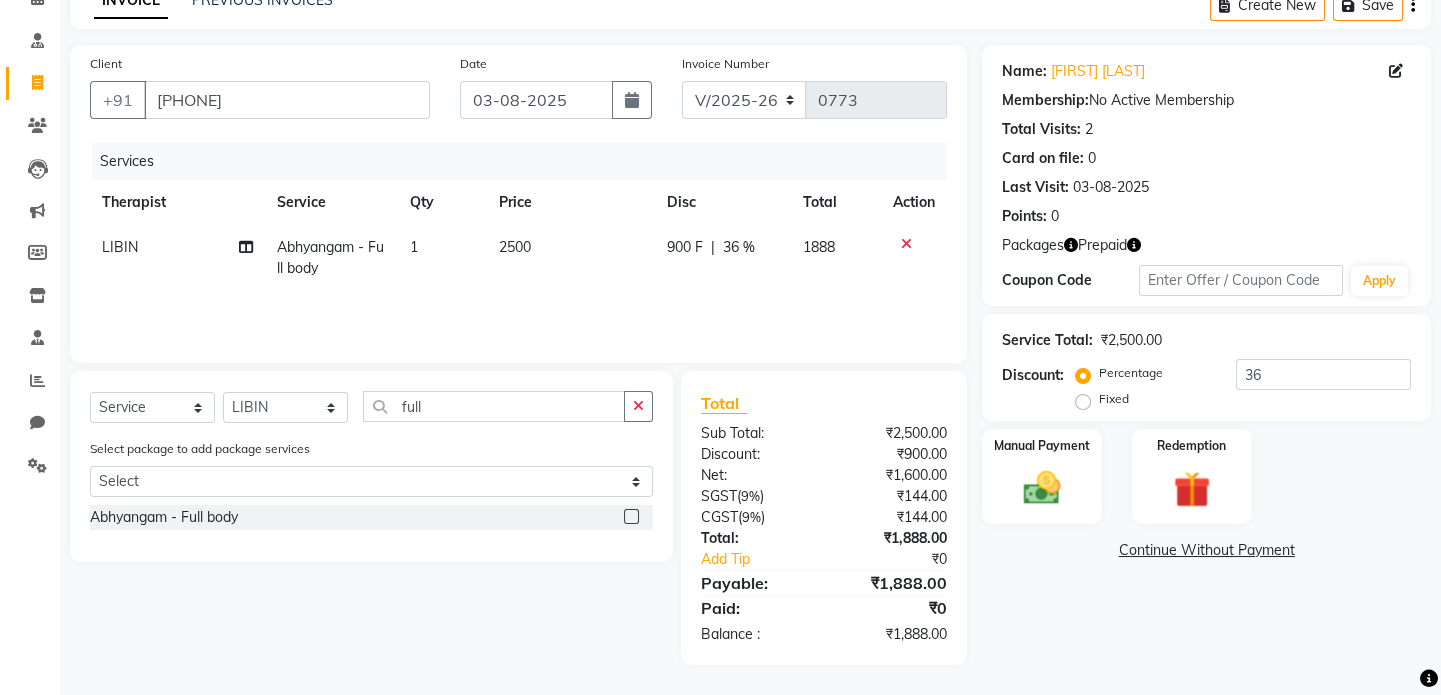 click 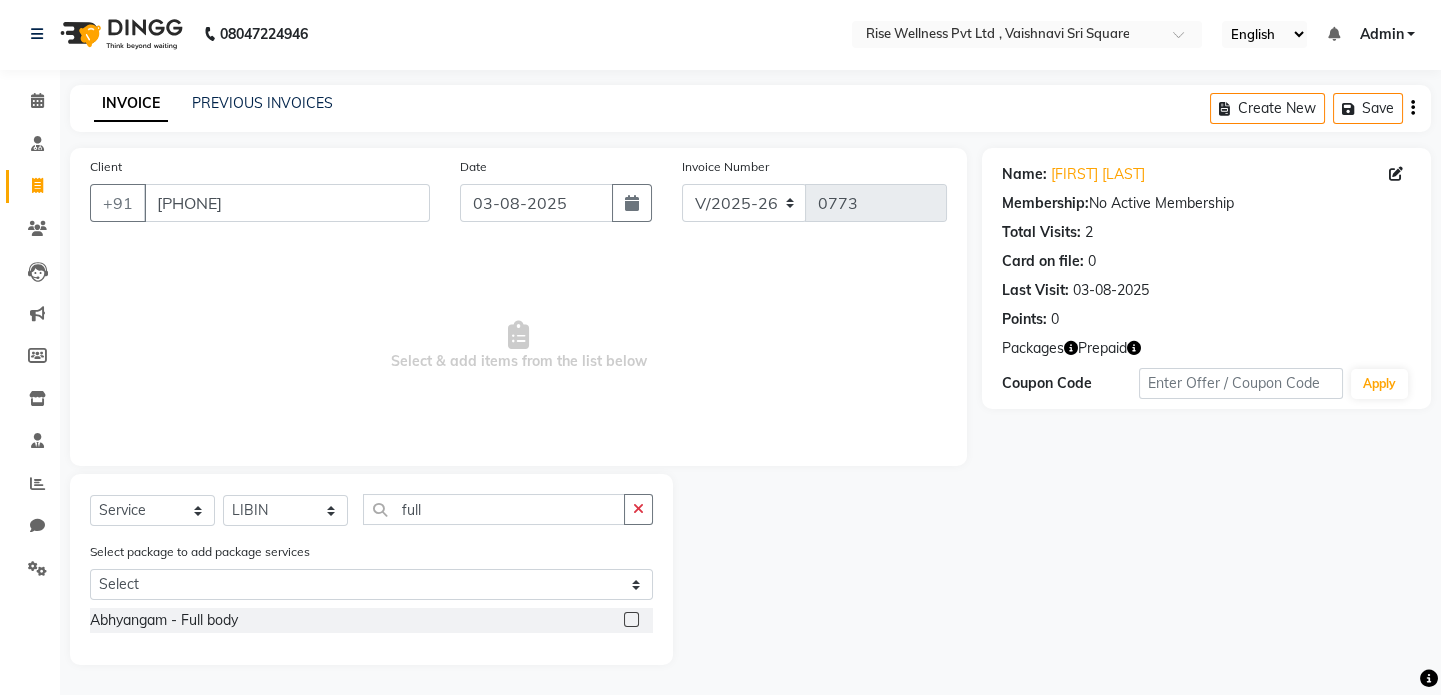 scroll, scrollTop: 2, scrollLeft: 0, axis: vertical 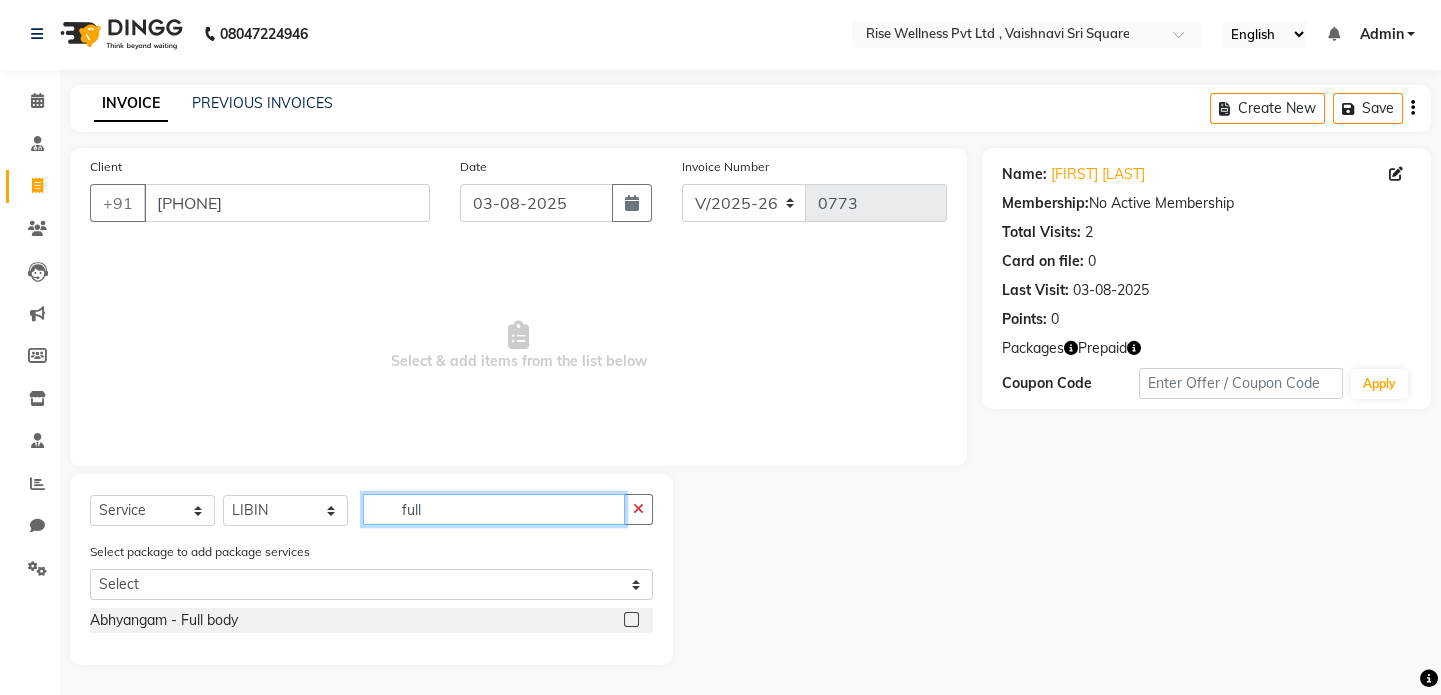 click on "full" 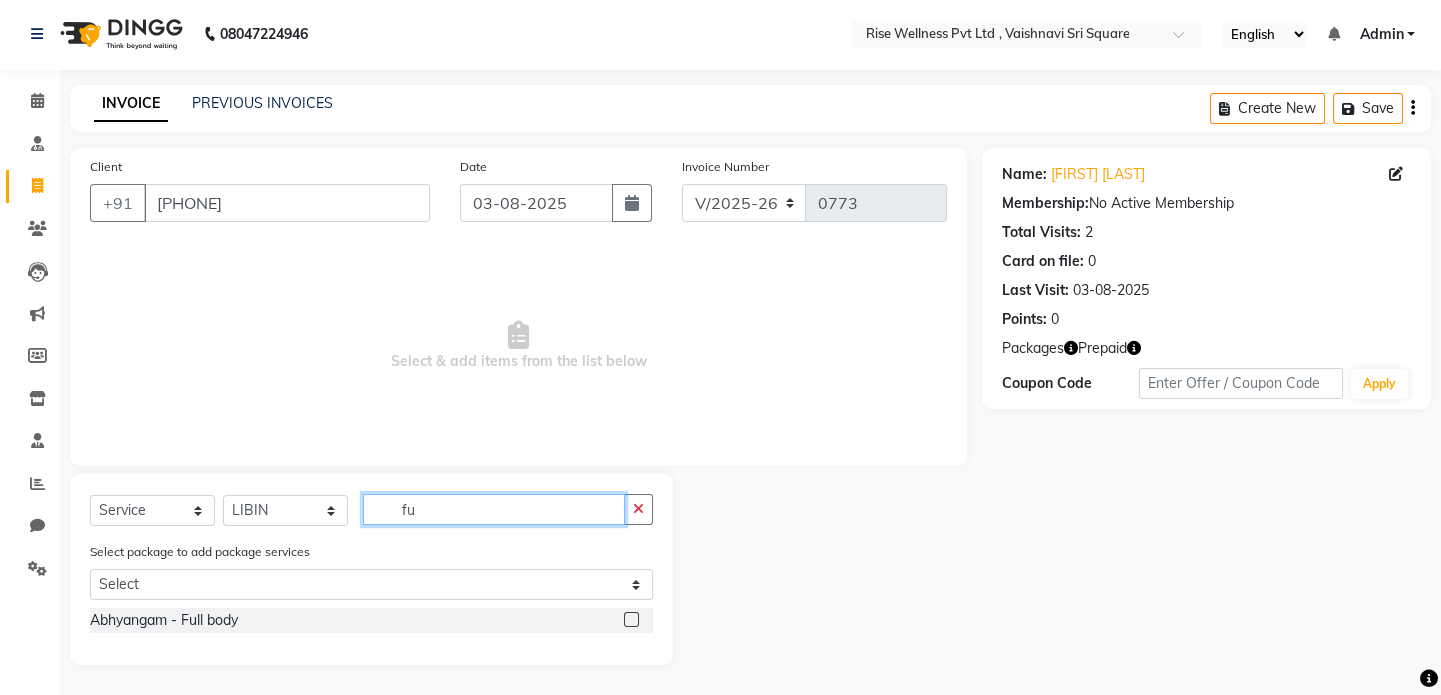 type on "f" 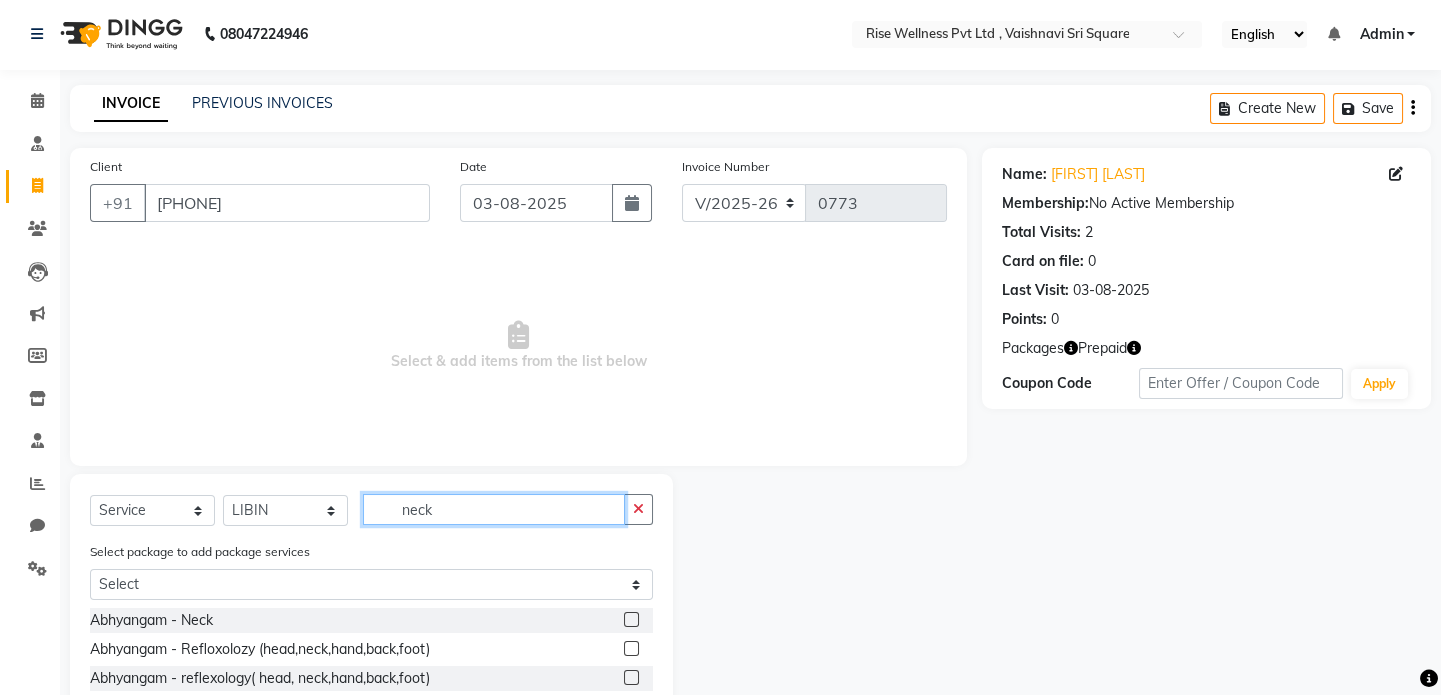 type on "neck" 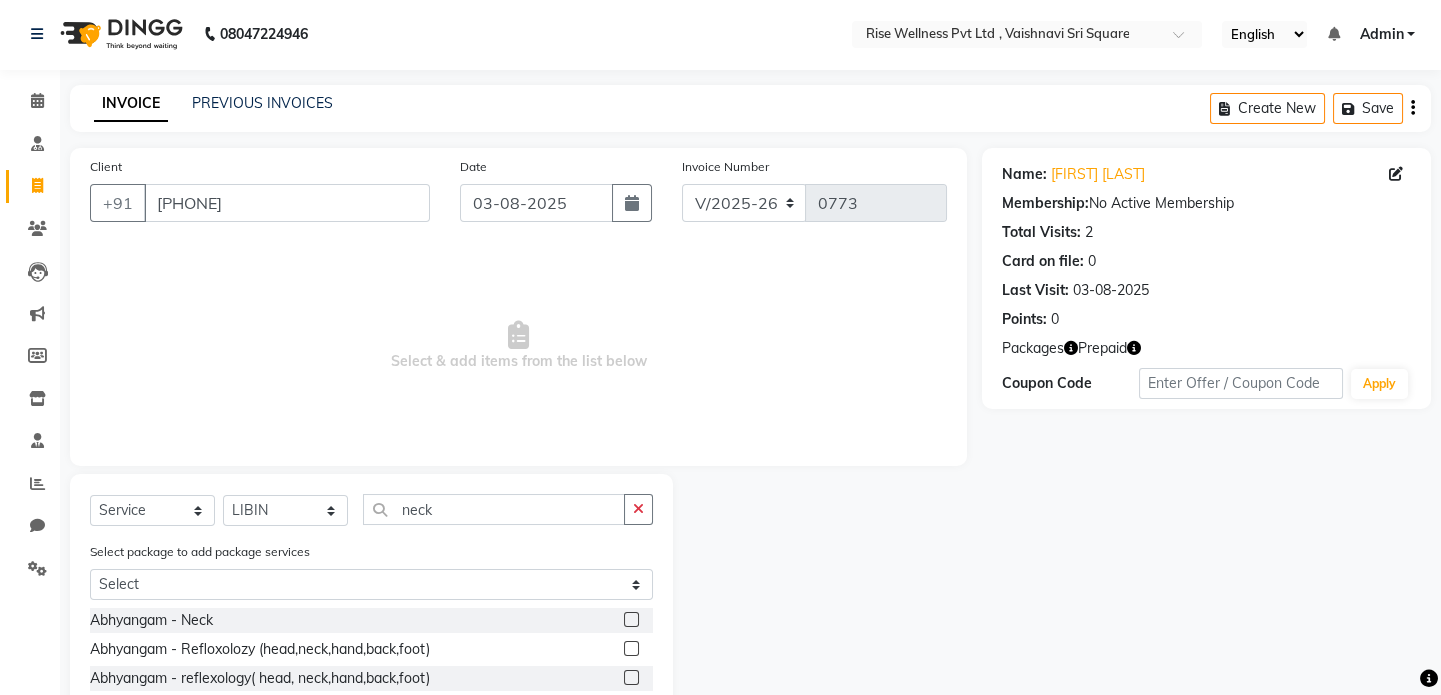 click 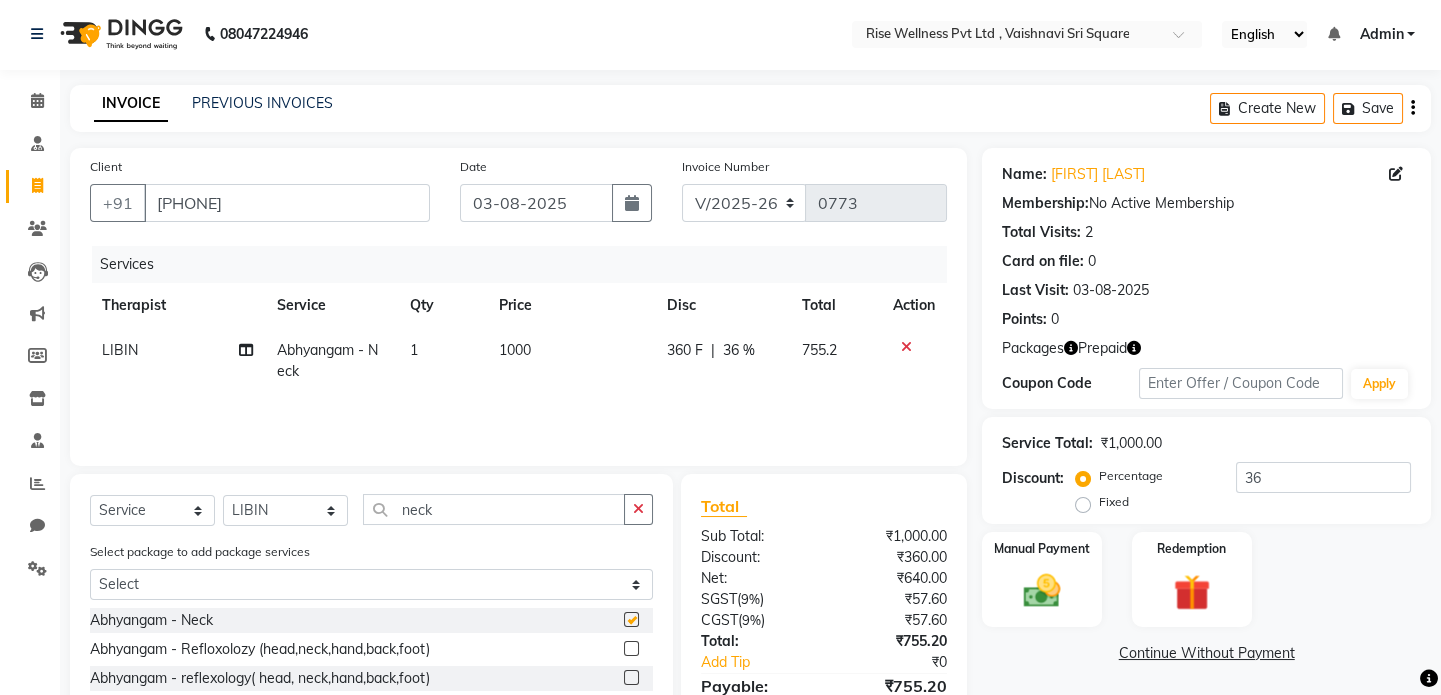 checkbox on "false" 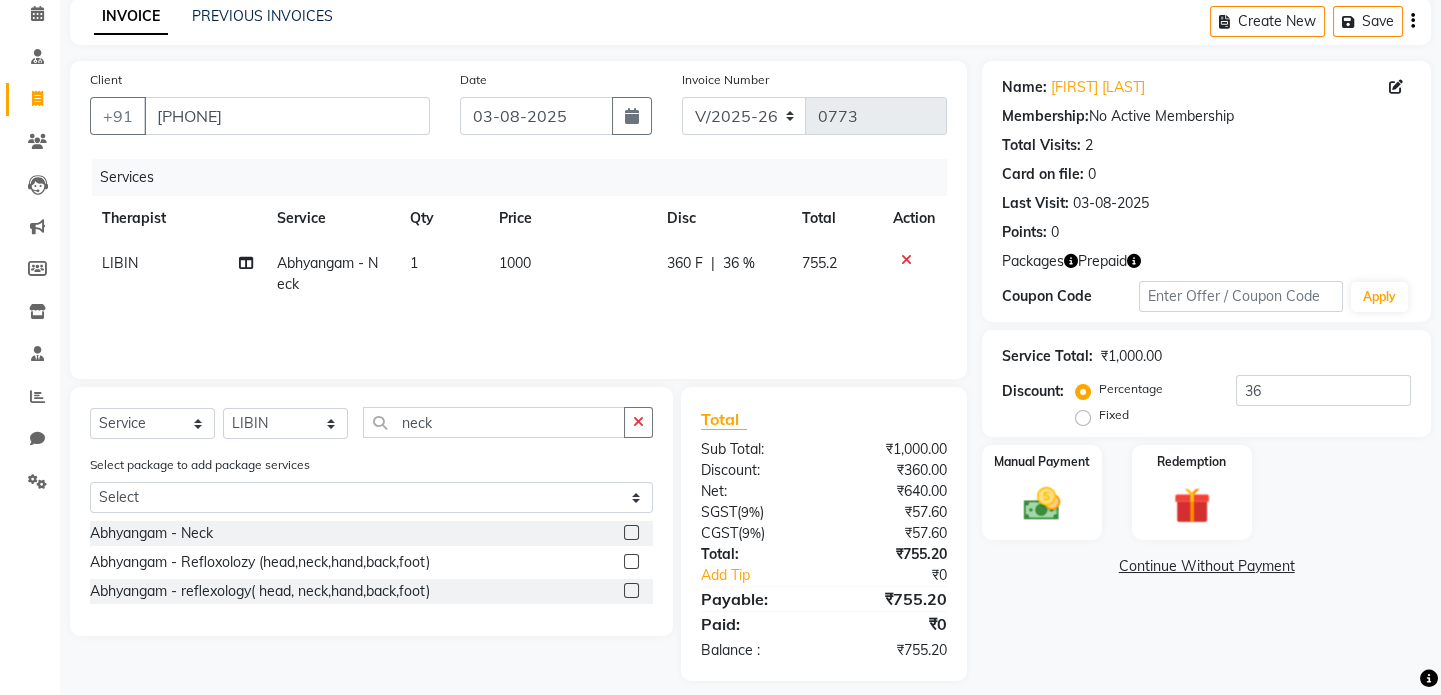 scroll, scrollTop: 105, scrollLeft: 0, axis: vertical 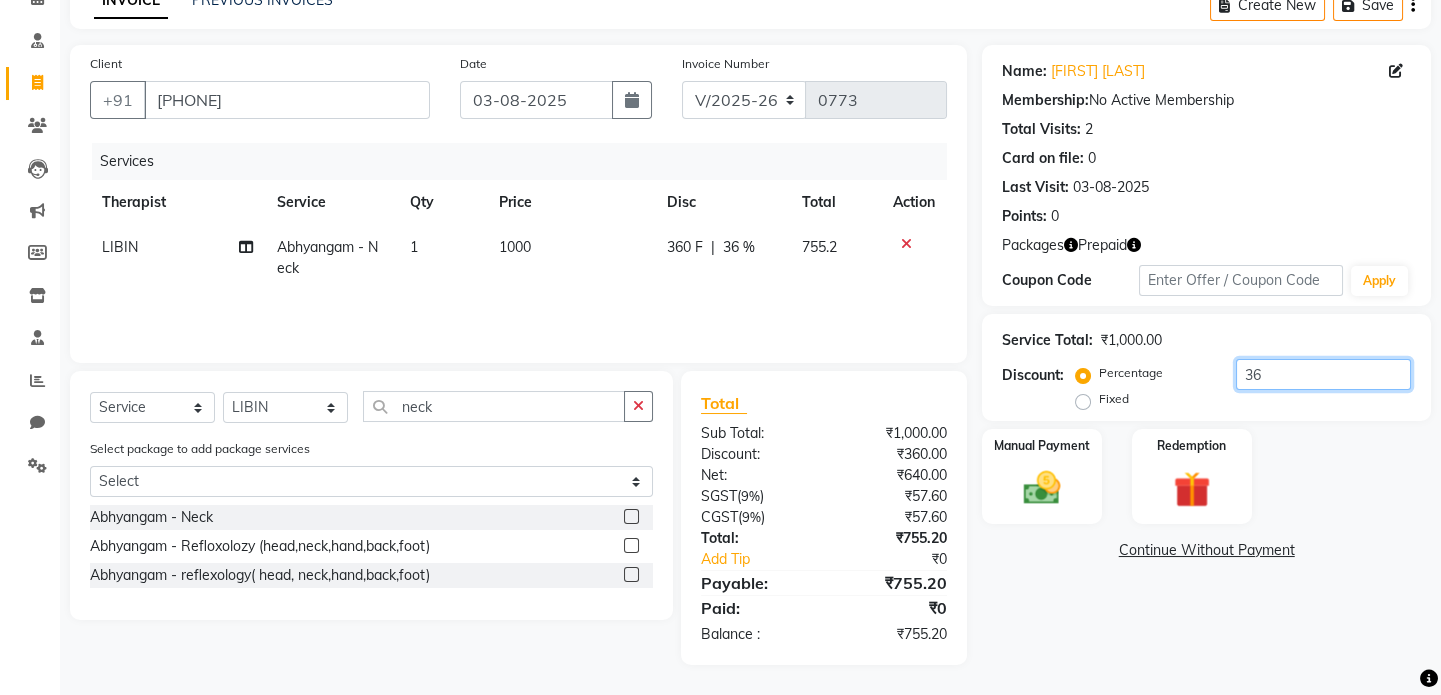 click on "36" 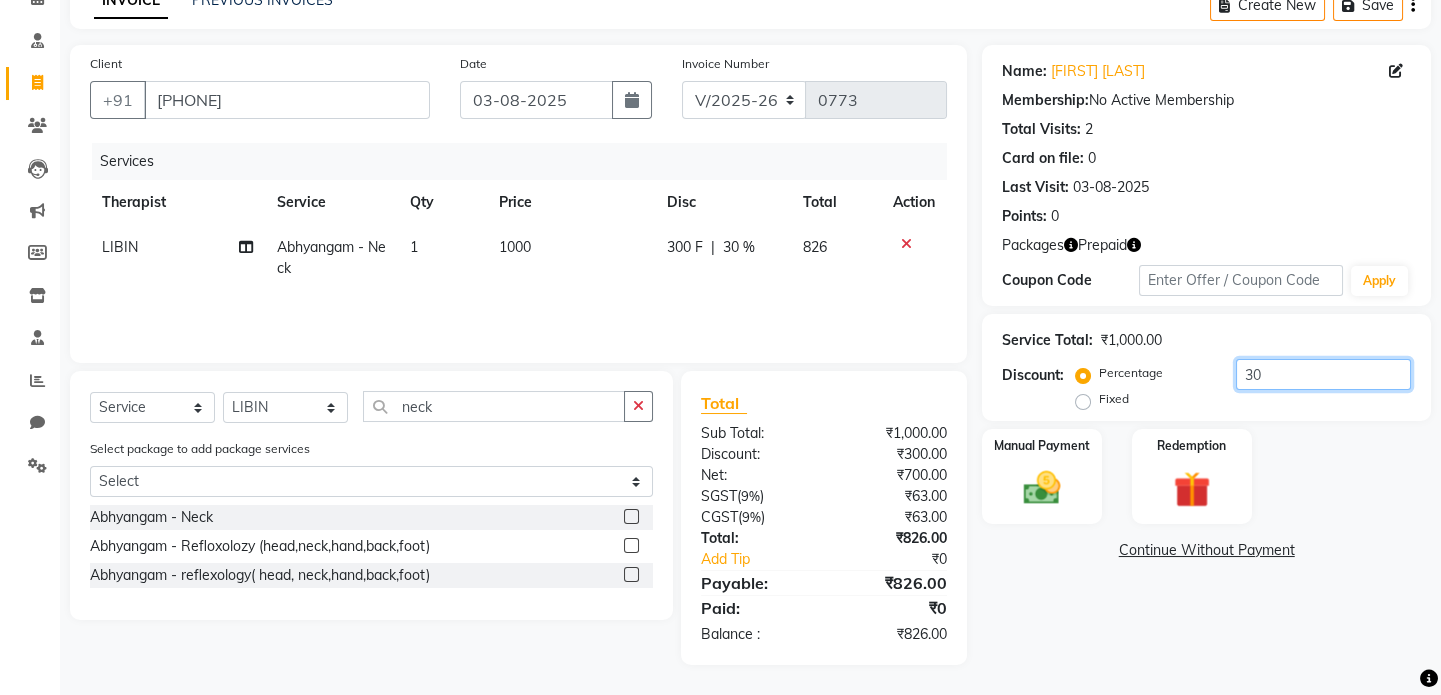 type on "30" 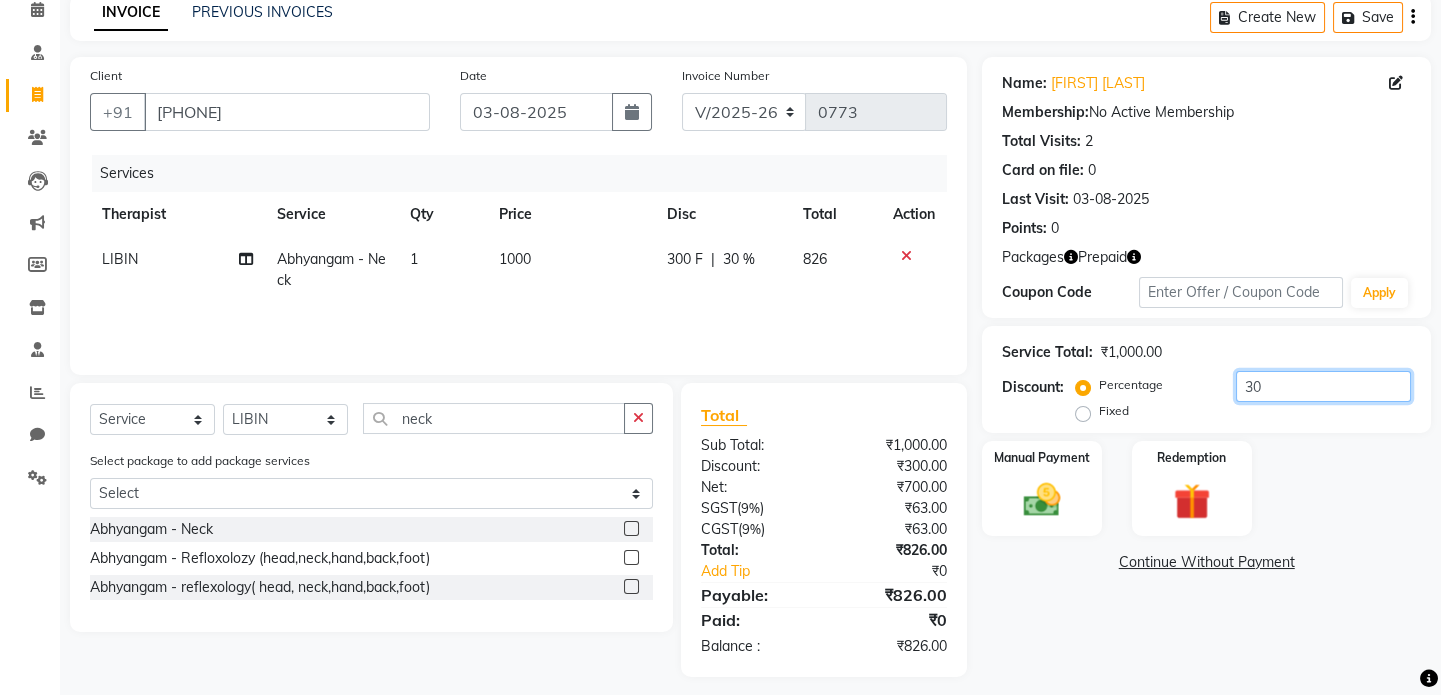 scroll, scrollTop: 0, scrollLeft: 0, axis: both 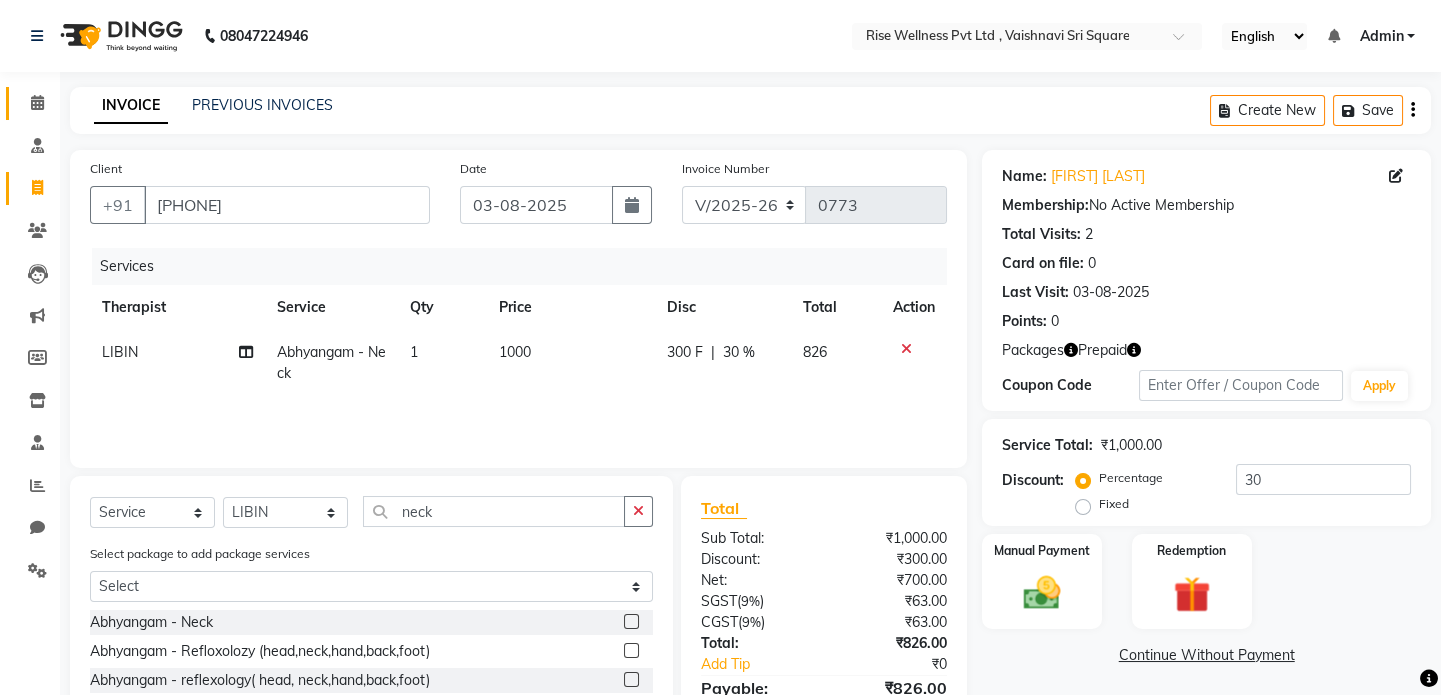 click 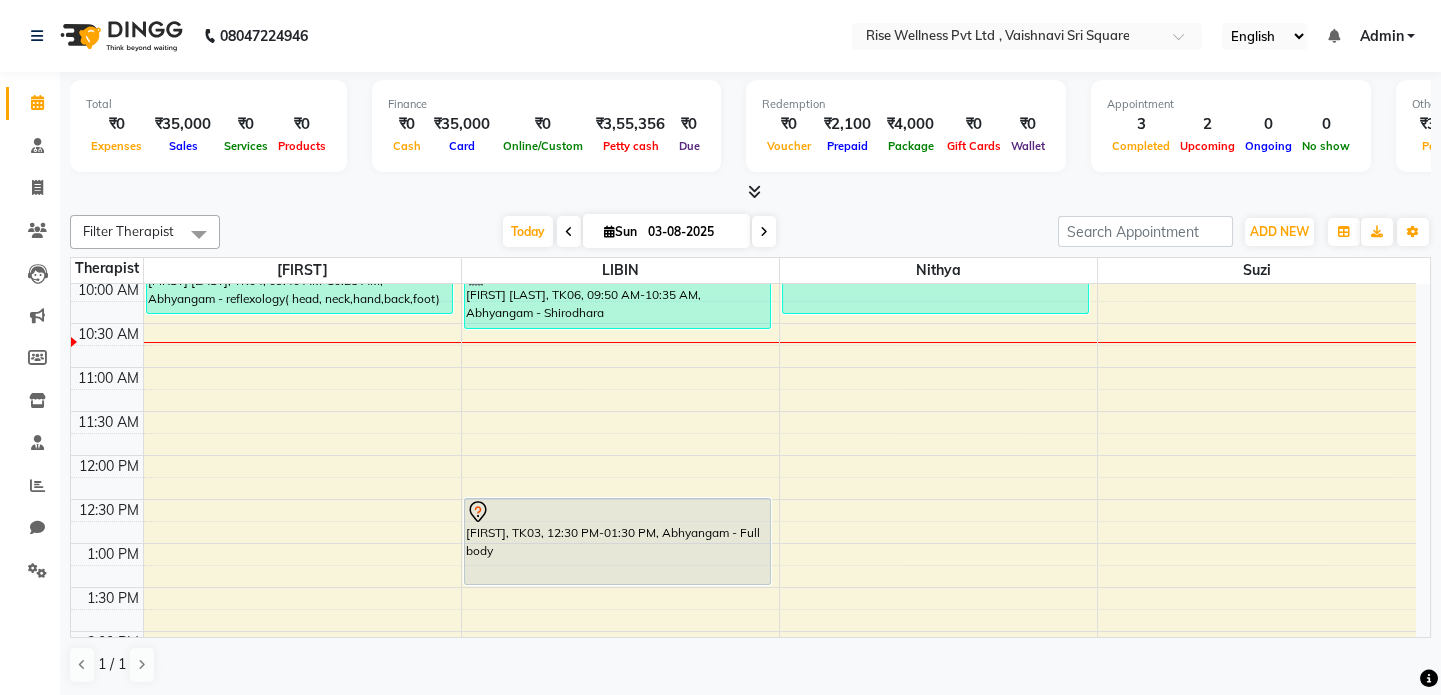 scroll, scrollTop: 181, scrollLeft: 0, axis: vertical 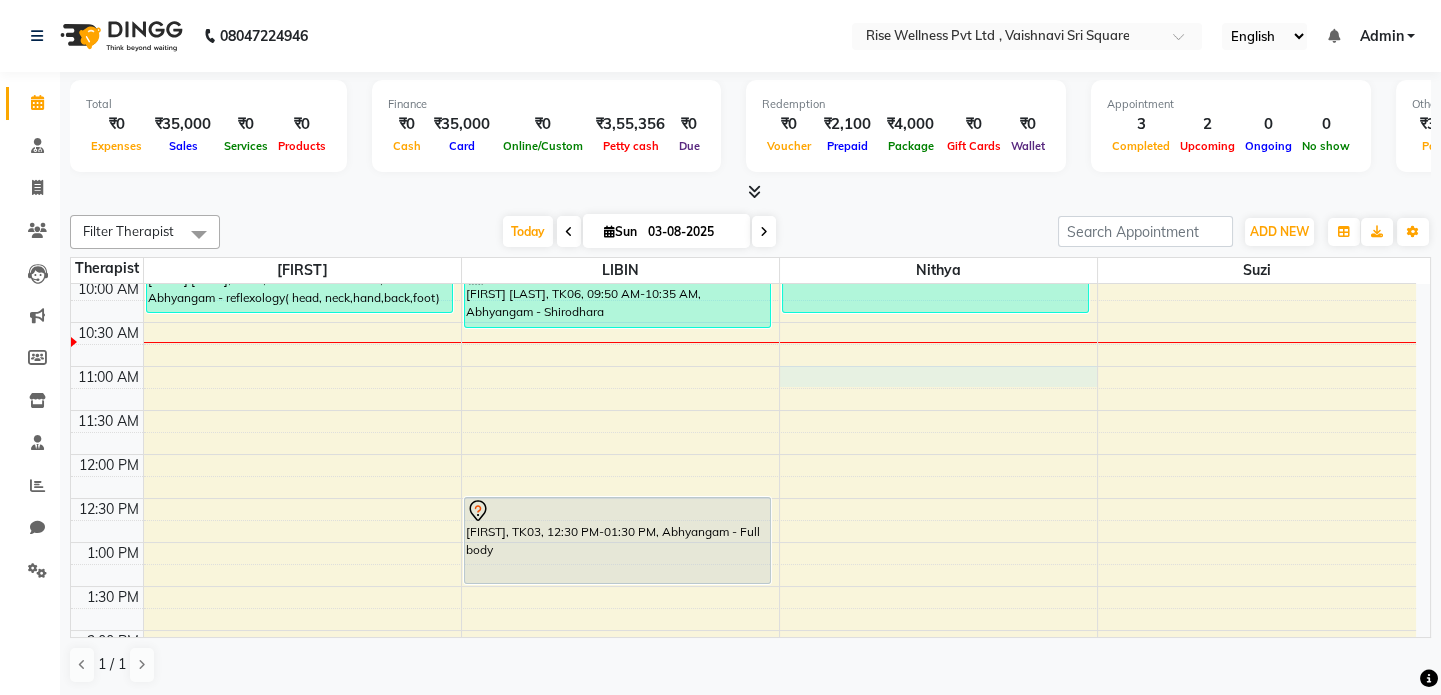 click on "8:00 AM 8:30 AM 9:00 AM 9:30 AM 10:00 AM 10:30 AM 11:00 AM 11:30 AM 12:00 PM 12:30 PM 1:00 PM 1:30 PM 2:00 PM 2:30 PM 3:00 PM 3:30 PM 4:00 PM 4:30 PM 5:00 PM 5:30 PM 6:00 PM 6:30 PM 7:00 PM 7:30 PM 8:00 PM 8:30 PM     [FIRST] [LAST], TK04, 09:40 AM-10:25 AM, Abhyangam - reflexology( head, neck,hand,back,foot)             [FIRST] [LAST], TK01, 04:00 PM-05:40 PM, Therapies - Pain management     [FIRST] [LAST], TK06, 09:50 AM-10:35 AM, Abhyangam - Shirodhara             [FIRST] [LAST], TK03, 12:30 PM-01:30 PM, Abhyangam - Full body     [FIRST] [LAST], TK05, 08:45 AM-10:25 AM, Therapies - Pain management" at bounding box center (743, 674) 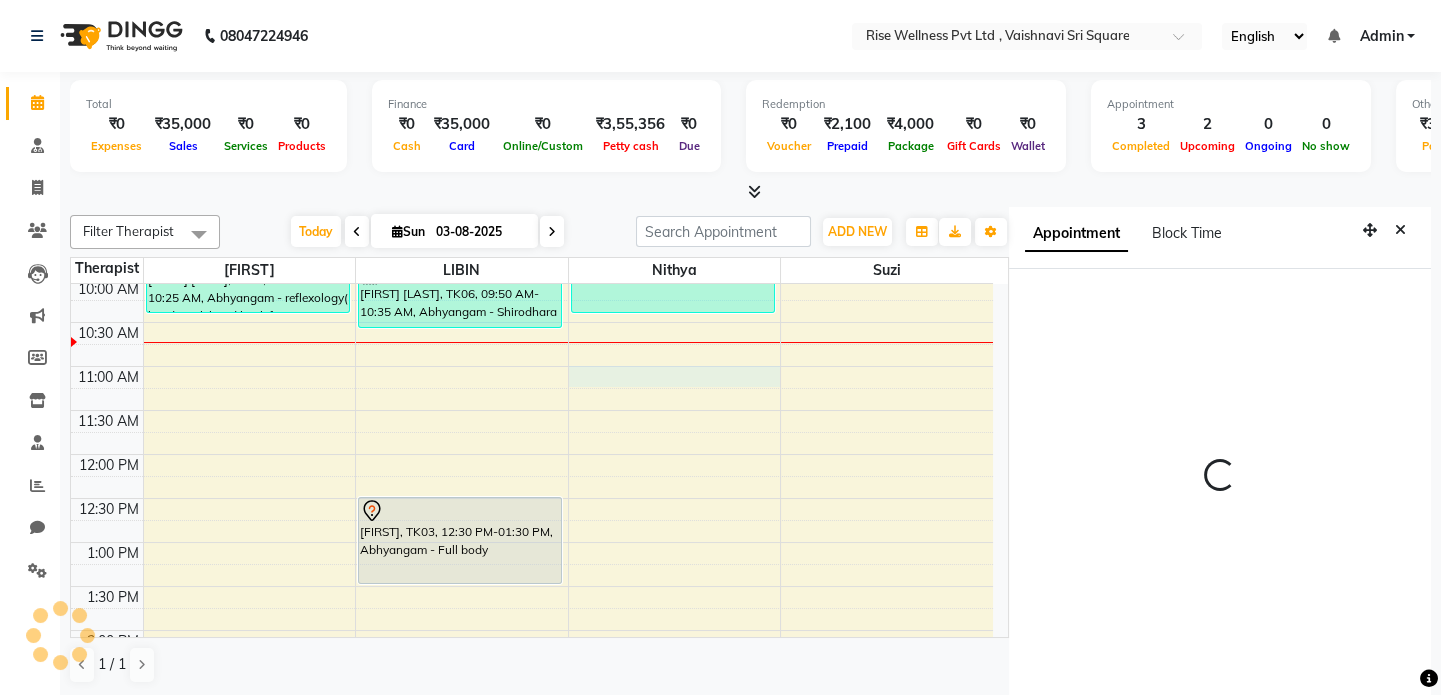 scroll, scrollTop: 8, scrollLeft: 0, axis: vertical 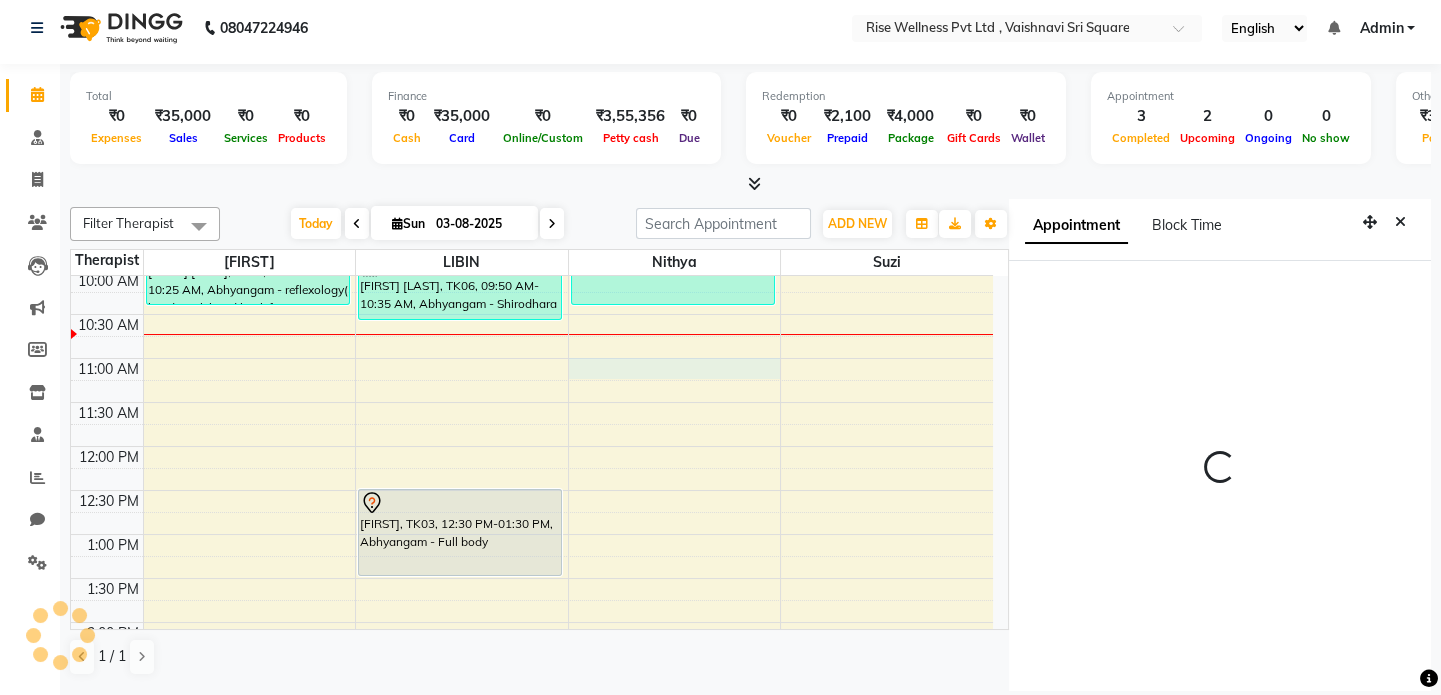 select on "660" 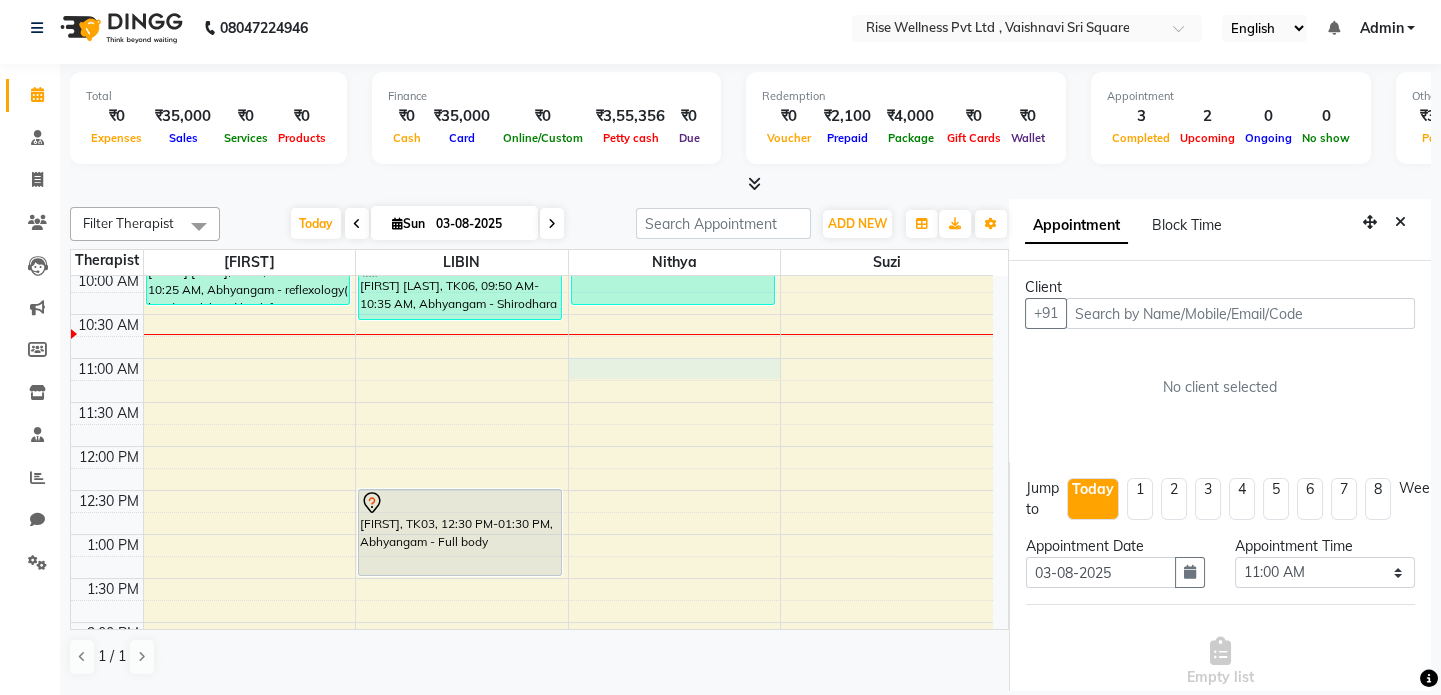 click on "8:00 AM 8:30 AM 9:00 AM 9:30 AM 10:00 AM 10:30 AM 11:00 AM 11:30 AM 12:00 PM 12:30 PM 1:00 PM 1:30 PM 2:00 PM 2:30 PM 3:00 PM 3:30 PM 4:00 PM 4:30 PM 5:00 PM 5:30 PM 6:00 PM 6:30 PM 7:00 PM 7:30 PM 8:00 PM 8:30 PM     [FIRST] [LAST], TK04, 09:40 AM-10:25 AM, Abhyangam - reflexology( head, neck,hand,back,foot)             [FIRST] [LAST], TK01, 04:00 PM-05:40 PM, Therapies - Pain management     [FIRST] [LAST], TK06, 09:50 AM-10:35 AM, Abhyangam - Shirodhara             [FIRST] [LAST], TK03, 12:30 PM-01:30 PM, Abhyangam - Full body     [FIRST] [LAST], TK05, 08:45 AM-10:25 AM, Therapies - Pain management" at bounding box center [532, 666] 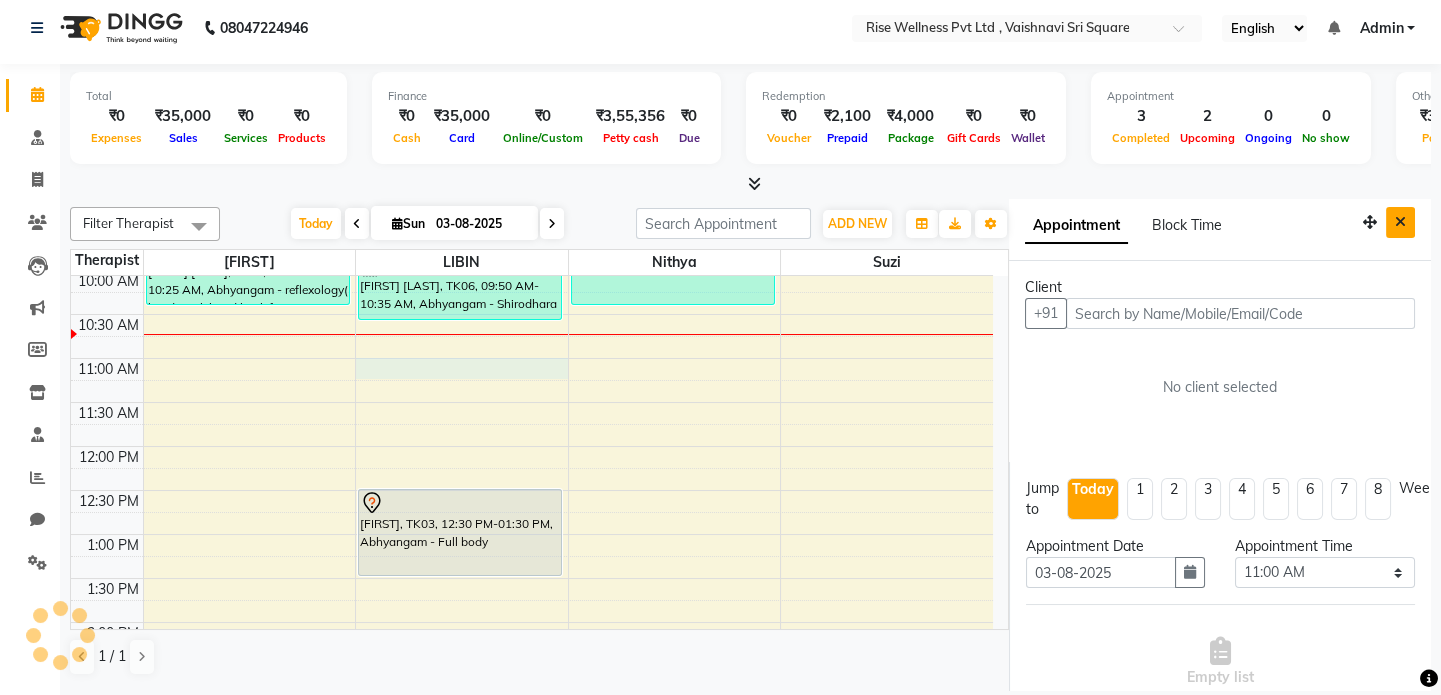 click at bounding box center [1400, 222] 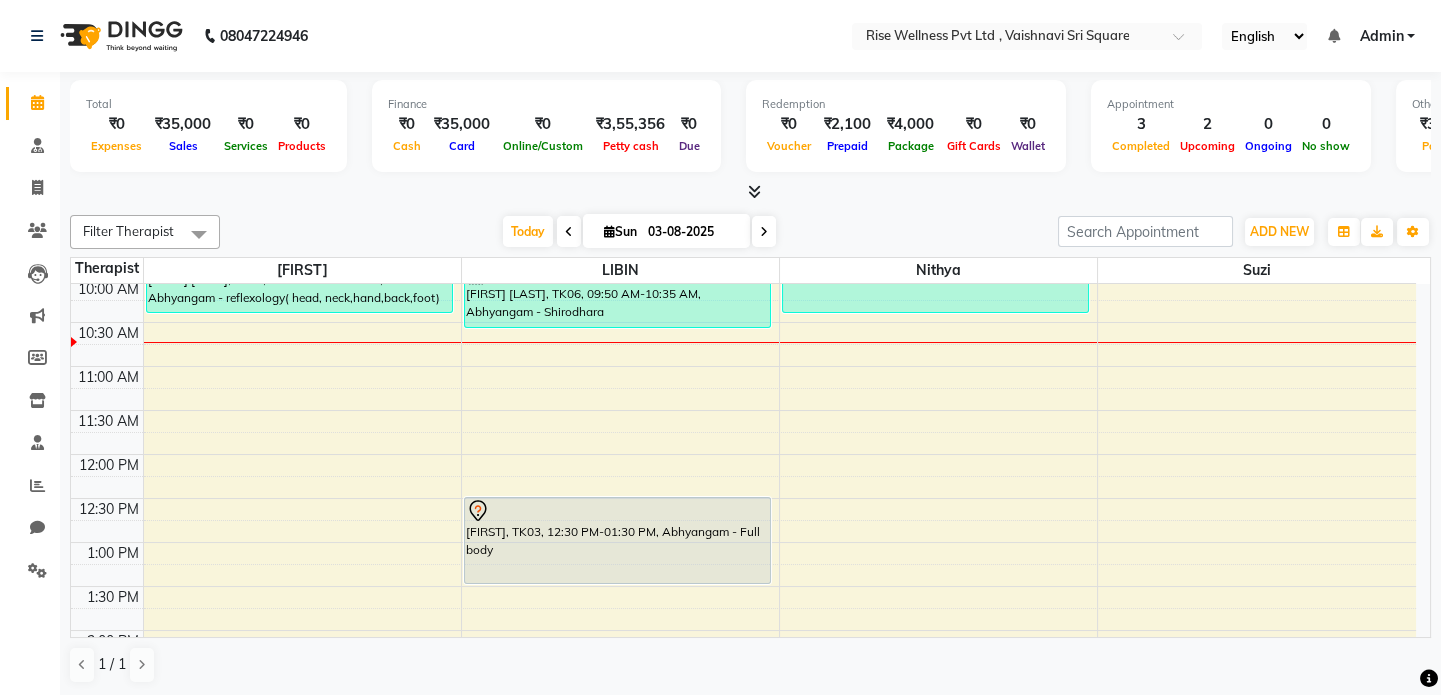 click on "8:00 AM 8:30 AM 9:00 AM 9:30 AM 10:00 AM 10:30 AM 11:00 AM 11:30 AM 12:00 PM 12:30 PM 1:00 PM 1:30 PM 2:00 PM 2:30 PM 3:00 PM 3:30 PM 4:00 PM 4:30 PM 5:00 PM 5:30 PM 6:00 PM 6:30 PM 7:00 PM 7:30 PM 8:00 PM 8:30 PM     [FIRST] [LAST], TK04, 09:40 AM-10:25 AM, Abhyangam - reflexology( head, neck,hand,back,foot)             [FIRST] [LAST], TK01, 04:00 PM-05:40 PM, Therapies - Pain management     [FIRST] [LAST], TK06, 09:50 AM-10:35 AM, Abhyangam - Shirodhara             [FIRST] [LAST], TK03, 12:30 PM-01:30 PM, Abhyangam - Full body     [FIRST] [LAST], TK05, 08:45 AM-10:25 AM, Therapies - Pain management" at bounding box center [743, 674] 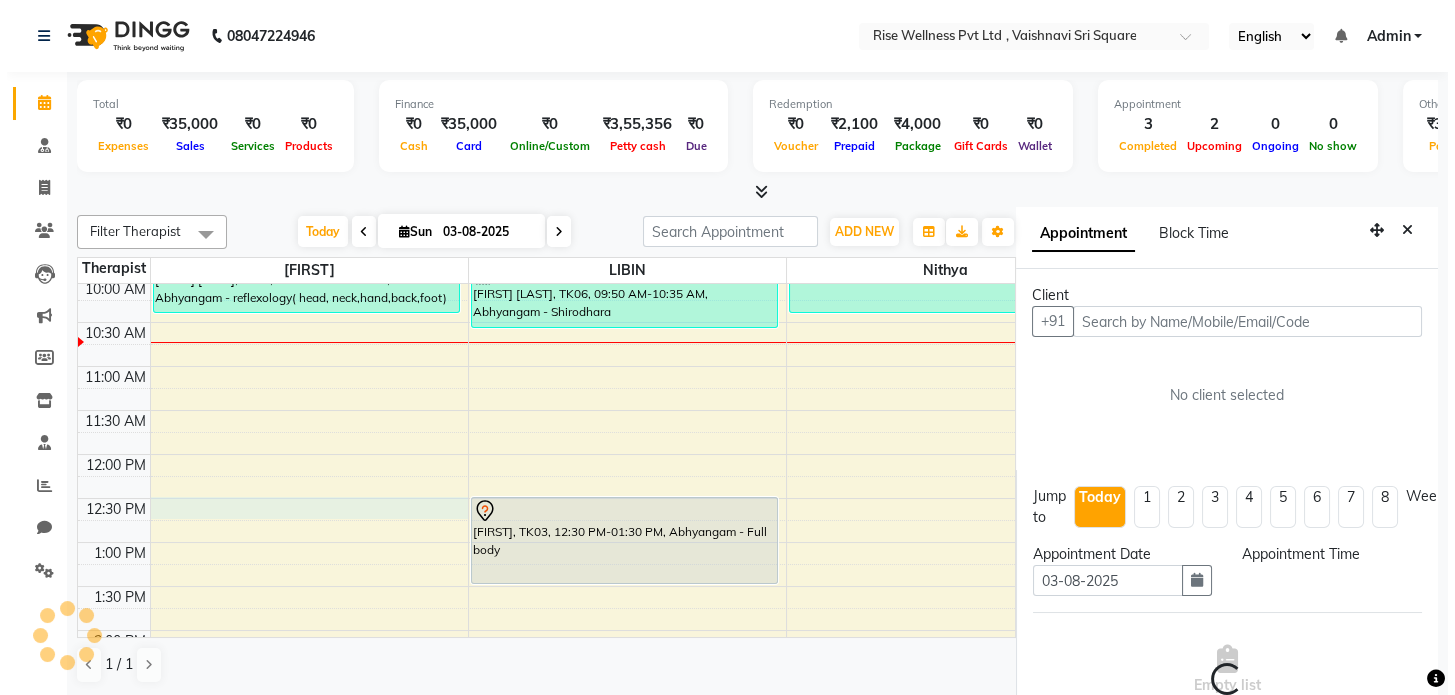 scroll, scrollTop: 8, scrollLeft: 0, axis: vertical 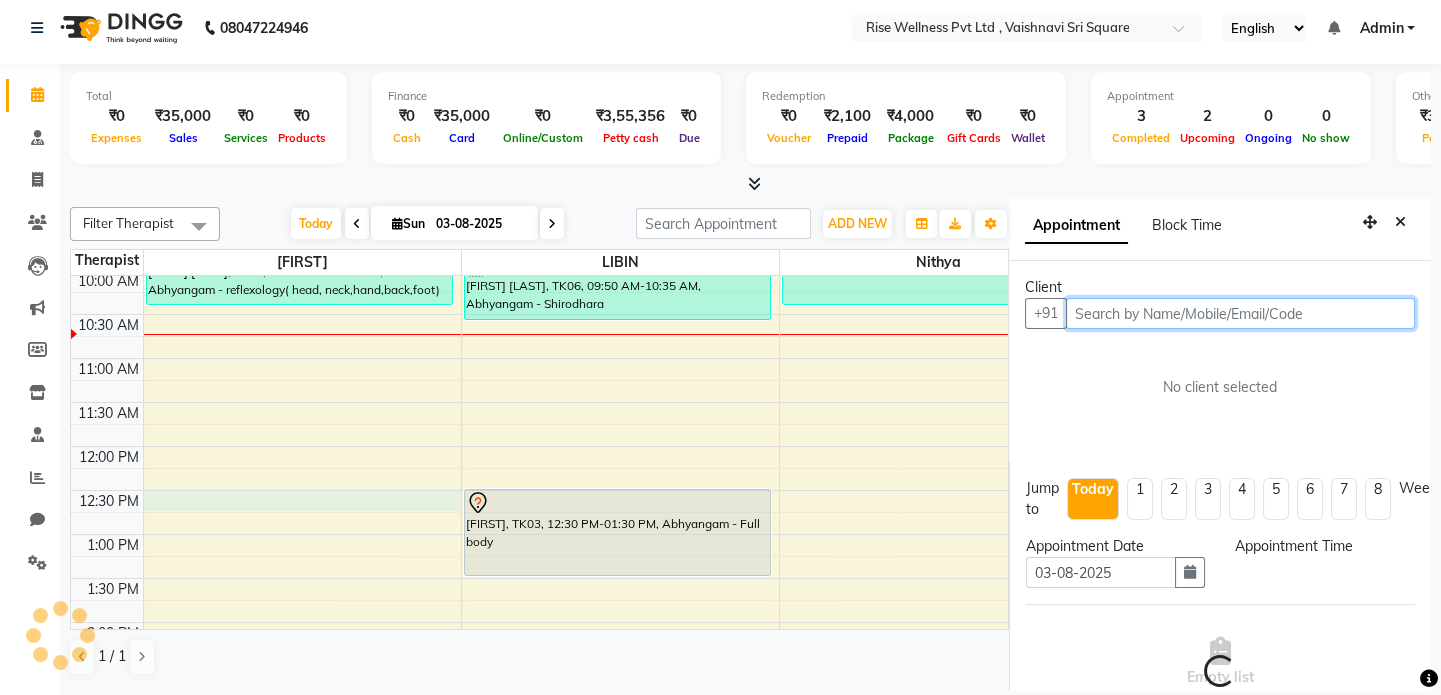 select on "750" 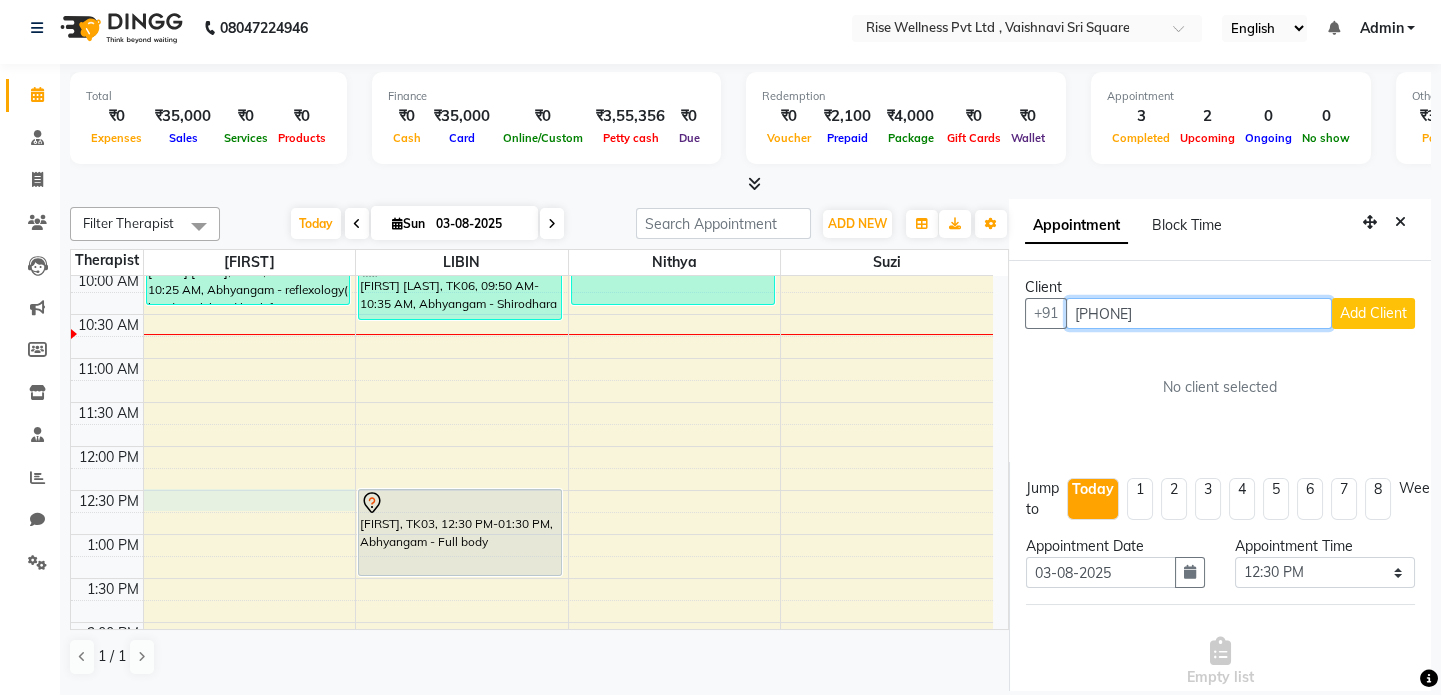type on "[PHONE]" 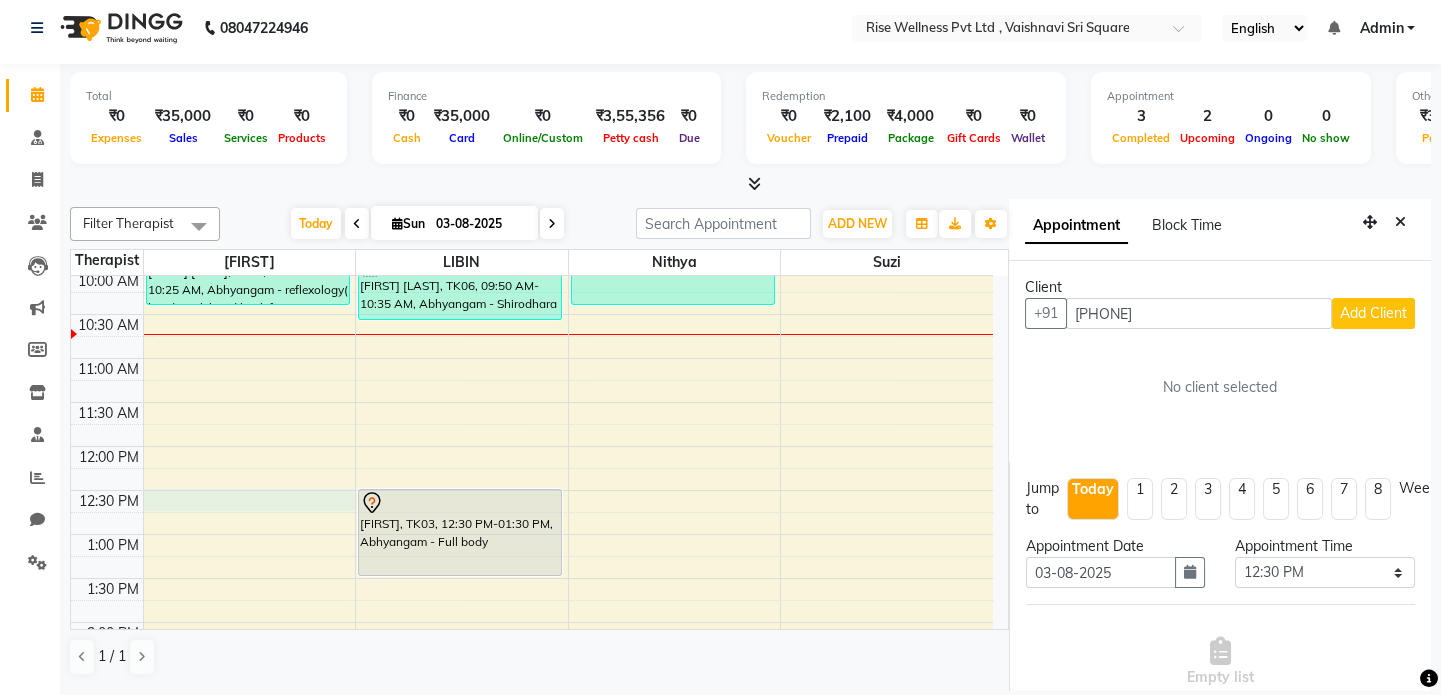 click on "Add Client" at bounding box center [1373, 313] 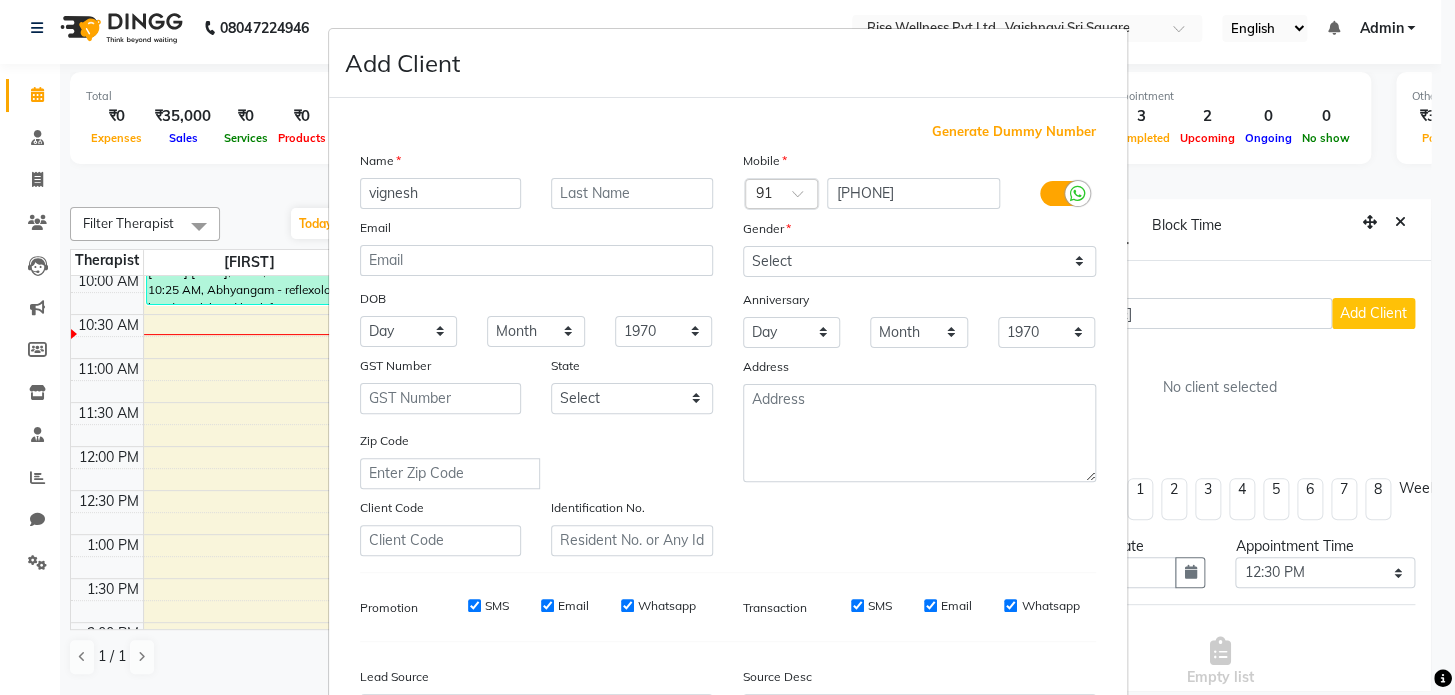 type on "vignesh" 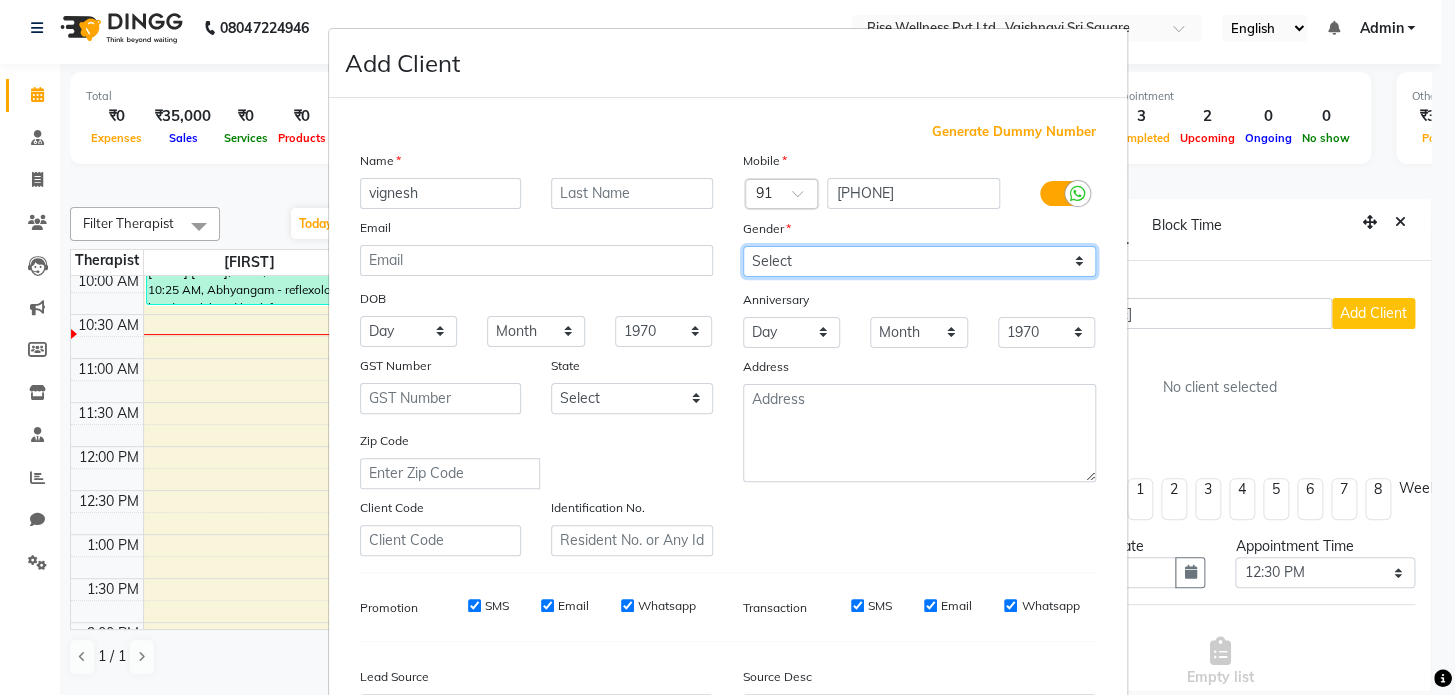 click on "Select Male Female Other Prefer Not To Say" at bounding box center (919, 261) 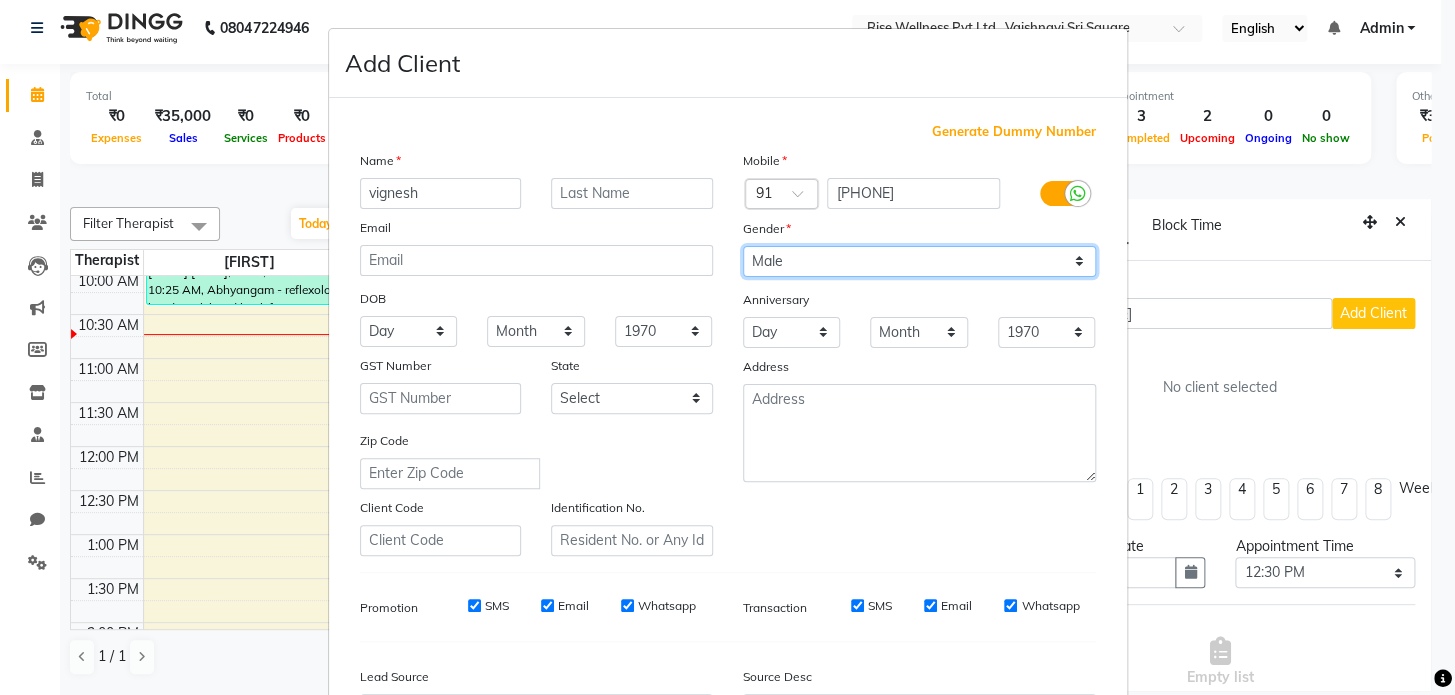 click on "Select Male Female Other Prefer Not To Say" at bounding box center (919, 261) 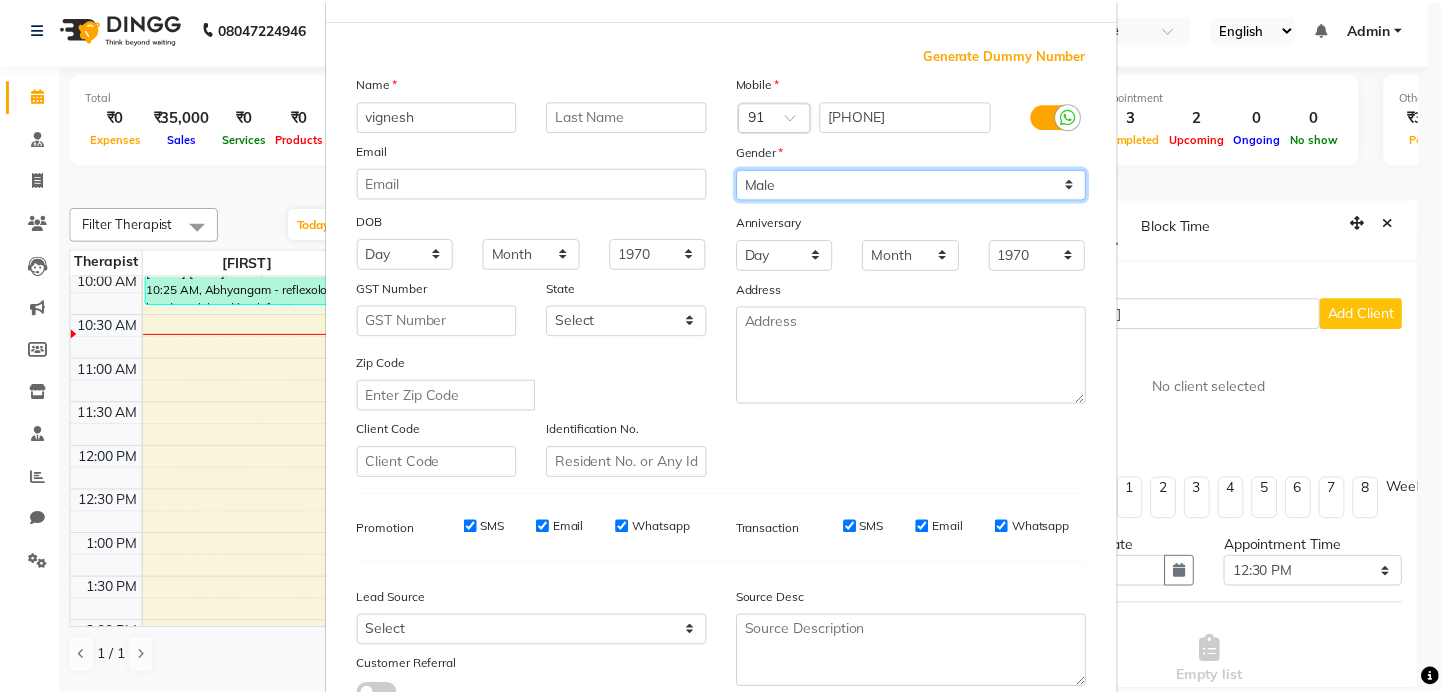 scroll, scrollTop: 233, scrollLeft: 0, axis: vertical 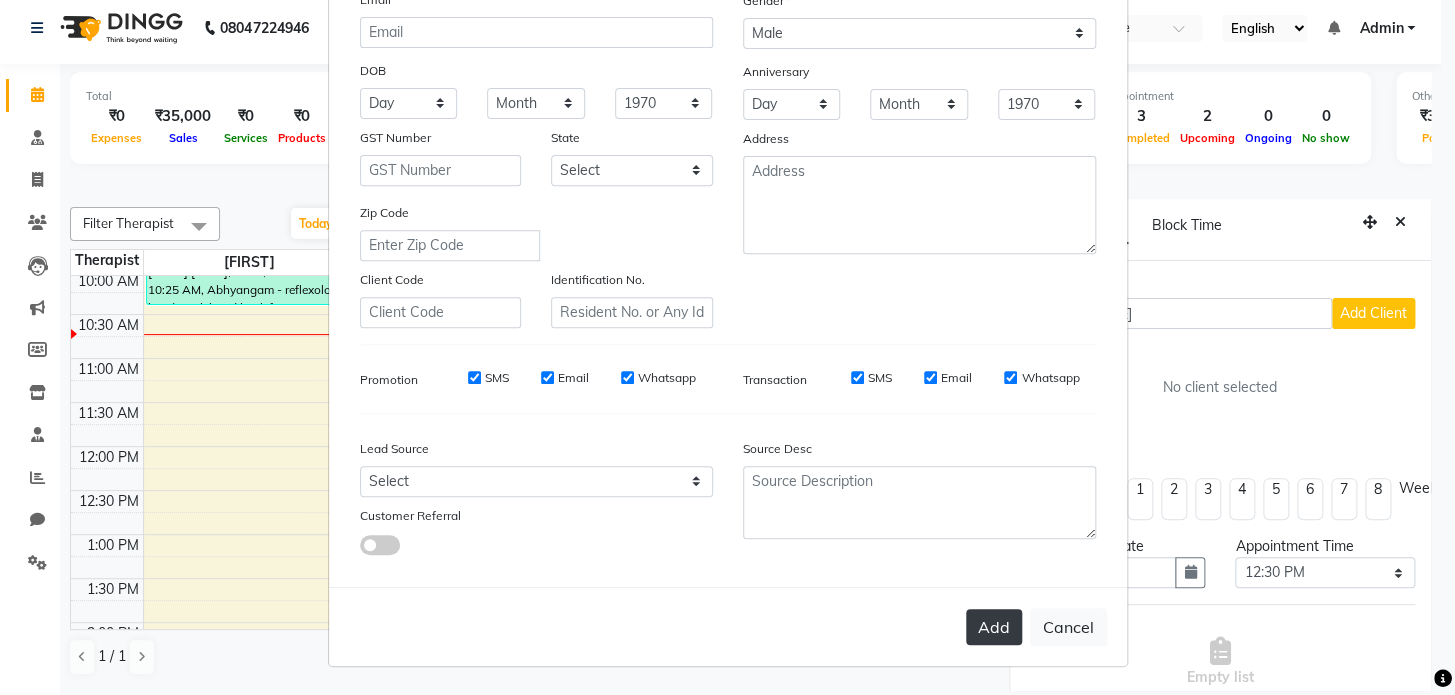 click on "Add" at bounding box center [994, 627] 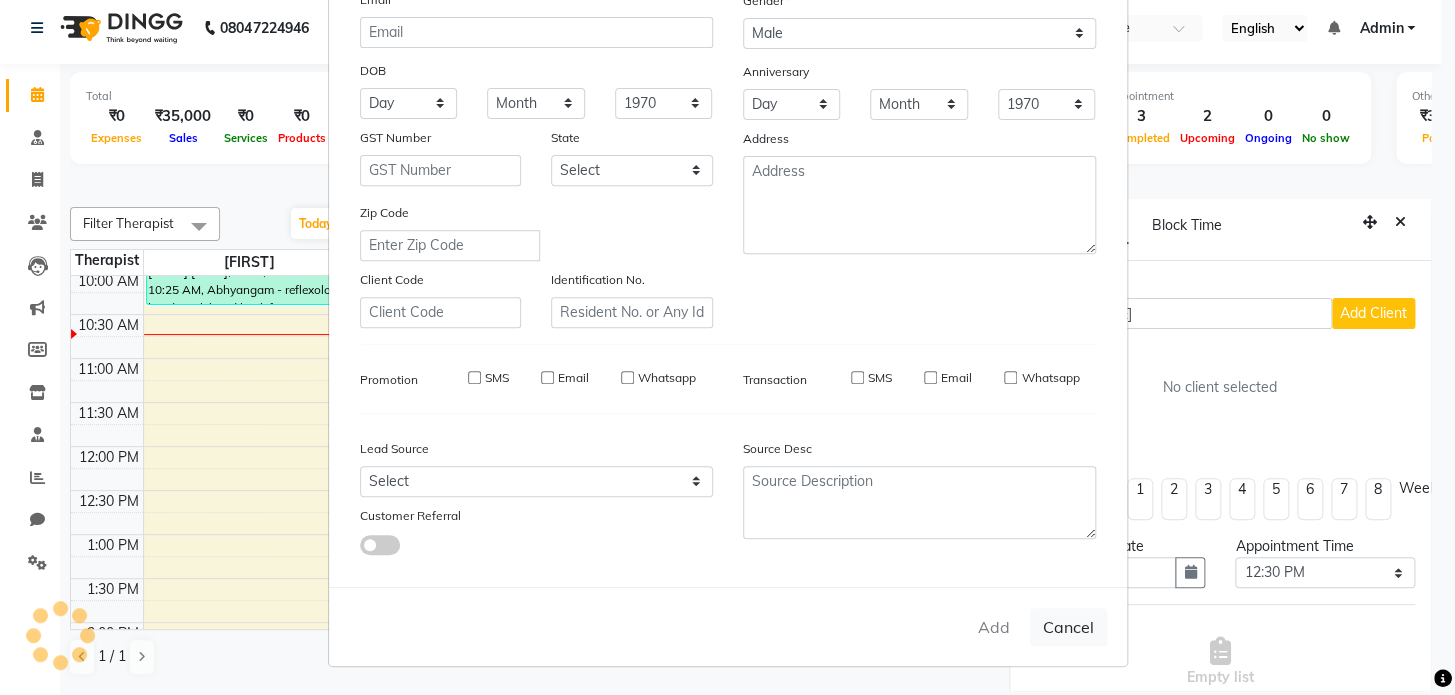 type 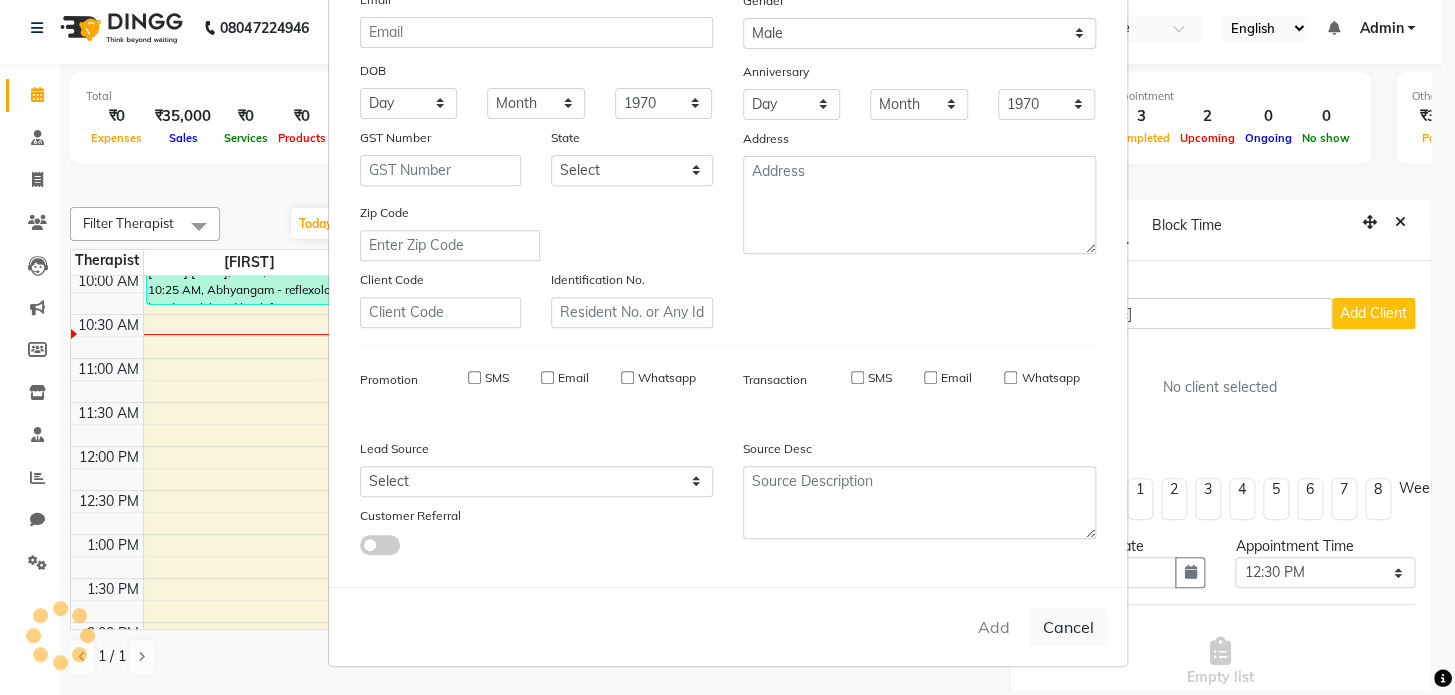 select 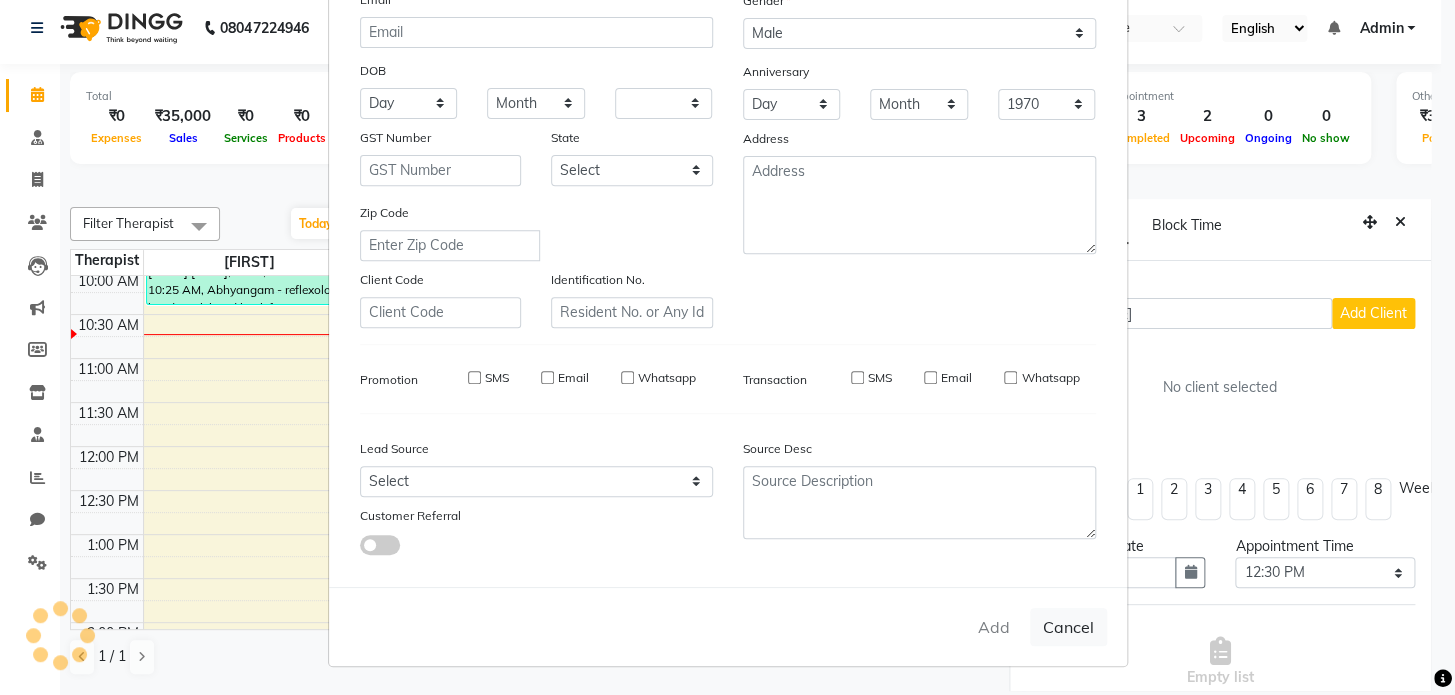 select 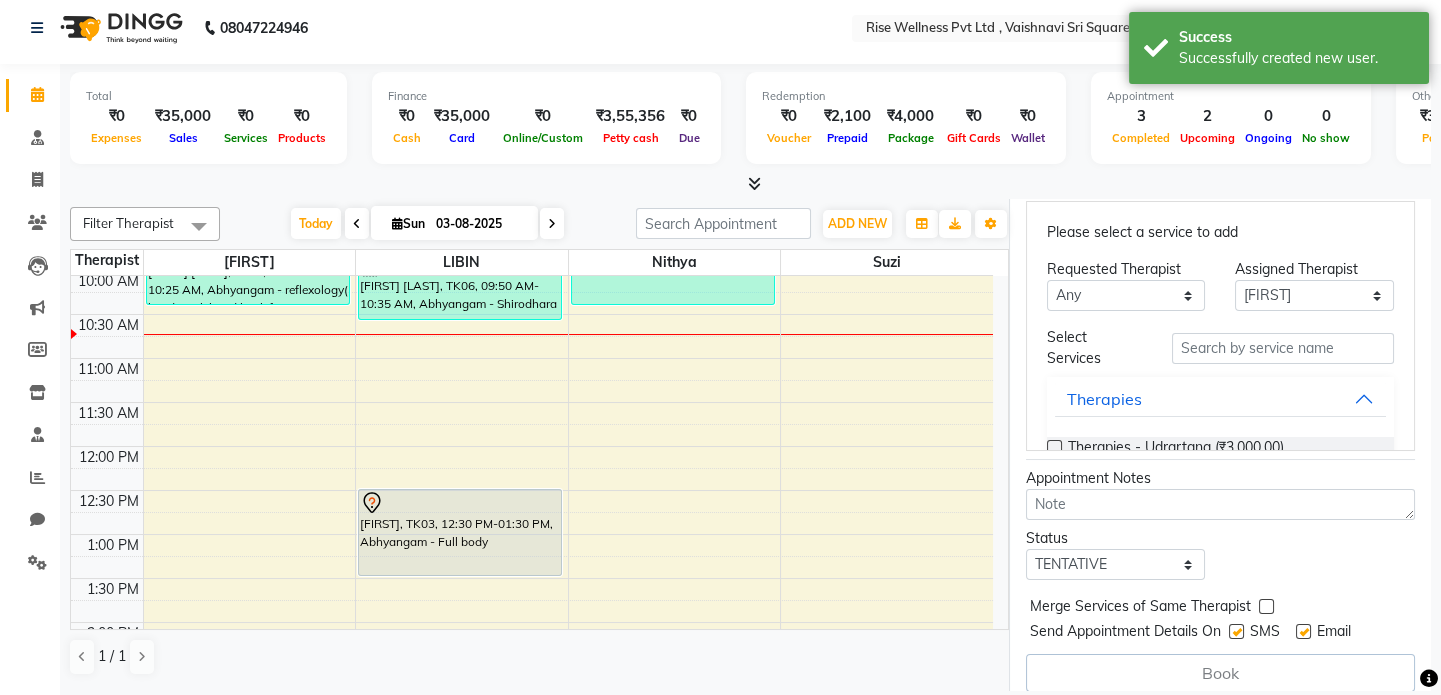 scroll, scrollTop: 573, scrollLeft: 0, axis: vertical 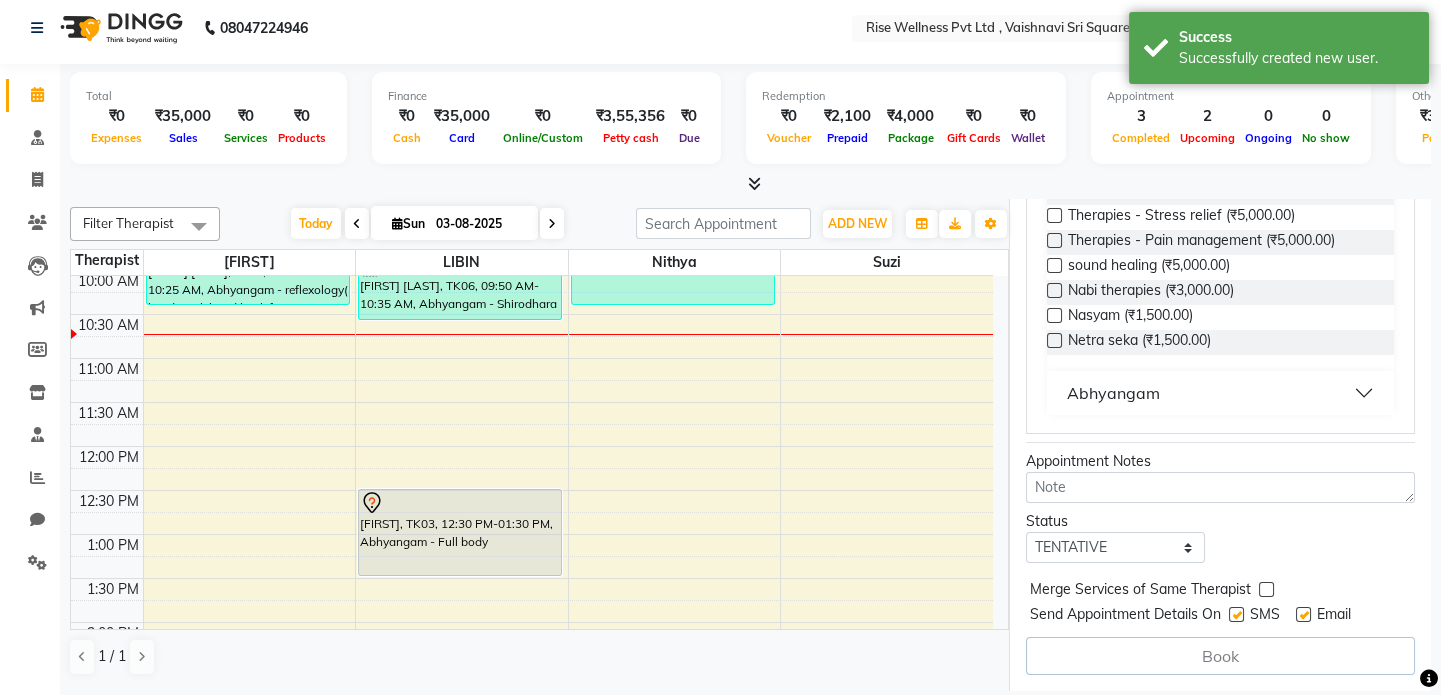 click on "Abhyangam" at bounding box center (1220, 393) 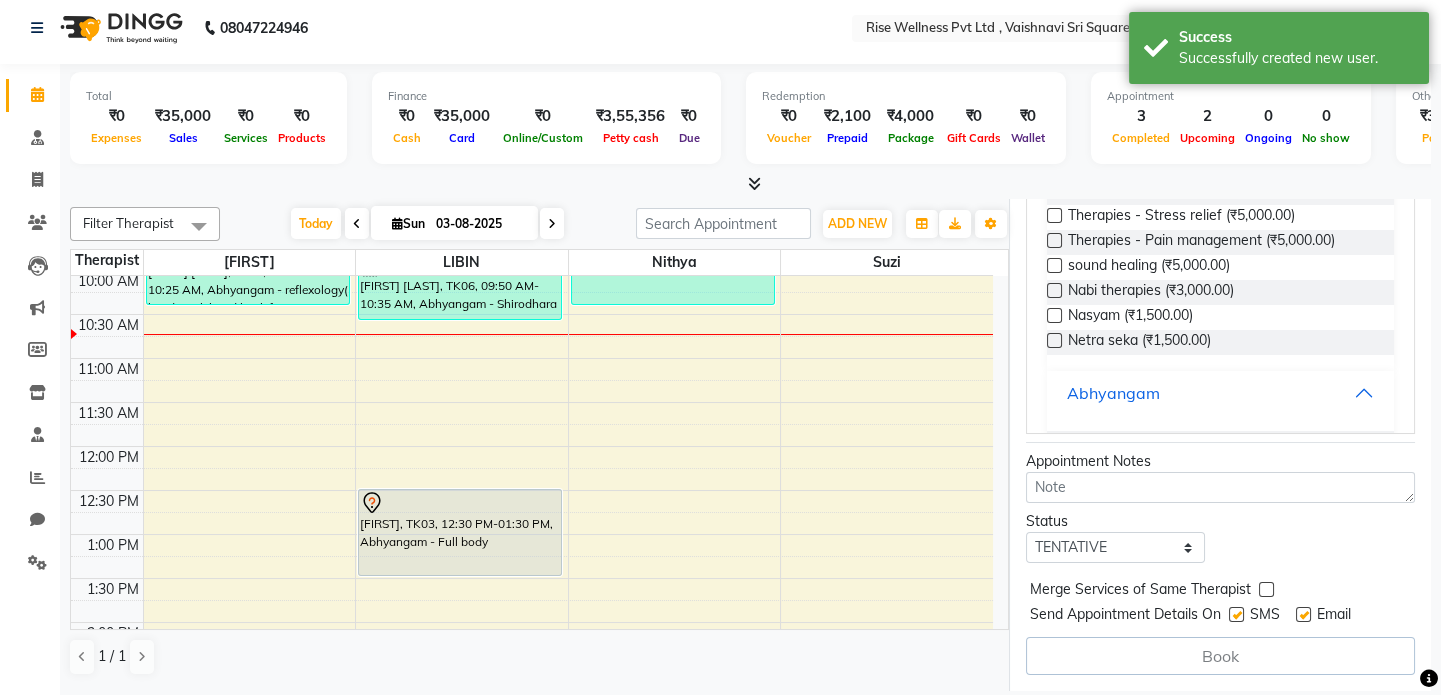 scroll, scrollTop: 381, scrollLeft: 0, axis: vertical 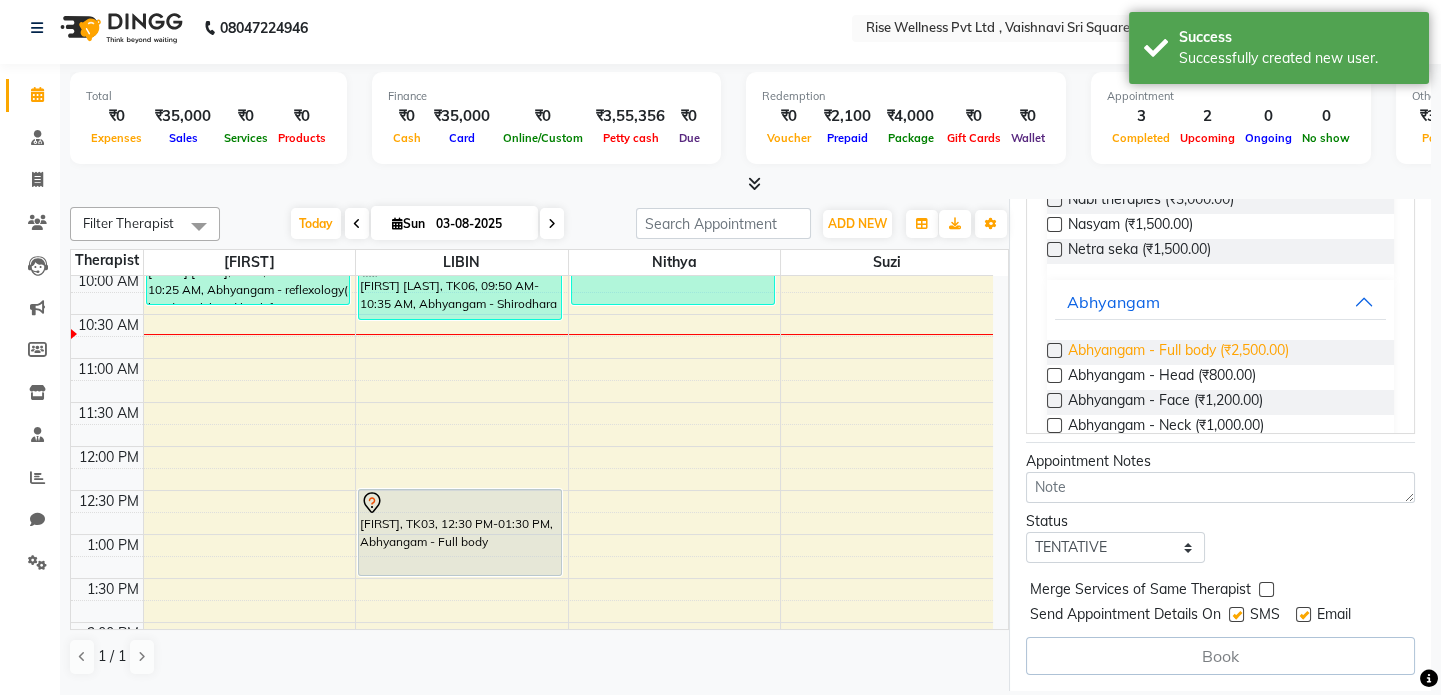 click on "Abhyangam - Full body (₹2,500.00)" at bounding box center [1178, 352] 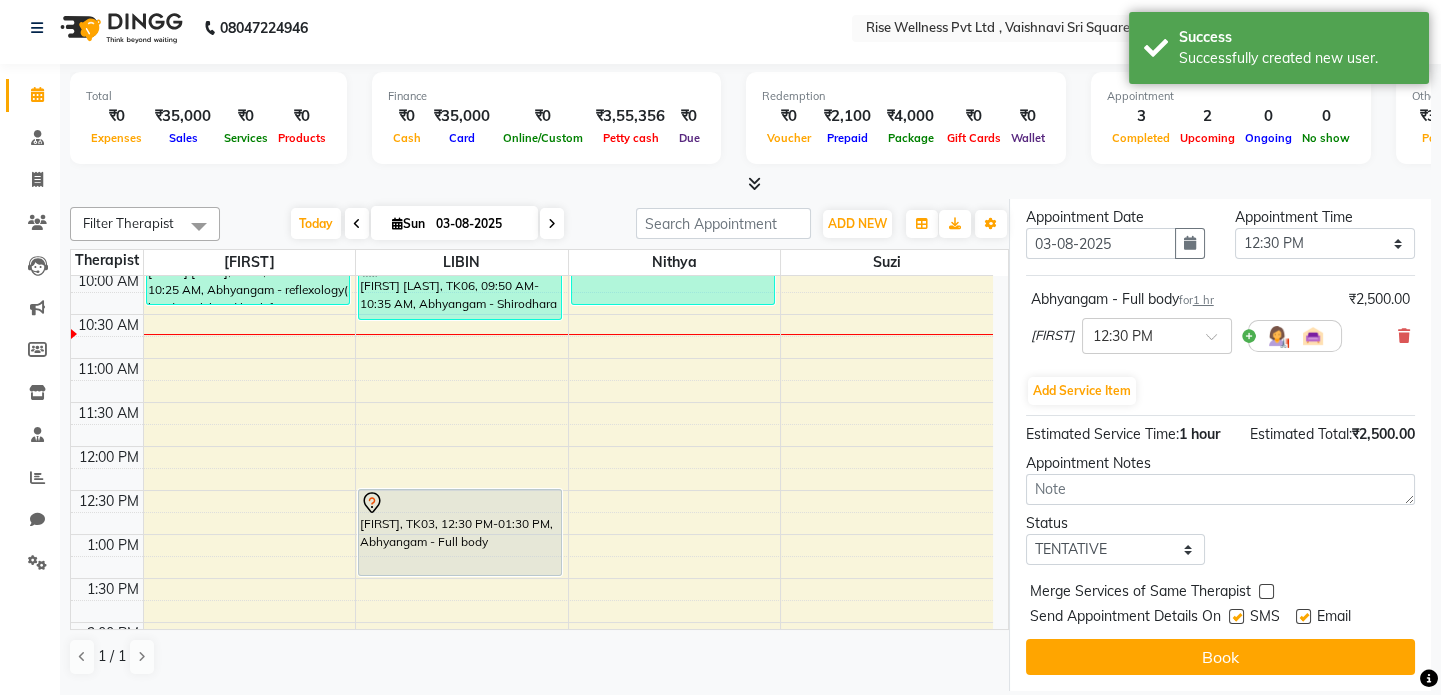 scroll, scrollTop: 375, scrollLeft: 0, axis: vertical 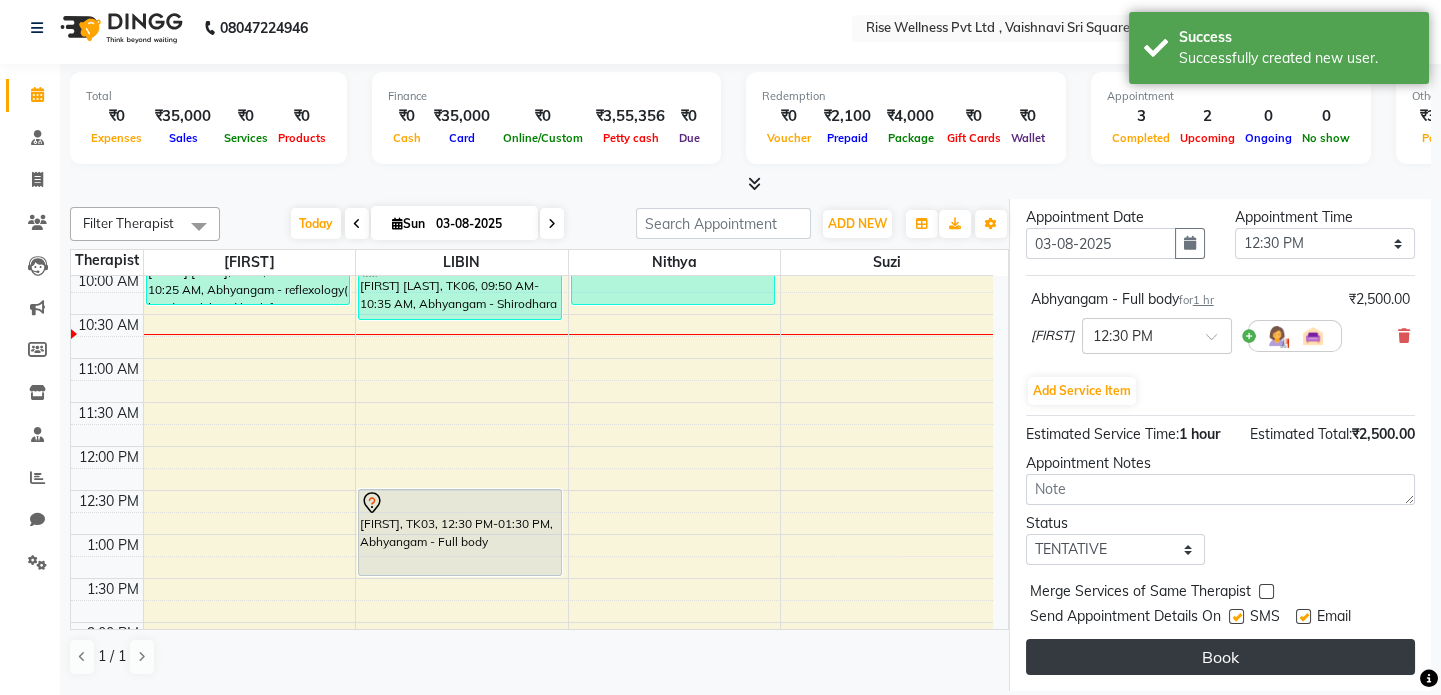 click on "Book" at bounding box center [1220, 657] 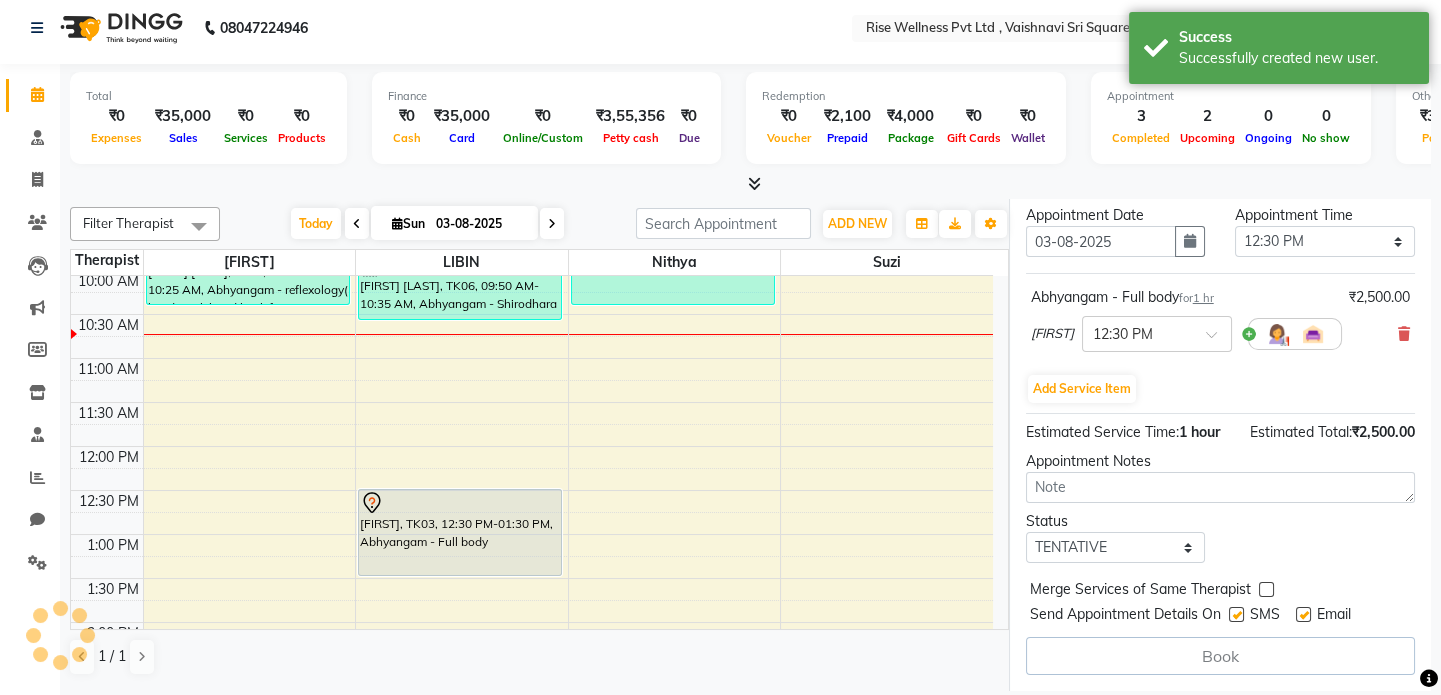 select on "67714" 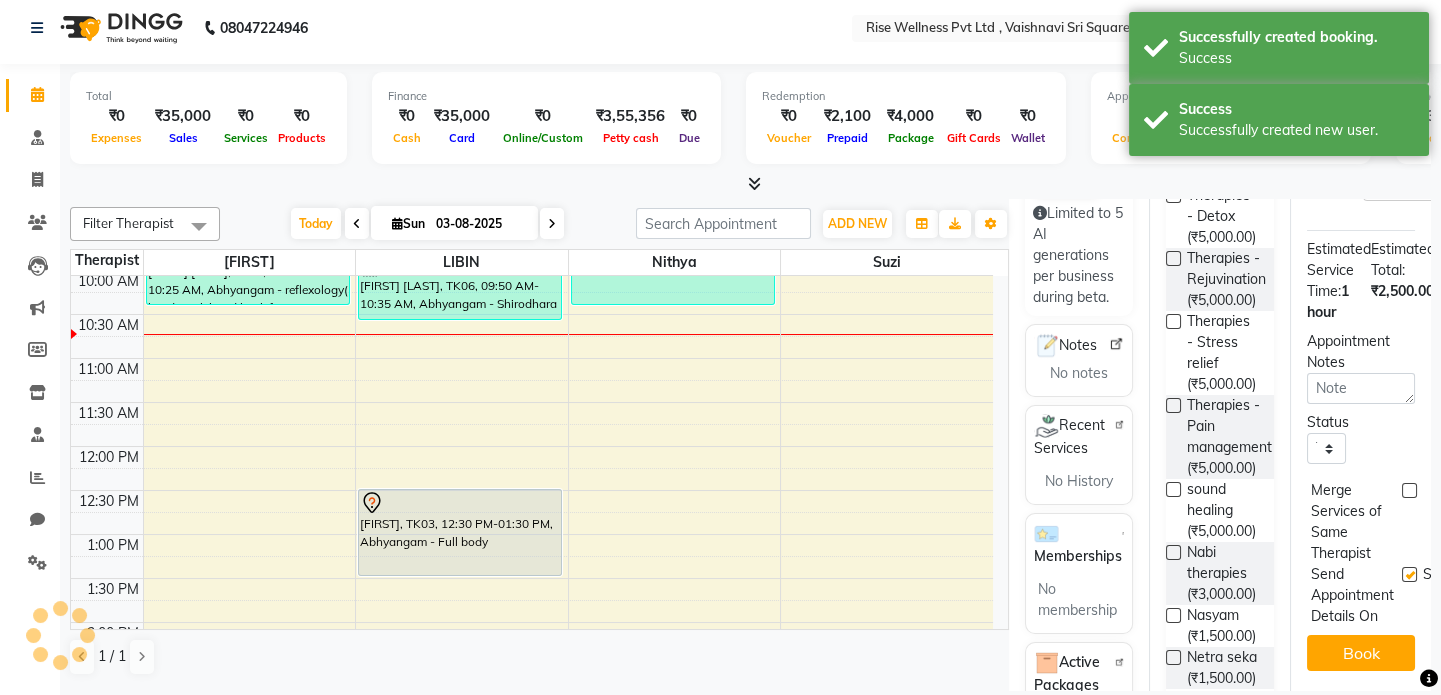 scroll, scrollTop: 0, scrollLeft: 0, axis: both 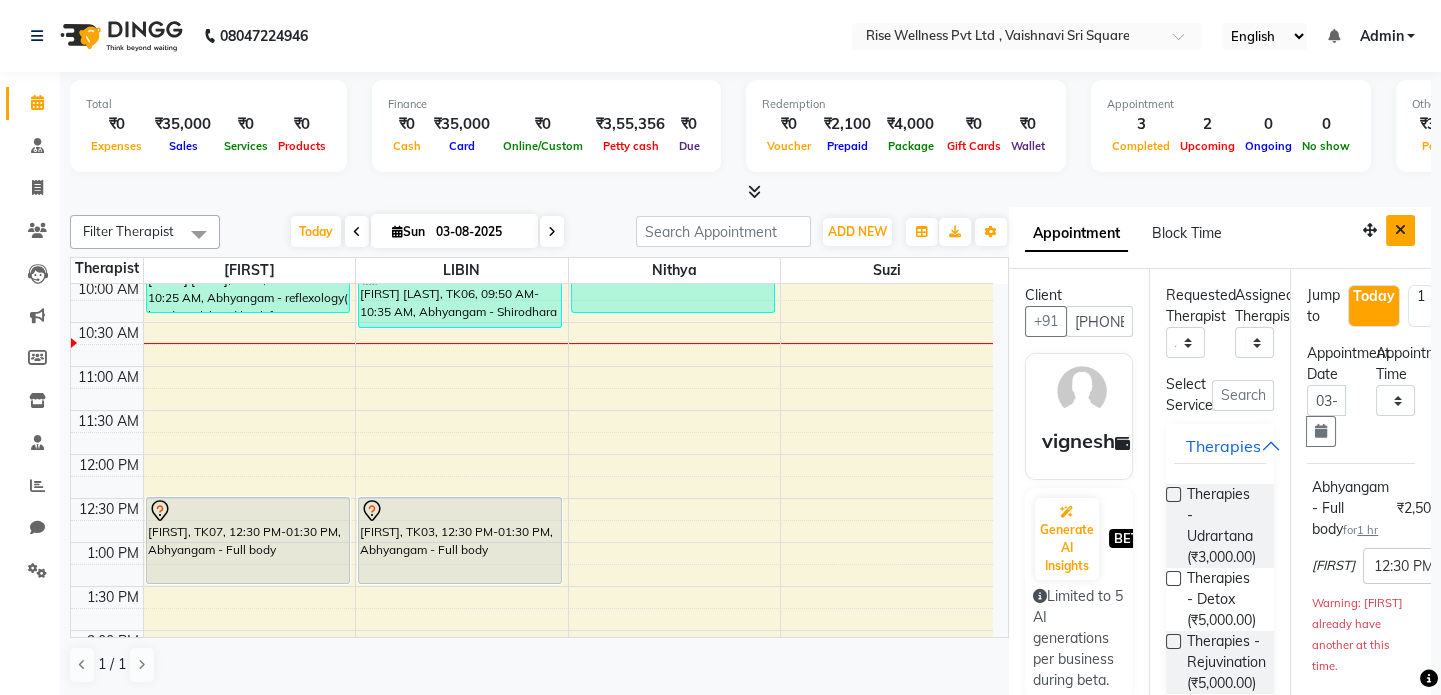 click at bounding box center [1400, 230] 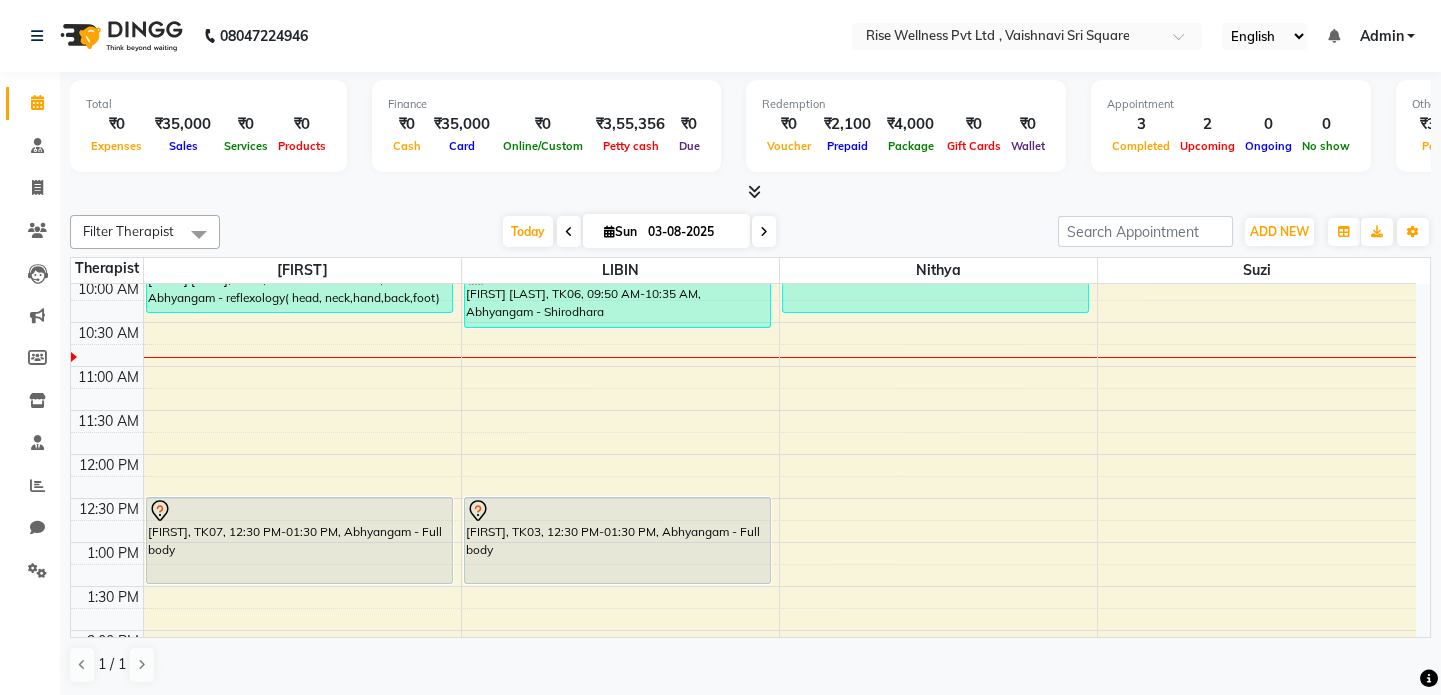 scroll, scrollTop: 0, scrollLeft: 0, axis: both 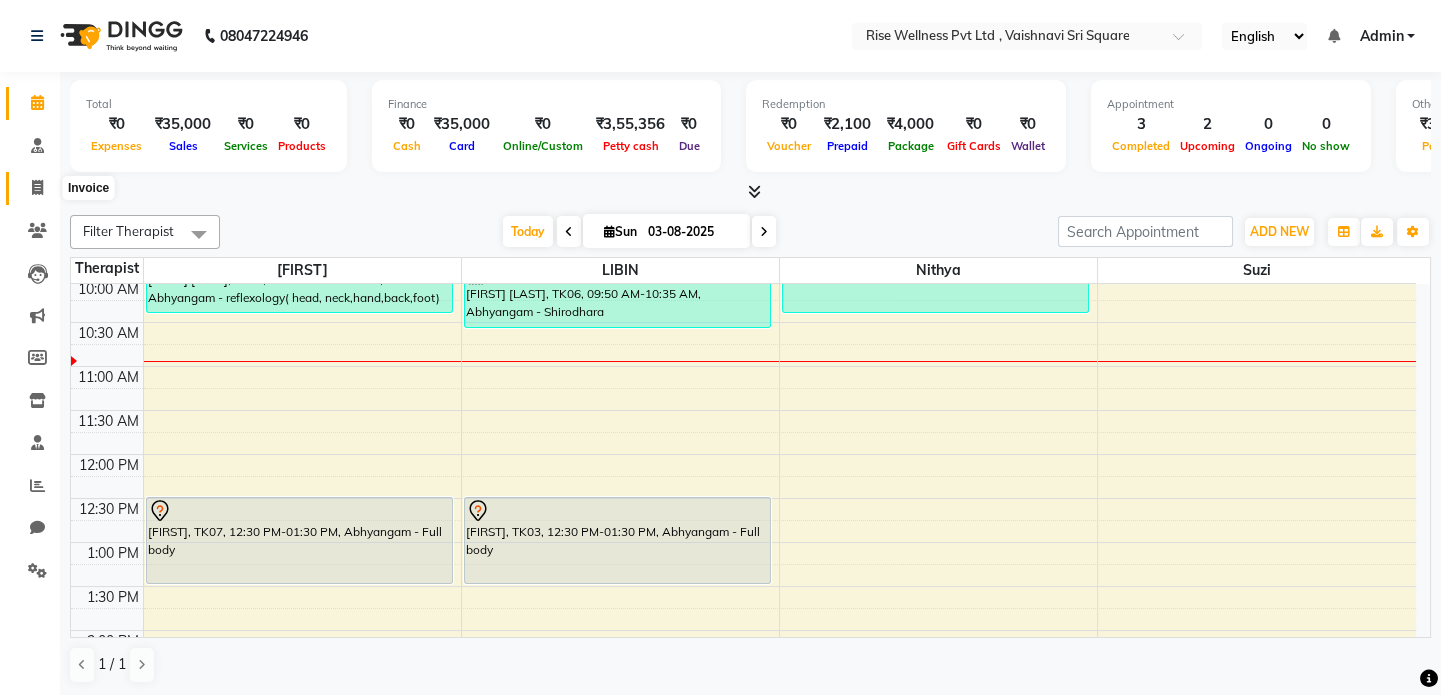 click 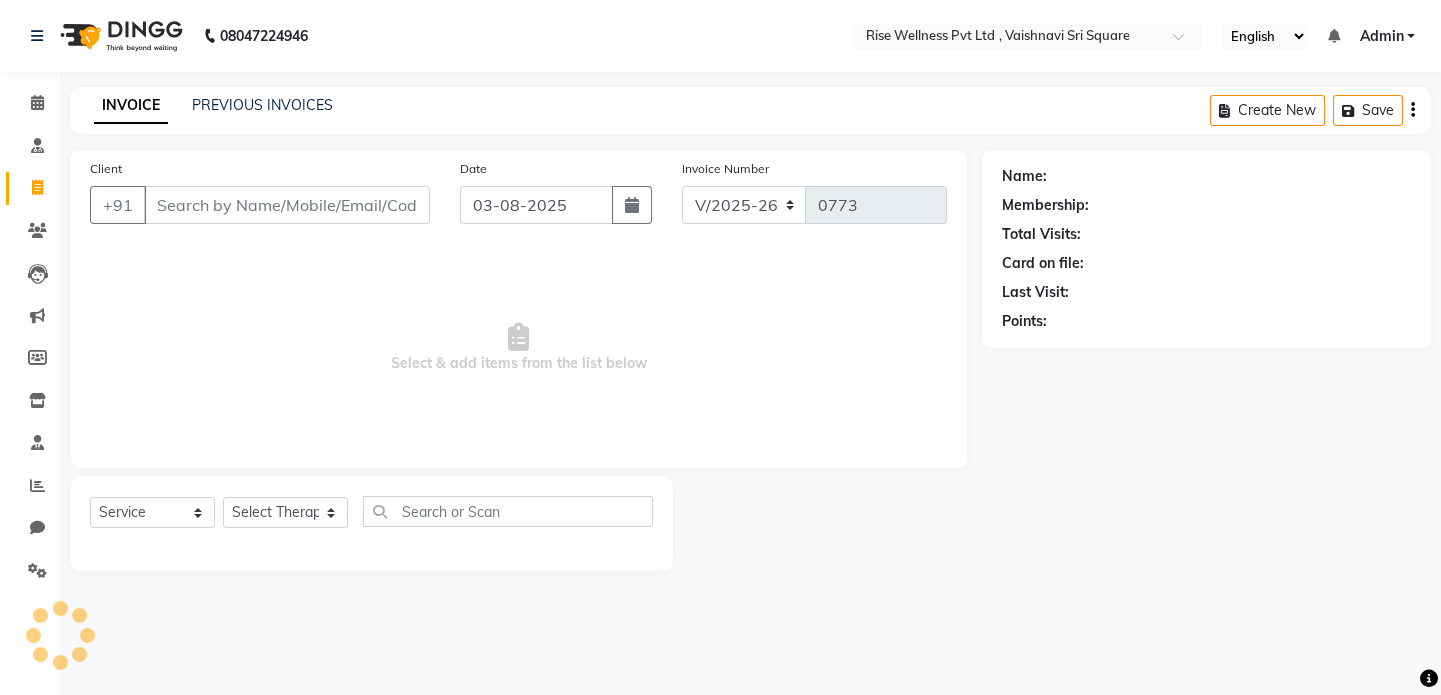 scroll, scrollTop: 0, scrollLeft: 0, axis: both 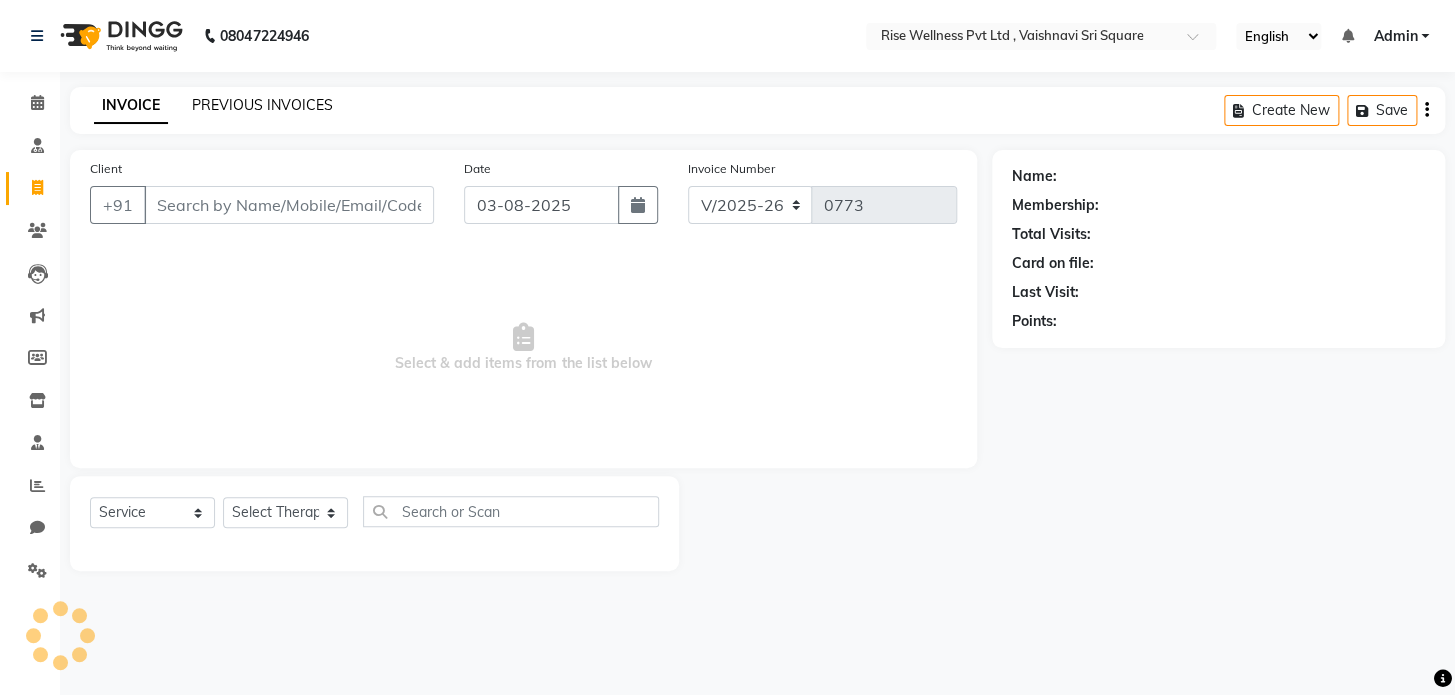 select on "V" 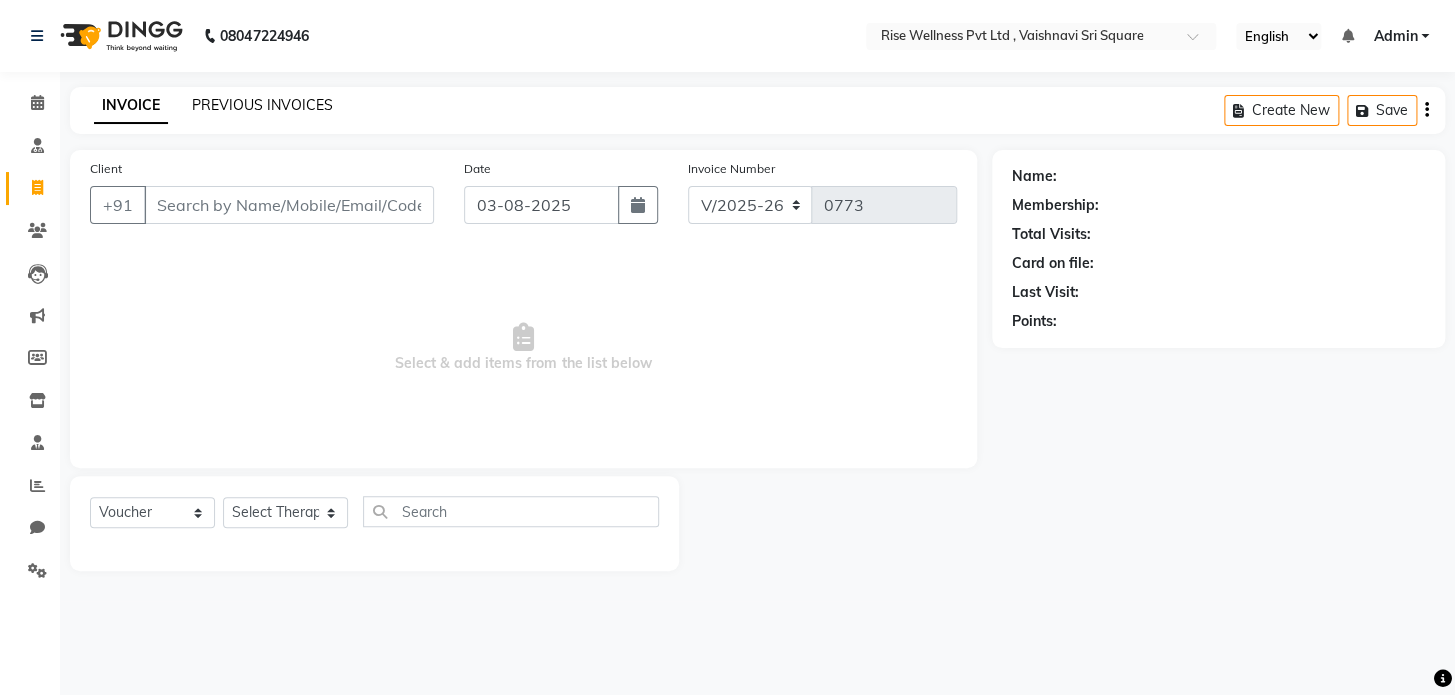 click on "PREVIOUS INVOICES" 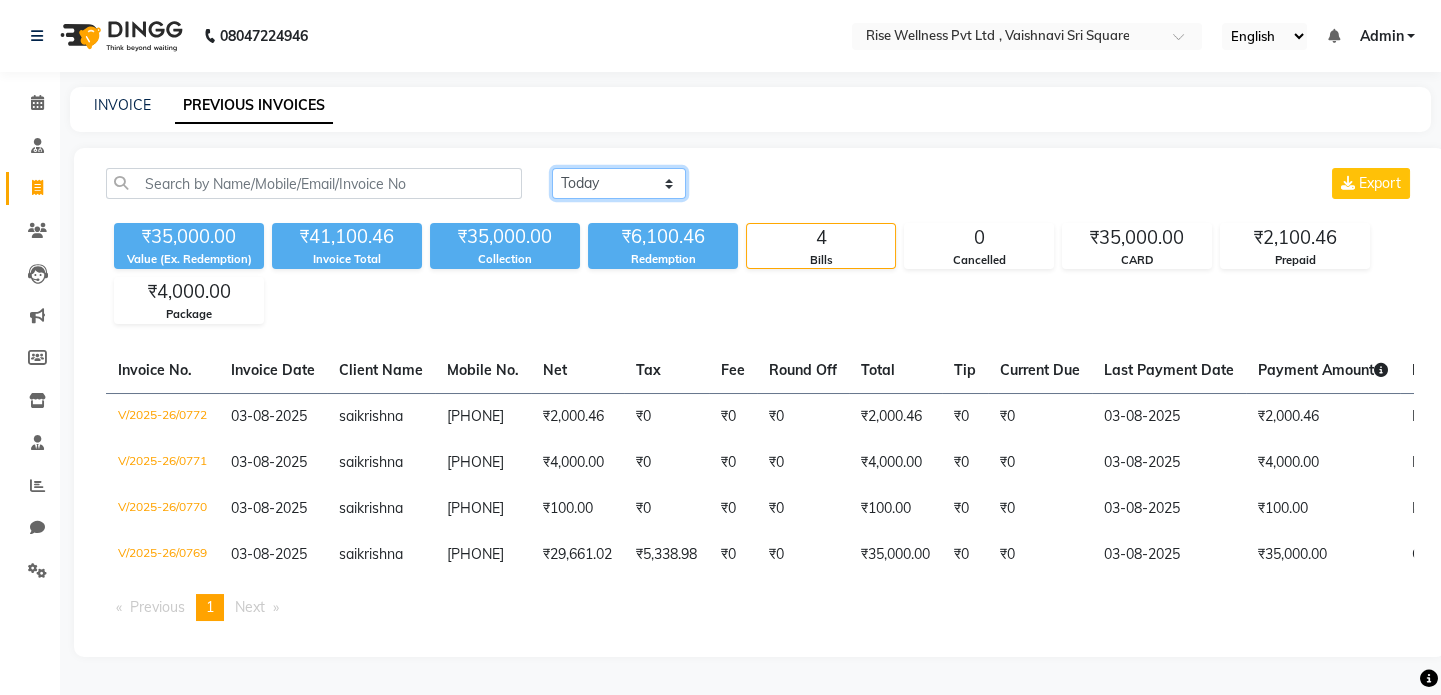 click on "Today Yesterday Custom Range" 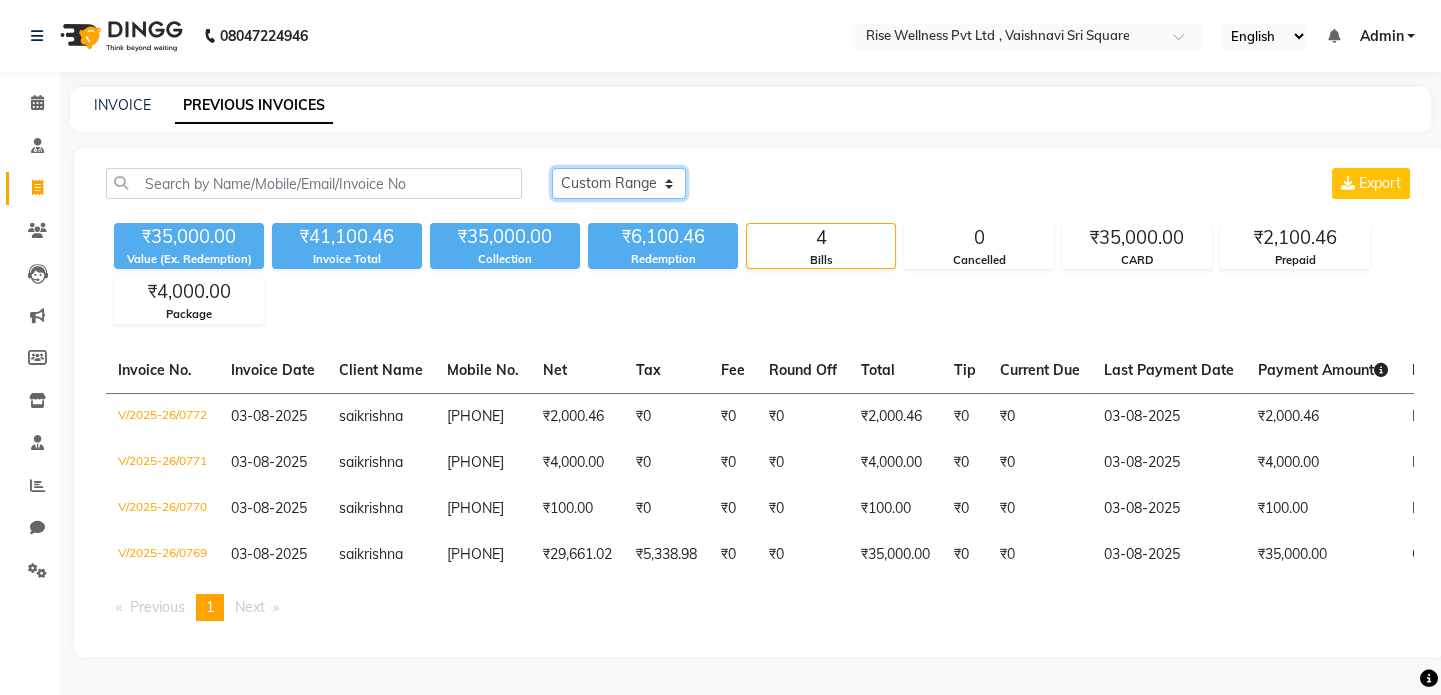 click on "Today Yesterday Custom Range" 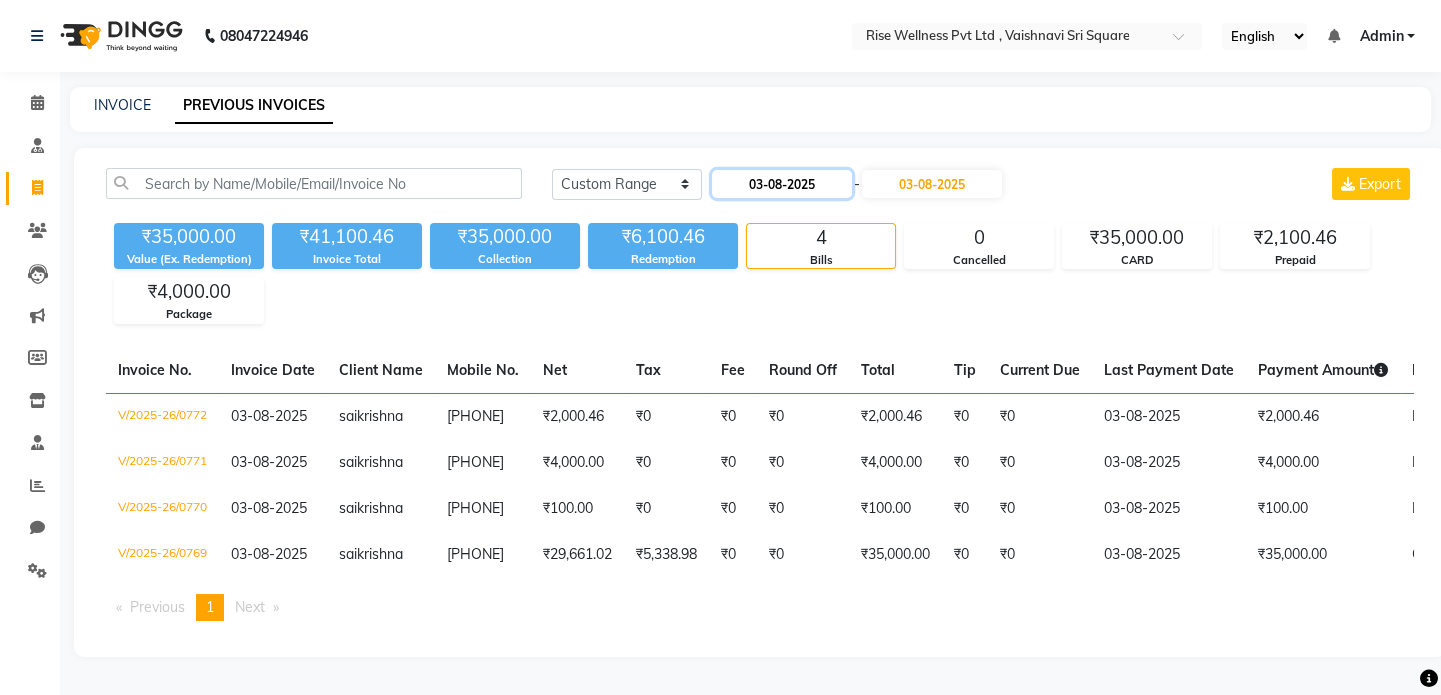 click on "03-08-2025" 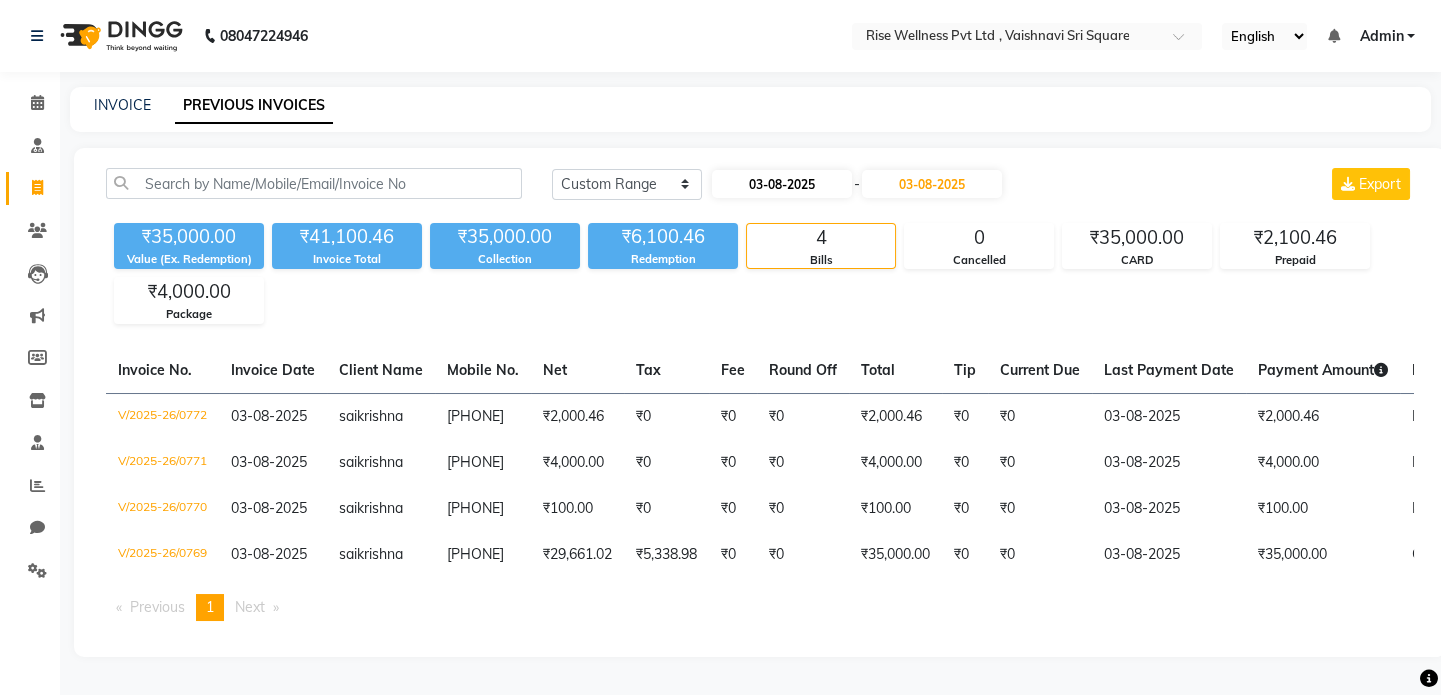 select on "8" 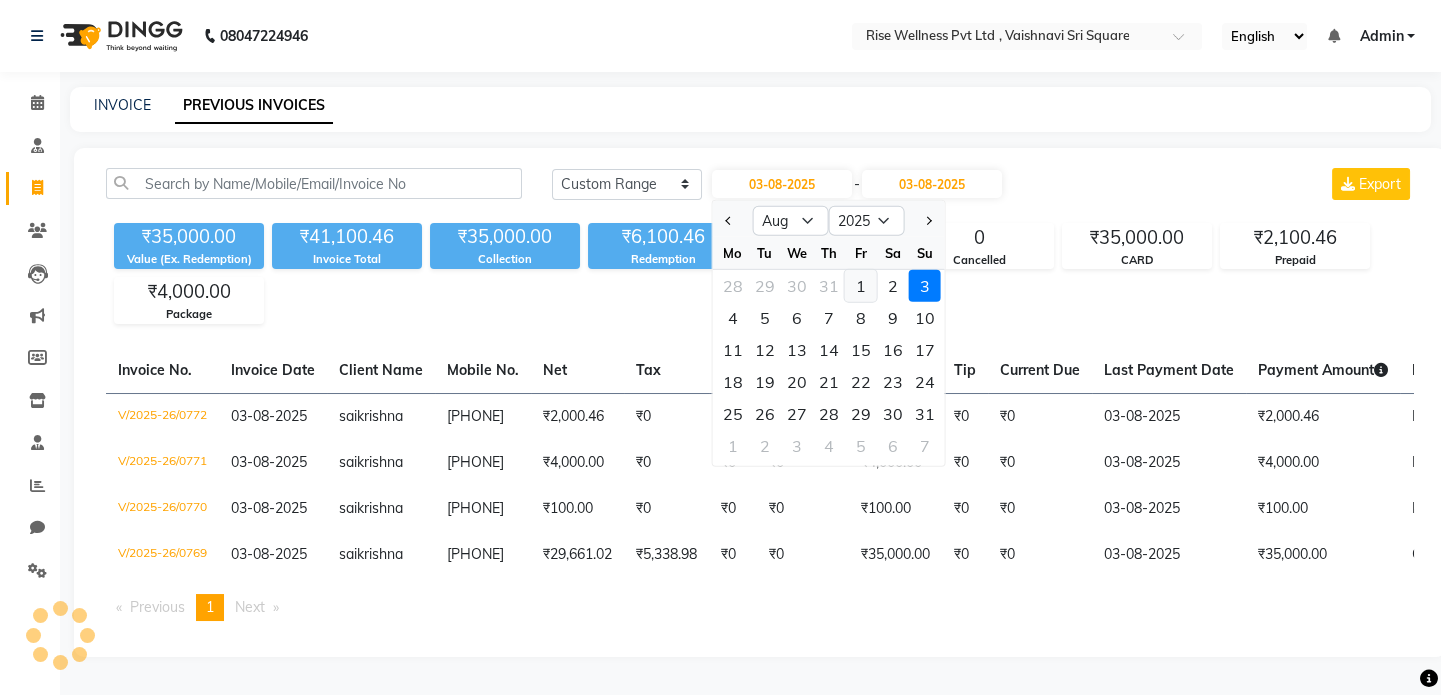 click on "1" 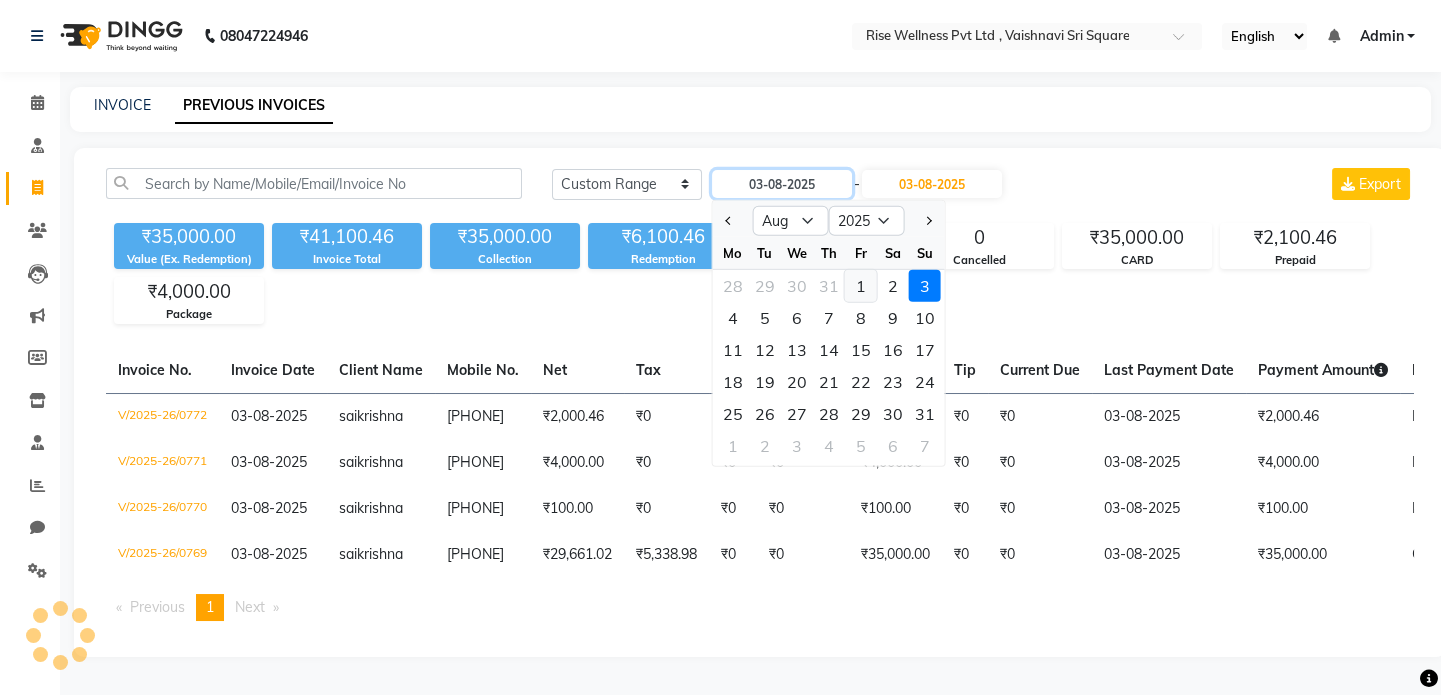 type on "01-08-2025" 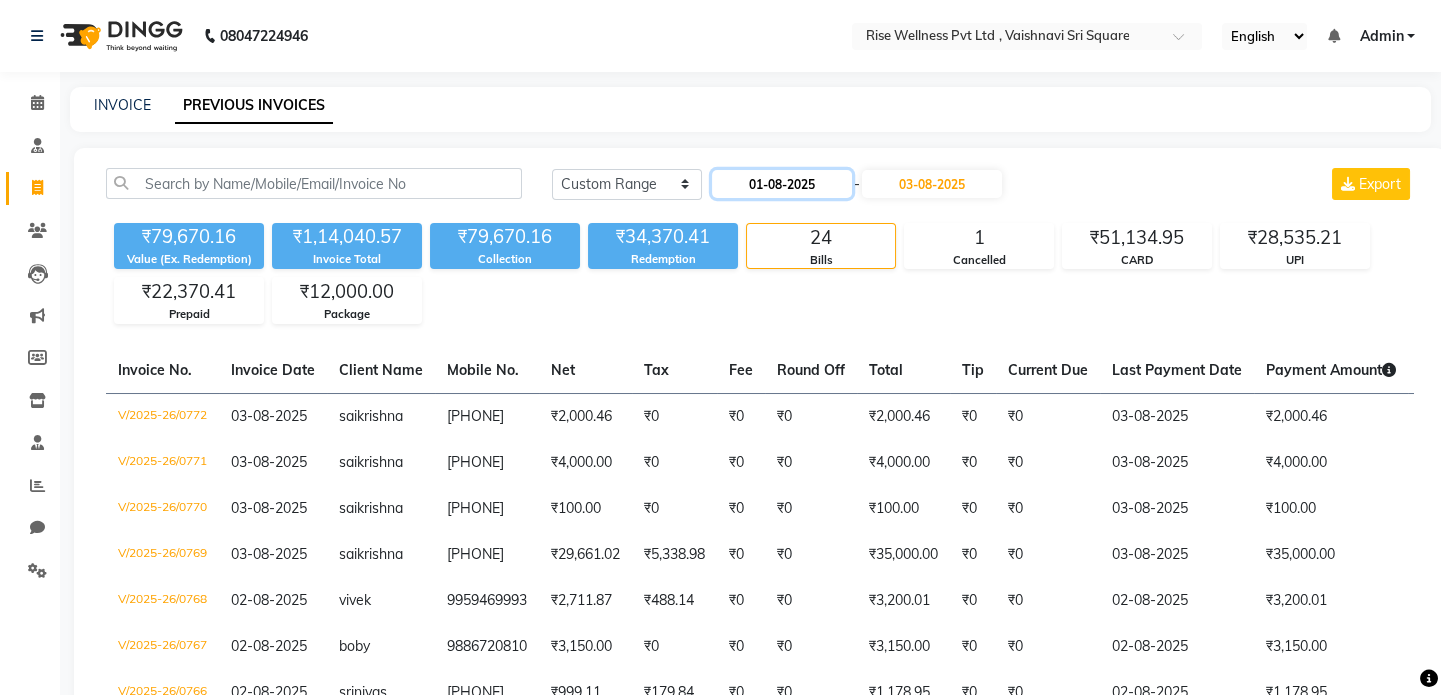 click on "01-08-2025" 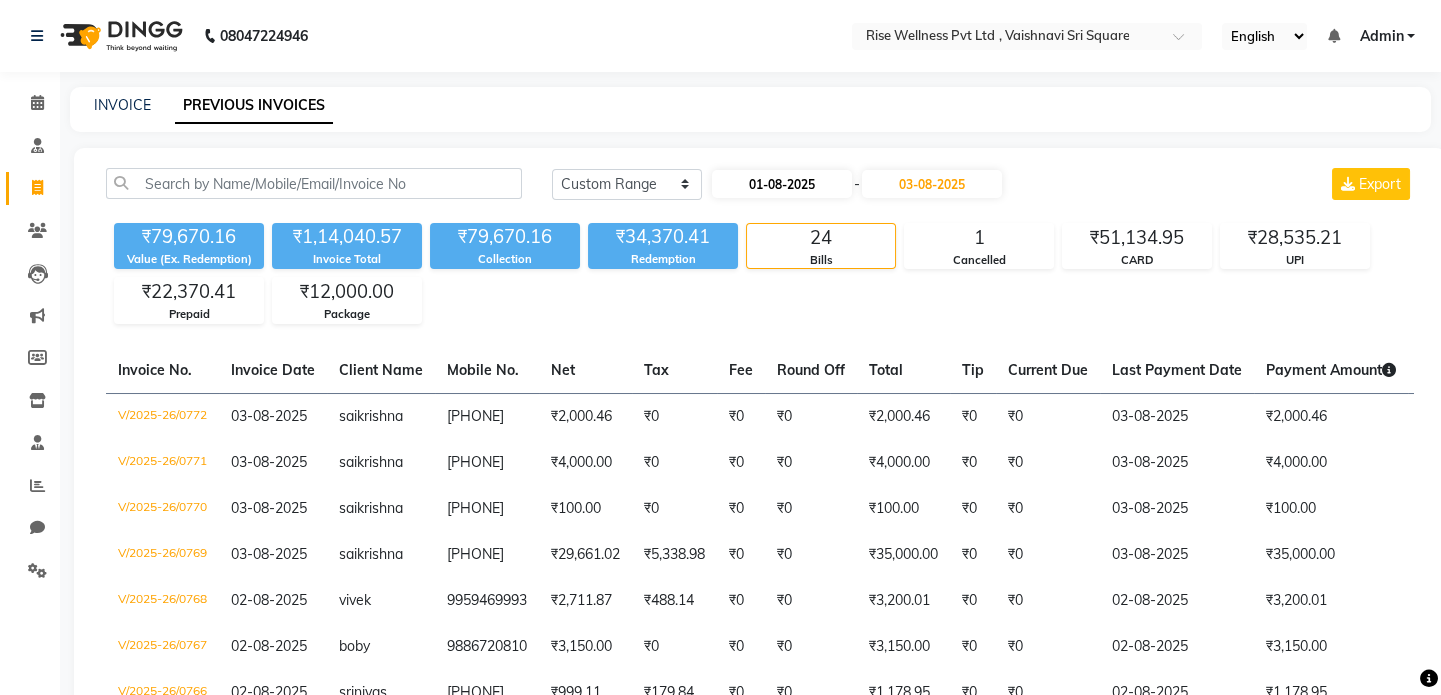 select on "8" 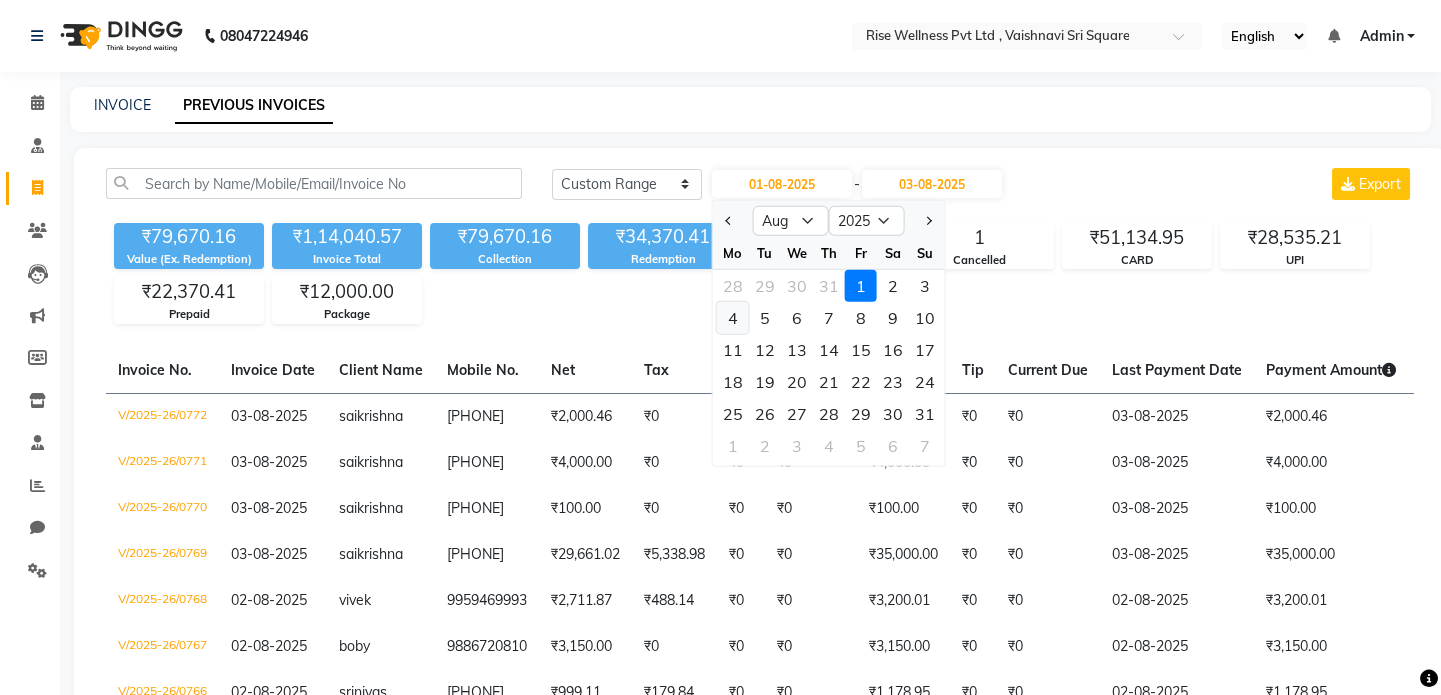 click on "4" 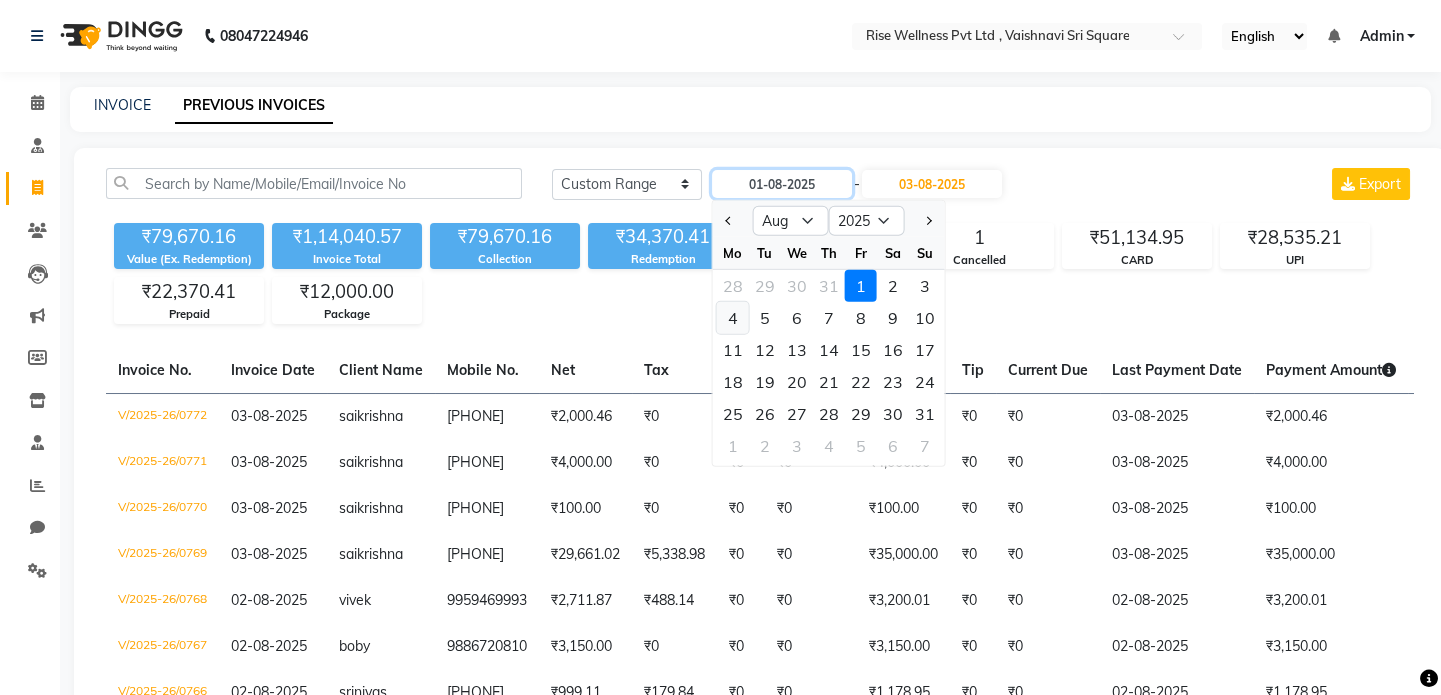 type on "04-08-2025" 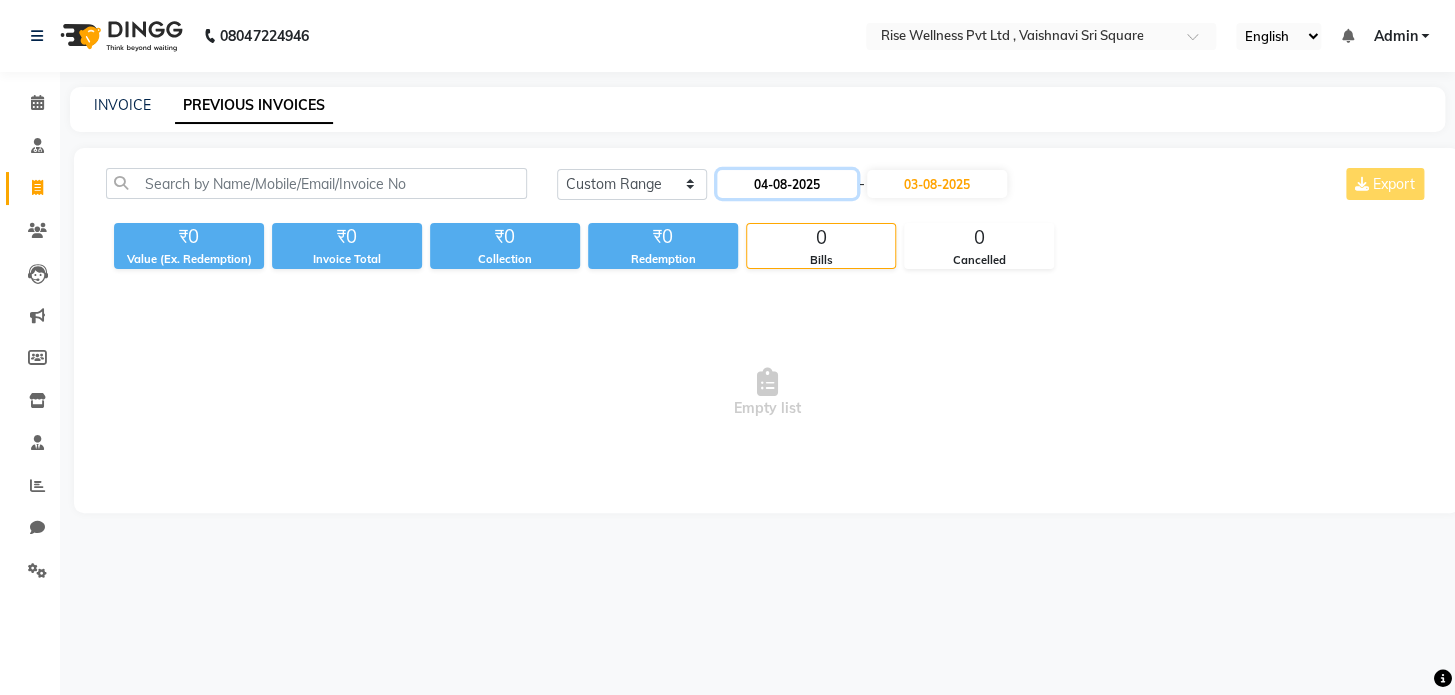 click on "04-08-2025" 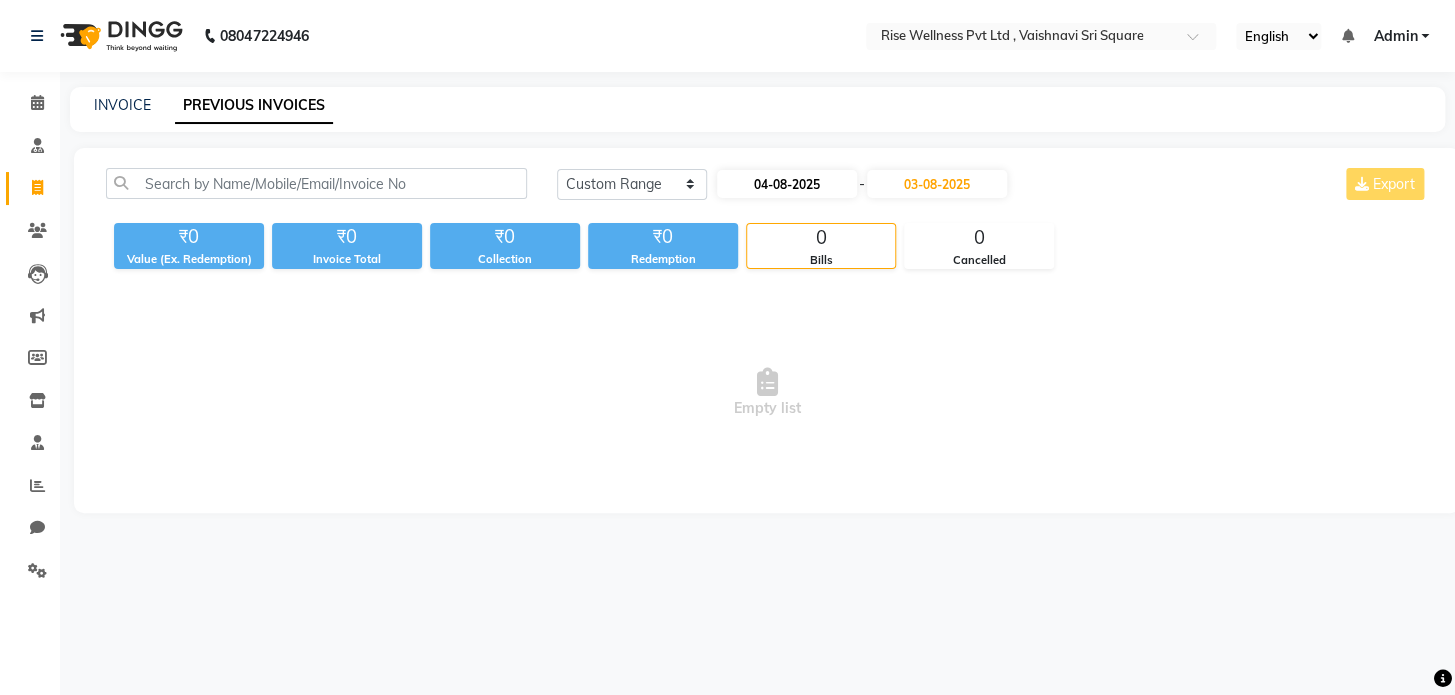 select on "8" 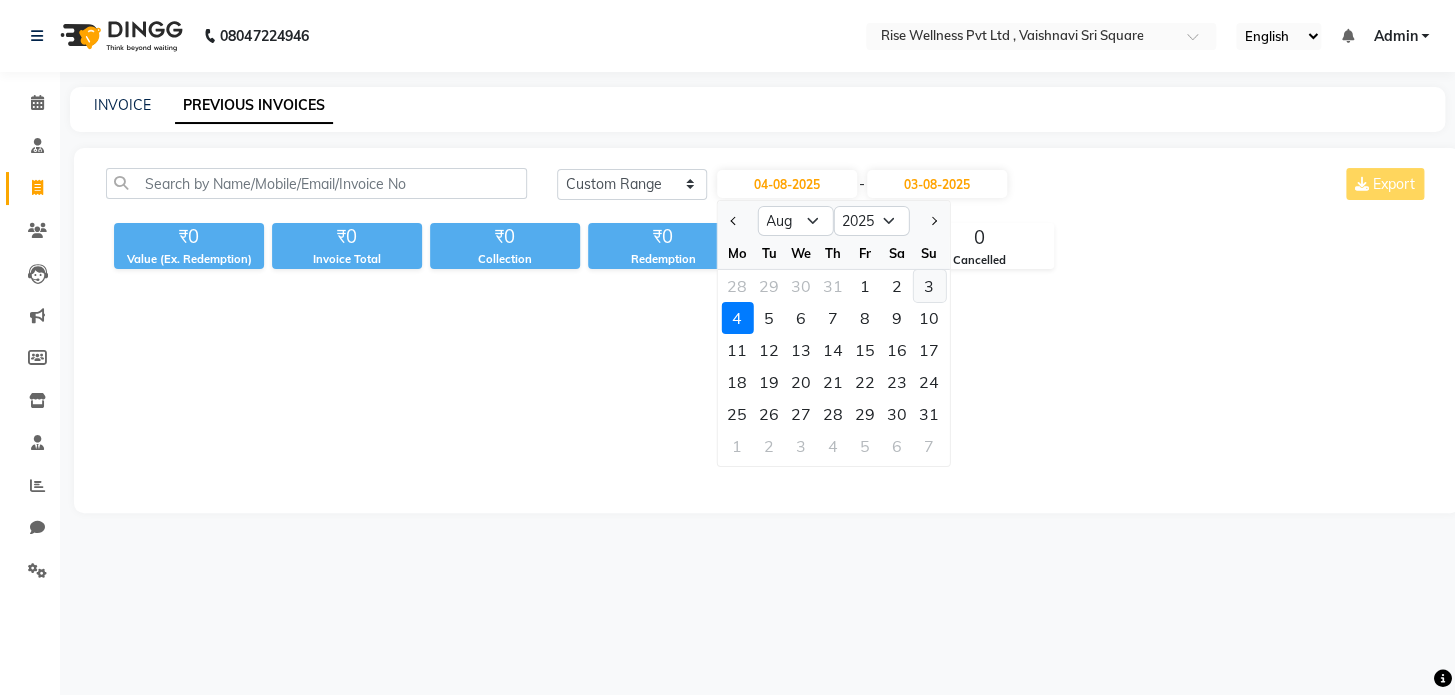 click on "3" 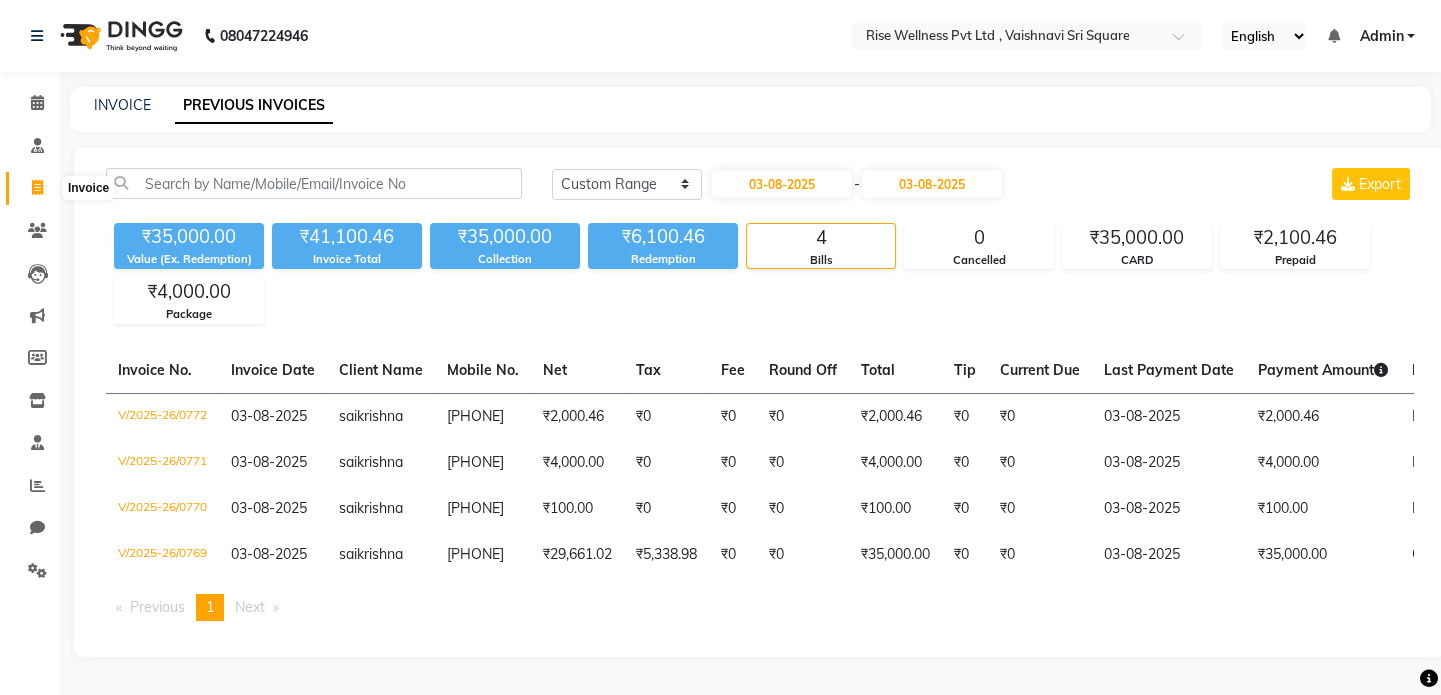 click 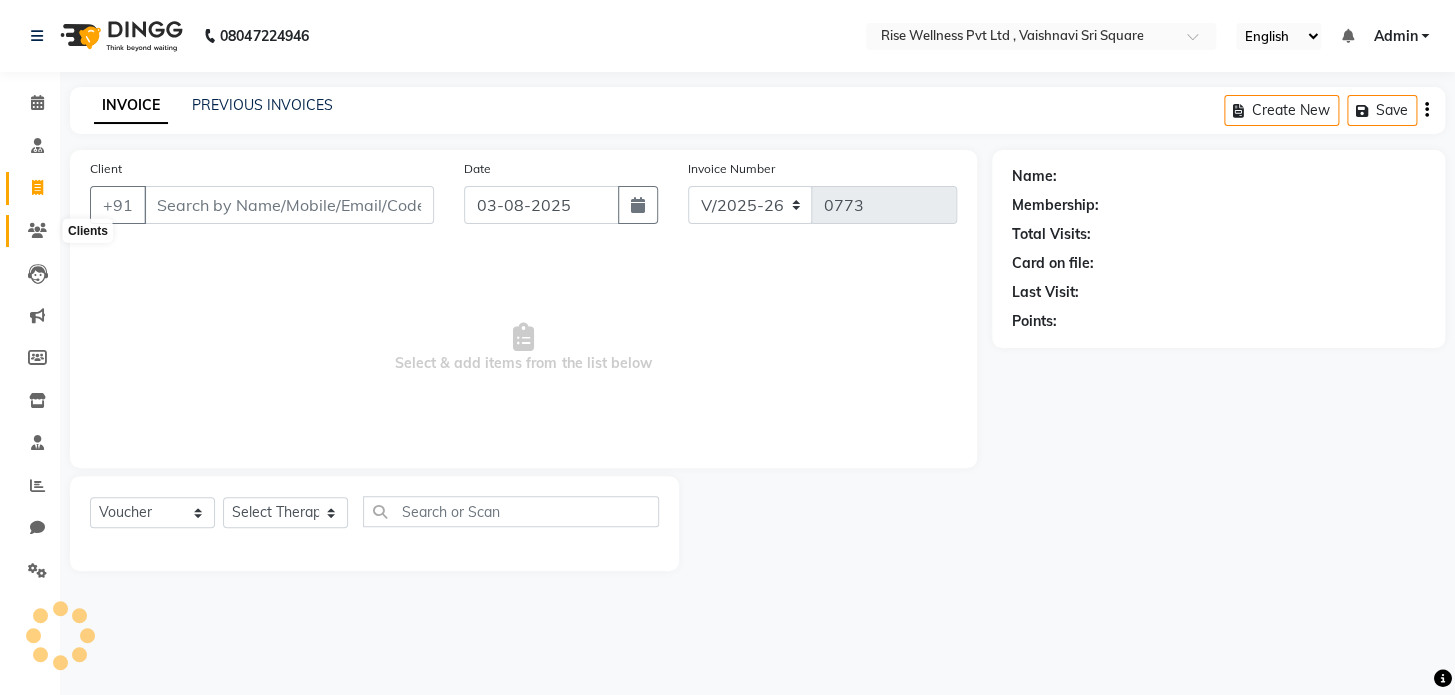 click 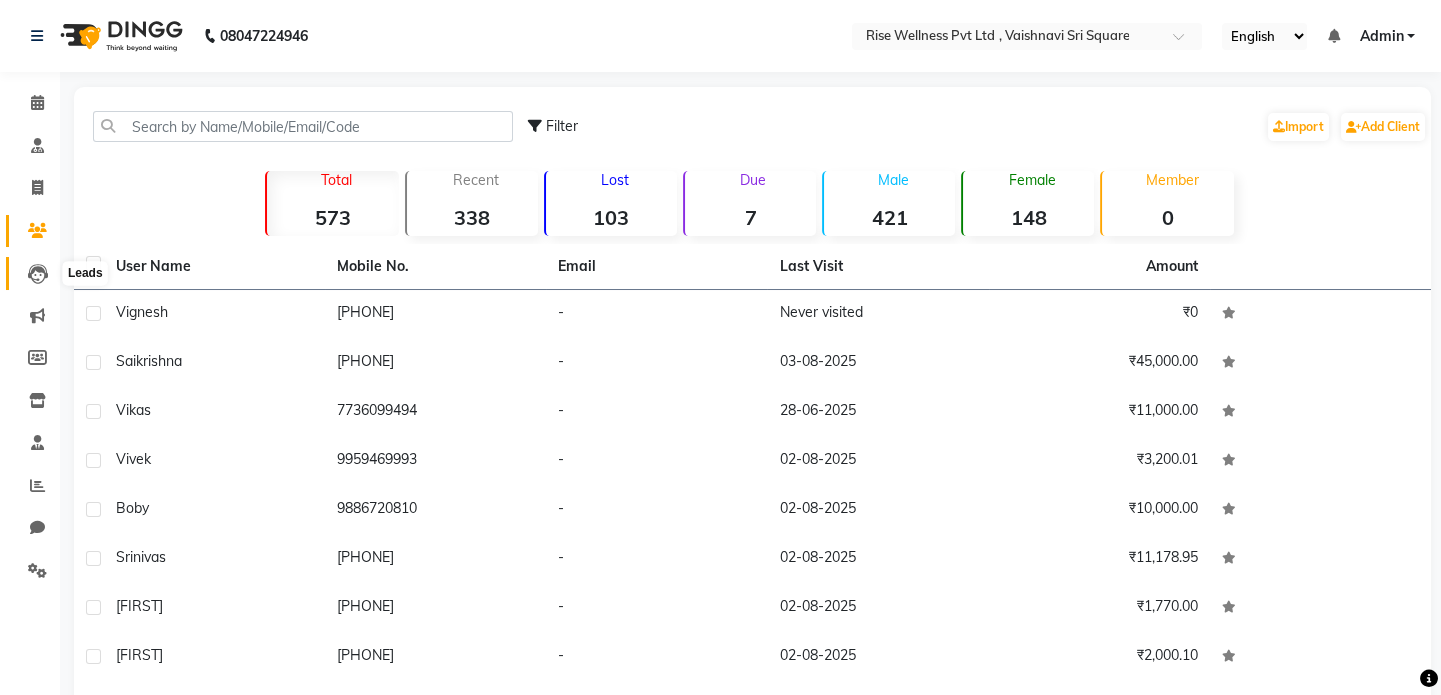 click 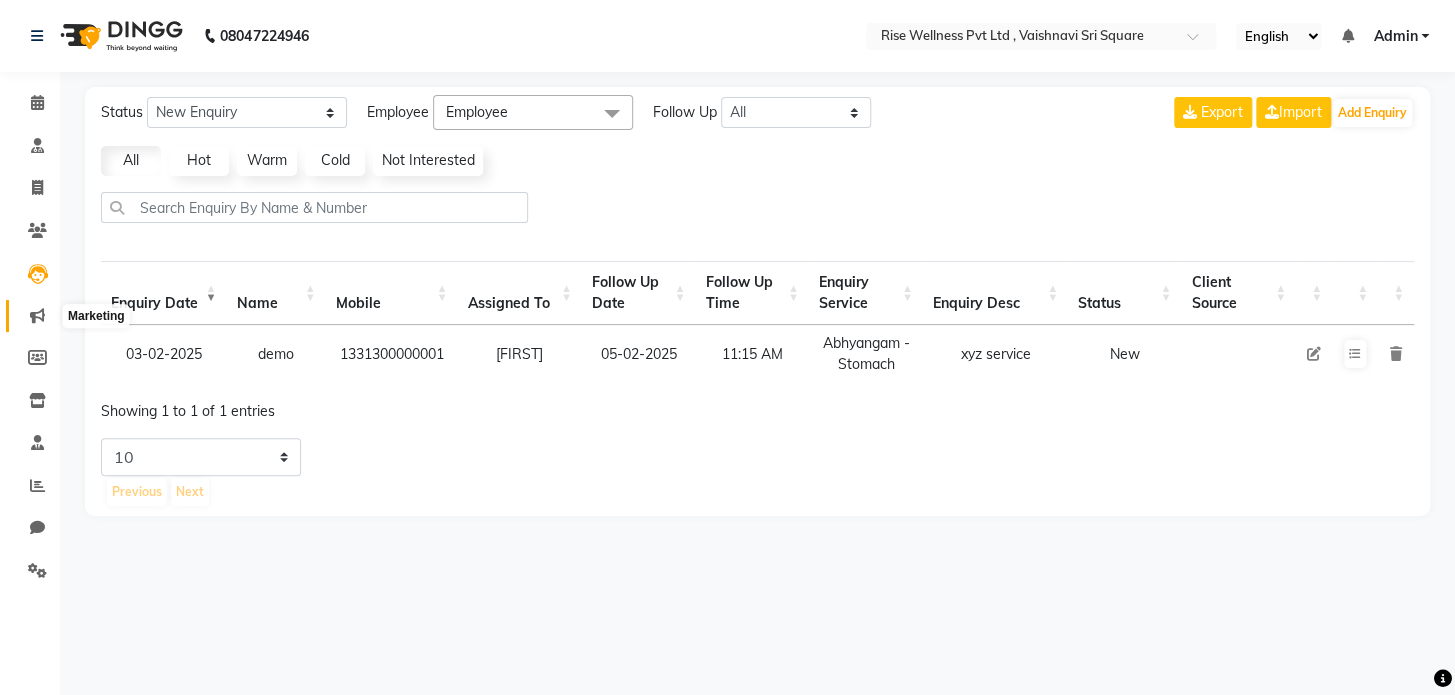 click 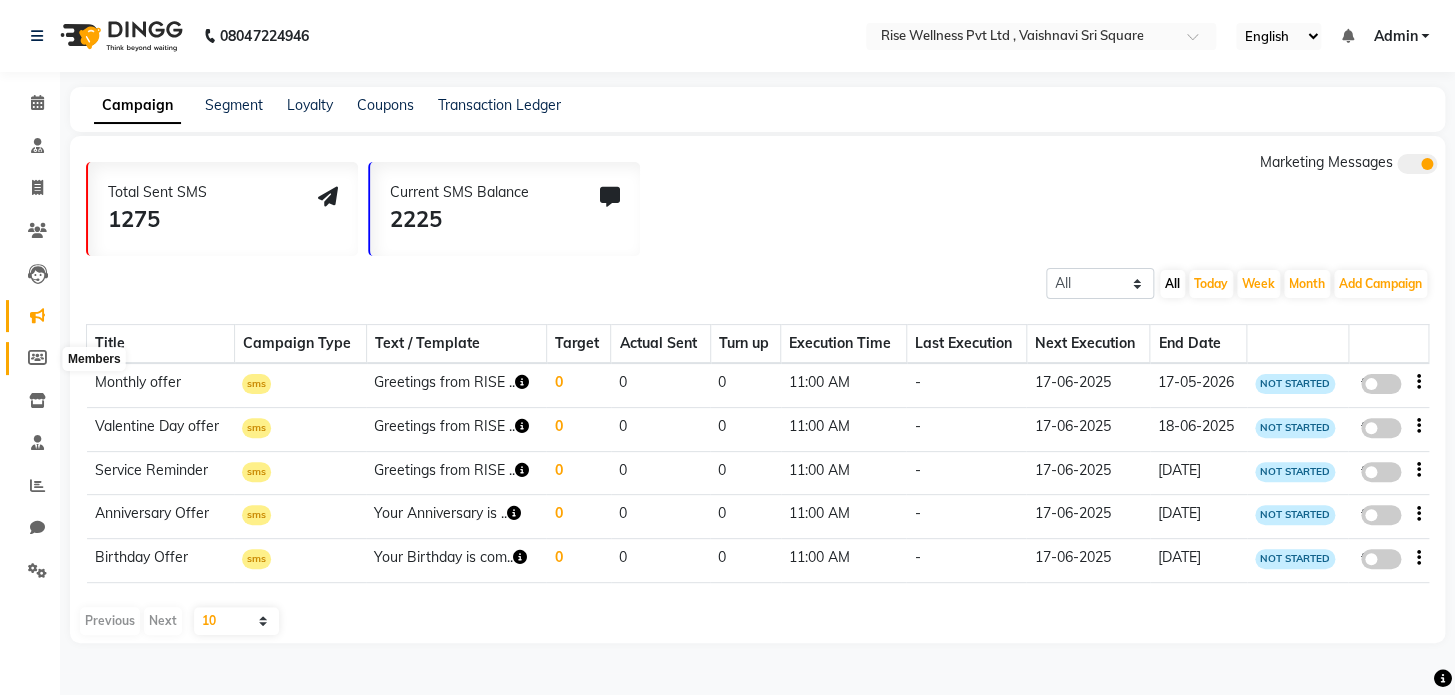 click 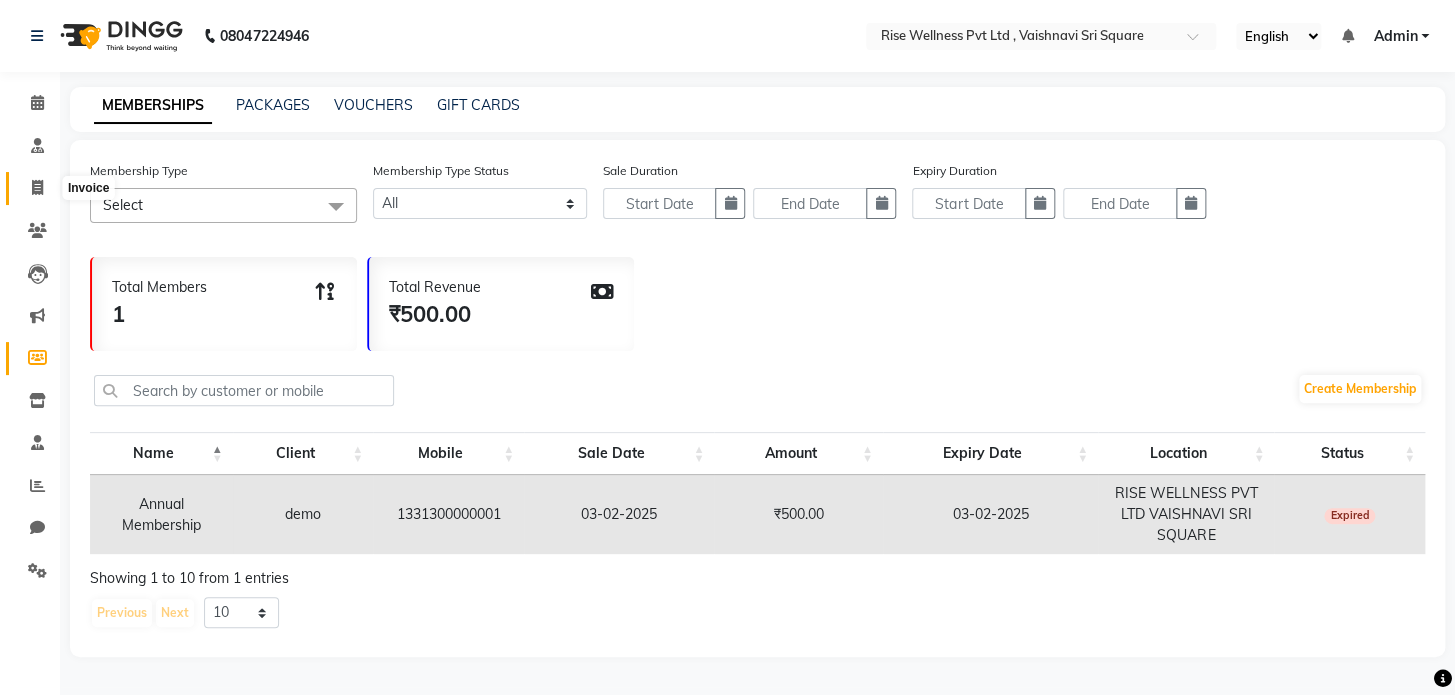 click 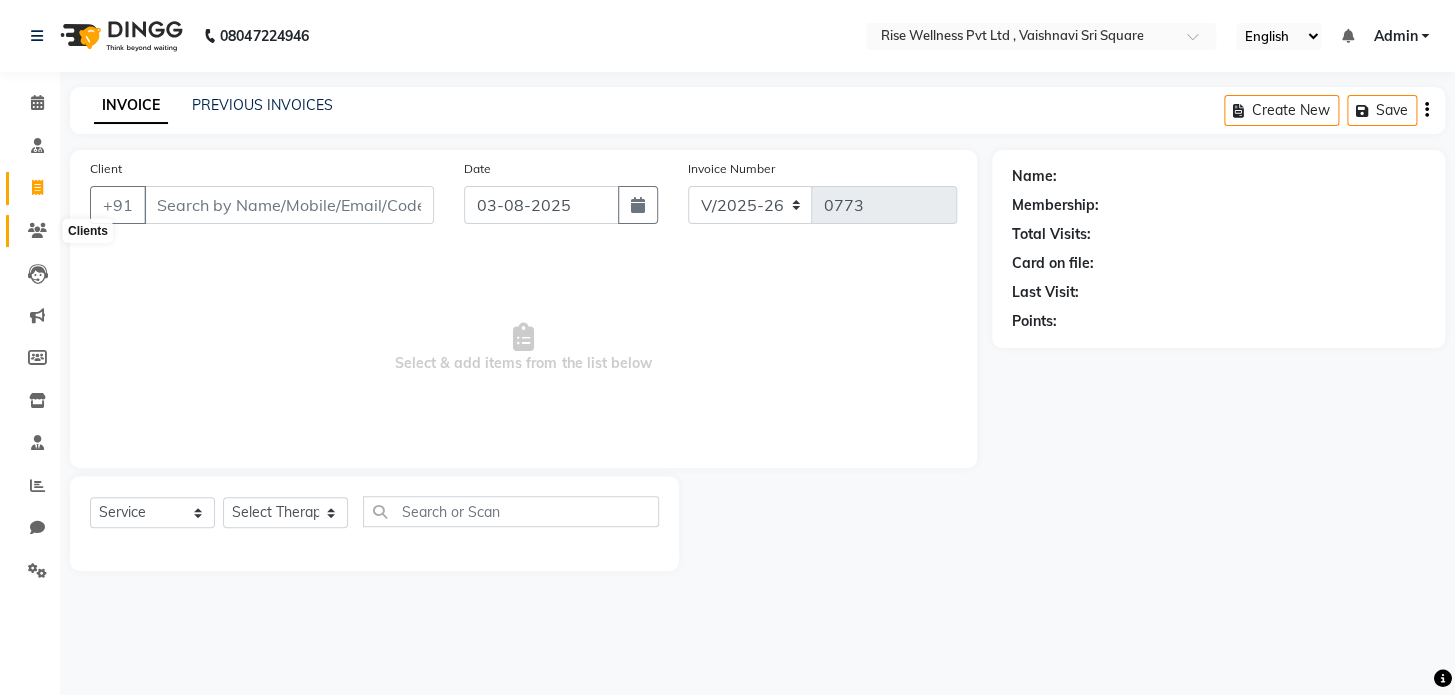 click 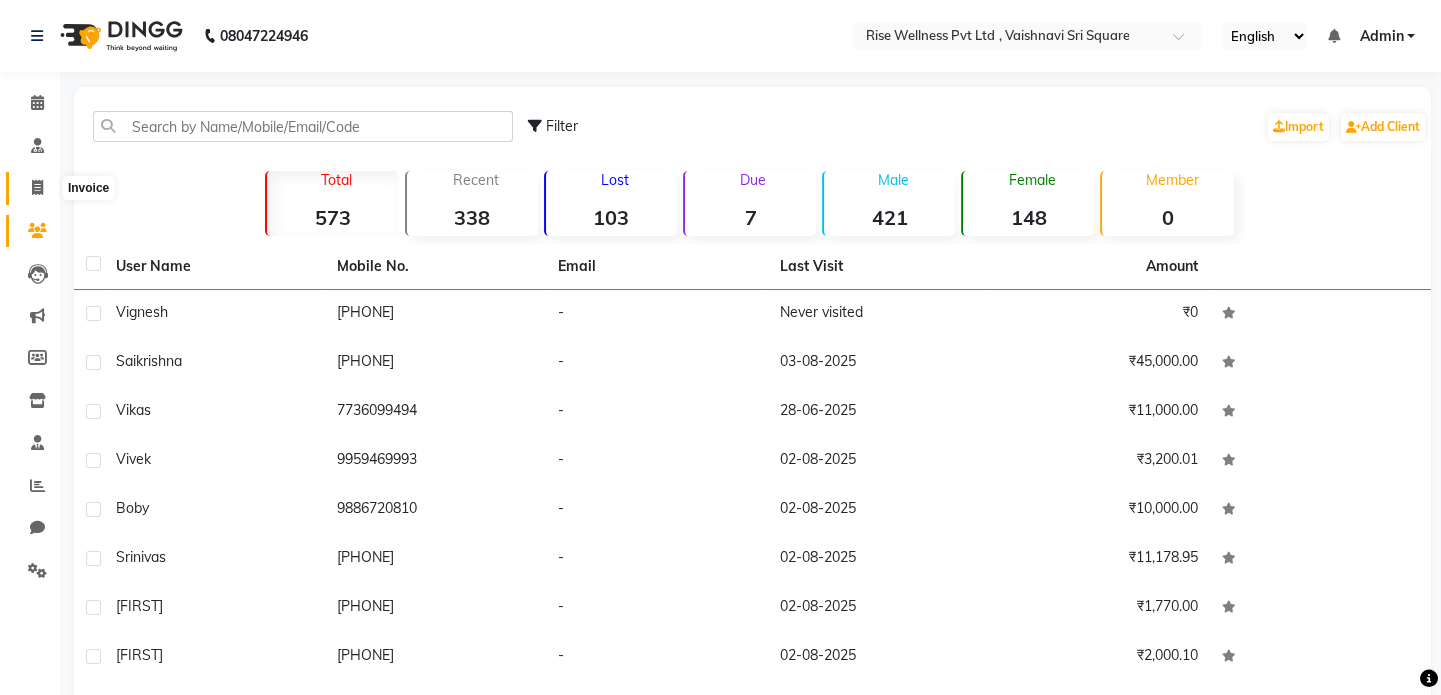 click 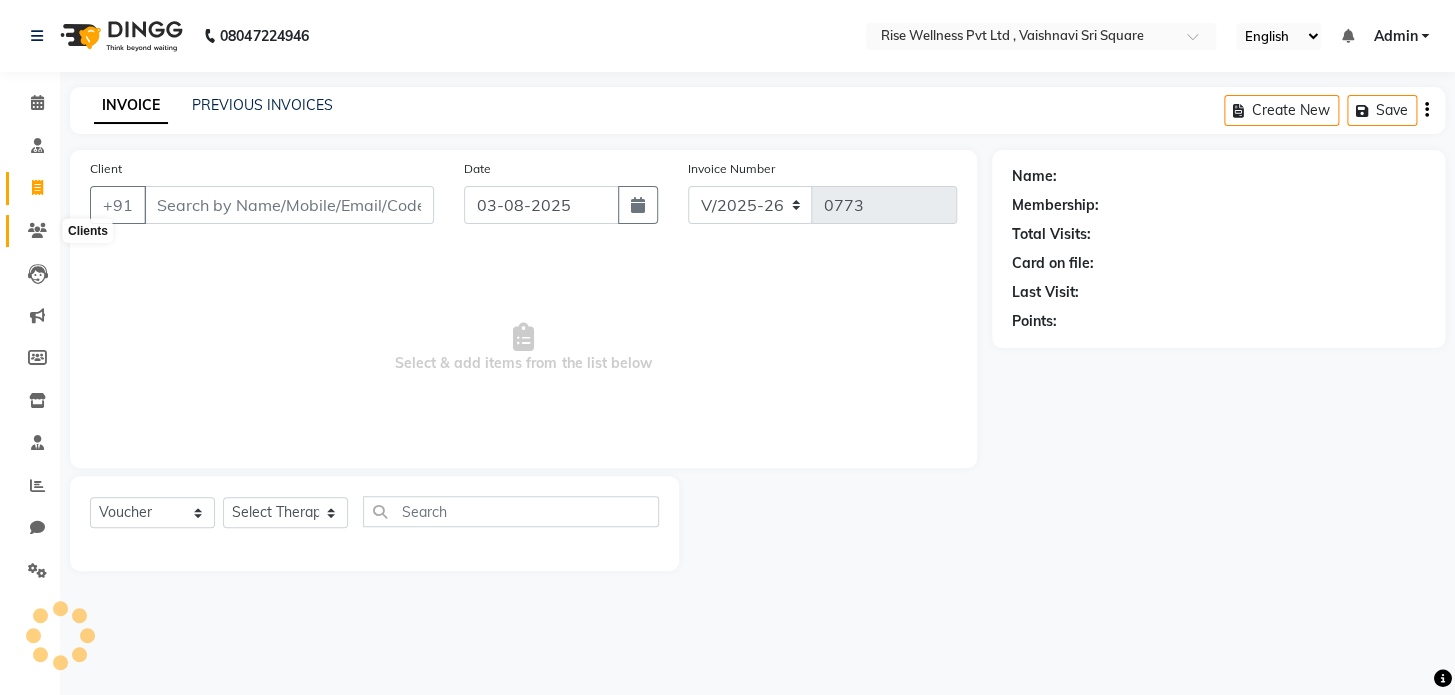 click 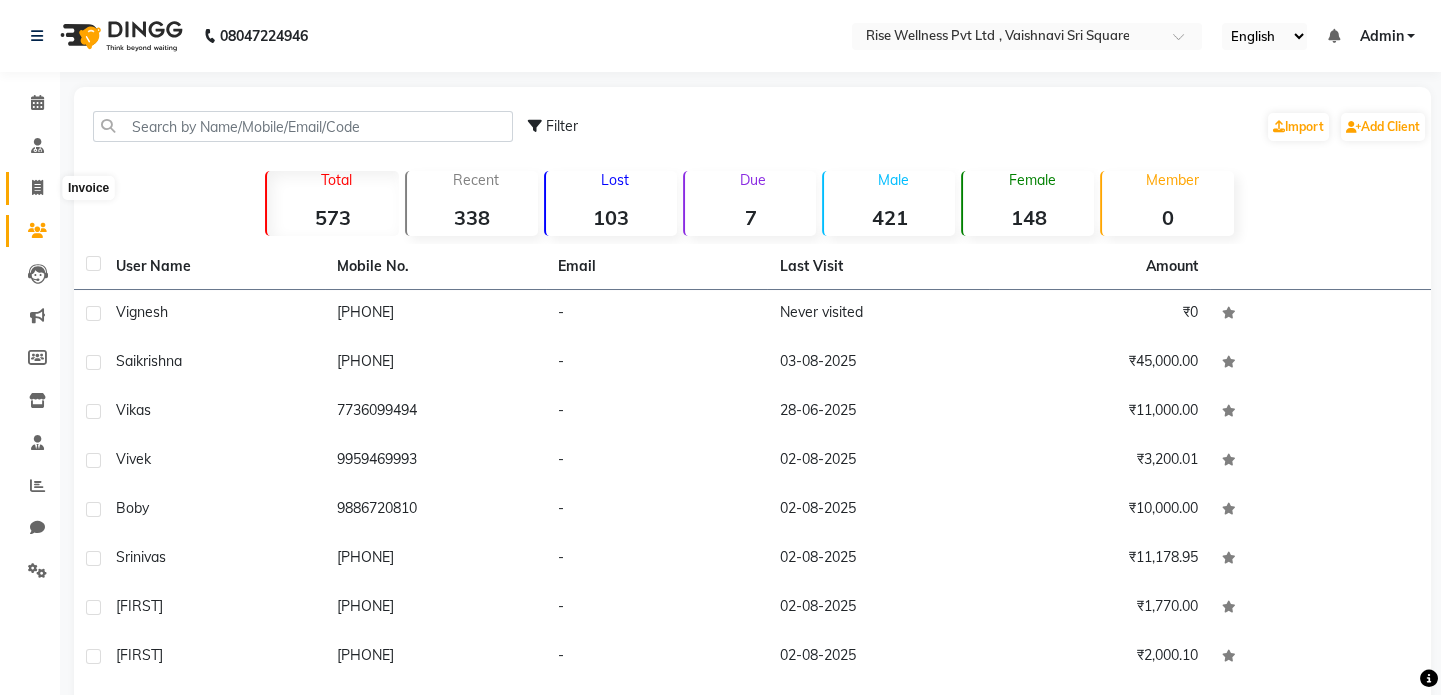 click 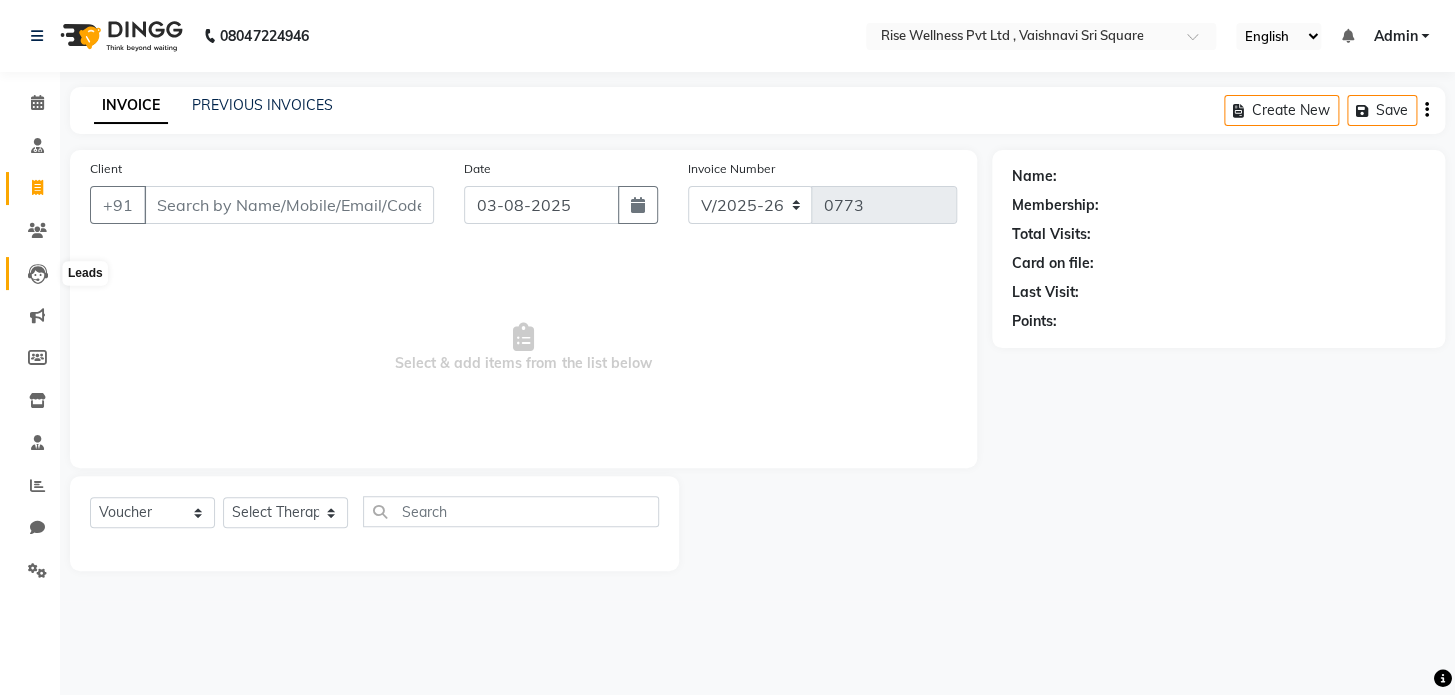 click 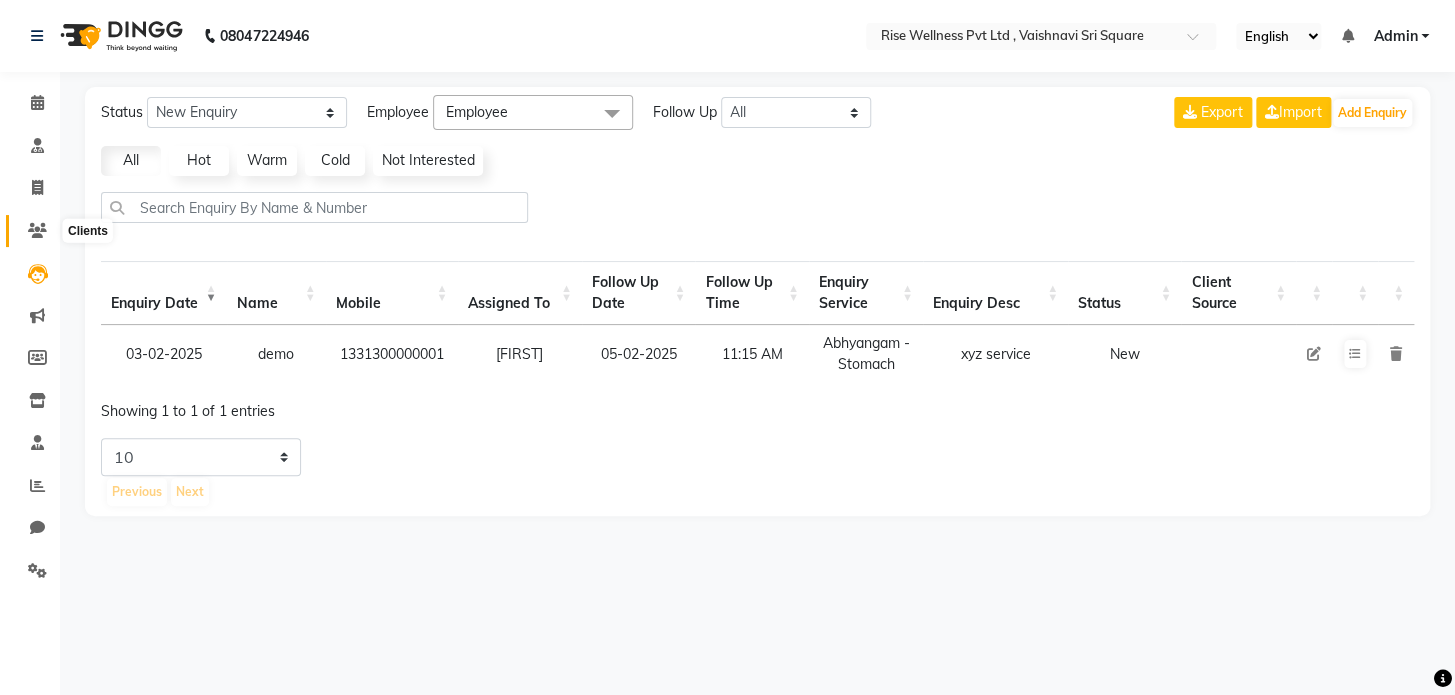 click 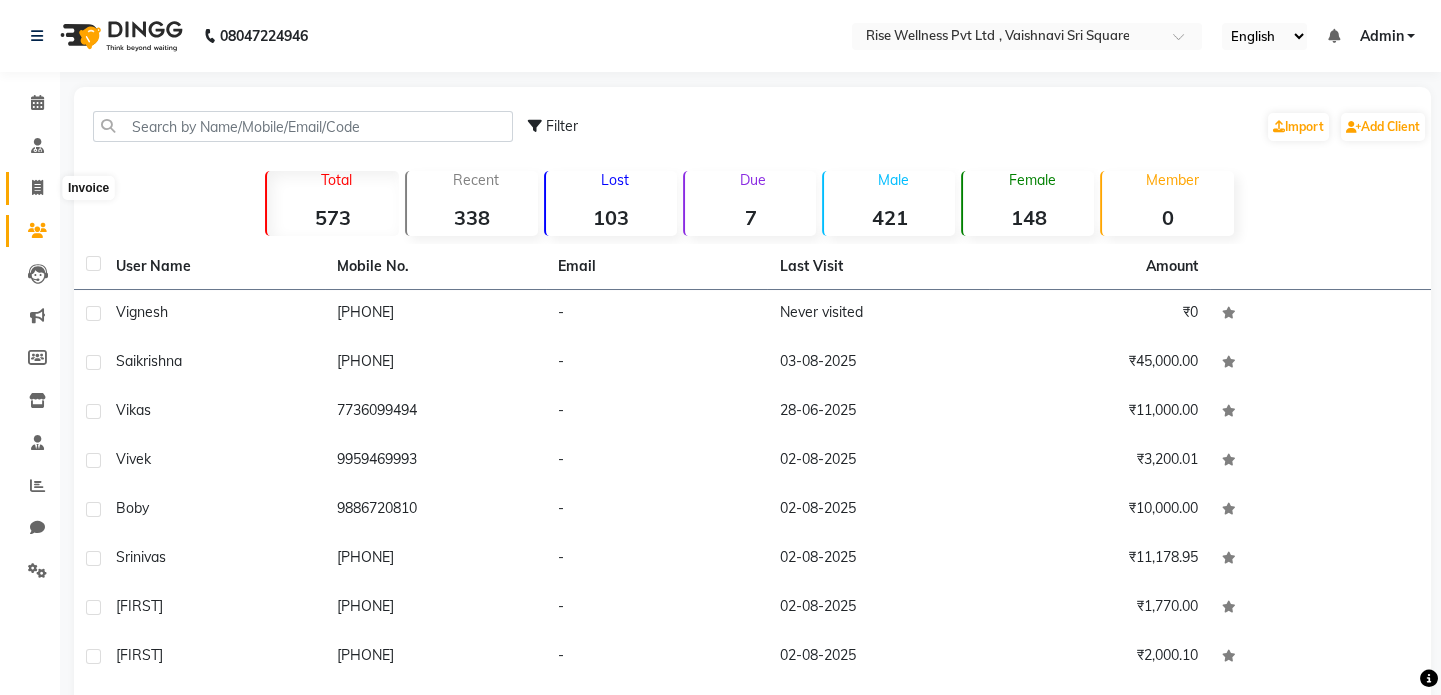 click 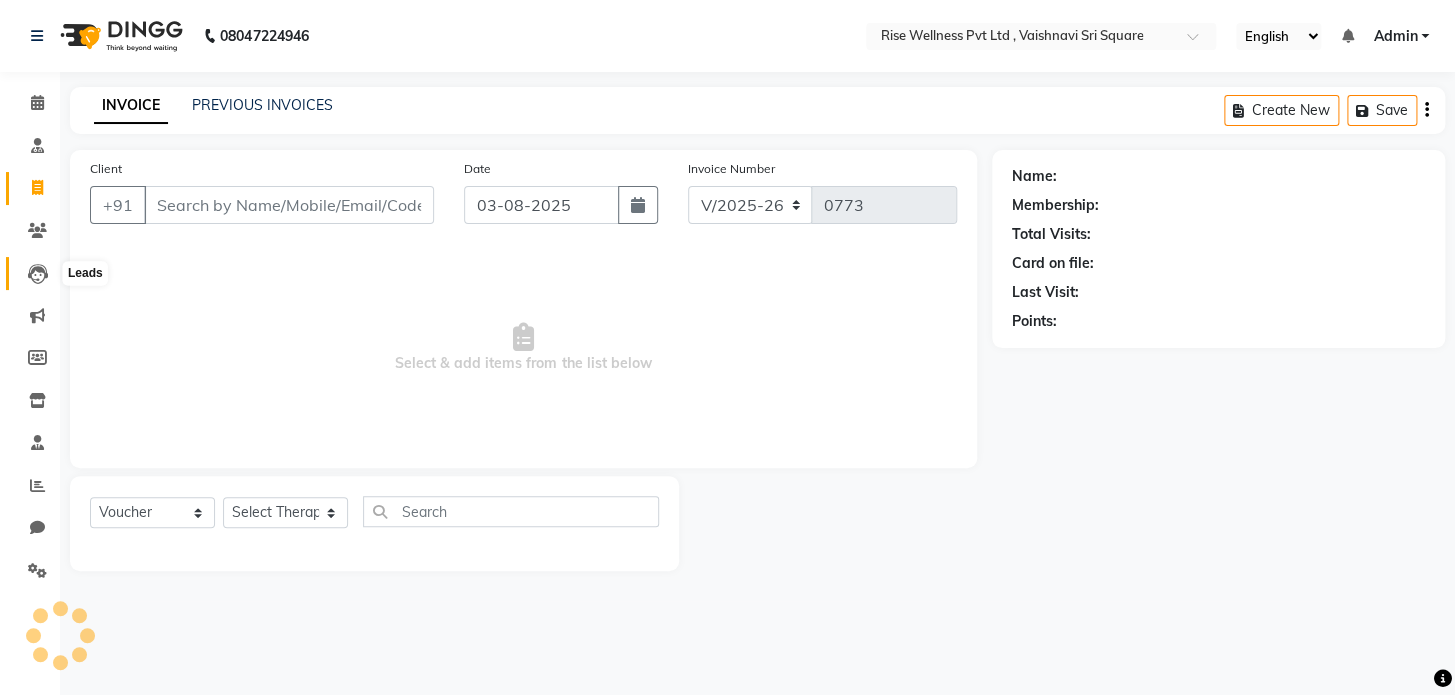 click 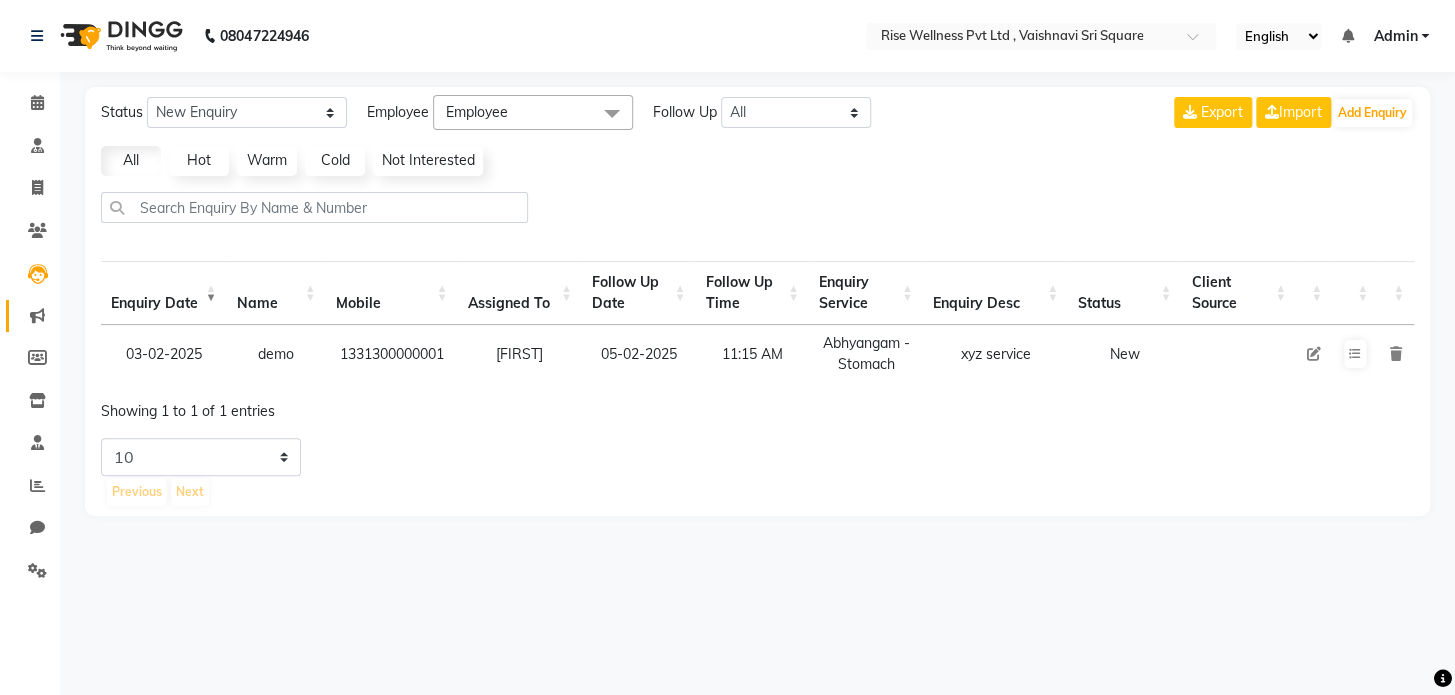 click on "Marketing" 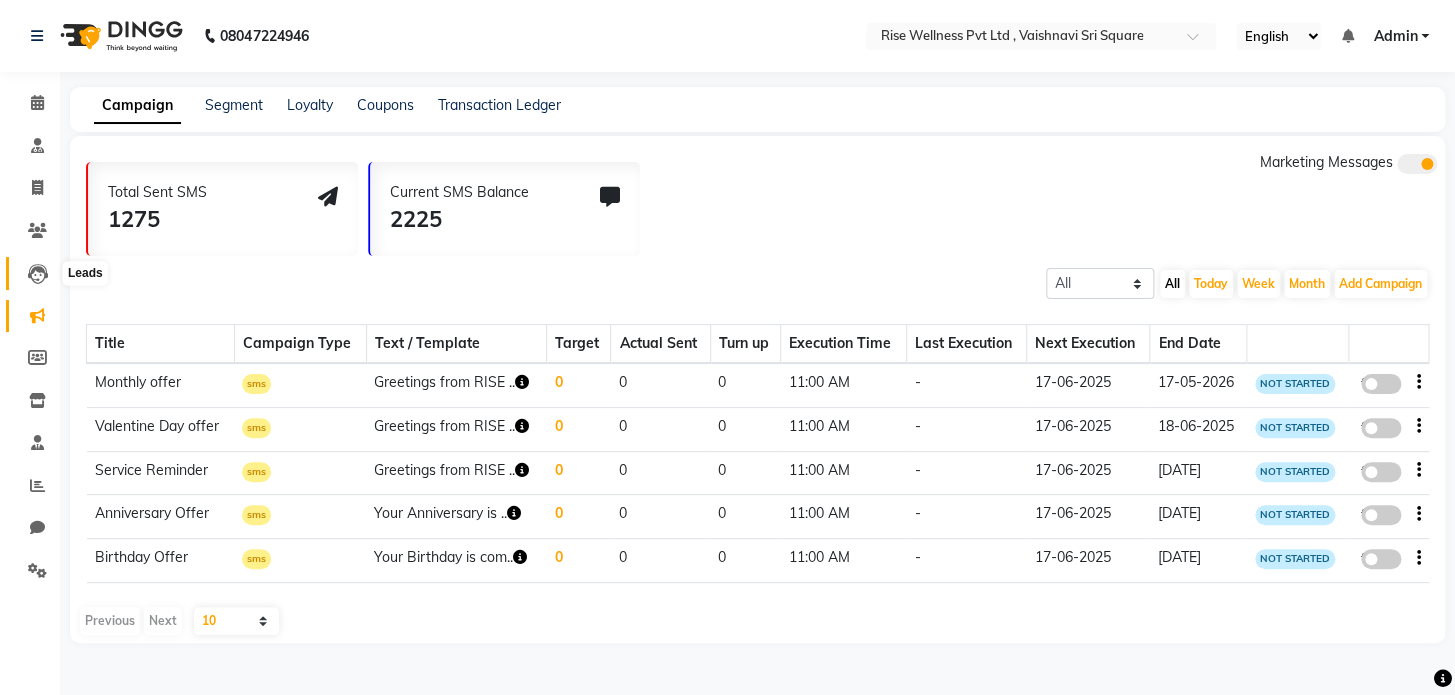 click 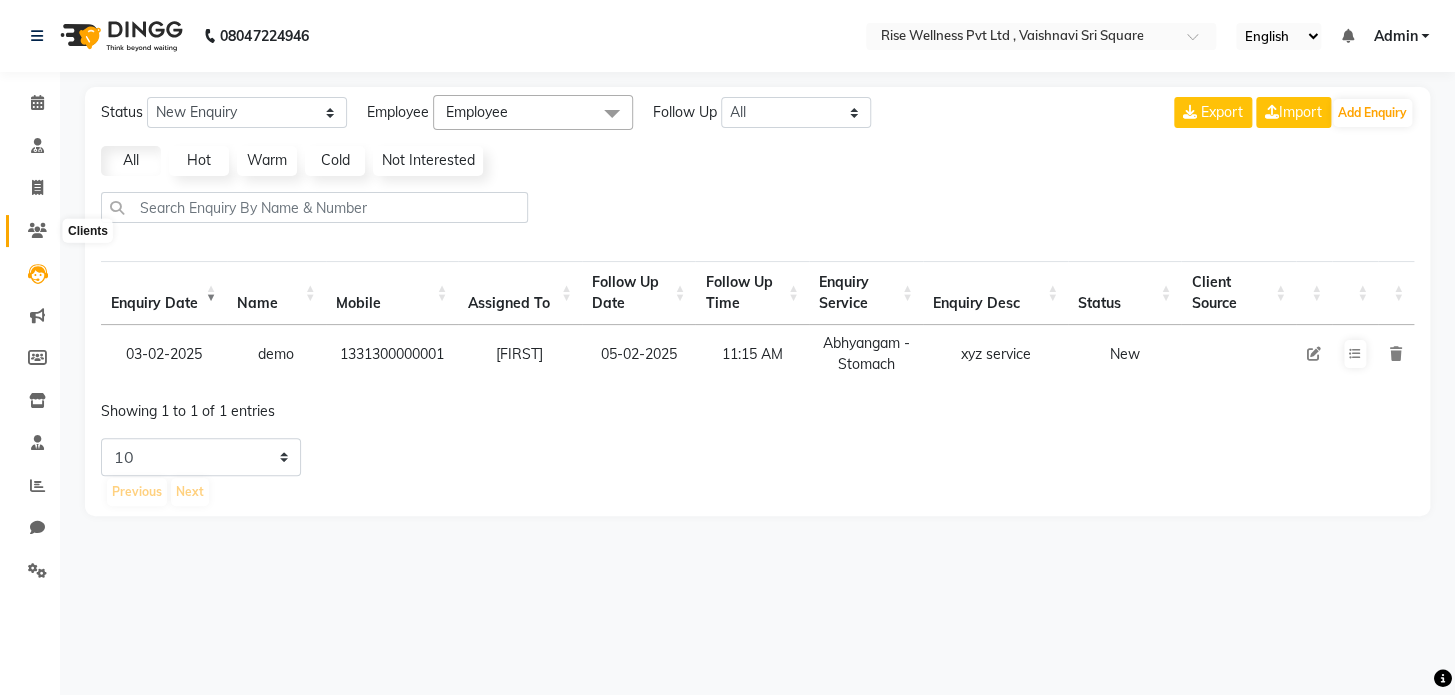 click 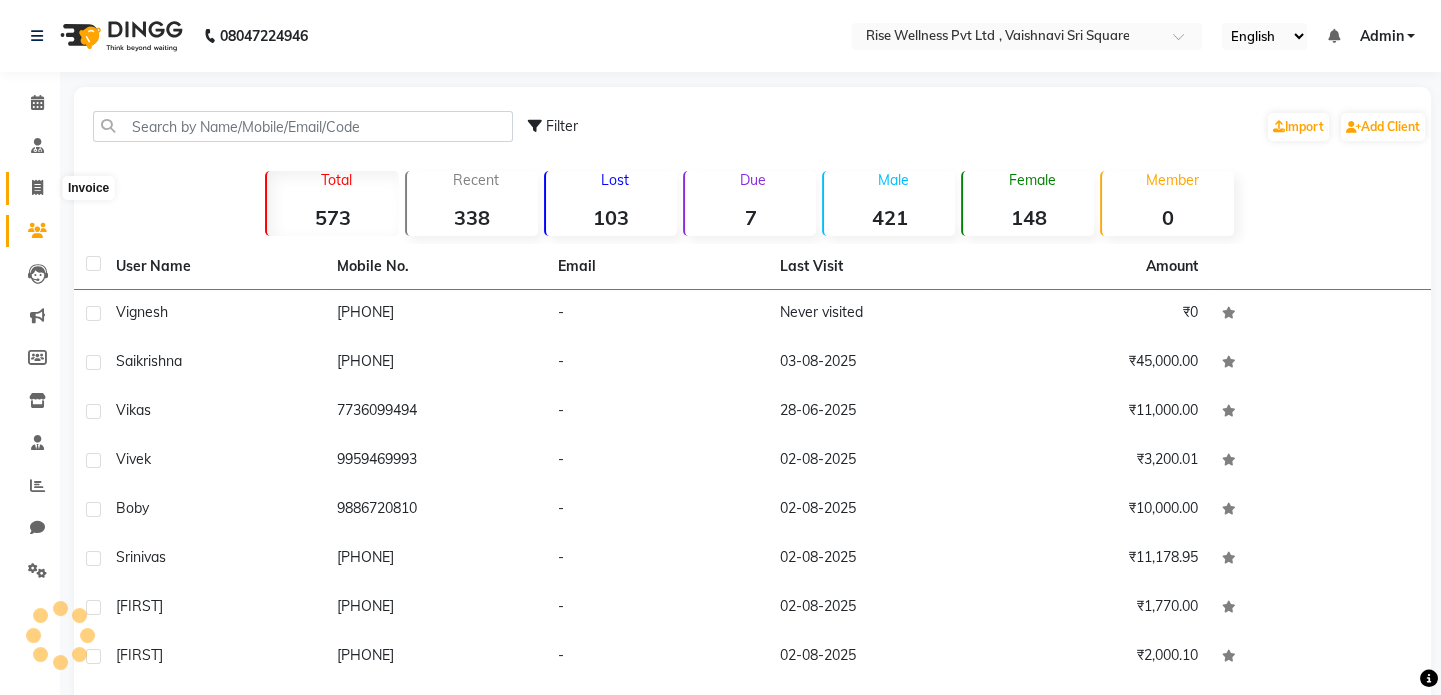 click 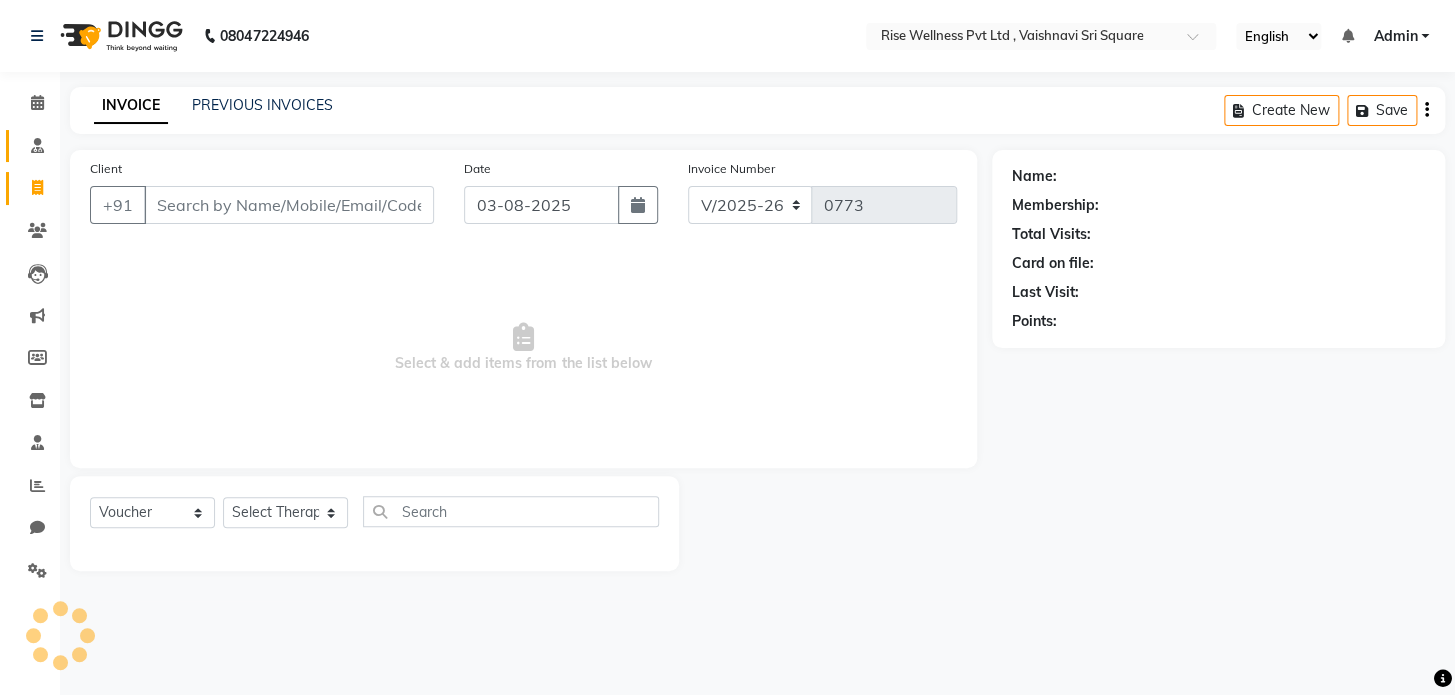 click on "Consultation" 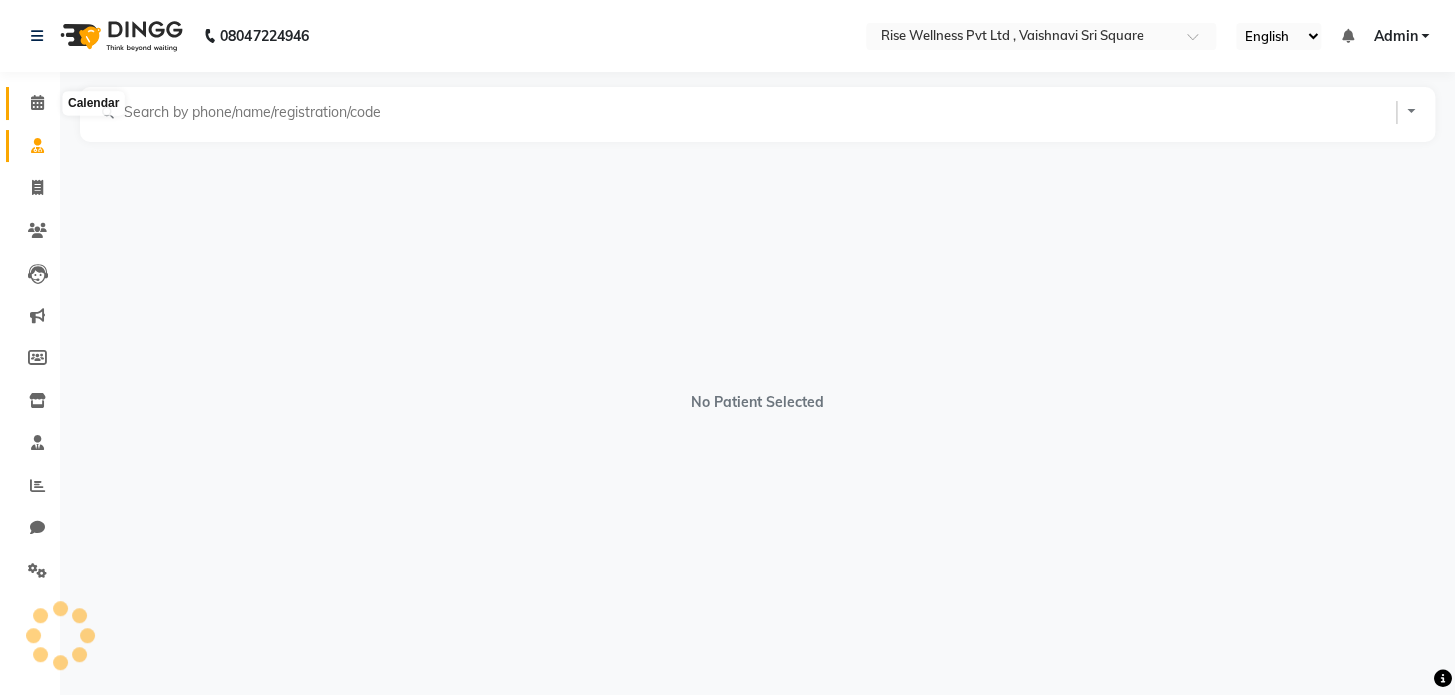click 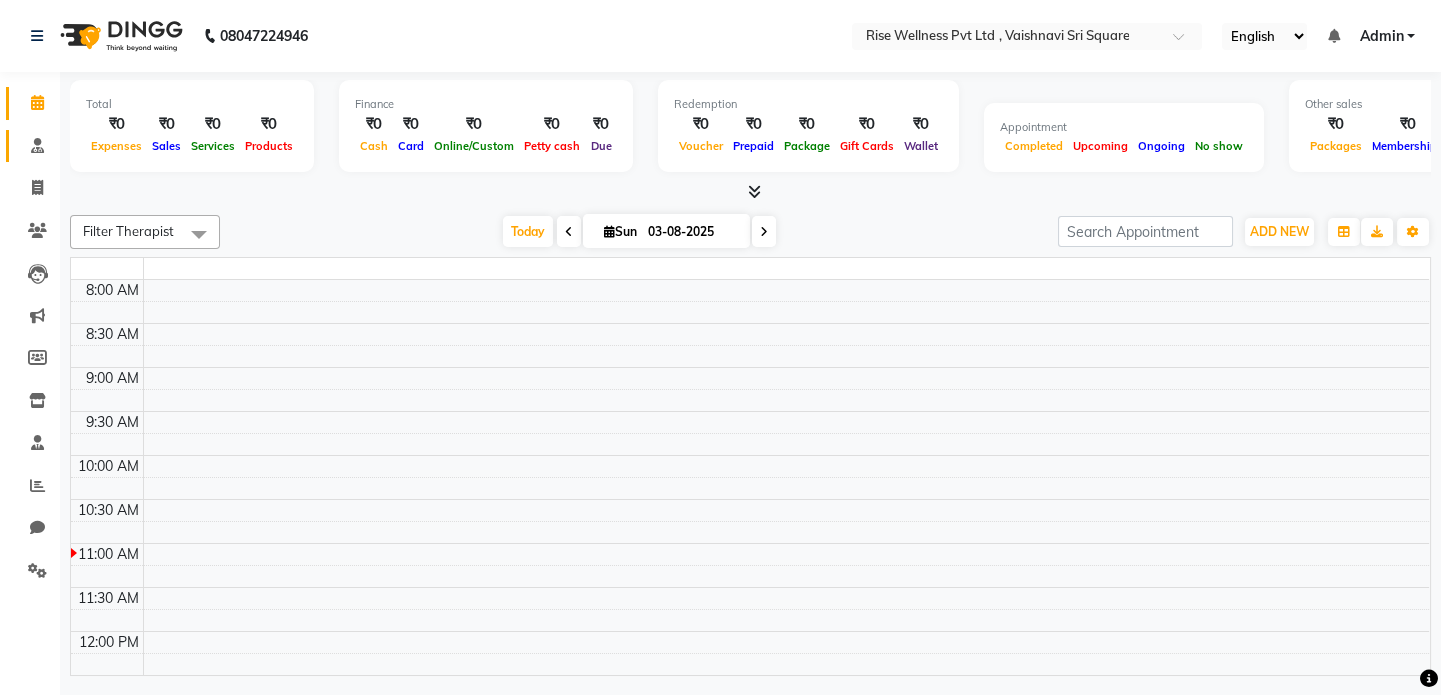 scroll, scrollTop: 0, scrollLeft: 0, axis: both 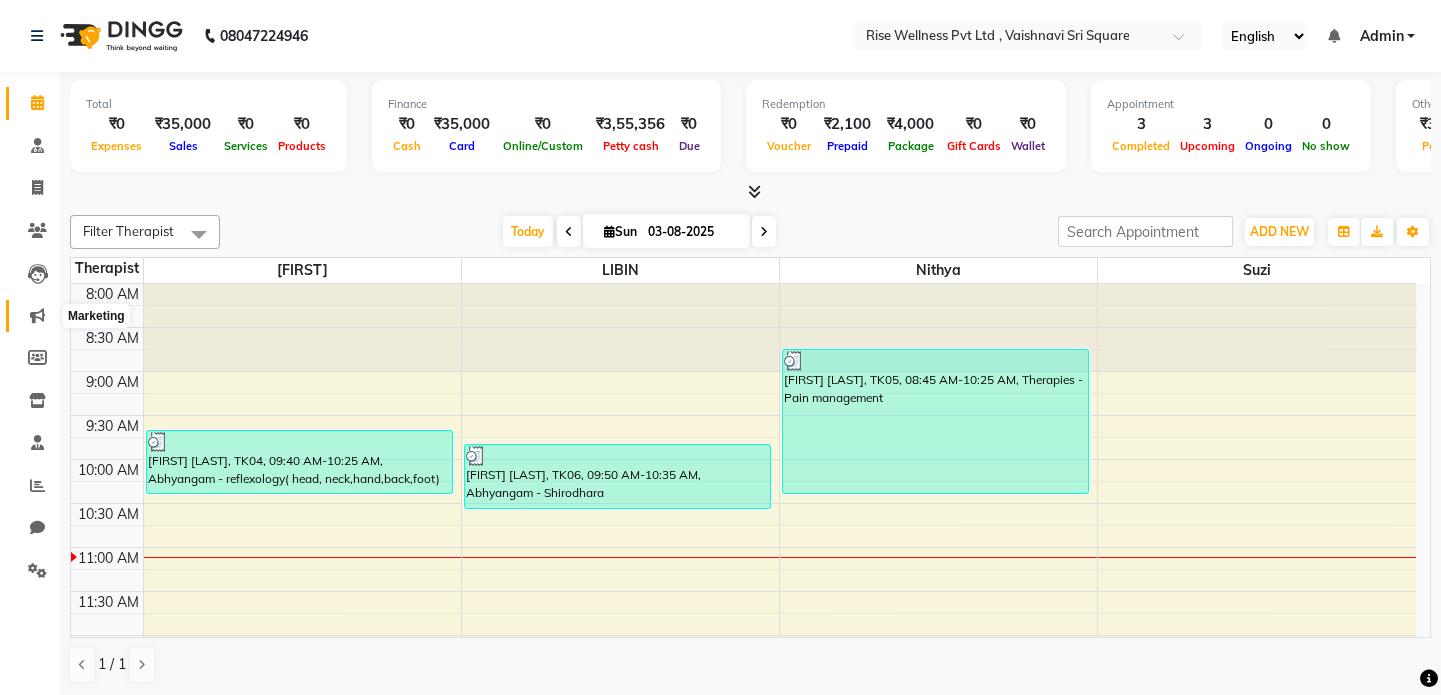 click 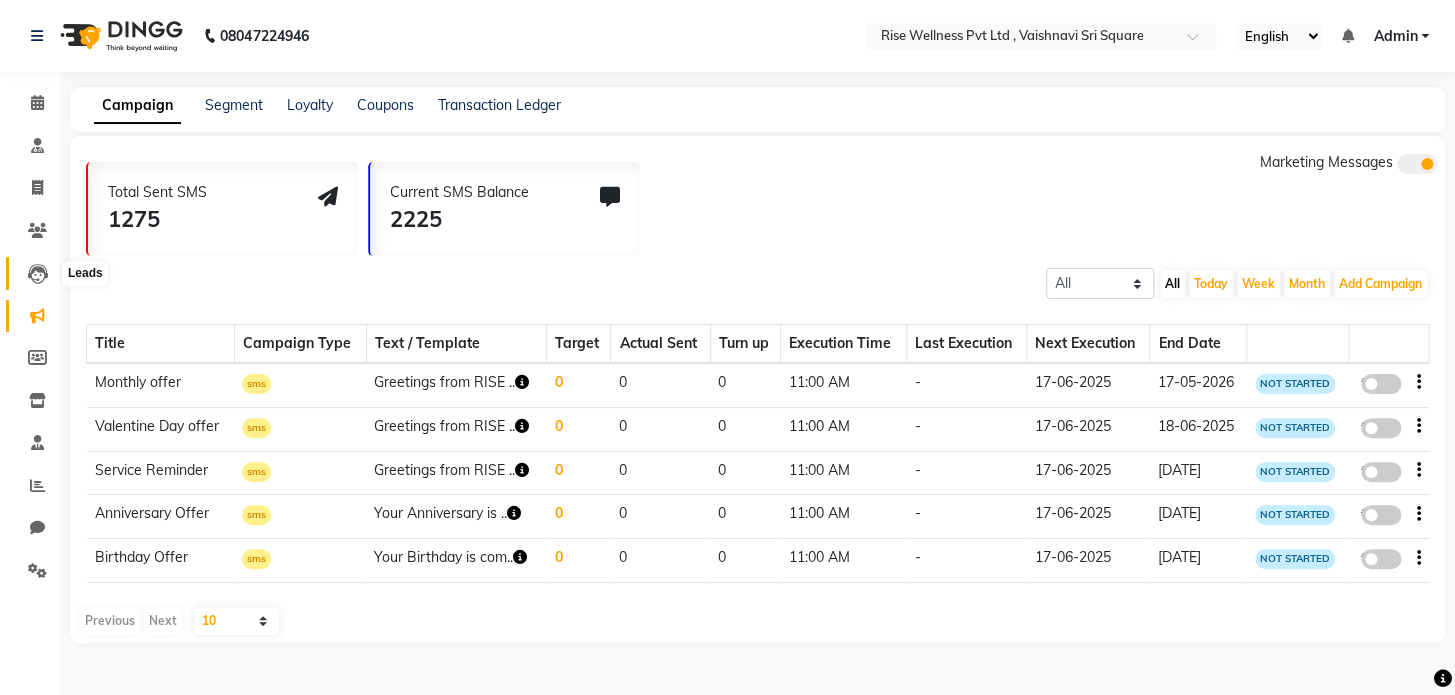 click 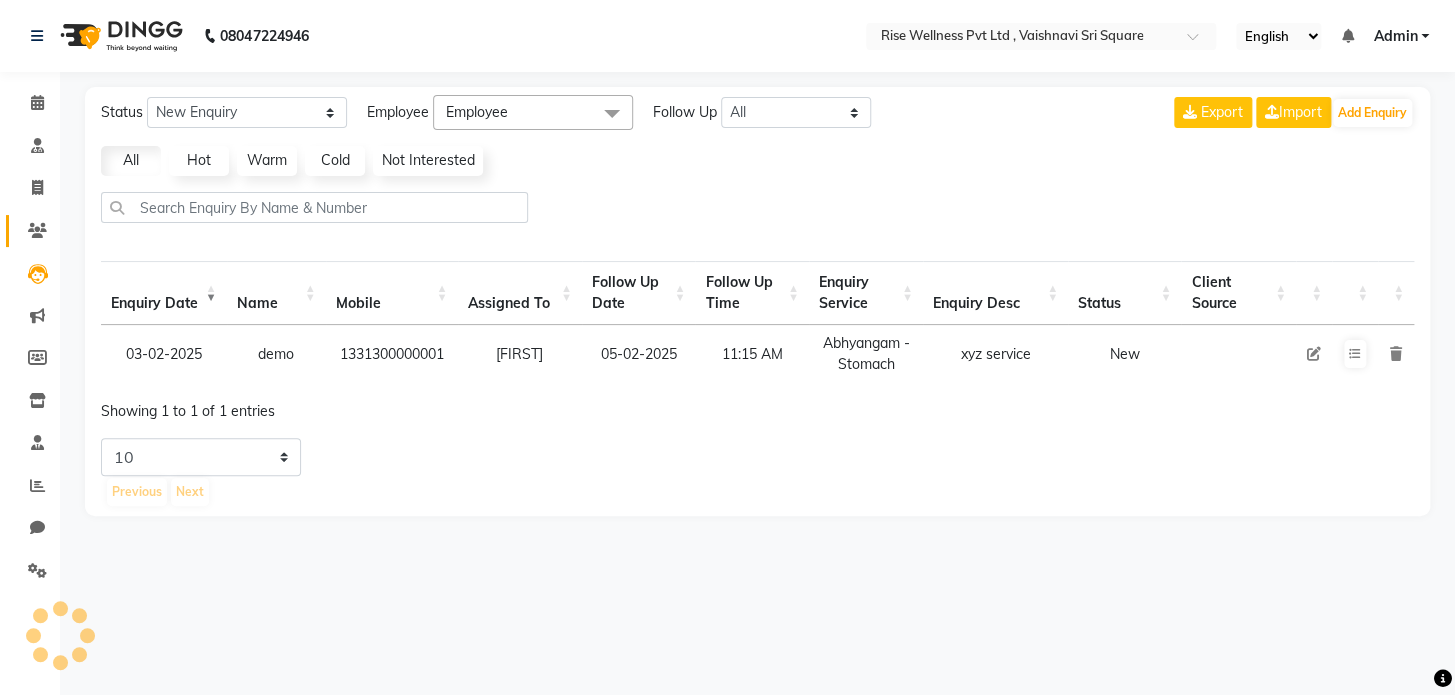 click on "Clients" 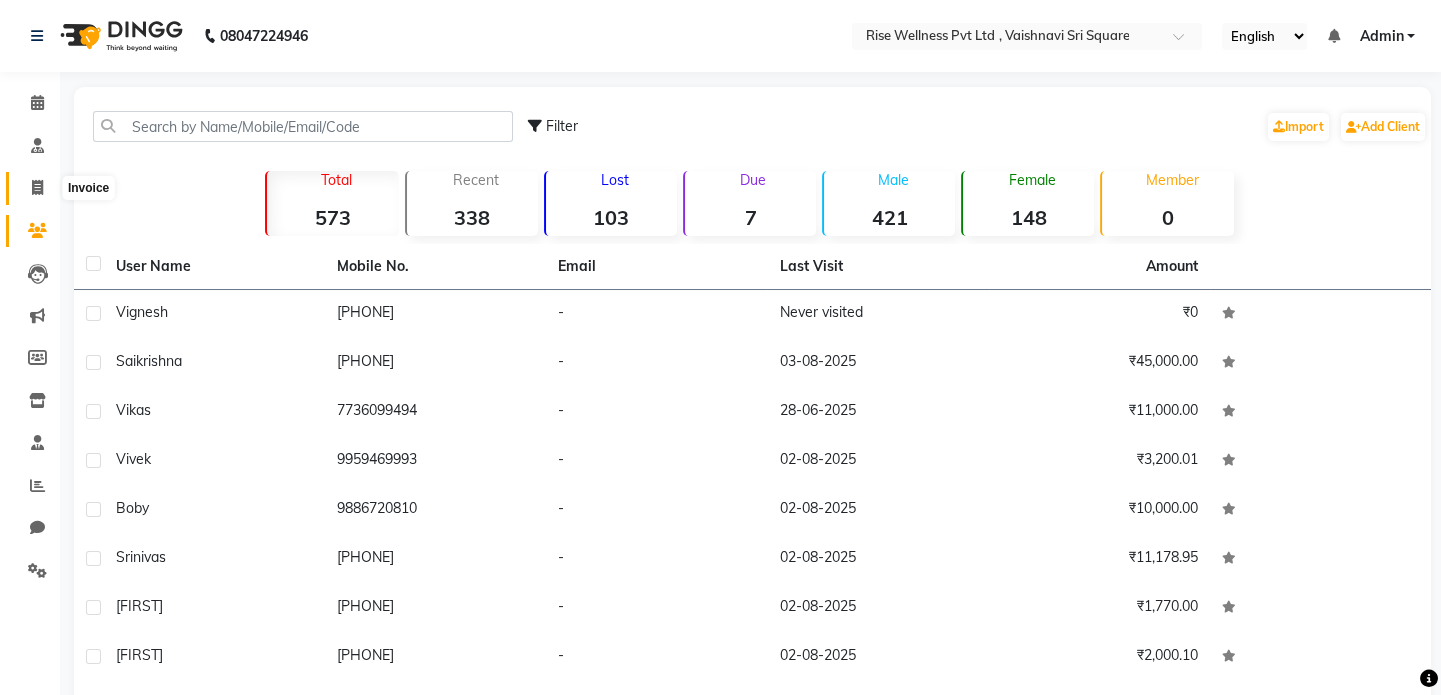 click 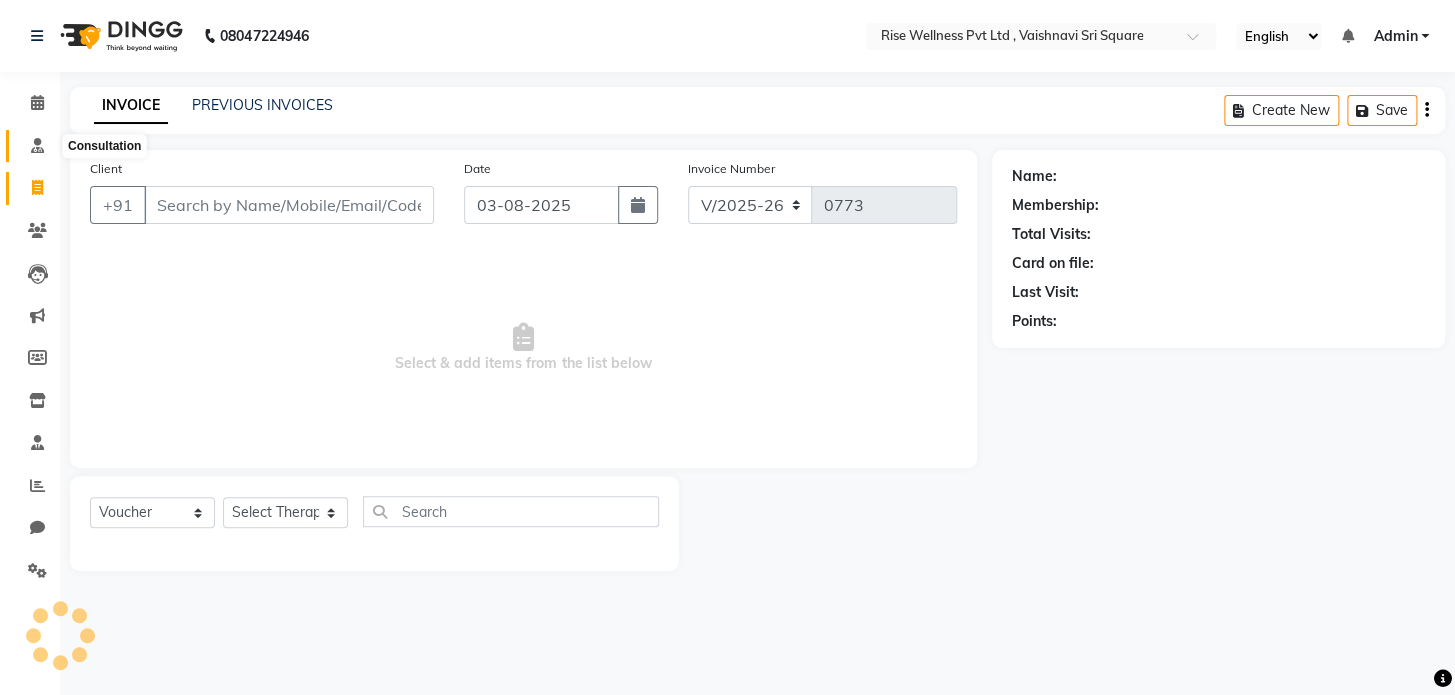 click 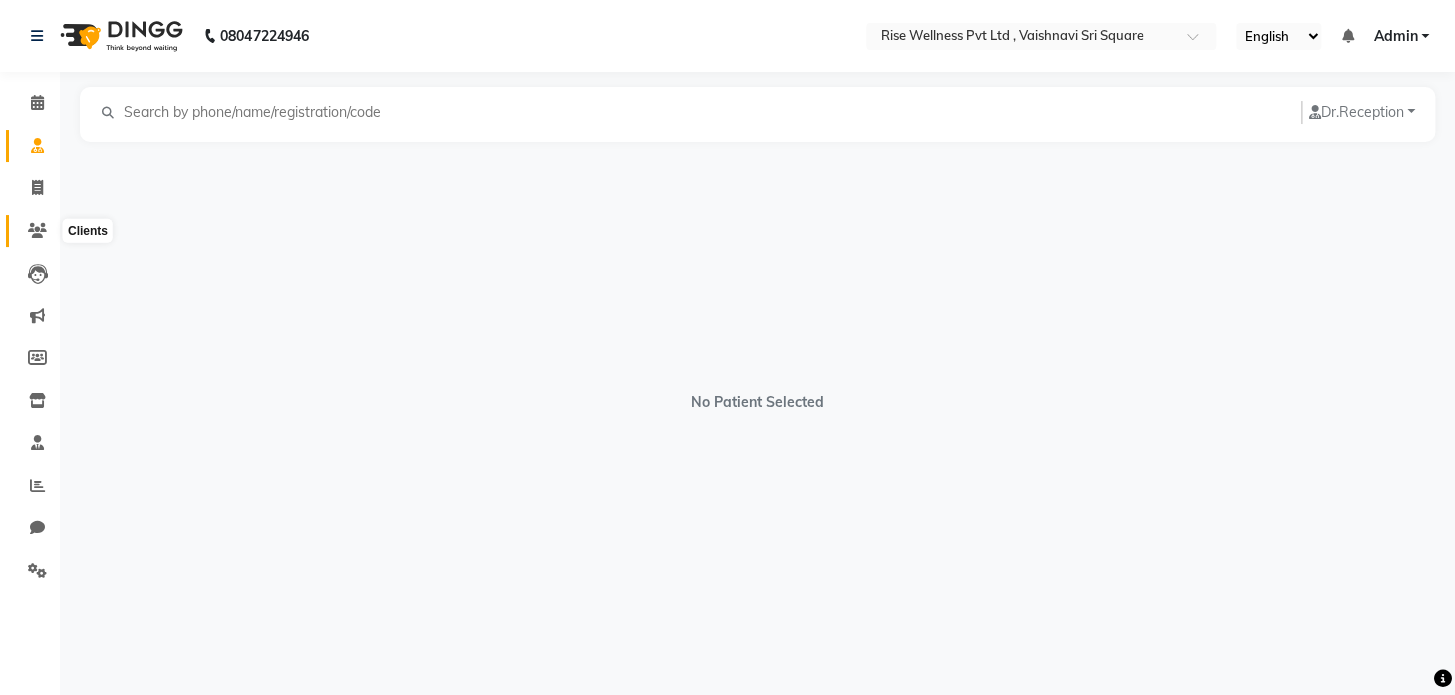 click 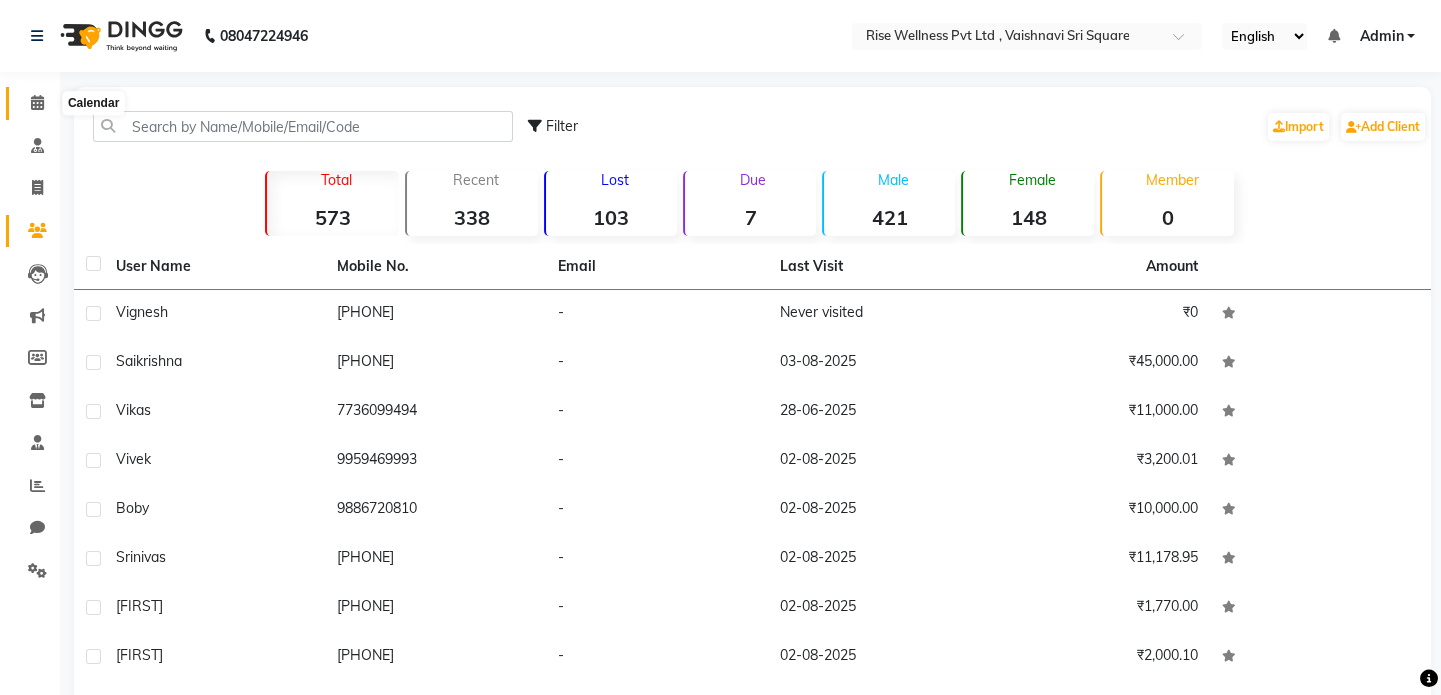 click 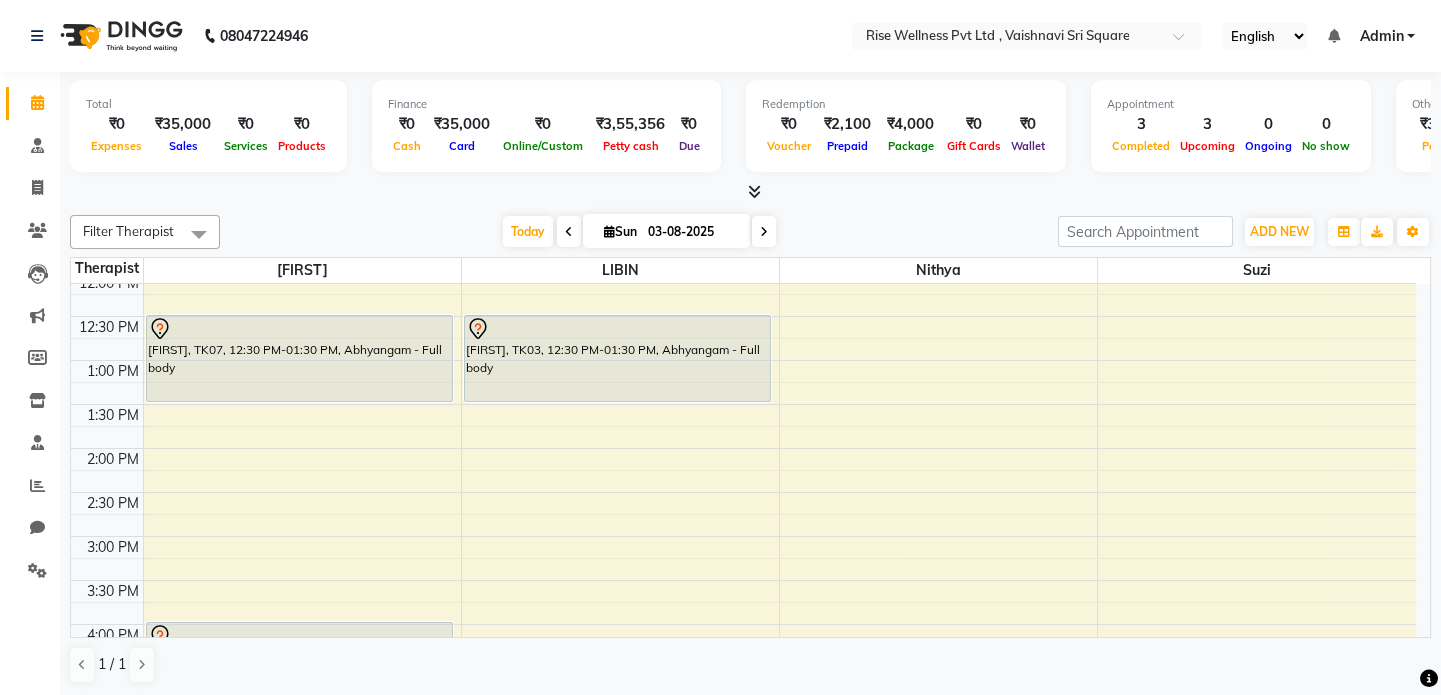 scroll, scrollTop: 272, scrollLeft: 0, axis: vertical 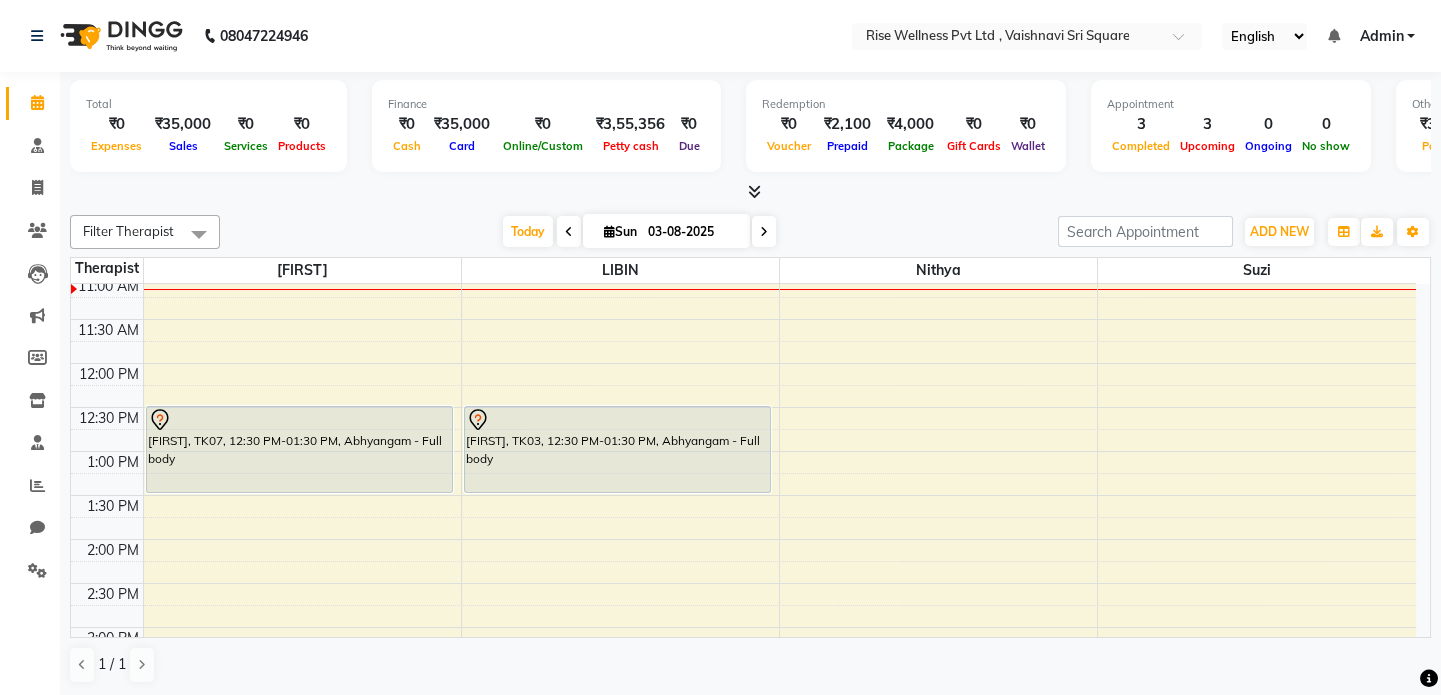click on "8:00 AM 8:30 AM 9:00 AM 9:30 AM 10:00 AM 10:30 AM 11:00 AM 11:30 AM 12:00 PM 12:30 PM 1:00 PM 1:30 PM 2:00 PM 2:30 PM 3:00 PM 3:30 PM 4:00 PM 4:30 PM 5:00 PM 5:30 PM 6:00 PM 6:30 PM 7:00 PM 7:30 PM 8:00 PM 8:30 PM     [FIRST] [LAST], TK04, 09:40 AM-10:25 AM, Abhyangam - reflexology( head, neck,hand,back,foot)             [FIRST] [LAST], TK07, 12:30 PM-01:30 PM, Abhyangam - Full body             [FIRST] [LAST], TK01, 04:00 PM-05:40 PM, Therapies - Pain management     [FIRST] [LAST], TK06, 09:50 AM-10:35 AM, Abhyangam - Shirodhara             [FIRST] [LAST], TK03, 12:30 PM-01:30 PM, Abhyangam - Full body     [FIRST] [LAST], TK05, 08:45 AM-10:25 AM, Therapies - Pain management" at bounding box center [743, 583] 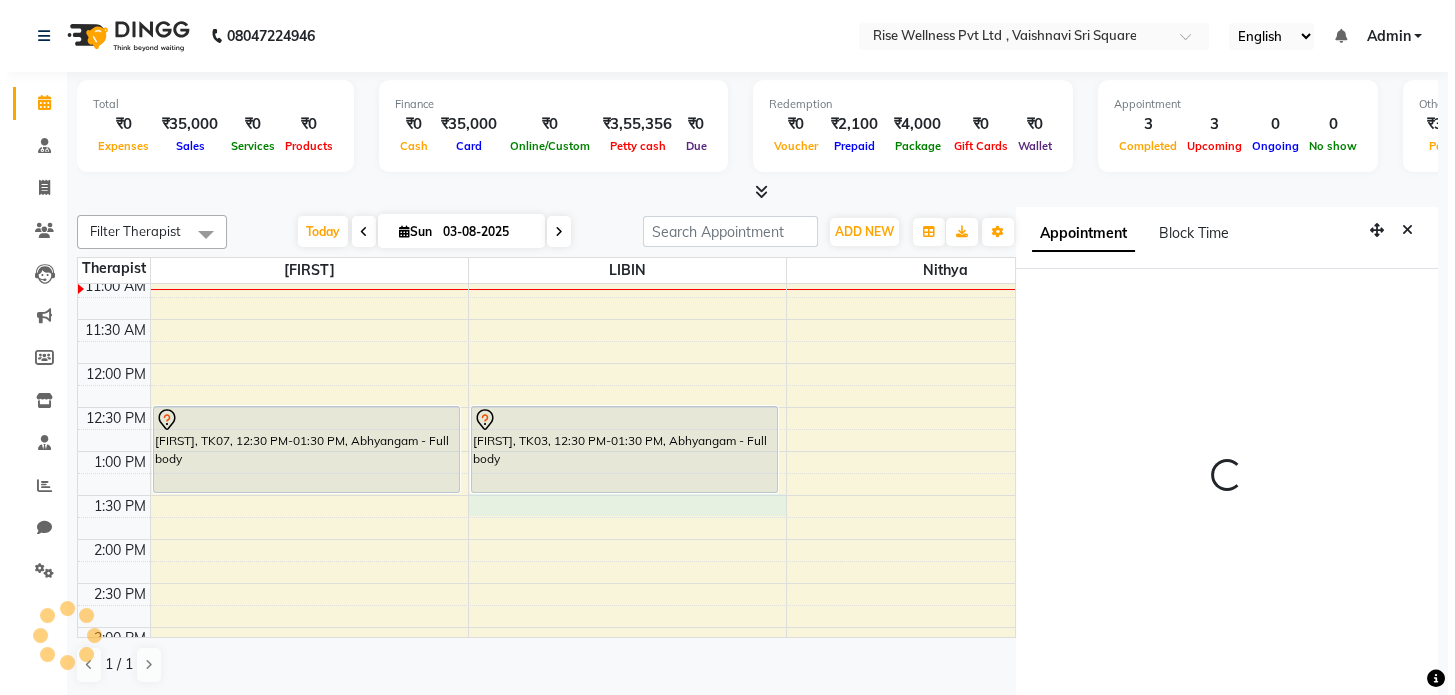 scroll, scrollTop: 8, scrollLeft: 0, axis: vertical 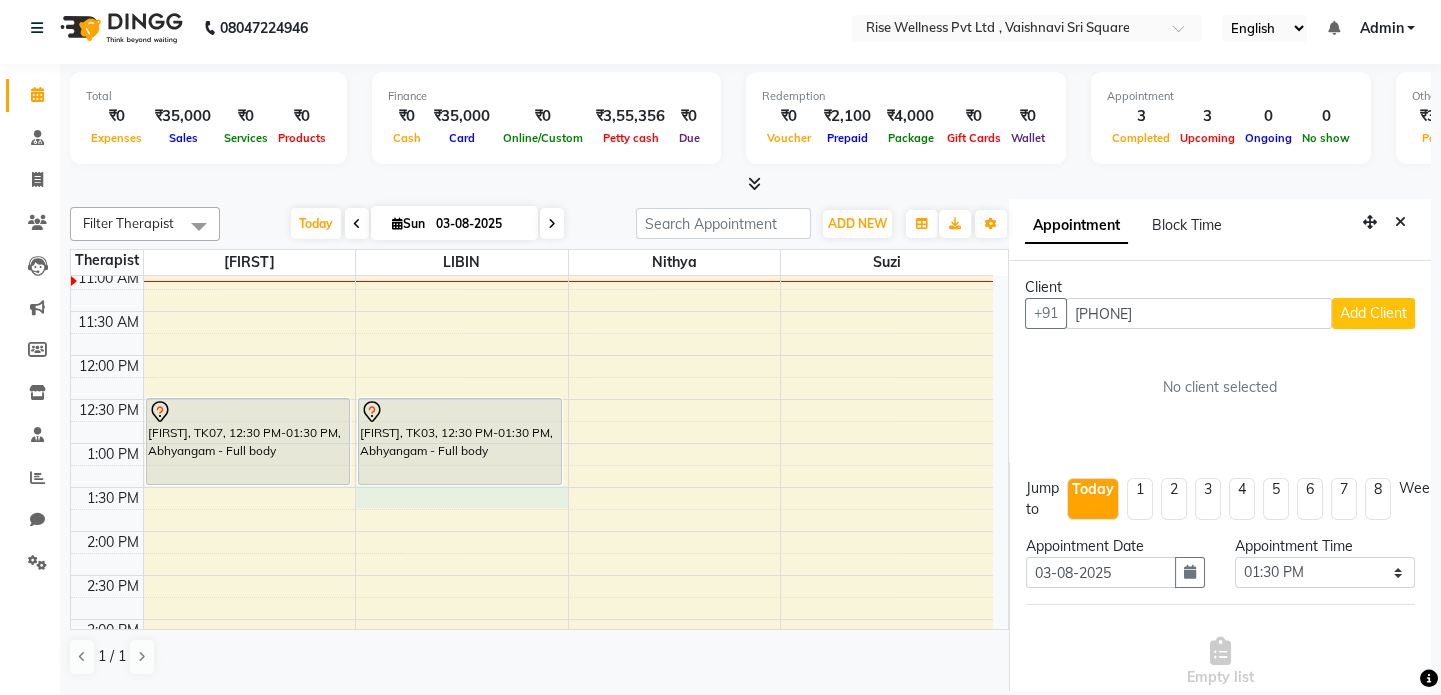 click on "Add Client" at bounding box center (1373, 313) 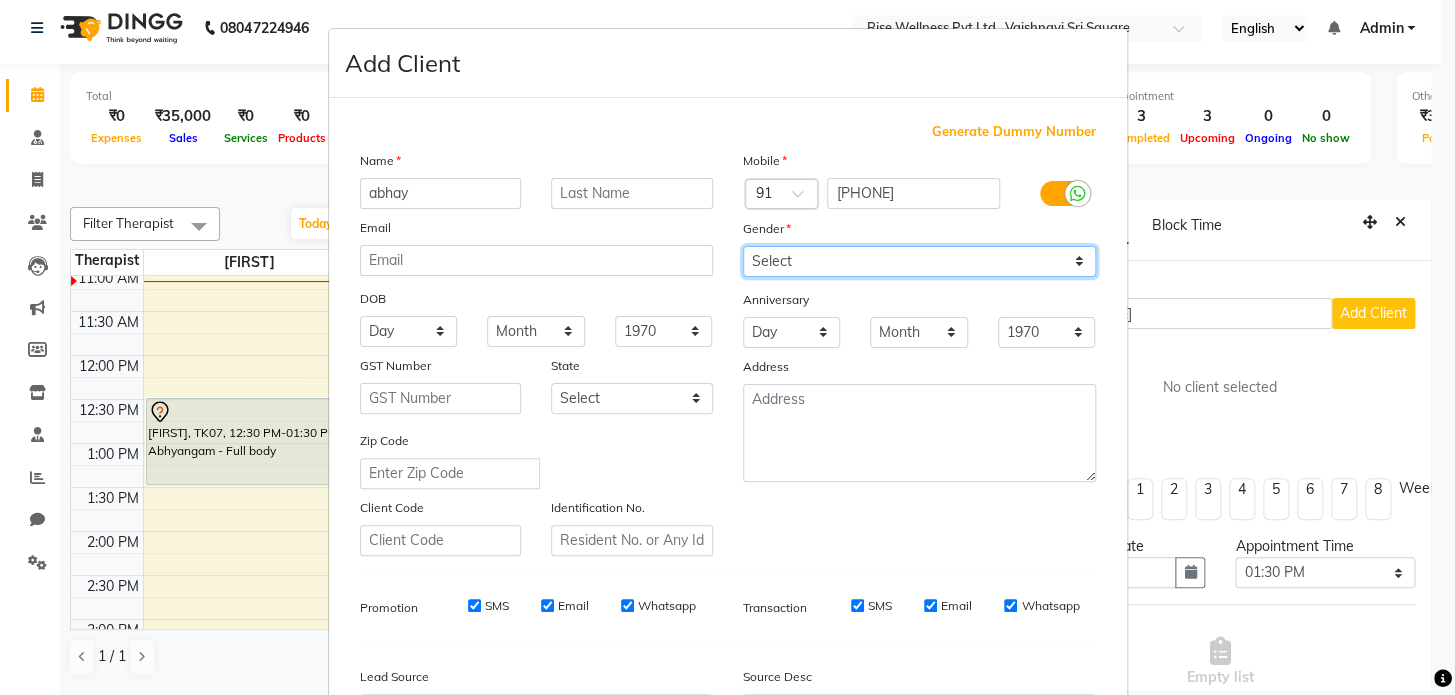 click on "Select Male Female Other Prefer Not To Say" at bounding box center (919, 261) 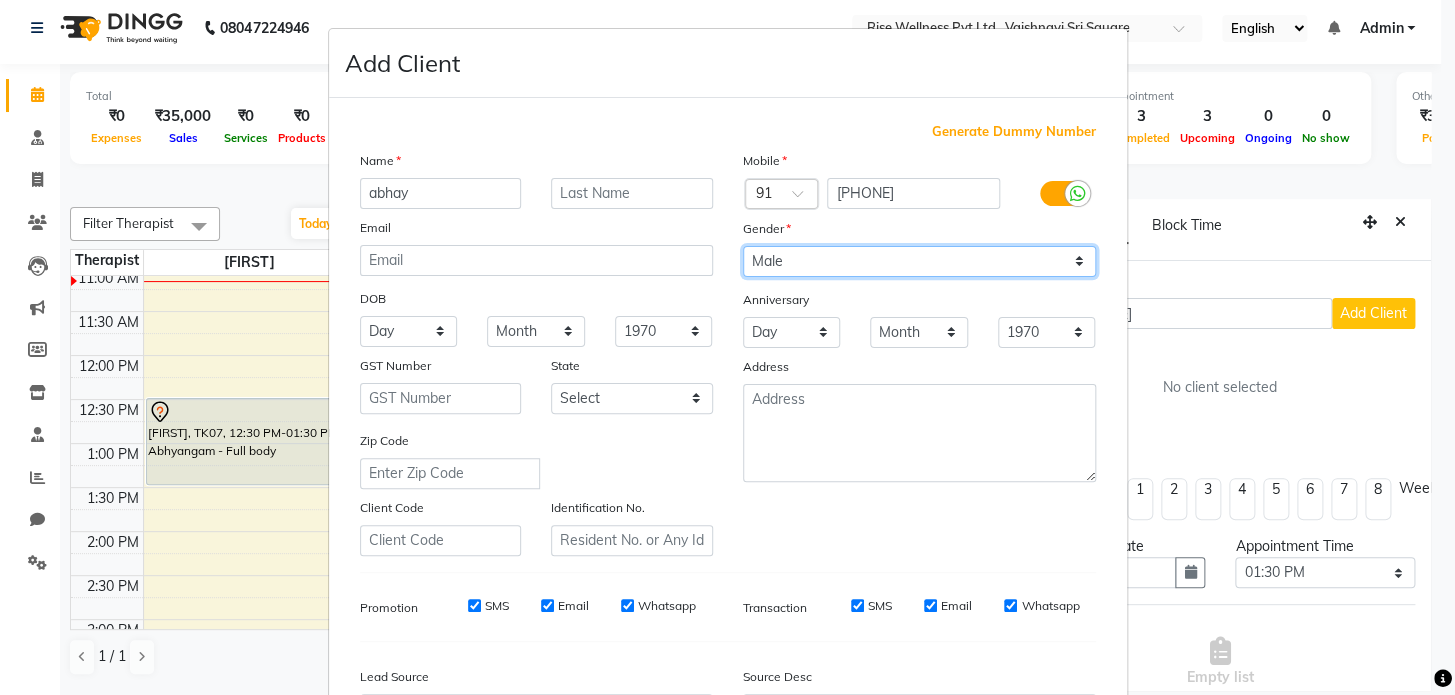 click on "Select Male Female Other Prefer Not To Say" at bounding box center [919, 261] 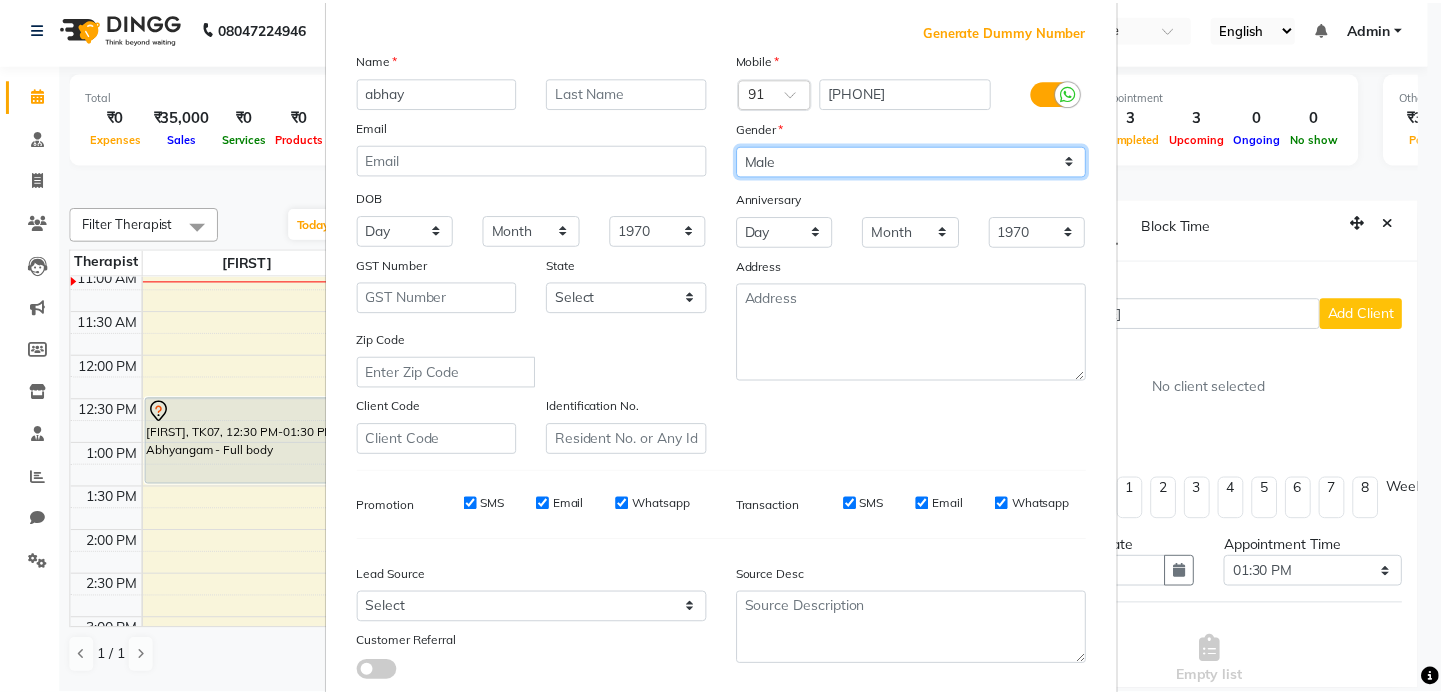 scroll, scrollTop: 233, scrollLeft: 0, axis: vertical 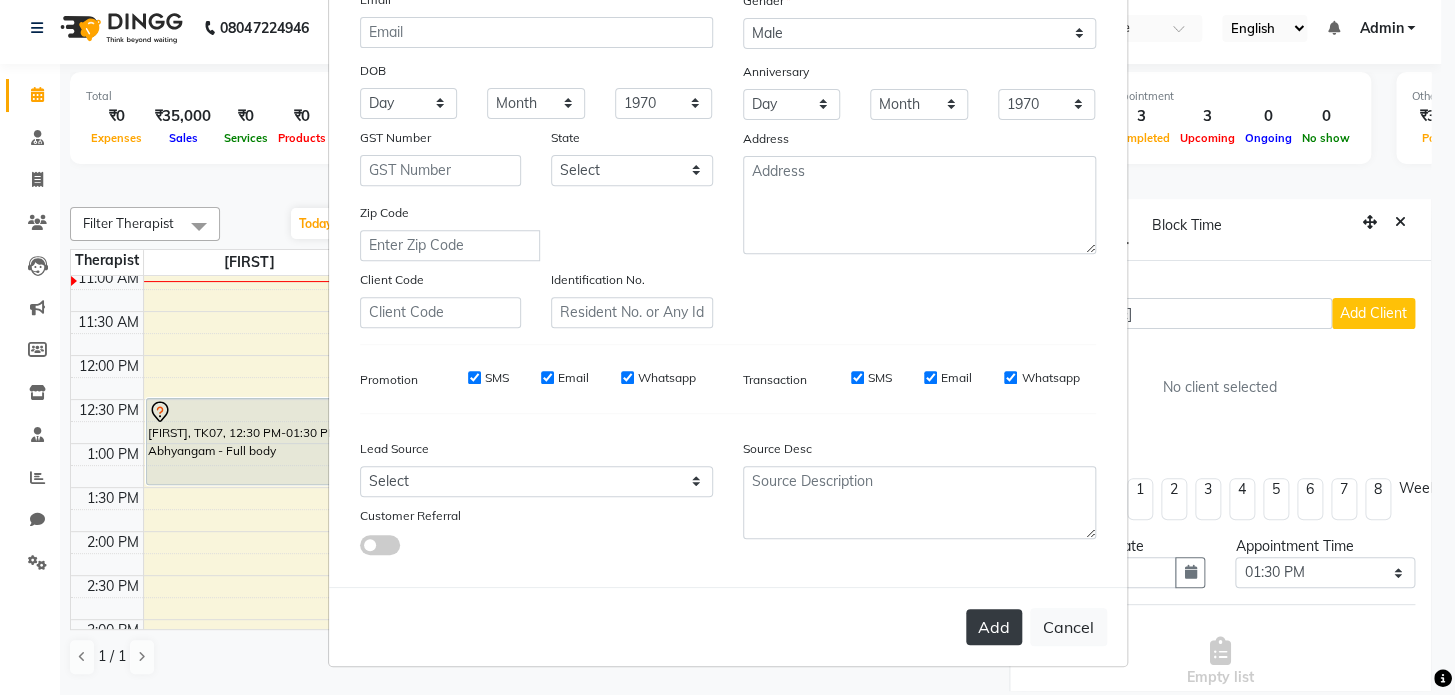 click on "Add" at bounding box center (994, 627) 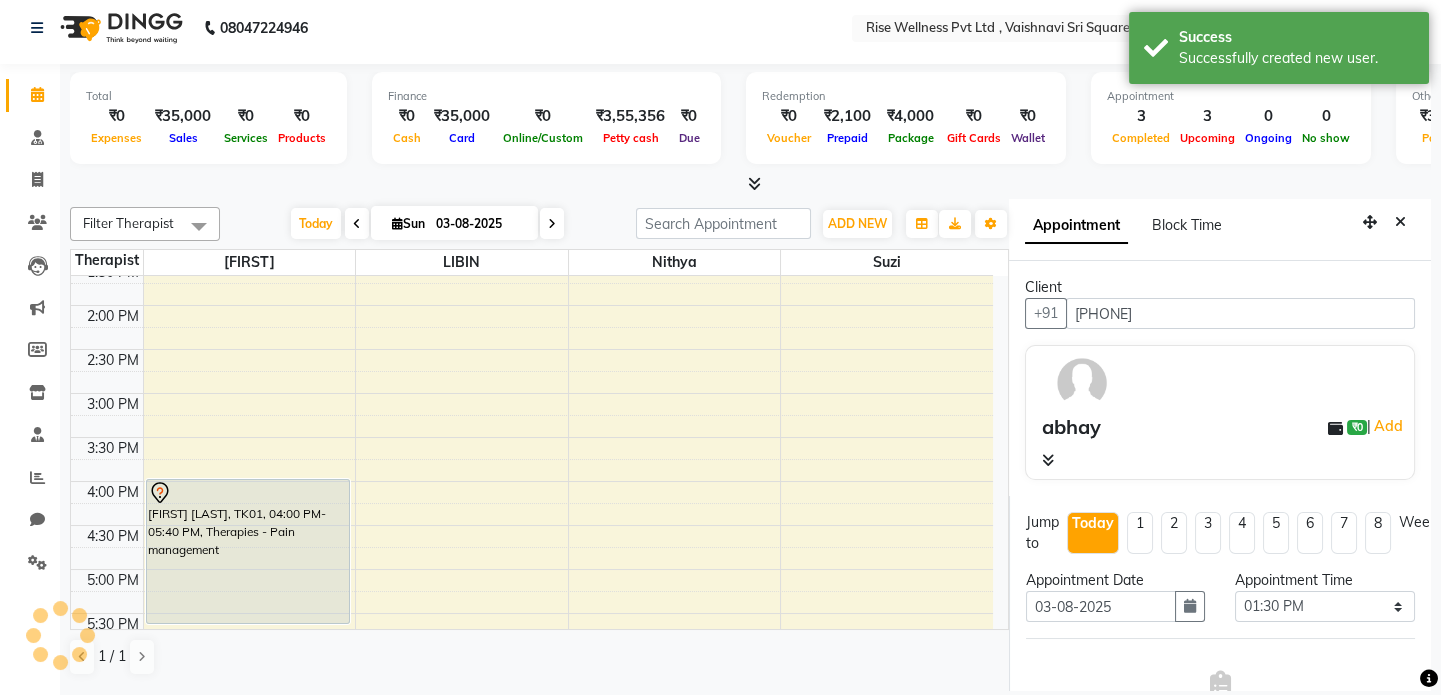 scroll, scrollTop: 545, scrollLeft: 0, axis: vertical 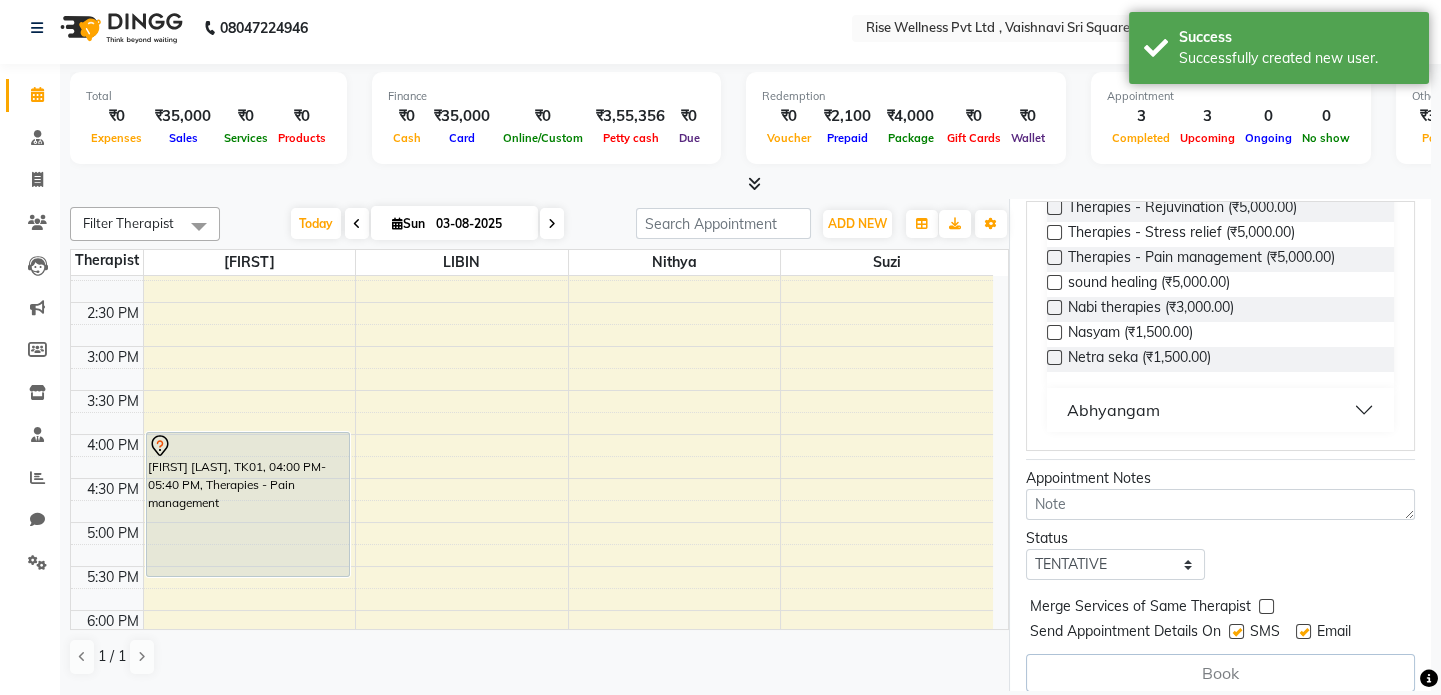 click on "Abhyangam" at bounding box center (1220, 410) 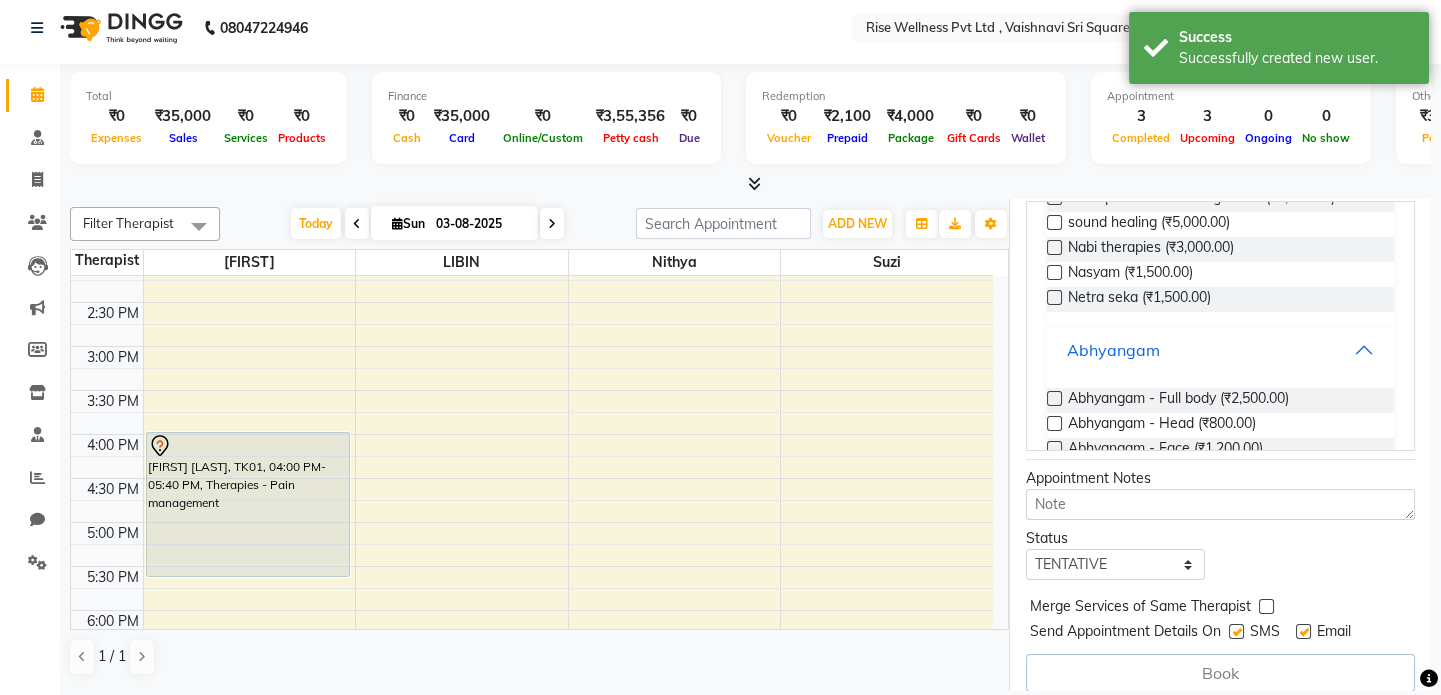 scroll, scrollTop: 381, scrollLeft: 0, axis: vertical 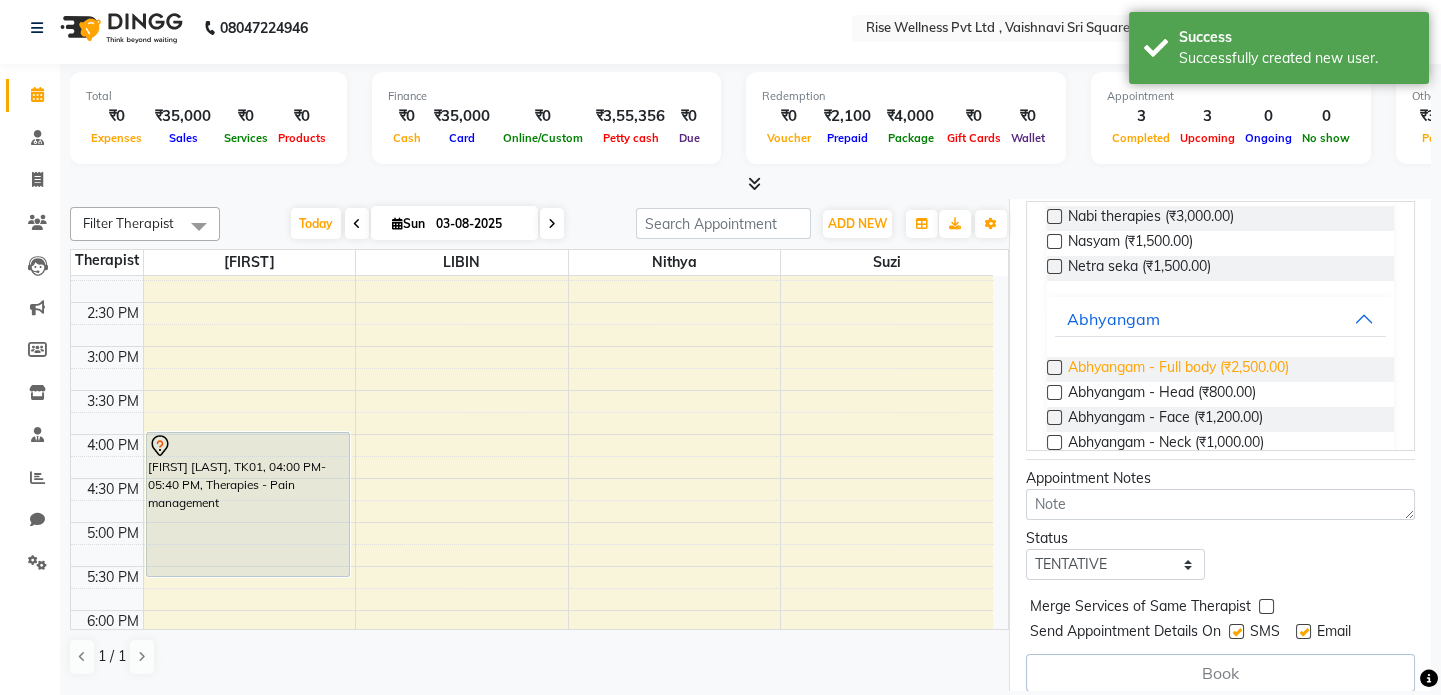 click on "Abhyangam - Full body (₹2,500.00)" at bounding box center (1178, 369) 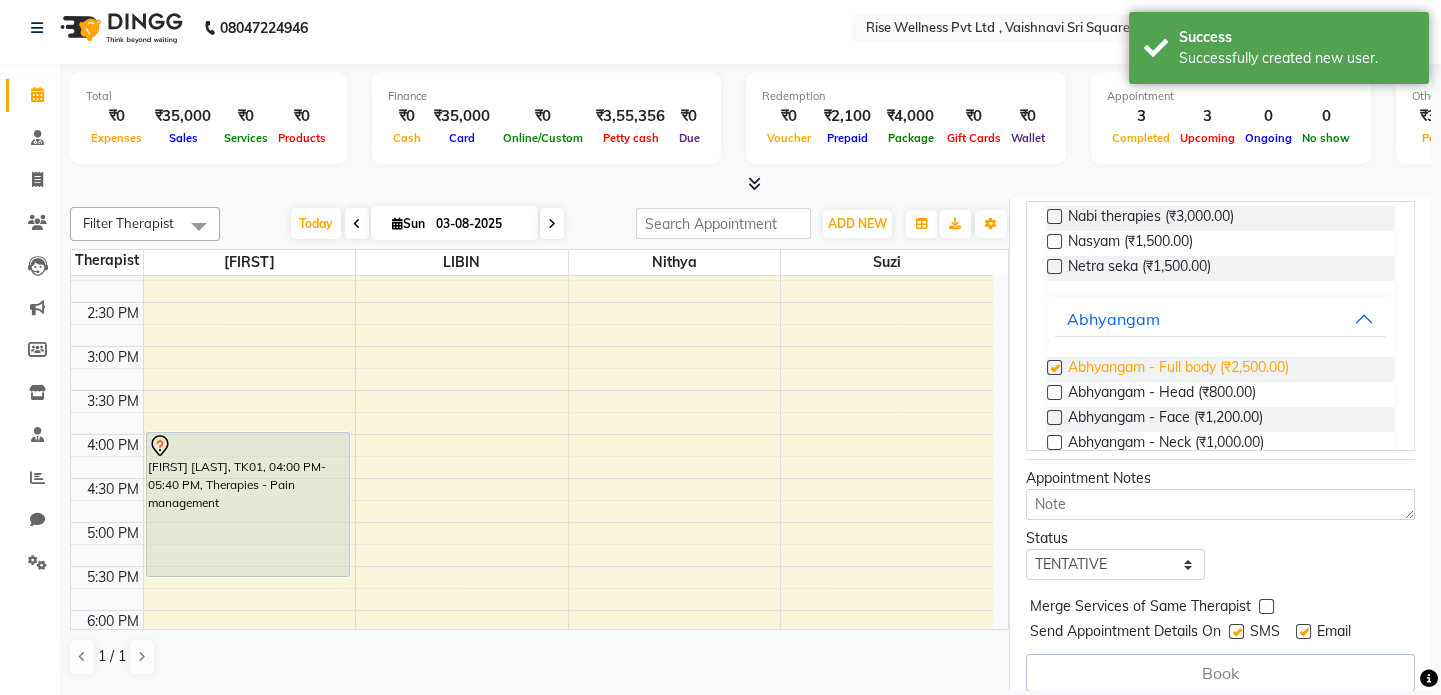 scroll, scrollTop: 375, scrollLeft: 0, axis: vertical 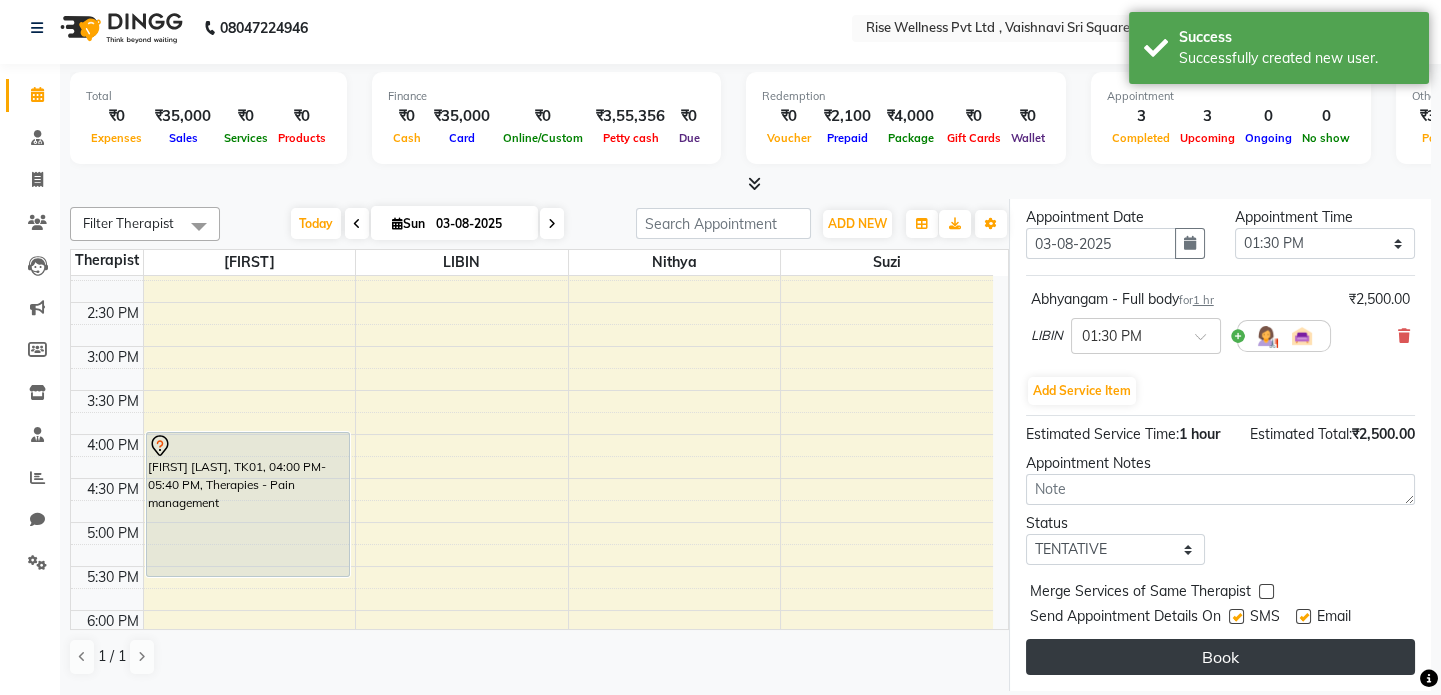 click on "Book" at bounding box center (1220, 657) 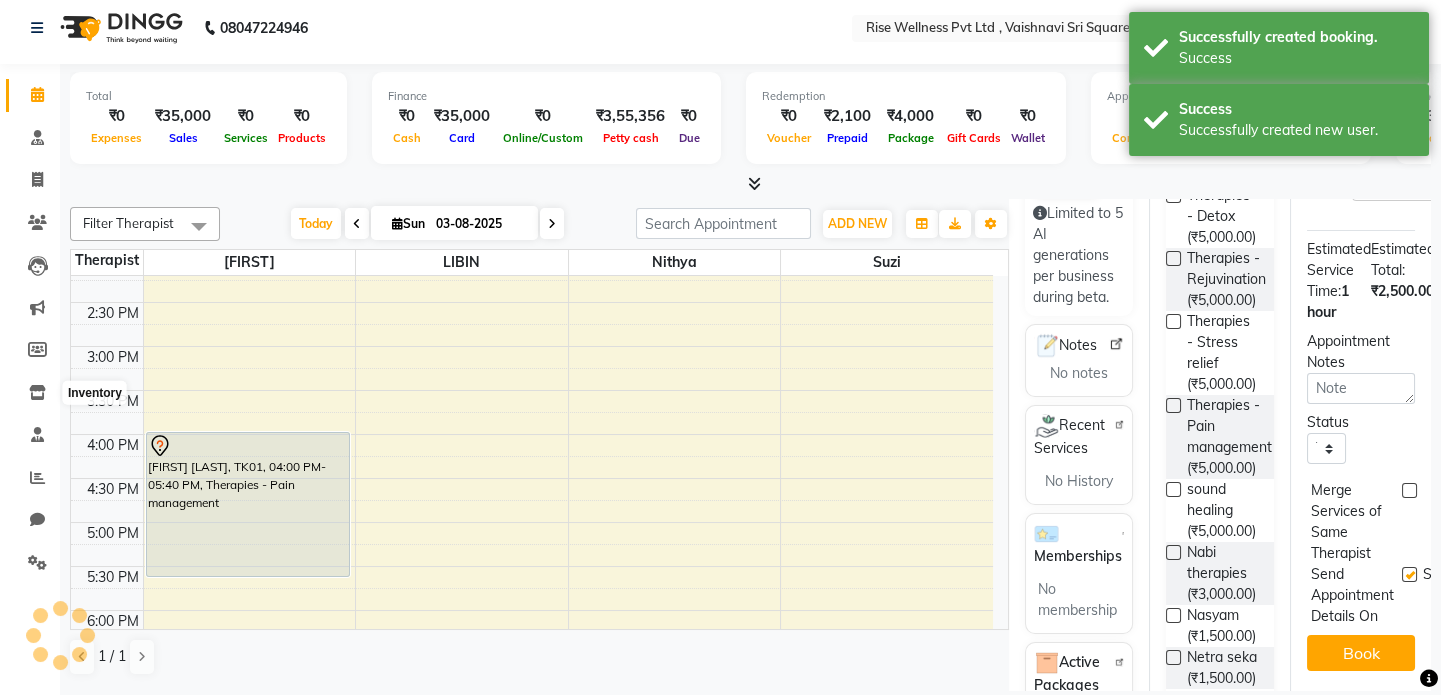 scroll, scrollTop: 0, scrollLeft: 0, axis: both 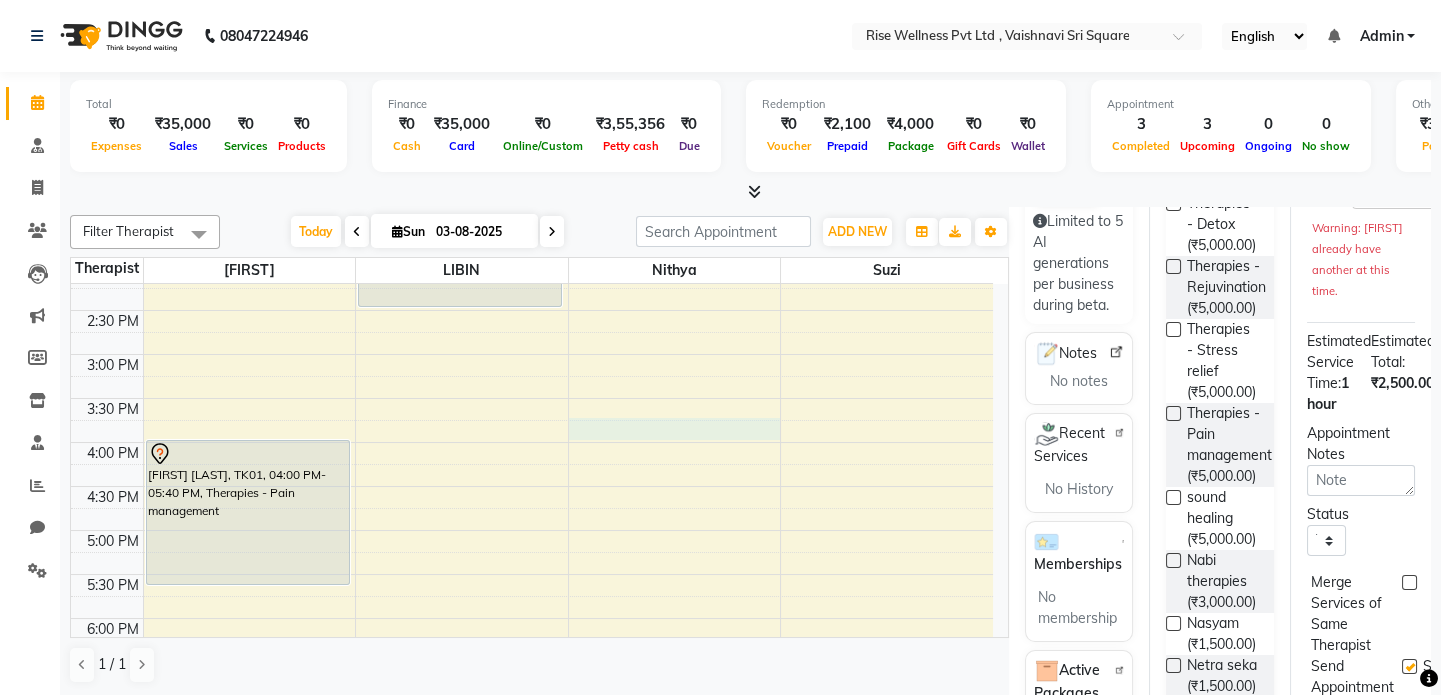 click on "8:00 AM 8:30 AM 9:00 AM 9:30 AM 10:00 AM 10:30 AM 11:00 AM 11:30 AM 12:00 PM 12:30 PM 1:00 PM 1:30 PM 2:00 PM 2:30 PM 3:00 PM 3:30 PM 4:00 PM 4:30 PM 5:00 PM 5:30 PM 6:00 PM 6:30 PM 7:00 PM 7:30 PM 8:00 PM 8:30 PM     [FIRST] [LAST], TK04, 09:40 AM-10:25 AM, Abhyangam - reflexology( head, neck,hand,back,foot)             [FIRST] [LAST], TK07, 12:30 PM-01:30 PM, Abhyangam - Full body             [FIRST] [LAST], TK01, 04:00 PM-05:40 PM, Therapies - Pain management     [FIRST] [LAST], TK06, 09:50 AM-10:35 AM, Abhyangam - Shirodhara             [FIRST] [LAST], TK03, 12:30 PM-01:30 PM, Abhyangam - Full body             [FIRST] [LAST], TK08, 01:30 PM-02:30 PM, Abhyangam - Full body     [FIRST] [LAST], TK05, 08:45 AM-10:25 AM, Therapies - Pain management" at bounding box center [532, 310] 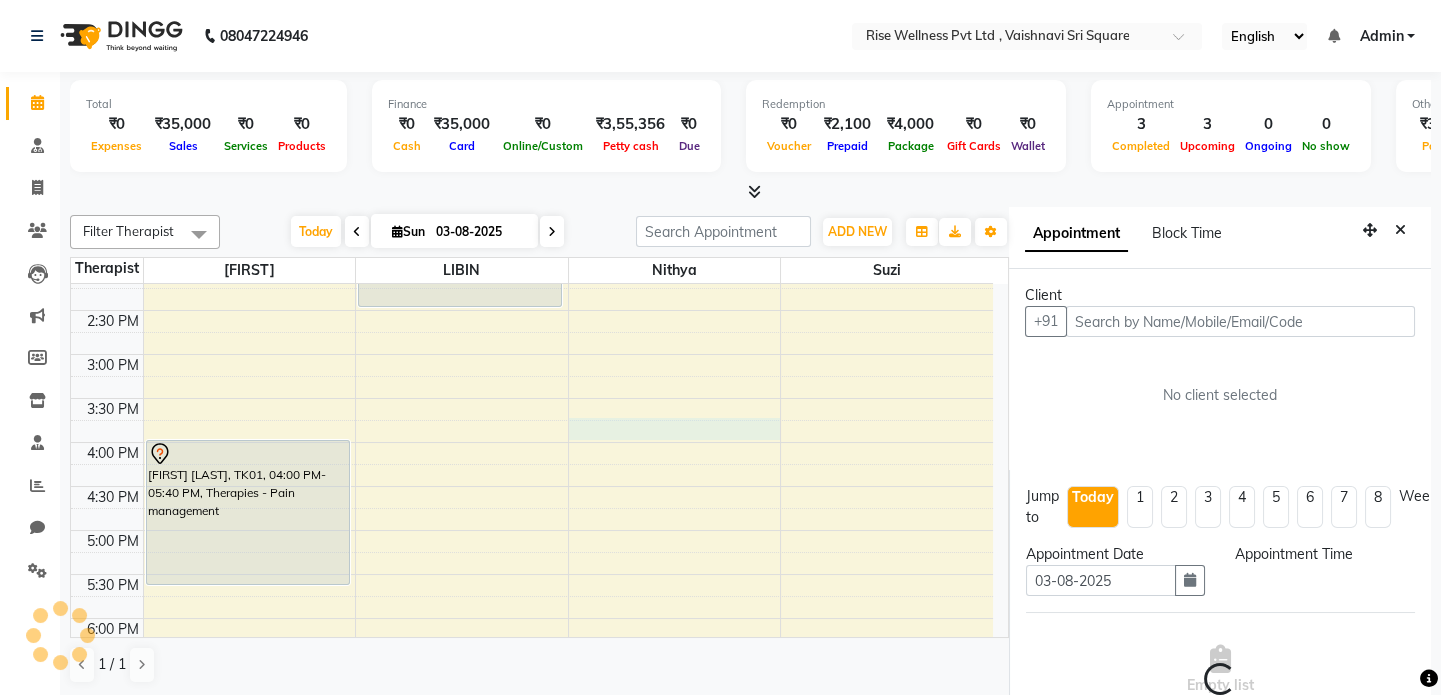 scroll, scrollTop: 8, scrollLeft: 0, axis: vertical 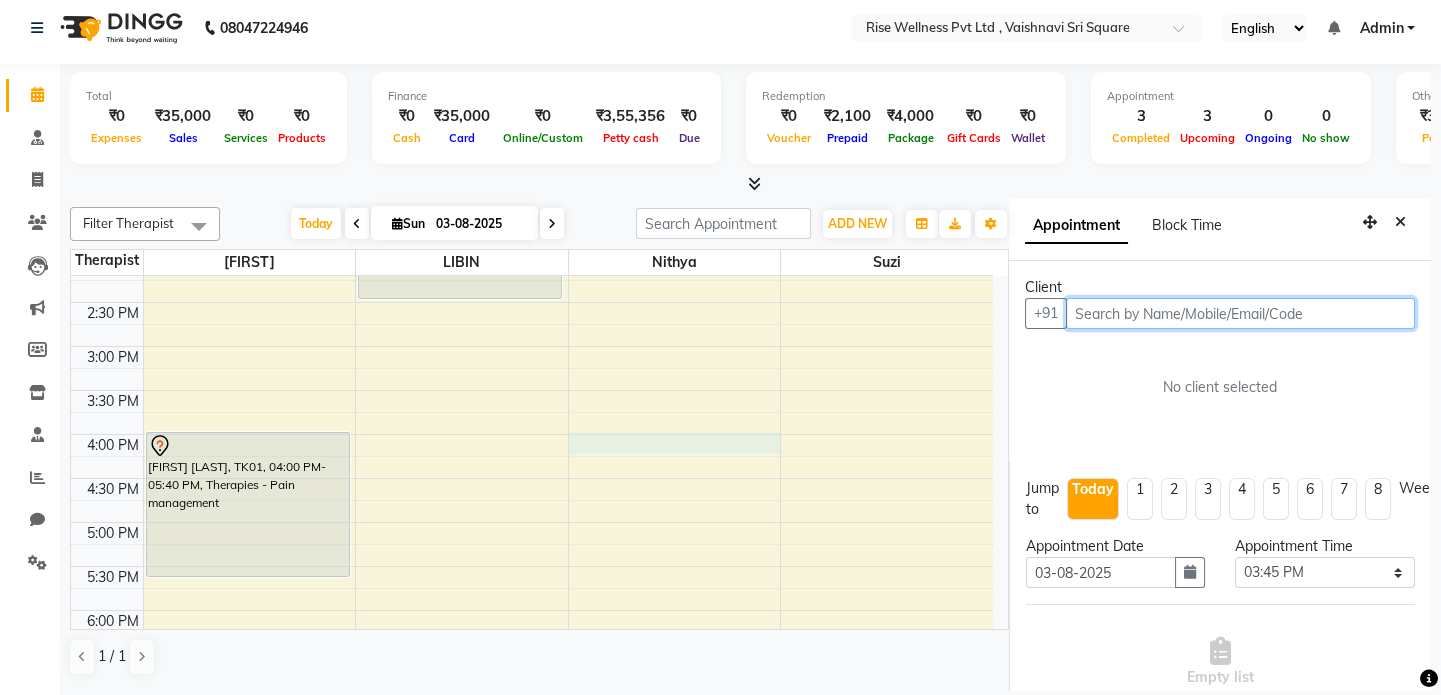 click on "8:00 AM 8:30 AM 9:00 AM 9:30 AM 10:00 AM 10:30 AM 11:00 AM 11:30 AM 12:00 PM 12:30 PM 1:00 PM 1:30 PM 2:00 PM 2:30 PM 3:00 PM 3:30 PM 4:00 PM 4:30 PM 5:00 PM 5:30 PM 6:00 PM 6:30 PM 7:00 PM 7:30 PM 8:00 PM 8:30 PM     [FIRST] [LAST], TK04, 09:40 AM-10:25 AM, Abhyangam - reflexology( head, neck,hand,back,foot)             [FIRST] [LAST], TK07, 12:30 PM-01:30 PM, Abhyangam - Full body             [FIRST] [LAST], TK01, 04:00 PM-05:40 PM, Therapies - Pain management     [FIRST] [LAST], TK06, 09:50 AM-10:35 AM, Abhyangam - Shirodhara             [FIRST] [LAST], TK03, 12:30 PM-01:30 PM, Abhyangam - Full body             [FIRST] [LAST], TK08, 01:30 PM-02:30 PM, Abhyangam - Full body     [FIRST] [LAST], TK05, 08:45 AM-10:25 AM, Therapies - Pain management" at bounding box center (532, 302) 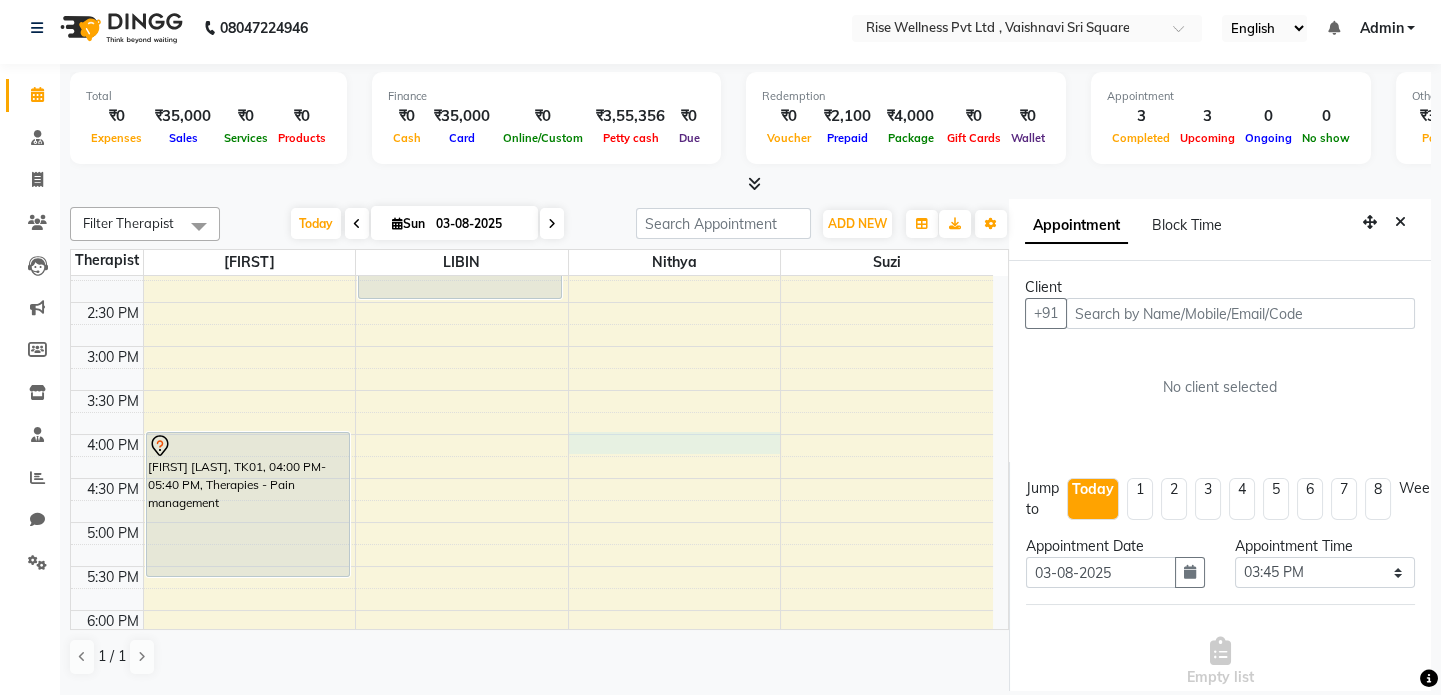 click on "Appointment Block Time" at bounding box center (1135, 229) 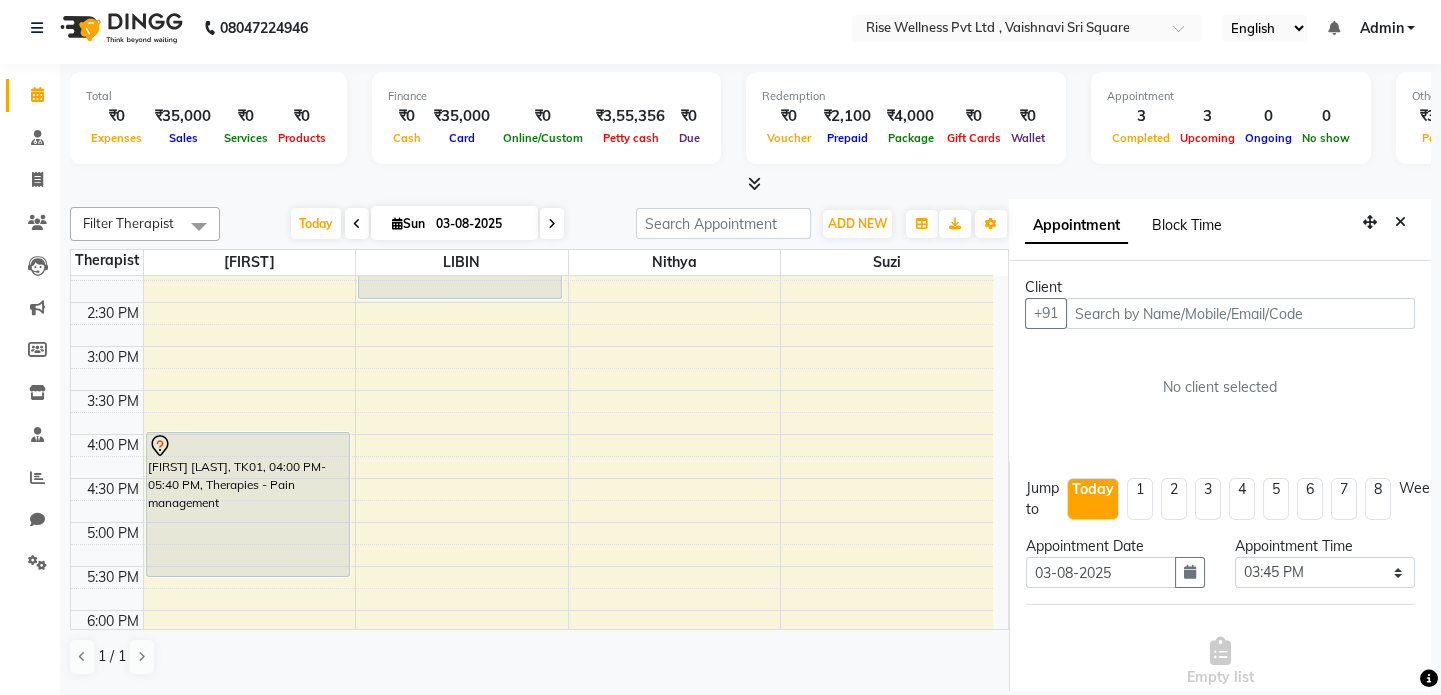 click on "Block Time" at bounding box center (1187, 225) 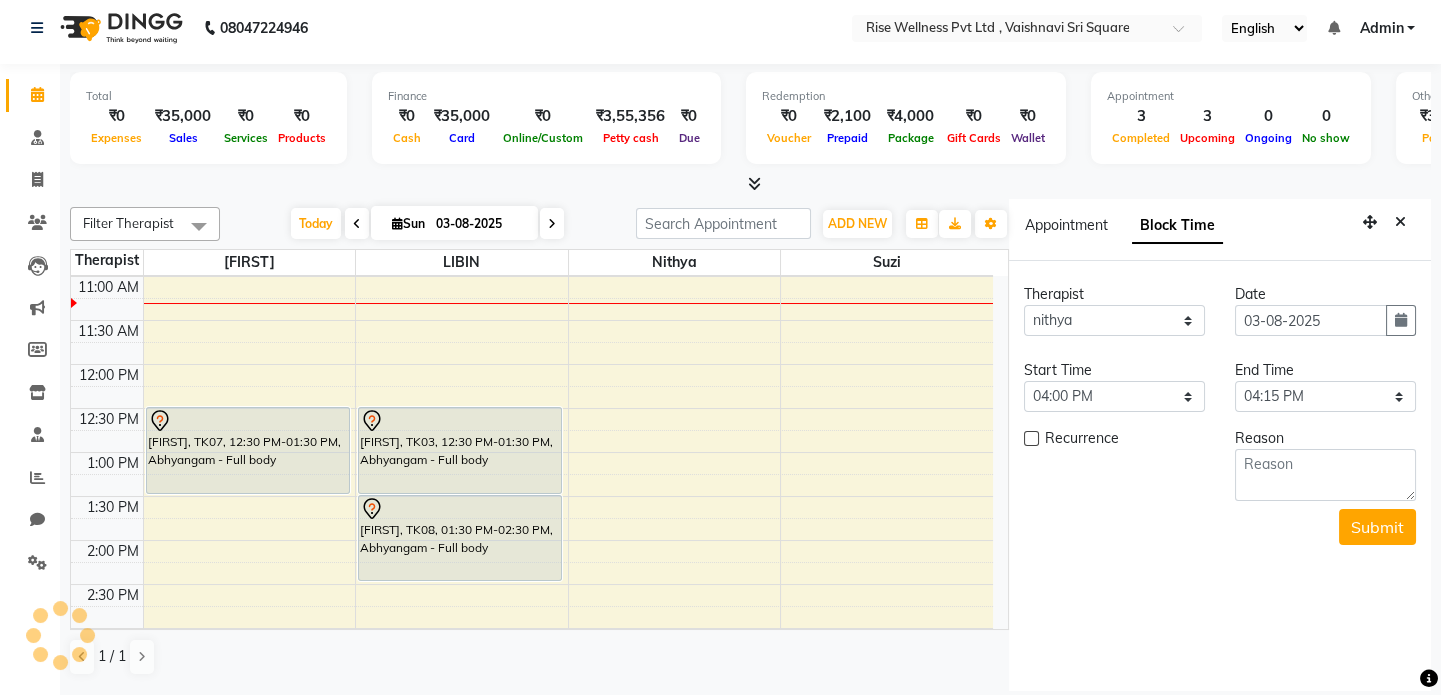 scroll, scrollTop: 263, scrollLeft: 0, axis: vertical 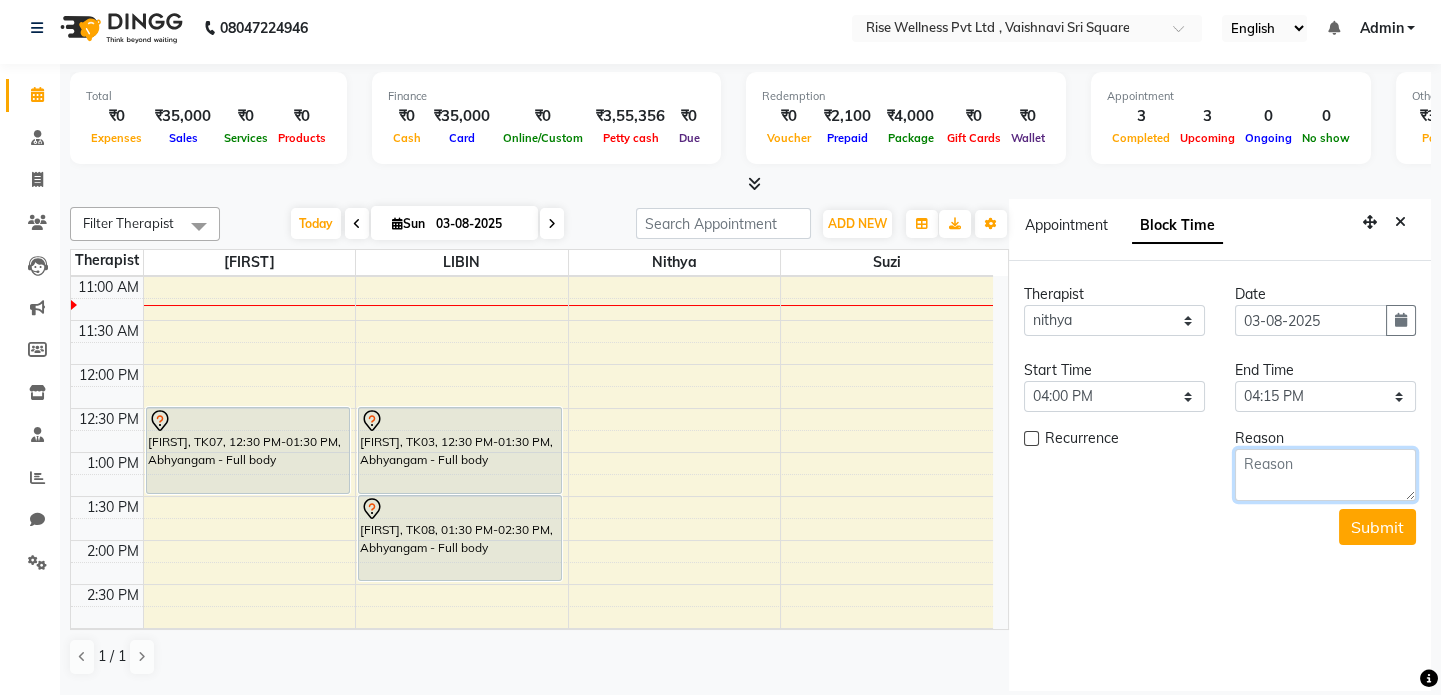 click at bounding box center (1325, 475) 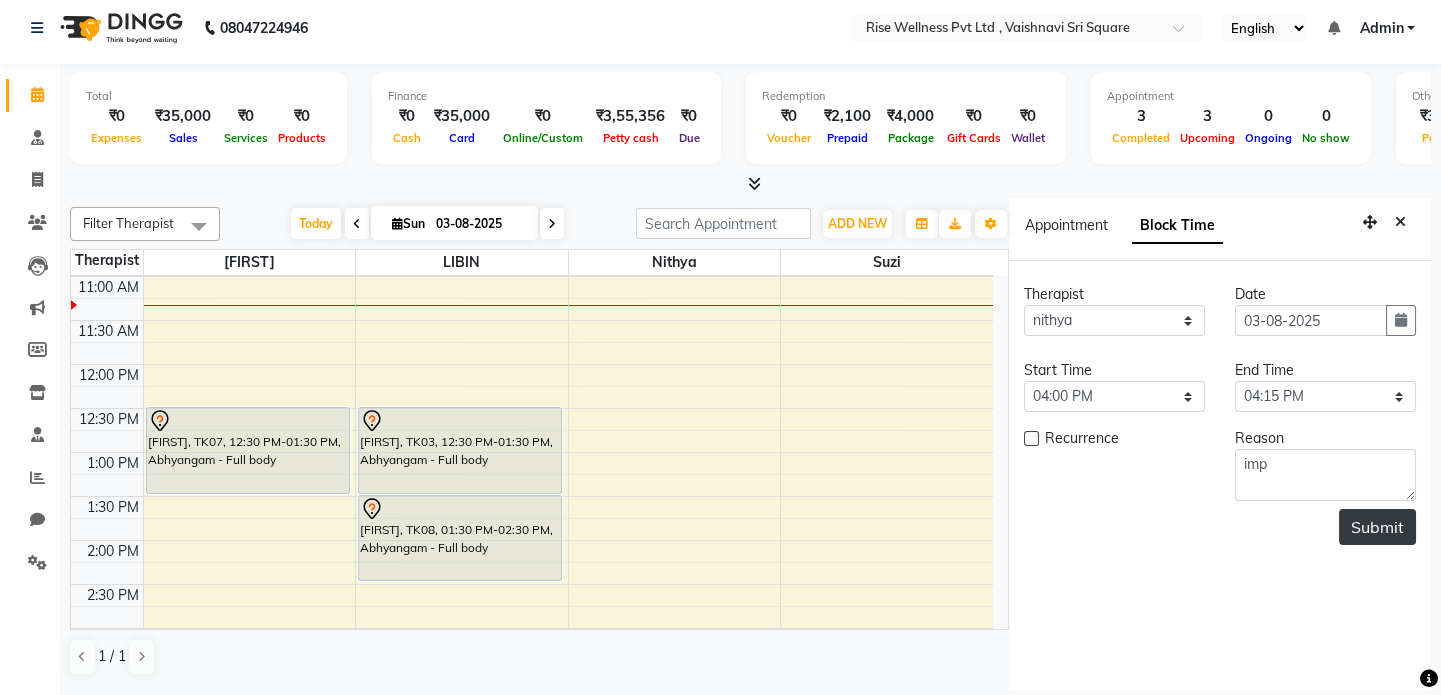 click on "Submit" at bounding box center [1377, 527] 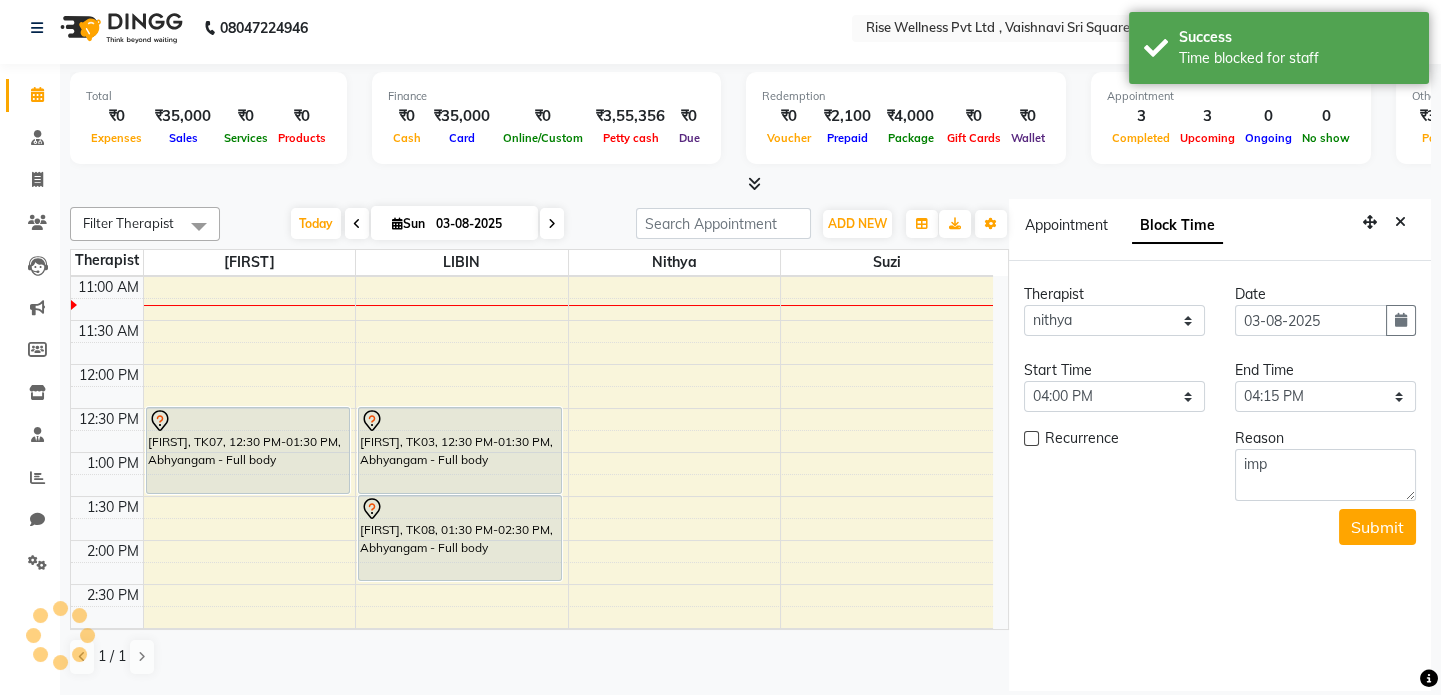 scroll, scrollTop: 0, scrollLeft: 0, axis: both 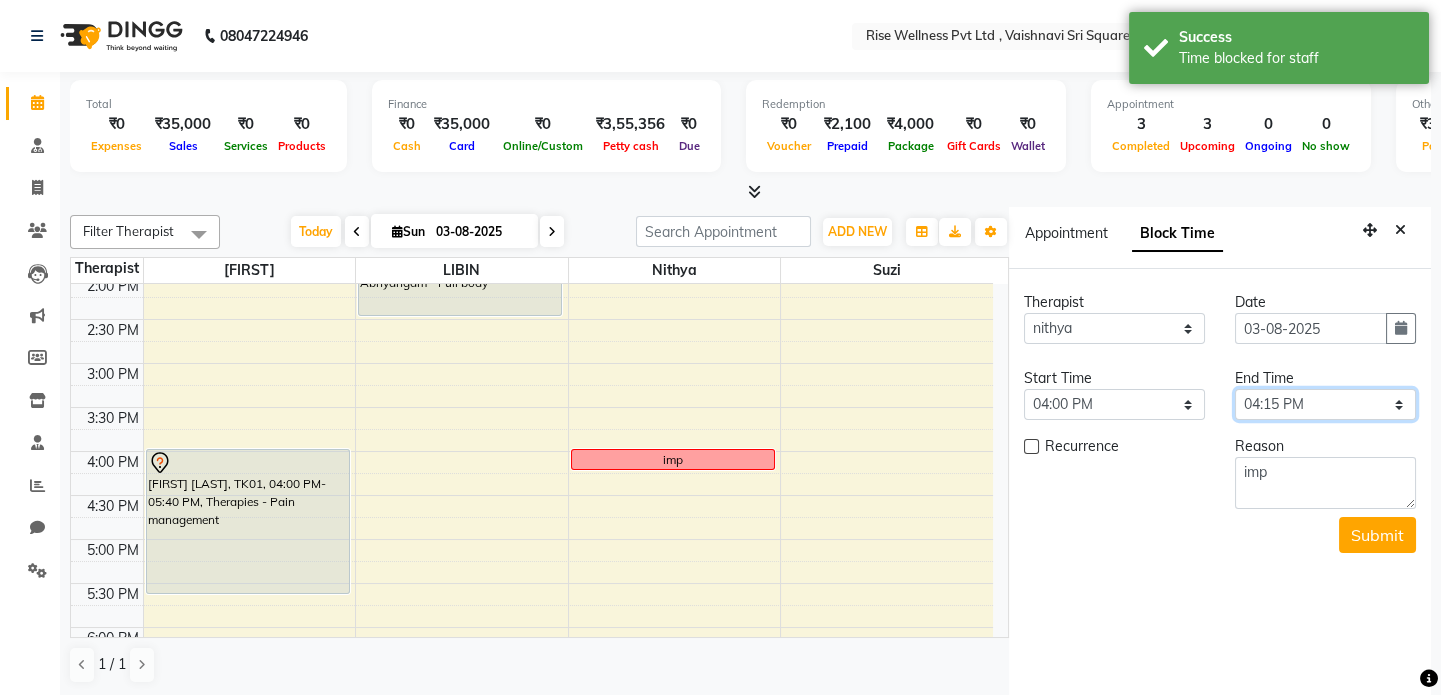 click on "Select 09:00 AM 09:15 AM 09:30 AM 09:45 AM 10:00 AM 10:15 AM 10:30 AM 10:45 AM 11:00 AM 11:15 AM 11:30 AM 11:45 AM 12:00 PM 12:15 PM 12:30 PM 12:45 PM 01:00 PM 01:15 PM 01:30 PM 01:45 PM 02:00 PM 02:15 PM 02:30 PM 02:45 PM 03:00 PM 03:15 PM 03:30 PM 03:45 PM 04:00 PM 04:15 PM 04:30 PM 04:45 PM 05:00 PM 05:15 PM 05:30 PM 05:45 PM 06:00 PM 06:15 PM 06:30 PM 06:45 PM 07:00 PM 07:15 PM 07:30 PM 07:45 PM 08:00 PM" at bounding box center (1325, 404) 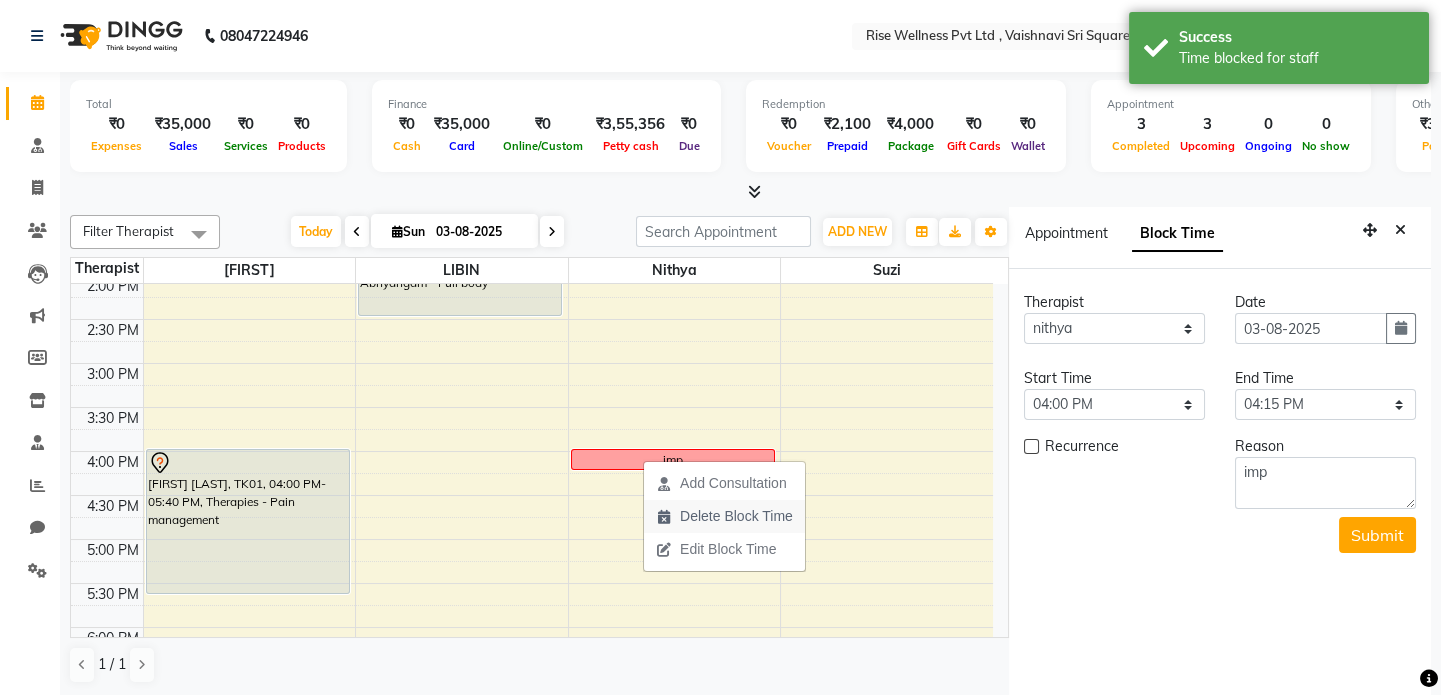 click on "Delete Block Time" at bounding box center [736, 516] 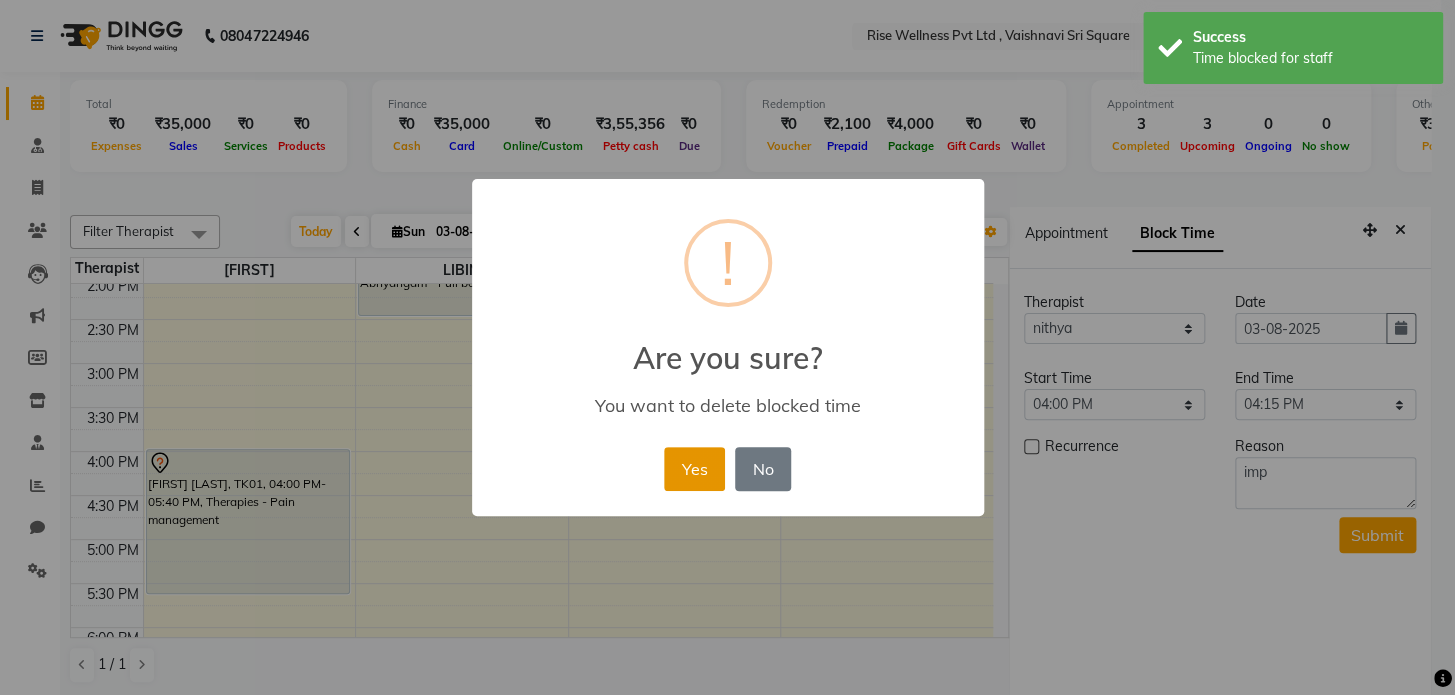 click on "Yes" at bounding box center [694, 469] 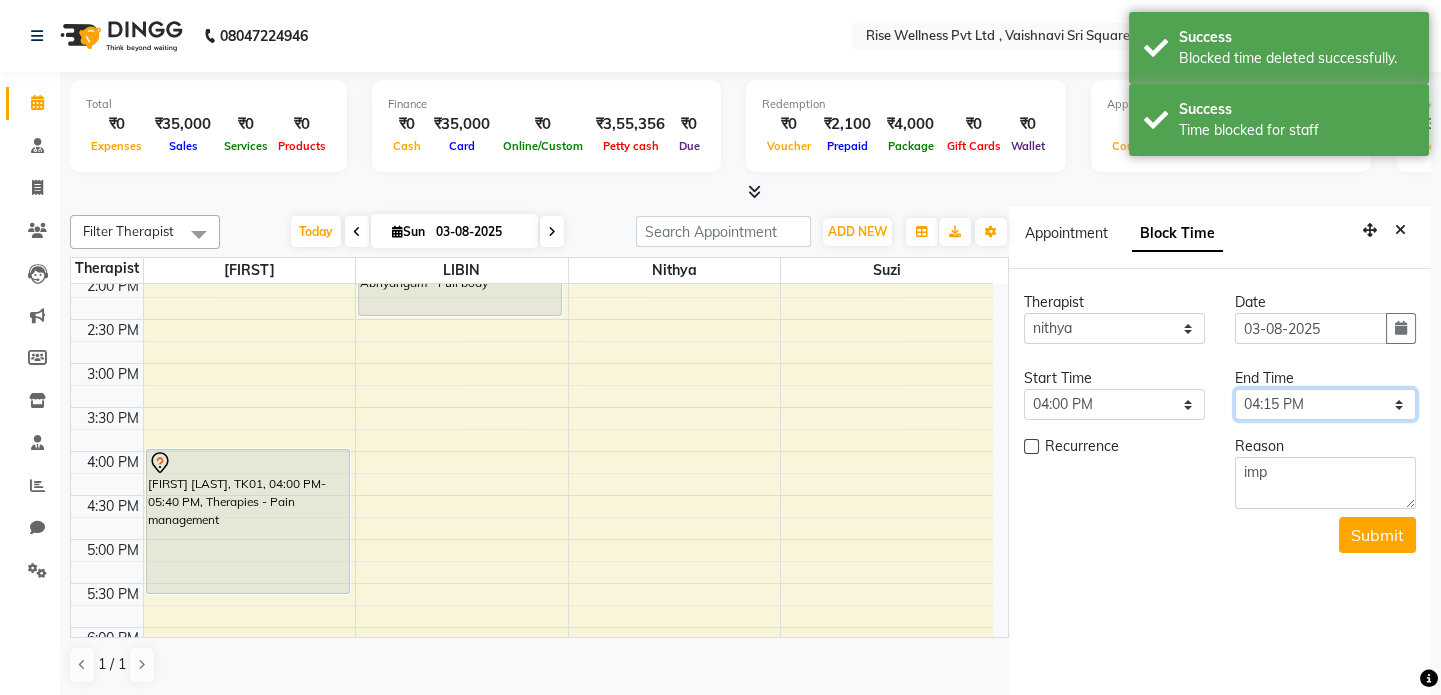 click on "Select 09:00 AM 09:15 AM 09:30 AM 09:45 AM 10:00 AM 10:15 AM 10:30 AM 10:45 AM 11:00 AM 11:15 AM 11:30 AM 11:45 AM 12:00 PM 12:15 PM 12:30 PM 12:45 PM 01:00 PM 01:15 PM 01:30 PM 01:45 PM 02:00 PM 02:15 PM 02:30 PM 02:45 PM 03:00 PM 03:15 PM 03:30 PM 03:45 PM 04:00 PM 04:15 PM 04:30 PM 04:45 PM 05:00 PM 05:15 PM 05:30 PM 05:45 PM 06:00 PM 06:15 PM 06:30 PM 06:45 PM 07:00 PM 07:15 PM 07:30 PM 07:45 PM 08:00 PM" at bounding box center [1325, 404] 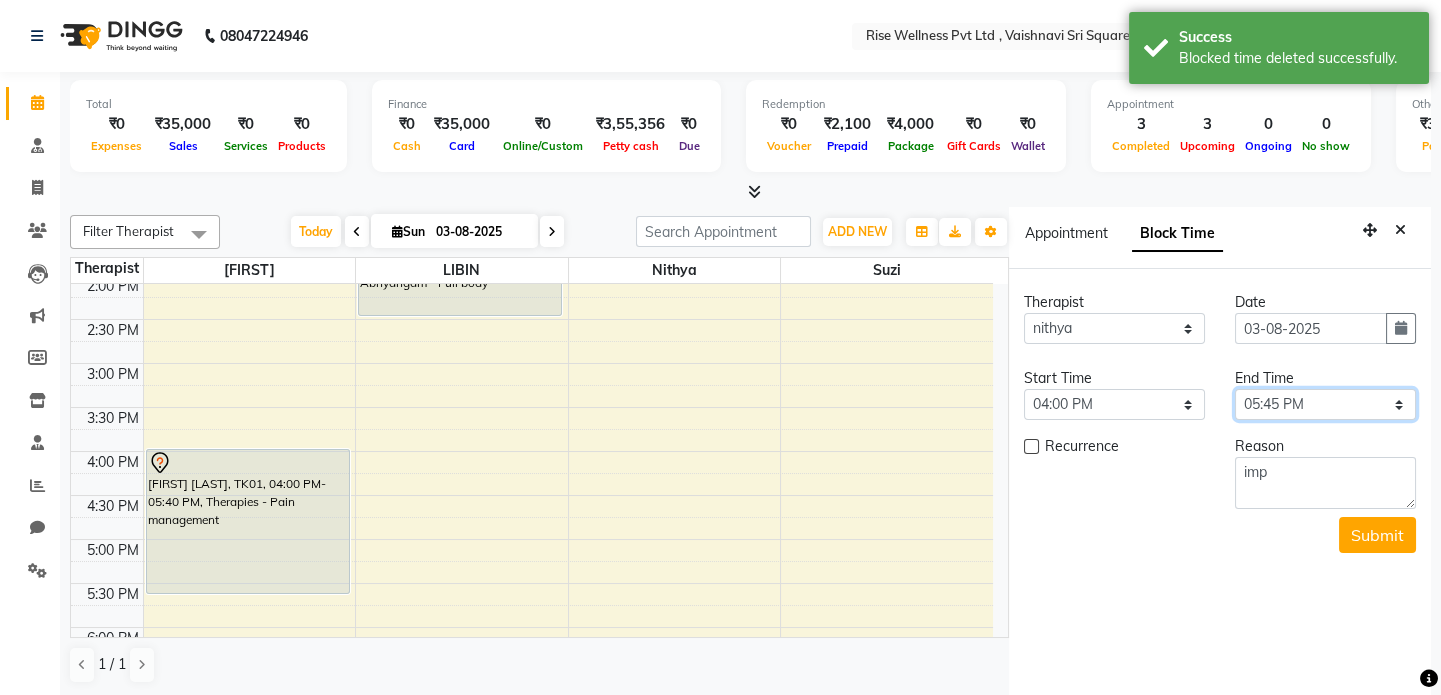 click on "Select 09:00 AM 09:15 AM 09:30 AM 09:45 AM 10:00 AM 10:15 AM 10:30 AM 10:45 AM 11:00 AM 11:15 AM 11:30 AM 11:45 AM 12:00 PM 12:15 PM 12:30 PM 12:45 PM 01:00 PM 01:15 PM 01:30 PM 01:45 PM 02:00 PM 02:15 PM 02:30 PM 02:45 PM 03:00 PM 03:15 PM 03:30 PM 03:45 PM 04:00 PM 04:15 PM 04:30 PM 04:45 PM 05:00 PM 05:15 PM 05:30 PM 05:45 PM 06:00 PM 06:15 PM 06:30 PM 06:45 PM 07:00 PM 07:15 PM 07:30 PM 07:45 PM 08:00 PM" at bounding box center [1325, 404] 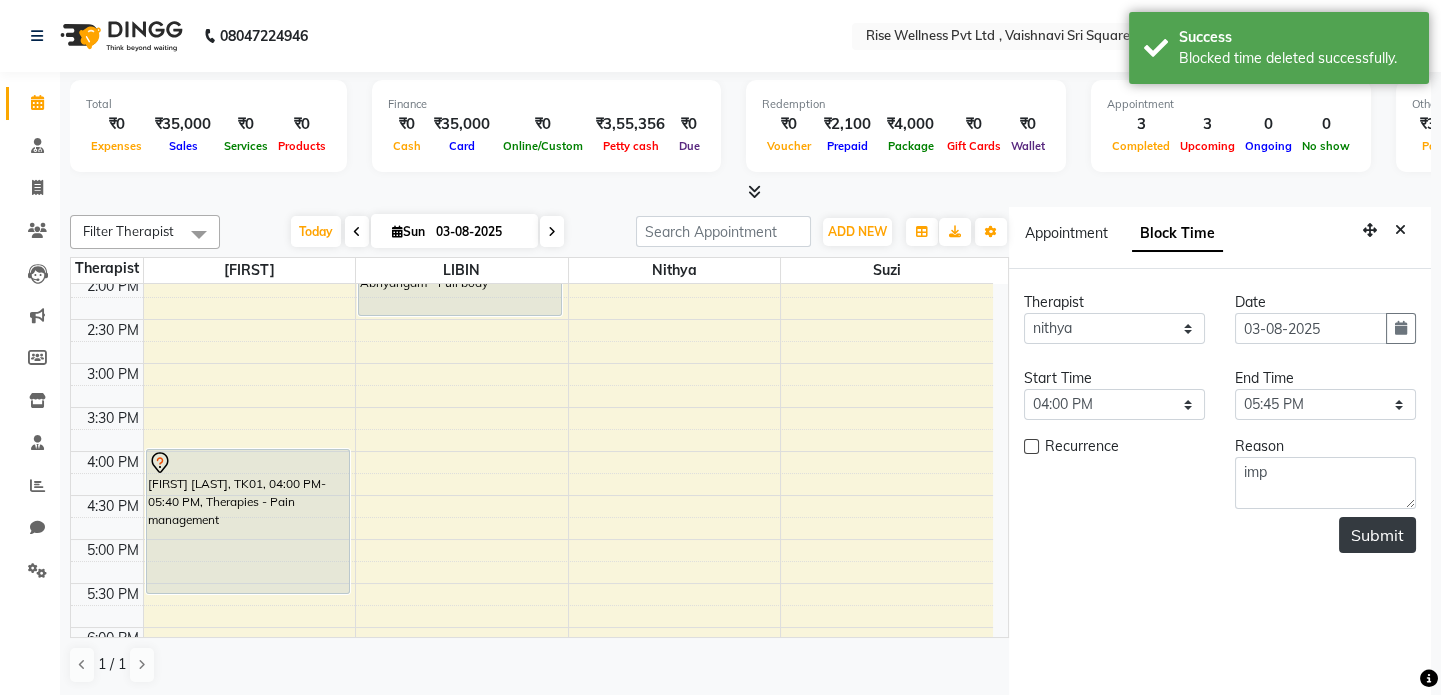 click on "Submit" at bounding box center [1377, 535] 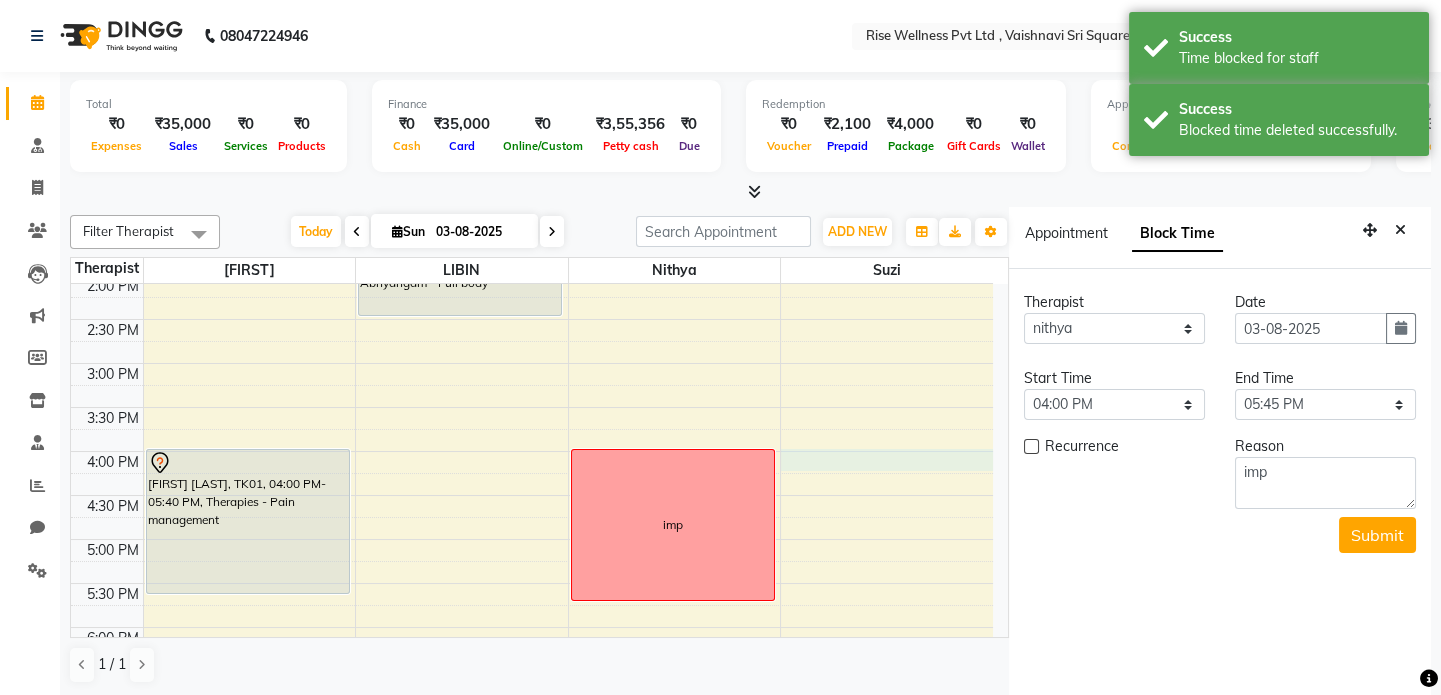 click on "8:00 AM 8:30 AM 9:00 AM 9:30 AM 10:00 AM 10:30 AM 11:00 AM 11:30 AM 12:00 PM 12:30 PM 1:00 PM 1:30 PM 2:00 PM 2:30 PM 3:00 PM 3:30 PM 4:00 PM 4:30 PM 5:00 PM 5:30 PM 6:00 PM 6:30 PM 7:00 PM 7:30 PM 8:00 PM 8:30 PM     [FIRST] [LAST], TK04, 09:40 AM-10:25 AM, Abhyangam - reflexology( head, neck,hand,back,foot)             [FIRST] [LAST], TK07, 12:30 PM-01:30 PM, Abhyangam - Full body             [FIRST] [LAST], TK01, 04:00 PM-05:40 PM, Therapies - Pain management     [FIRST] [LAST], TK06, 09:50 AM-10:35 AM, Abhyangam - Shirodhara             [FIRST] [LAST], TK03, 12:30 PM-01:30 PM, Abhyangam - Full body             [FIRST] [LAST], TK08, 01:30 PM-02:30 PM, Abhyangam - Full body     [FIRST] [LAST], TK05, 08:45 AM-10:25 AM, Therapies - Pain management  imp" at bounding box center [532, 319] 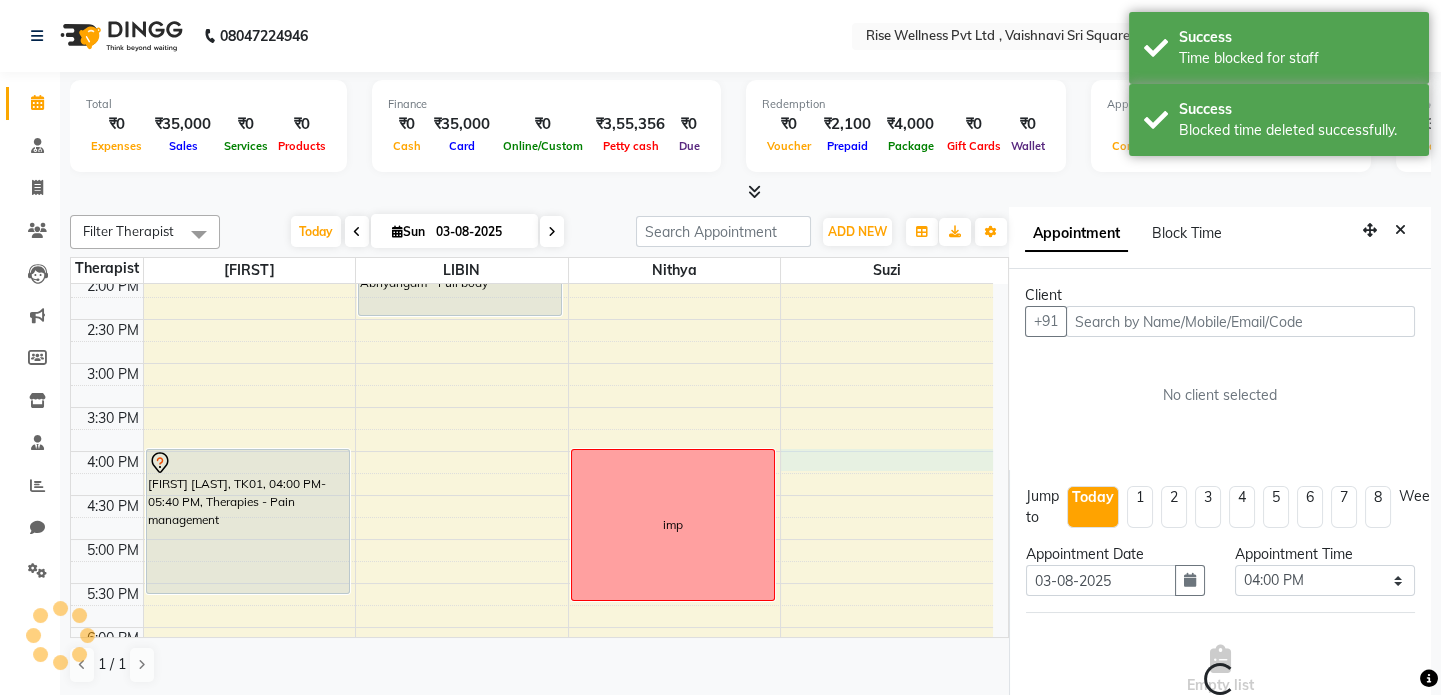 scroll, scrollTop: 8, scrollLeft: 0, axis: vertical 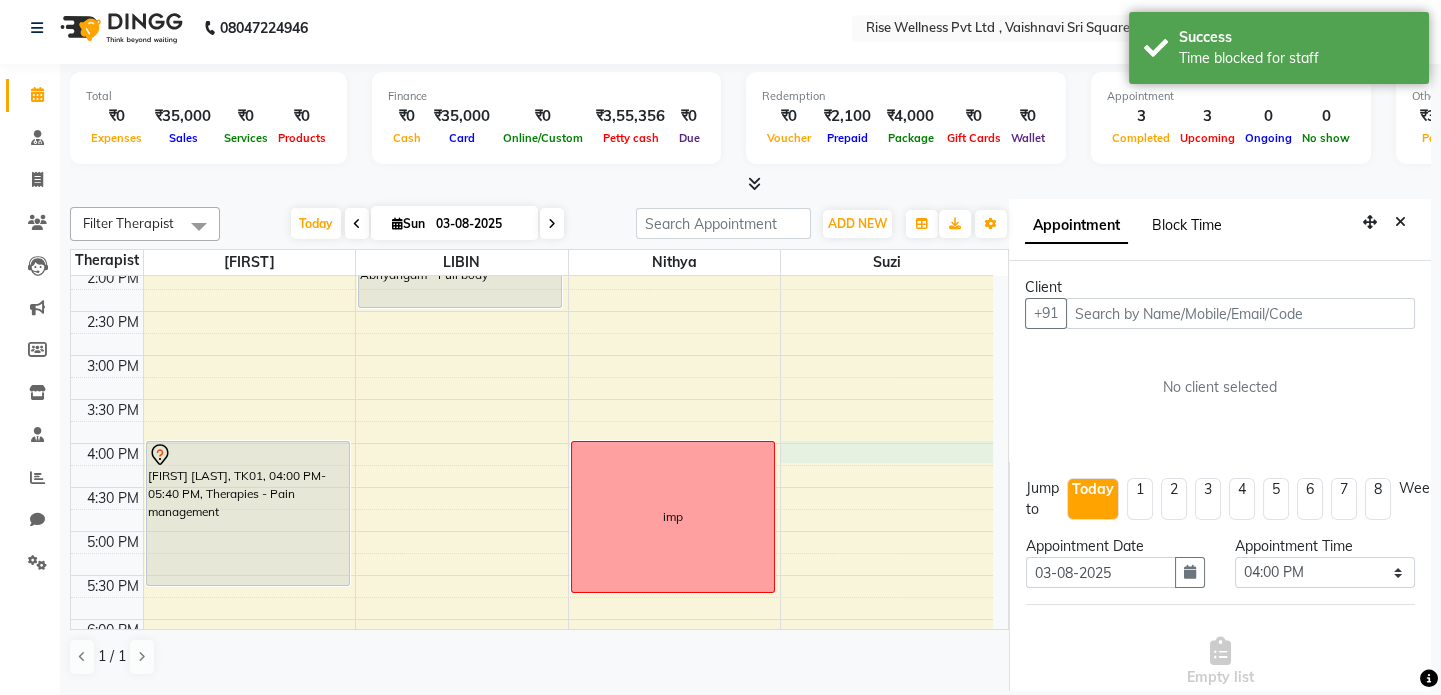 click on "Block Time" at bounding box center (1187, 225) 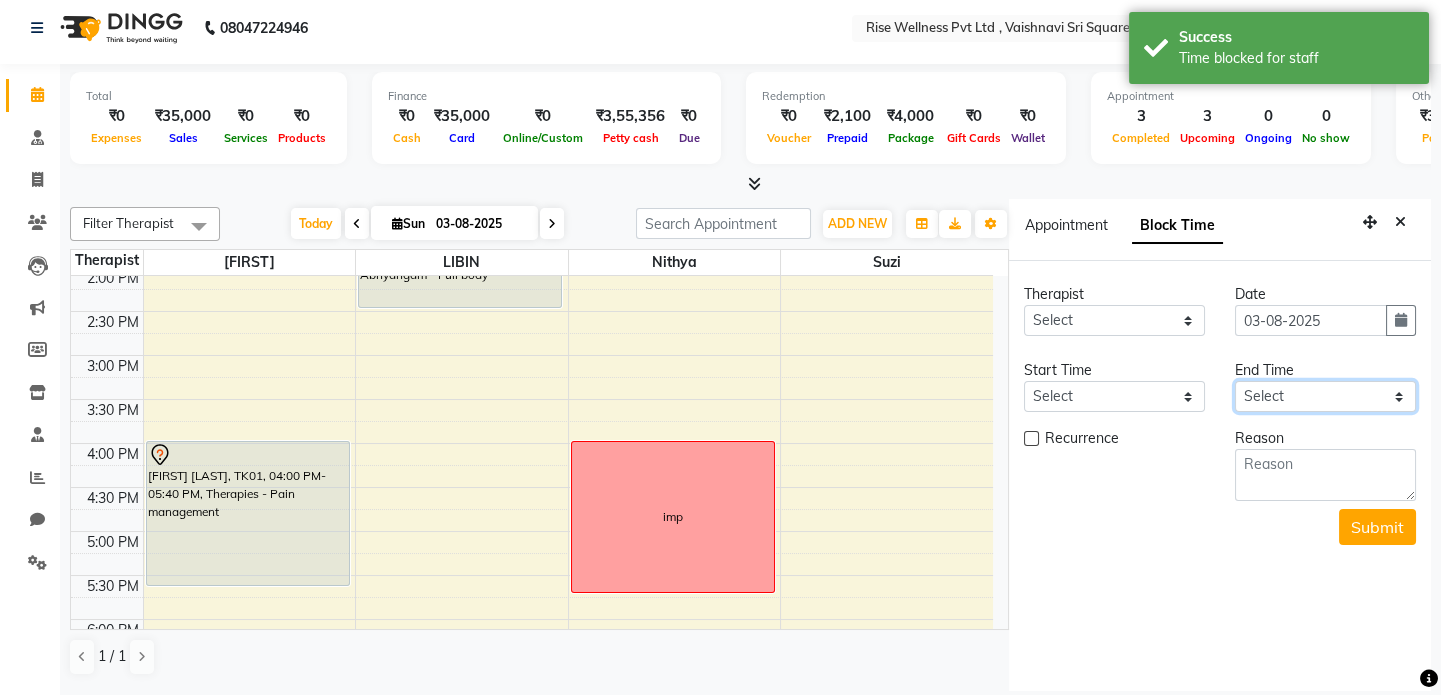 click on "Select" at bounding box center [1325, 396] 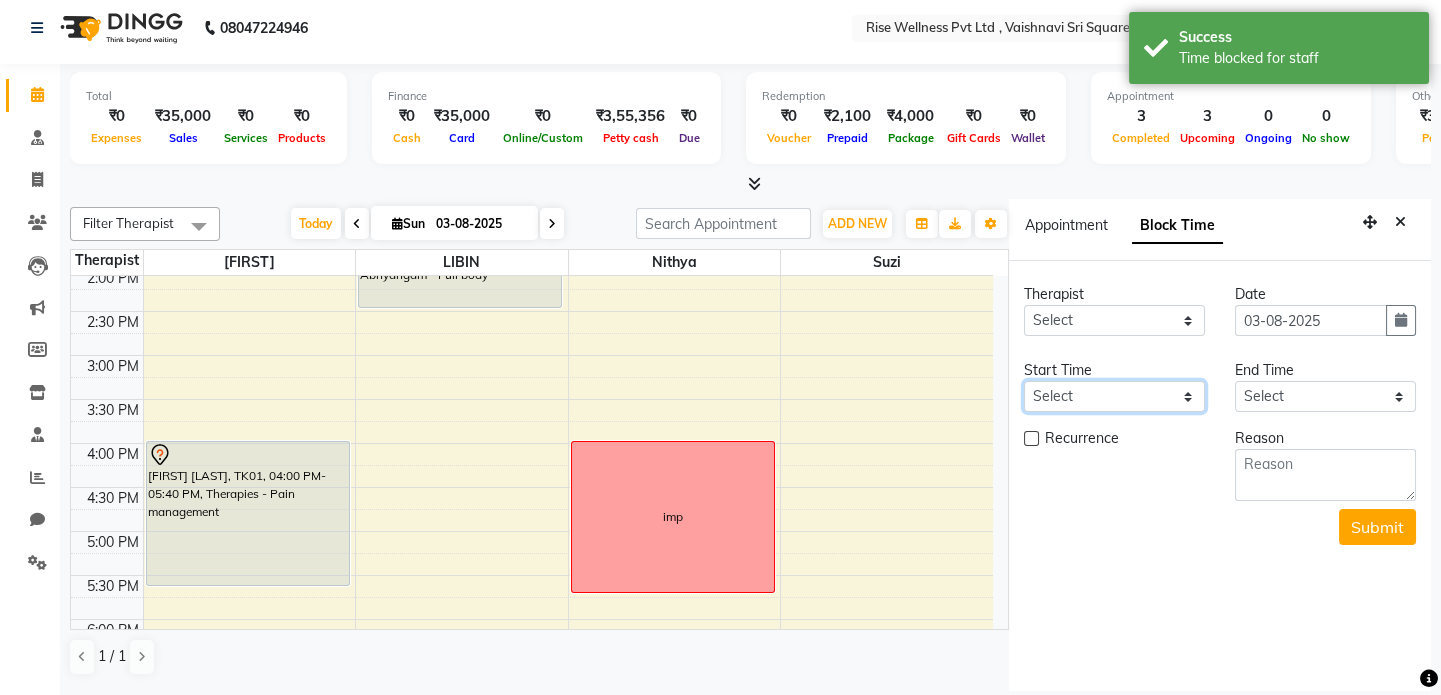 click on "Select" at bounding box center [1114, 396] 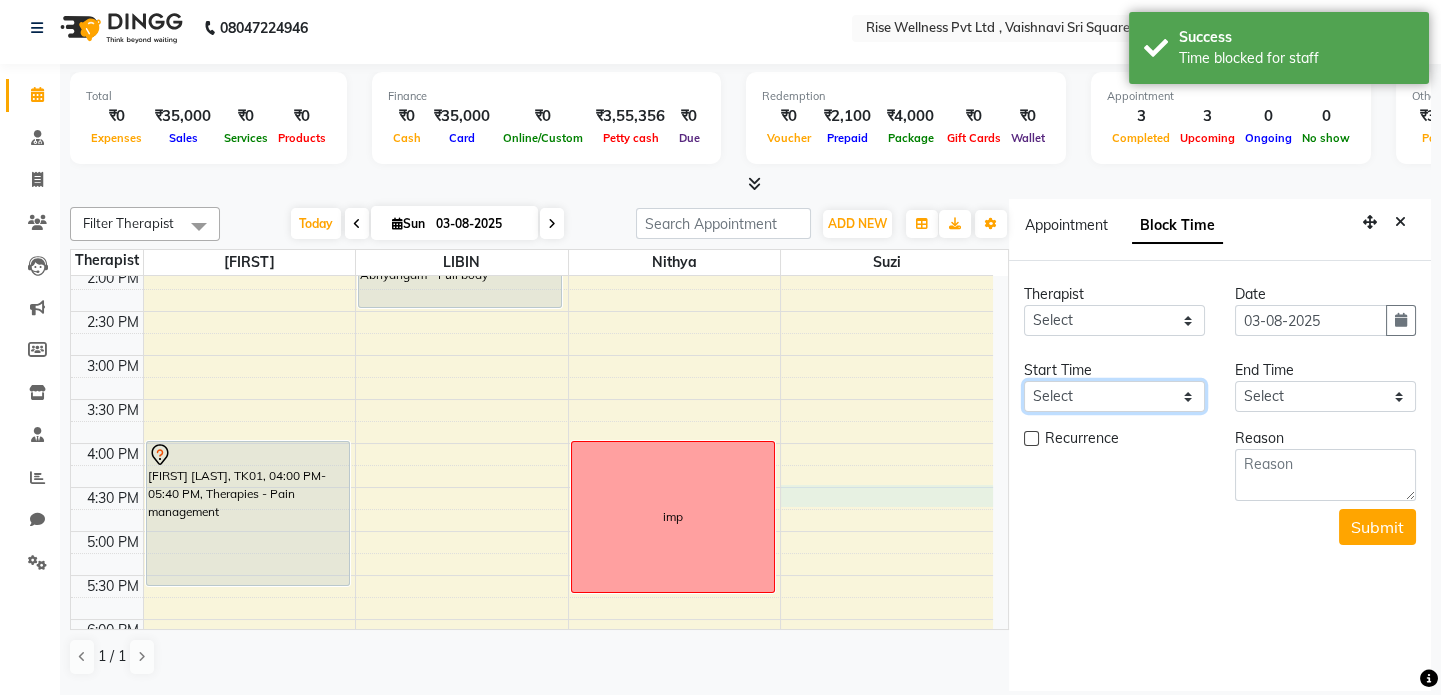 click on "8:00 AM 8:30 AM 9:00 AM 9:30 AM 10:00 AM 10:30 AM 11:00 AM 11:30 AM 12:00 PM 12:30 PM 1:00 PM 1:30 PM 2:00 PM 2:30 PM 3:00 PM 3:30 PM 4:00 PM 4:30 PM 5:00 PM 5:30 PM 6:00 PM 6:30 PM 7:00 PM 7:30 PM 8:00 PM 8:30 PM     [FIRST] [LAST], TK04, 09:40 AM-10:25 AM, Abhyangam - reflexology( head, neck,hand,back,foot)             [FIRST] [LAST], TK07, 12:30 PM-01:30 PM, Abhyangam - Full body             [FIRST] [LAST], TK01, 04:00 PM-05:40 PM, Therapies - Pain management     [FIRST] [LAST], TK06, 09:50 AM-10:35 AM, Abhyangam - Shirodhara             [FIRST] [LAST], TK03, 12:30 PM-01:30 PM, Abhyangam - Full body             [FIRST] [LAST], TK08, 01:30 PM-02:30 PM, Abhyangam - Full body     [FIRST] [LAST], TK05, 08:45 AM-10:25 AM, Therapies - Pain management  imp" at bounding box center (532, 311) 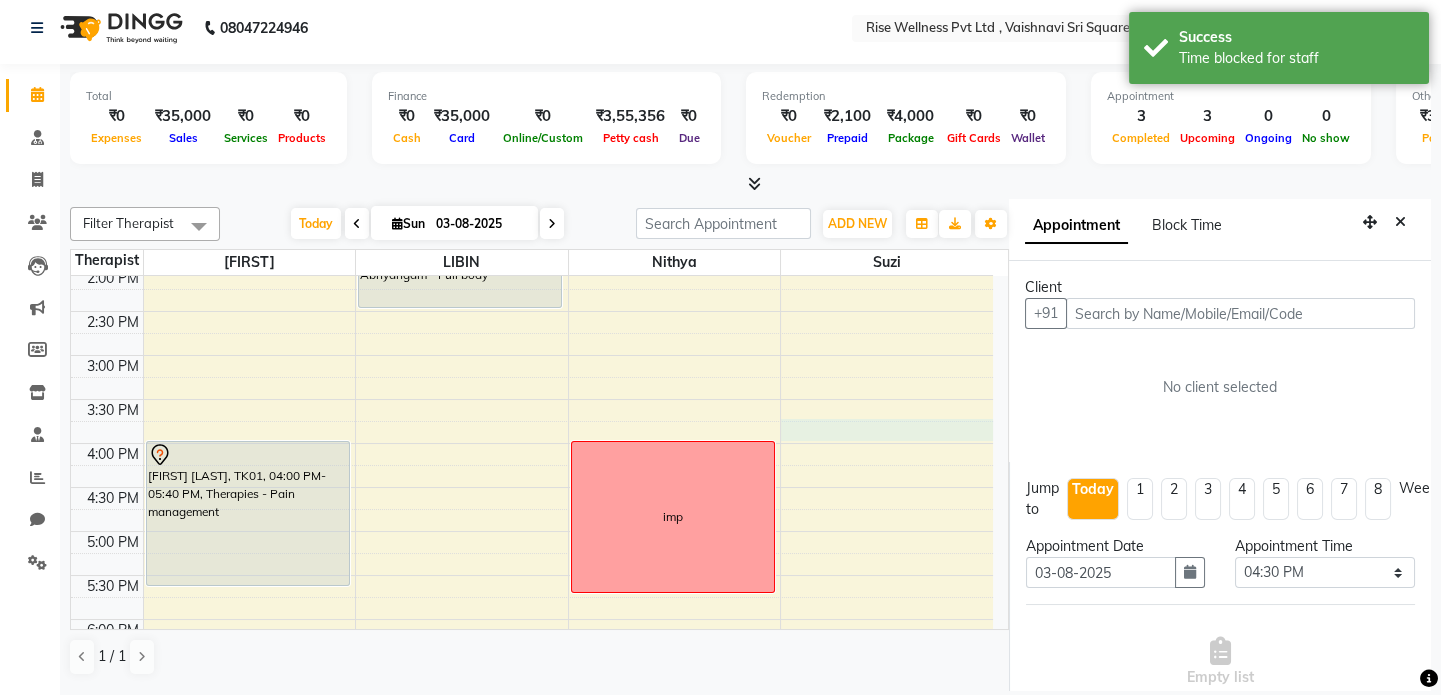 click on "8:00 AM 8:30 AM 9:00 AM 9:30 AM 10:00 AM 10:30 AM 11:00 AM 11:30 AM 12:00 PM 12:30 PM 1:00 PM 1:30 PM 2:00 PM 2:30 PM 3:00 PM 3:30 PM 4:00 PM 4:30 PM 5:00 PM 5:30 PM 6:00 PM 6:30 PM 7:00 PM 7:30 PM 8:00 PM 8:30 PM     [FIRST] [LAST], TK04, 09:40 AM-10:25 AM, Abhyangam - reflexology( head, neck,hand,back,foot)             [FIRST] [LAST], TK07, 12:30 PM-01:30 PM, Abhyangam - Full body             [FIRST] [LAST], TK01, 04:00 PM-05:40 PM, Therapies - Pain management     [FIRST] [LAST], TK06, 09:50 AM-10:35 AM, Abhyangam - Shirodhara             [FIRST] [LAST], TK03, 12:30 PM-01:30 PM, Abhyangam - Full body             [FIRST] [LAST], TK08, 01:30 PM-02:30 PM, Abhyangam - Full body     [FIRST] [LAST], TK05, 08:45 AM-10:25 AM, Therapies - Pain management  imp" at bounding box center [532, 311] 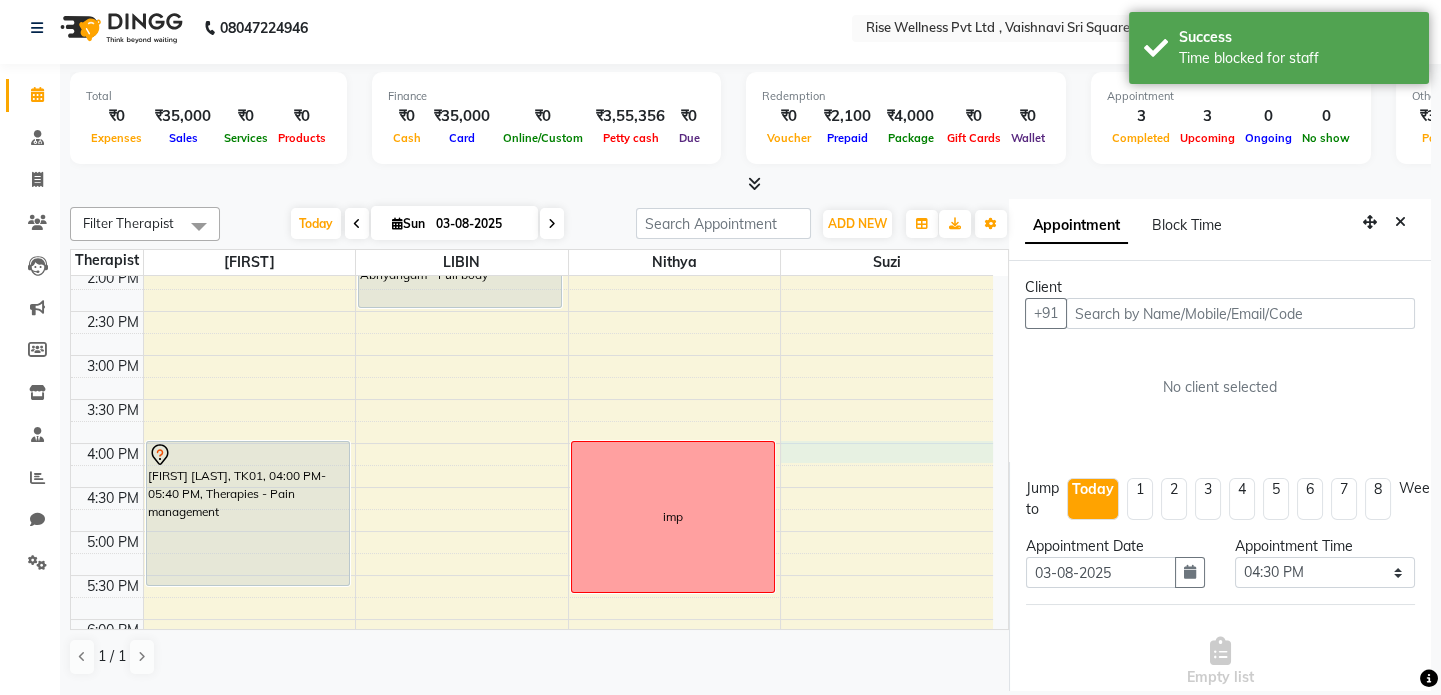 click on "8:00 AM 8:30 AM 9:00 AM 9:30 AM 10:00 AM 10:30 AM 11:00 AM 11:30 AM 12:00 PM 12:30 PM 1:00 PM 1:30 PM 2:00 PM 2:30 PM 3:00 PM 3:30 PM 4:00 PM 4:30 PM 5:00 PM 5:30 PM 6:00 PM 6:30 PM 7:00 PM 7:30 PM 8:00 PM 8:30 PM     [FIRST] [LAST], TK04, 09:40 AM-10:25 AM, Abhyangam - reflexology( head, neck,hand,back,foot)             [FIRST] [LAST], TK07, 12:30 PM-01:30 PM, Abhyangam - Full body             [FIRST] [LAST], TK01, 04:00 PM-05:40 PM, Therapies - Pain management     [FIRST] [LAST], TK06, 09:50 AM-10:35 AM, Abhyangam - Shirodhara             [FIRST] [LAST], TK03, 12:30 PM-01:30 PM, Abhyangam - Full body             [FIRST] [LAST], TK08, 01:30 PM-02:30 PM, Abhyangam - Full body     [FIRST] [LAST], TK05, 08:45 AM-10:25 AM, Therapies - Pain management  imp" at bounding box center [532, 311] 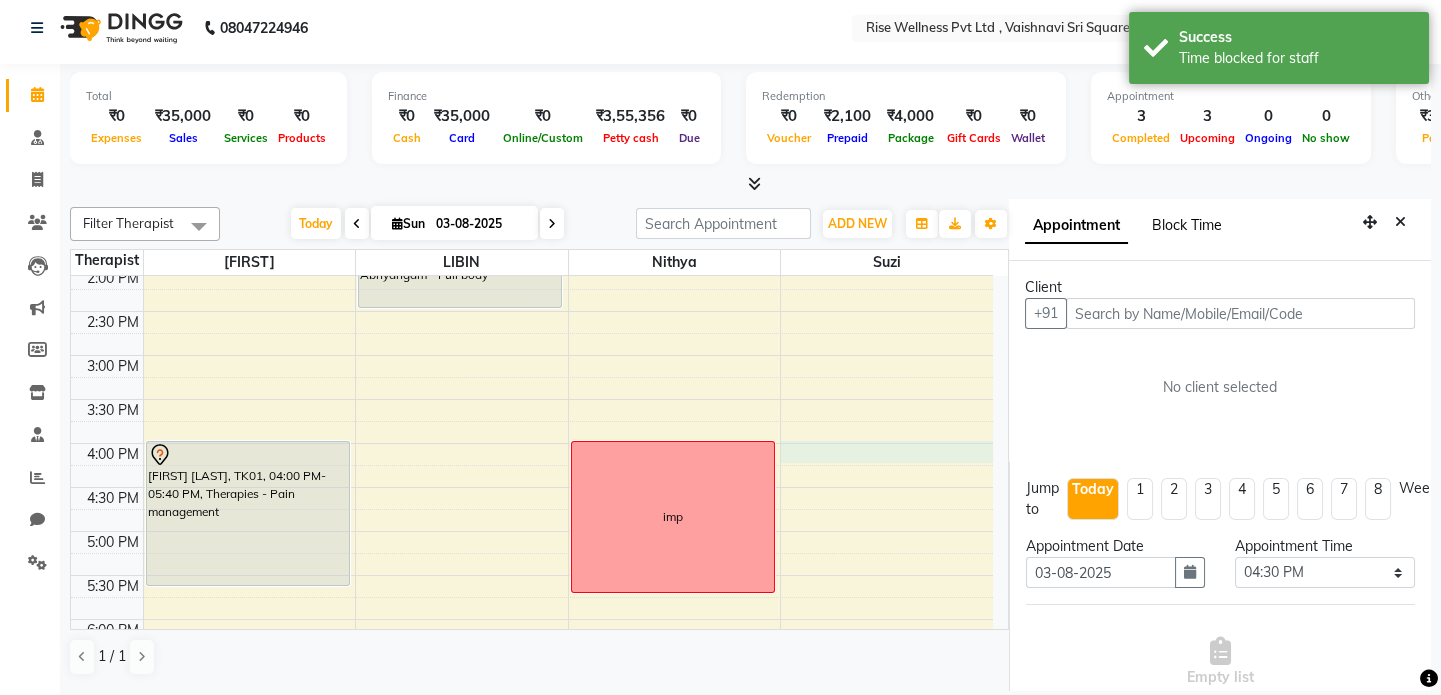 click on "Block Time" at bounding box center [1187, 225] 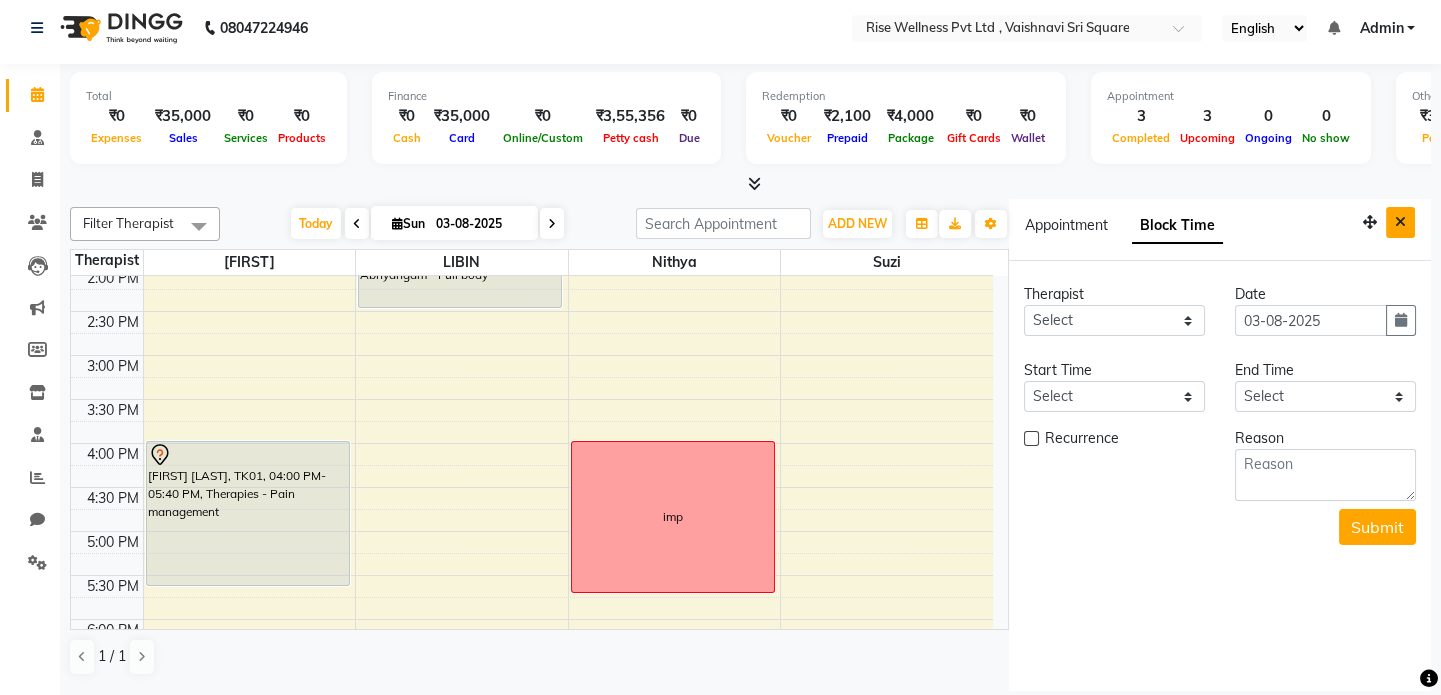 click at bounding box center [1400, 222] 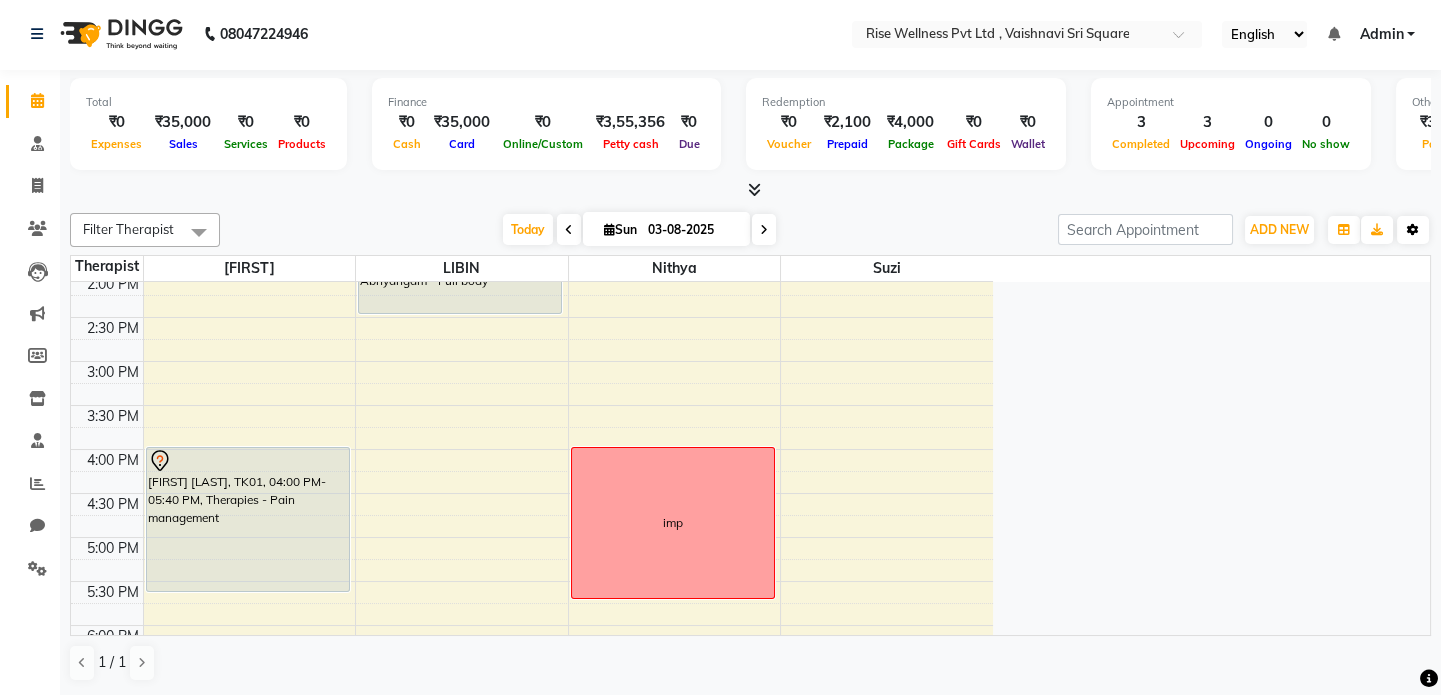 scroll, scrollTop: 0, scrollLeft: 0, axis: both 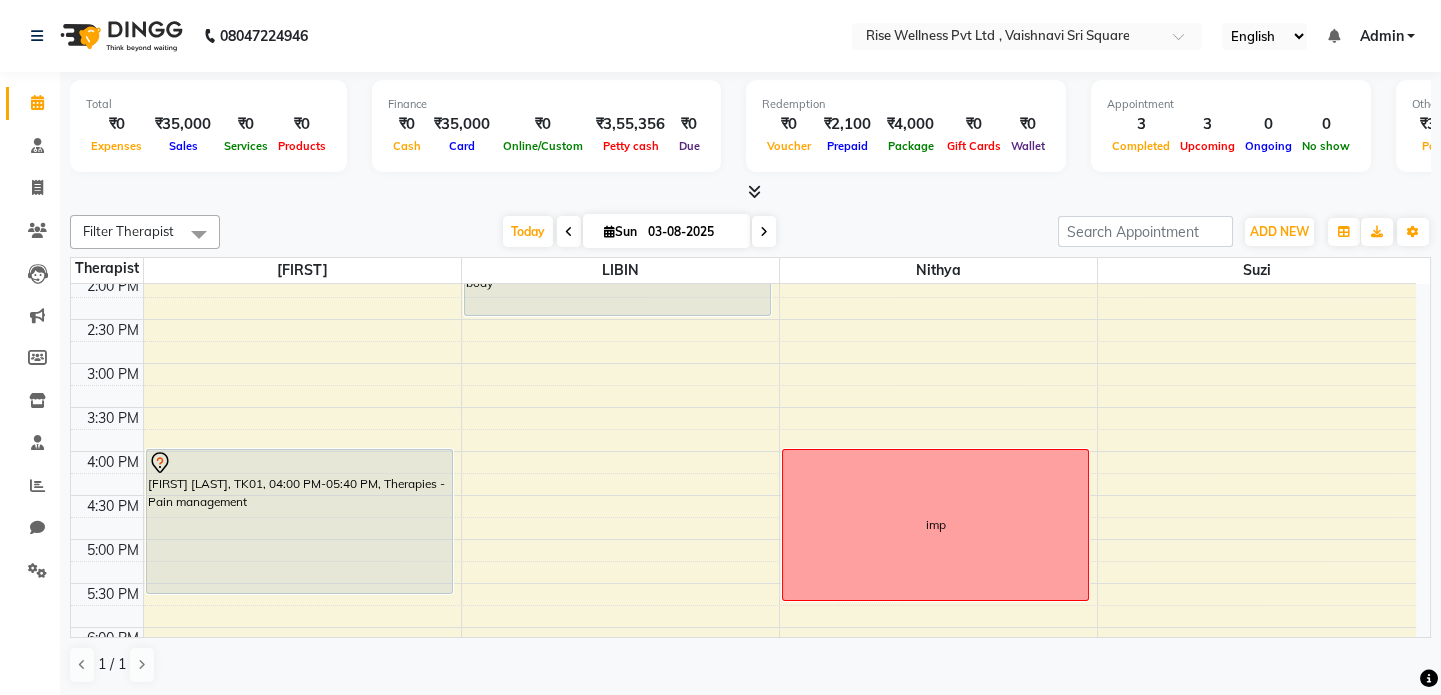 click on "8:00 AM 8:30 AM 9:00 AM 9:30 AM 10:00 AM 10:30 AM 11:00 AM 11:30 AM 12:00 PM 12:30 PM 1:00 PM 1:30 PM 2:00 PM 2:30 PM 3:00 PM 3:30 PM 4:00 PM 4:30 PM 5:00 PM 5:30 PM 6:00 PM 6:30 PM 7:00 PM 7:30 PM 8:00 PM 8:30 PM     [FIRST] [LAST], TK04, 09:40 AM-10:25 AM, Abhyangam - reflexology( head, neck,hand,back,foot)             [FIRST] [LAST], TK07, 12:30 PM-01:30 PM, Abhyangam - Full body             [FIRST] [LAST], TK01, 04:00 PM-05:40 PM, Therapies - Pain management     [FIRST] [LAST], TK06, 09:50 AM-10:35 AM, Abhyangam - Shirodhara             [FIRST] [LAST], TK03, 12:30 PM-01:30 PM, Abhyangam - Full body             [FIRST] [LAST], TK08, 01:30 PM-02:30 PM, Abhyangam - Full body     [FIRST] [LAST], TK05, 08:45 AM-10:25 AM, Therapies - Pain management  imp" at bounding box center [743, 319] 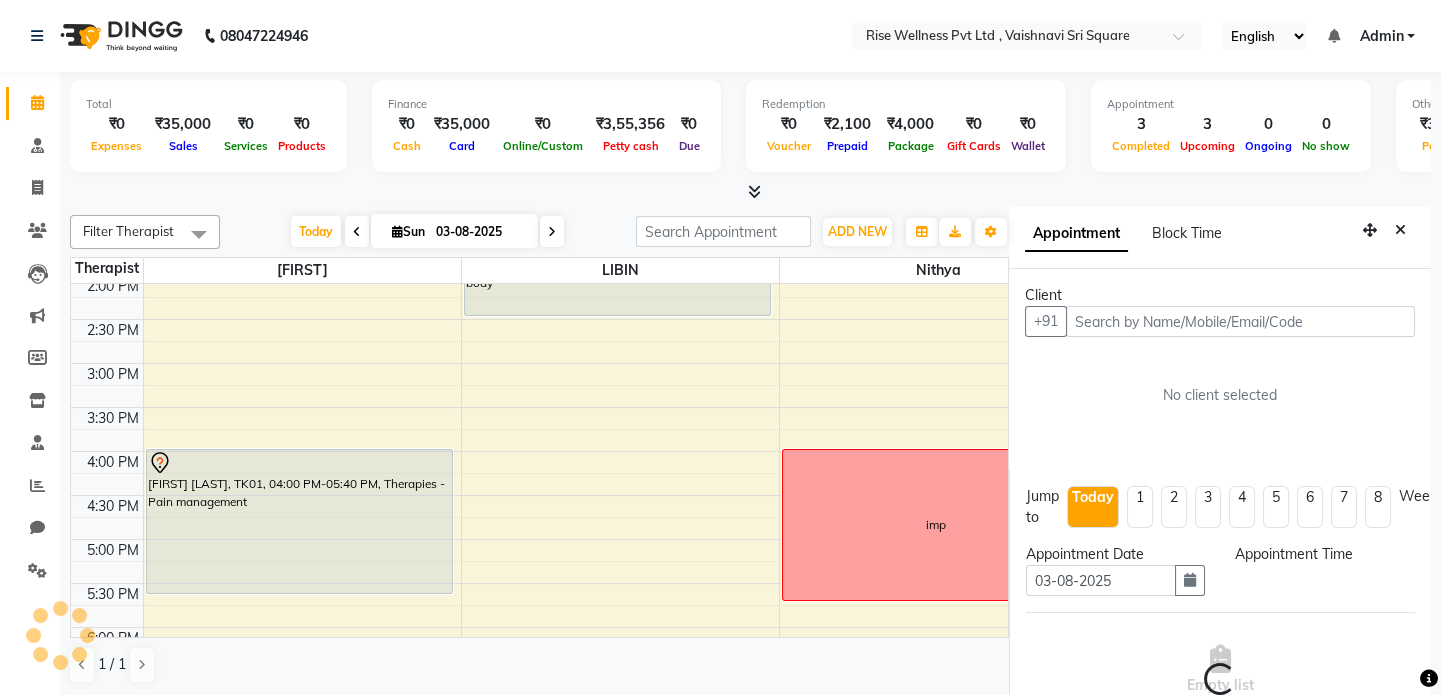 scroll, scrollTop: 8, scrollLeft: 0, axis: vertical 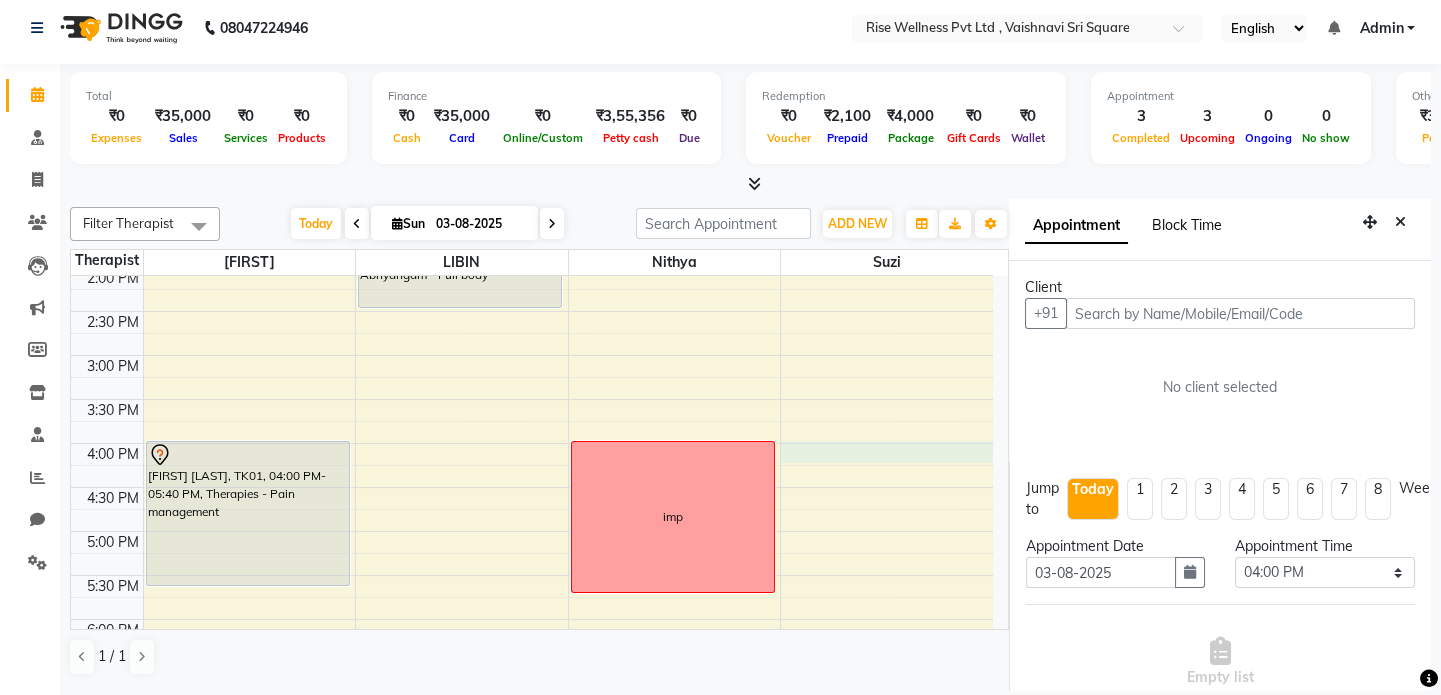 click on "Block Time" at bounding box center (1187, 225) 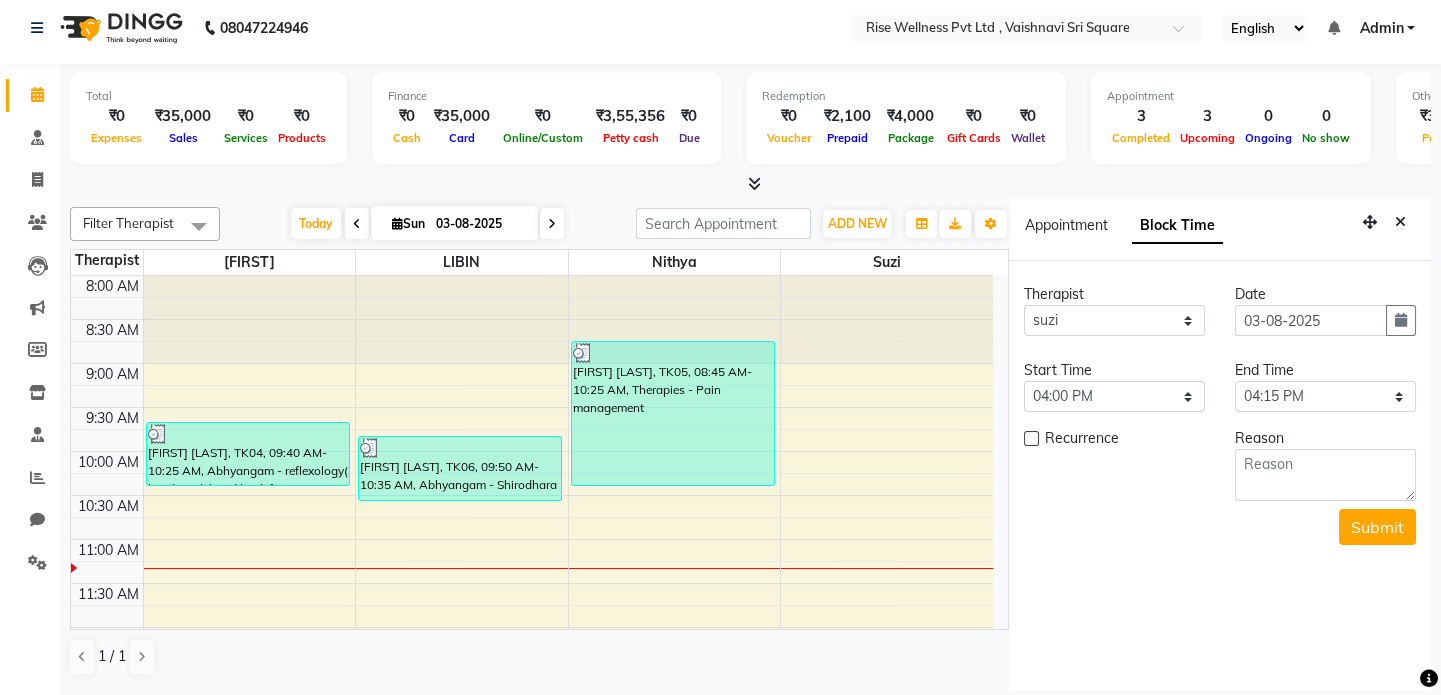 scroll, scrollTop: 263, scrollLeft: 0, axis: vertical 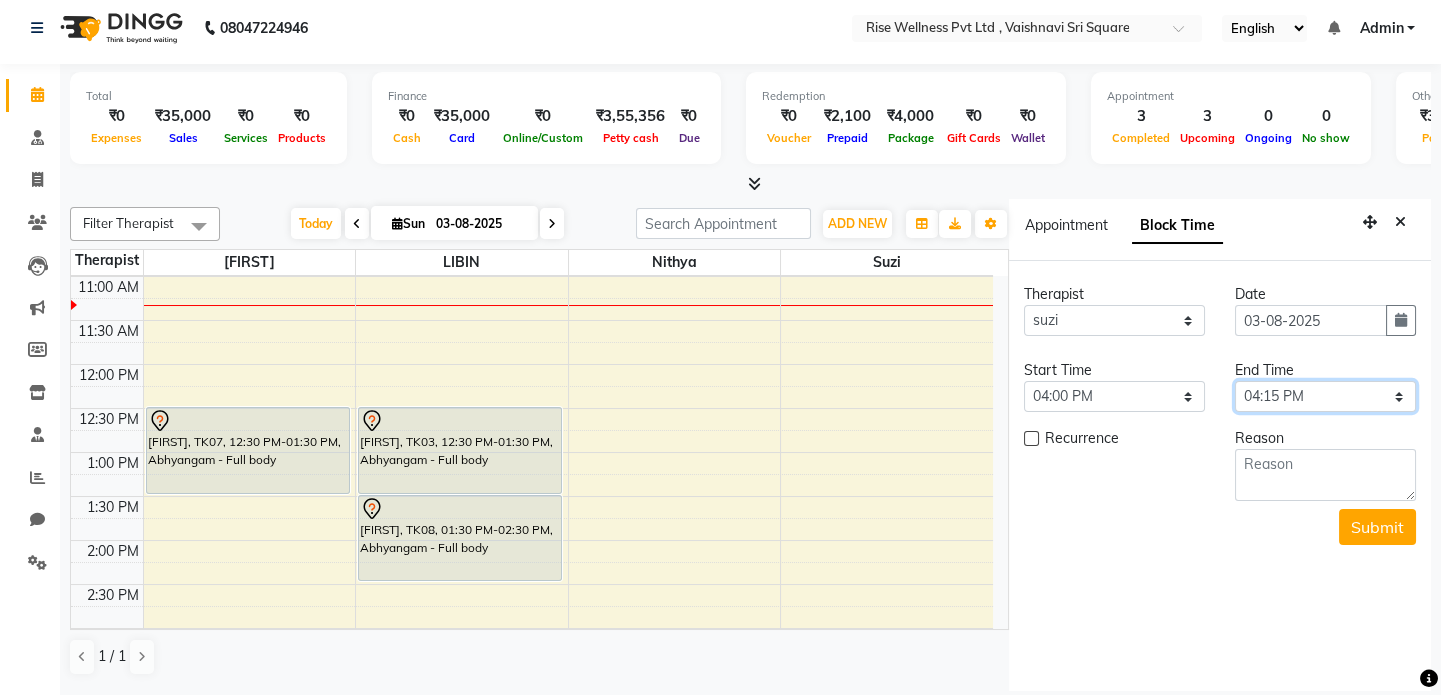 click on "Select 09:00 AM 09:15 AM 09:30 AM 09:45 AM 10:00 AM 10:15 AM 10:30 AM 10:45 AM 11:00 AM 11:15 AM 11:30 AM 11:45 AM 12:00 PM 12:15 PM 12:30 PM 12:45 PM 01:00 PM 01:15 PM 01:30 PM 01:45 PM 02:00 PM 02:15 PM 02:30 PM 02:45 PM 03:00 PM 03:15 PM 03:30 PM 03:45 PM 04:00 PM 04:15 PM 04:30 PM 04:45 PM 05:00 PM 05:15 PM 05:30 PM 05:45 PM 06:00 PM 06:15 PM 06:30 PM 06:45 PM 07:00 PM 07:15 PM 07:30 PM 07:45 PM 08:00 PM" at bounding box center (1325, 396) 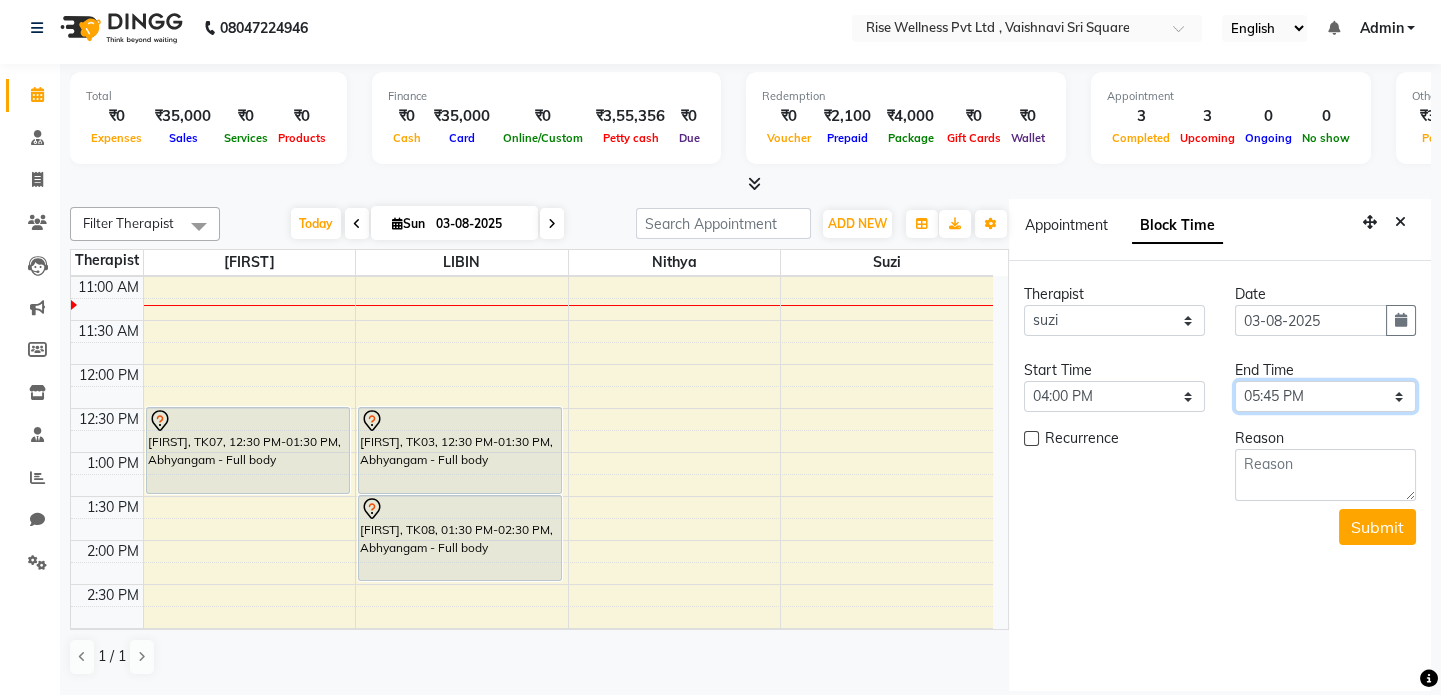 click on "Select 09:00 AM 09:15 AM 09:30 AM 09:45 AM 10:00 AM 10:15 AM 10:30 AM 10:45 AM 11:00 AM 11:15 AM 11:30 AM 11:45 AM 12:00 PM 12:15 PM 12:30 PM 12:45 PM 01:00 PM 01:15 PM 01:30 PM 01:45 PM 02:00 PM 02:15 PM 02:30 PM 02:45 PM 03:00 PM 03:15 PM 03:30 PM 03:45 PM 04:00 PM 04:15 PM 04:30 PM 04:45 PM 05:00 PM 05:15 PM 05:30 PM 05:45 PM 06:00 PM 06:15 PM 06:30 PM 06:45 PM 07:00 PM 07:15 PM 07:30 PM 07:45 PM 08:00 PM" at bounding box center [1325, 396] 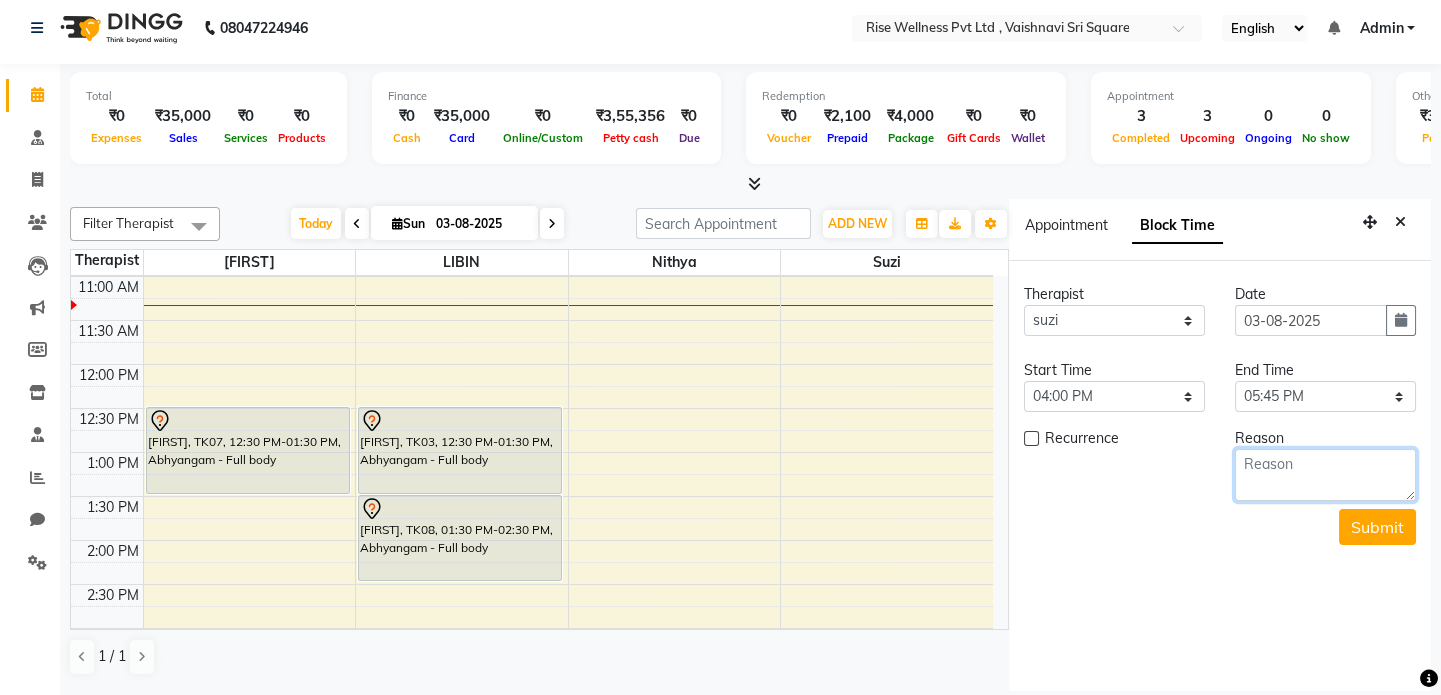 click at bounding box center (1325, 475) 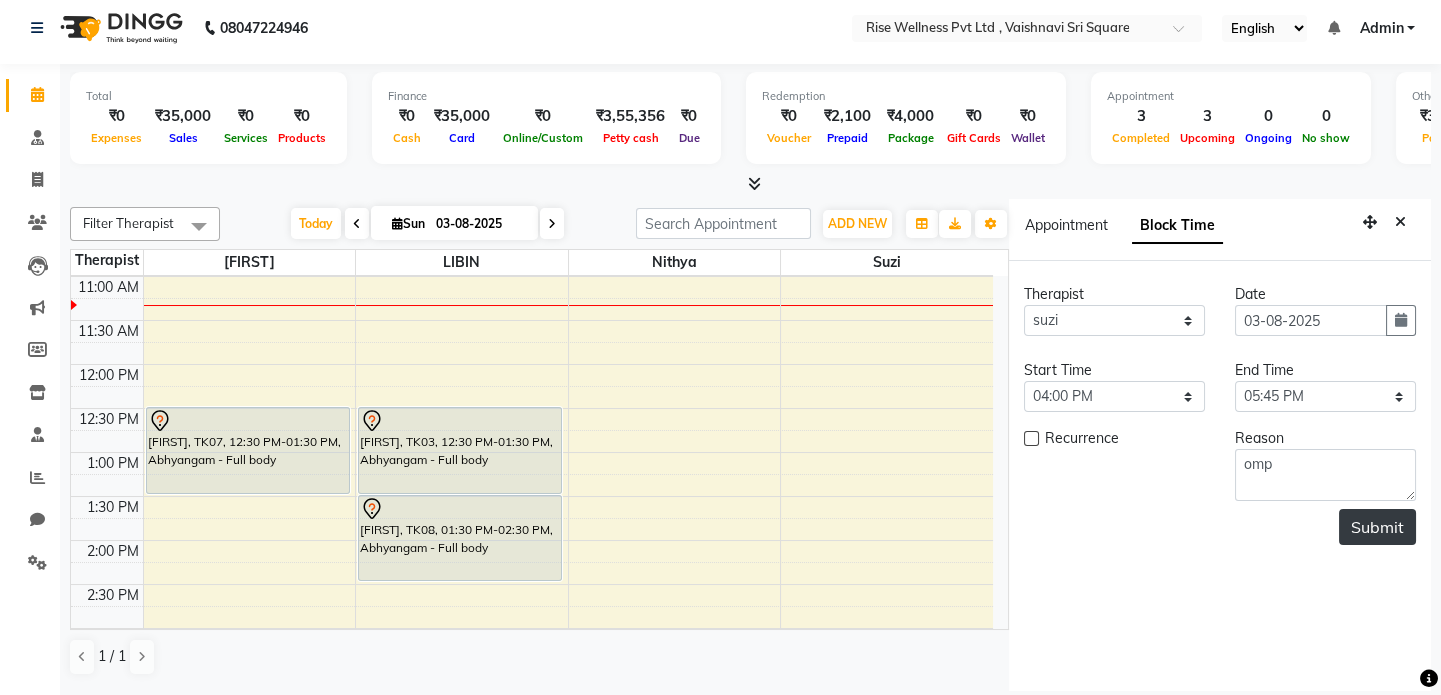click on "Submit" at bounding box center (1377, 527) 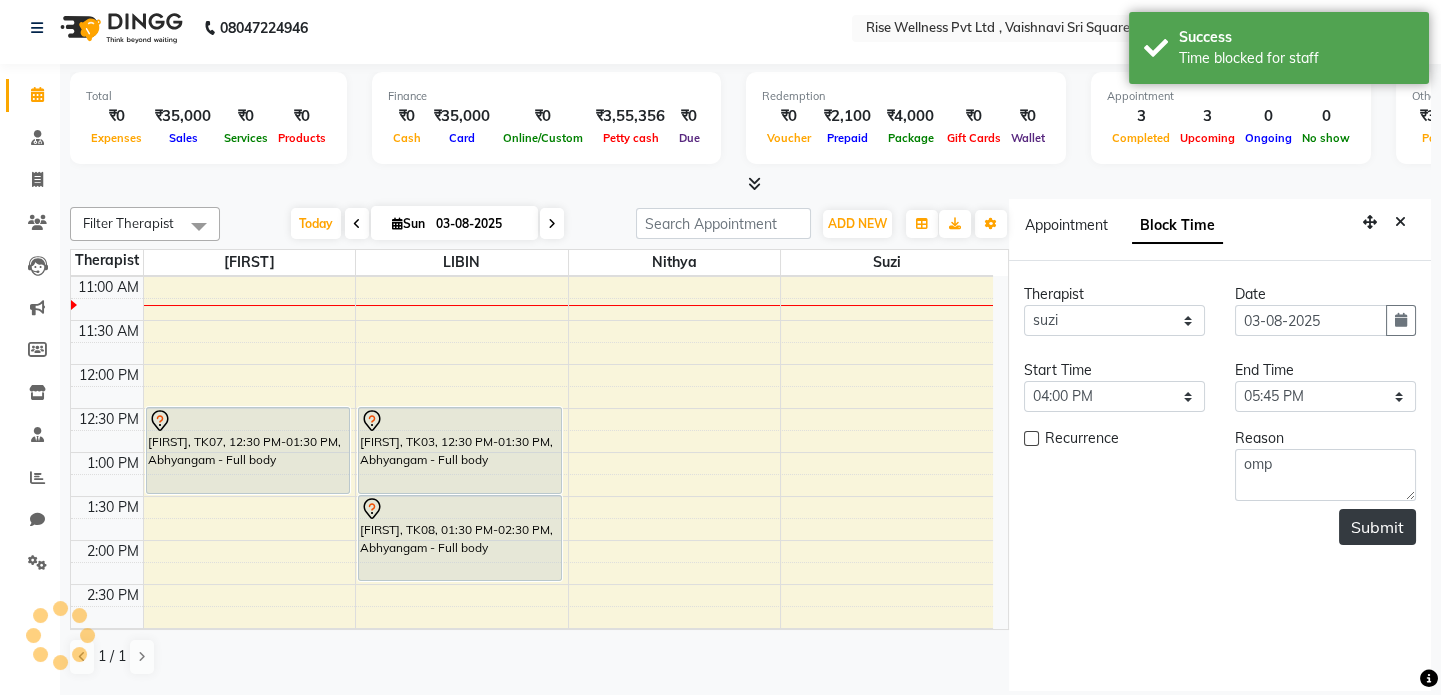 scroll, scrollTop: 0, scrollLeft: 0, axis: both 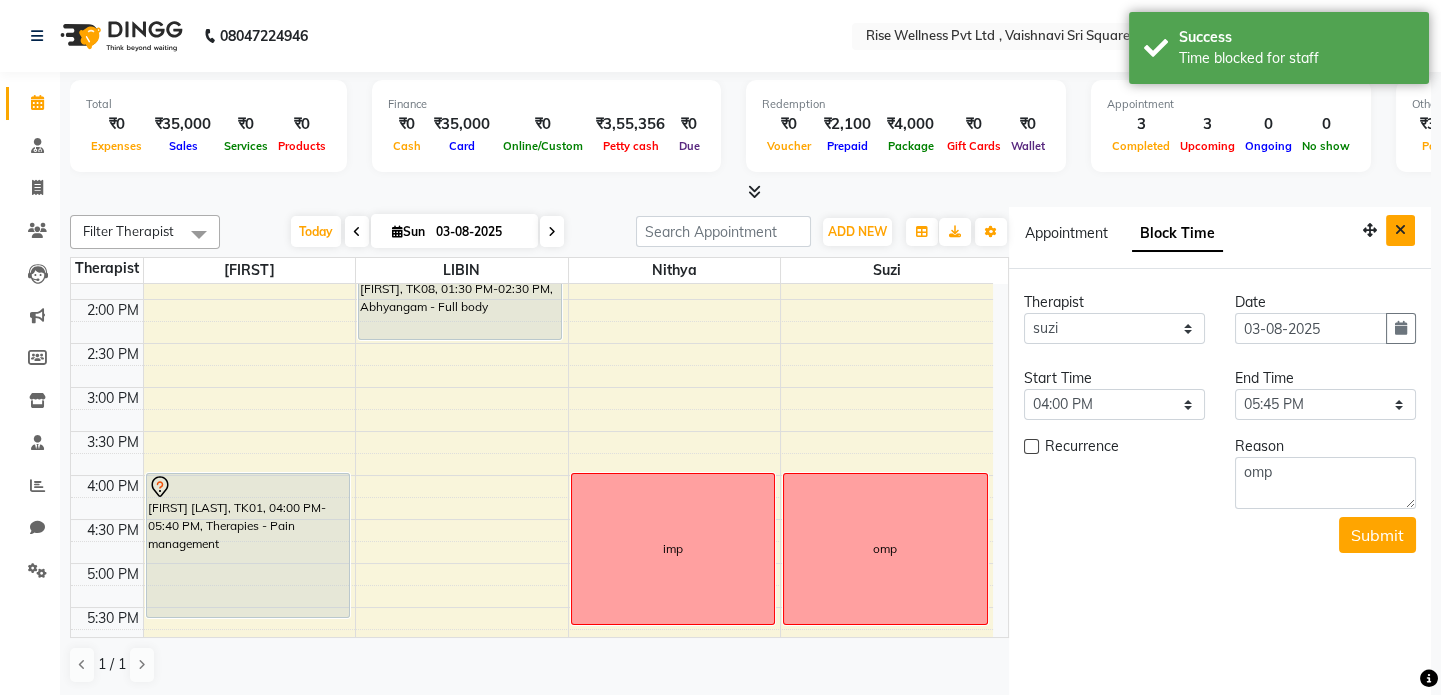 click at bounding box center [1400, 230] 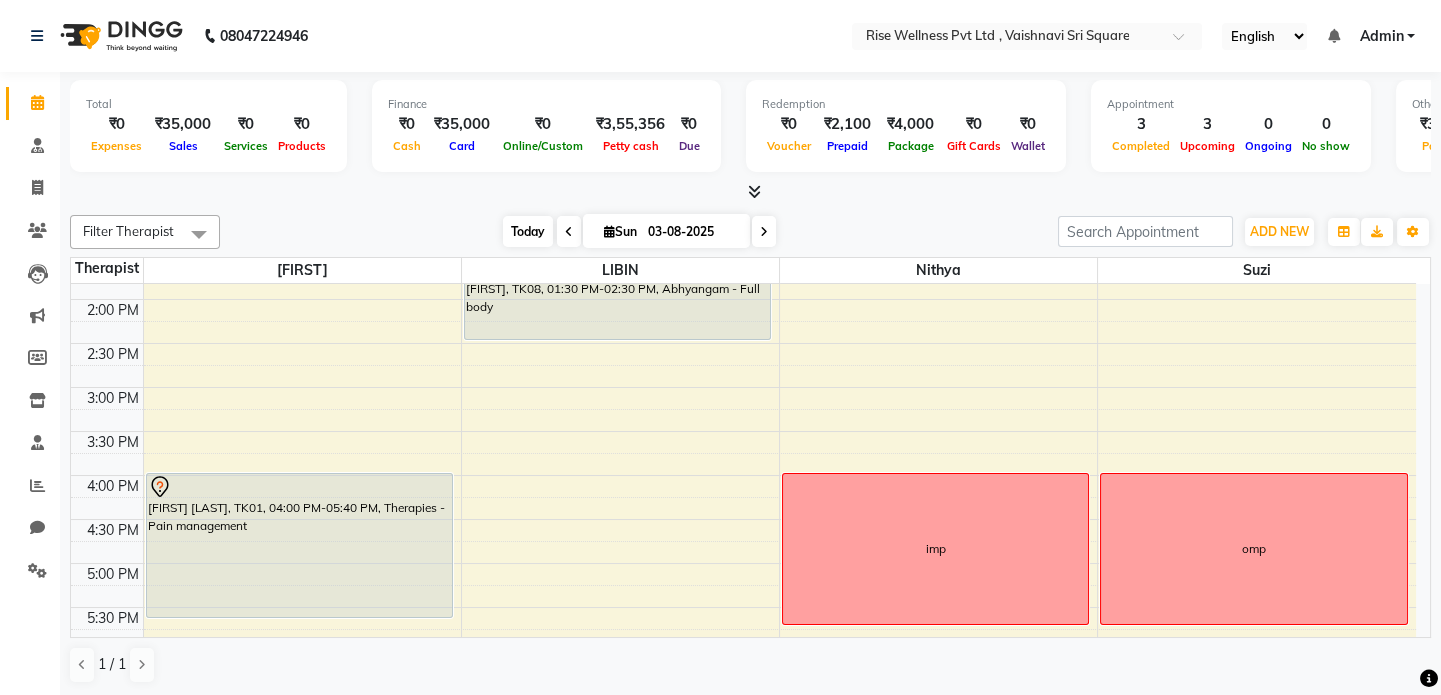 click on "Today" at bounding box center (528, 231) 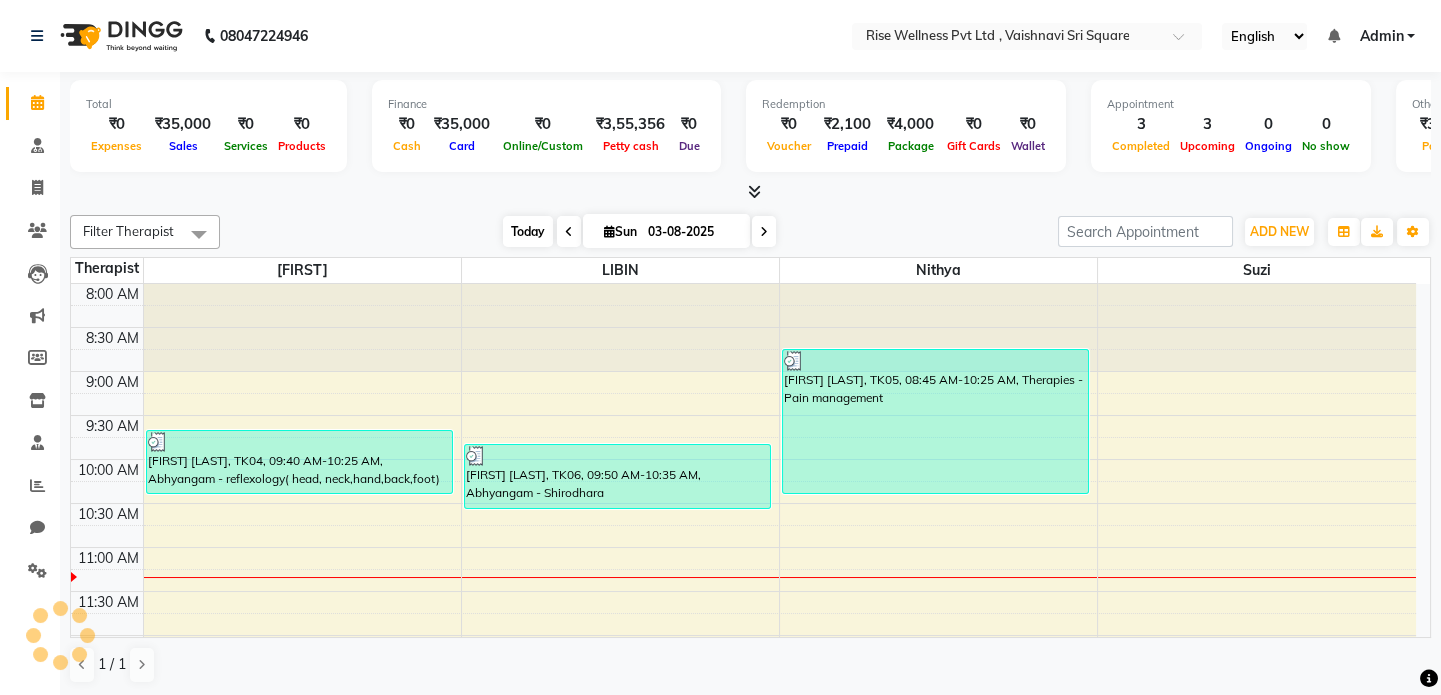 scroll, scrollTop: 263, scrollLeft: 0, axis: vertical 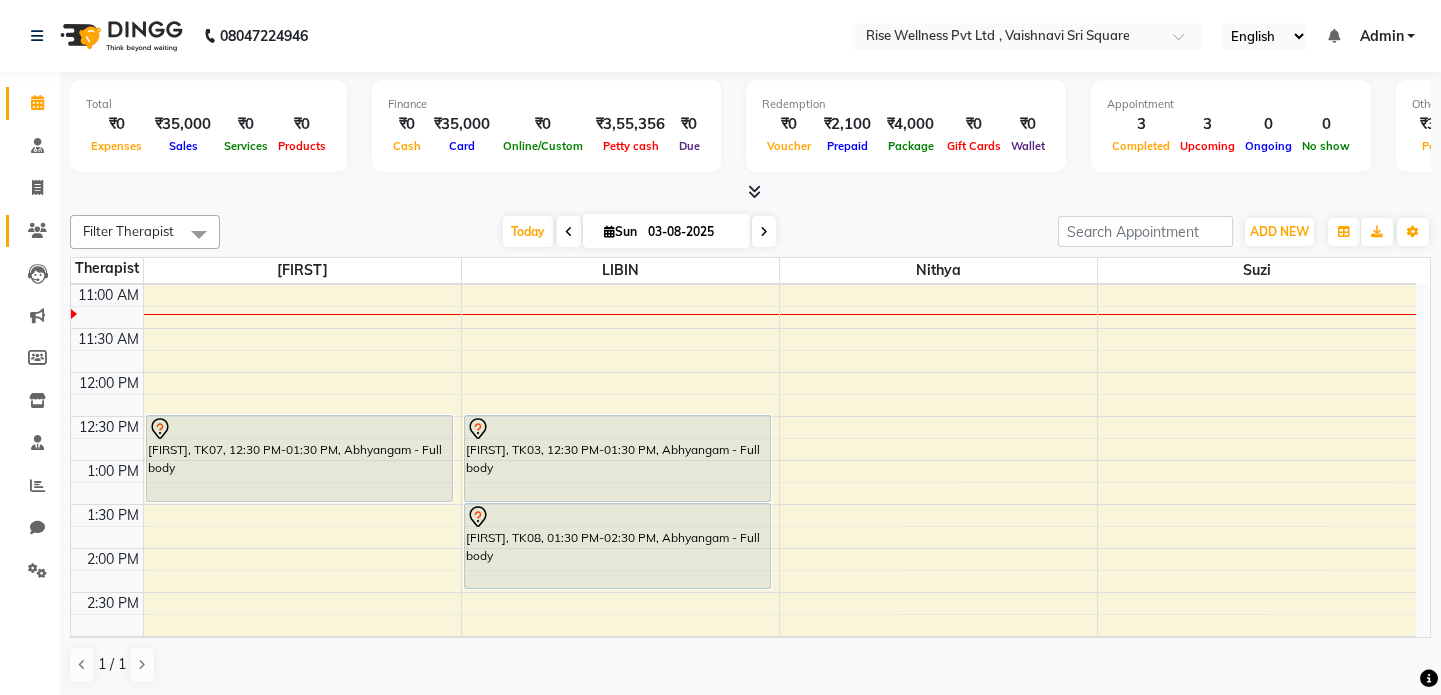 click on "Clients" 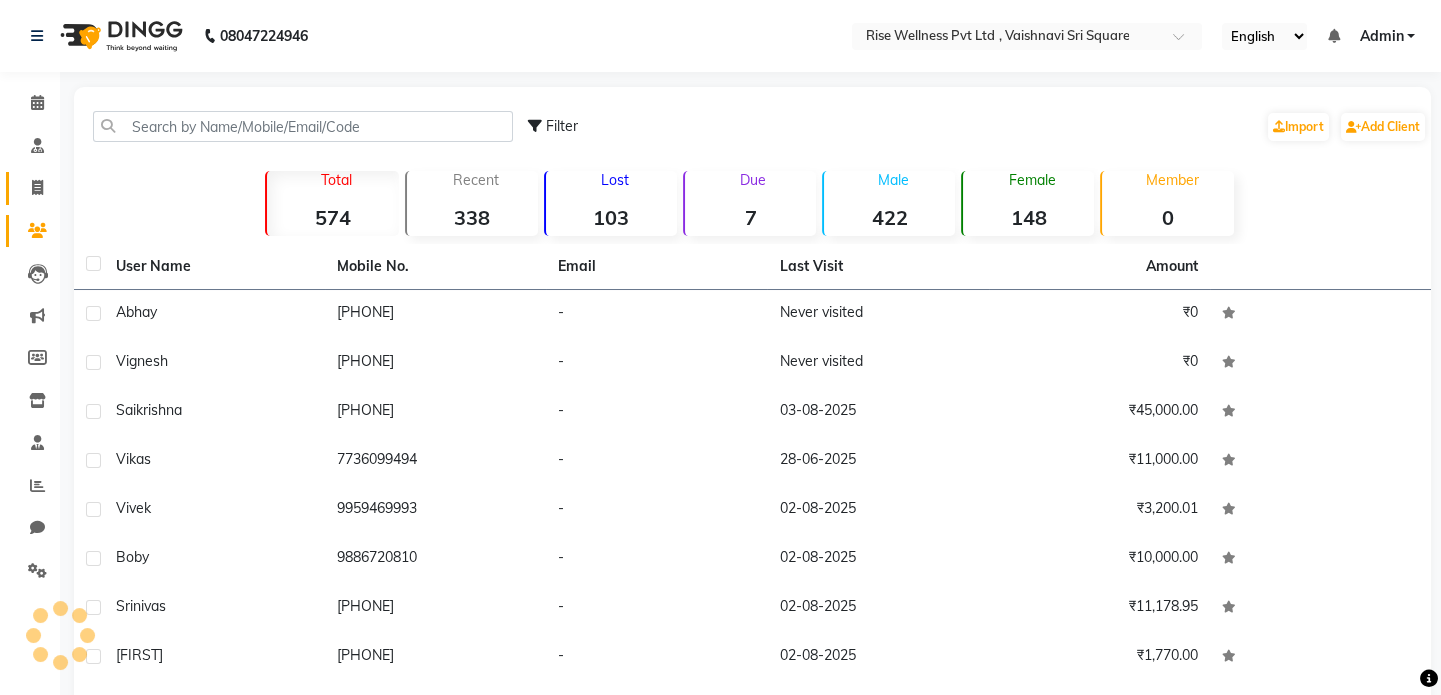 click on "Invoice" 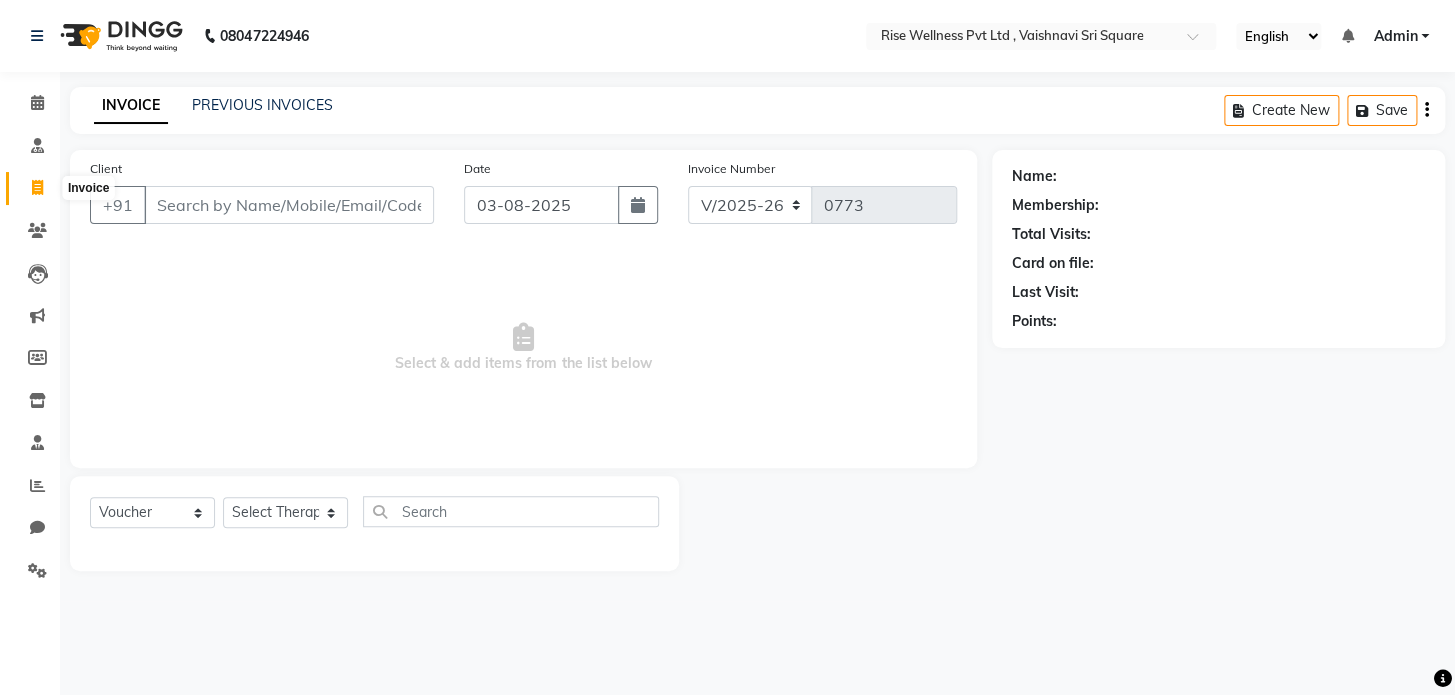 click 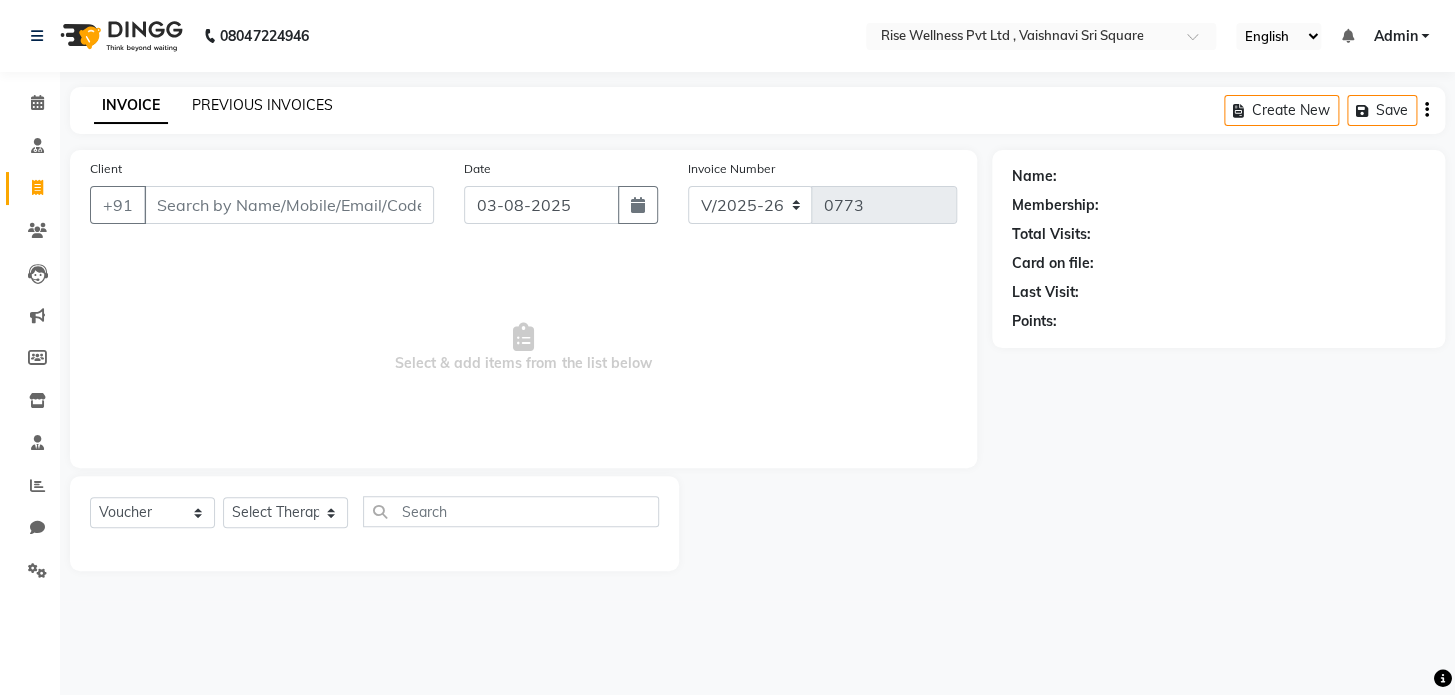 click on "PREVIOUS INVOICES" 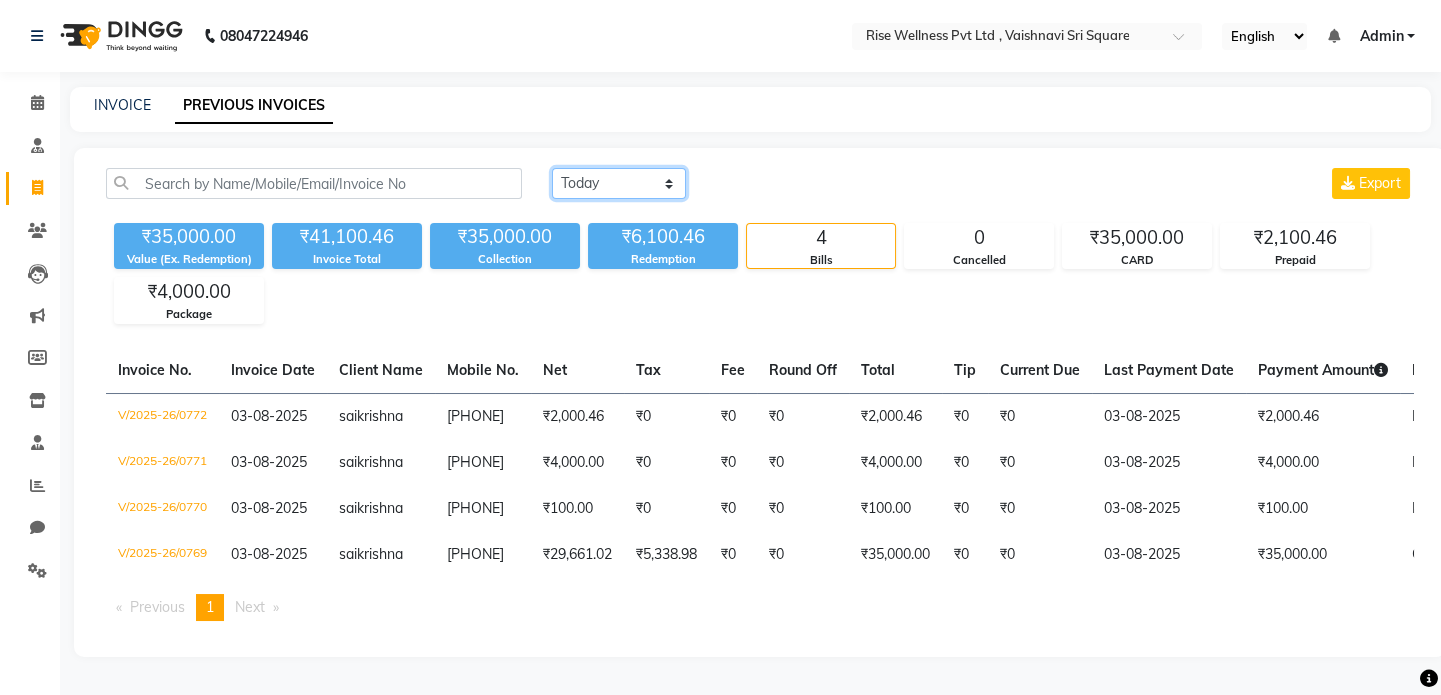 click on "Today Yesterday Custom Range" 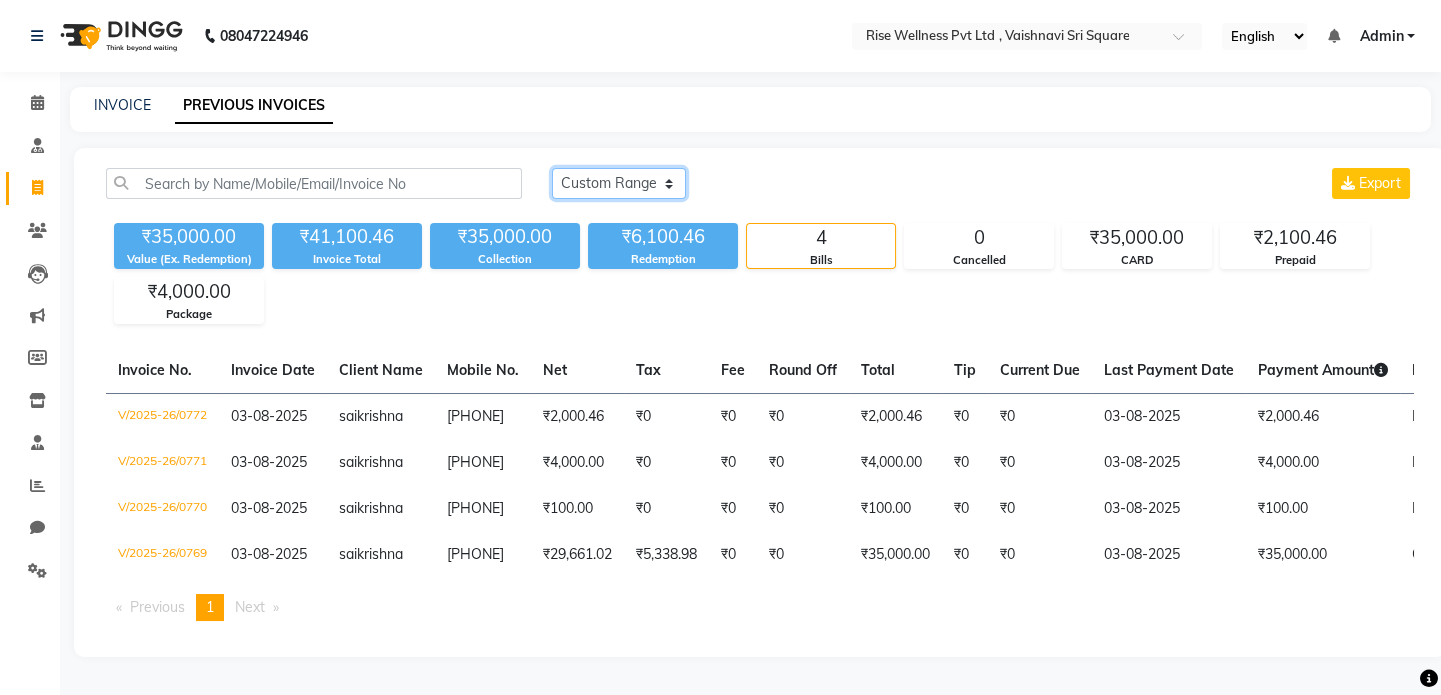click on "Today Yesterday Custom Range" 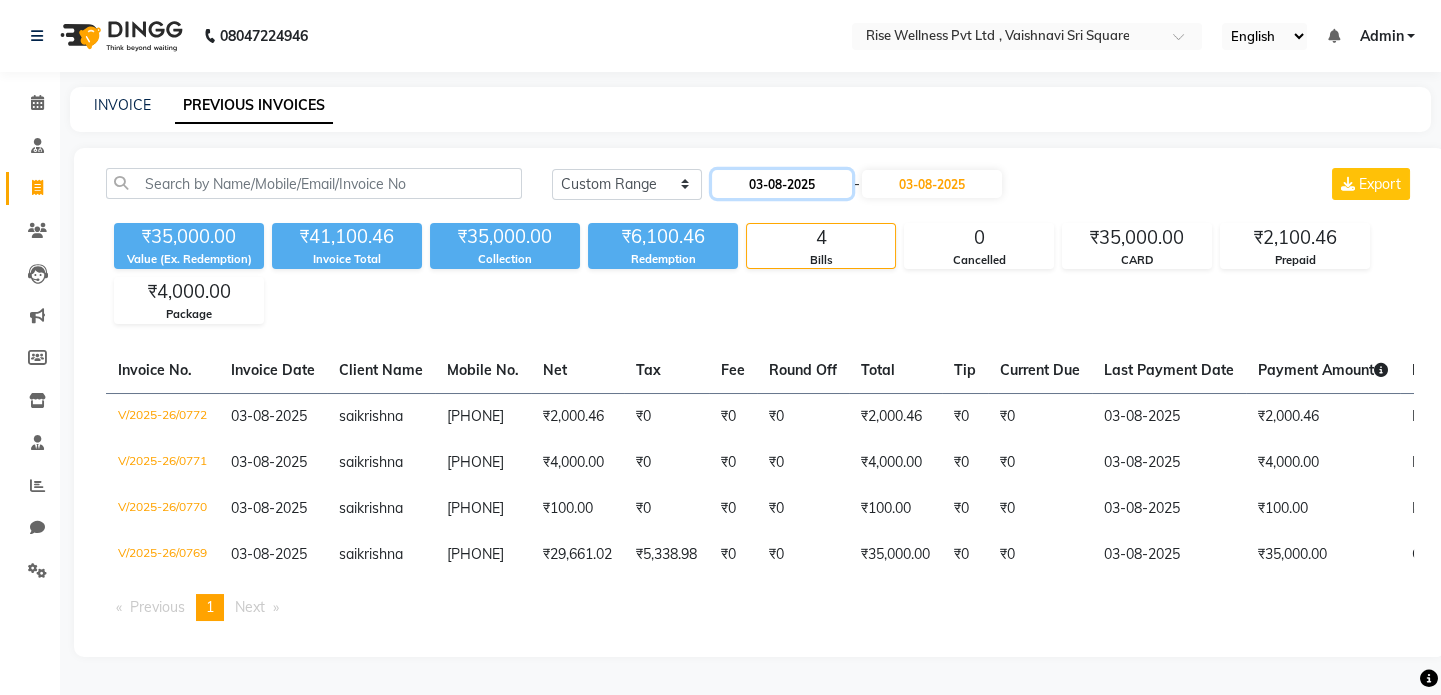 click on "03-08-2025" 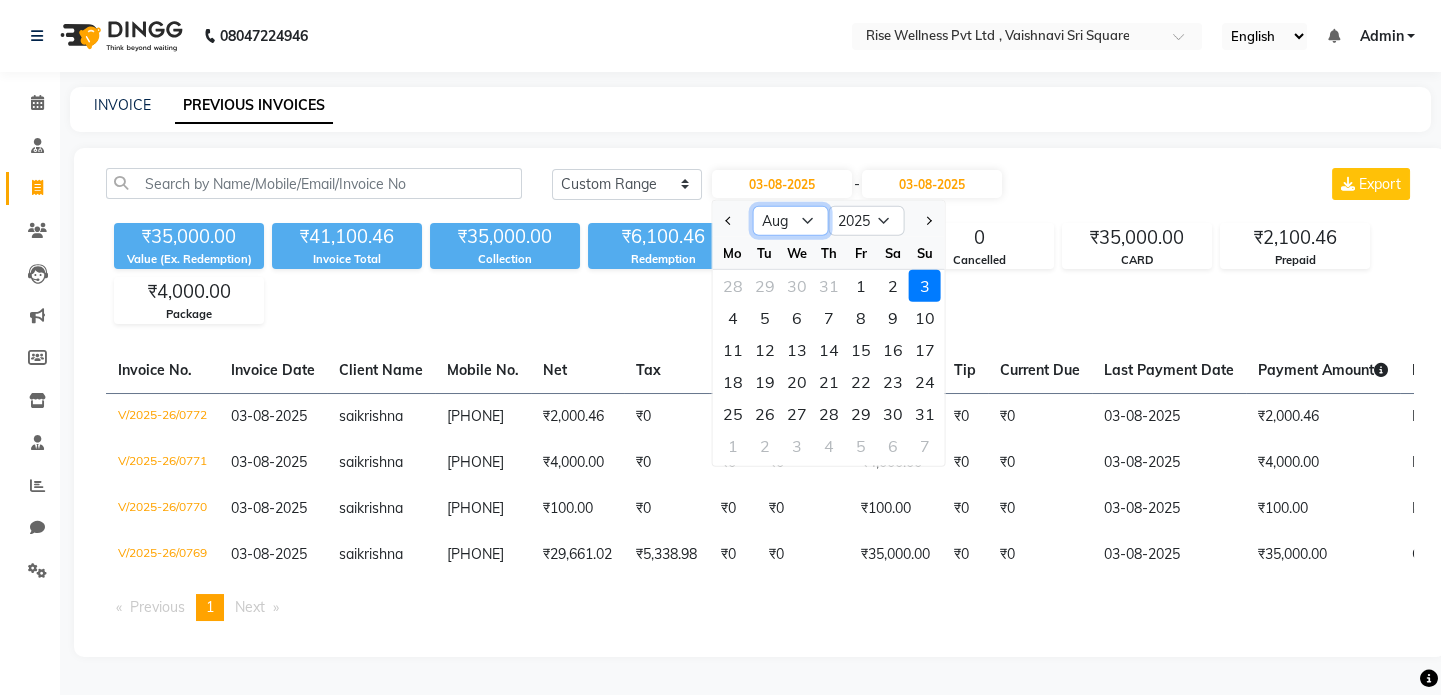 click on "Jan Feb Mar Apr May Jun Jul Aug Sep Oct Nov Dec" 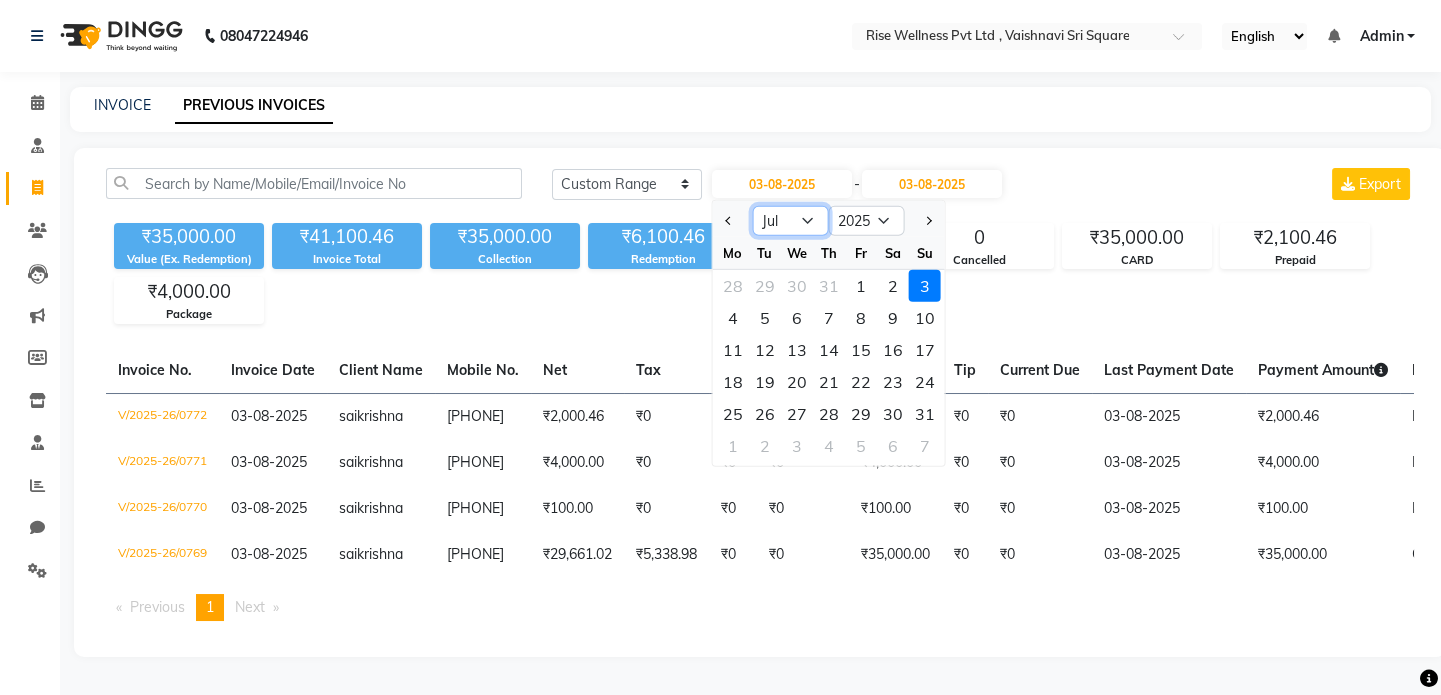 click on "Jan Feb Mar Apr May Jun Jul Aug Sep Oct Nov Dec" 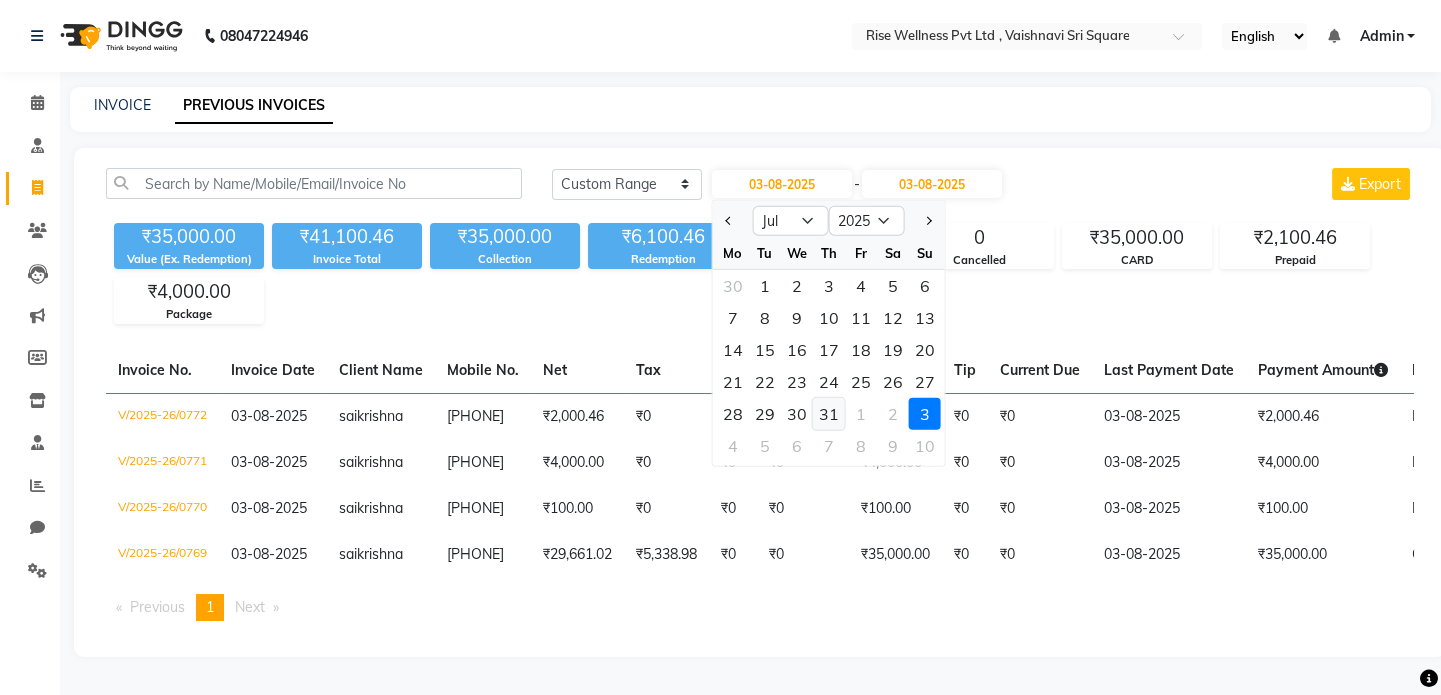 click on "31" 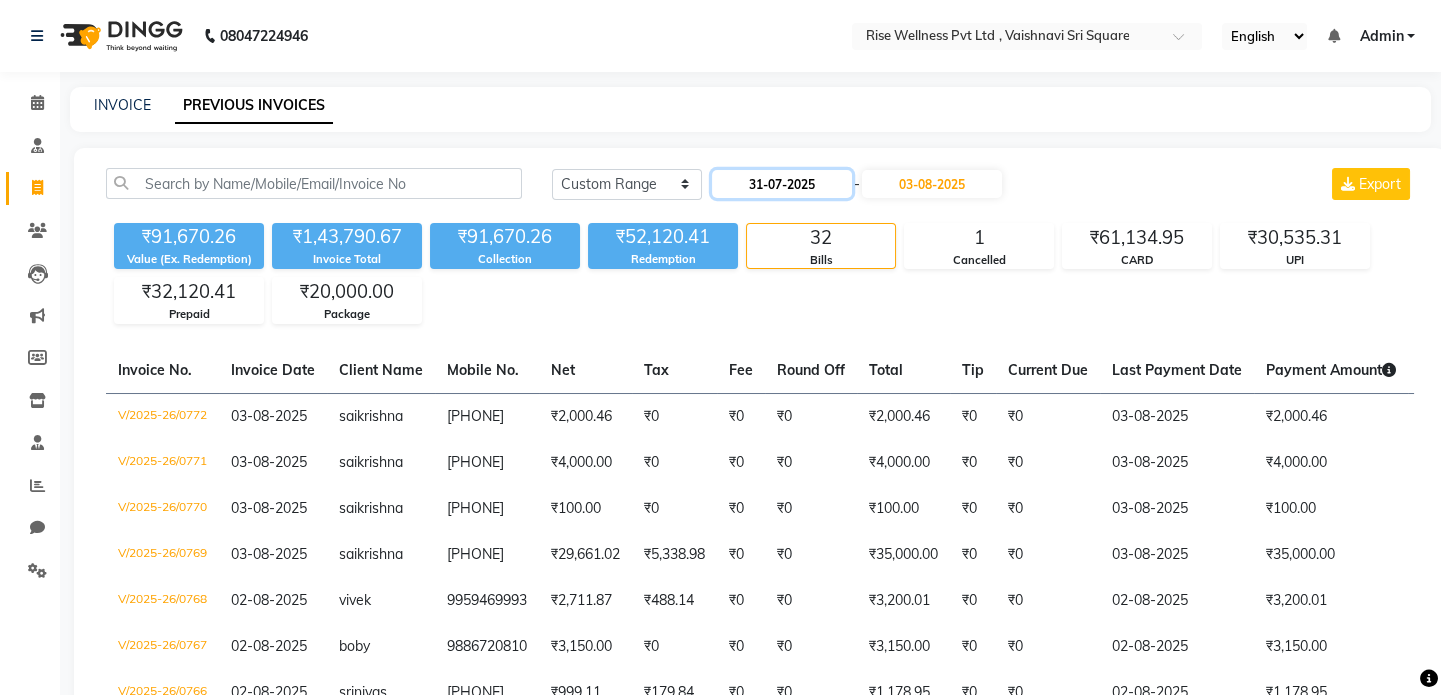 click on "31-07-2025" 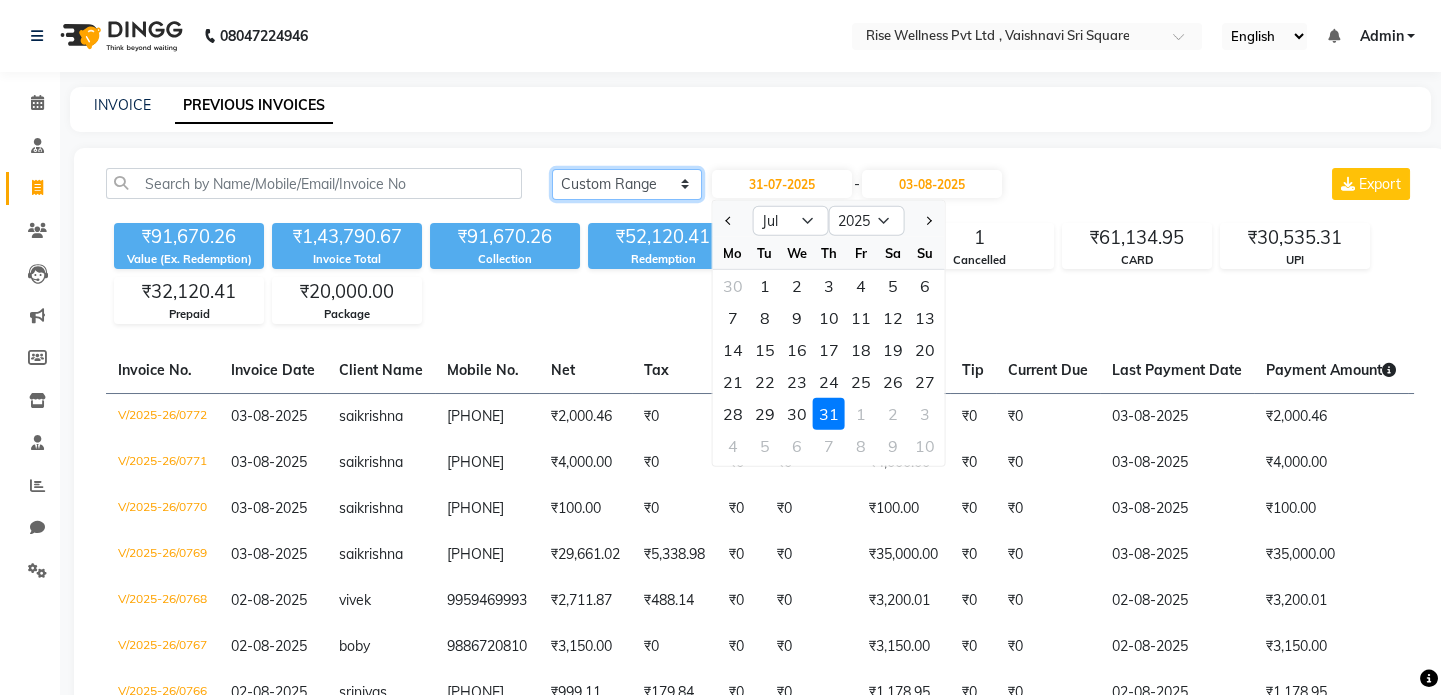 click on "Today Yesterday Custom Range" 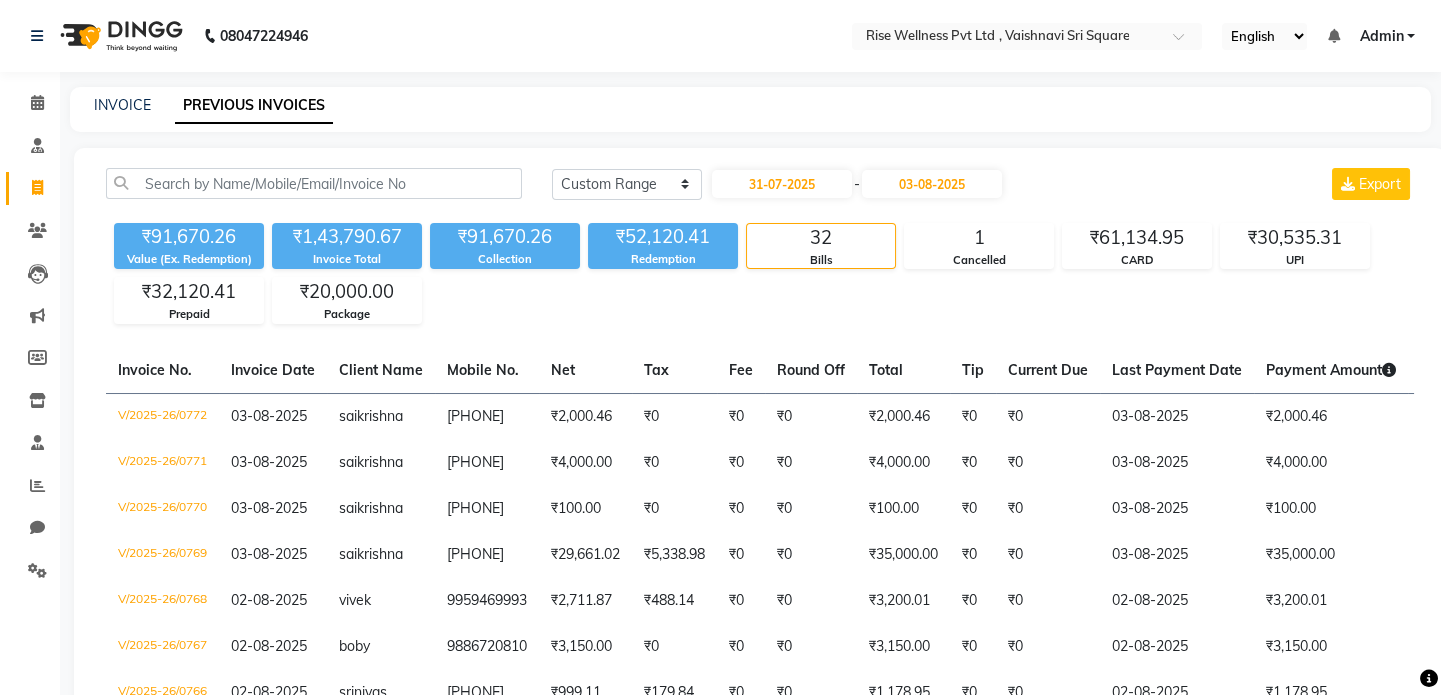 click on "Today Yesterday Custom Range 31-07-2025 - 03-08-2025 Export" 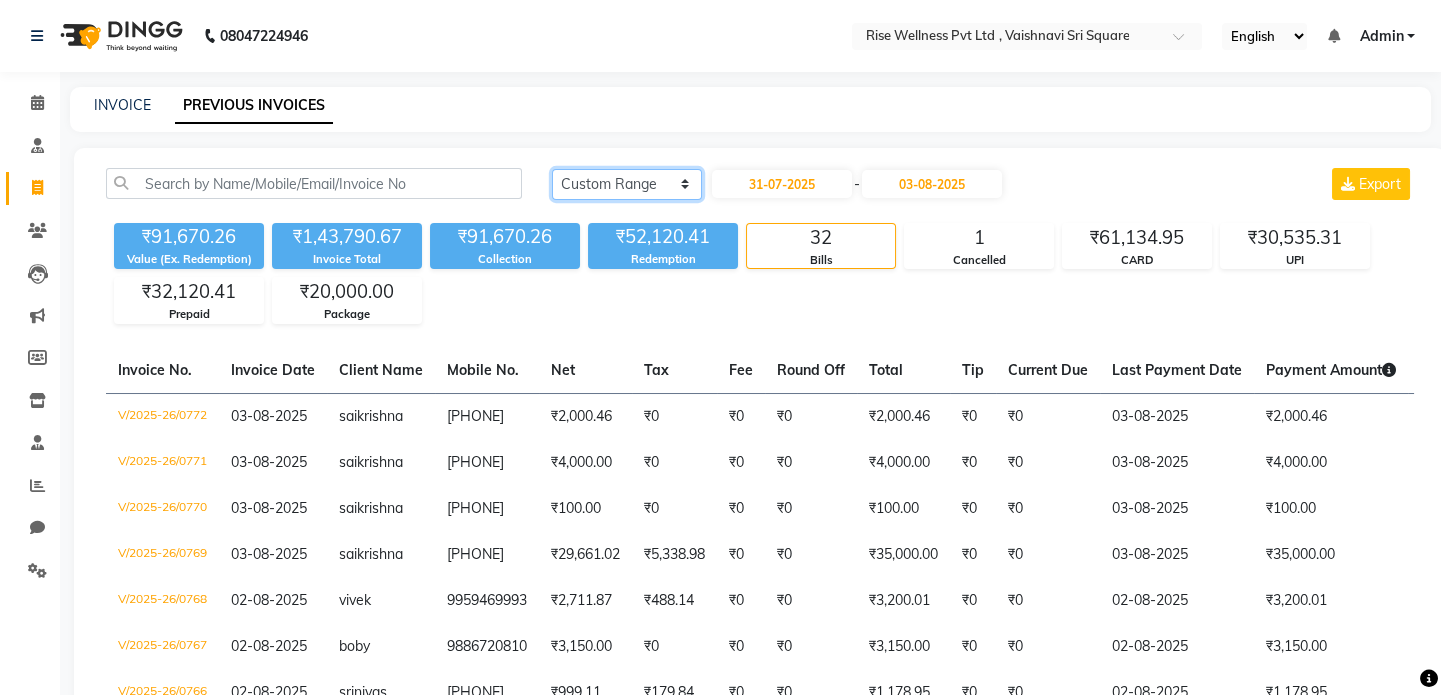 click on "Today Yesterday Custom Range" 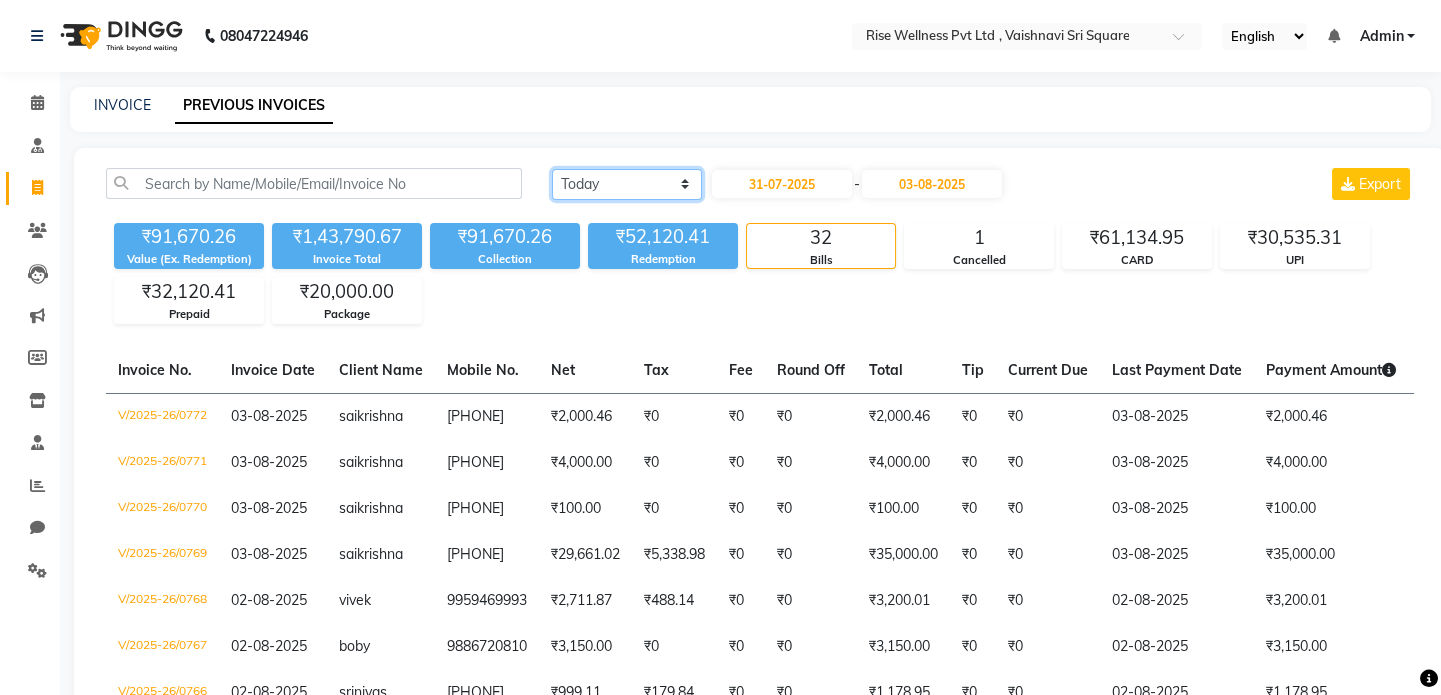 click on "Today Yesterday Custom Range" 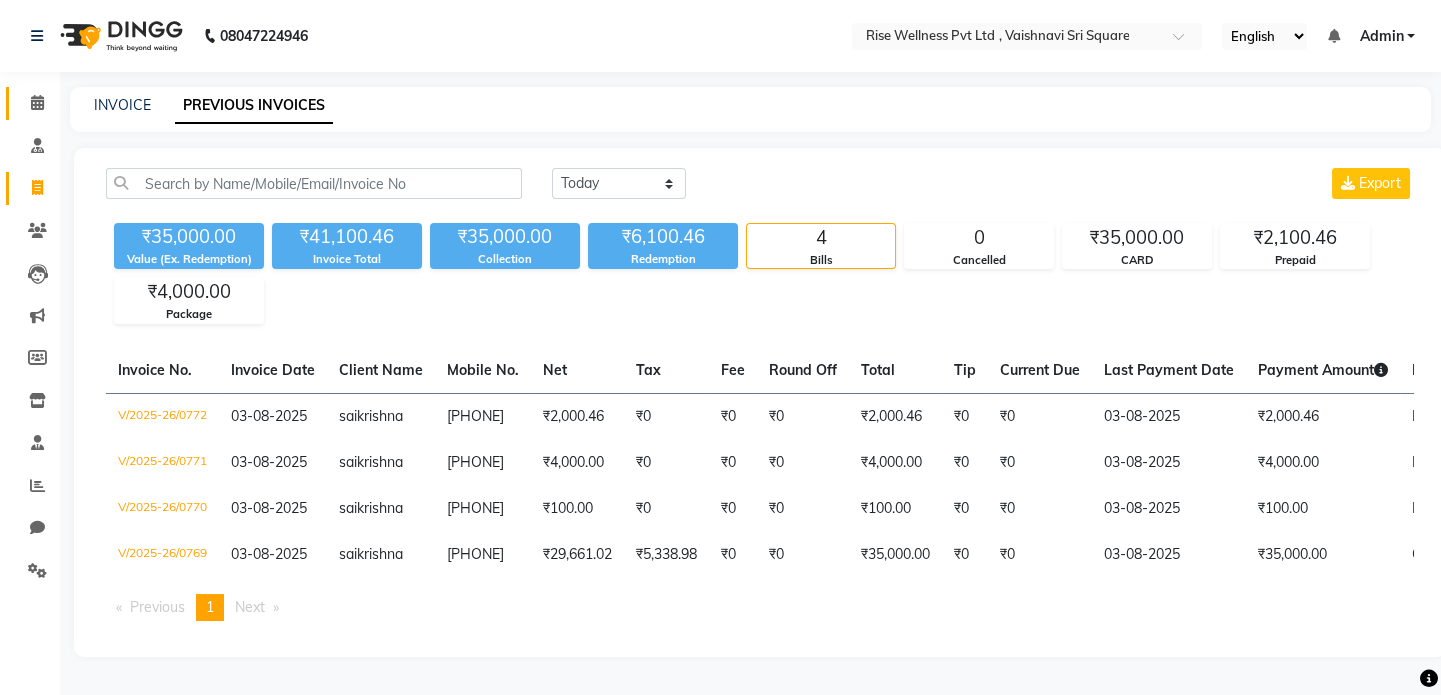 click on "Calendar" 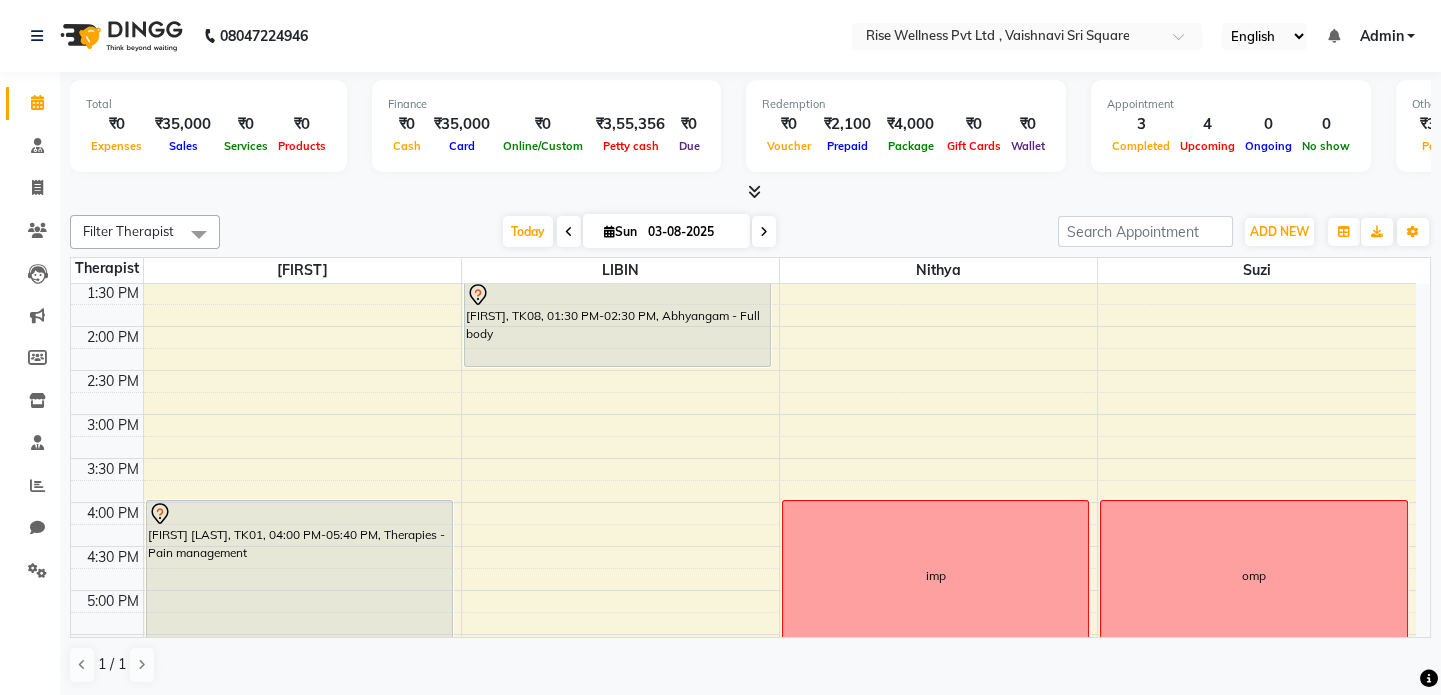 scroll, scrollTop: 536, scrollLeft: 0, axis: vertical 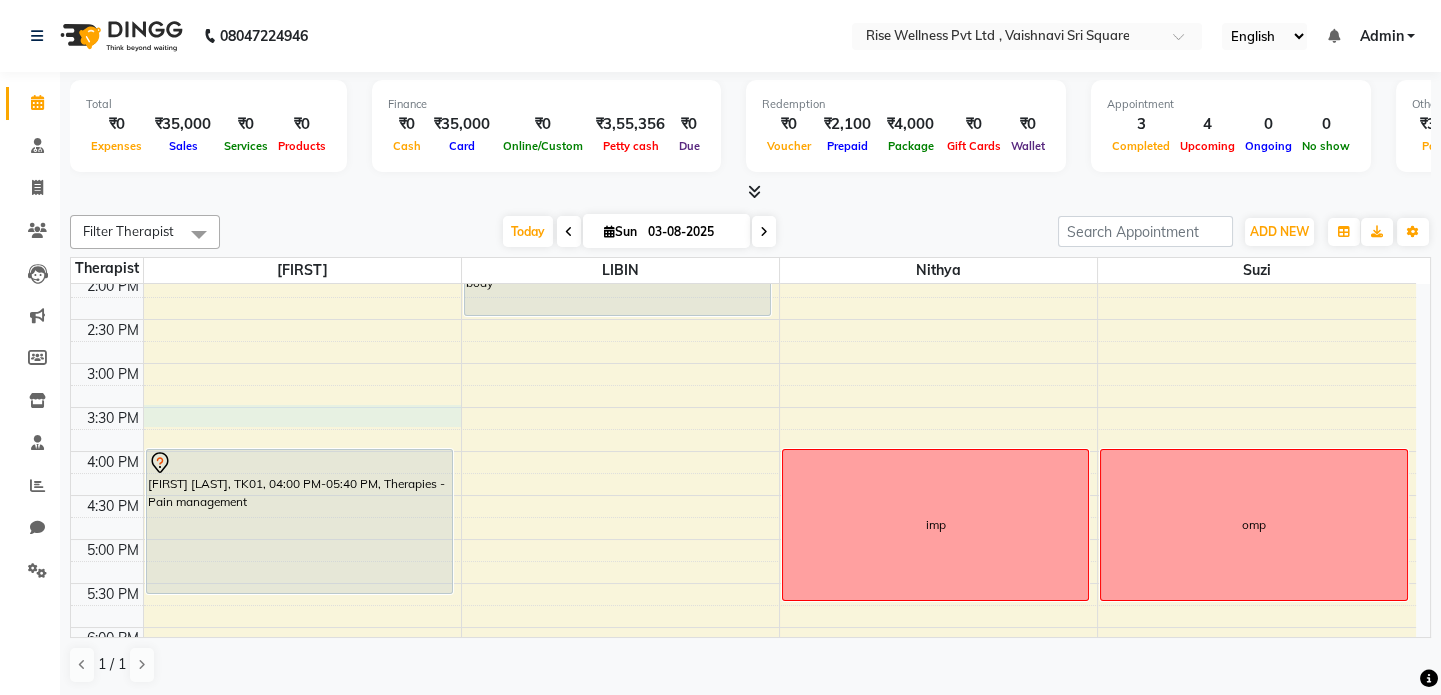click on "8:00 AM 8:30 AM 9:00 AM 9:30 AM 10:00 AM 10:30 AM 11:00 AM 11:30 AM 12:00 PM 12:30 PM 1:00 PM 1:30 PM 2:00 PM 2:30 PM 3:00 PM 3:30 PM 4:00 PM 4:30 PM 5:00 PM 5:30 PM 6:00 PM 6:30 PM 7:00 PM 7:30 PM 8:00 PM 8:30 PM     [FIRST] [LAST], TK04, 09:40 AM-10:25 AM, Abhyangam - reflexology( head, neck,hand,back,foot)             [FIRST] [LAST], TK07, 12:30 PM-01:30 PM, Abhyangam - Full body             [FIRST] [LAST], TK01, 04:00 PM-05:40 PM, Therapies - Pain management     [FIRST] [LAST], TK06, 09:50 AM-10:35 AM, Abhyangam - Shirodhara             [FIRST] [LAST], TK03, 12:30 PM-01:30 PM, Abhyangam - Full body             [FIRST] [LAST], TK08, 01:30 PM-02:30 PM, Abhyangam - Full body     [FIRST] [LAST], TK05, 08:45 AM-10:25 AM, Therapies - Pain management  imp   omp" at bounding box center (743, 319) 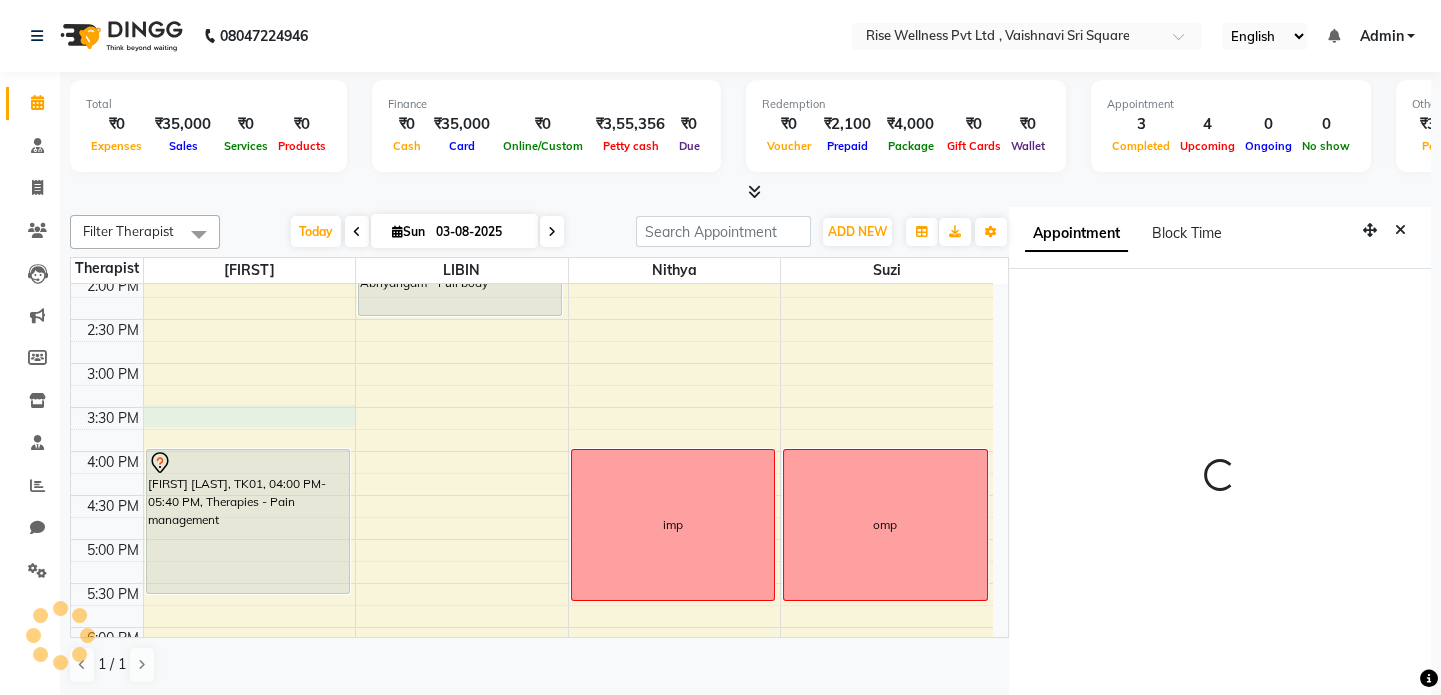 scroll, scrollTop: 8, scrollLeft: 0, axis: vertical 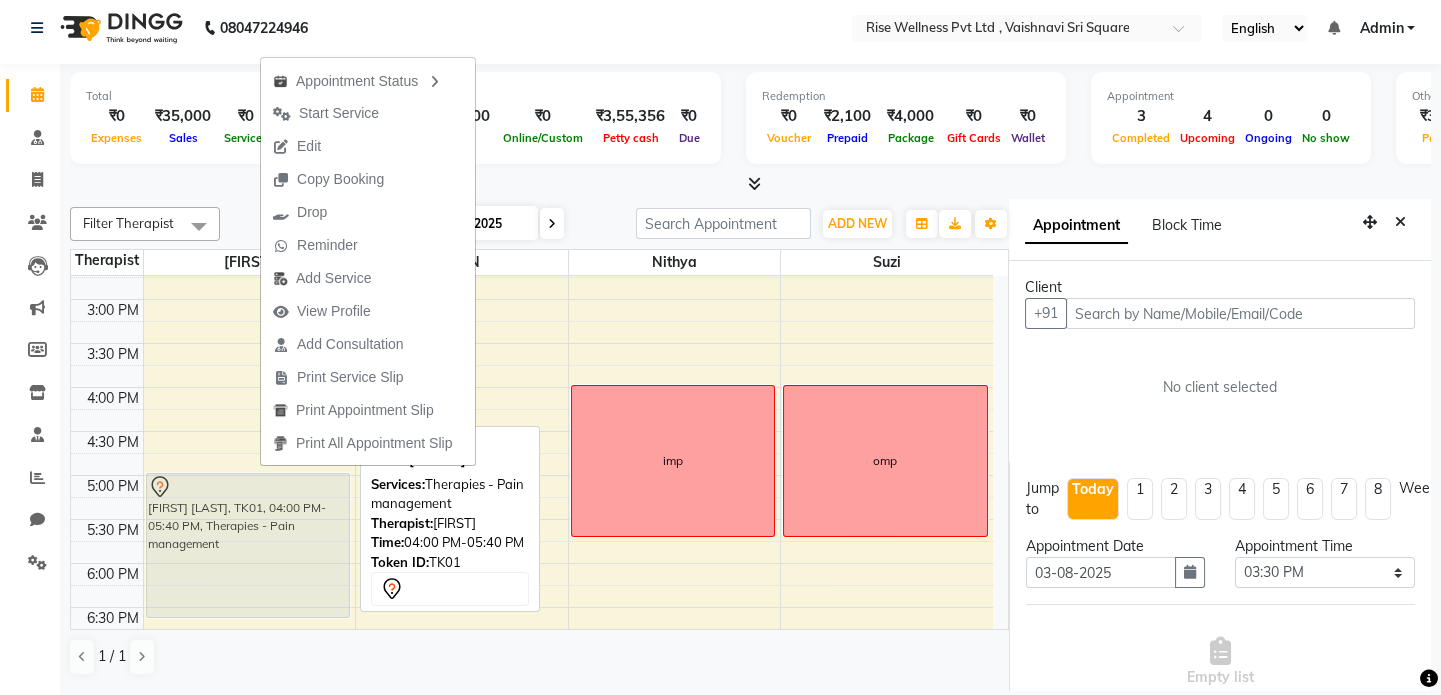 drag, startPoint x: 259, startPoint y: 489, endPoint x: 271, endPoint y: 530, distance: 42.72002 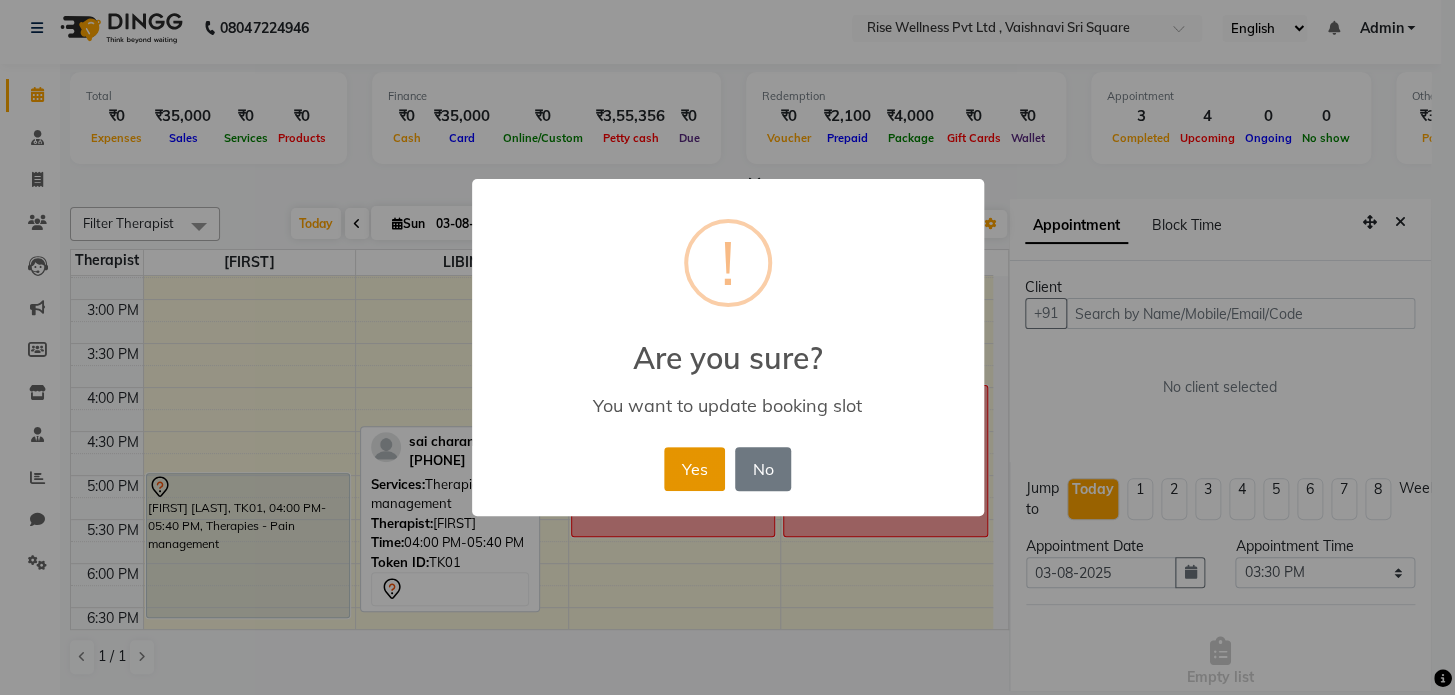 click on "Yes" at bounding box center [694, 469] 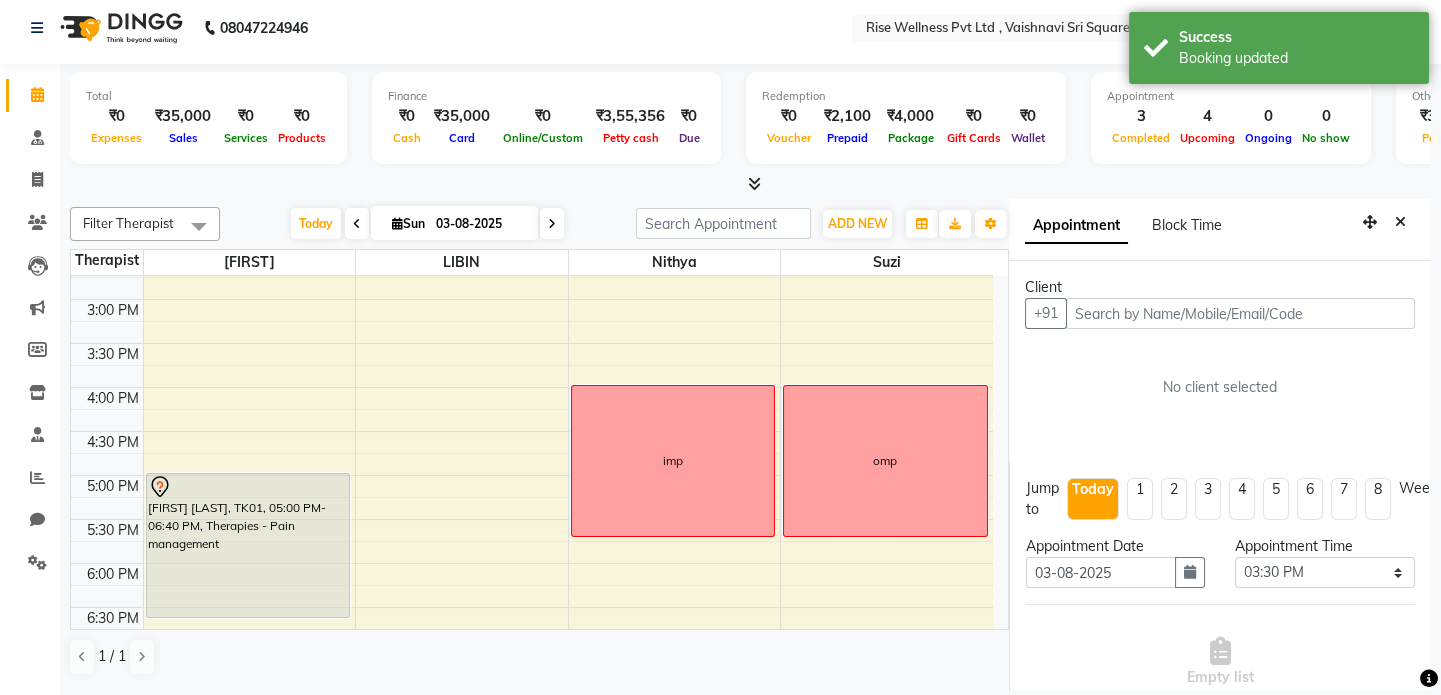 click on "8:00 AM 8:30 AM 9:00 AM 9:30 AM 10:00 AM 10:30 AM 11:00 AM 11:30 AM 12:00 PM 12:30 PM 1:00 PM 1:30 PM 2:00 PM 2:30 PM 3:00 PM 3:30 PM 4:00 PM 4:30 PM 5:00 PM 5:30 PM 6:00 PM 6:30 PM 7:00 PM 7:30 PM 8:00 PM 8:30 PM     [FIRST] [LAST], TK04, 09:40 AM-10:25 AM, Abhyangam - reflexology( head, neck,hand,back,foot)             [FIRST] [LAST], TK07, 12:30 PM-01:30 PM, Abhyangam - Full body             [FIRST] [LAST], TK01, 05:00 PM-06:40 PM, Therapies - Pain management     [FIRST] [LAST], TK06, 09:50 AM-10:35 AM, Abhyangam - Shirodhara             [FIRST] [LAST], TK03, 12:30 PM-01:30 PM, Abhyangam - Full body             [FIRST] [LAST], TK08, 01:30 PM-02:30 PM, Abhyangam - Full body     [FIRST] [LAST], TK05, 08:45 AM-10:25 AM, Therapies - Pain management  imp   omp" at bounding box center [532, 255] 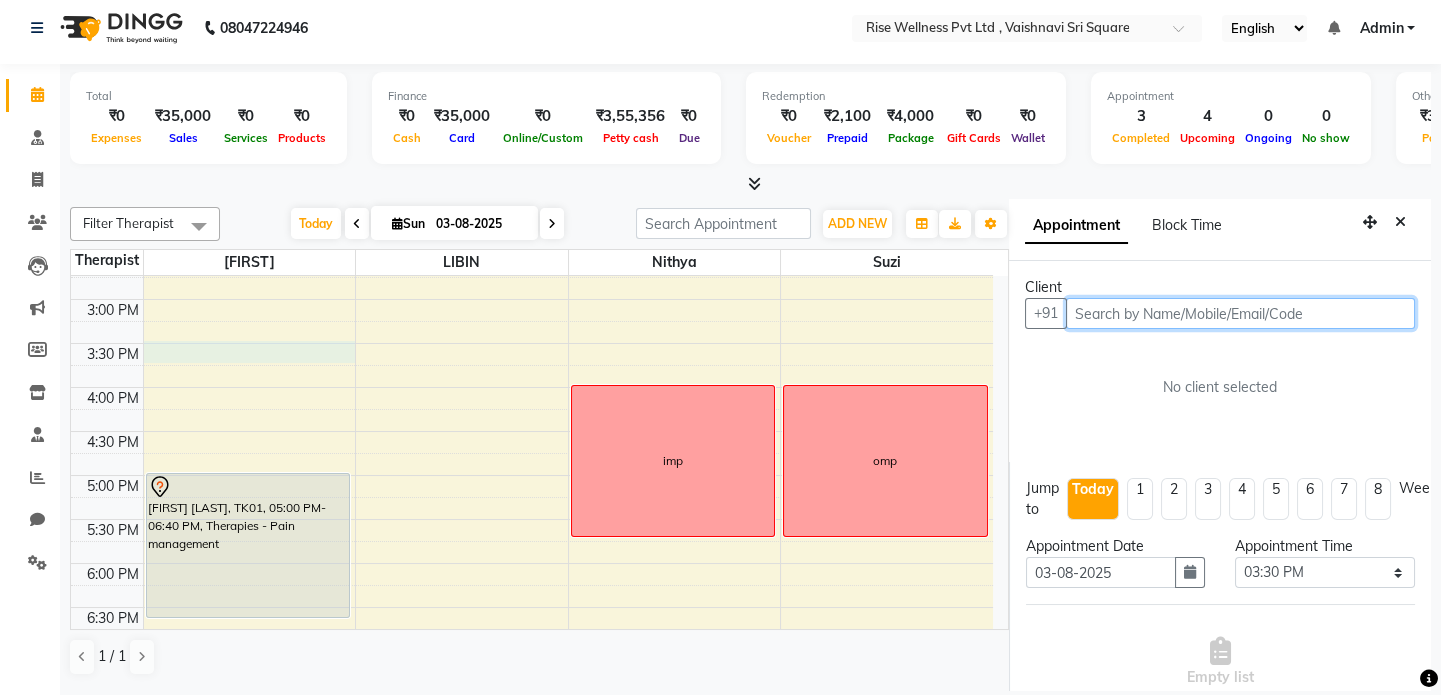 click at bounding box center [1240, 313] 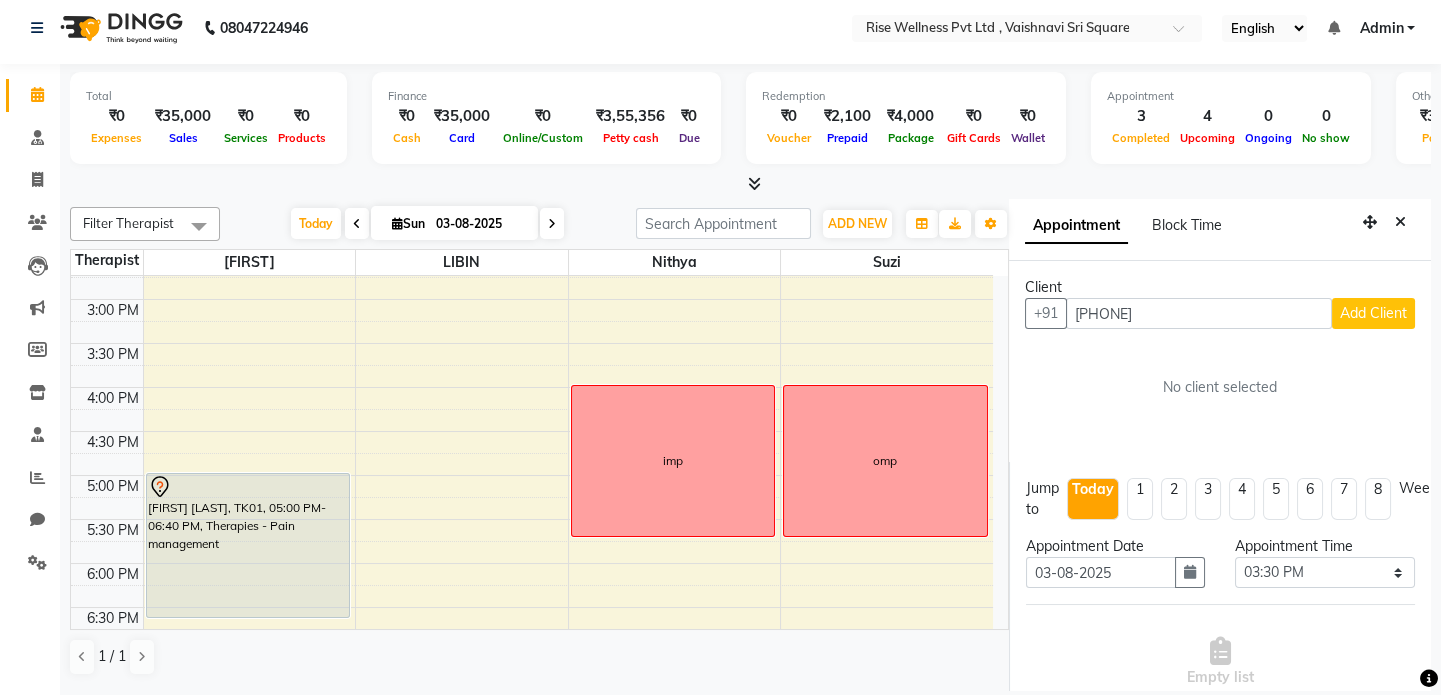 click on "Add Client" at bounding box center [1373, 313] 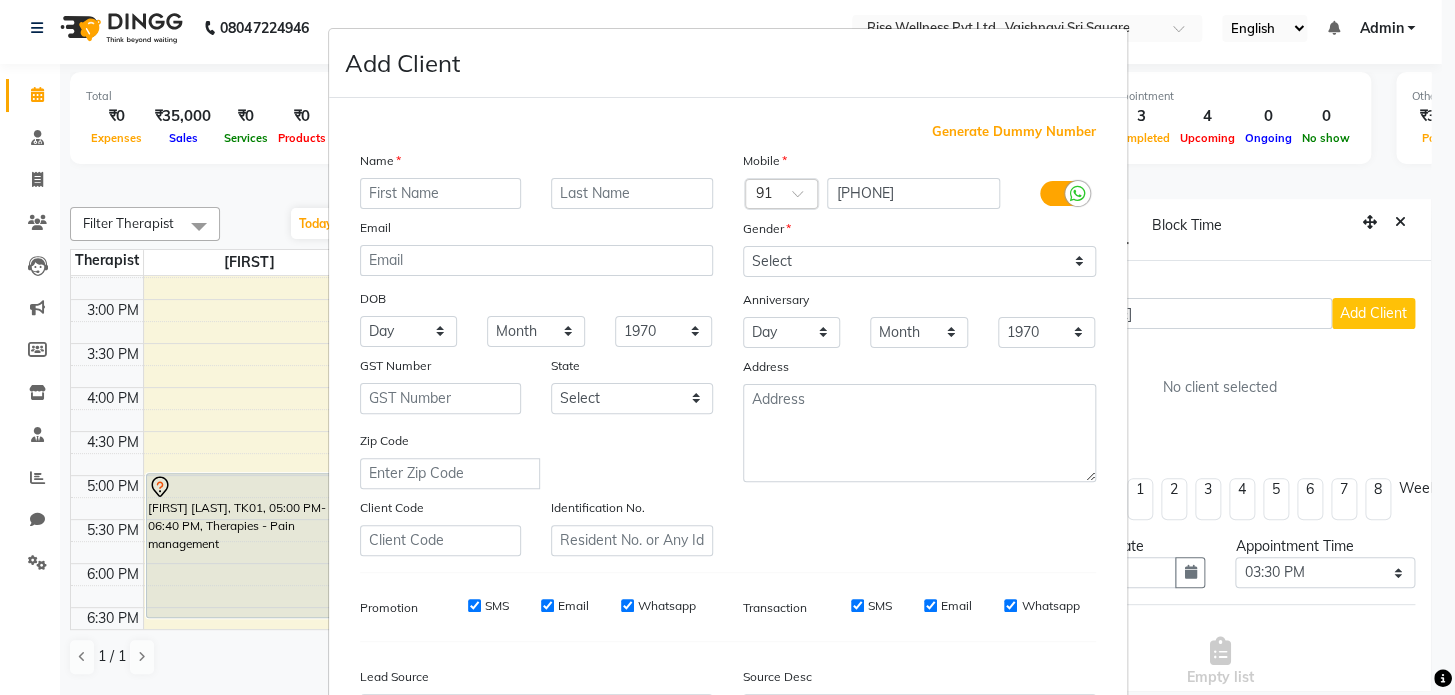 click at bounding box center [441, 193] 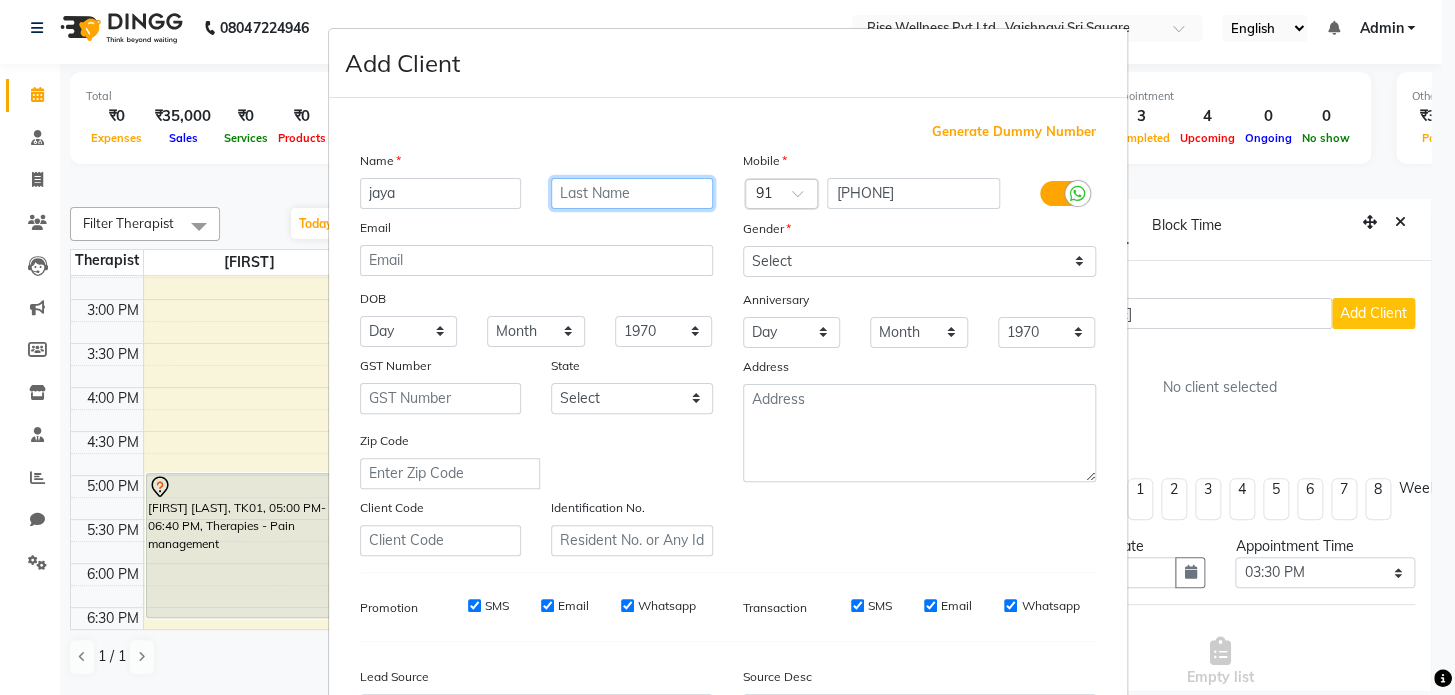 click at bounding box center [632, 193] 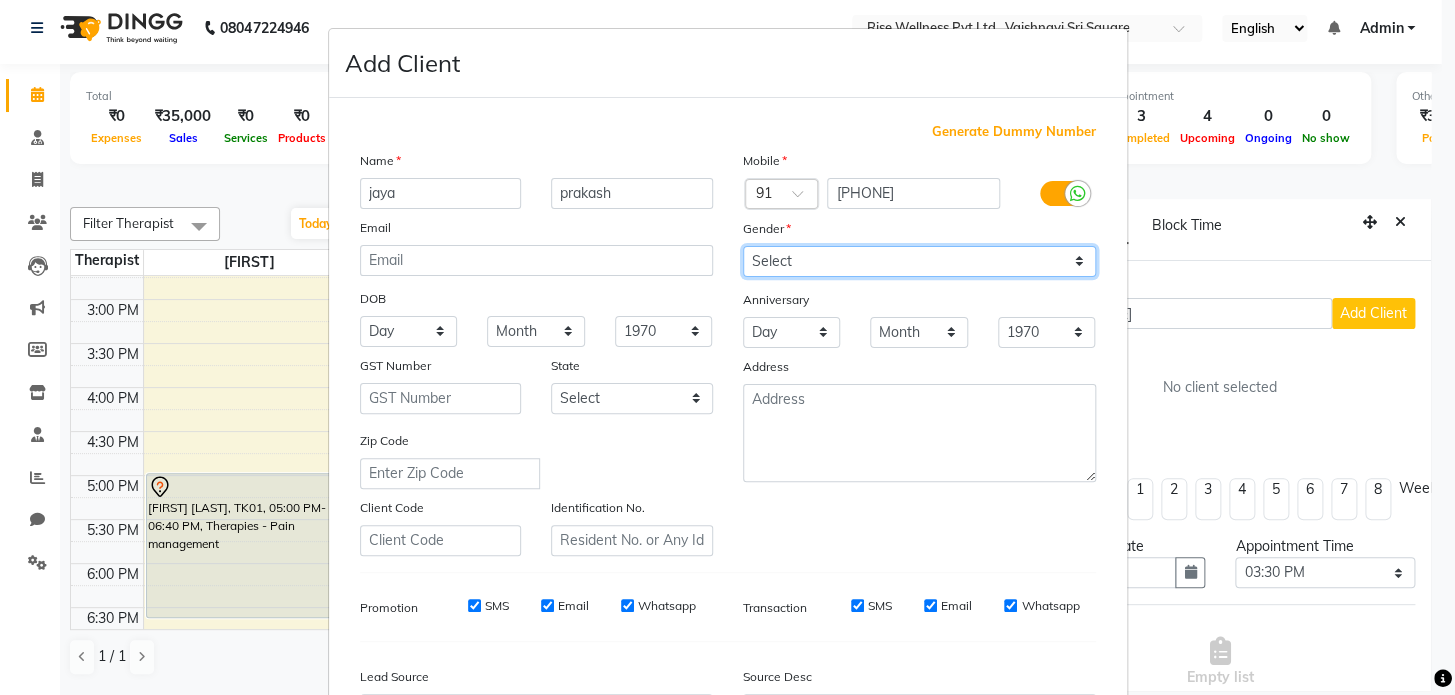 click on "Select Male Female Other Prefer Not To Say" at bounding box center [919, 261] 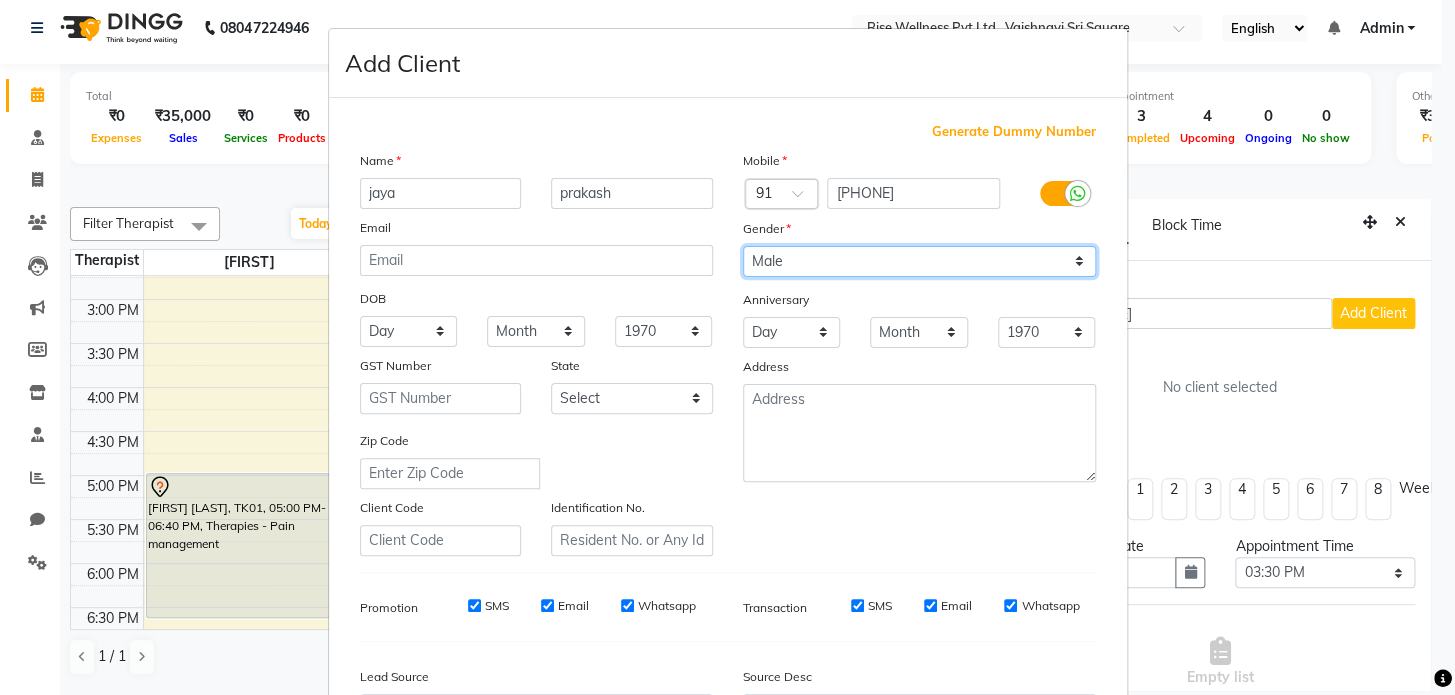 click on "Select Male Female Other Prefer Not To Say" at bounding box center [919, 261] 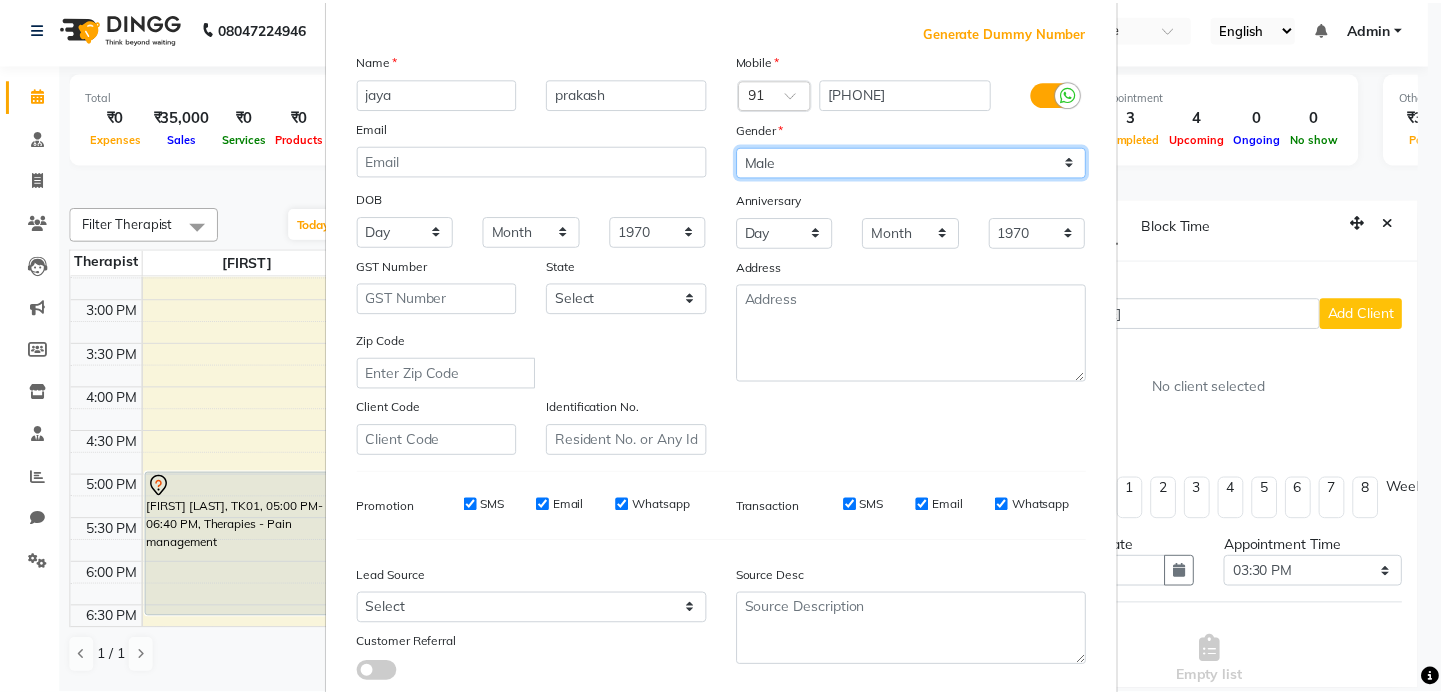 scroll, scrollTop: 233, scrollLeft: 0, axis: vertical 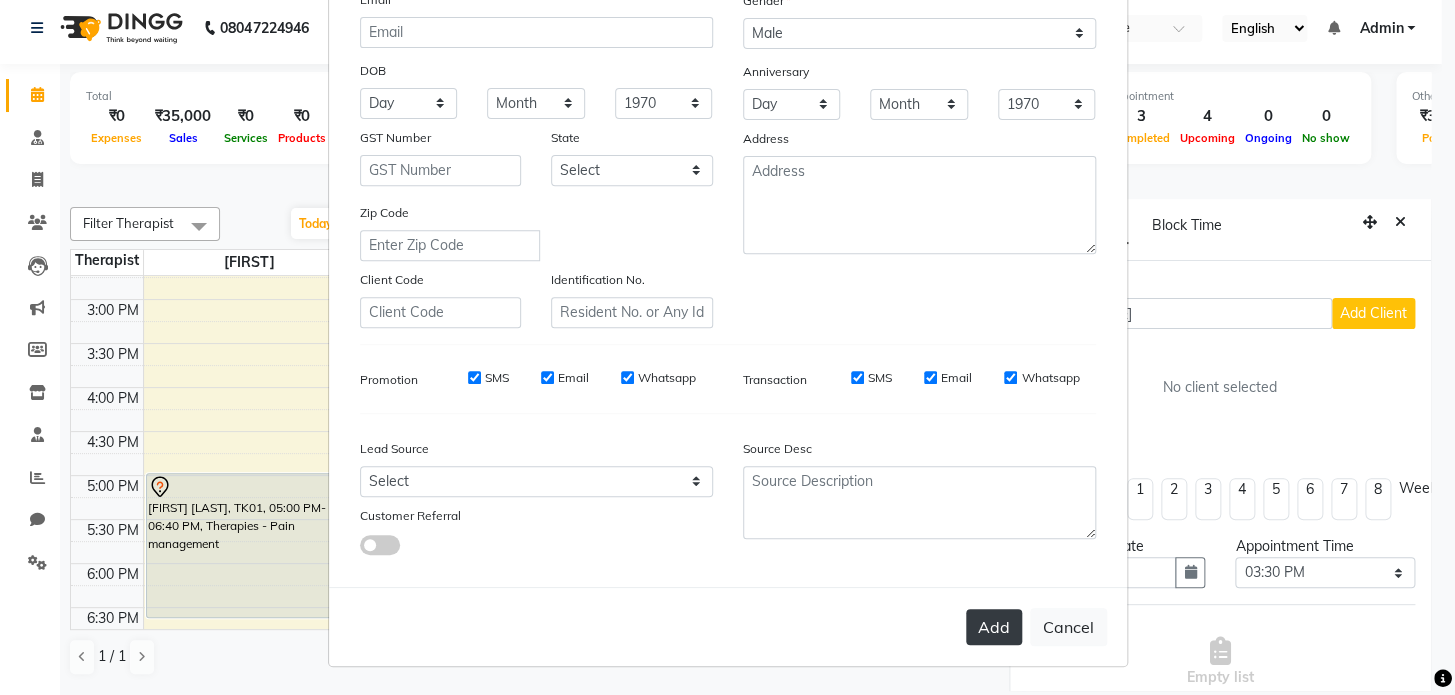 click on "Add" at bounding box center [994, 627] 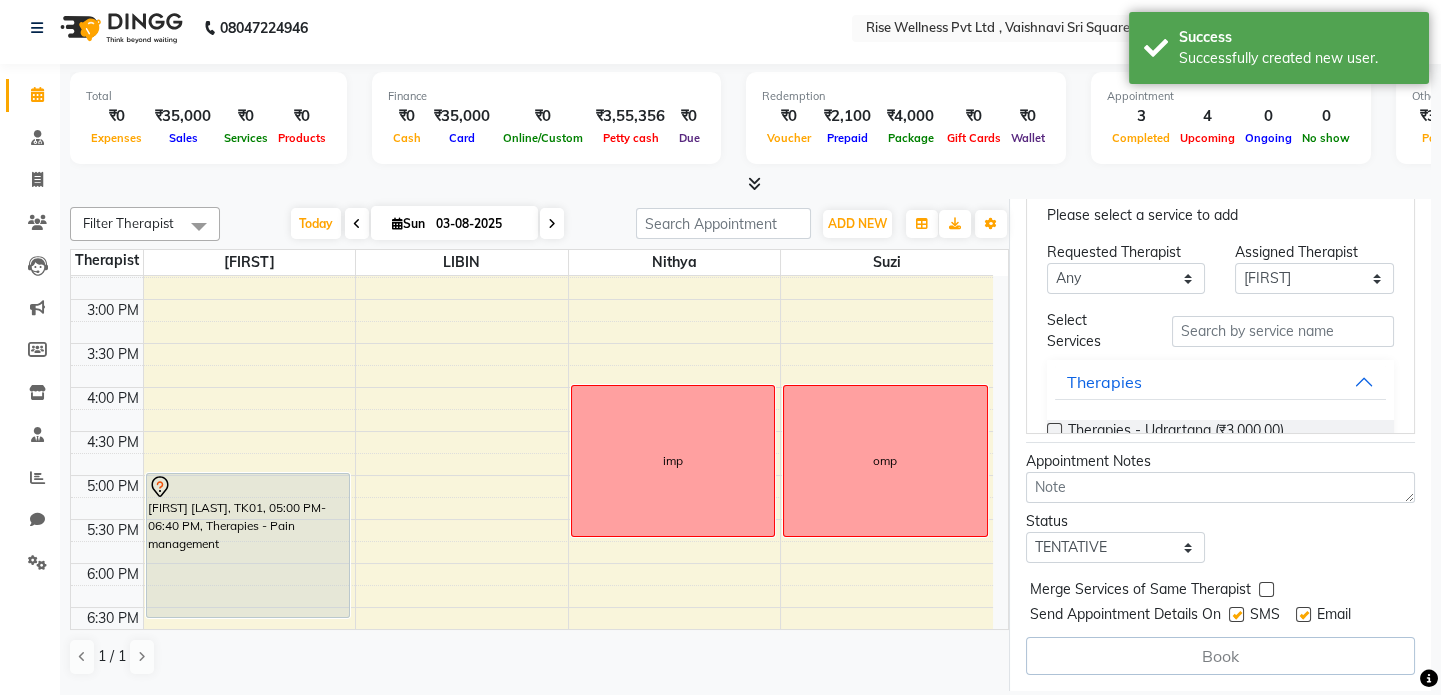 scroll, scrollTop: 573, scrollLeft: 0, axis: vertical 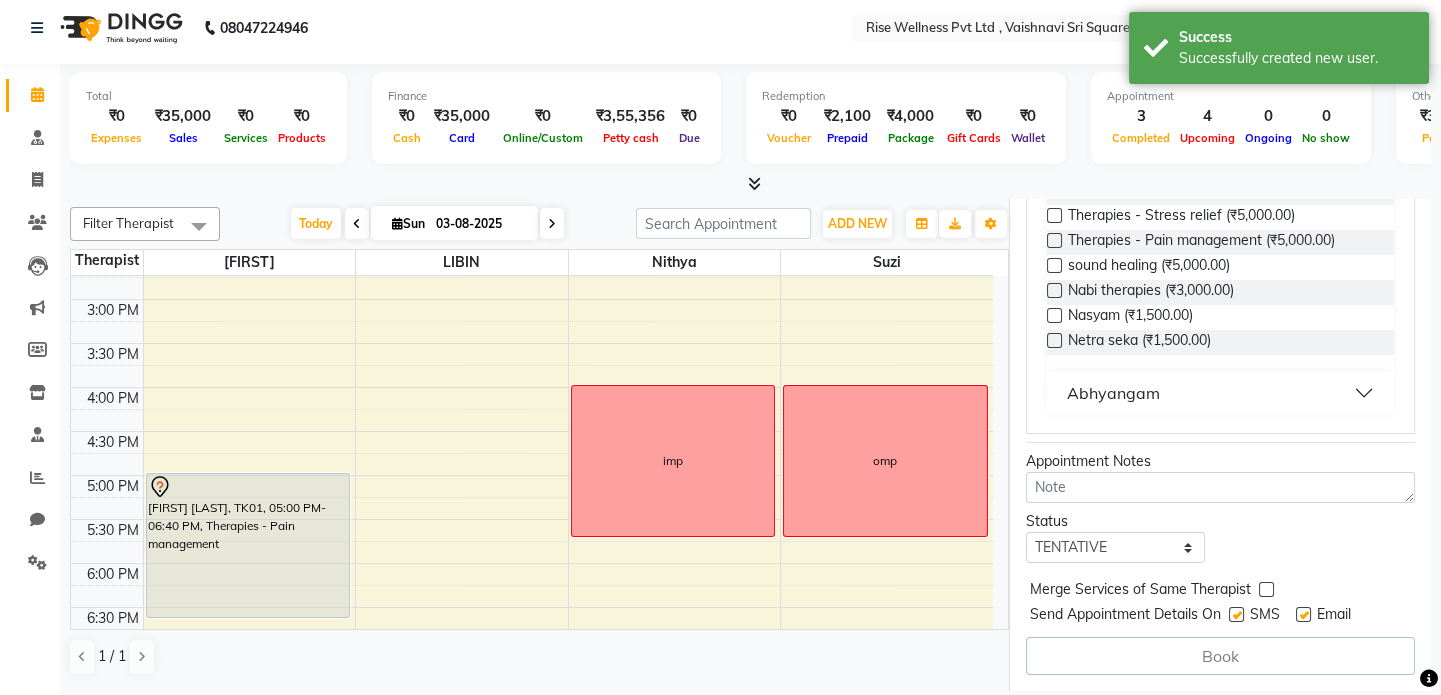 click on "Abhyangam" at bounding box center (1220, 393) 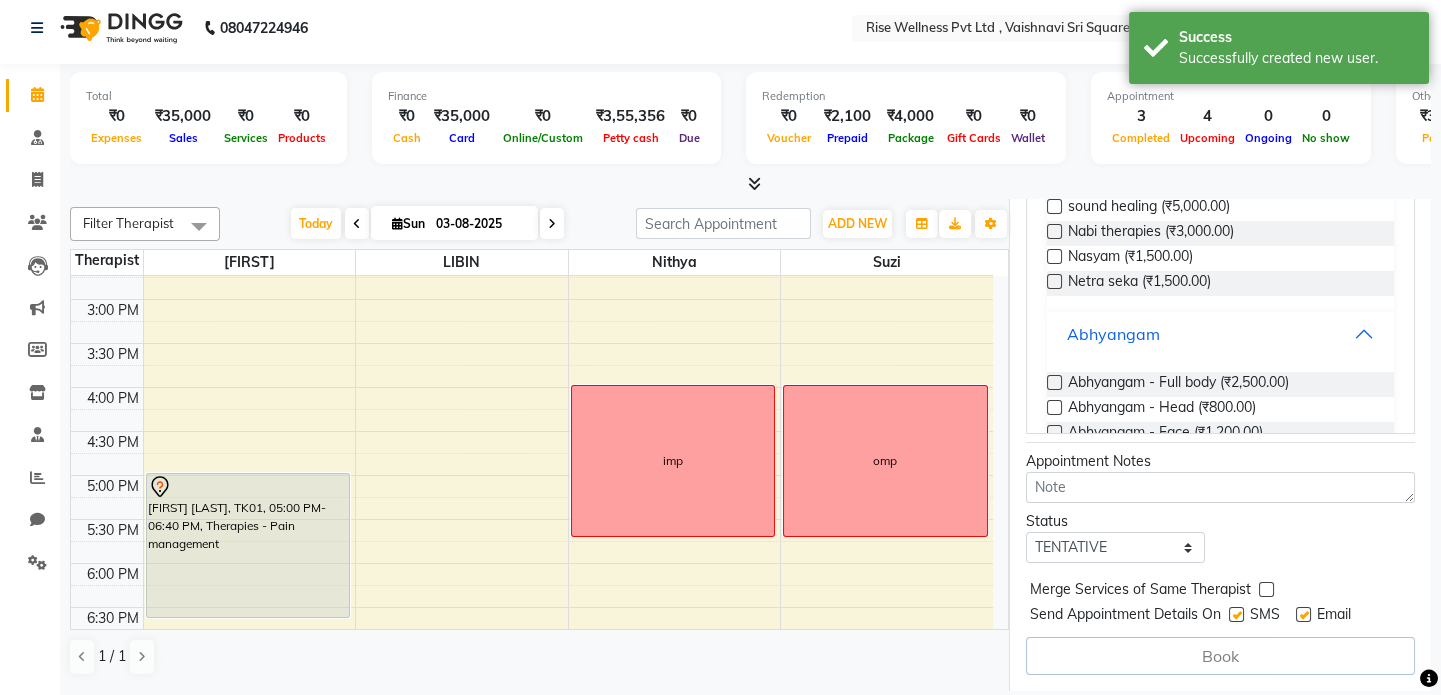 scroll, scrollTop: 381, scrollLeft: 0, axis: vertical 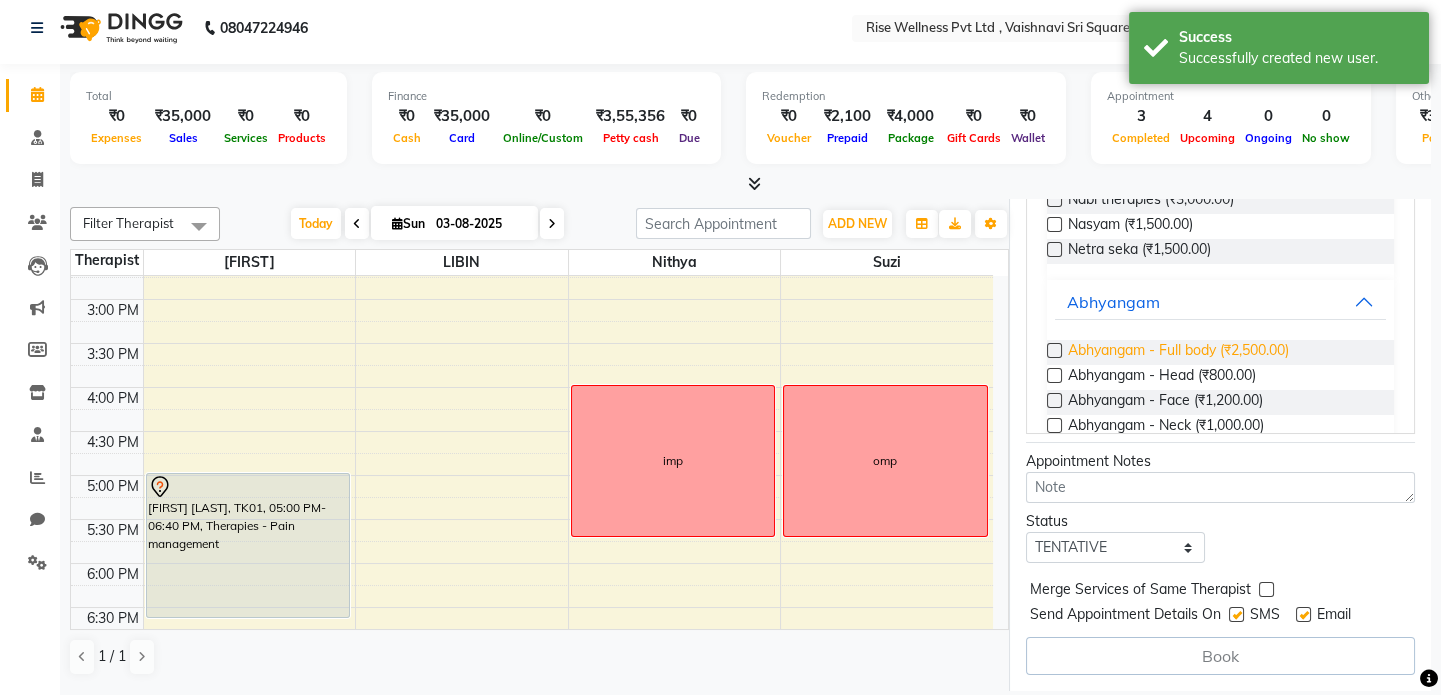 click on "Abhyangam - Full body (₹2,500.00)" at bounding box center (1178, 352) 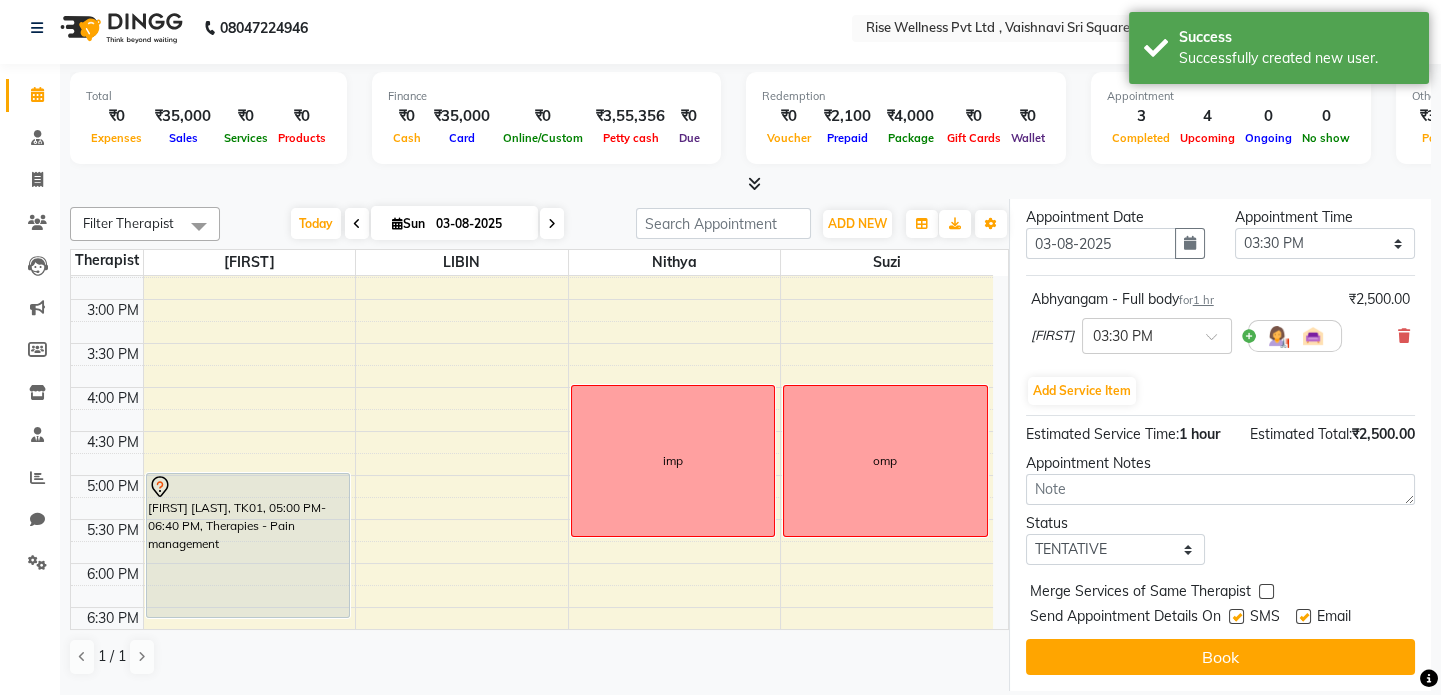 scroll, scrollTop: 375, scrollLeft: 0, axis: vertical 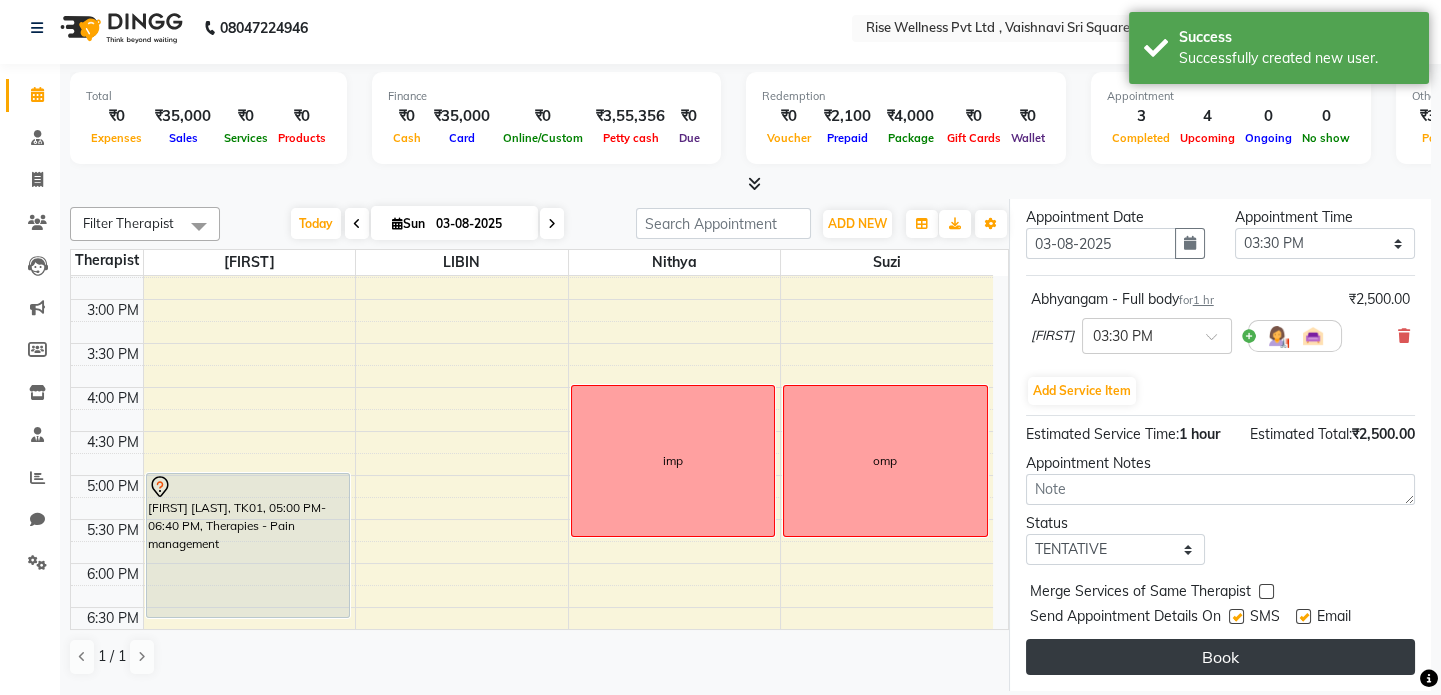 click on "Book" at bounding box center (1220, 657) 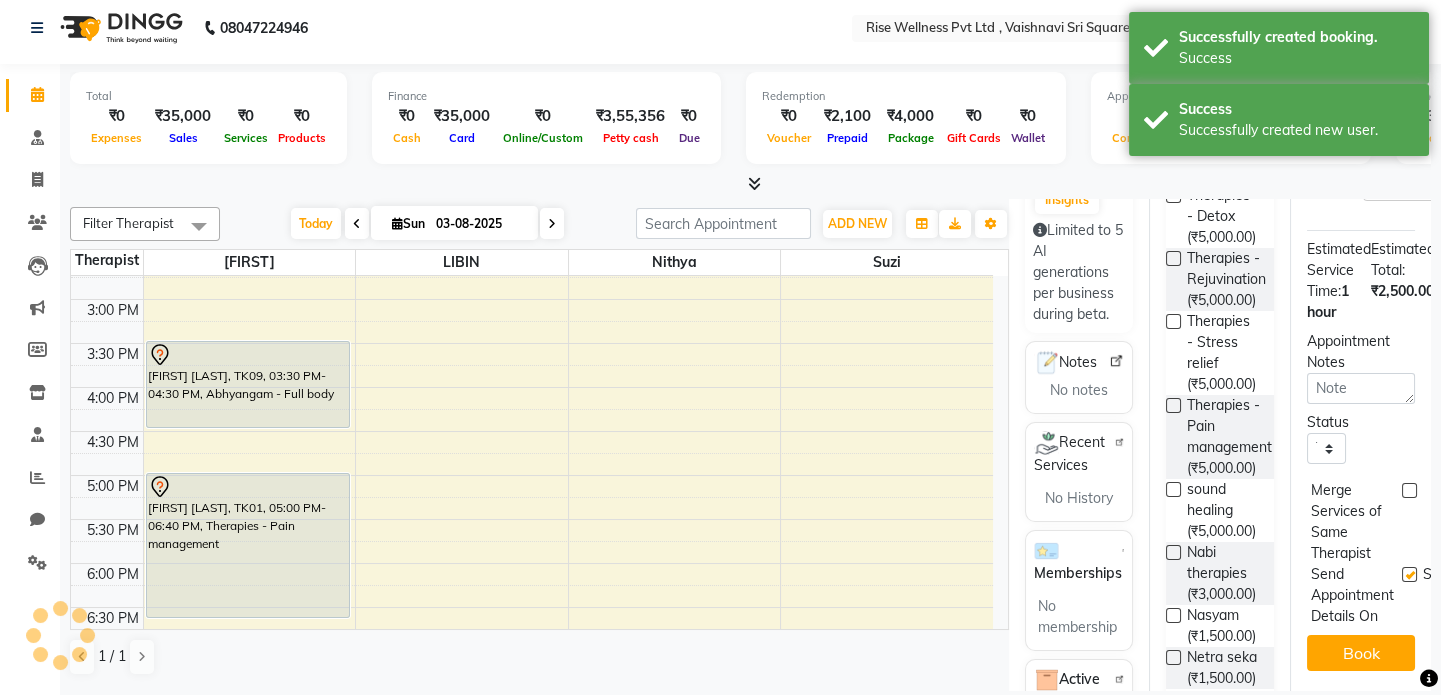 scroll, scrollTop: 0, scrollLeft: 0, axis: both 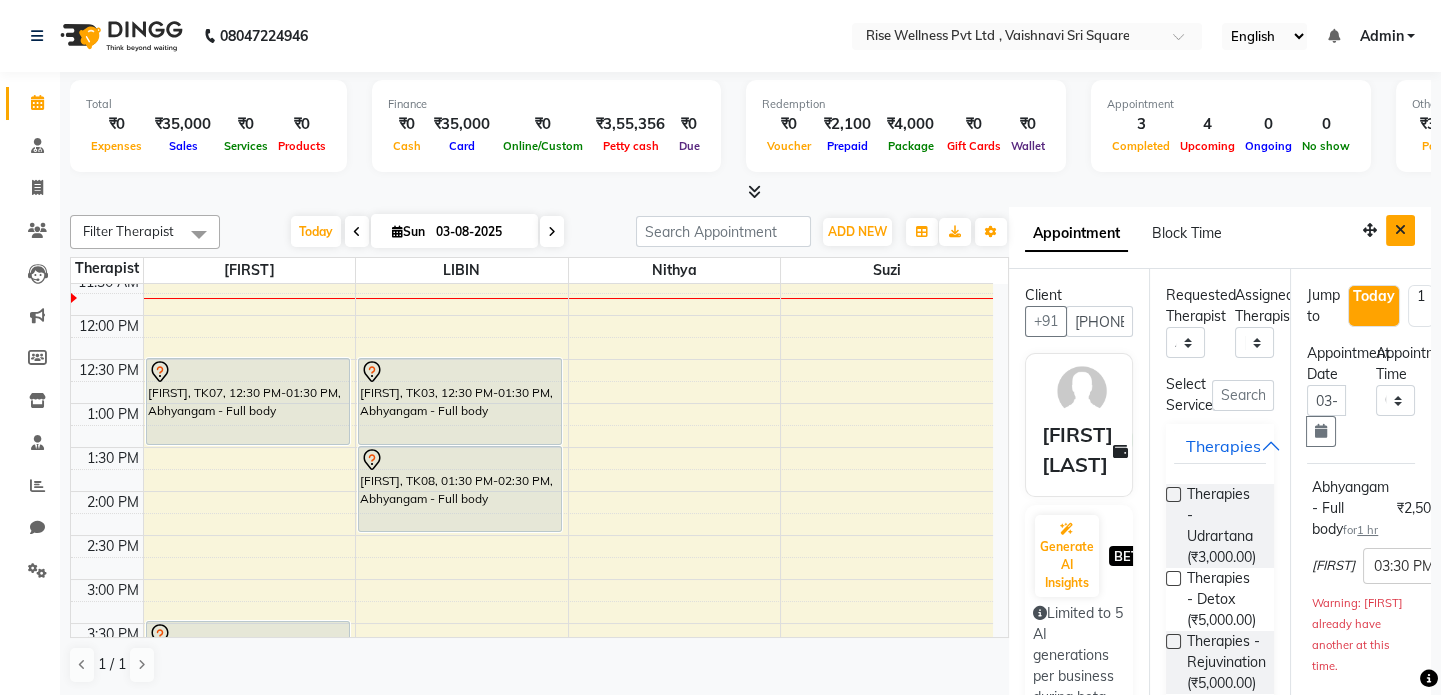 click at bounding box center (1400, 230) 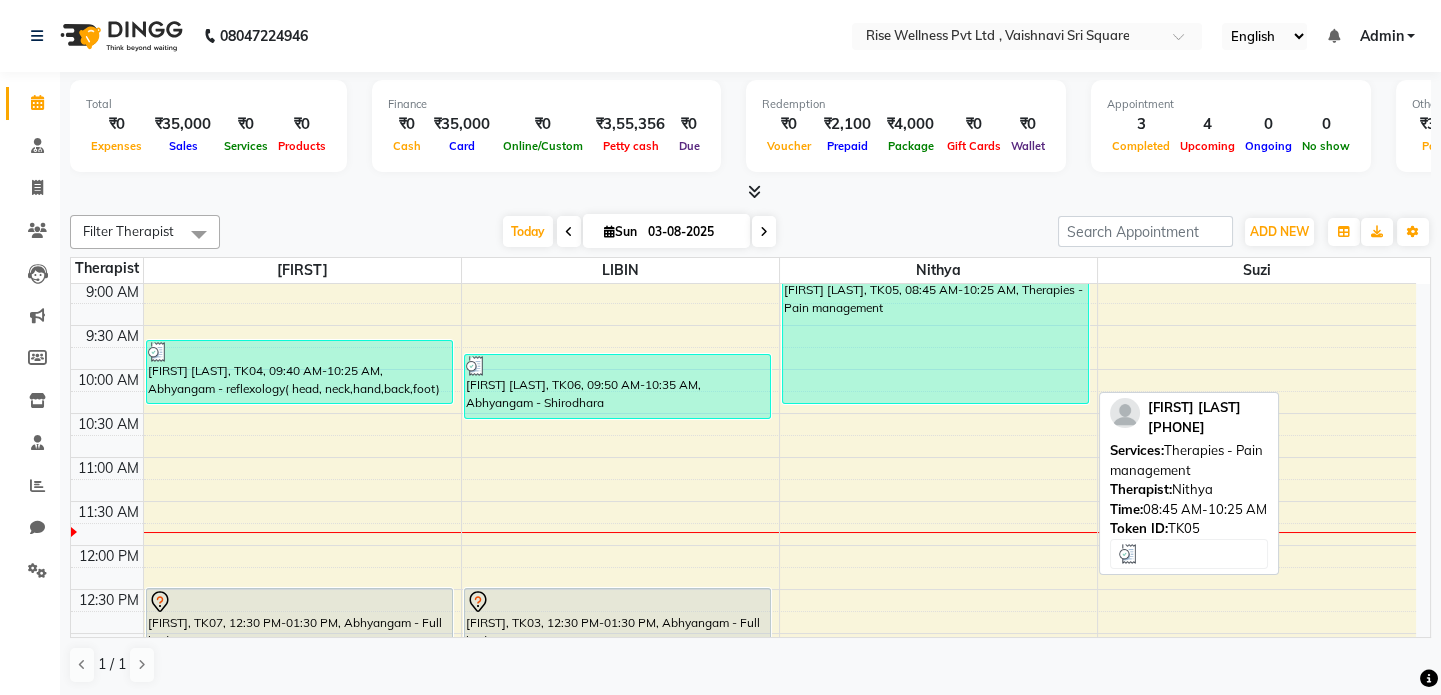 scroll, scrollTop: 0, scrollLeft: 0, axis: both 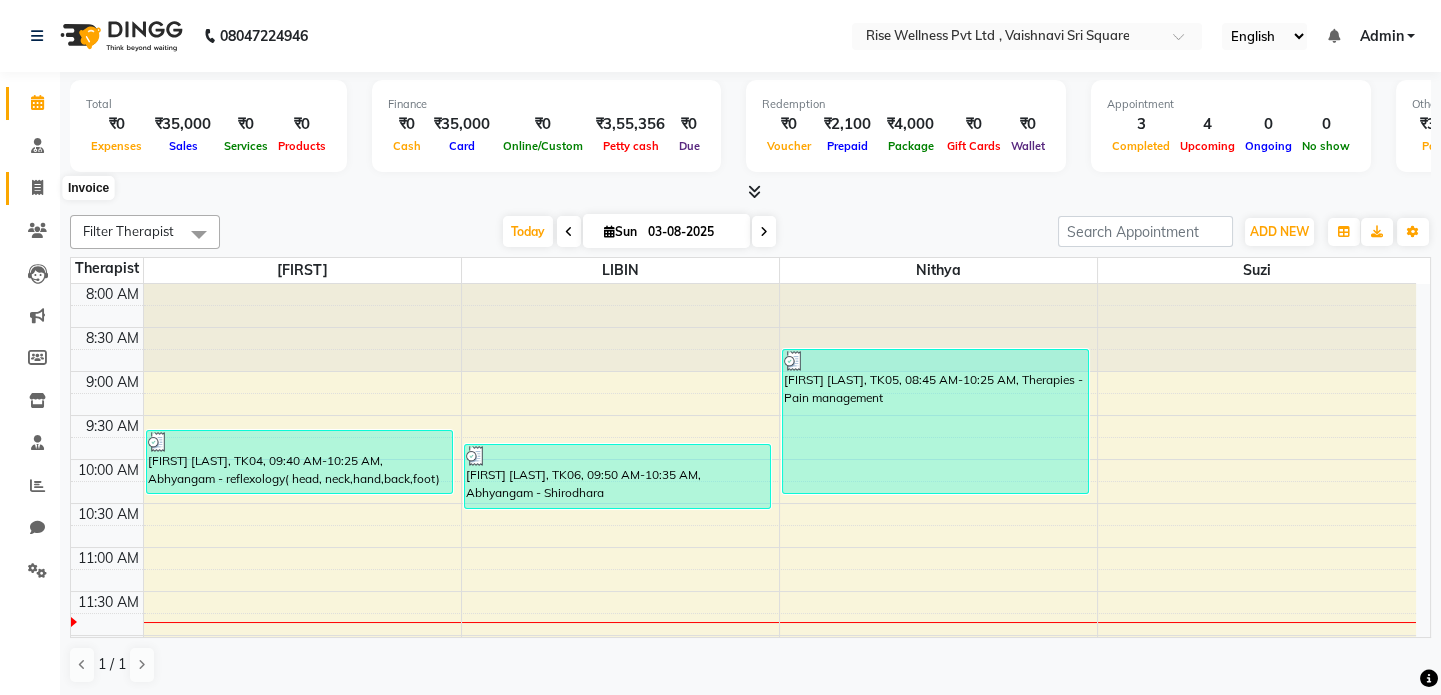 click 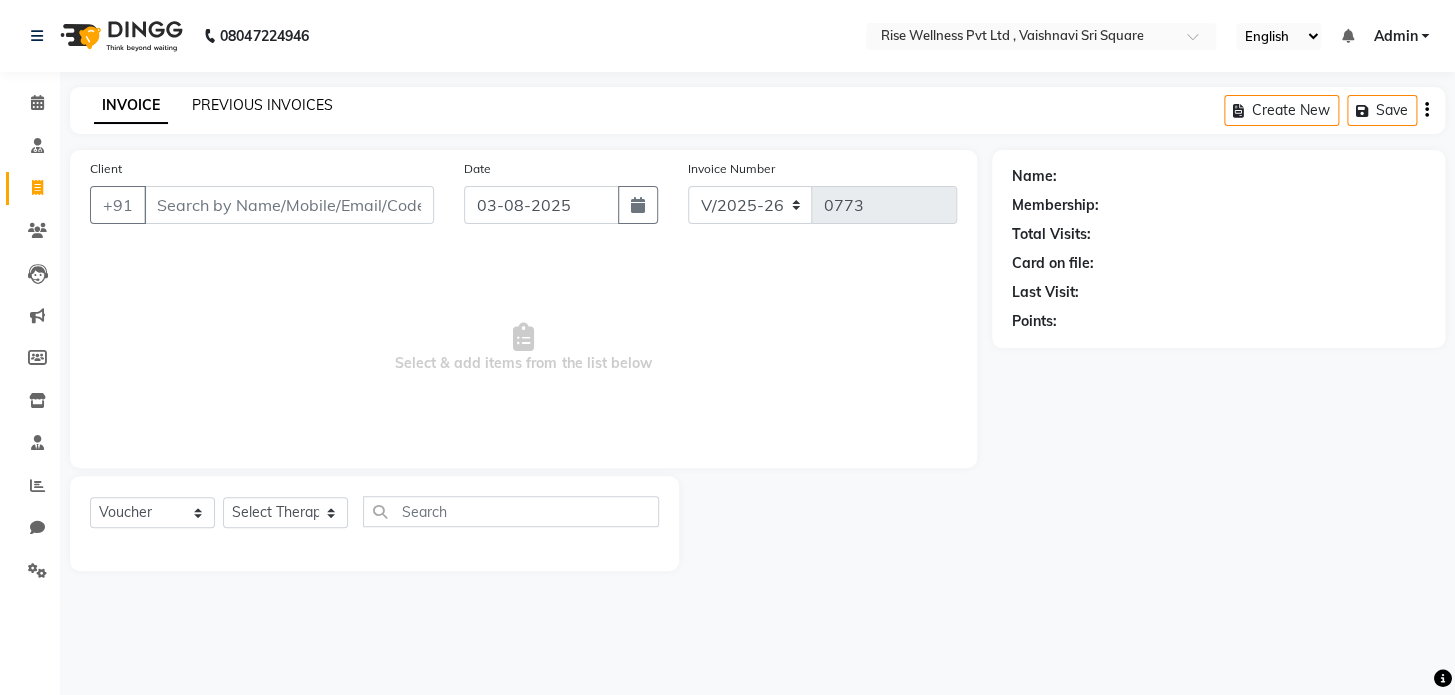 click on "PREVIOUS INVOICES" 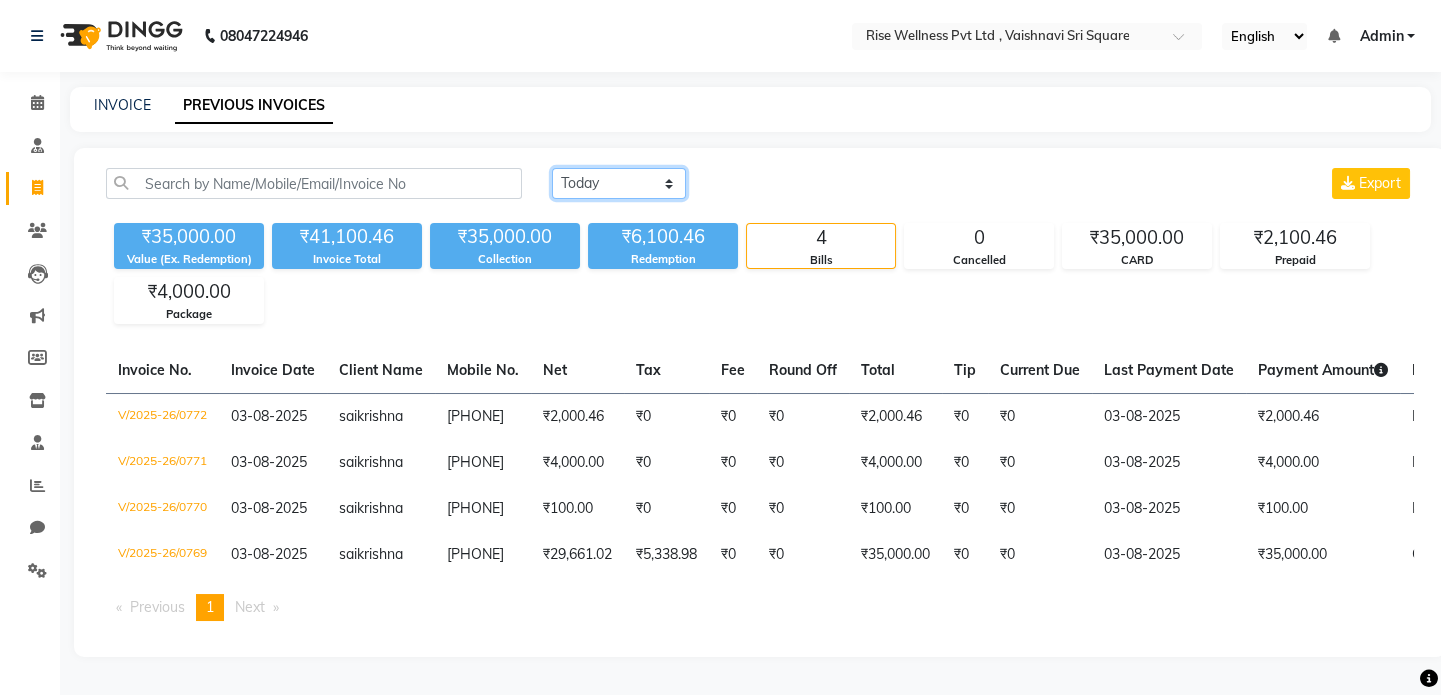 click on "Today Yesterday Custom Range" 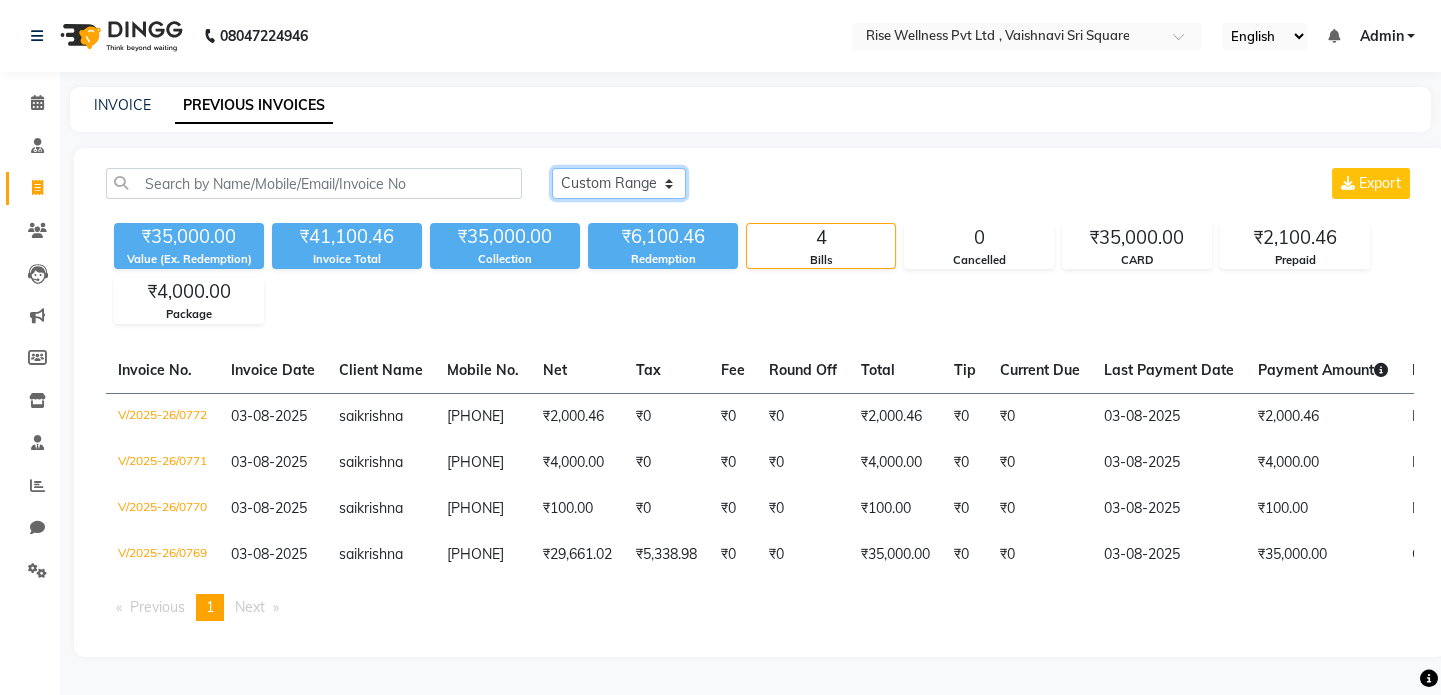 click on "Today Yesterday Custom Range" 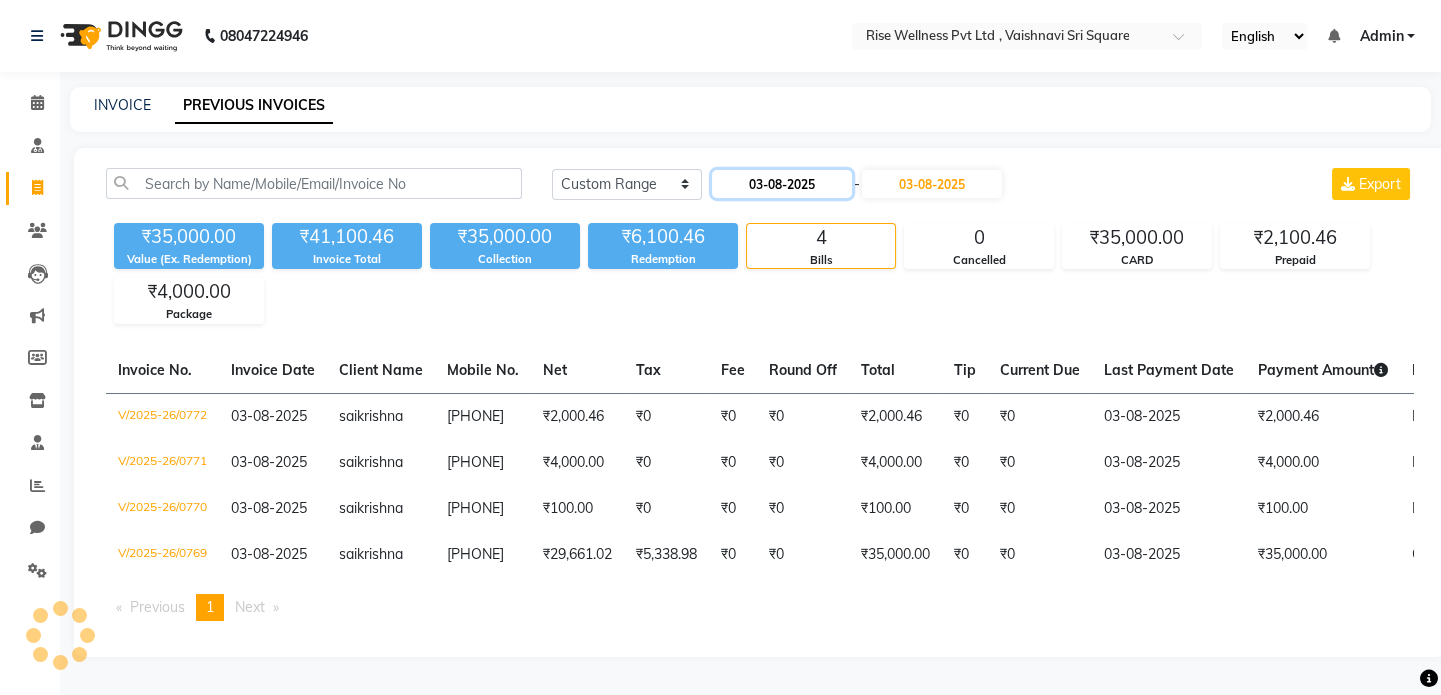 click on "03-08-2025" 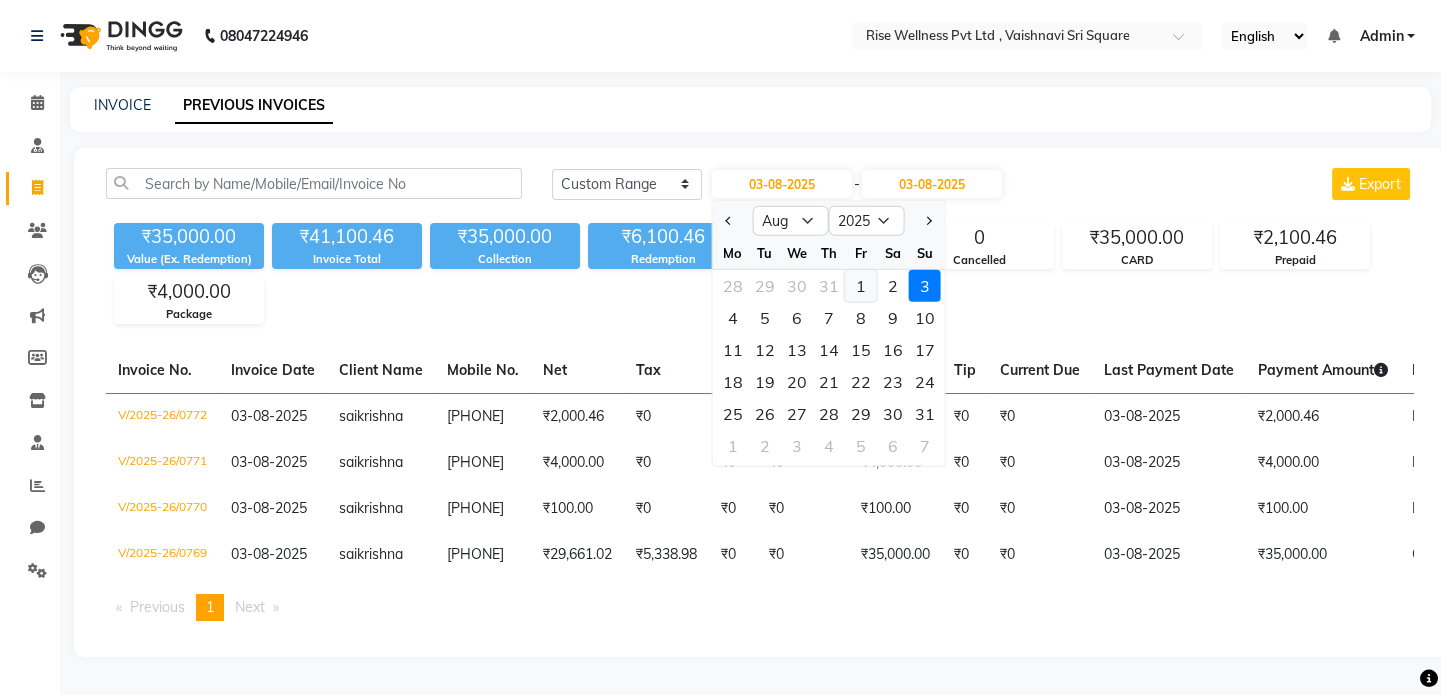 click on "1" 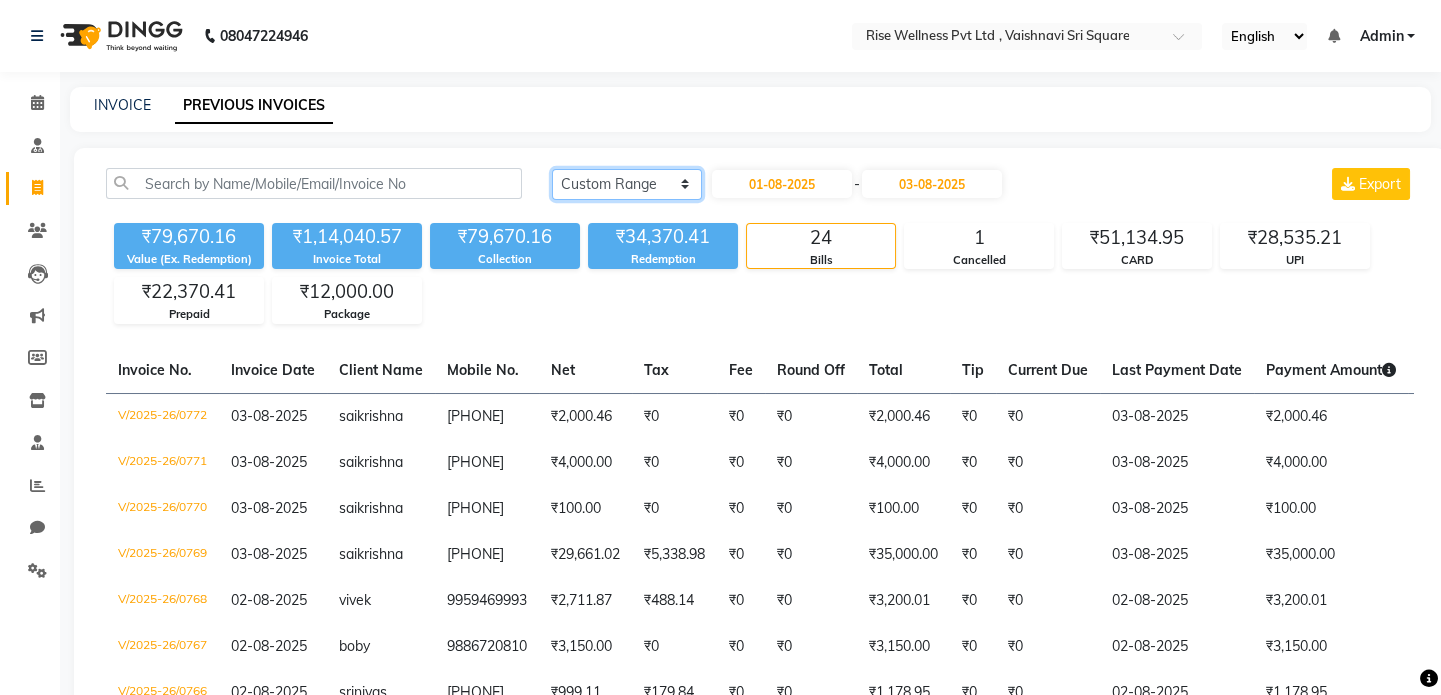 click on "Today Yesterday Custom Range" 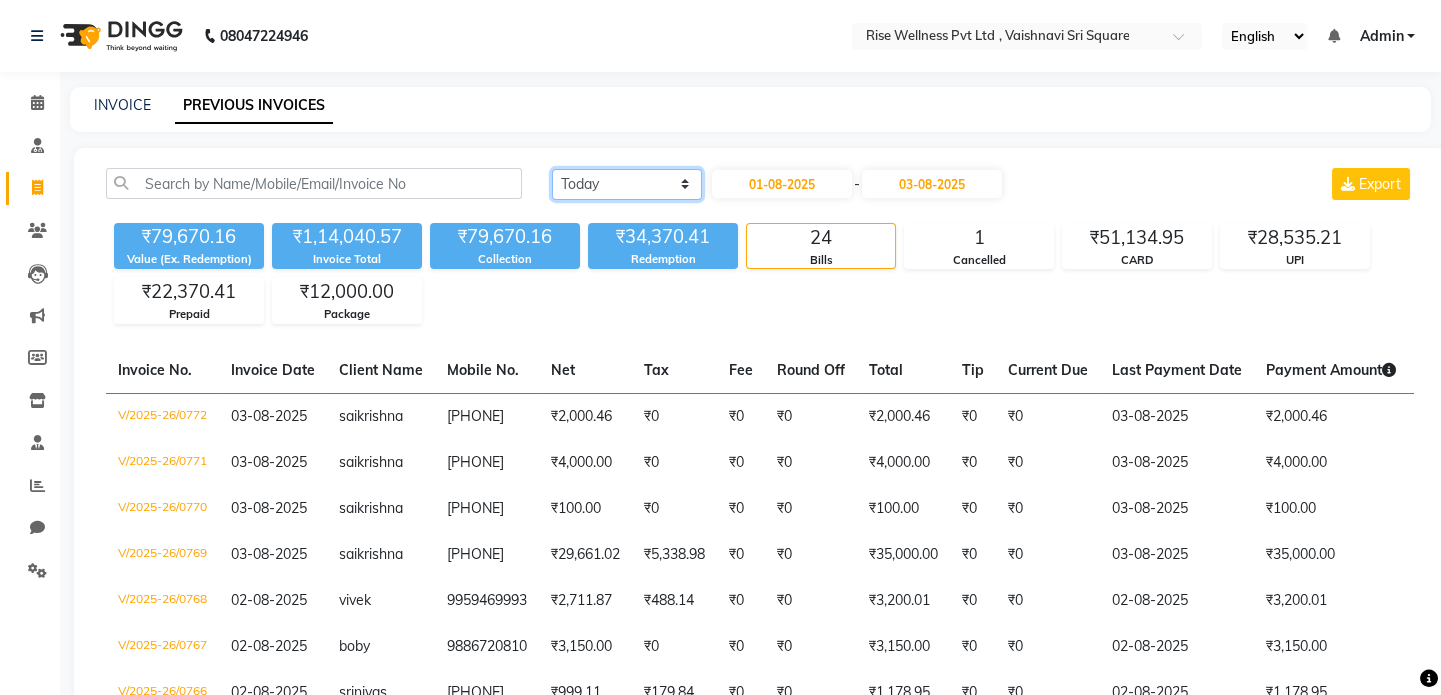 click on "Today Yesterday Custom Range" 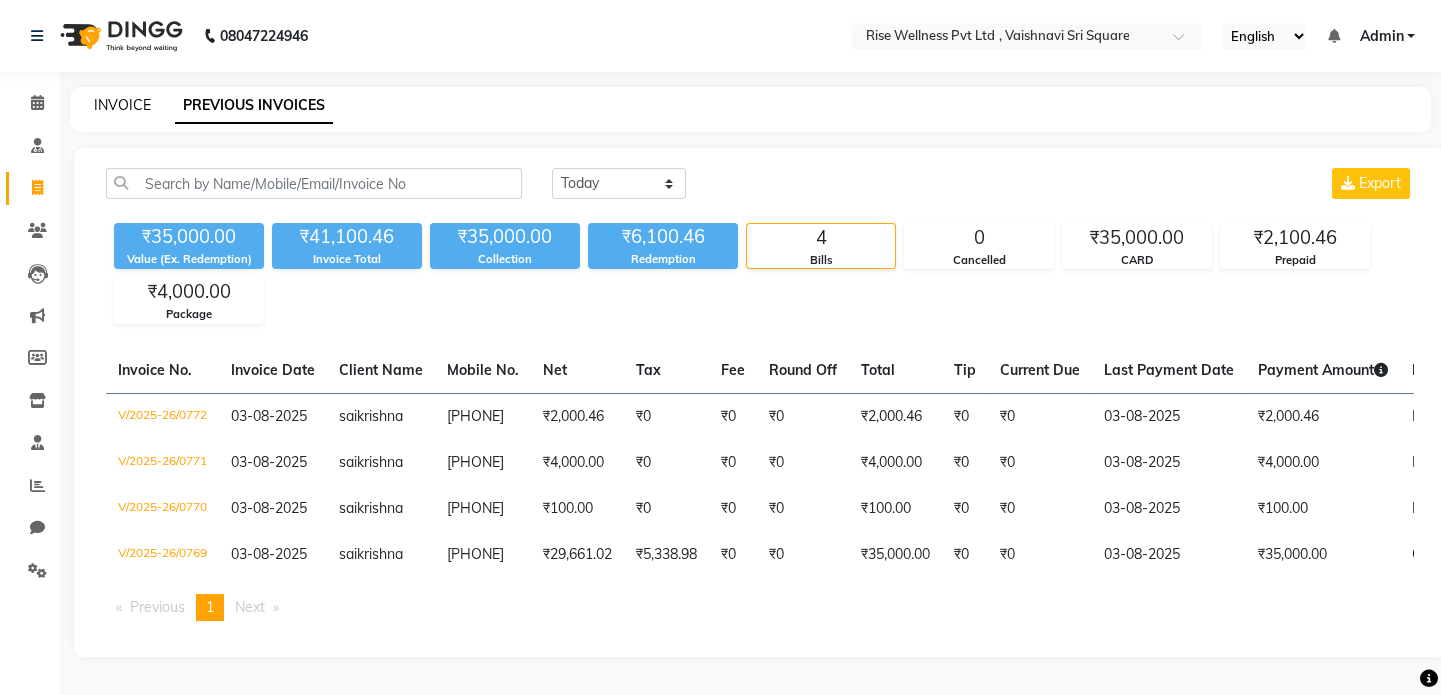 click on "INVOICE" 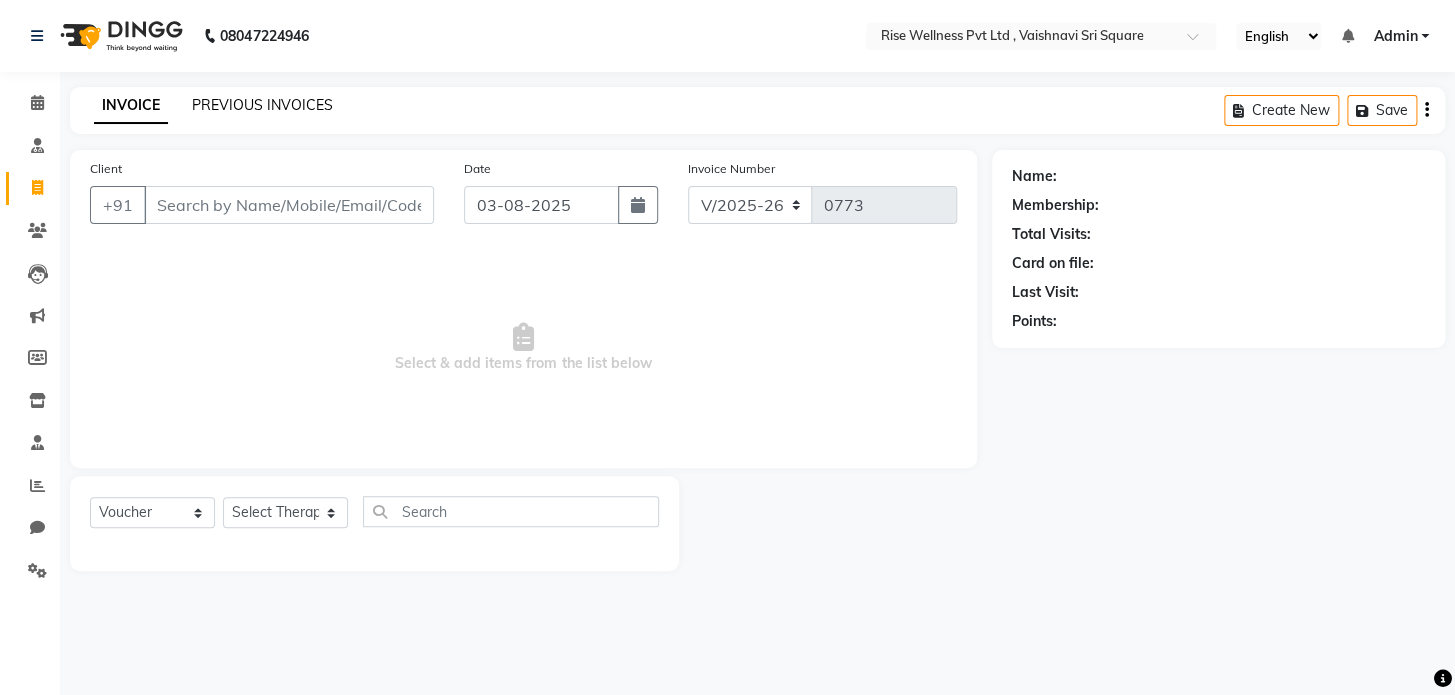 click on "PREVIOUS INVOICES" 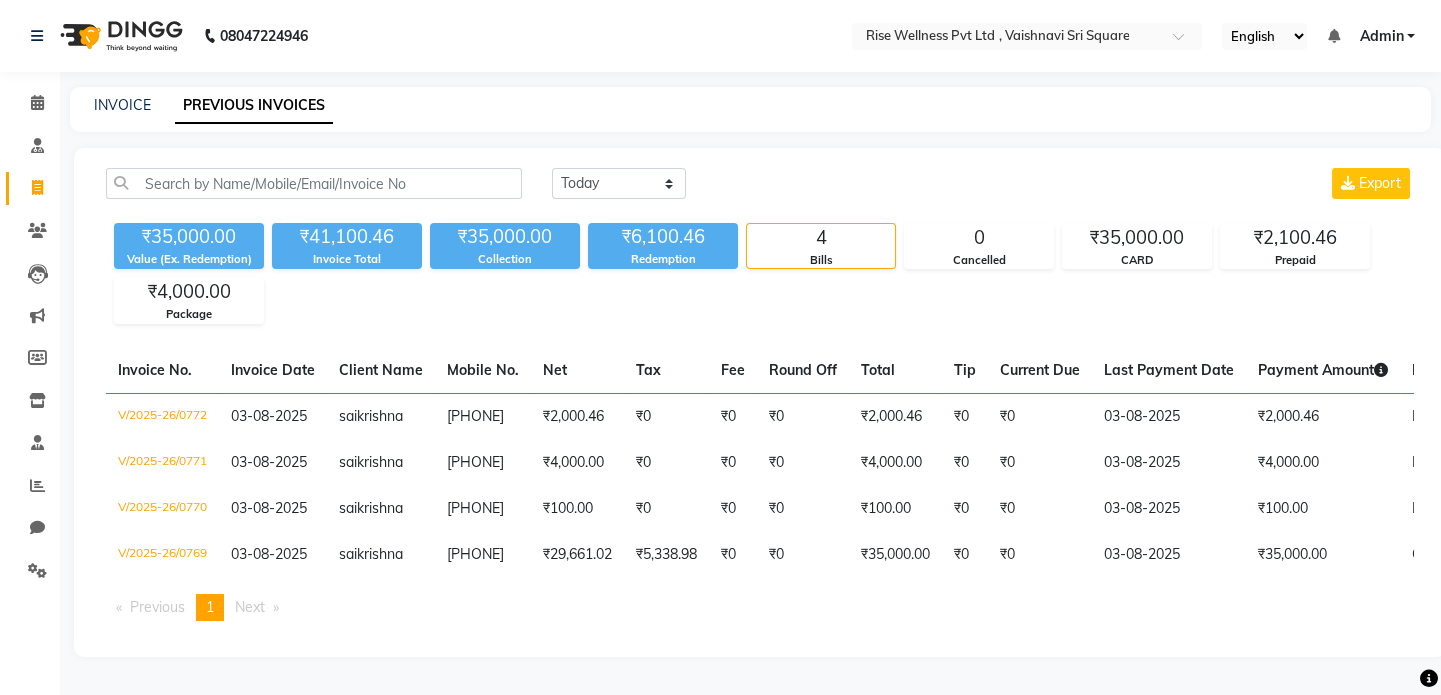 click on "Consultation" 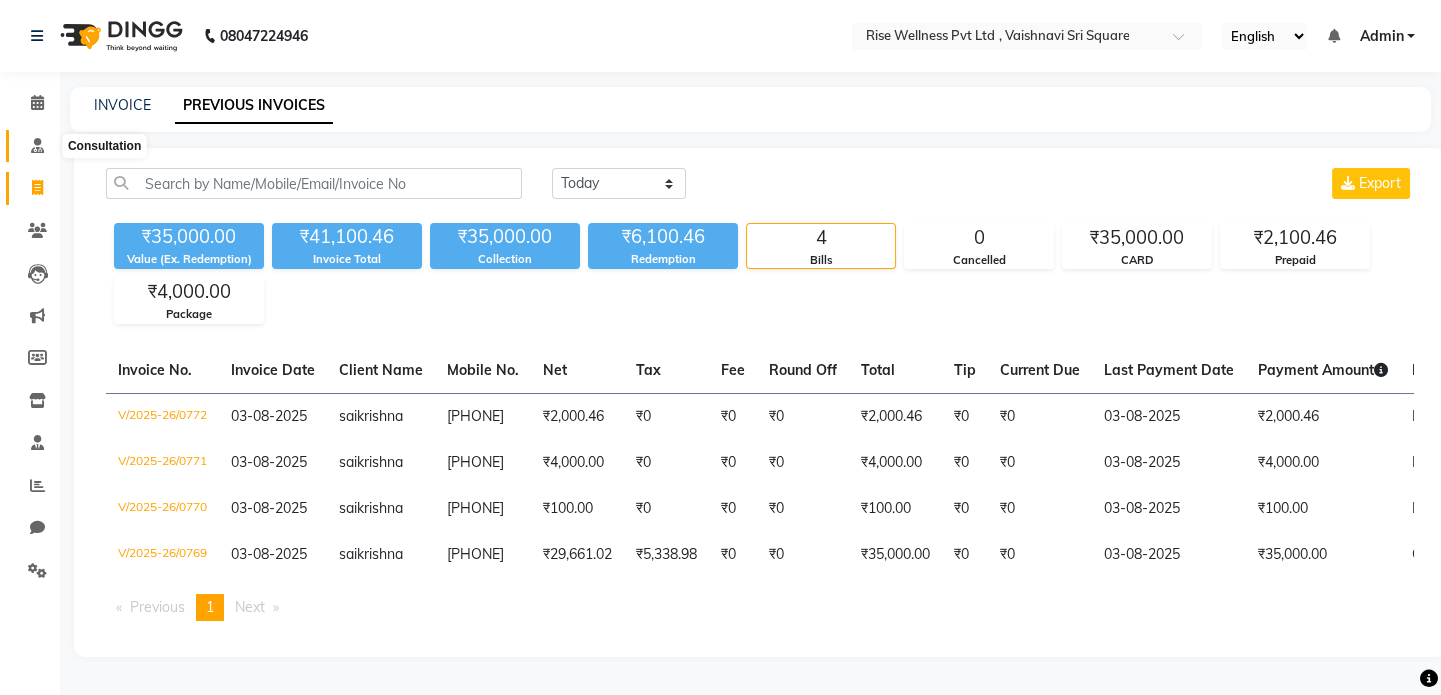 click 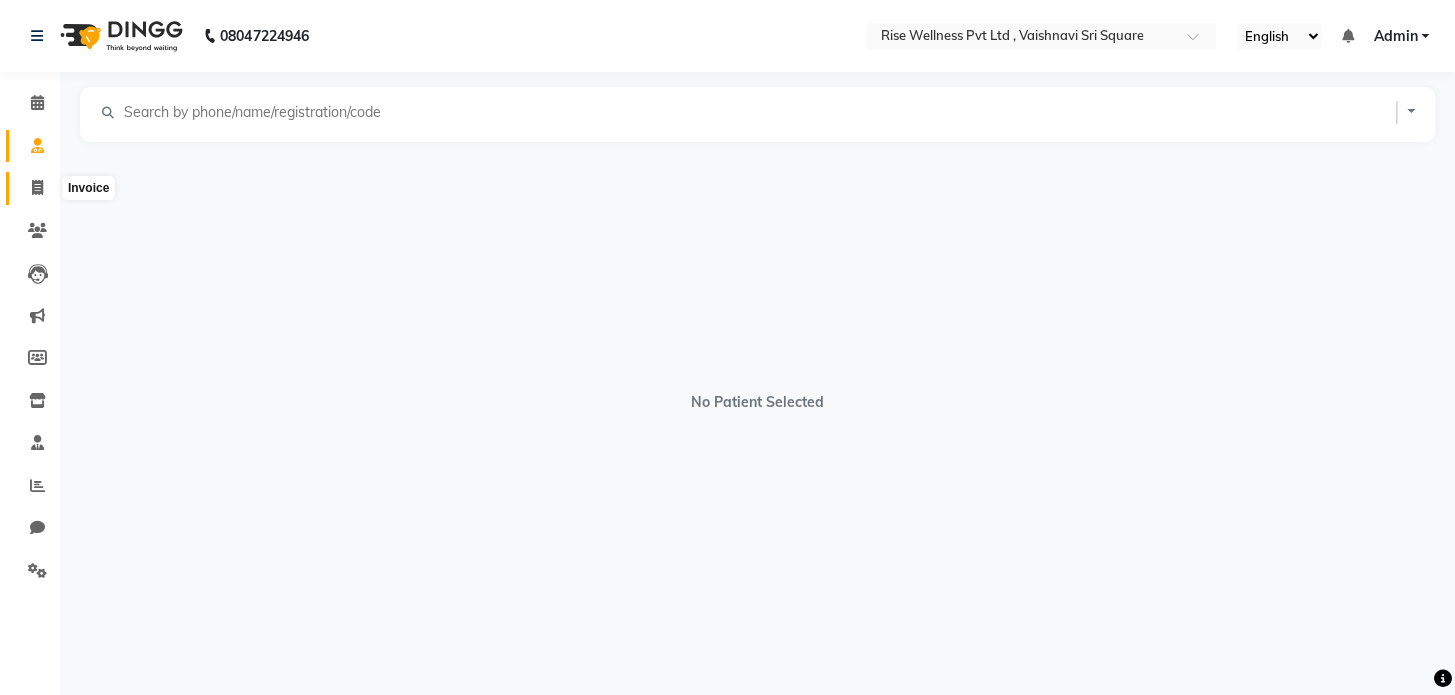click 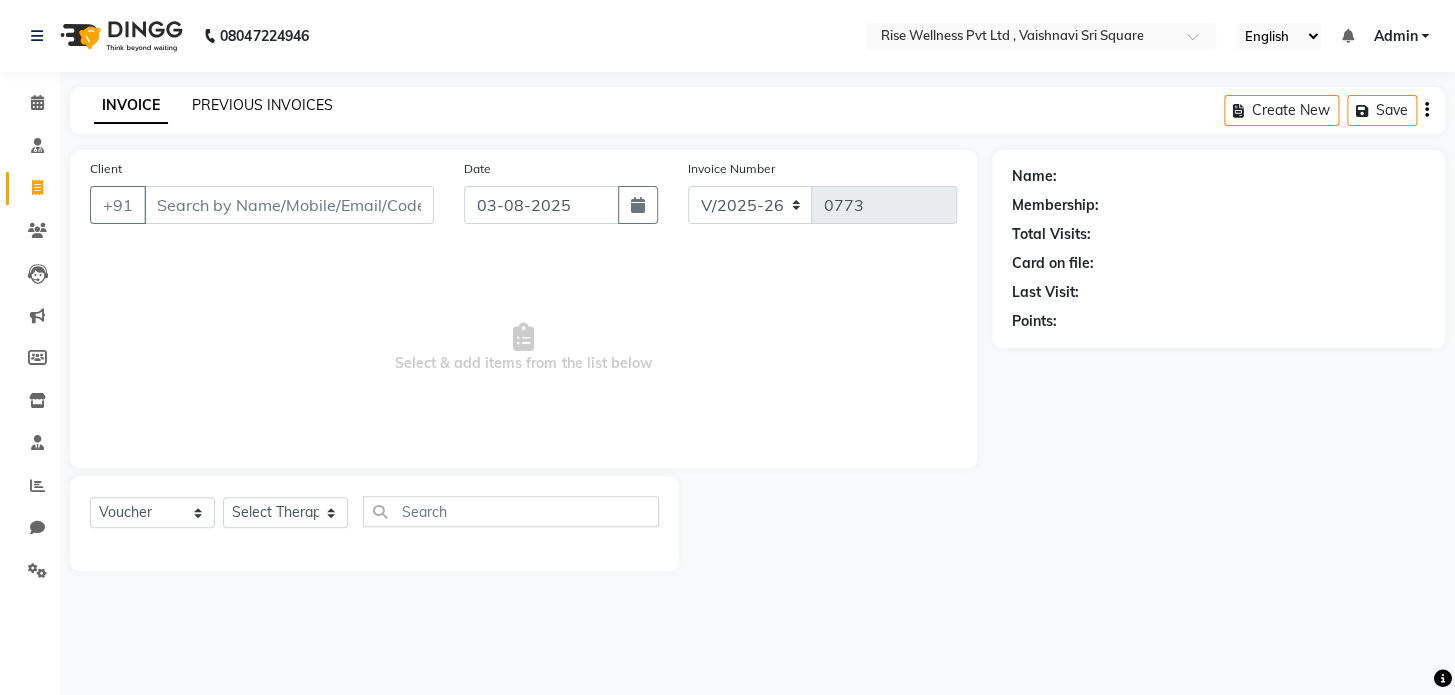 click on "PREVIOUS INVOICES" 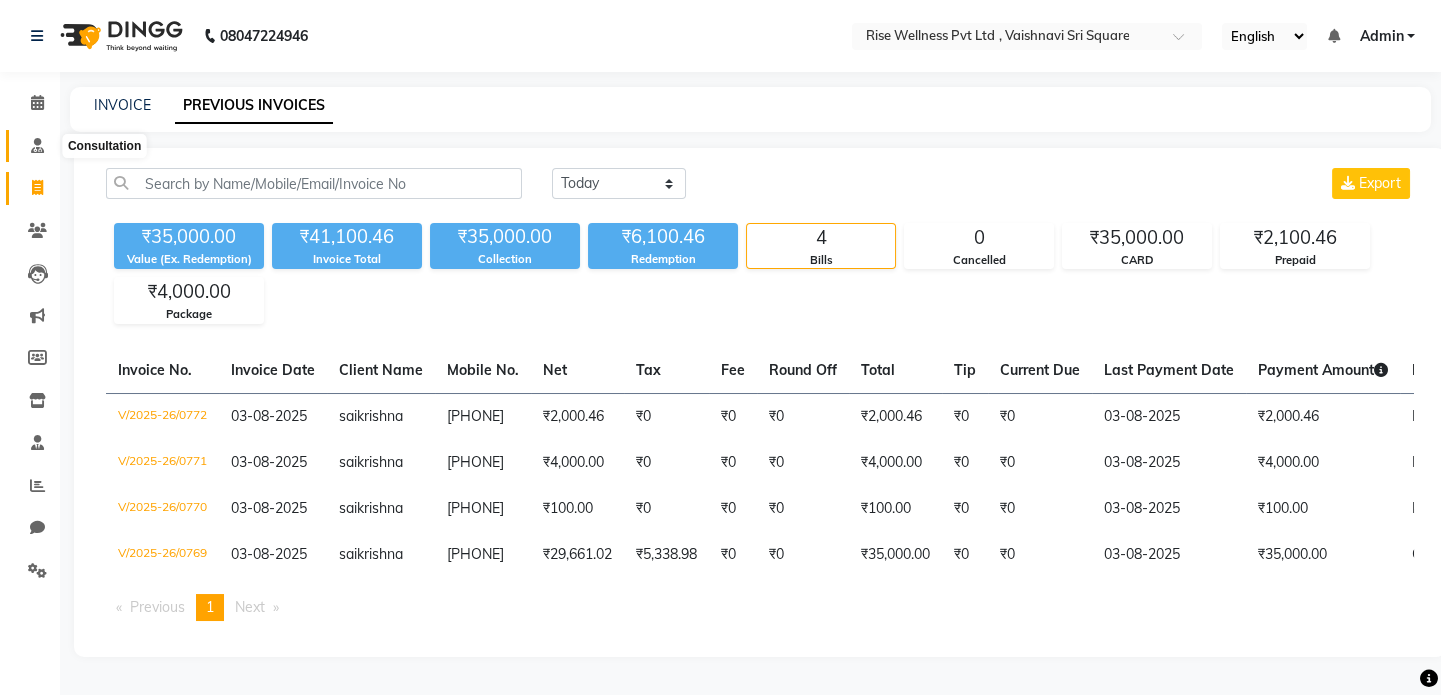 click 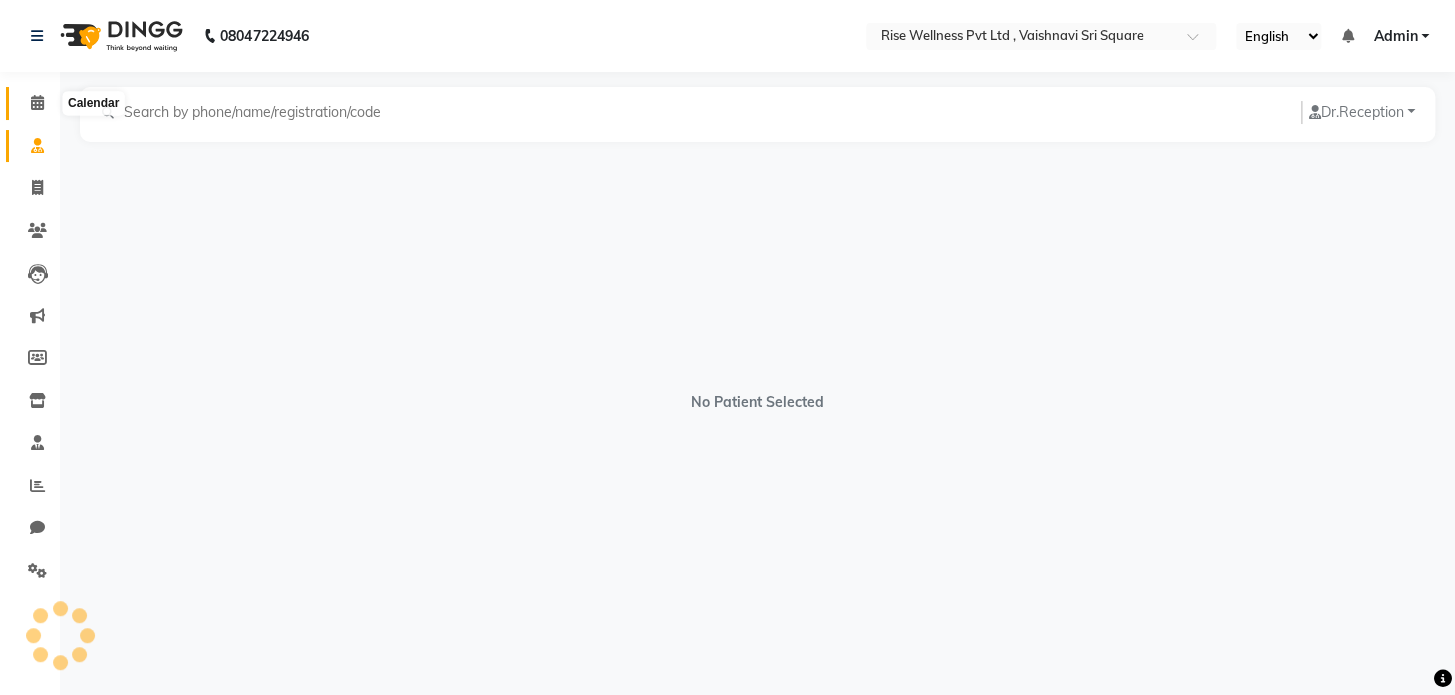 click 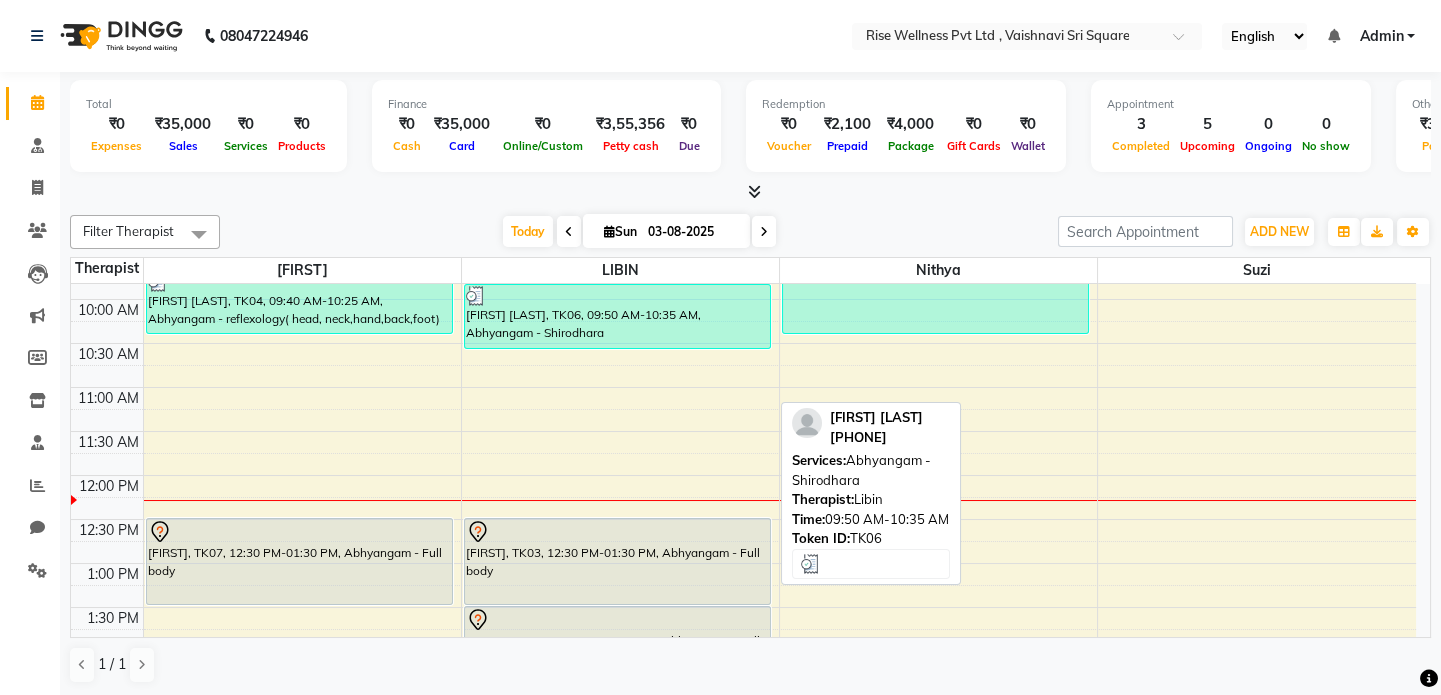 scroll, scrollTop: 363, scrollLeft: 0, axis: vertical 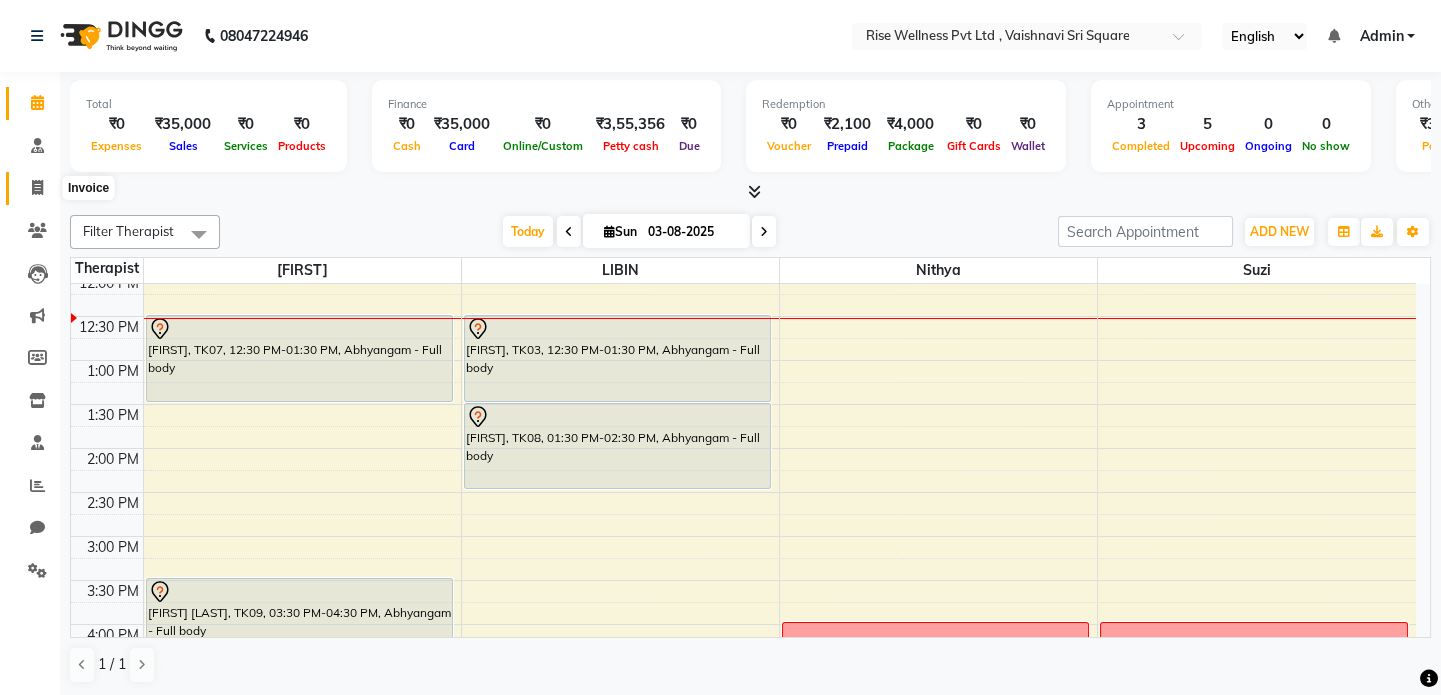 click 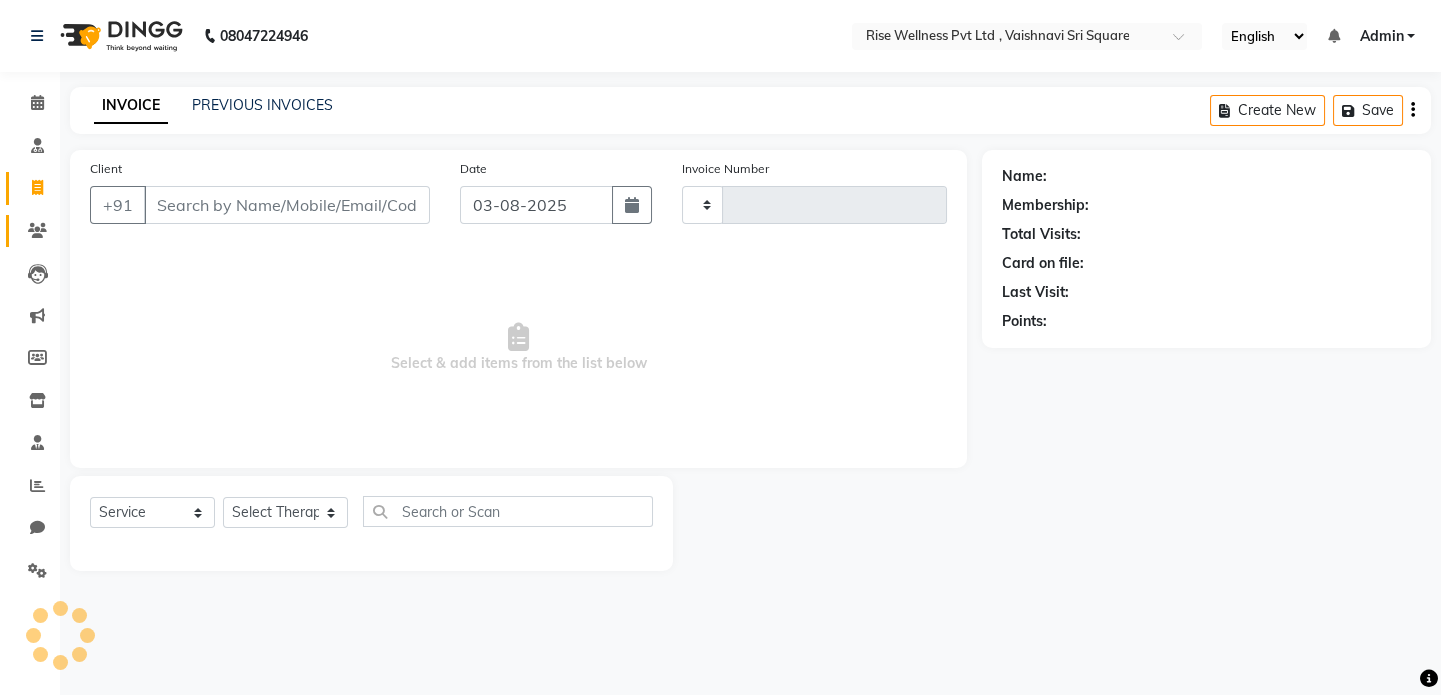 scroll, scrollTop: 0, scrollLeft: 0, axis: both 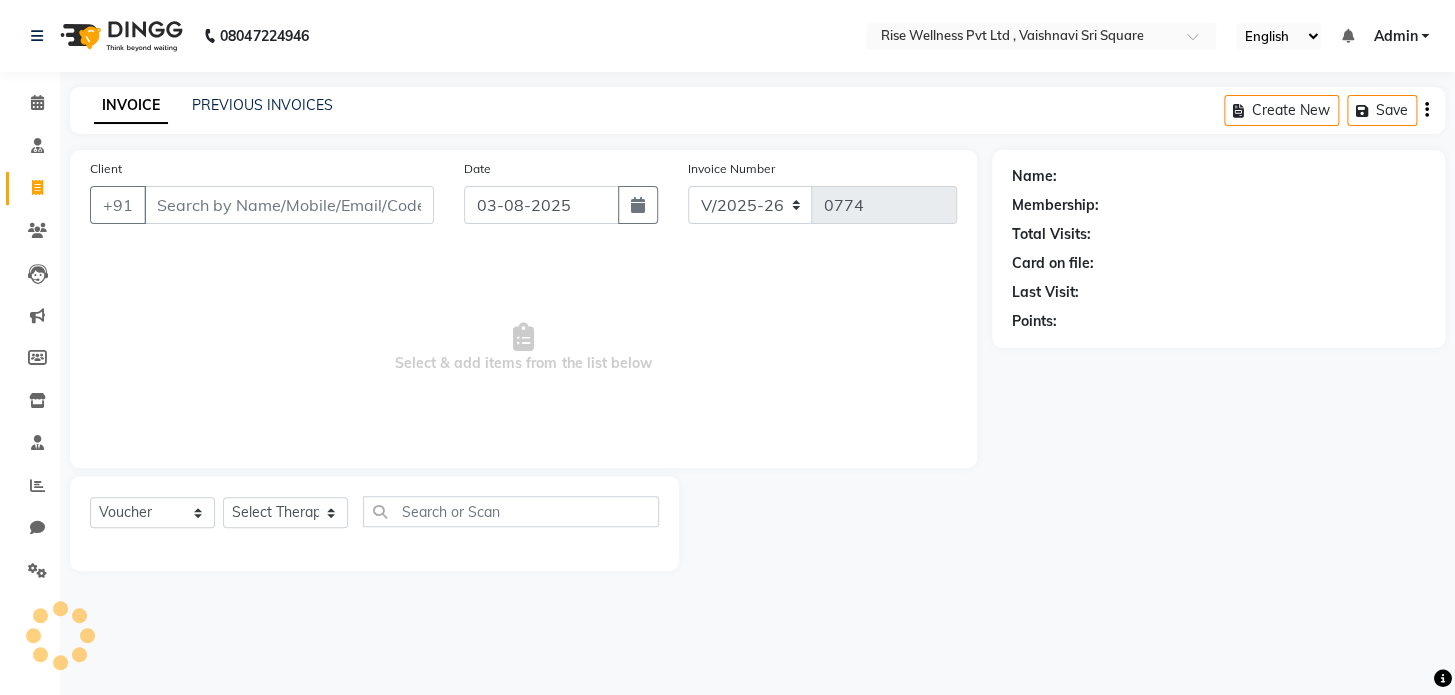 click on "Client" at bounding box center [289, 205] 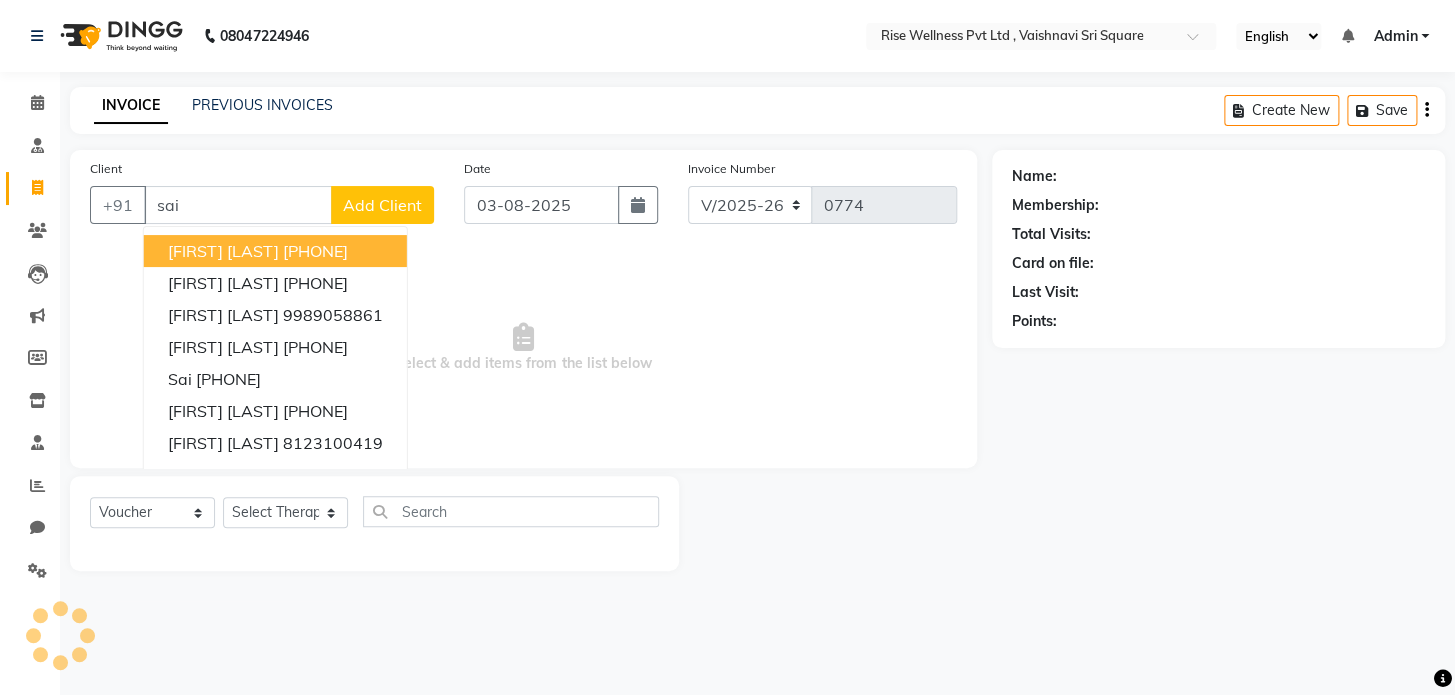 click on "[PHONE]" at bounding box center [315, 251] 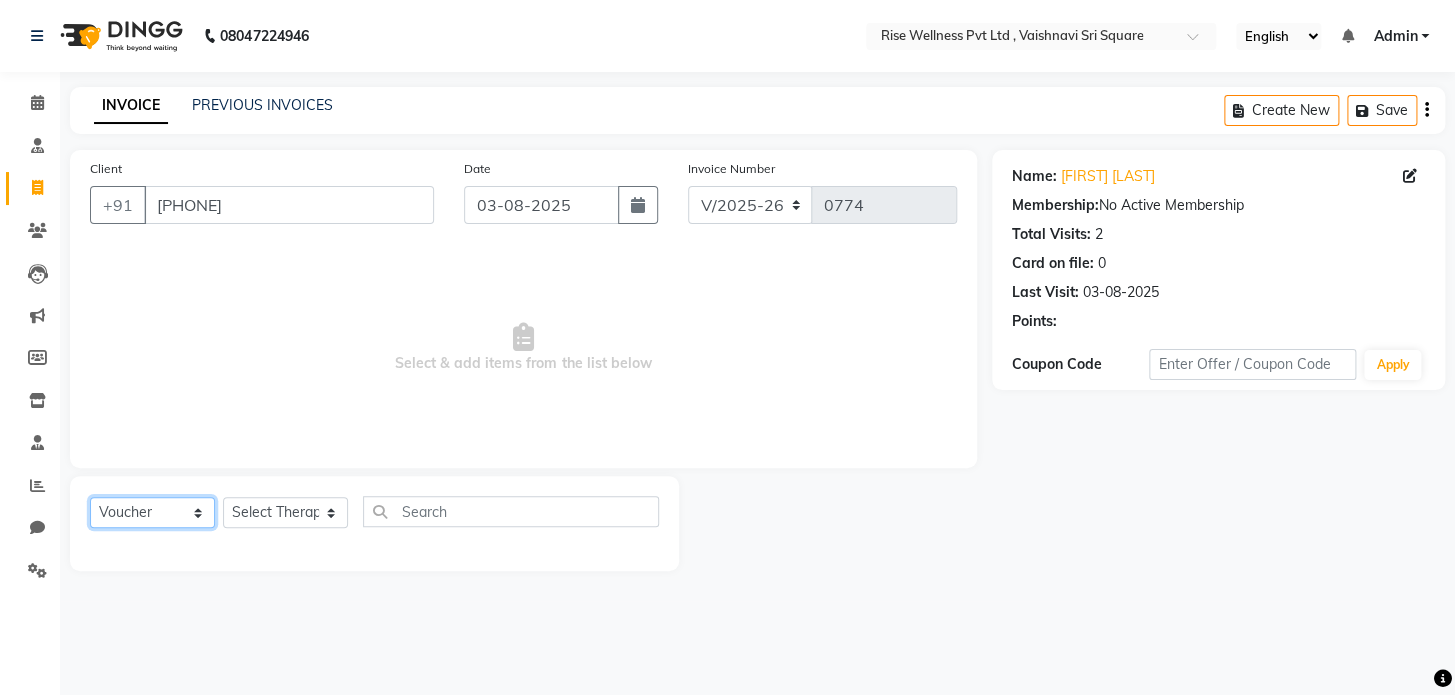 click on "Select  Service  Product  Membership  Package Voucher Prepaid Gift Card" 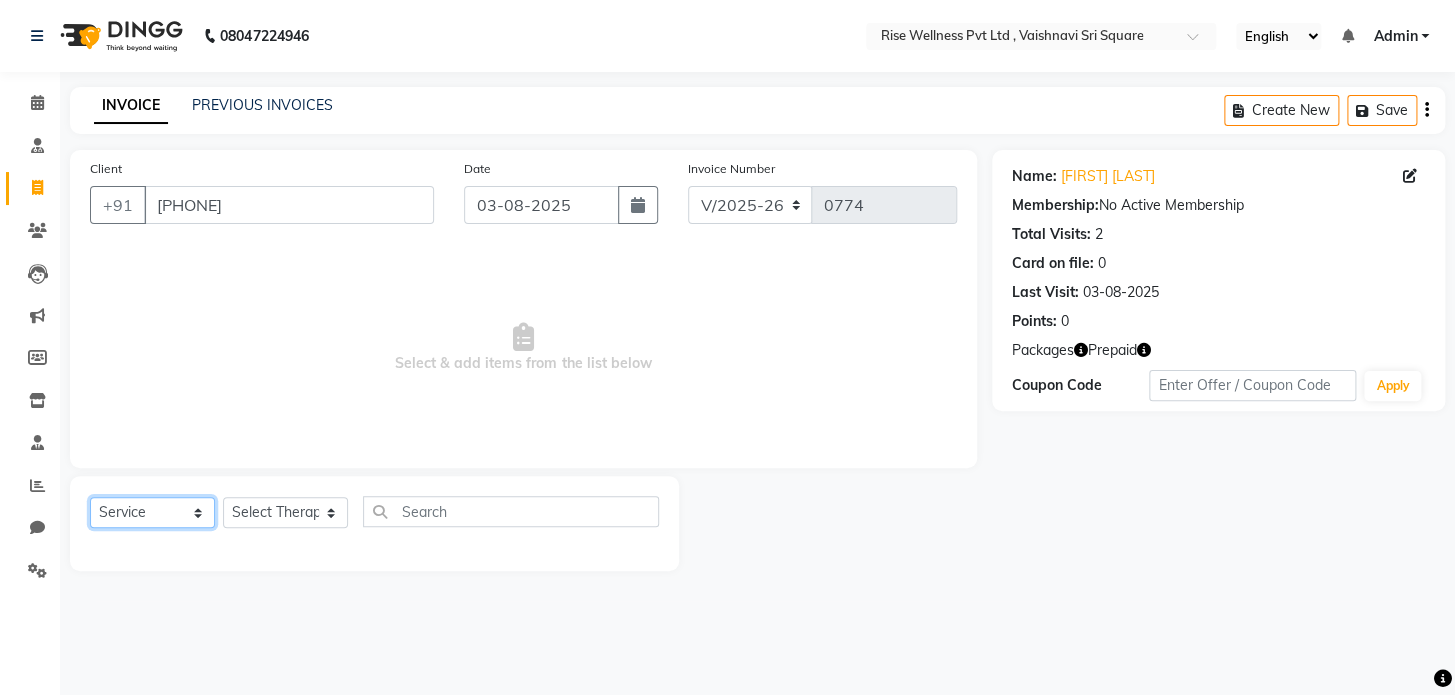 click on "Select  Service  Product  Membership  Package Voucher Prepaid Gift Card" 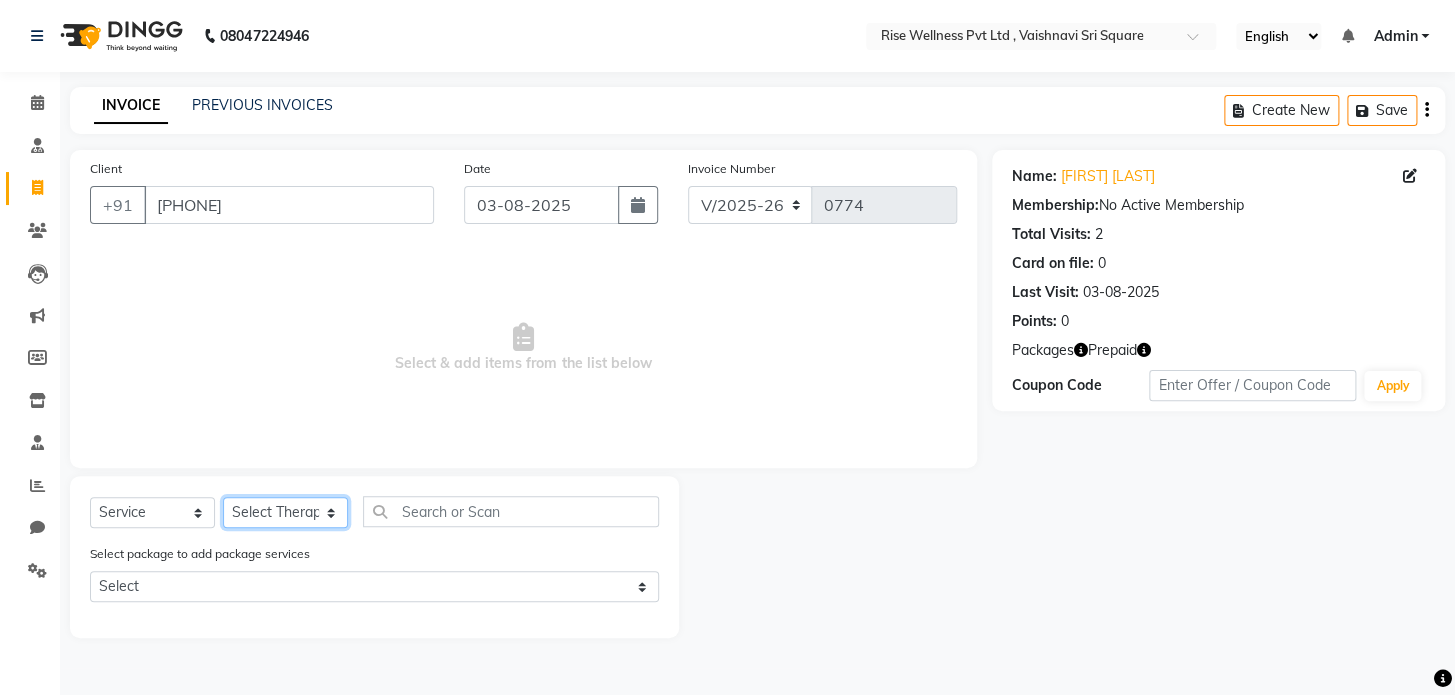 click on "Select Therapist LIBIN nithya Reception sujith suzi" 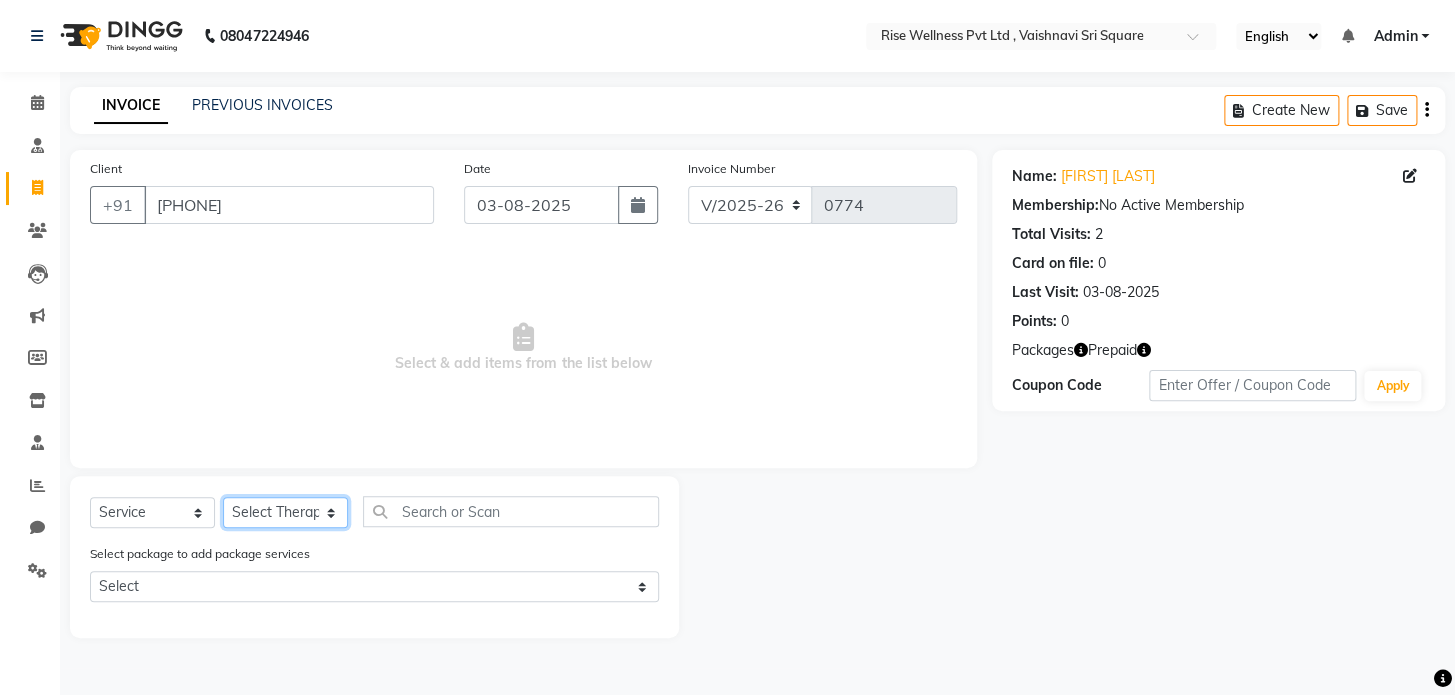 click on "Select Therapist LIBIN nithya Reception sujith suzi" 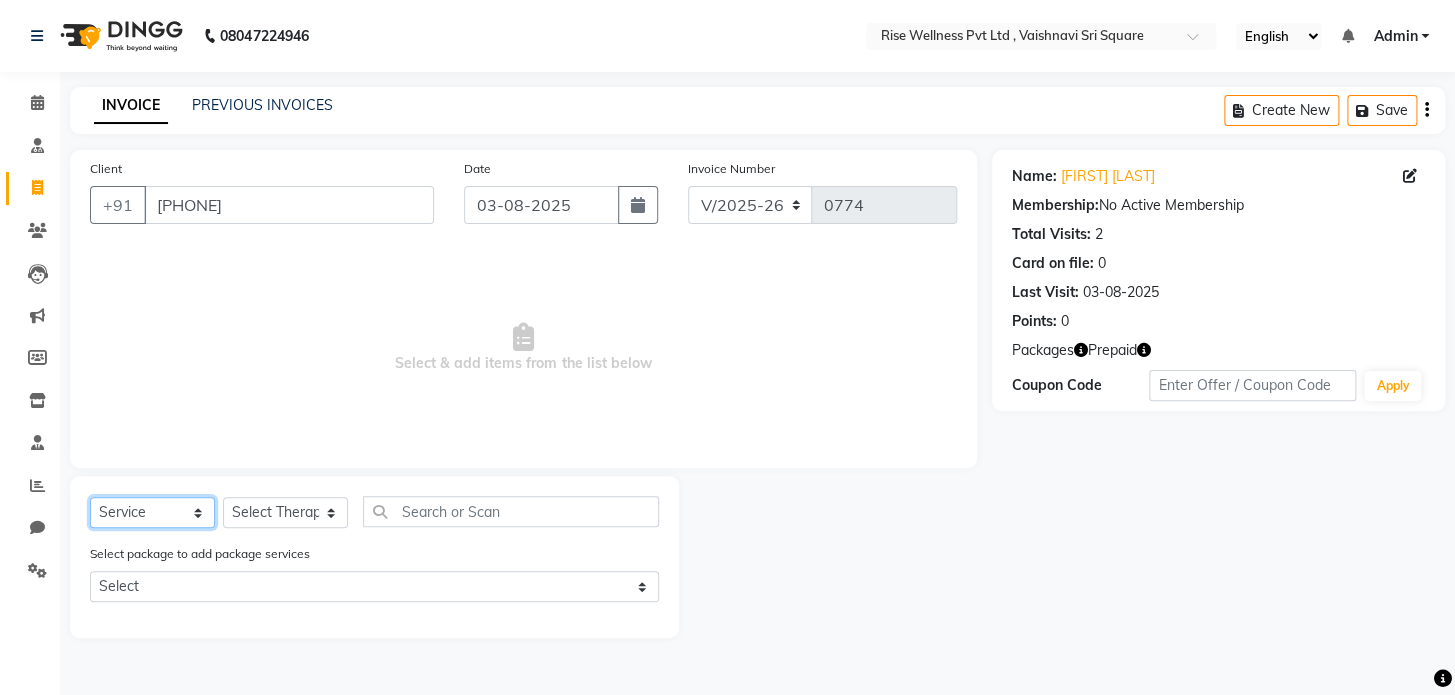 click on "Select  Service  Product  Membership  Package Voucher Prepaid Gift Card" 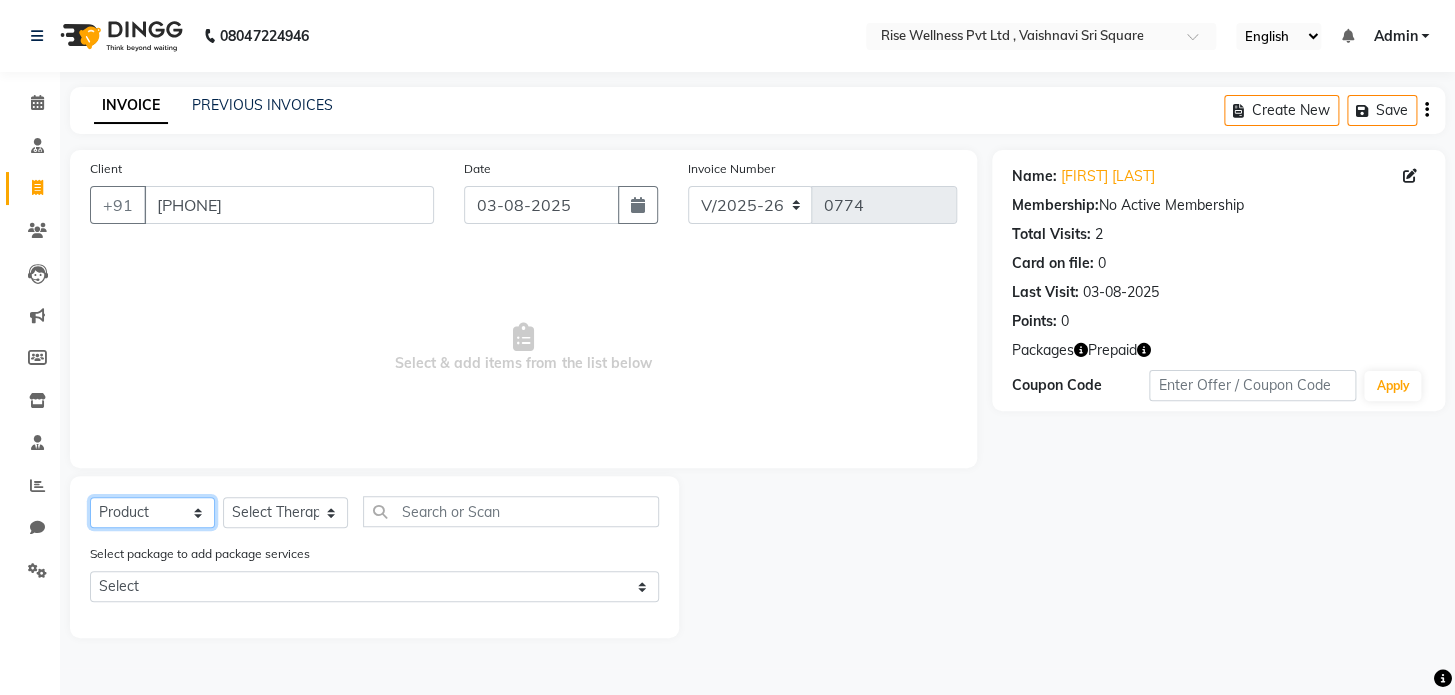 click on "Select  Service  Product  Membership  Package Voucher Prepaid Gift Card" 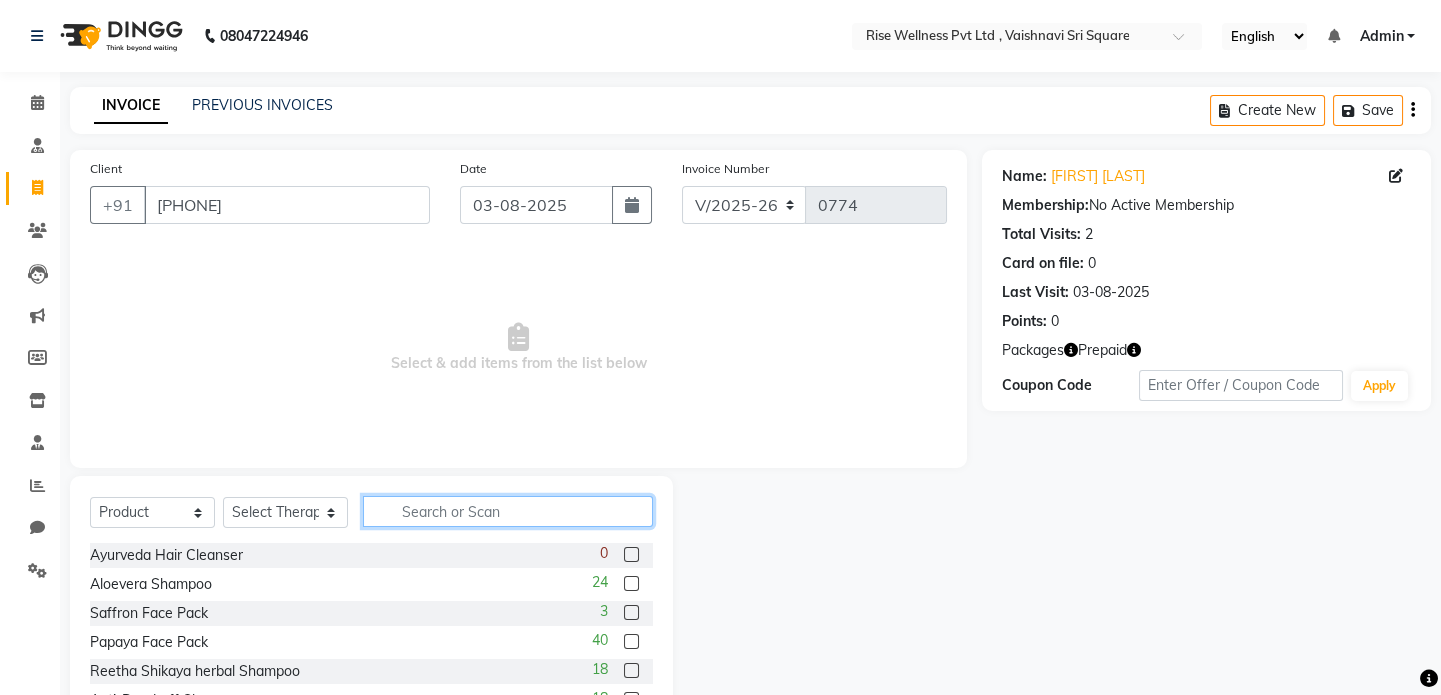 click 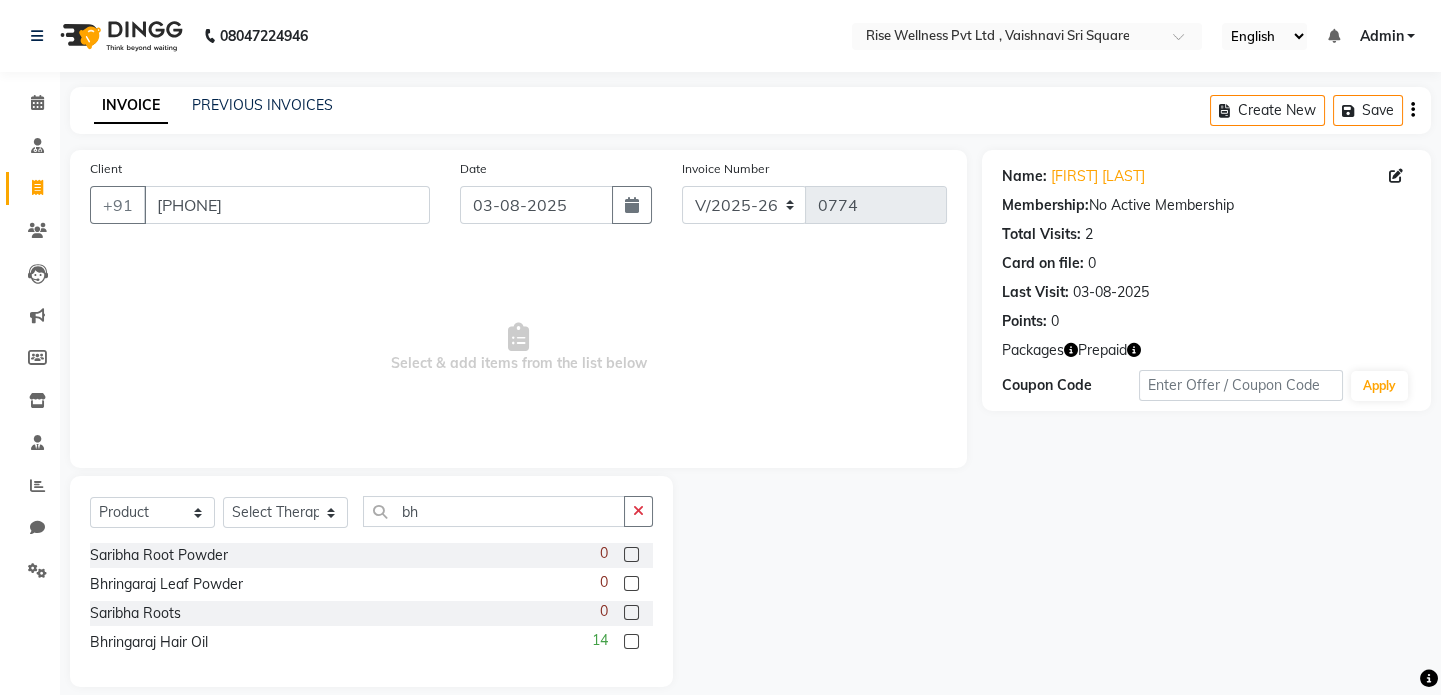 click 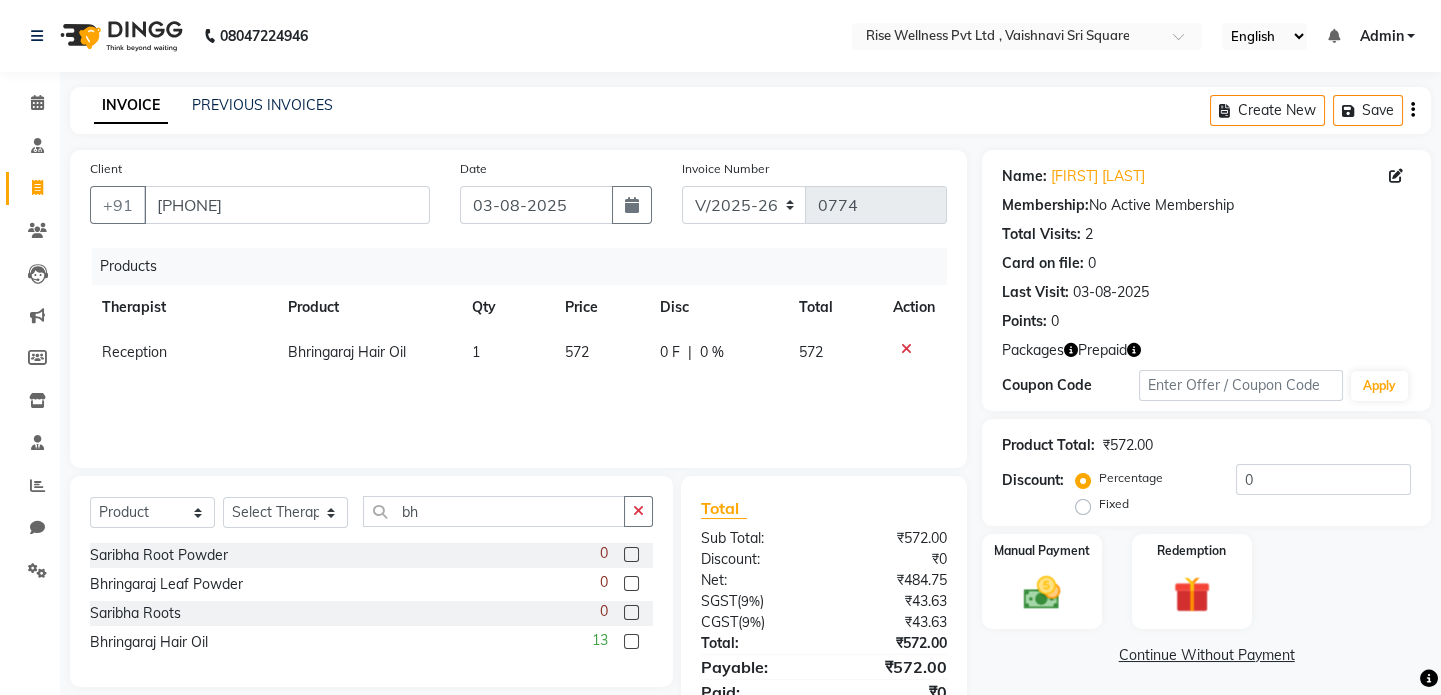 scroll, scrollTop: 84, scrollLeft: 0, axis: vertical 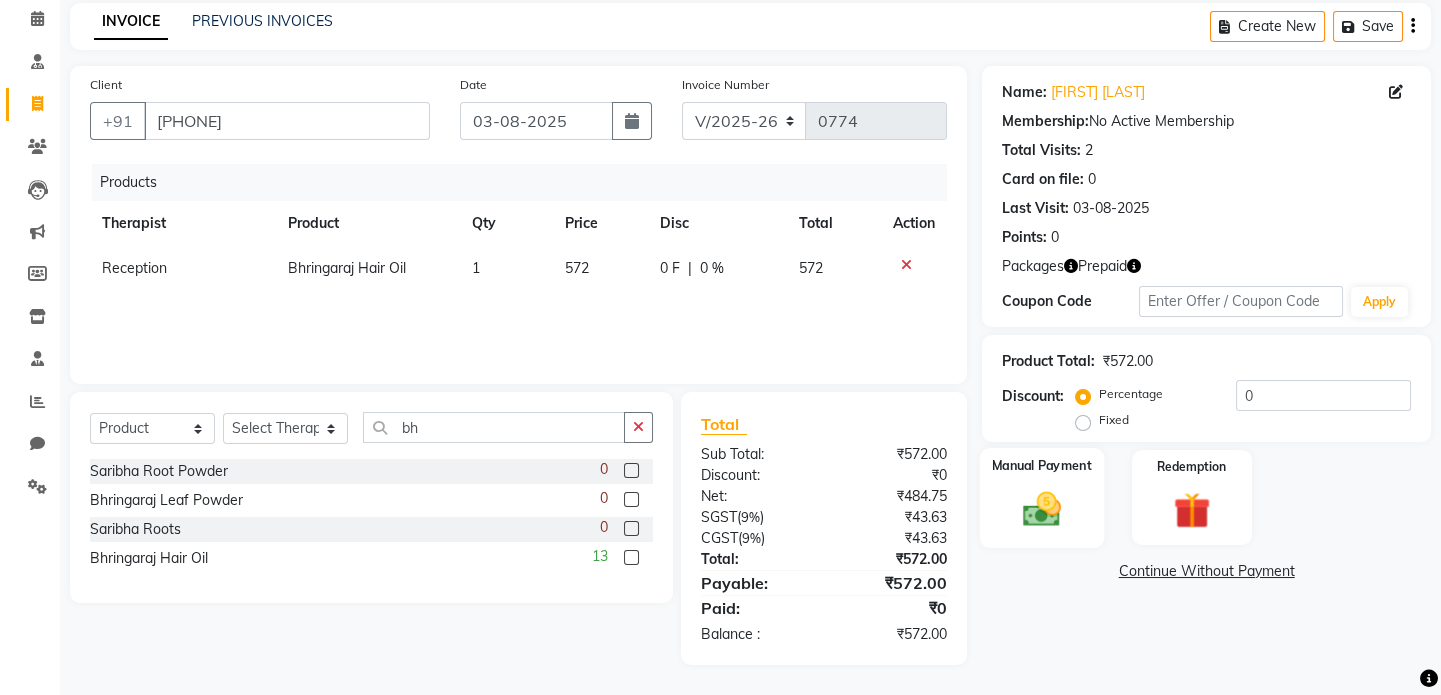 click 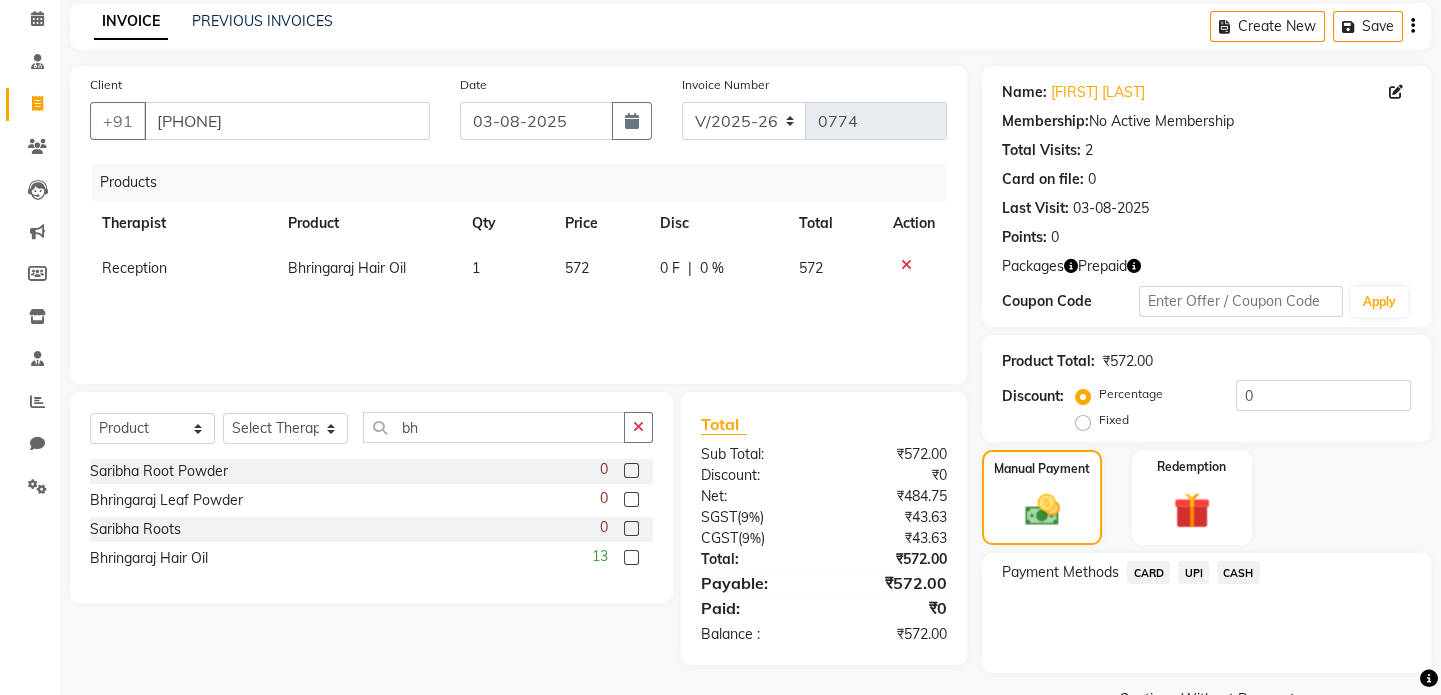 click on "CARD" 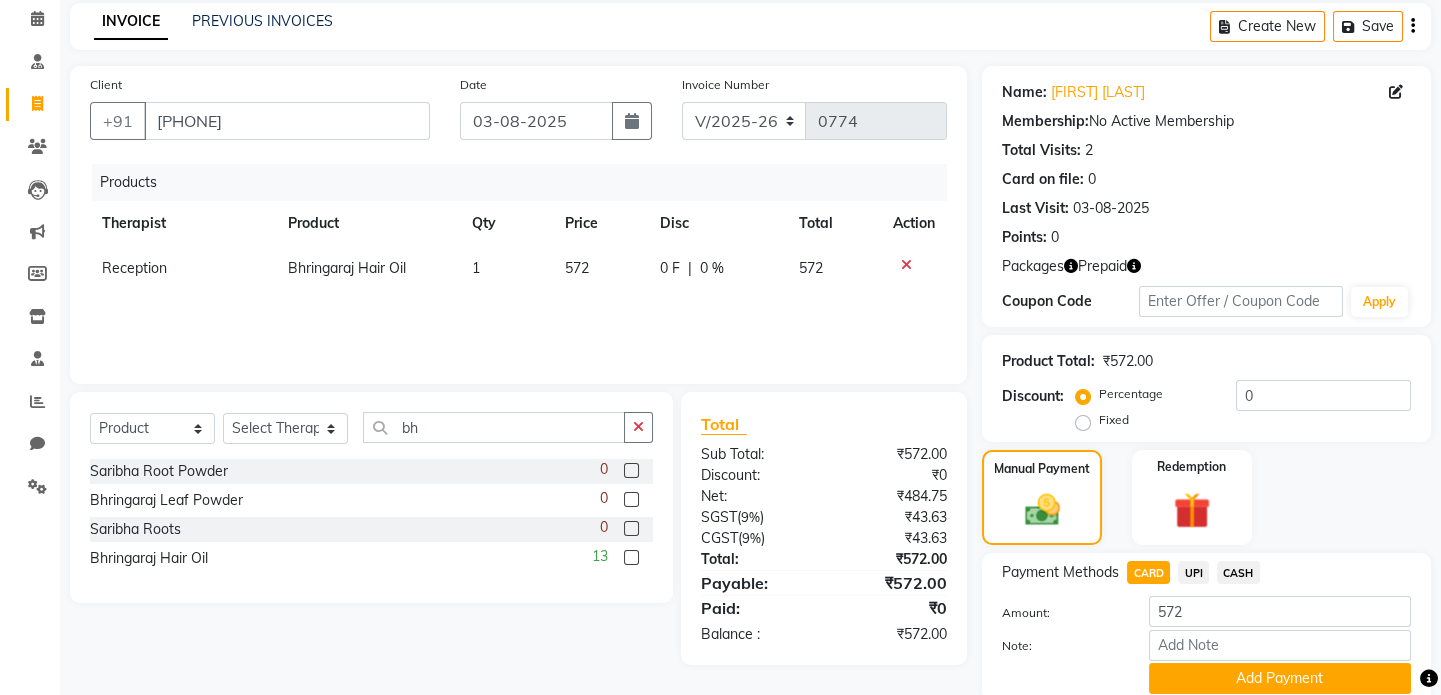 scroll, scrollTop: 161, scrollLeft: 0, axis: vertical 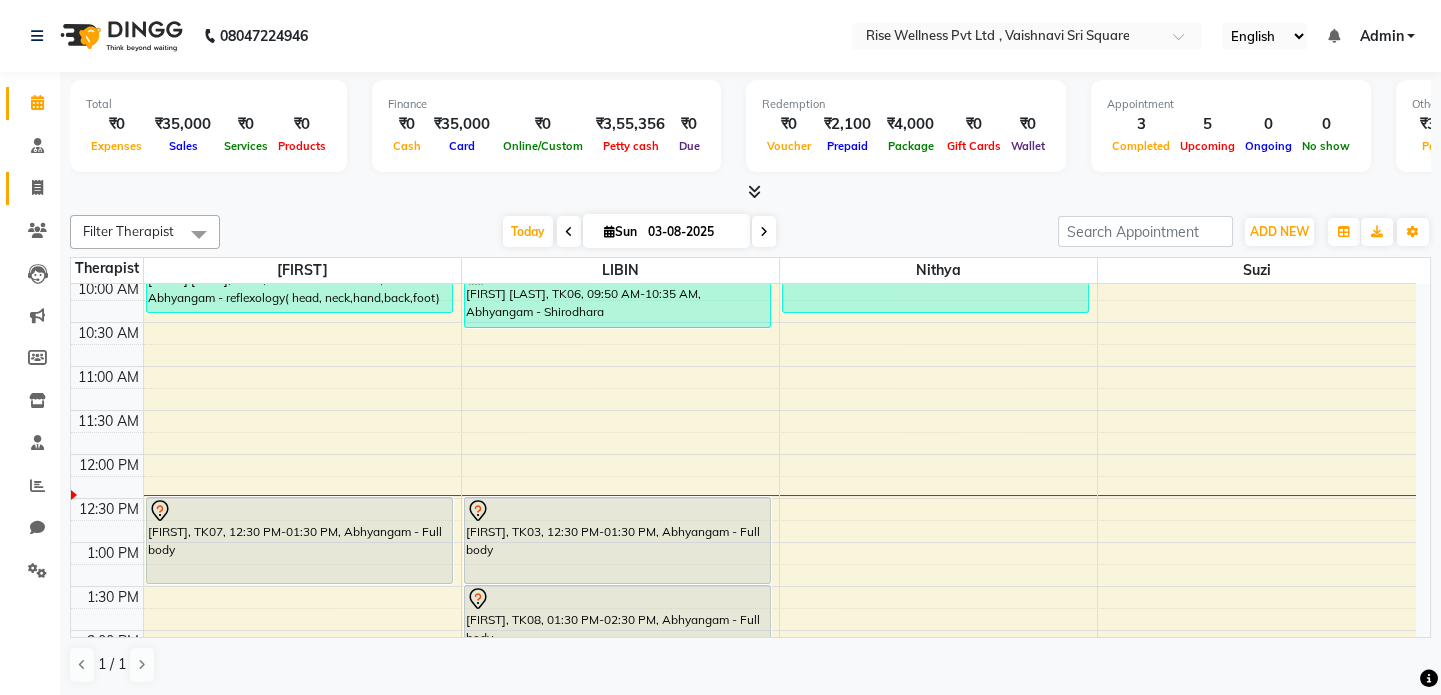 click on "Invoice" 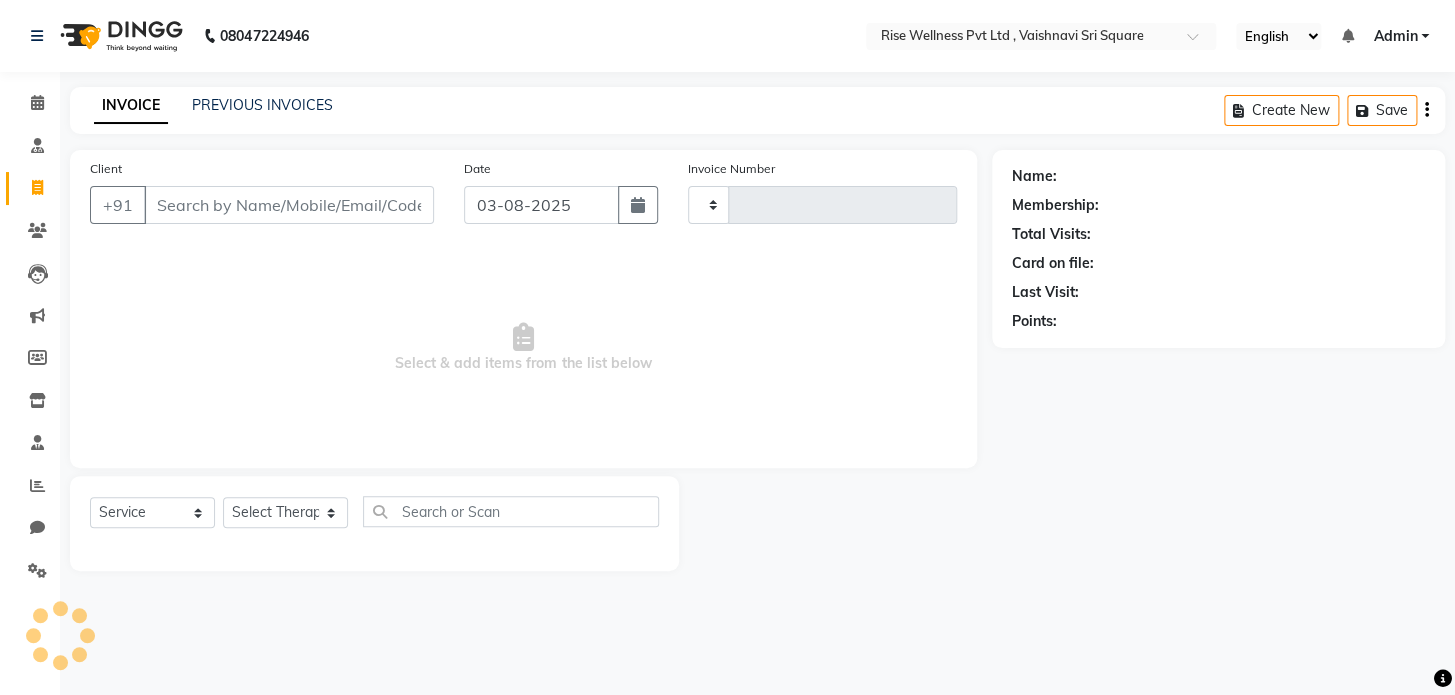 type on "0773" 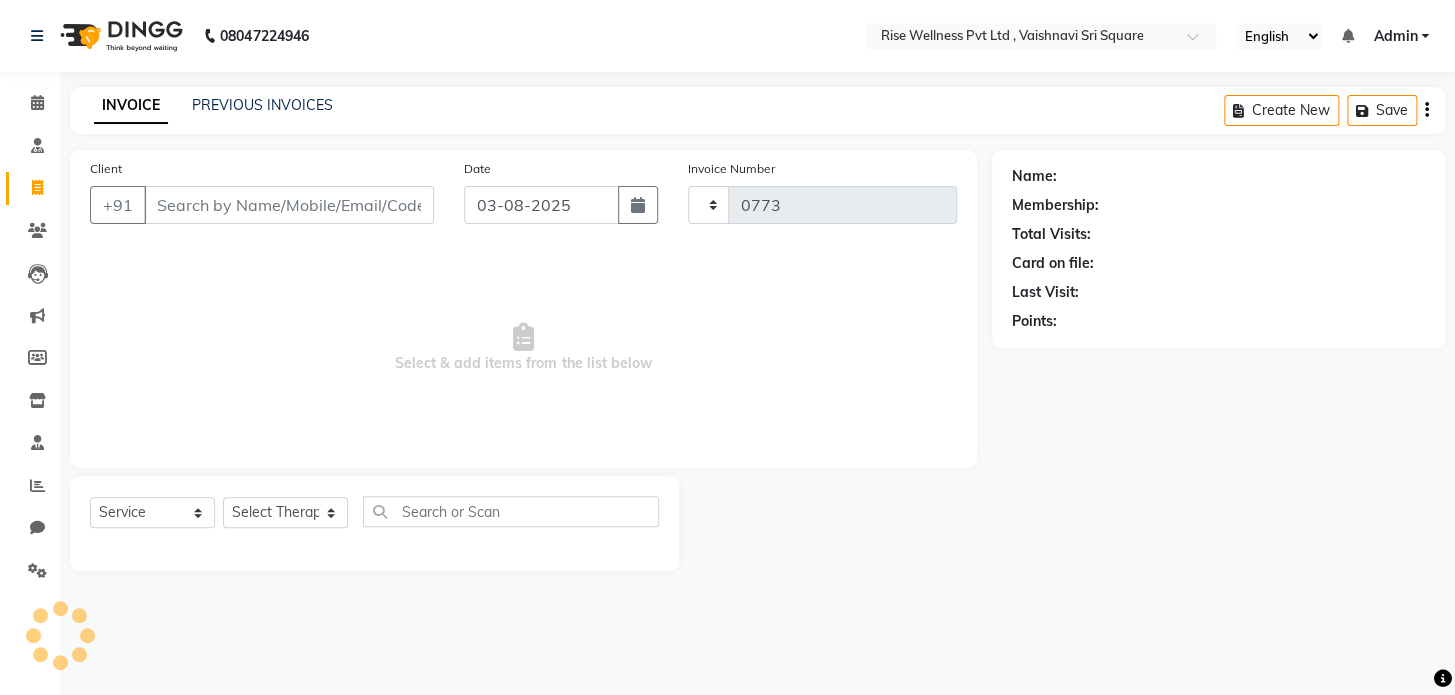 select on "7497" 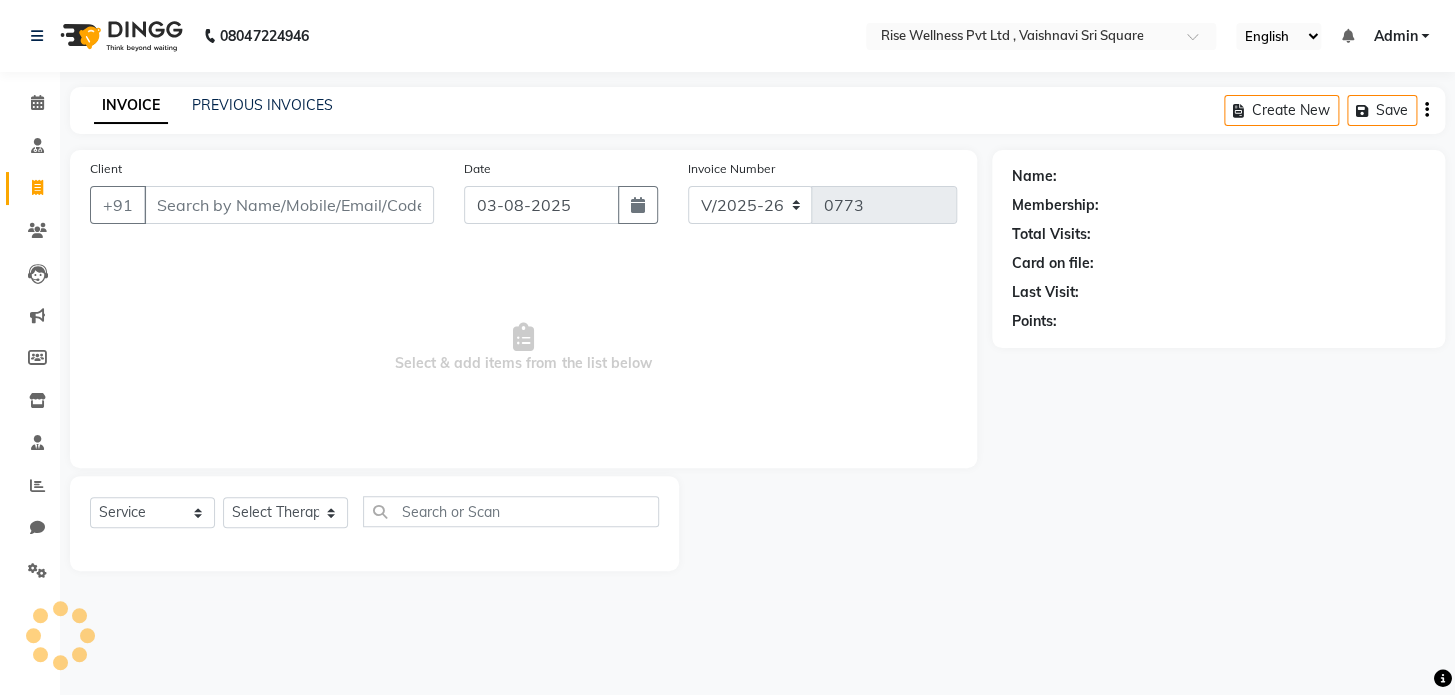 select on "V" 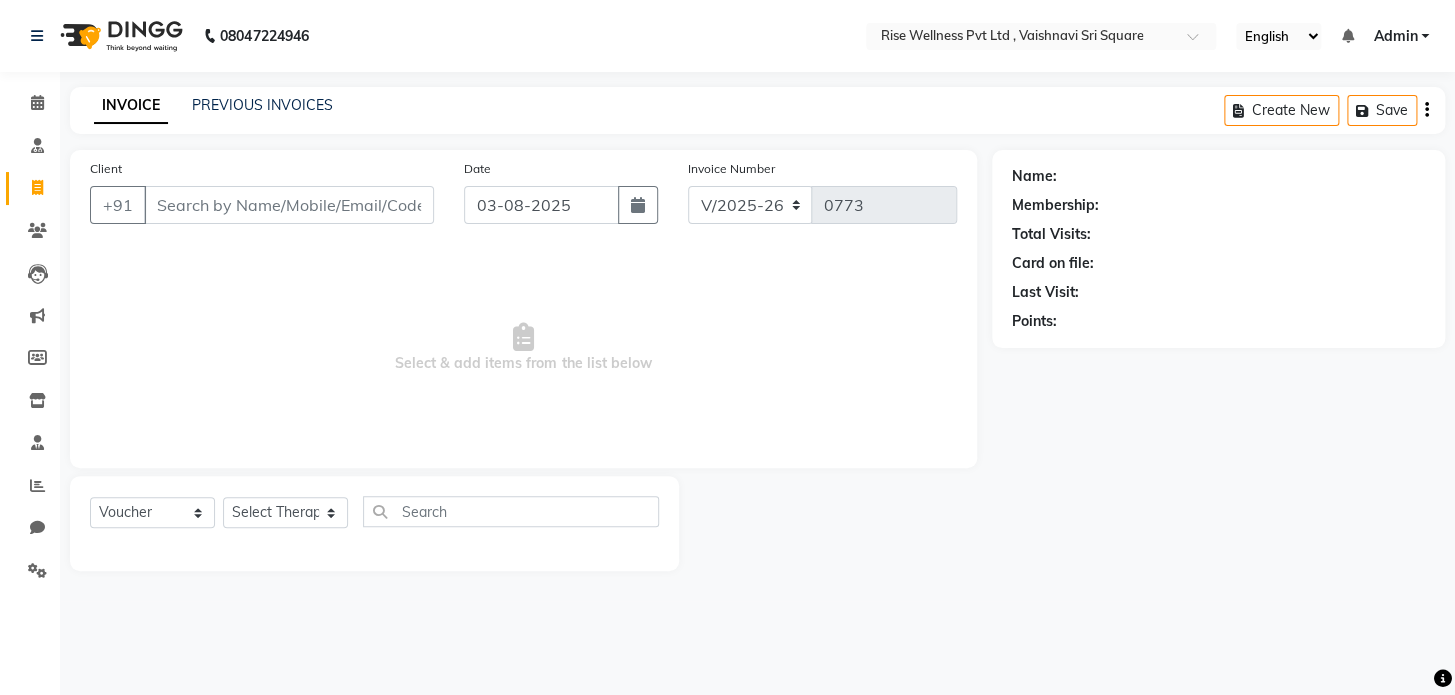 click on "Client" at bounding box center [289, 205] 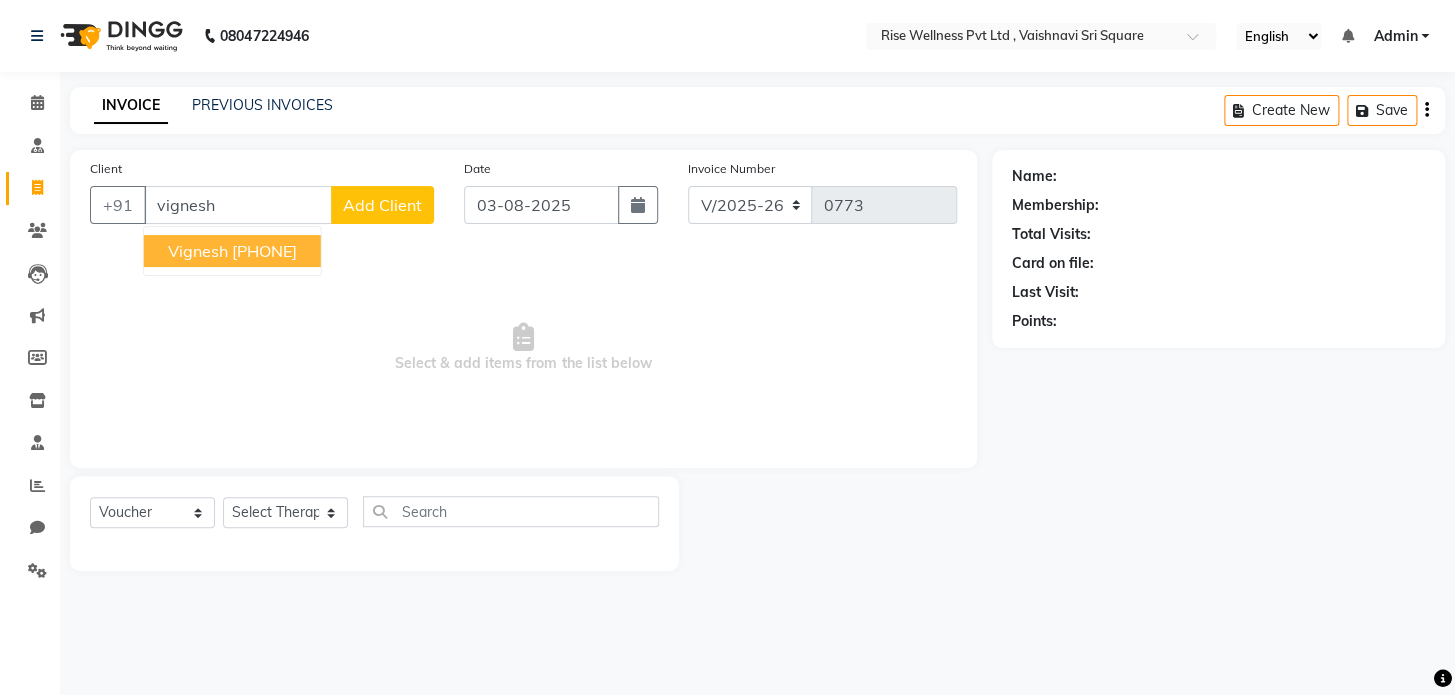 click on "[PHONE]" at bounding box center [264, 251] 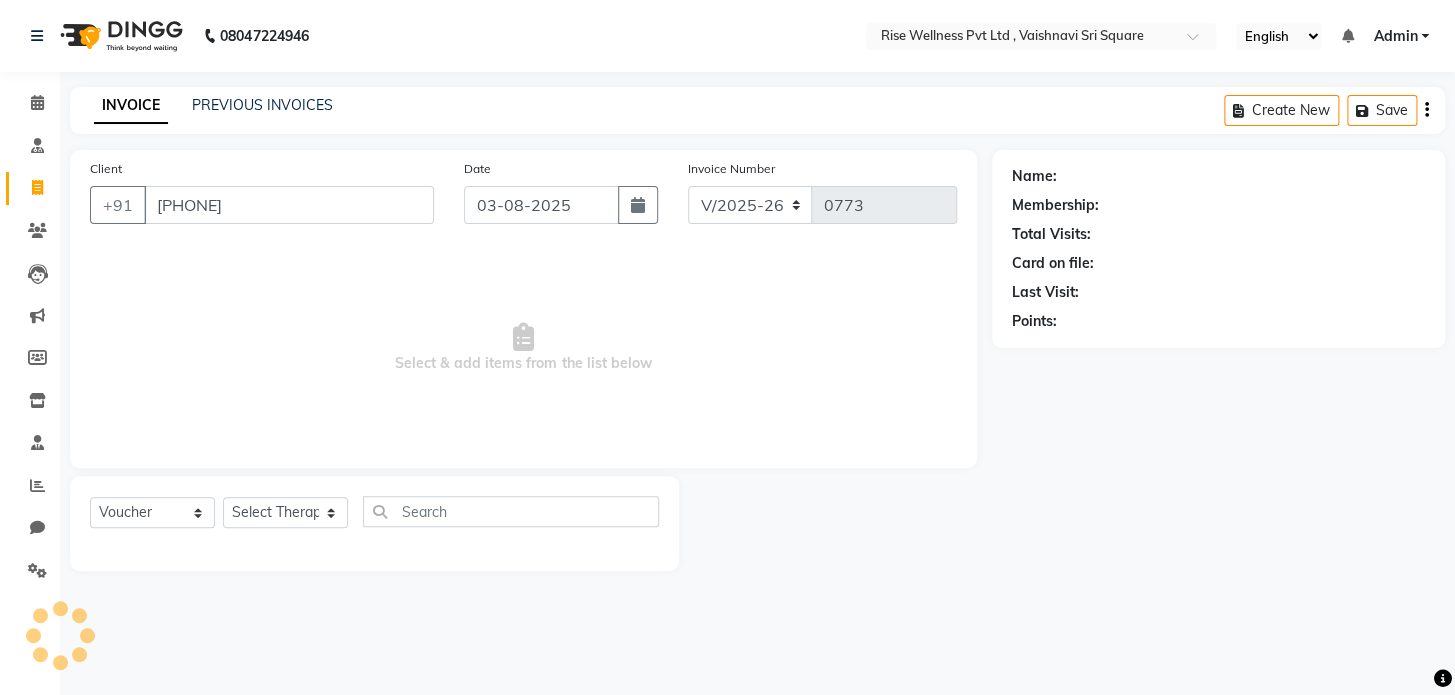 type on "[PHONE]" 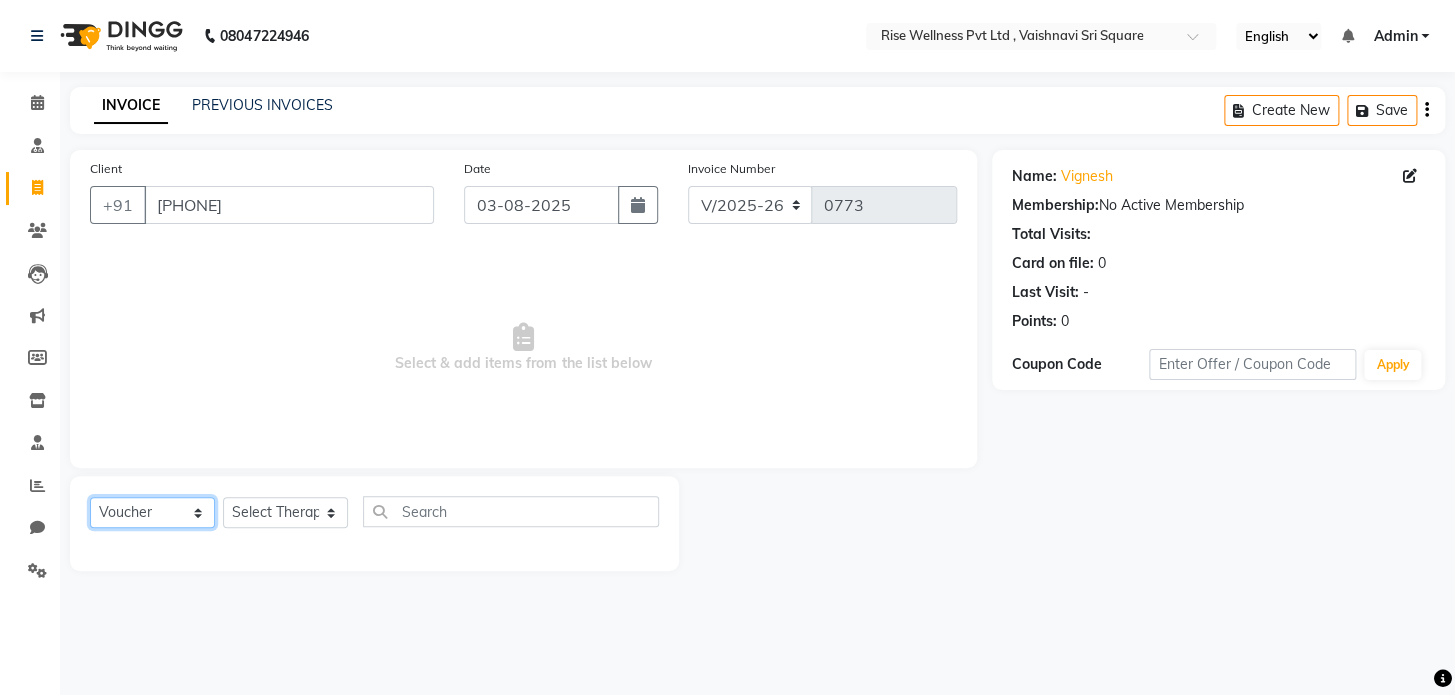 click on "Select  Service  Product  Membership  Package Voucher Prepaid Gift Card" 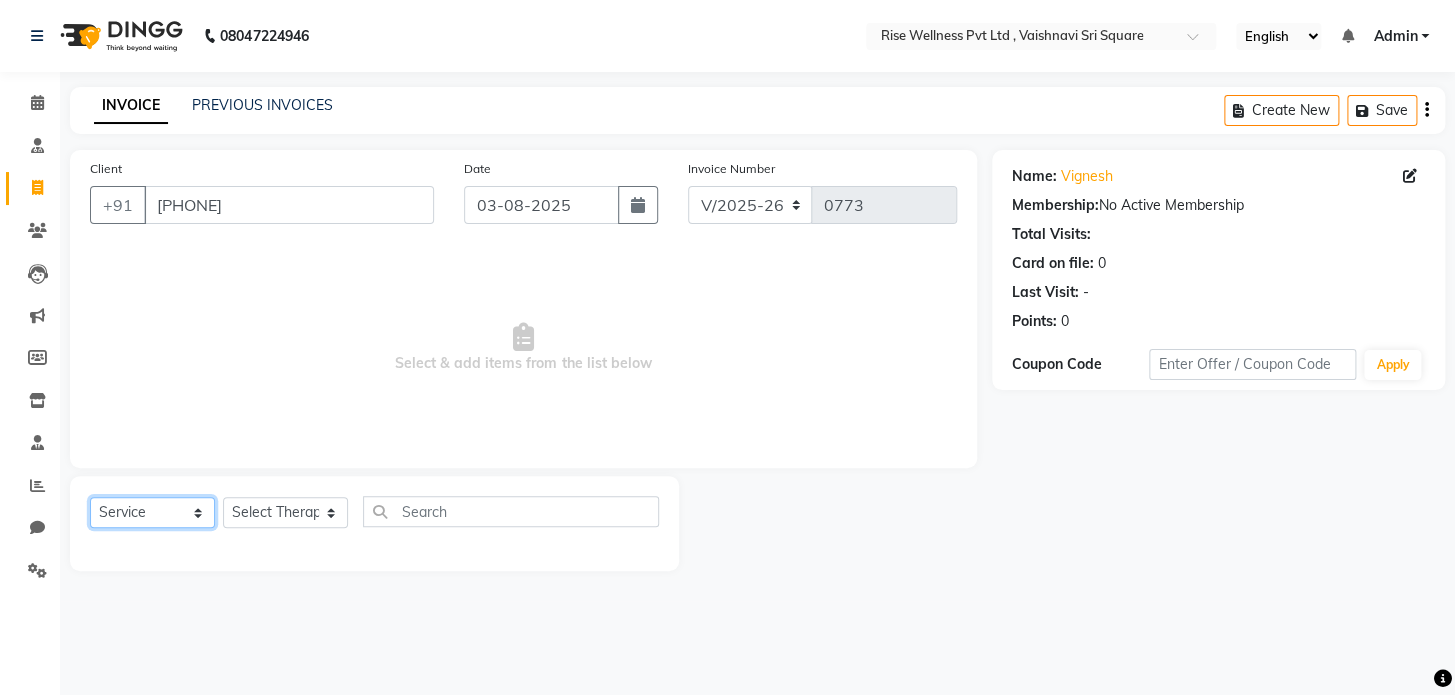 click on "Select  Service  Product  Membership  Package Voucher Prepaid Gift Card" 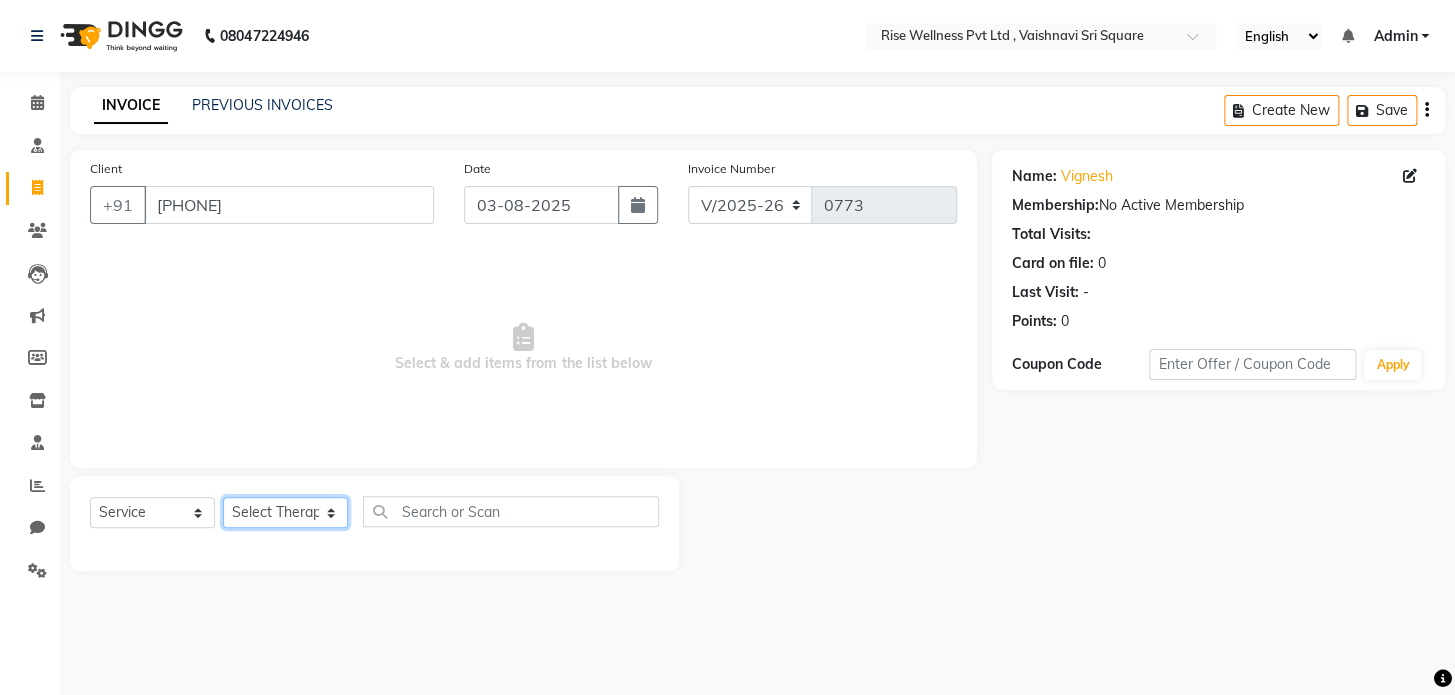 click on "Select Therapist LIBIN nithya Reception sujith suzi" 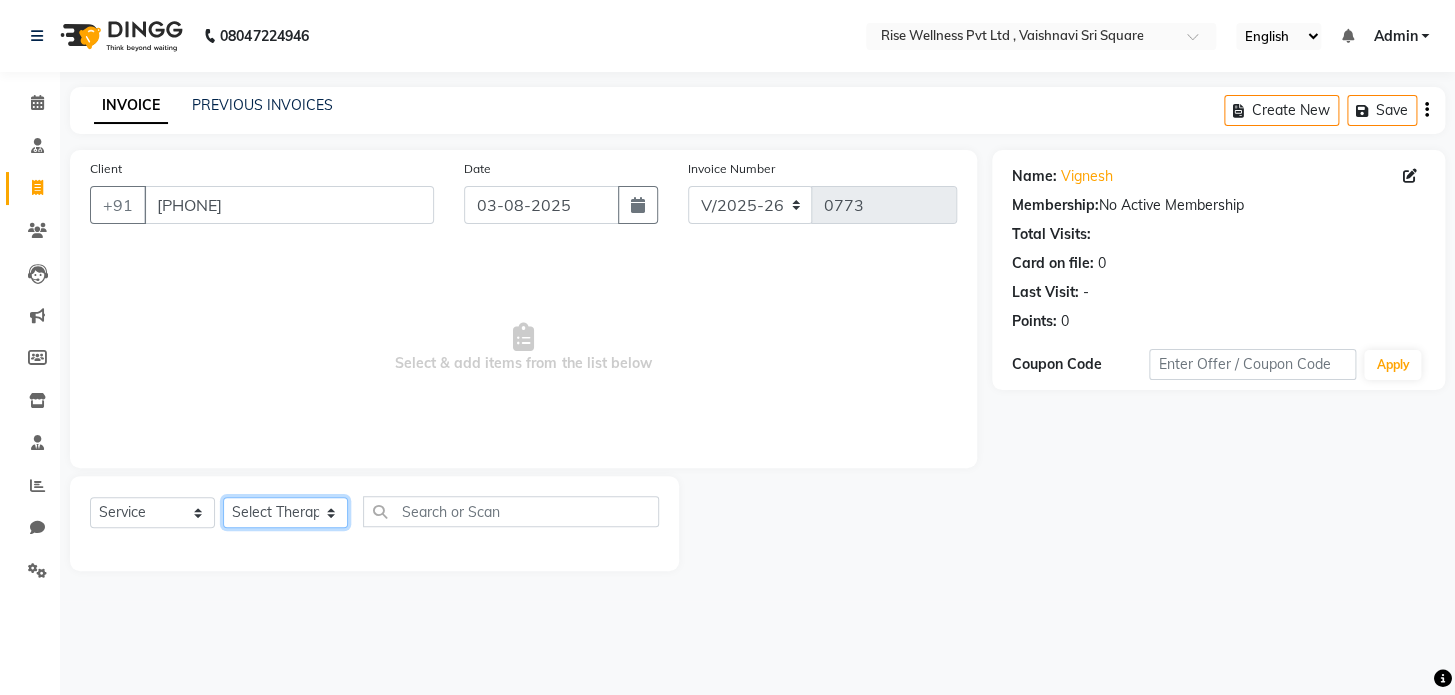 select on "67714" 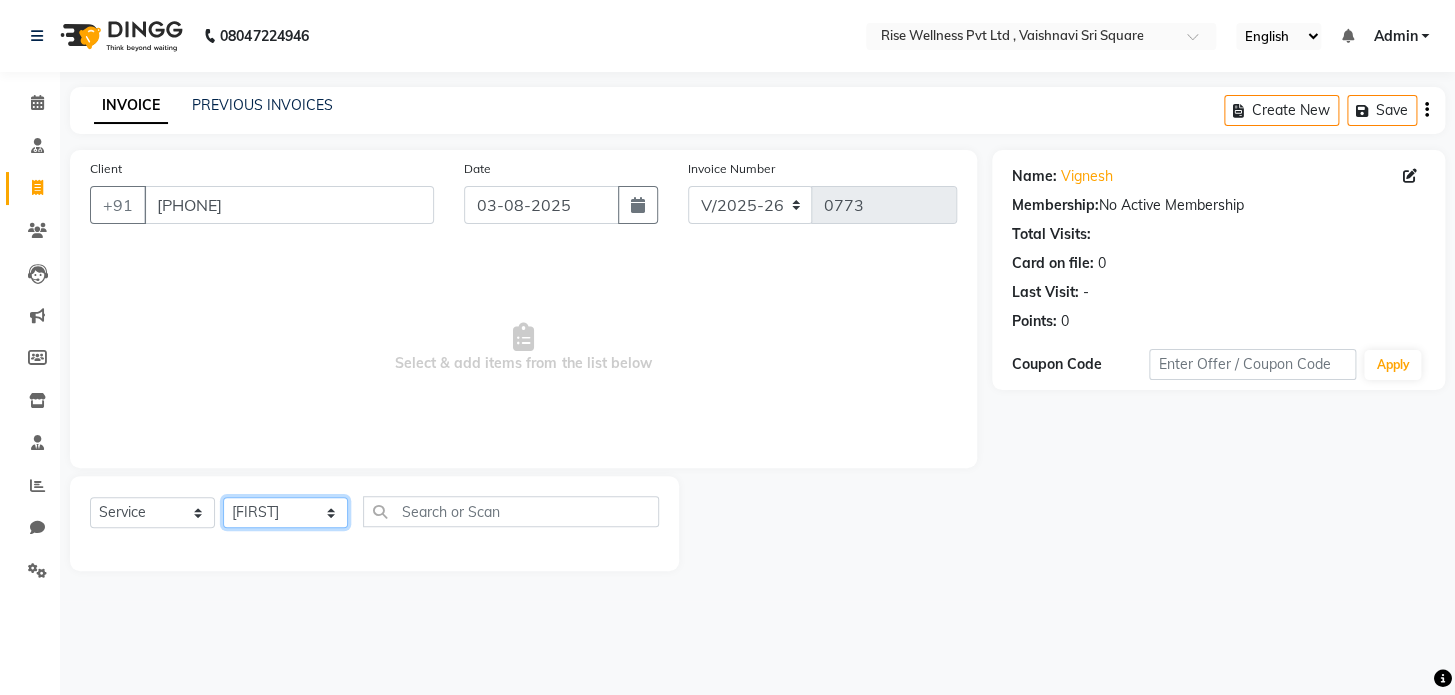 click on "Select Therapist LIBIN nithya Reception sujith suzi" 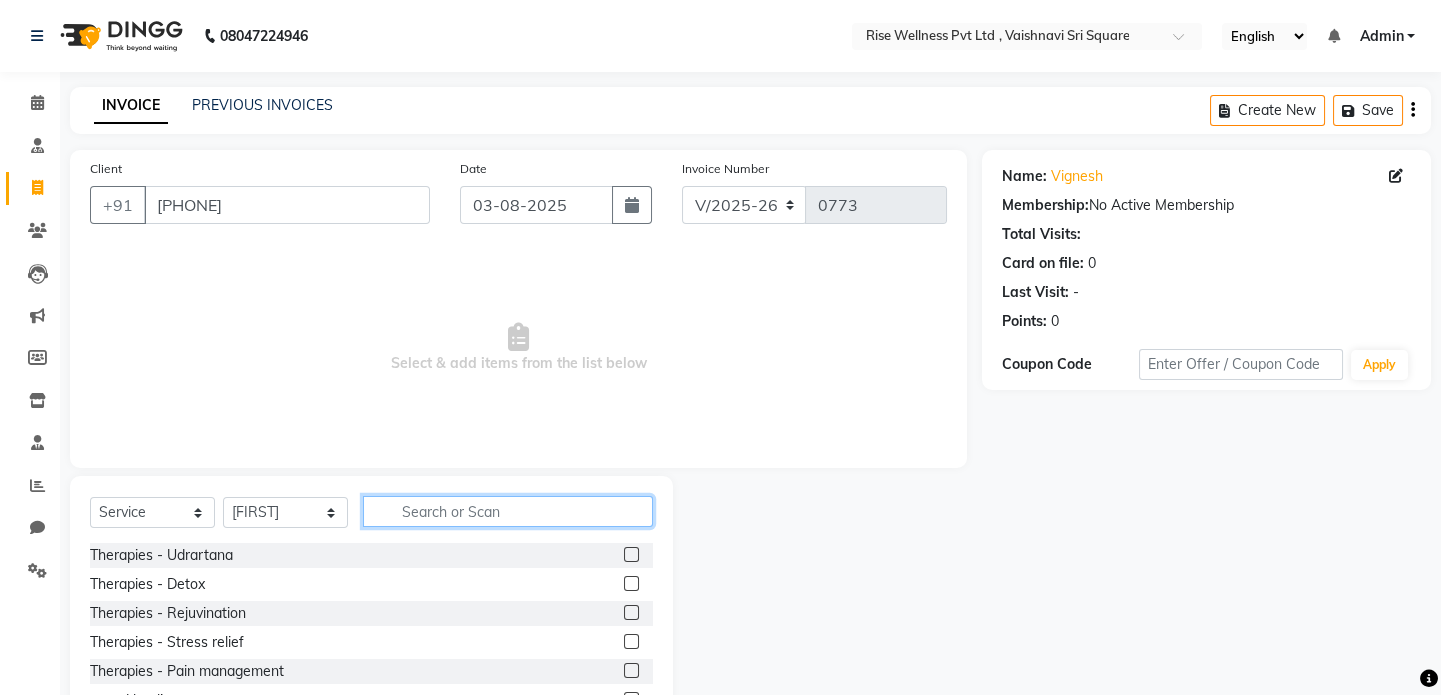 click 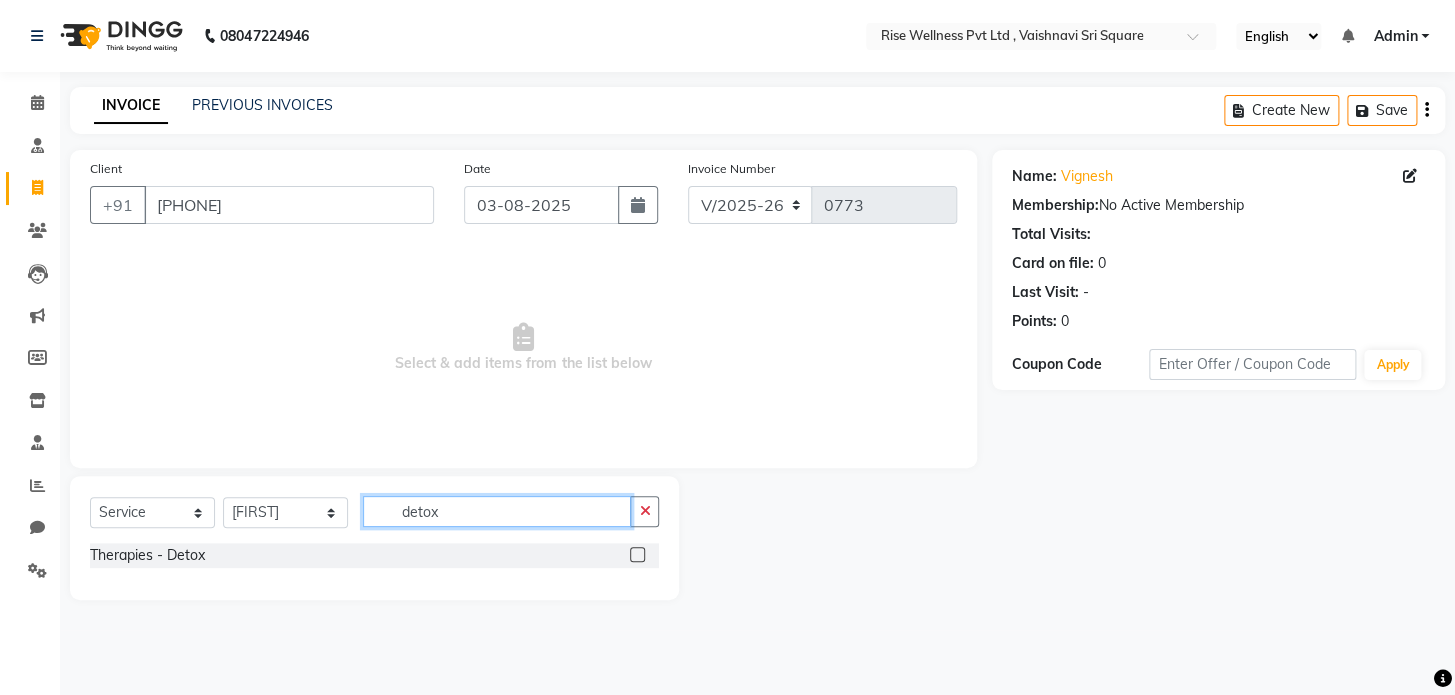 type on "detox" 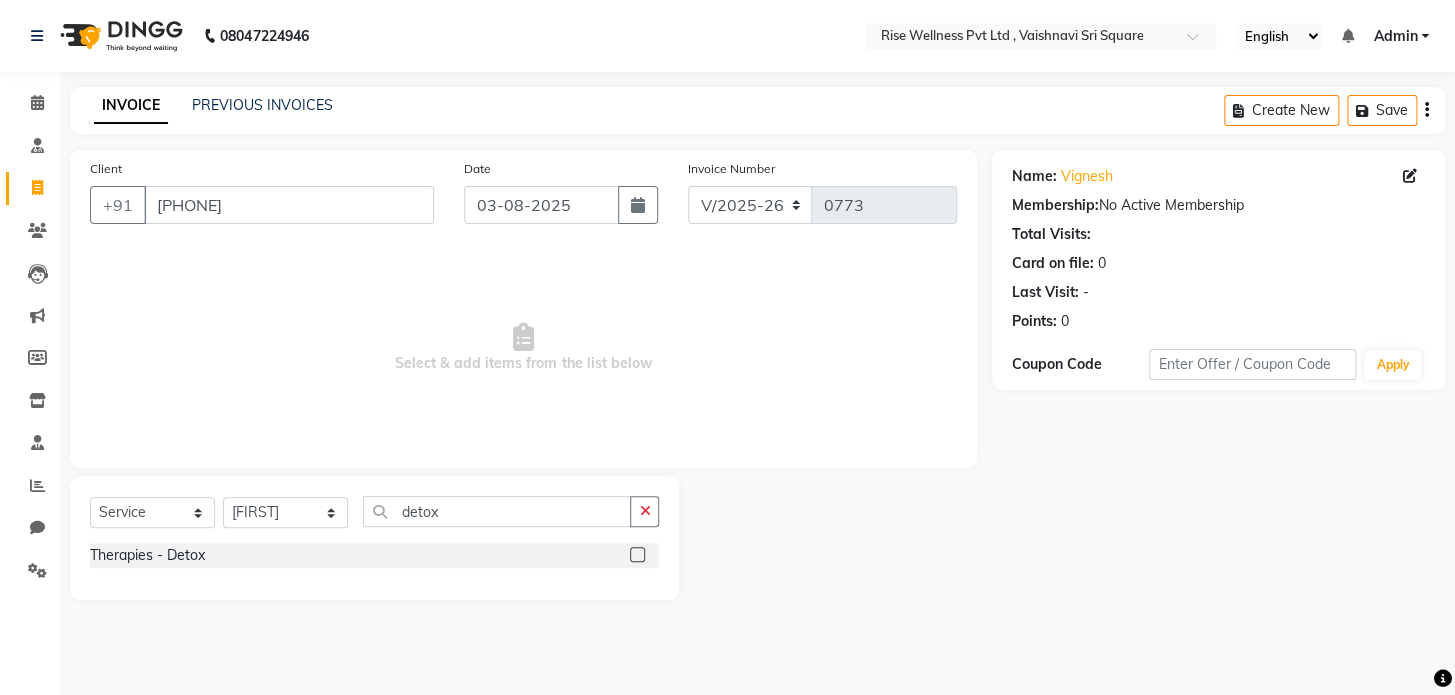 click 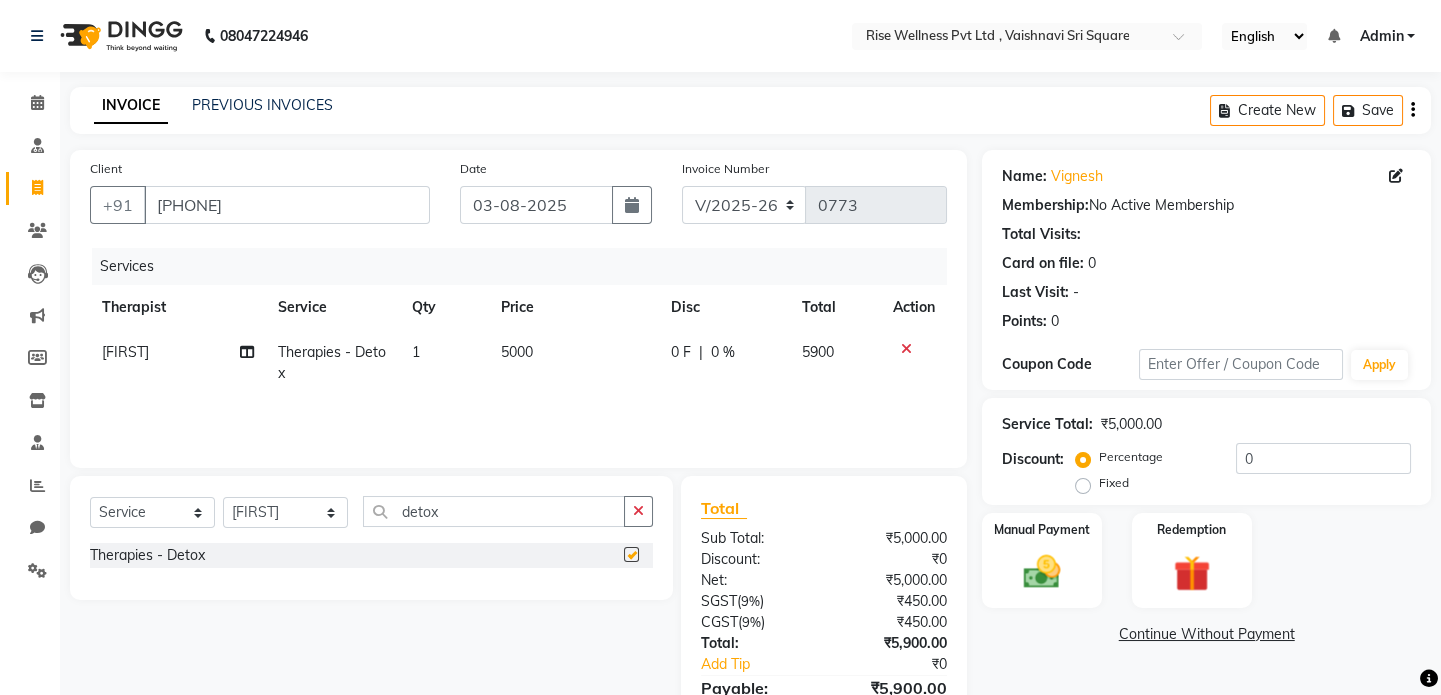 checkbox on "false" 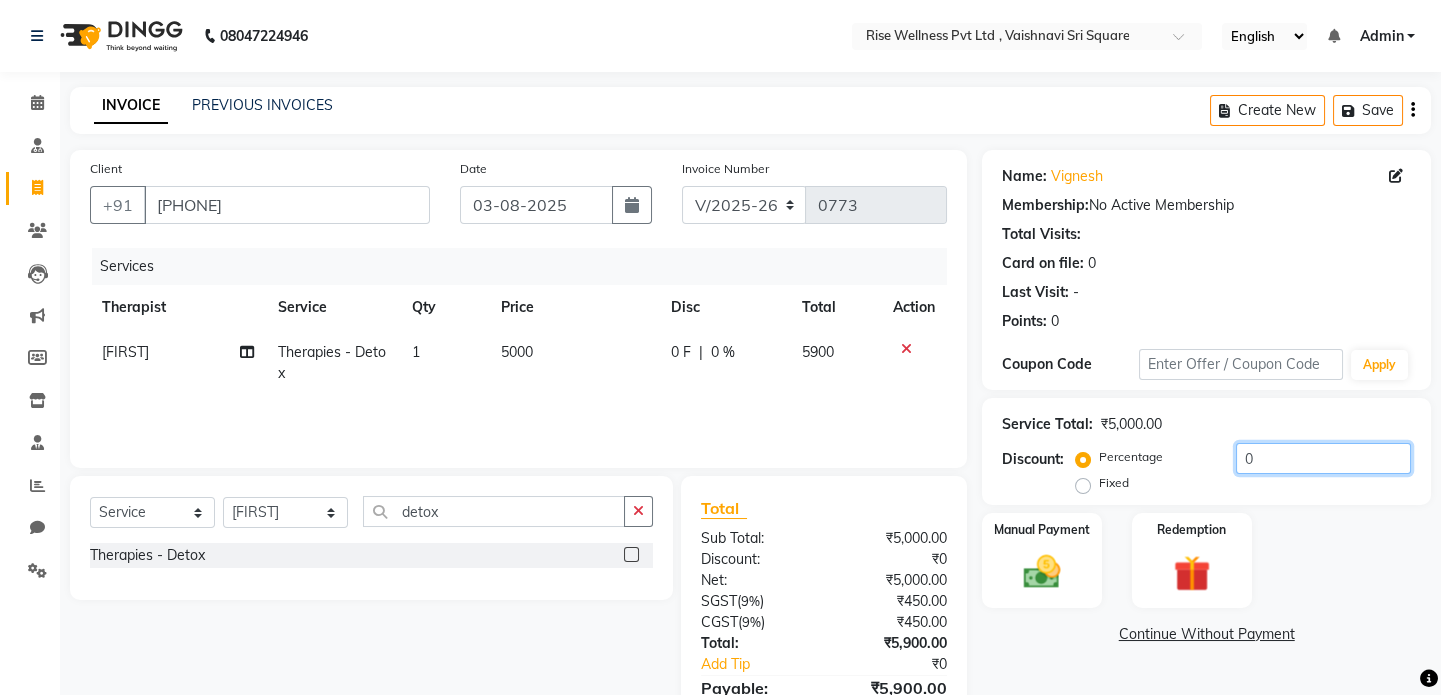 click on "0" 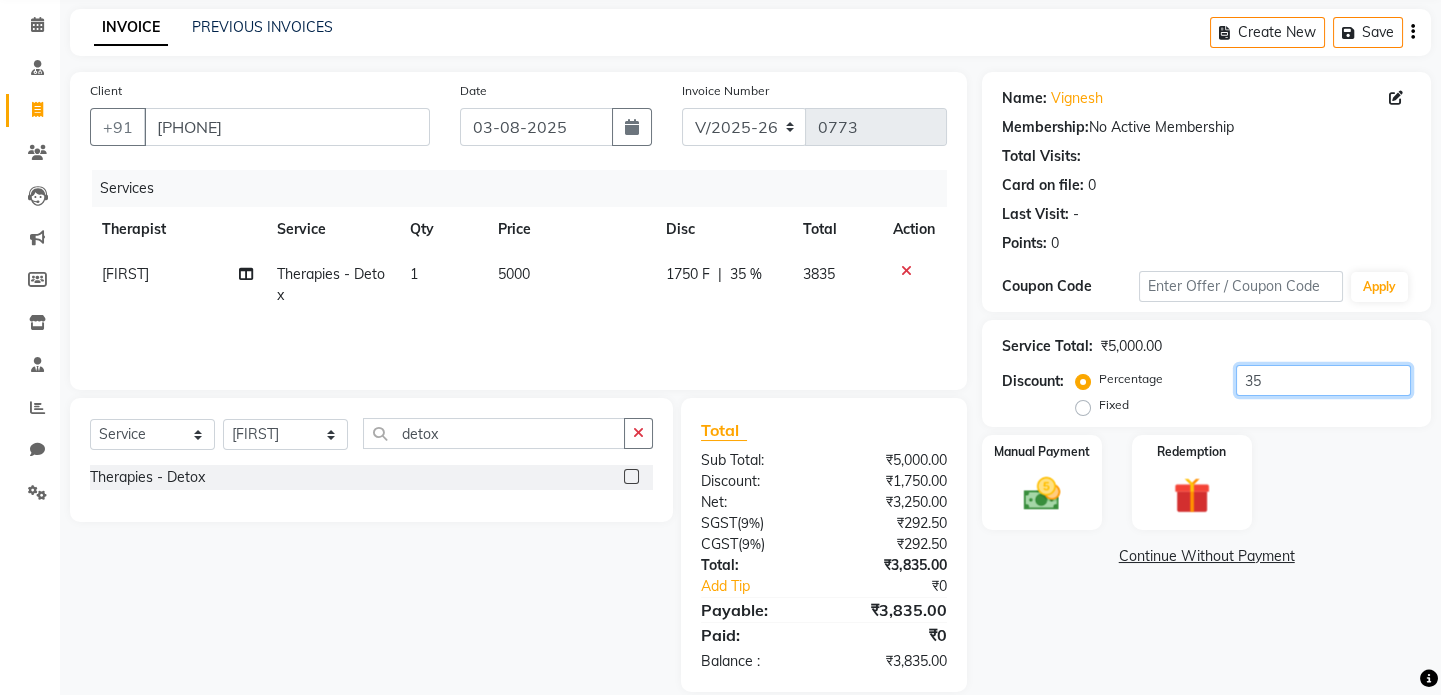 scroll, scrollTop: 105, scrollLeft: 0, axis: vertical 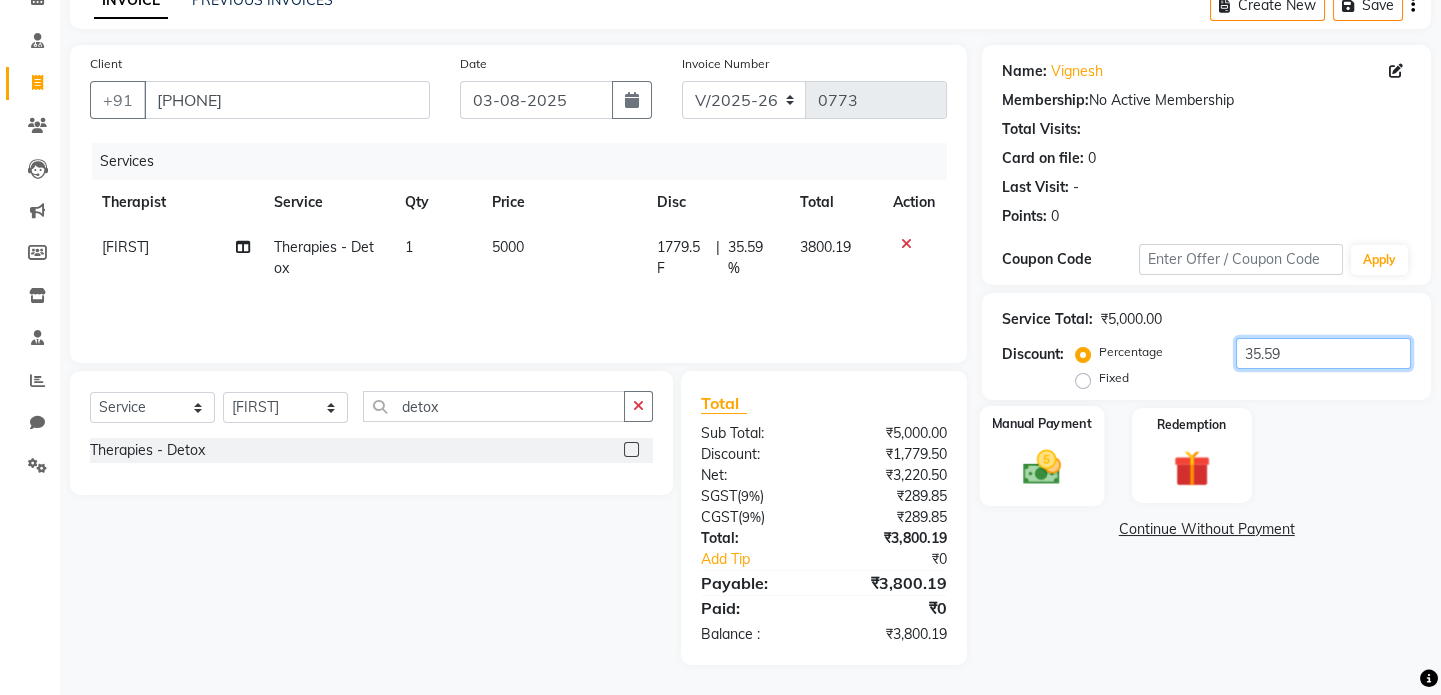 type on "35.59" 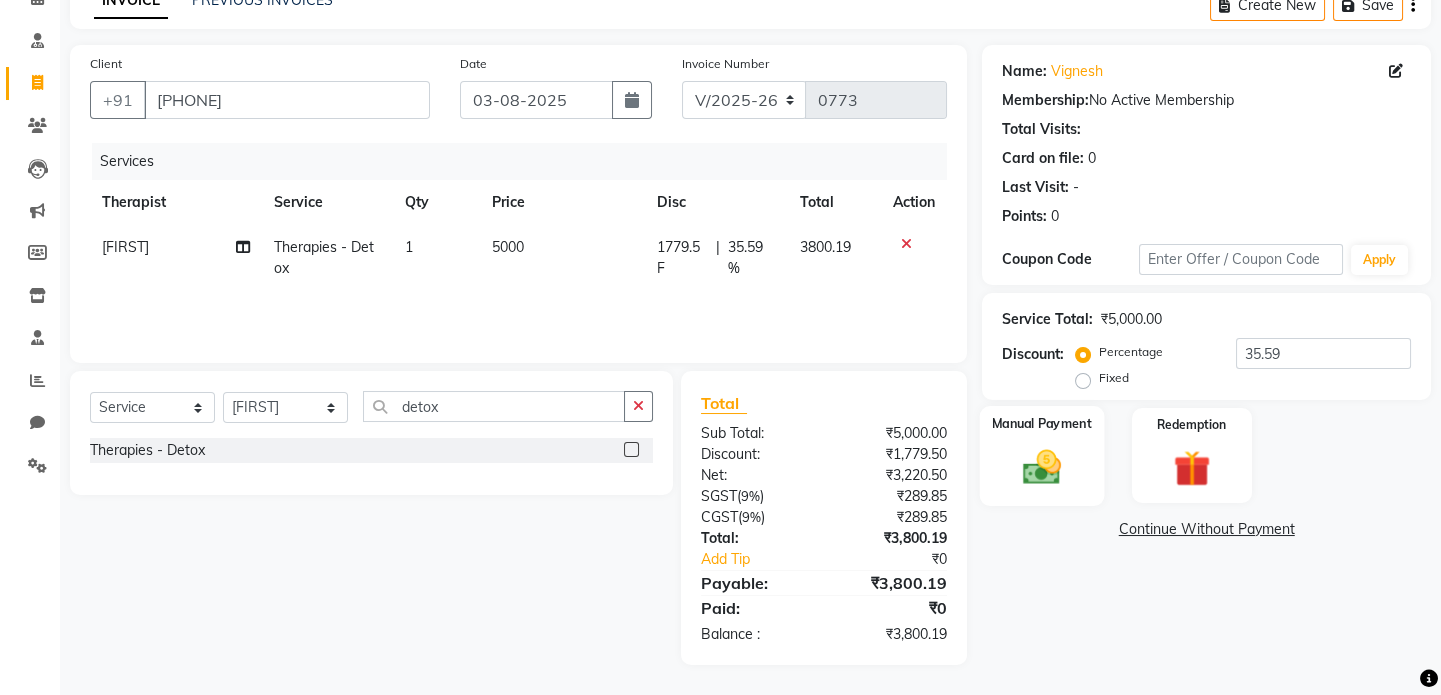 click on "Manual Payment" 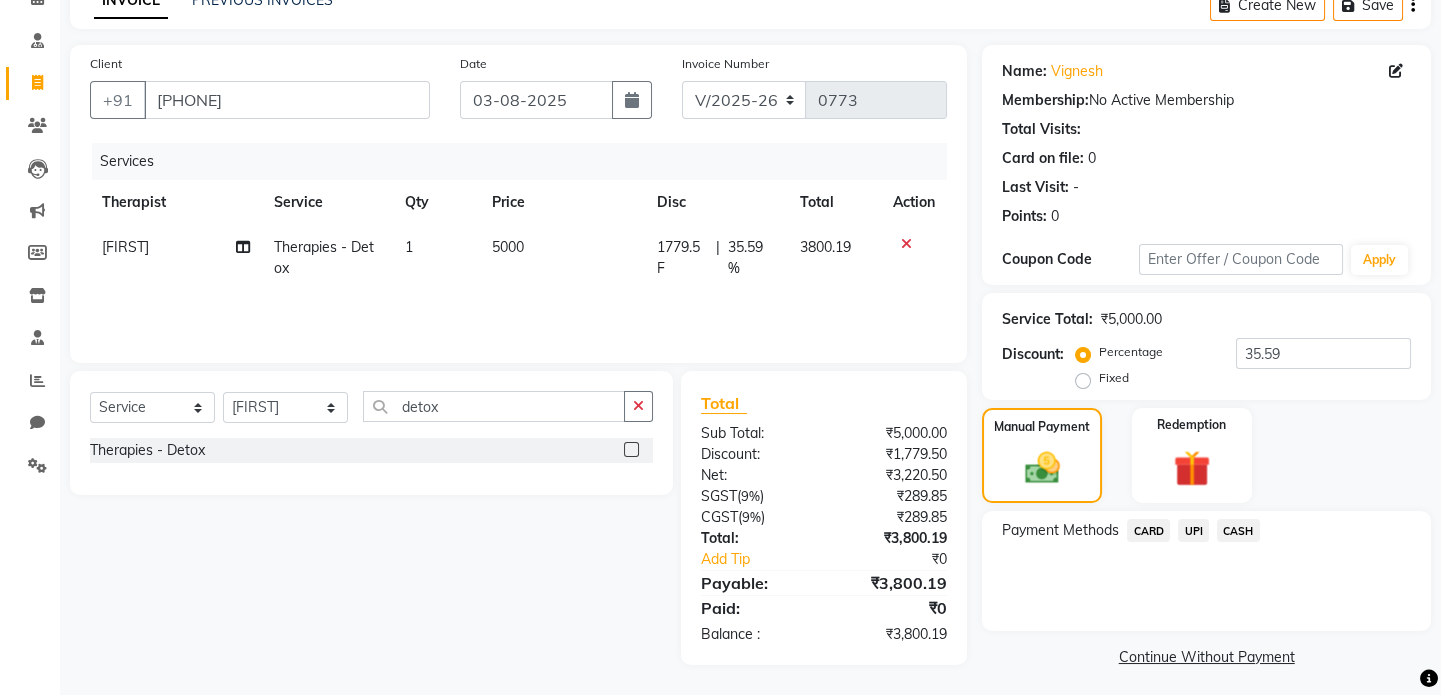 click on "UPI" 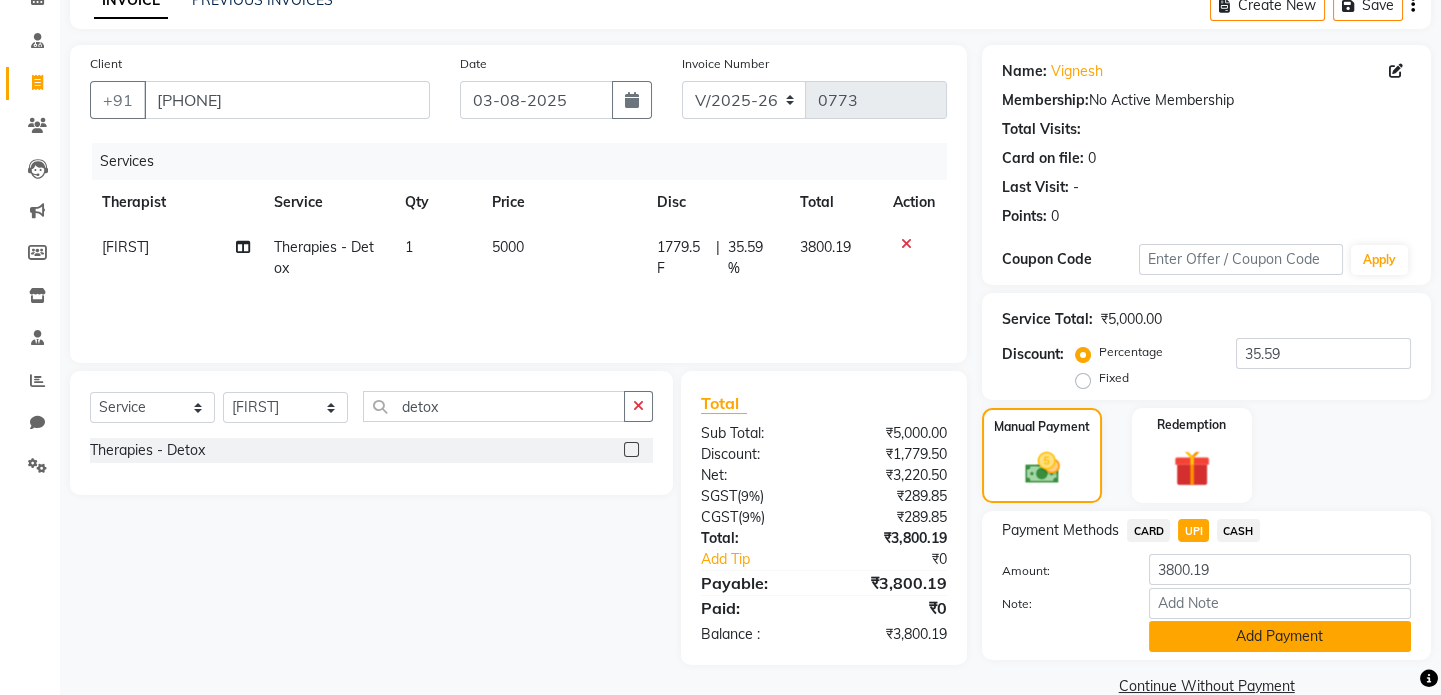 click on "Add Payment" 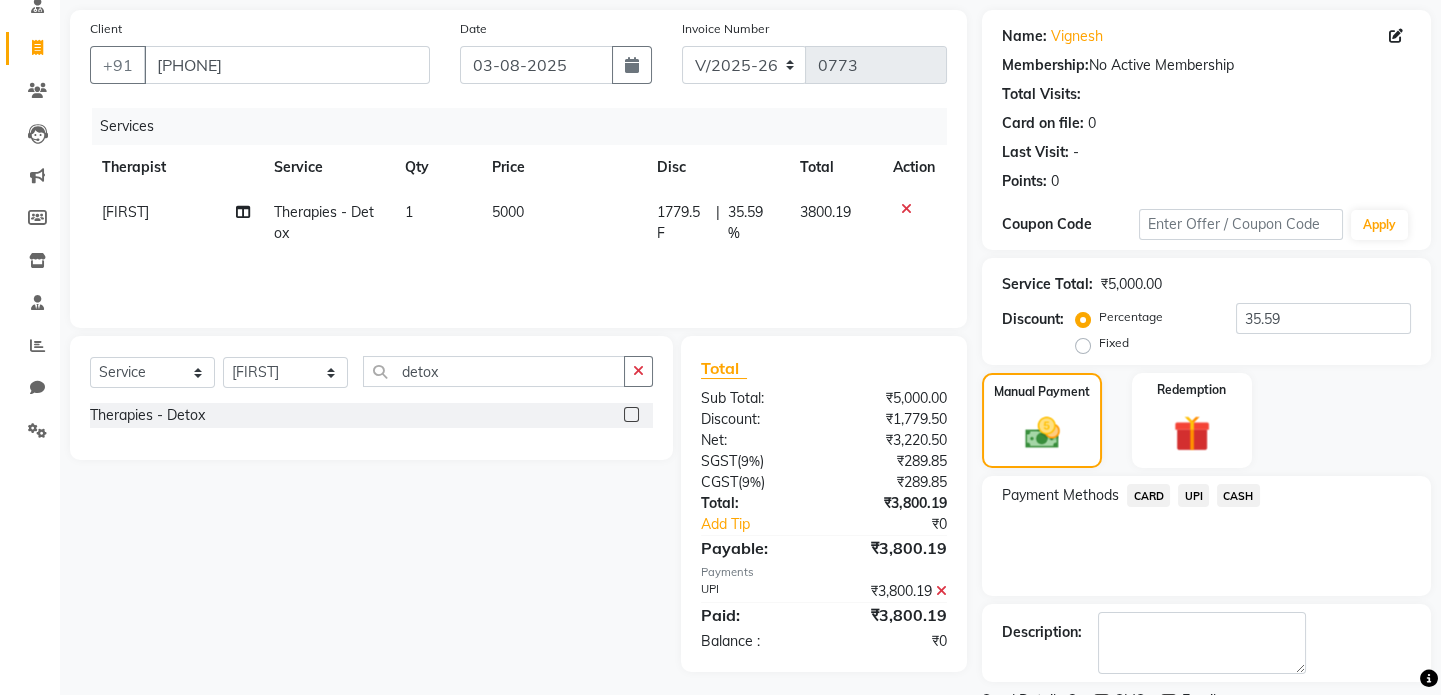 scroll, scrollTop: 223, scrollLeft: 0, axis: vertical 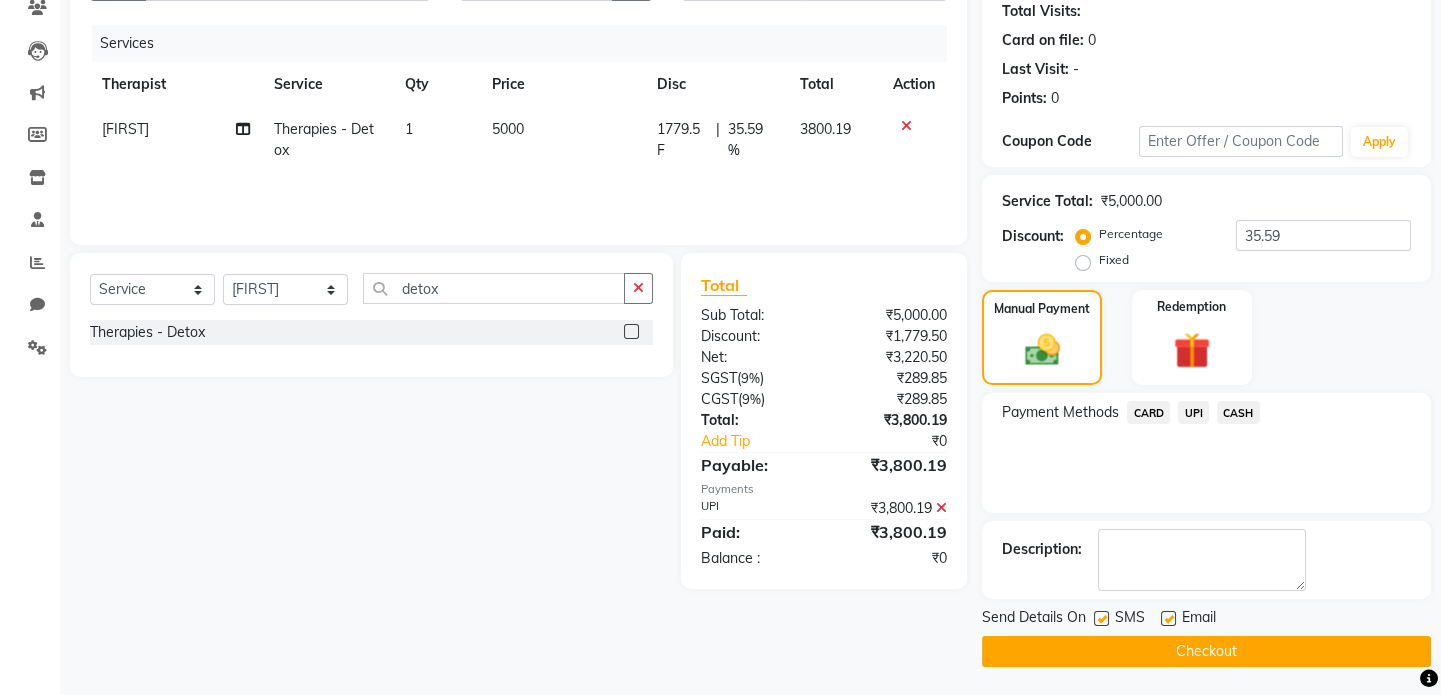 click on "Checkout" 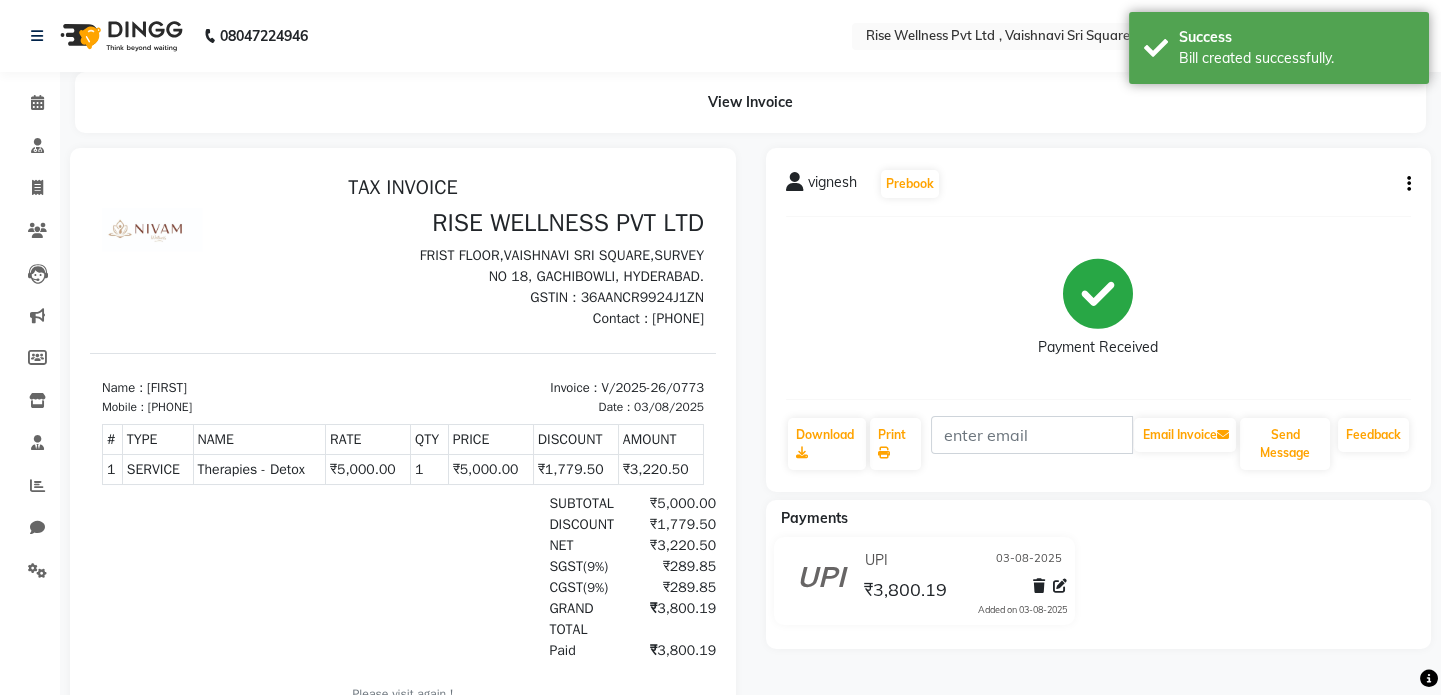 scroll, scrollTop: 0, scrollLeft: 0, axis: both 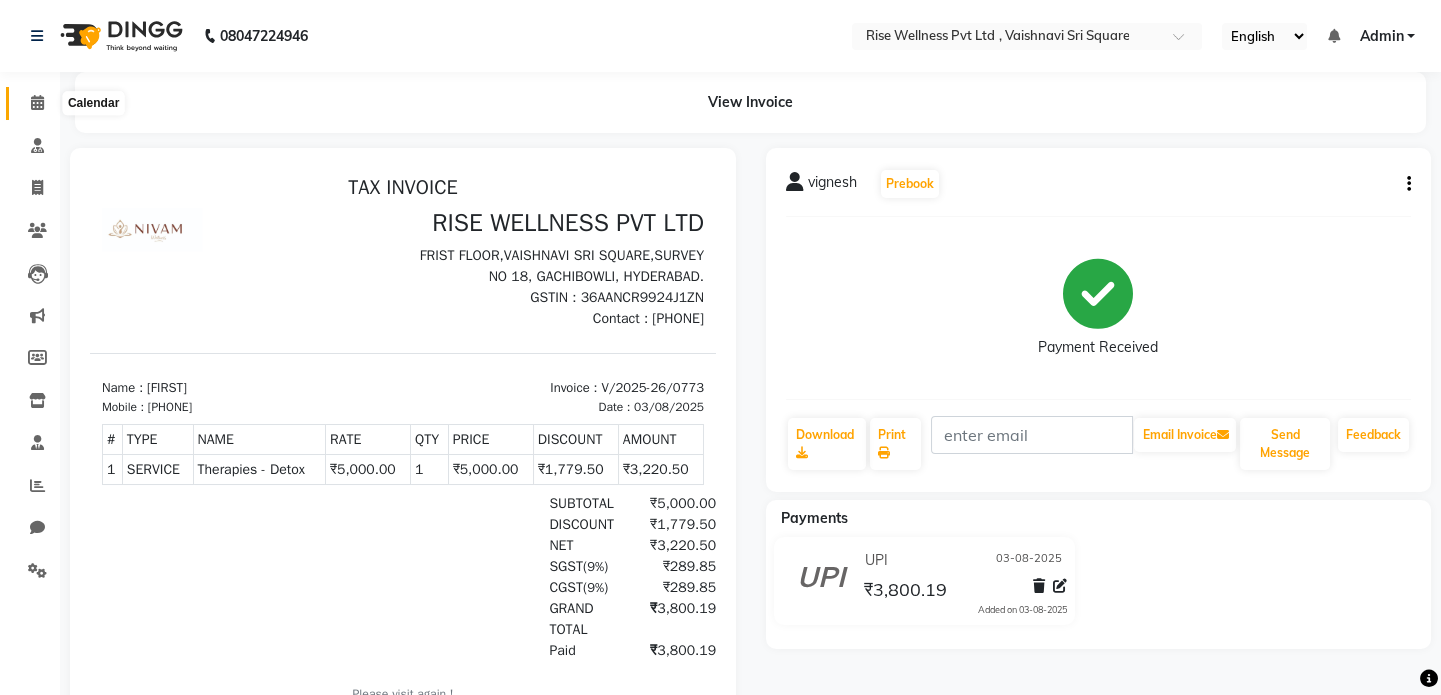 click 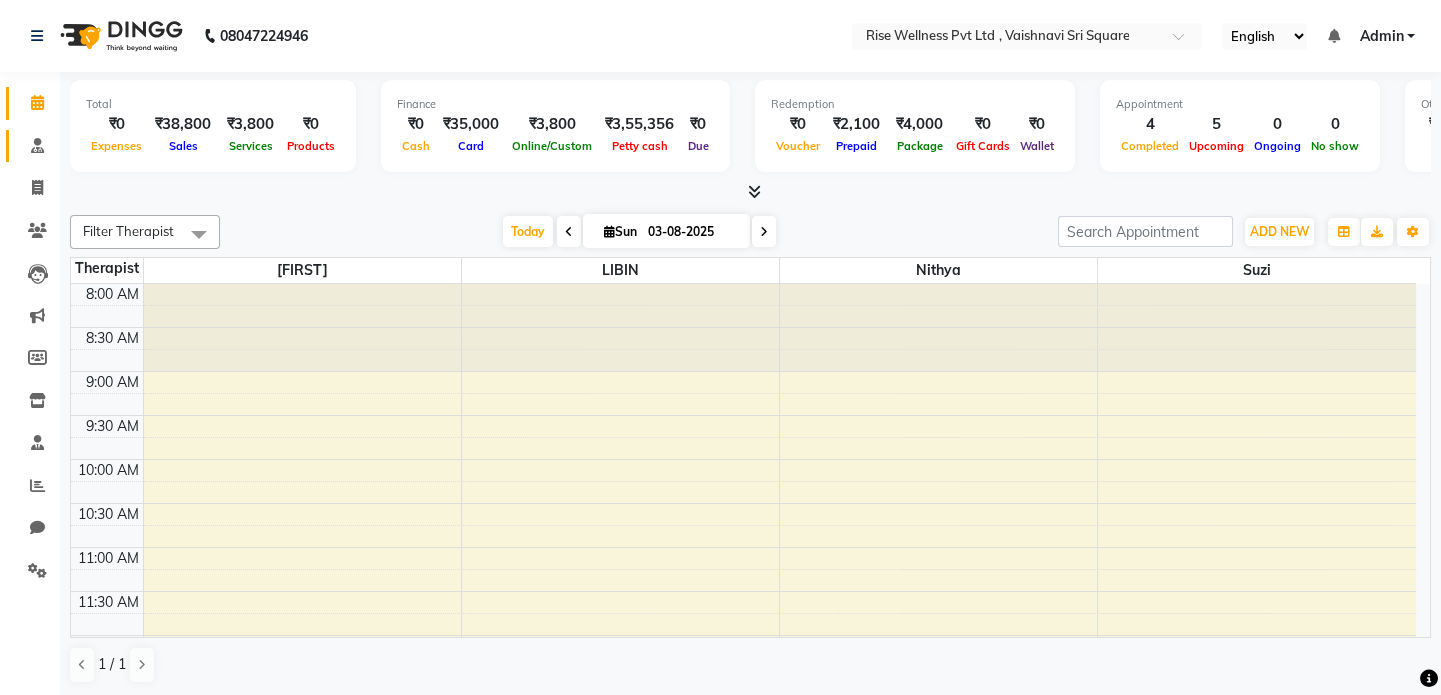 scroll, scrollTop: 351, scrollLeft: 0, axis: vertical 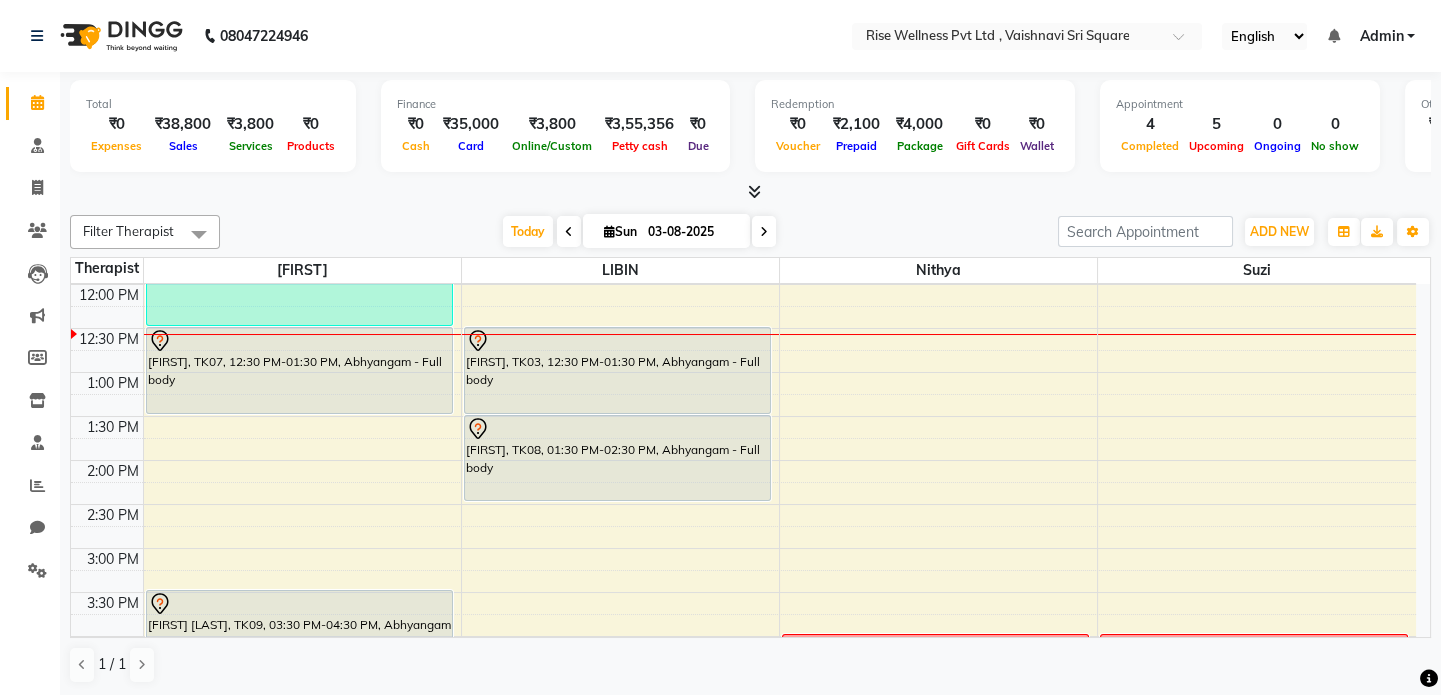 click at bounding box center [764, 231] 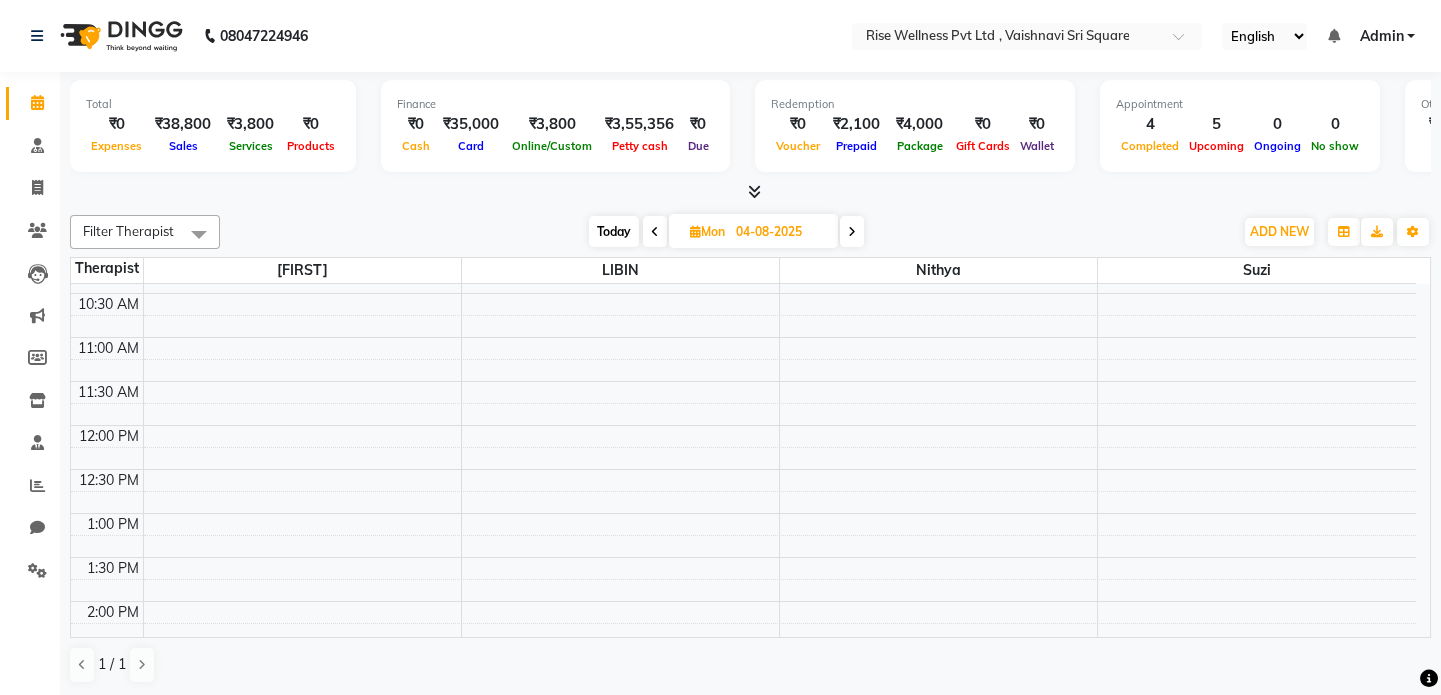 scroll, scrollTop: 0, scrollLeft: 0, axis: both 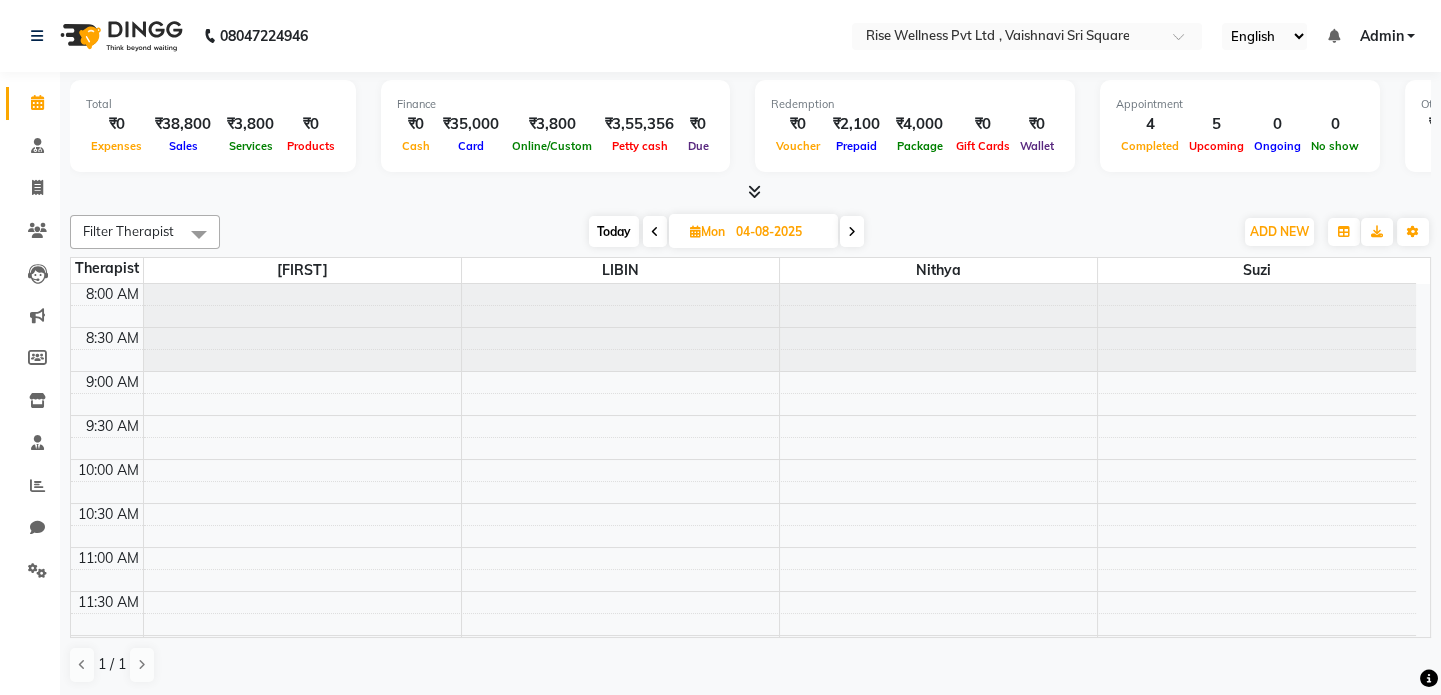 click on "8:00 AM 8:30 AM 9:00 AM 9:30 AM 10:00 AM 10:30 AM 11:00 AM 11:30 AM 12:00 PM 12:30 PM 1:00 PM 1:30 PM 2:00 PM 2:30 PM 3:00 PM 3:30 PM 4:00 PM 4:30 PM 5:00 PM 5:30 PM 6:00 PM 6:30 PM 7:00 PM 7:30 PM 8:00 PM 8:30 PM" at bounding box center (743, 855) 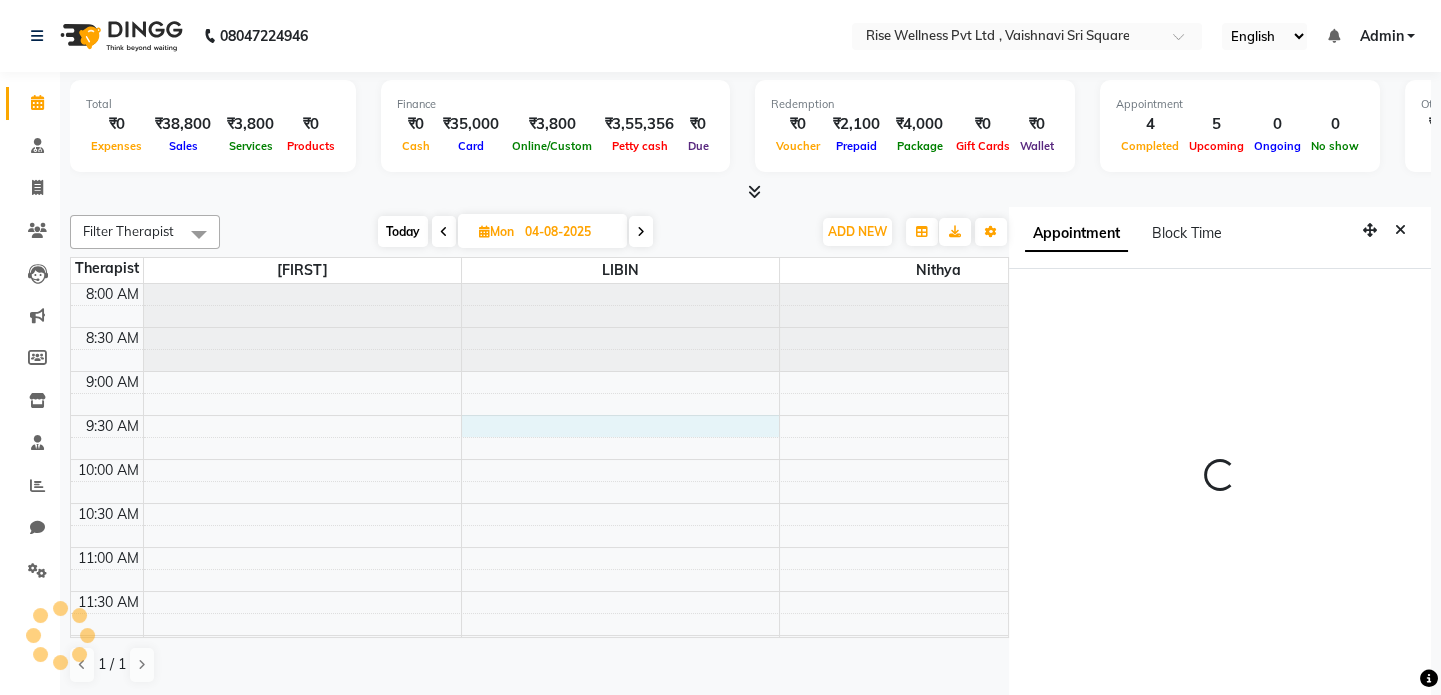 scroll, scrollTop: 8, scrollLeft: 0, axis: vertical 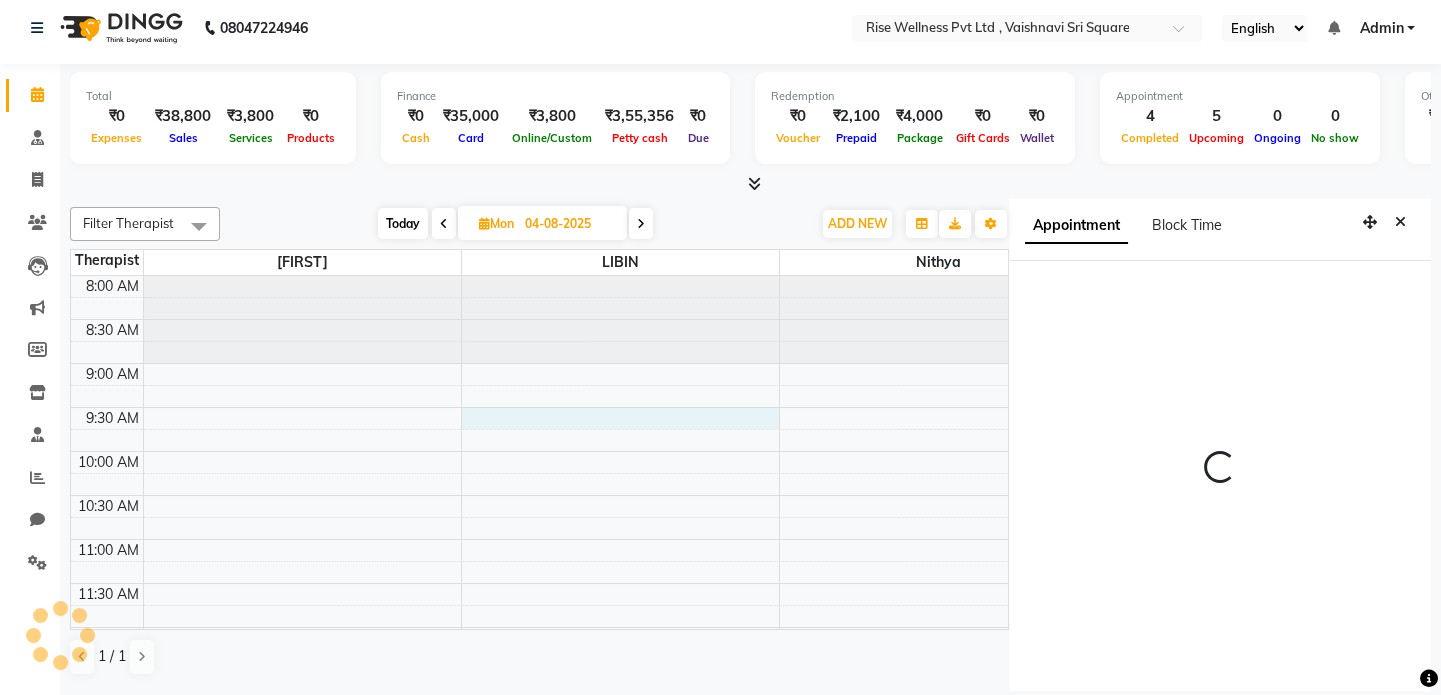 select on "570" 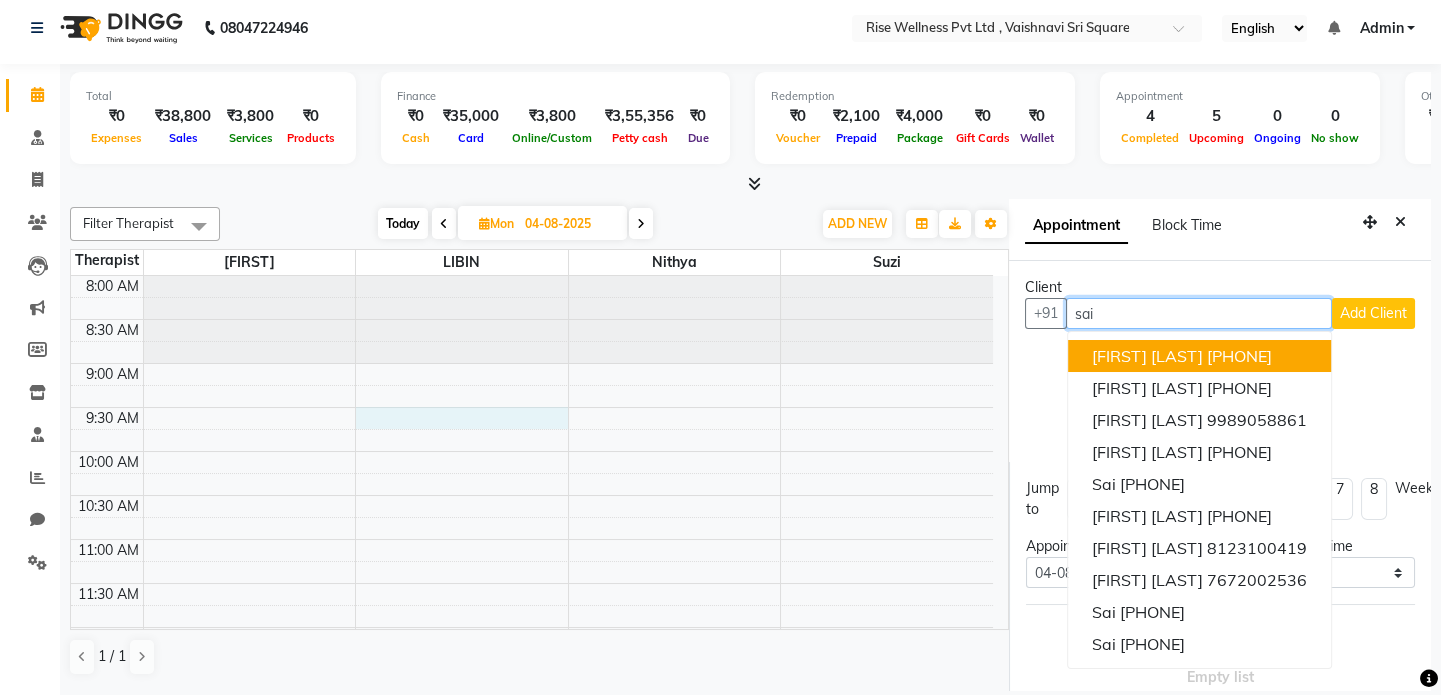 click on "[PHONE]" at bounding box center (1239, 356) 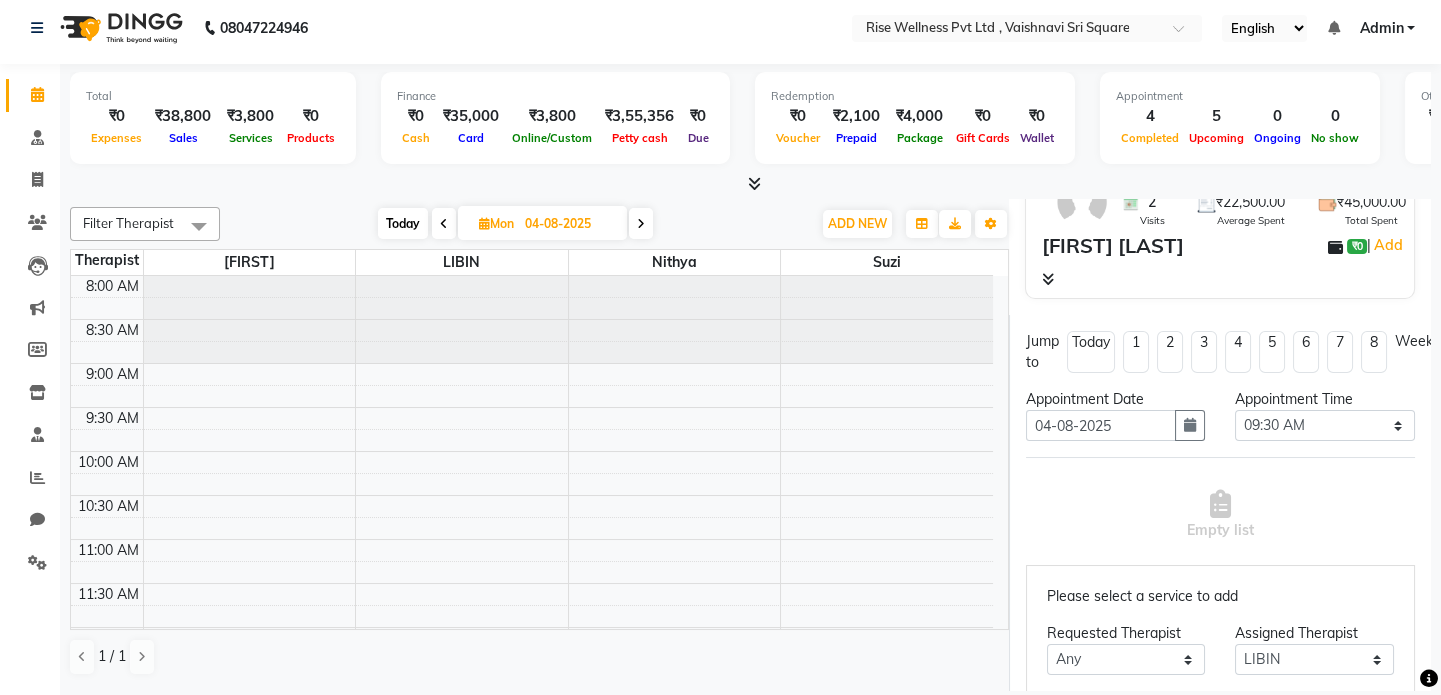 scroll, scrollTop: 363, scrollLeft: 0, axis: vertical 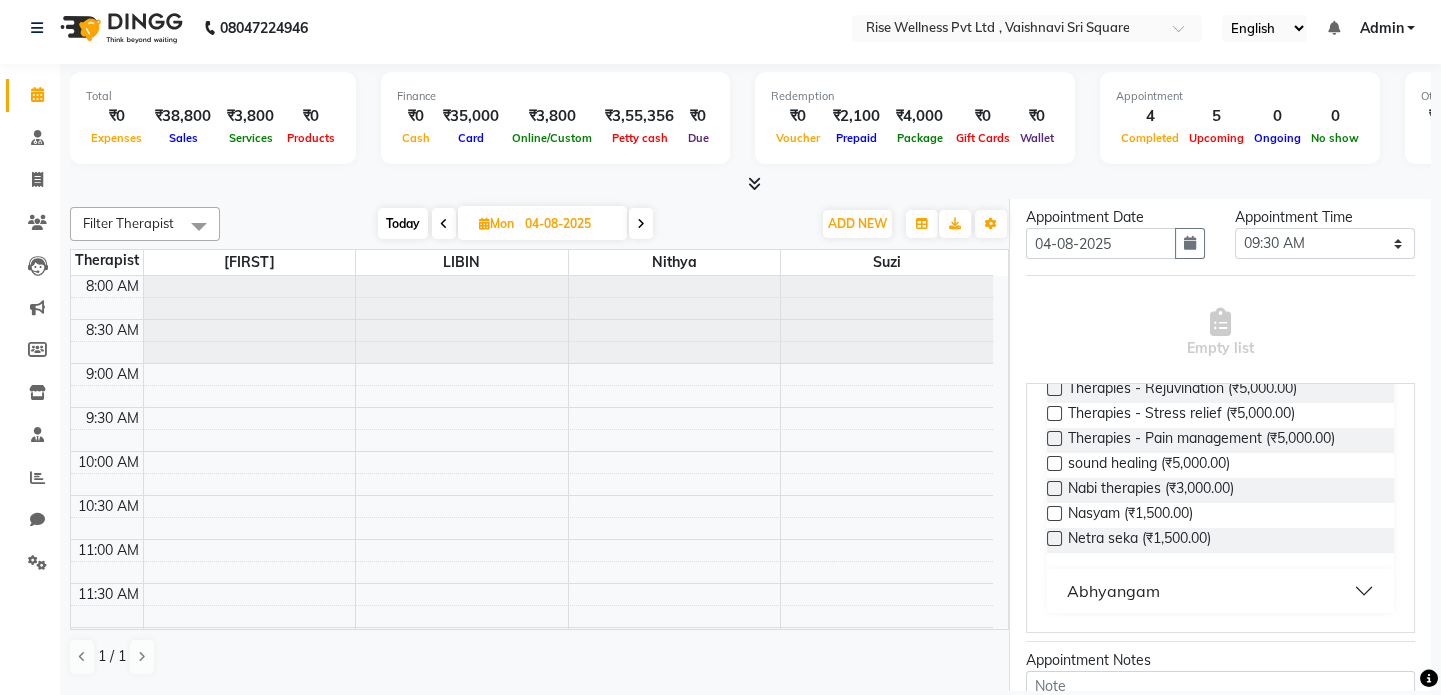 type on "[PHONE]" 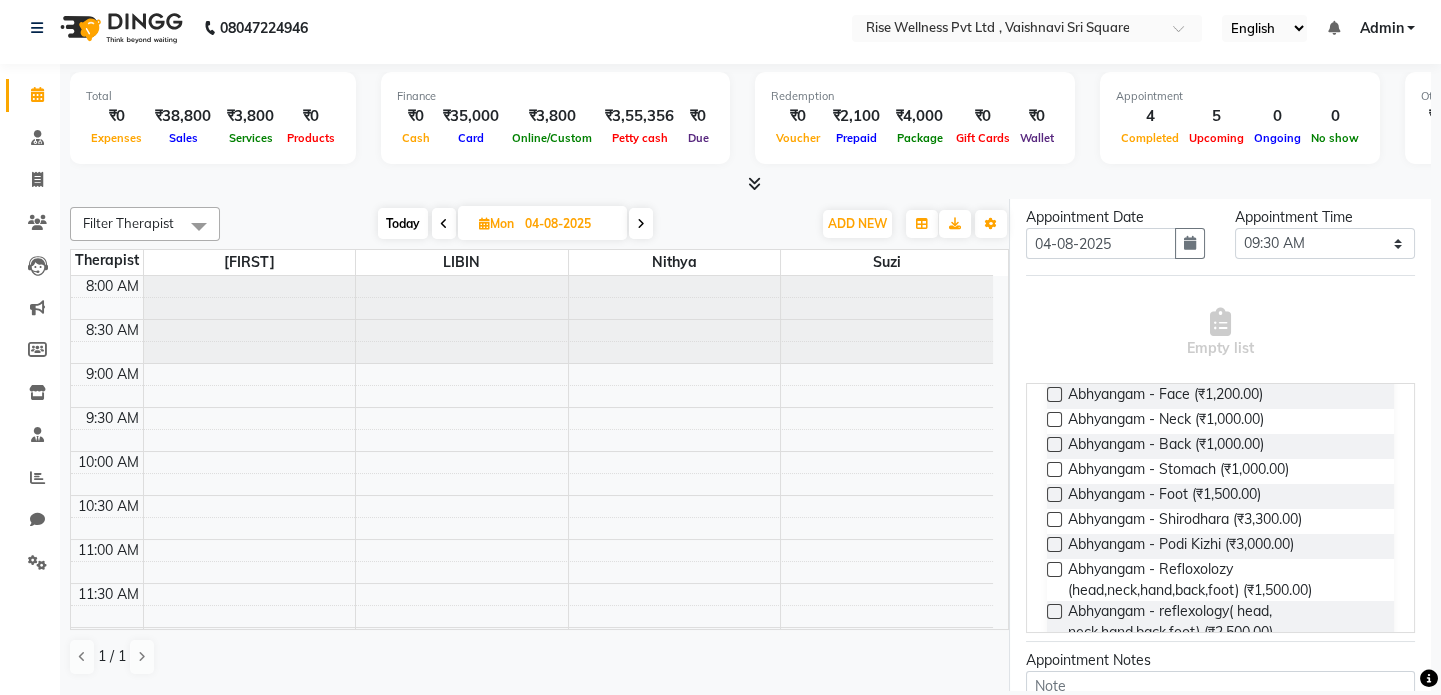 scroll, scrollTop: 440, scrollLeft: 0, axis: vertical 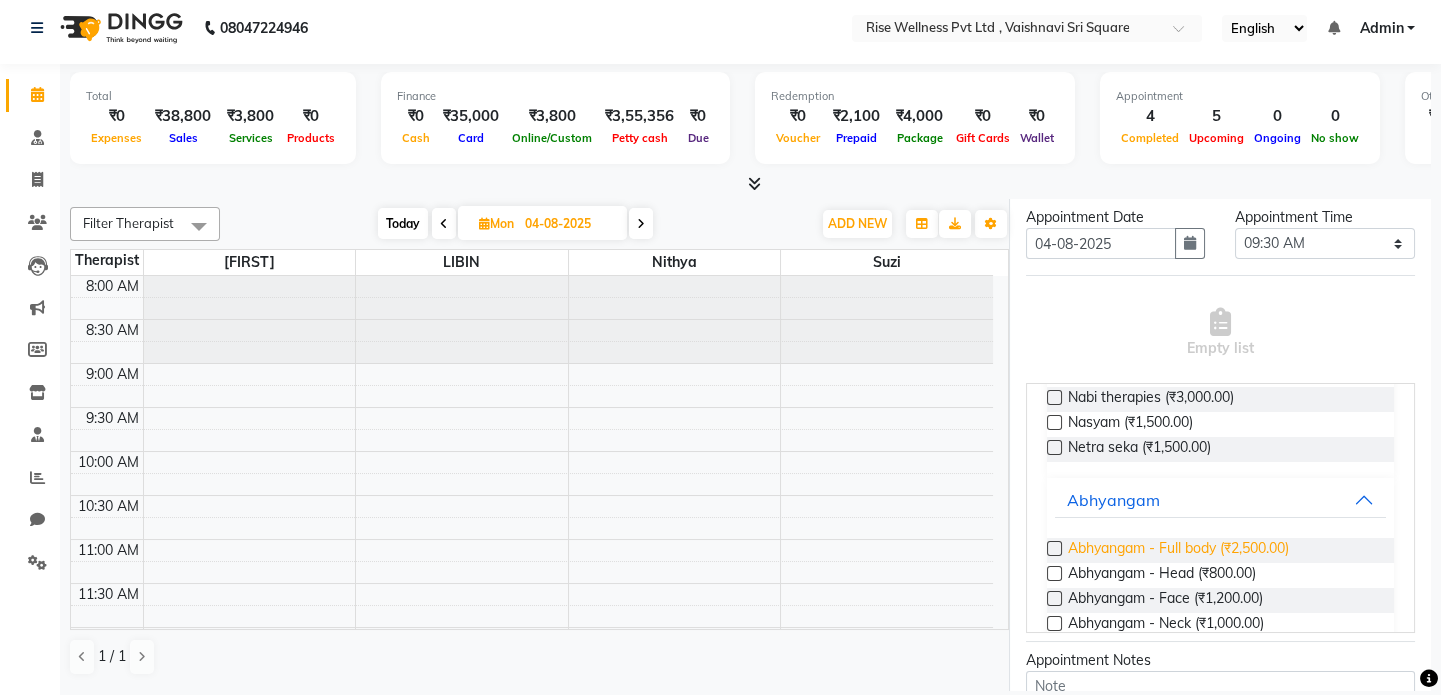 click on "Abhyangam - Full body (₹2,500.00)" at bounding box center [1178, 550] 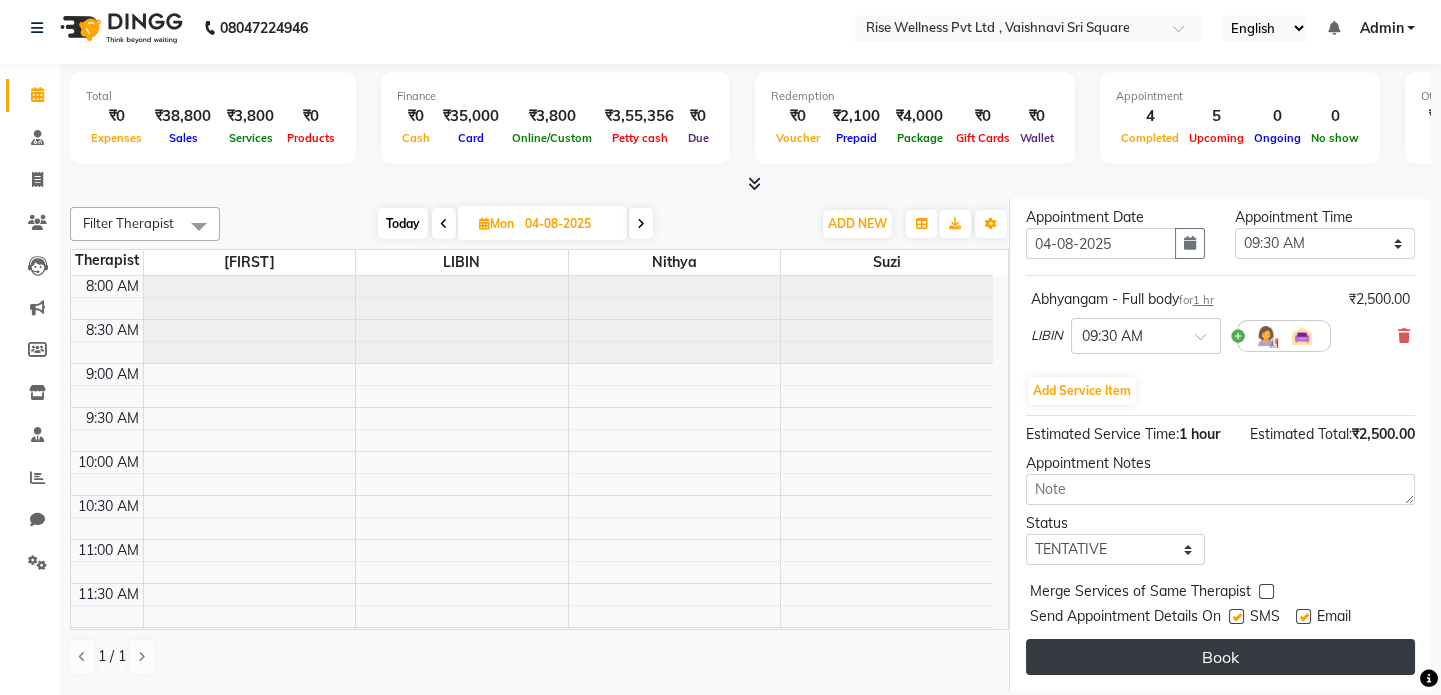 click on "Book" at bounding box center (1220, 657) 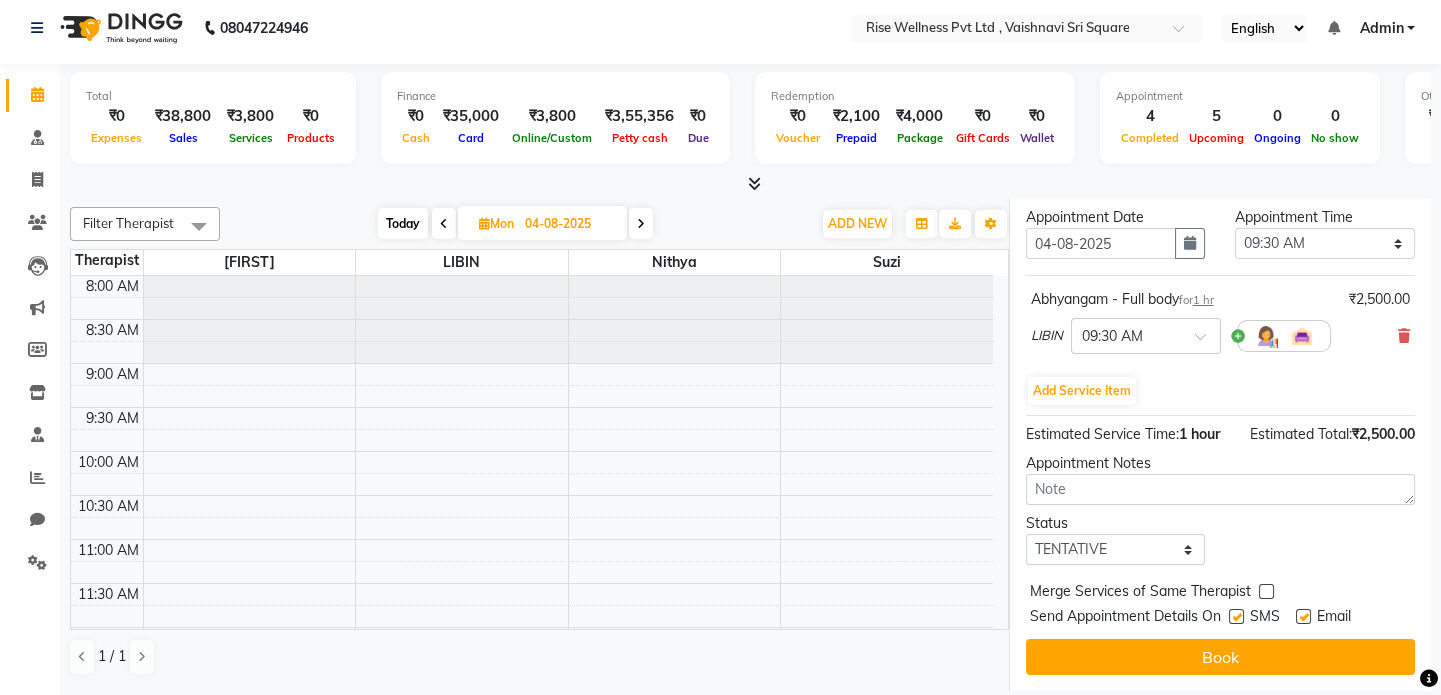 select on "69785" 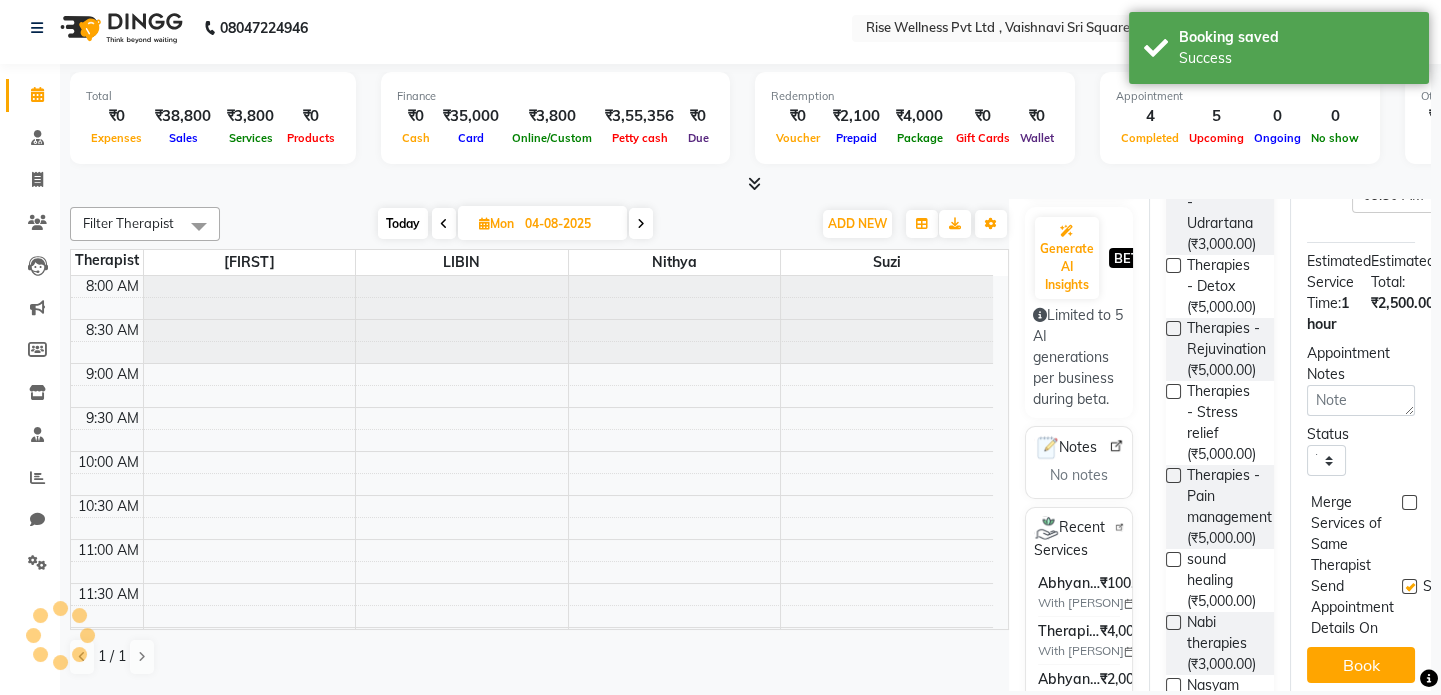 scroll, scrollTop: 0, scrollLeft: 0, axis: both 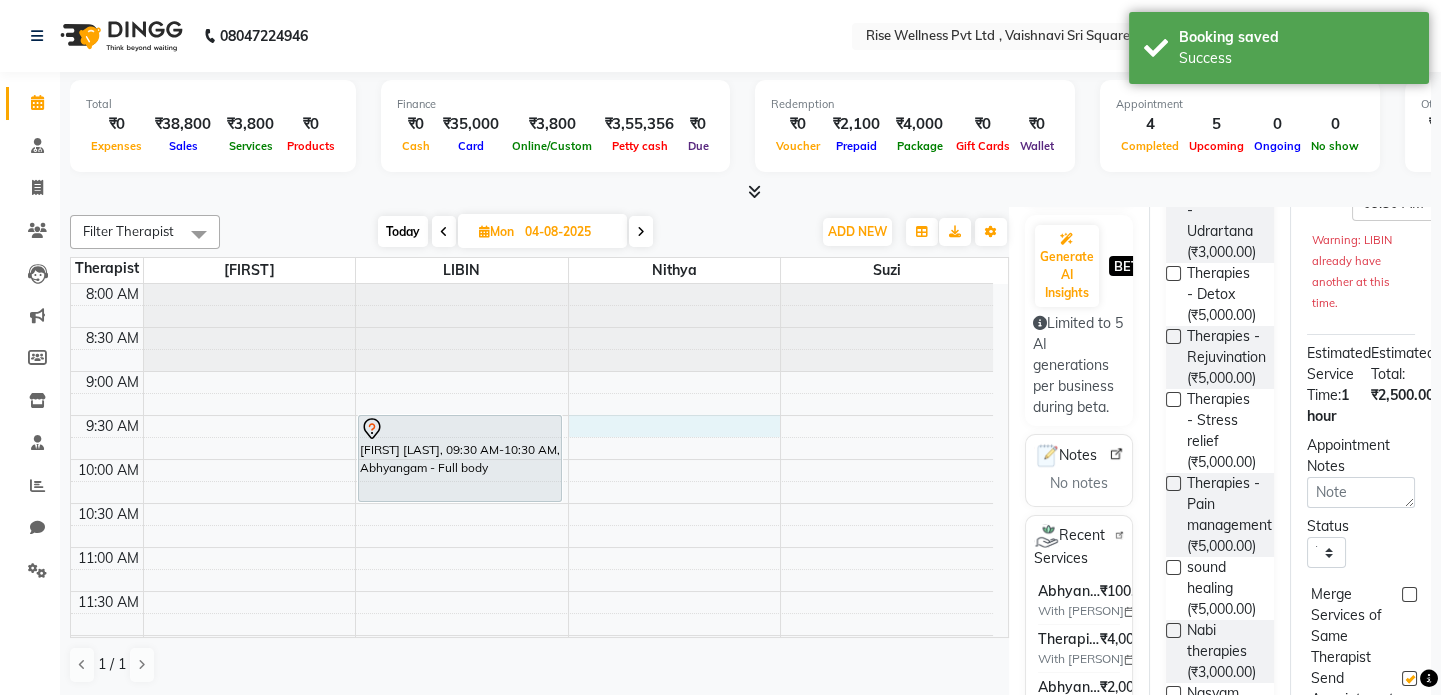 click on "8:00 AM 8:30 AM 9:00 AM 9:30 AM 10:00 AM 10:30 AM 11:00 AM 11:30 AM 12:00 PM 12:30 PM 1:00 PM 1:30 PM 2:00 PM 2:30 PM 3:00 PM 3:30 PM 4:00 PM 4:30 PM 5:00 PM 5:30 PM 6:00 PM 6:30 PM 7:00 PM 7:30 PM 8:00 PM 8:30 PM             sai krishna, 09:30 AM-10:30 AM, Abhyangam - Full body" at bounding box center (532, 855) 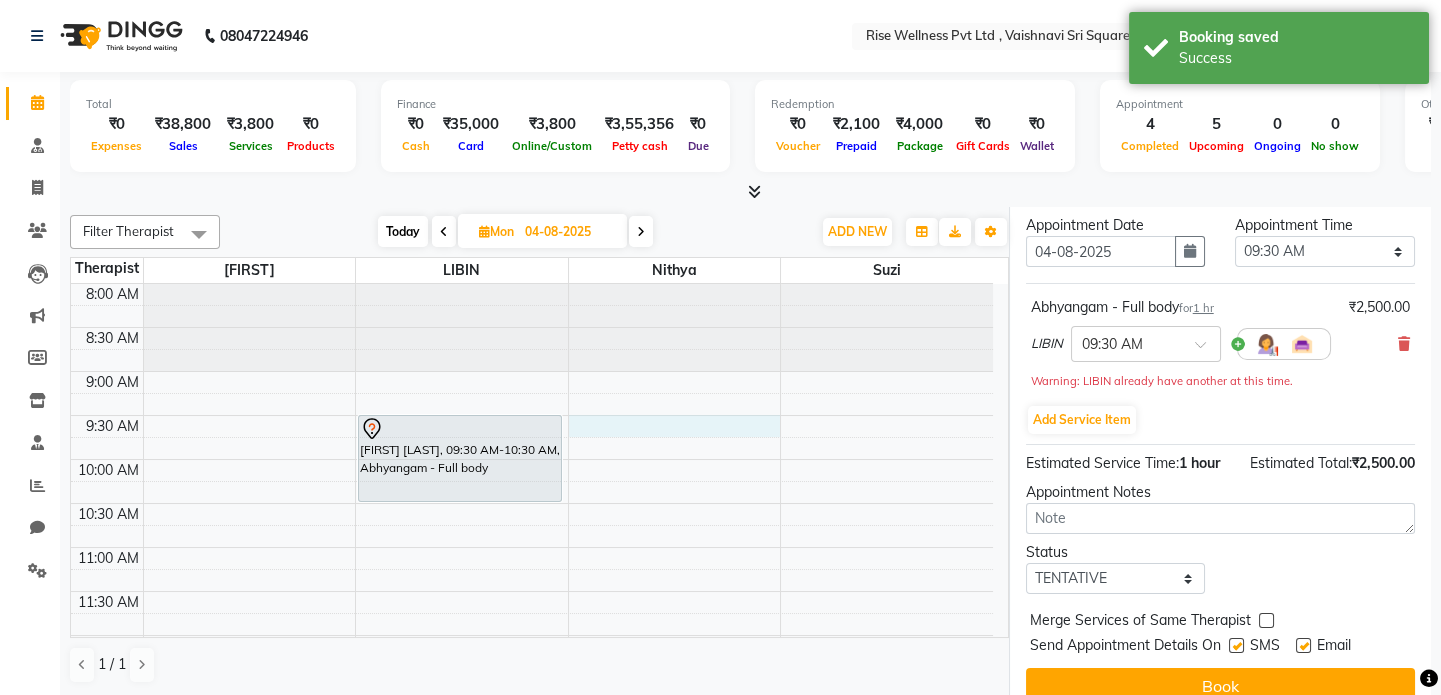 scroll, scrollTop: 8, scrollLeft: 0, axis: vertical 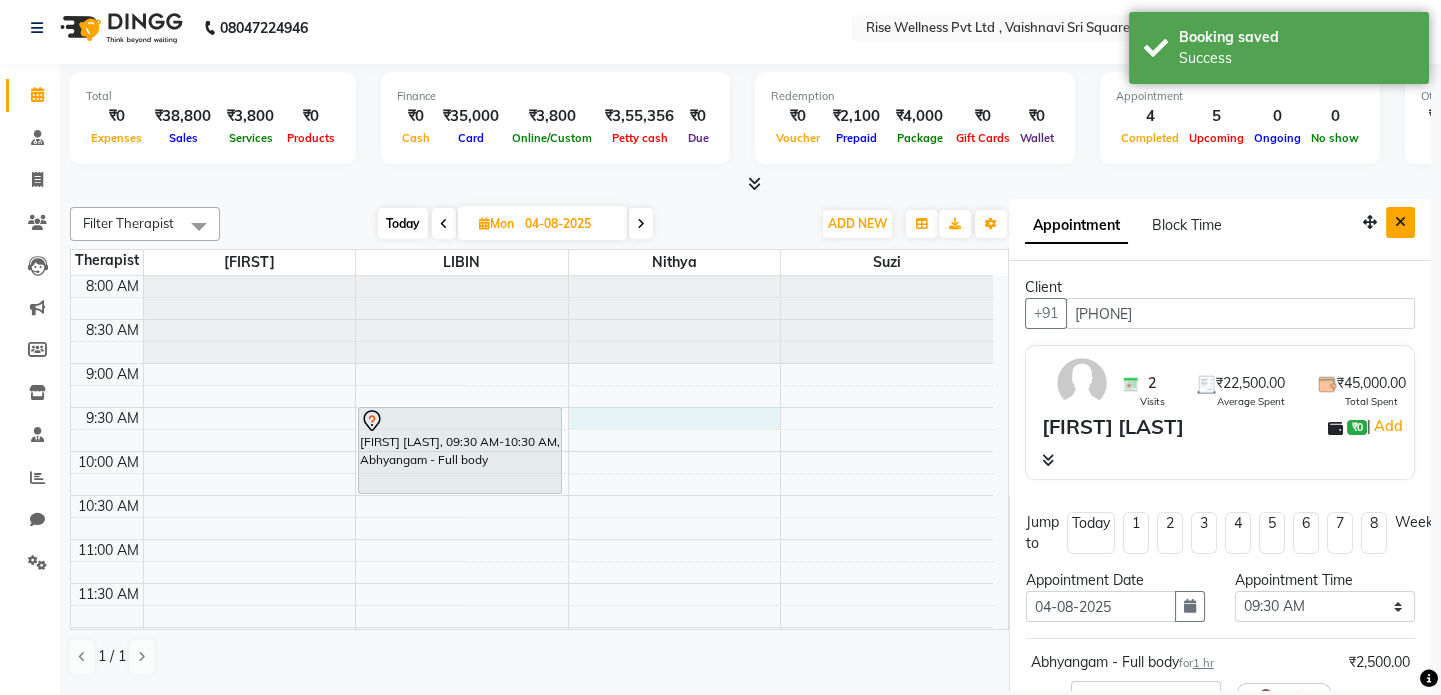 click at bounding box center [1400, 222] 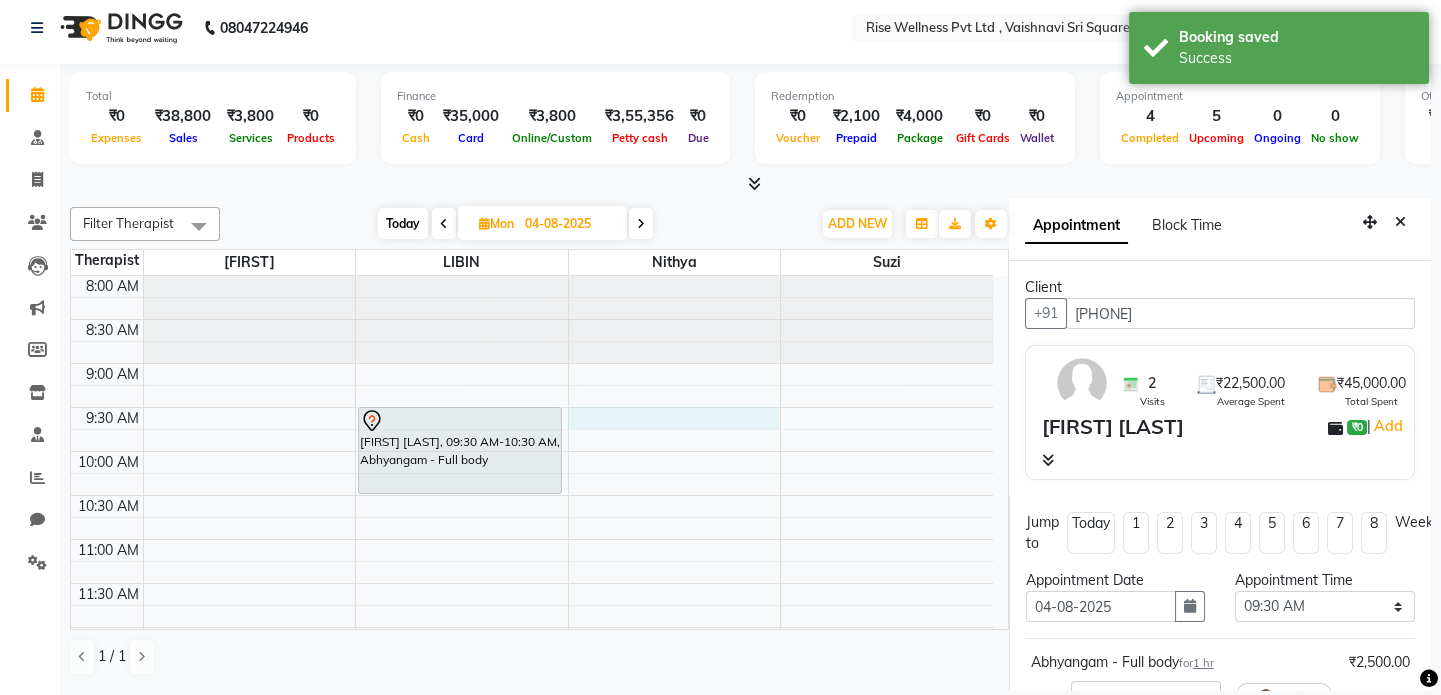 scroll, scrollTop: 0, scrollLeft: 0, axis: both 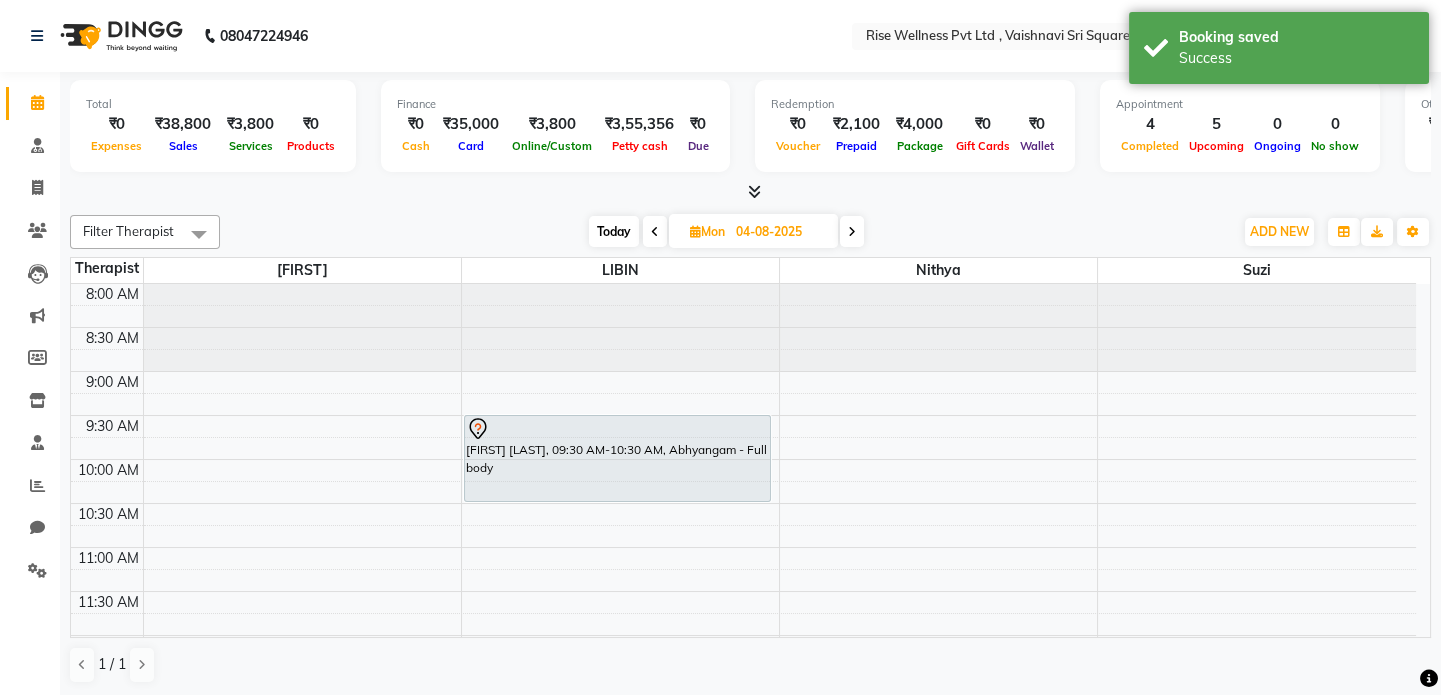 click on "8:00 AM 8:30 AM 9:00 AM 9:30 AM 10:00 AM 10:30 AM 11:00 AM 11:30 AM 12:00 PM 12:30 PM 1:00 PM 1:30 PM 2:00 PM 2:30 PM 3:00 PM 3:30 PM 4:00 PM 4:30 PM 5:00 PM 5:30 PM 6:00 PM 6:30 PM 7:00 PM 7:30 PM 8:00 PM 8:30 PM             sai krishna, 09:30 AM-10:30 AM, Abhyangam - Full body" at bounding box center [743, 855] 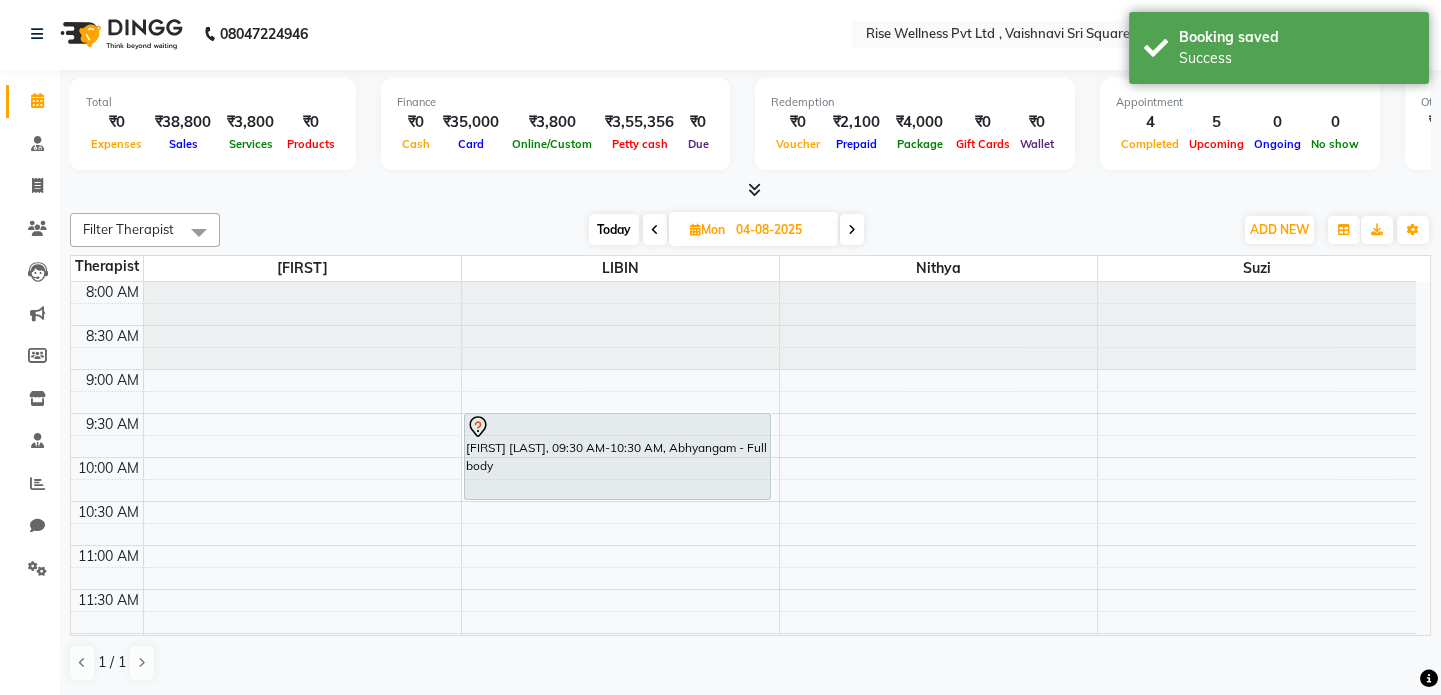 select on "570" 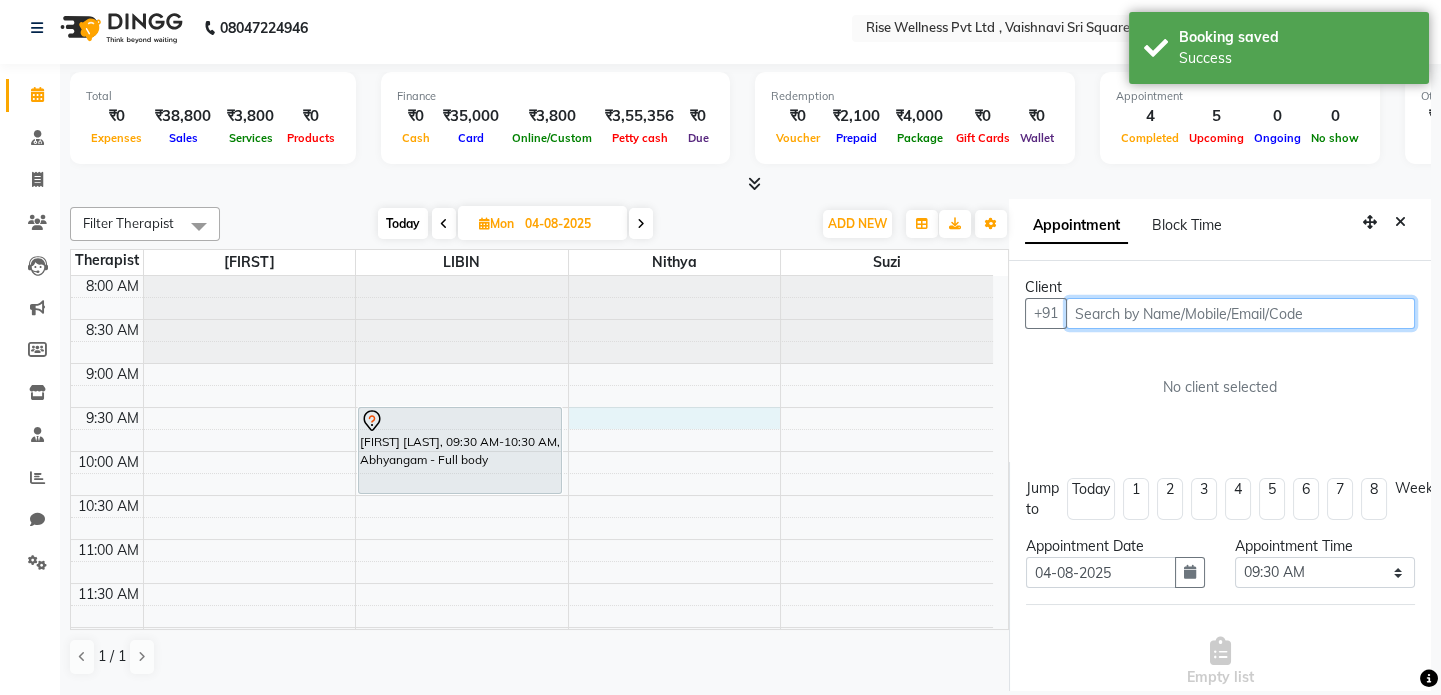 click at bounding box center [1240, 313] 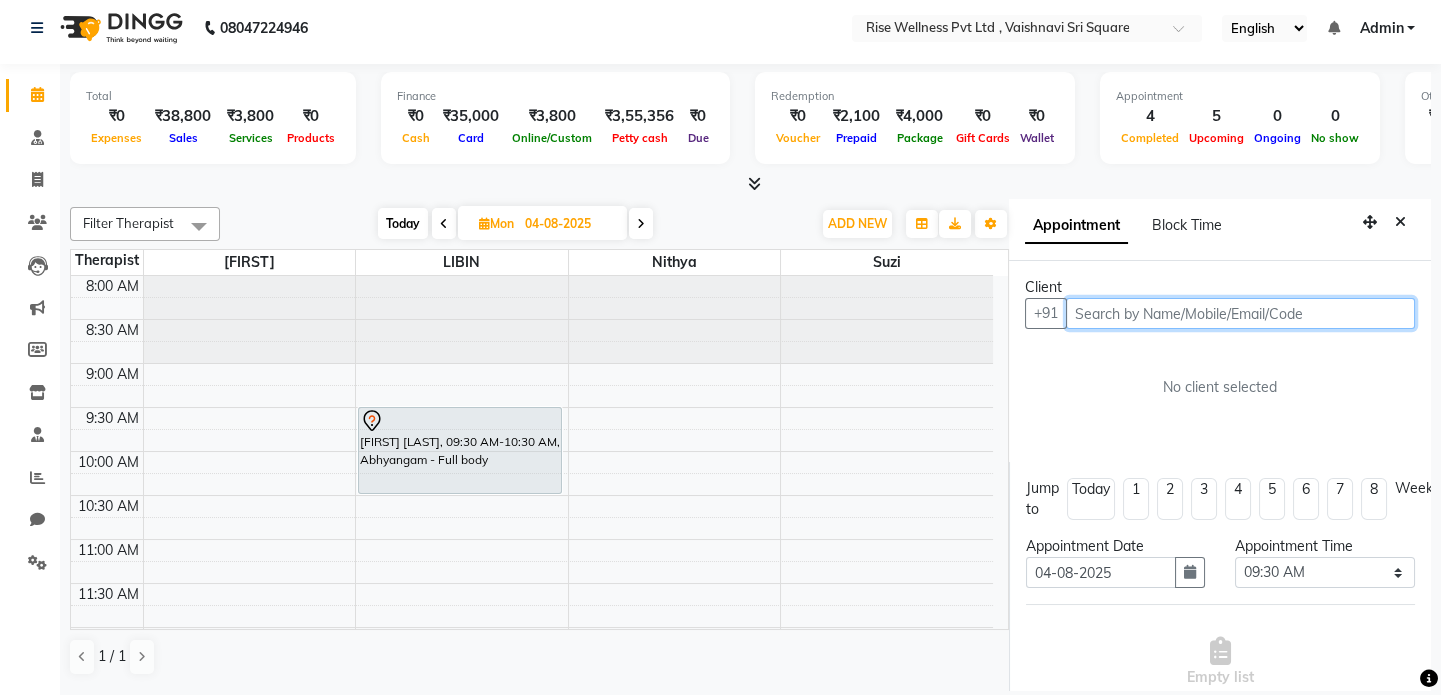 click on "8:00 AM 8:30 AM 9:00 AM 9:30 AM 10:00 AM 10:30 AM 11:00 AM 11:30 AM 12:00 PM 12:30 PM 1:00 PM 1:30 PM 2:00 PM 2:30 PM 3:00 PM 3:30 PM 4:00 PM 4:30 PM 5:00 PM 5:30 PM 6:00 PM 6:30 PM 7:00 PM 7:30 PM 8:00 PM 8:30 PM             sai krishna, 09:30 AM-10:30 AM, Abhyangam - Full body" at bounding box center [532, 847] 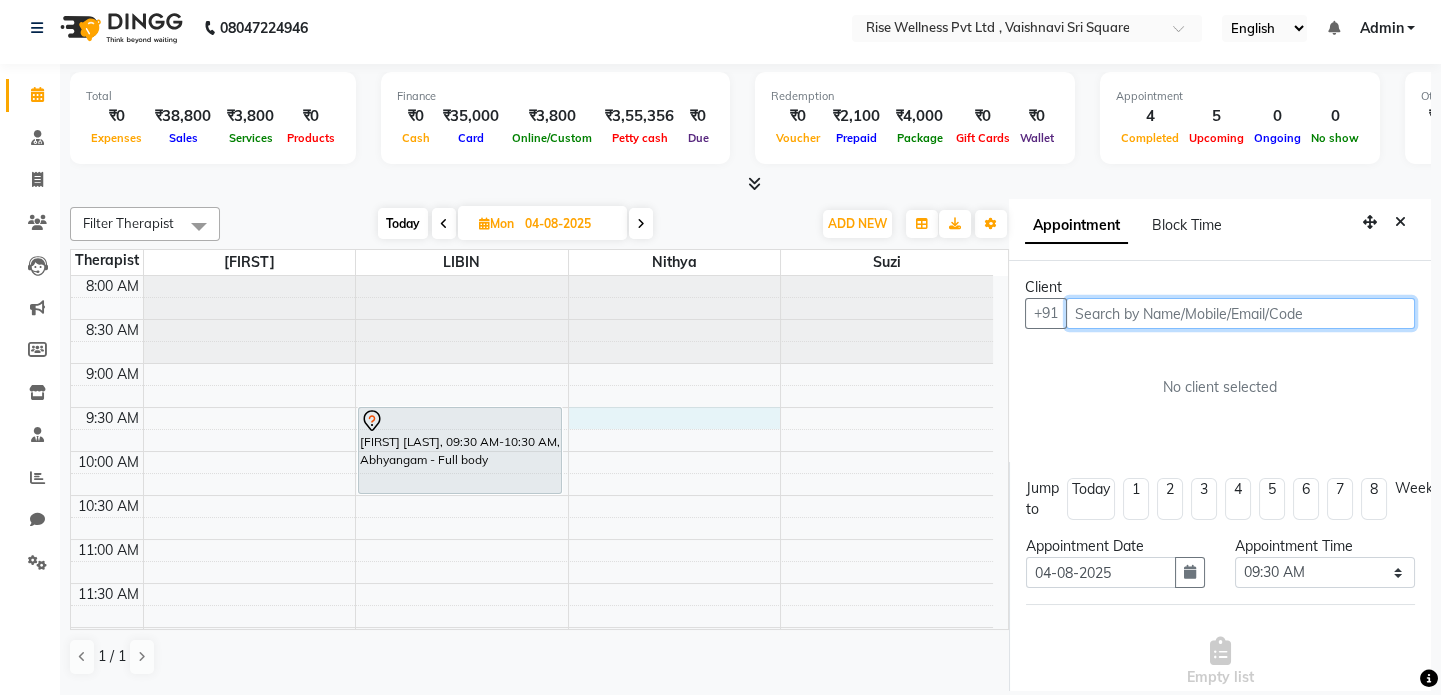 click at bounding box center (1240, 313) 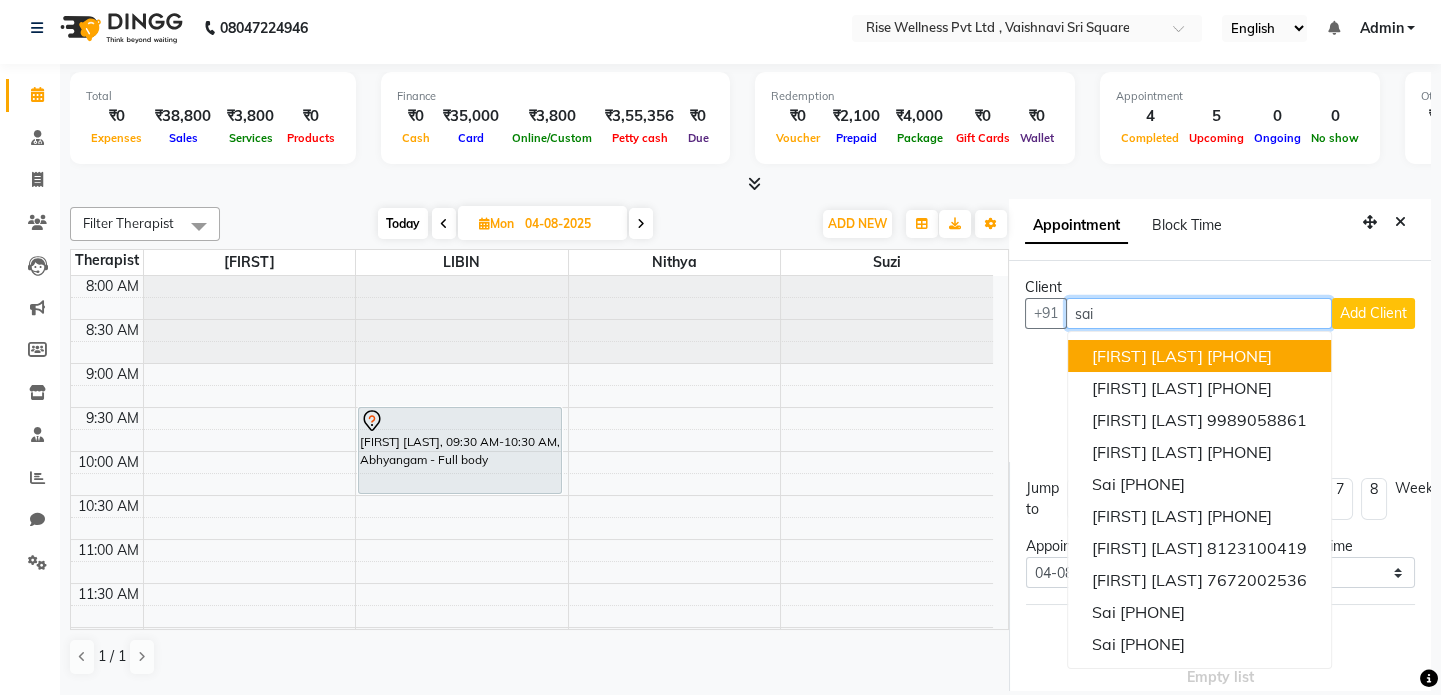 click on "[FIRST] [LAST]" at bounding box center (1147, 356) 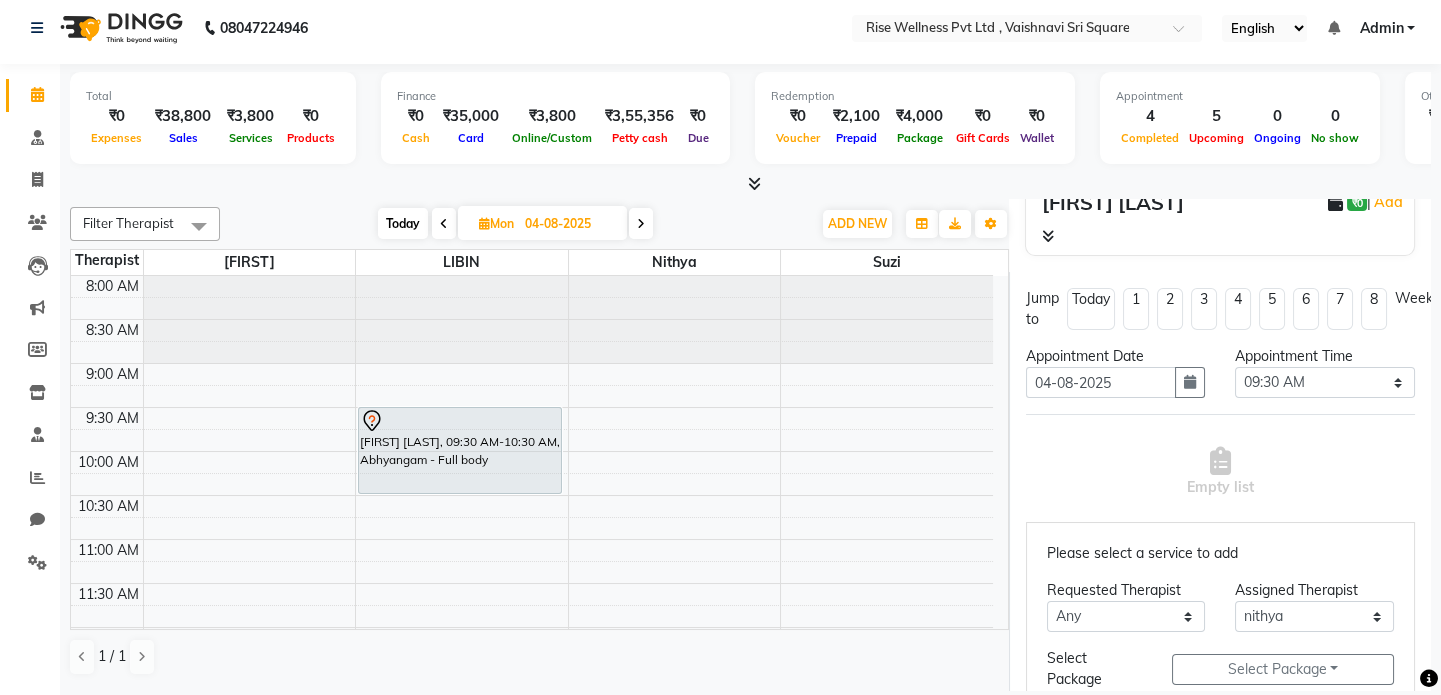 scroll, scrollTop: 363, scrollLeft: 0, axis: vertical 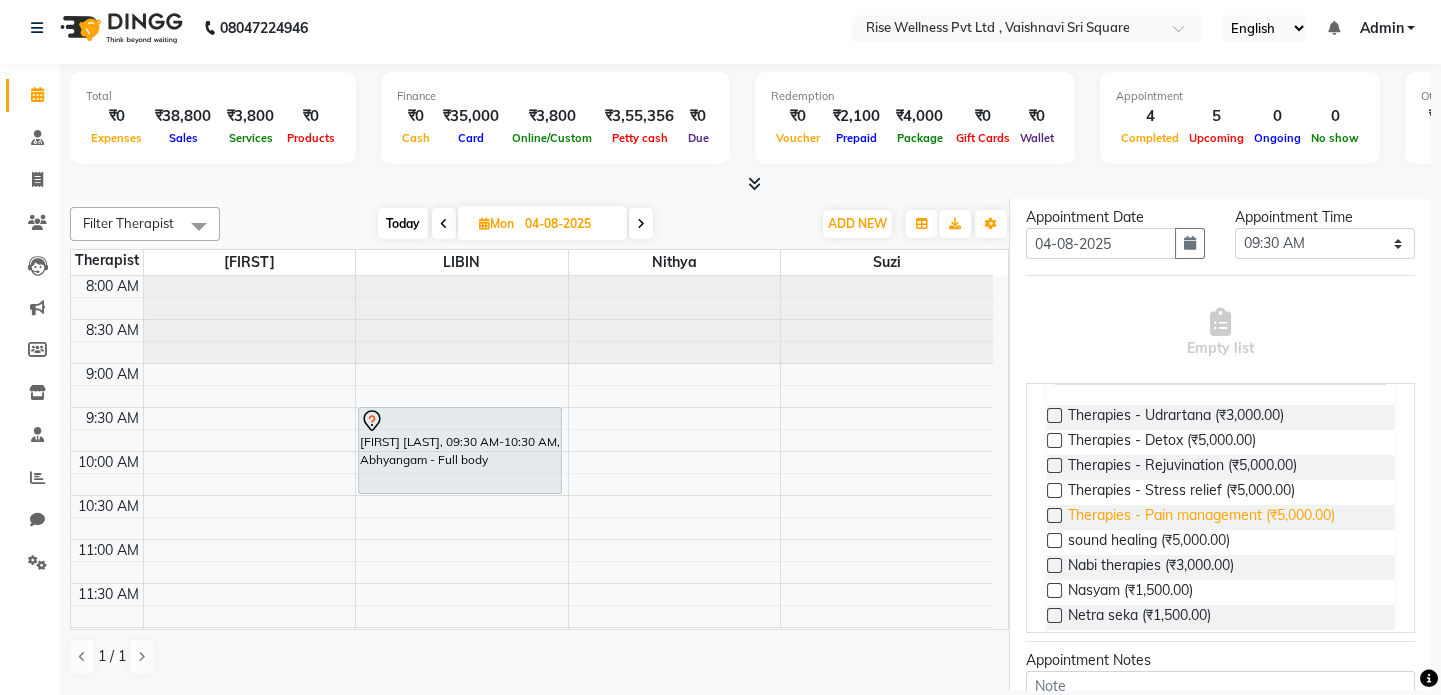 type on "[PHONE]" 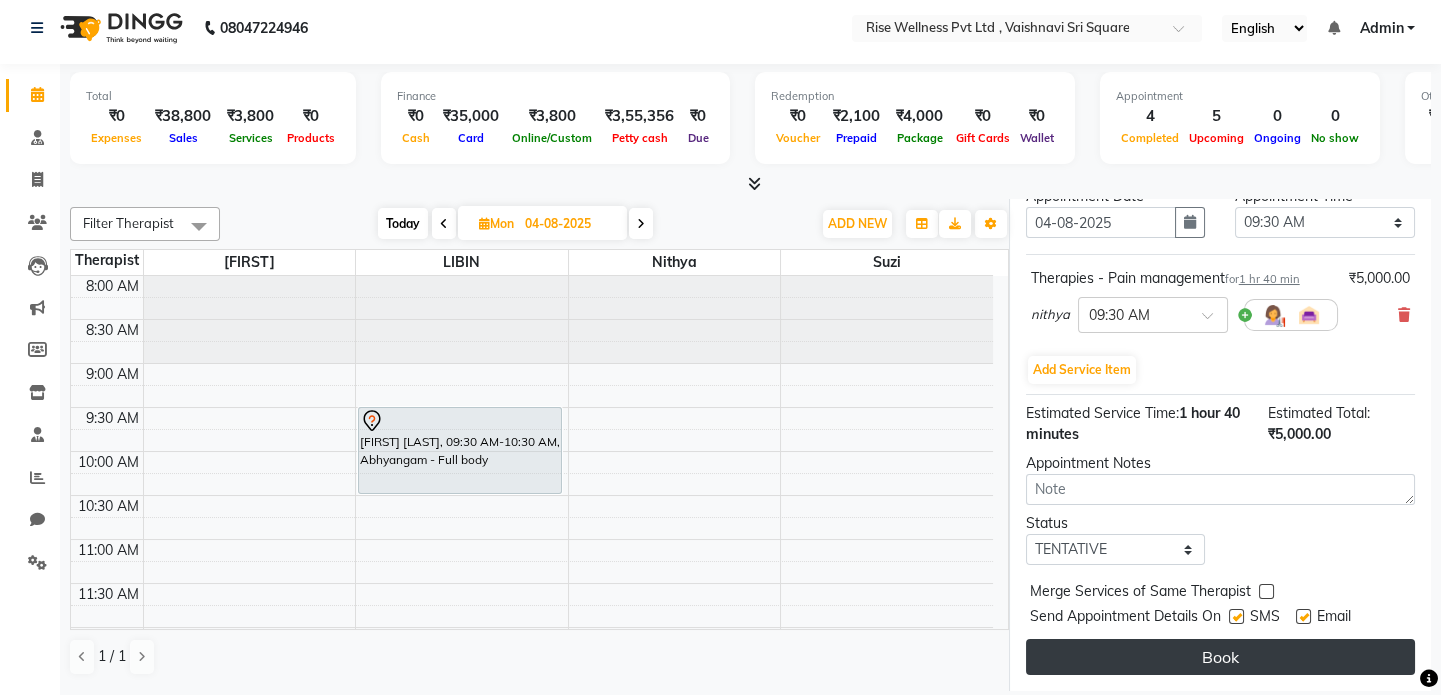 scroll, scrollTop: 396, scrollLeft: 0, axis: vertical 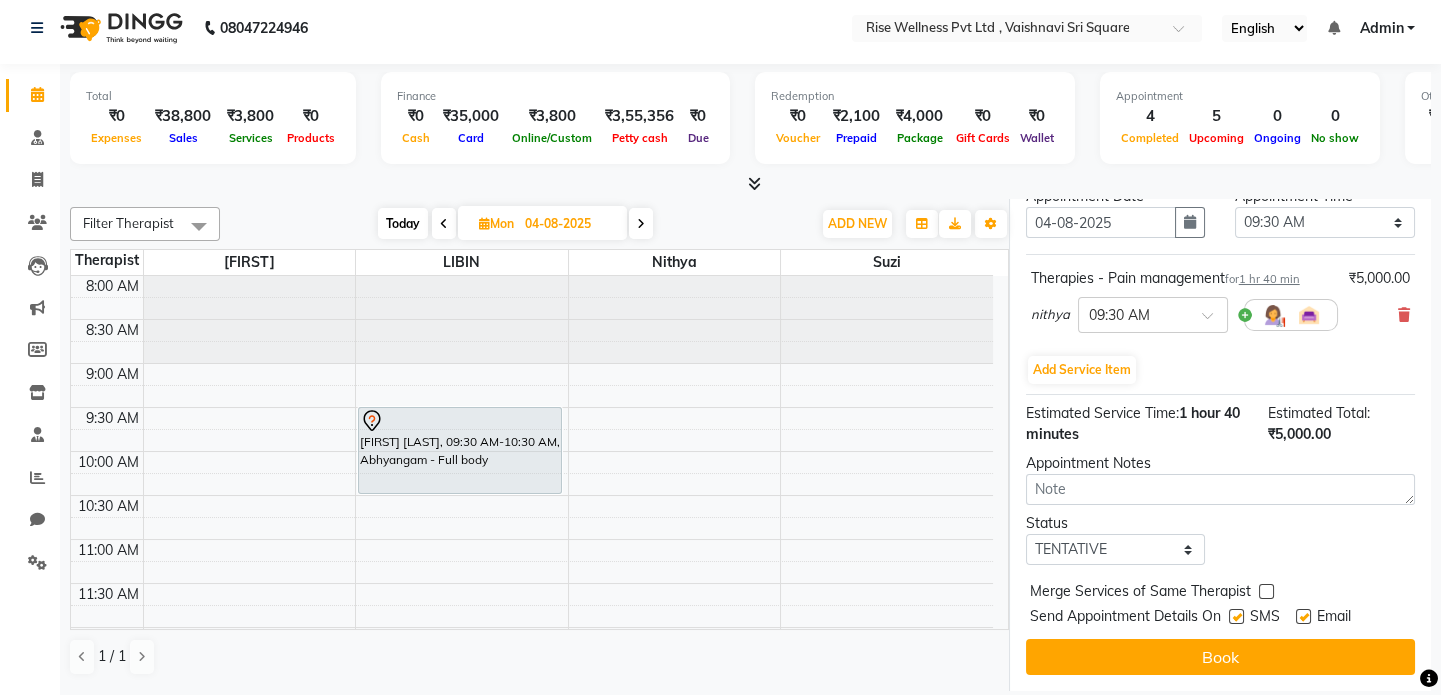 click on "Book" at bounding box center (1220, 657) 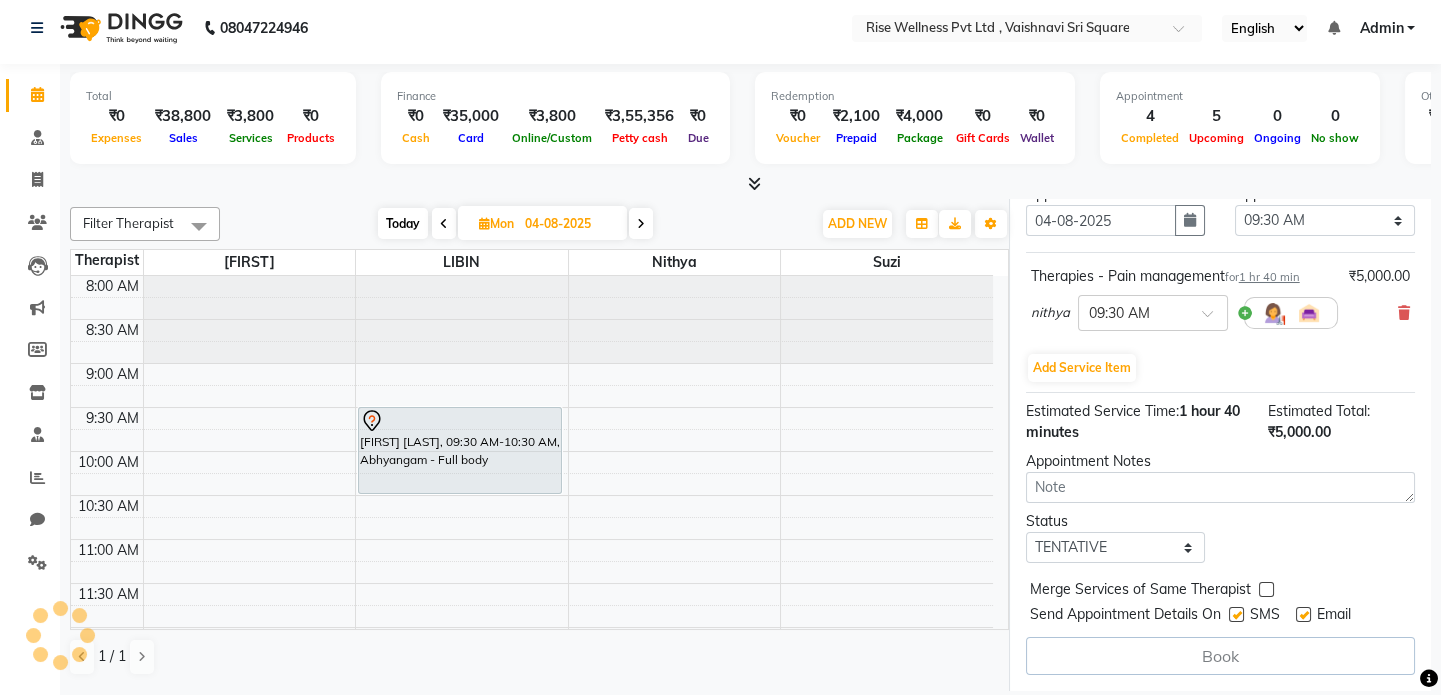 select on "69786" 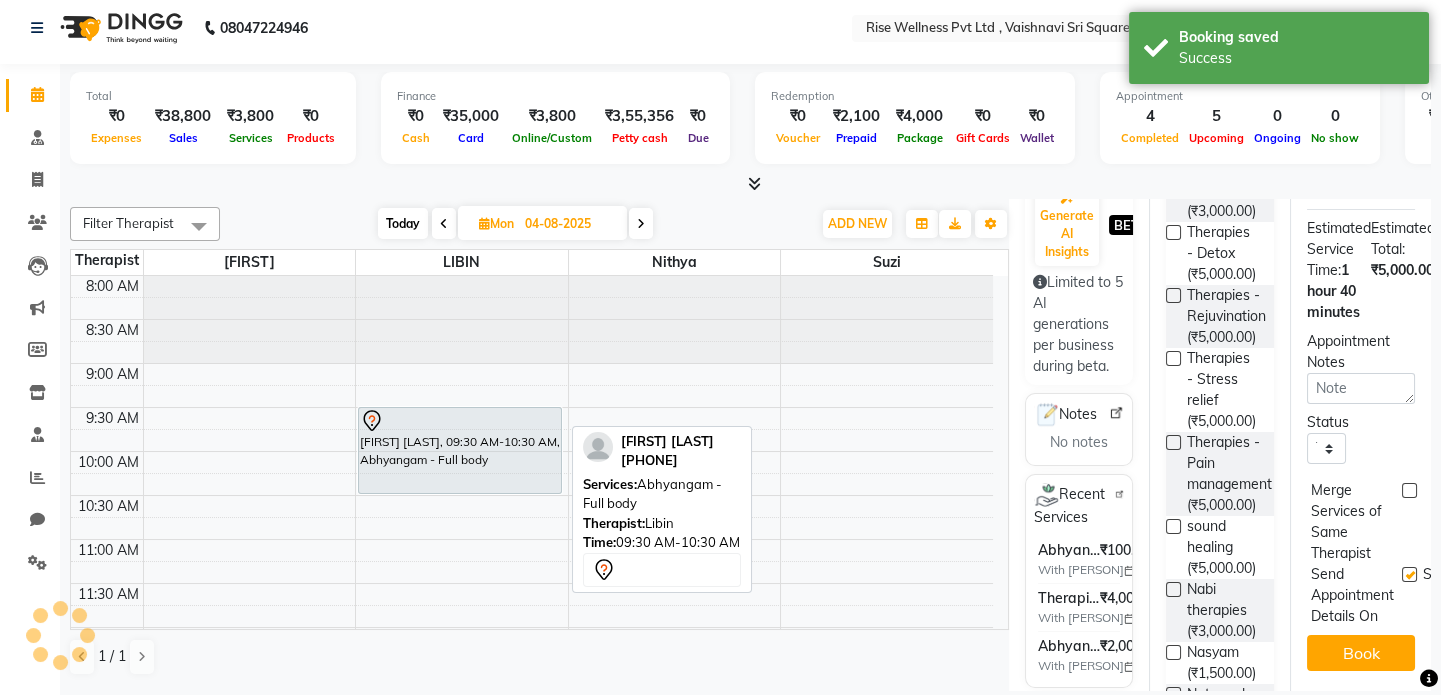 scroll, scrollTop: 0, scrollLeft: 0, axis: both 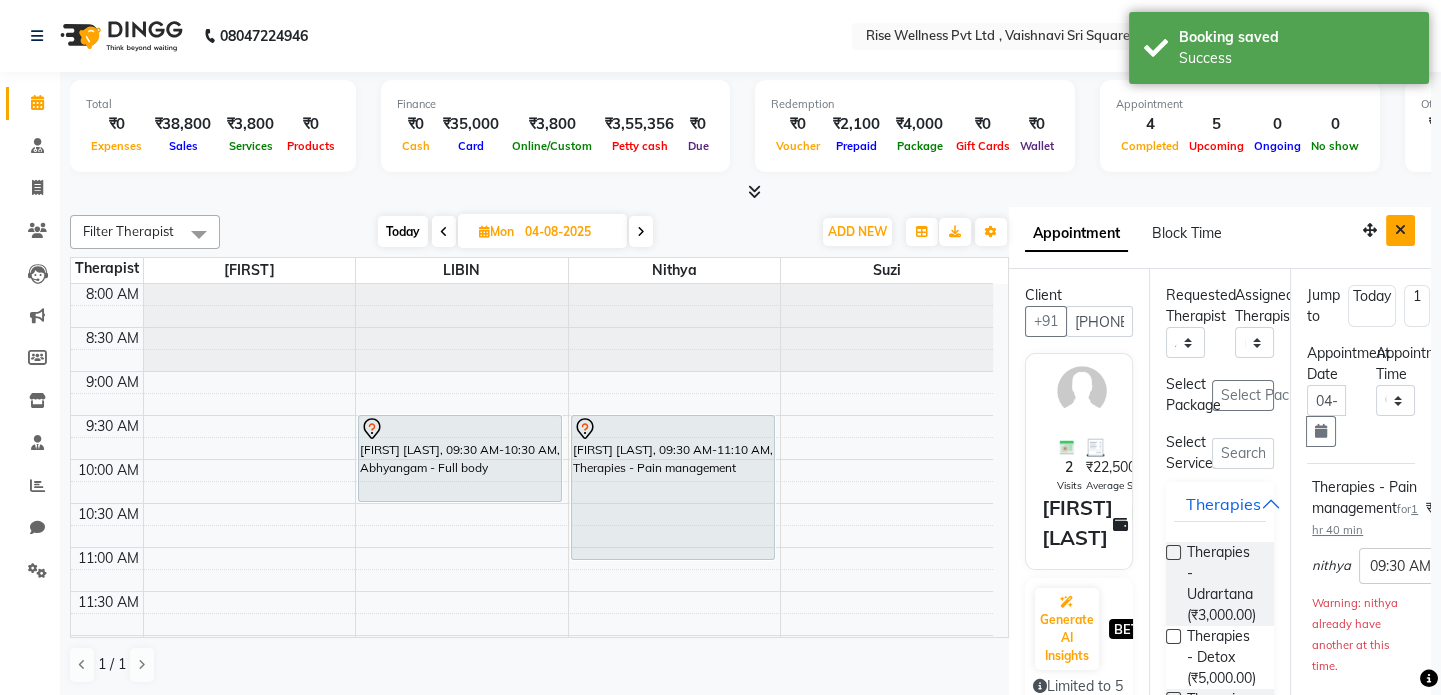 click at bounding box center [1400, 230] 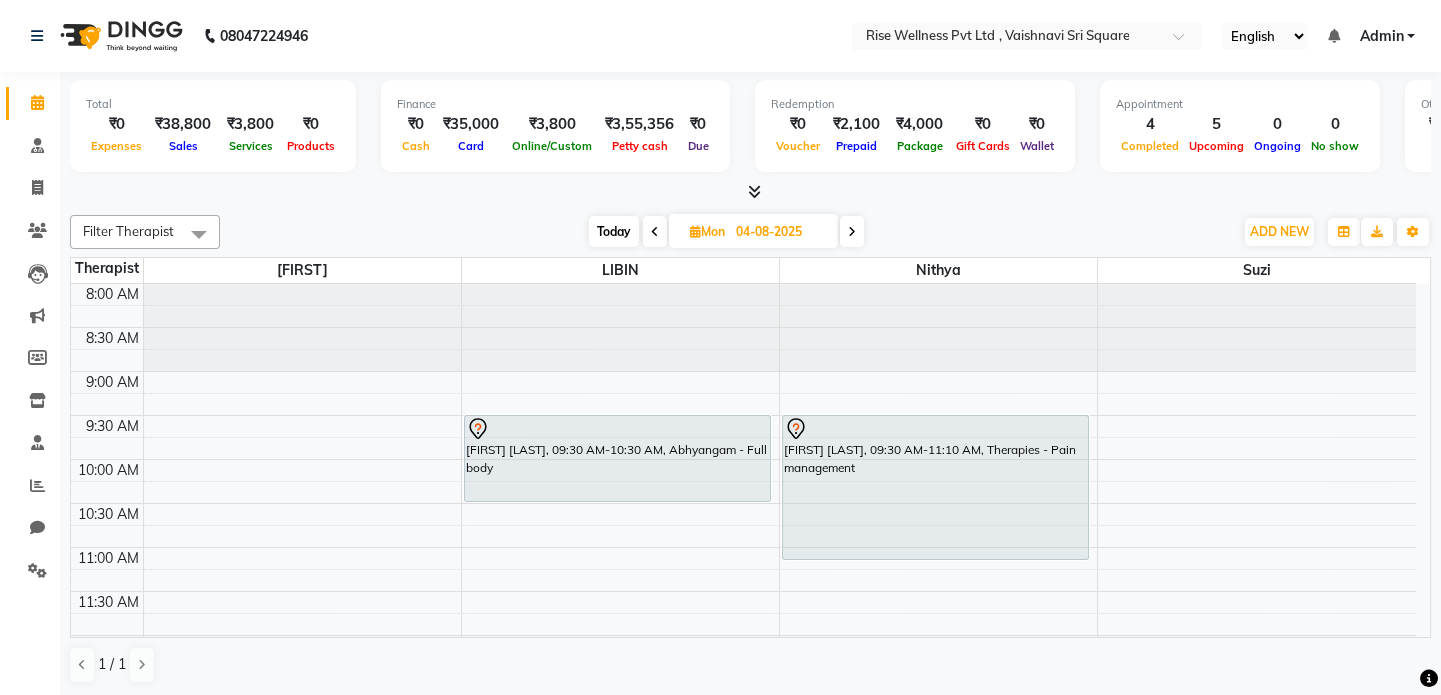 click on "Today" at bounding box center (614, 231) 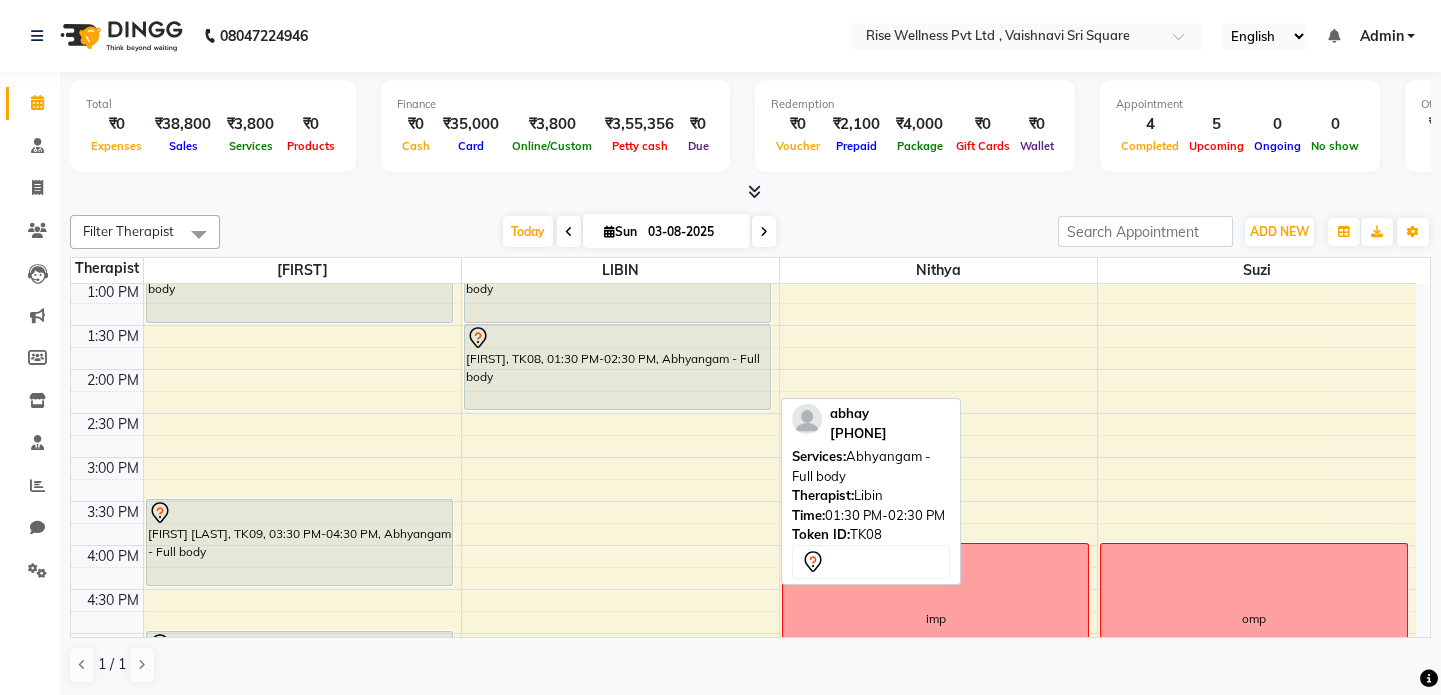 scroll, scrollTop: 351, scrollLeft: 0, axis: vertical 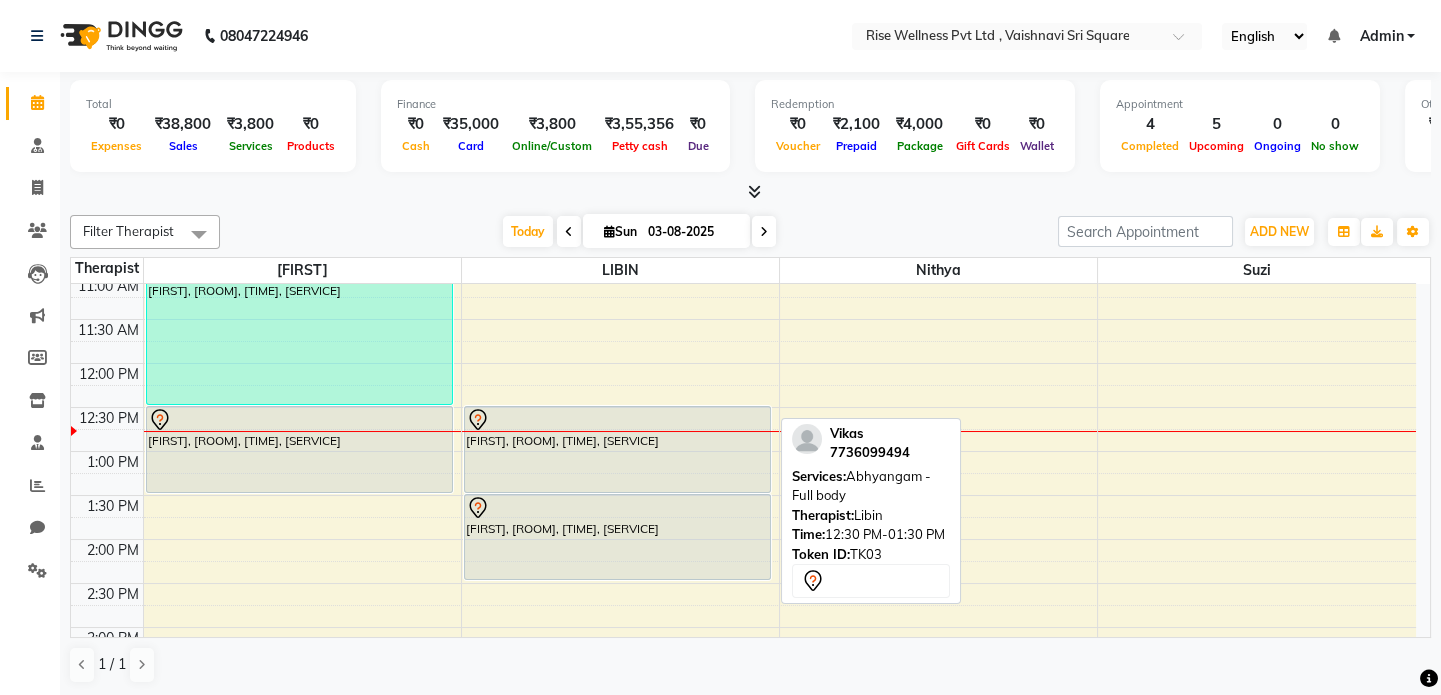 click on "[FIRST], TK03, [TIME] PM-[TIME] PM, Abhyangam - Full body" at bounding box center (617, 449) 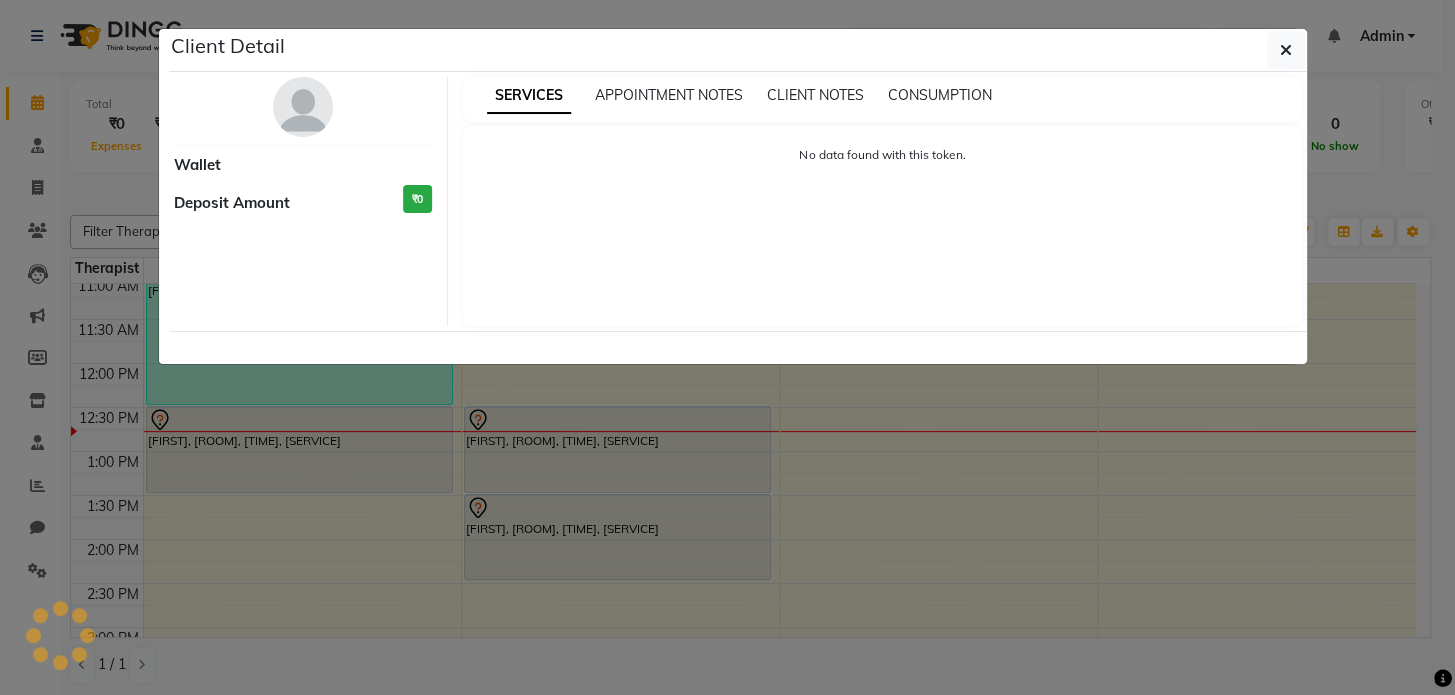 select on "7" 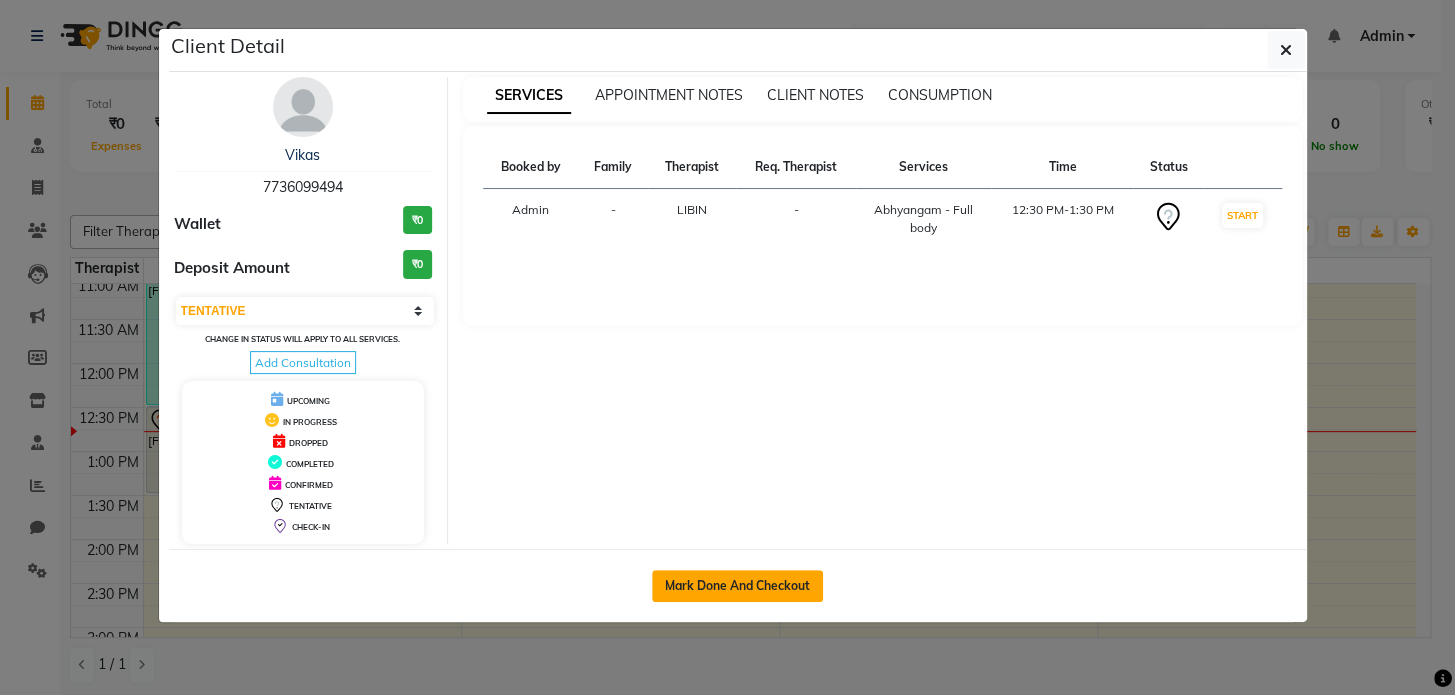 click on "Mark Done And Checkout" 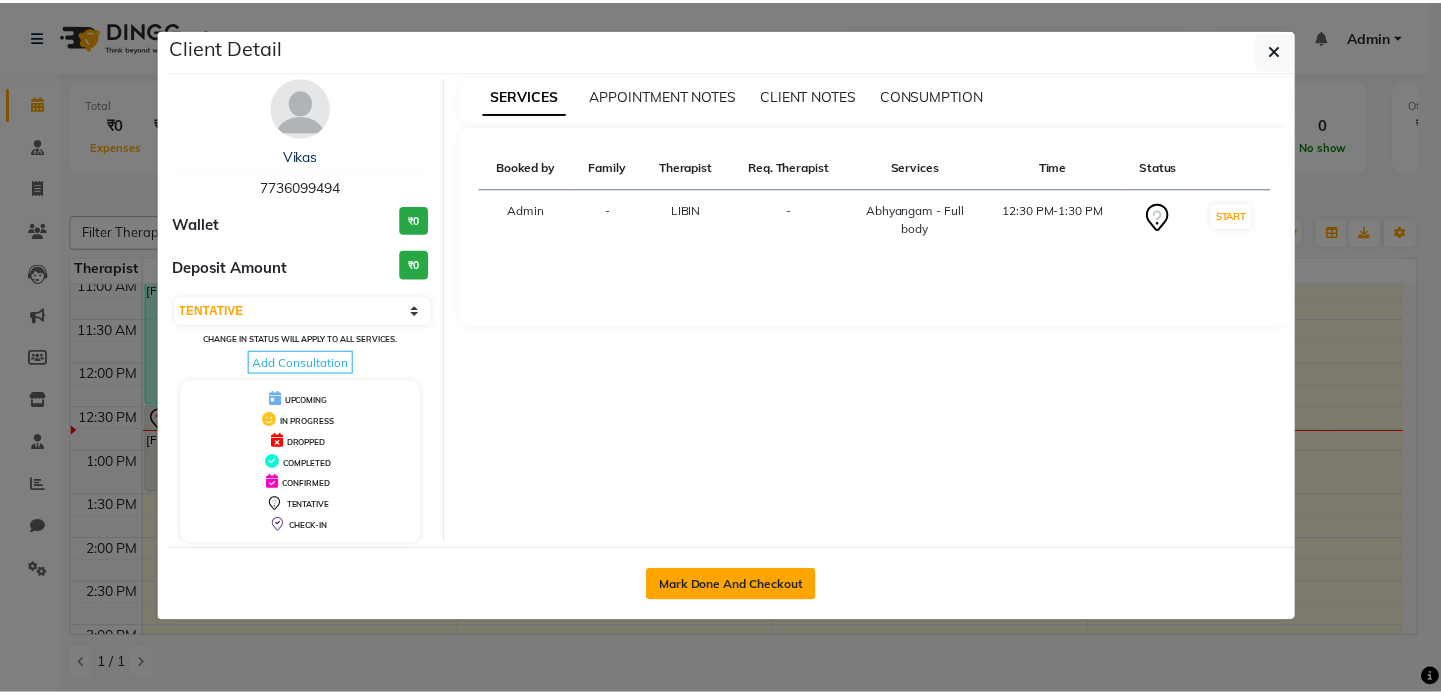 scroll, scrollTop: 0, scrollLeft: 0, axis: both 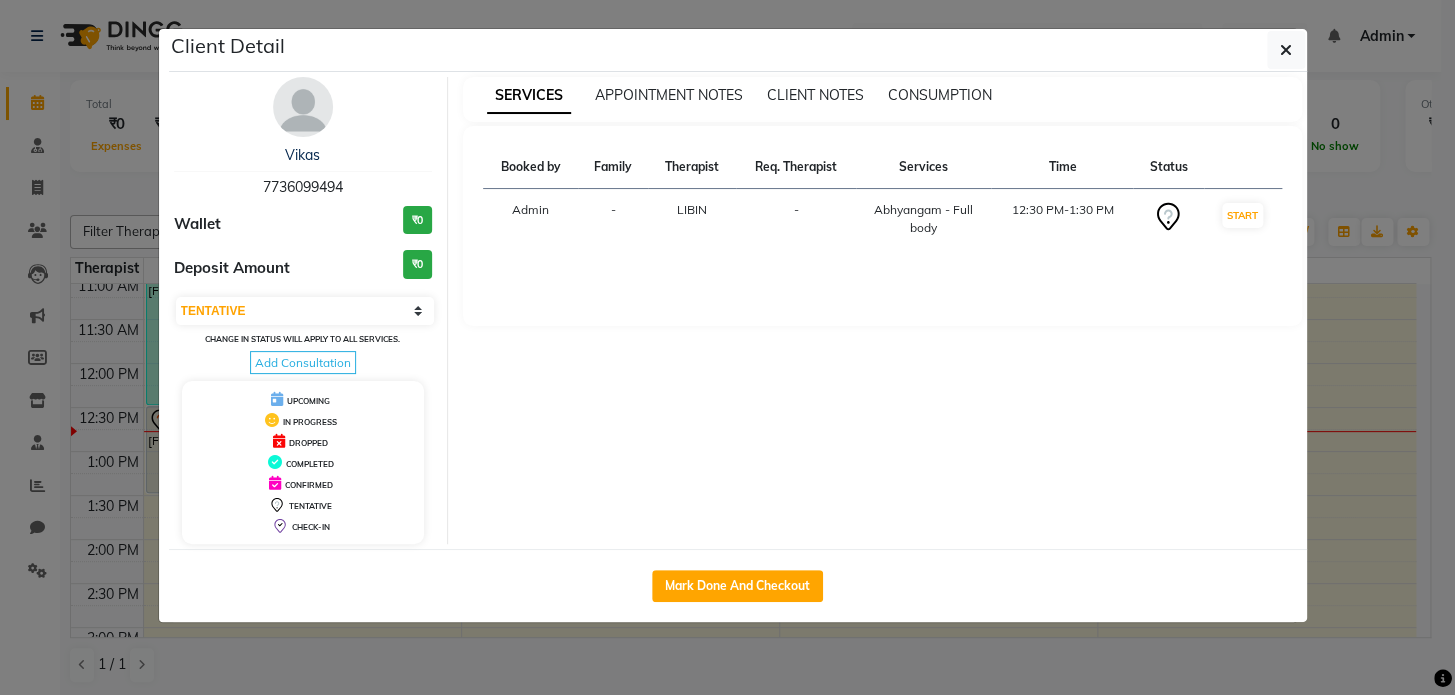 select on "7497" 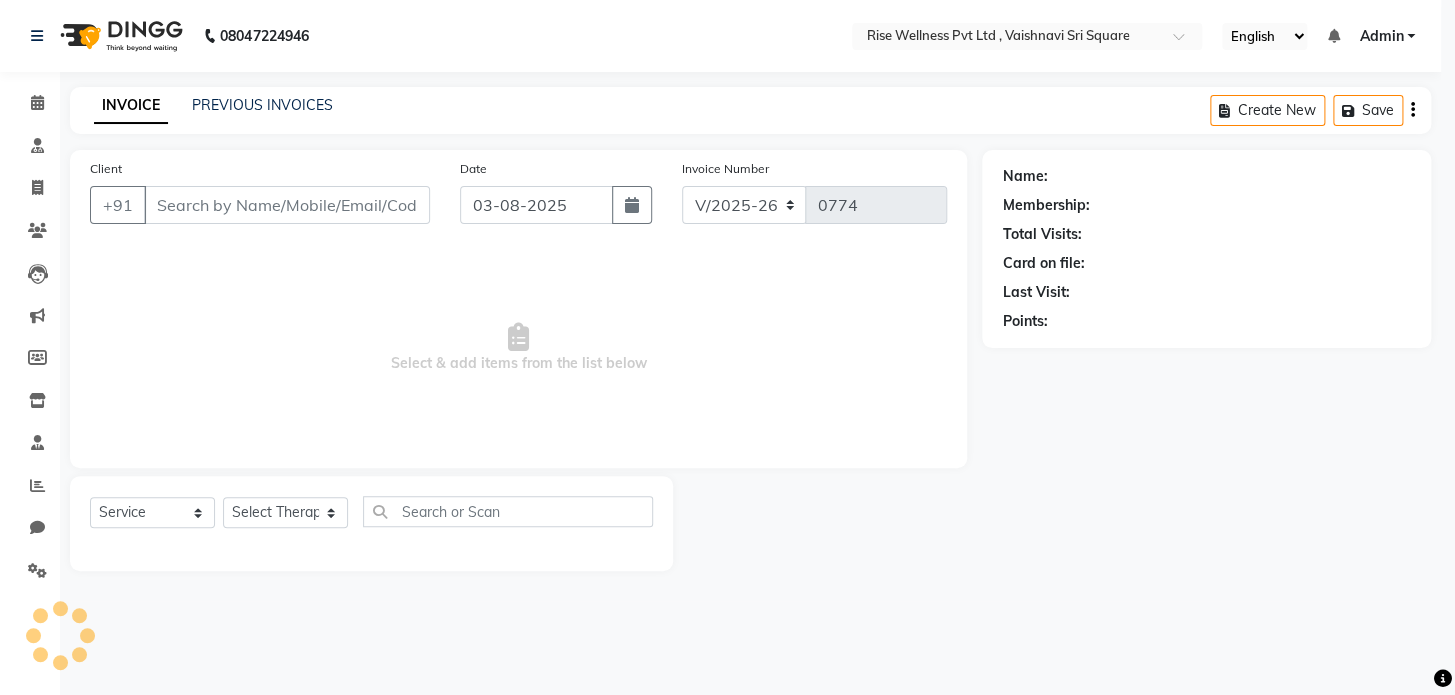 select on "3" 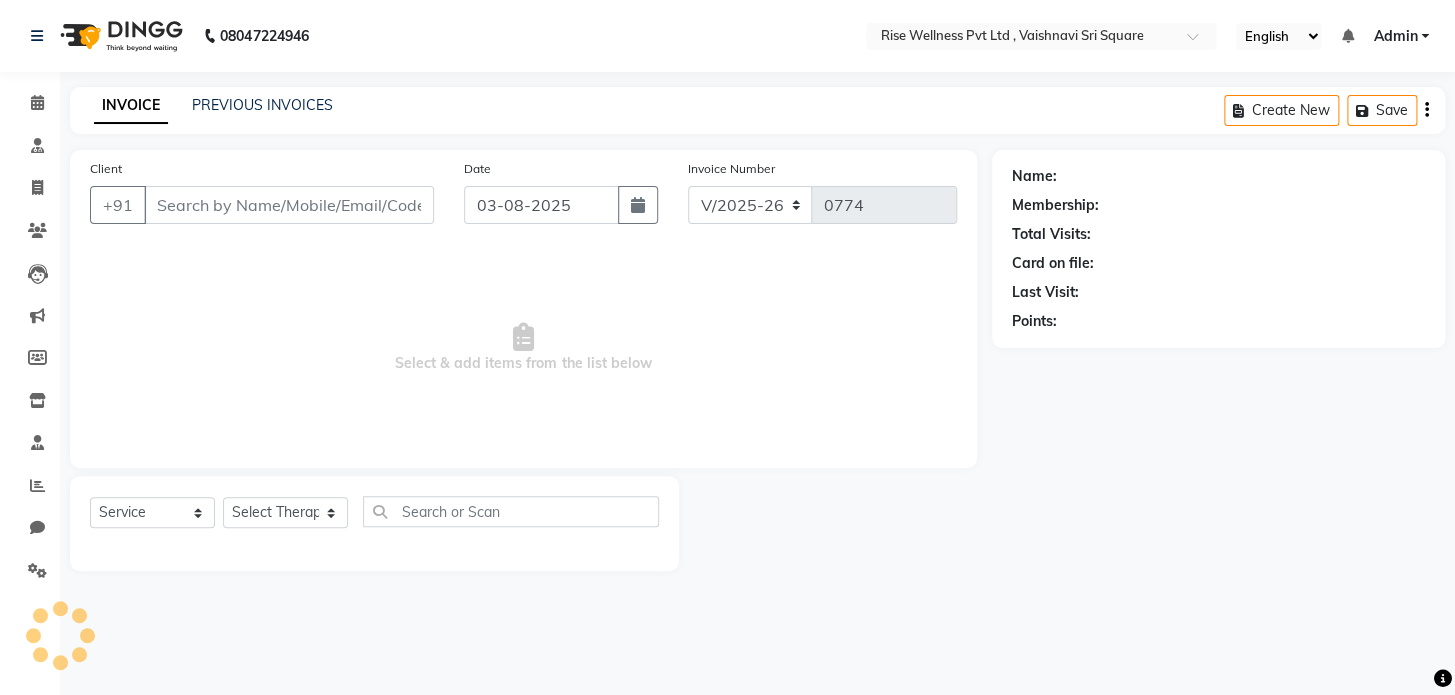 select on "V" 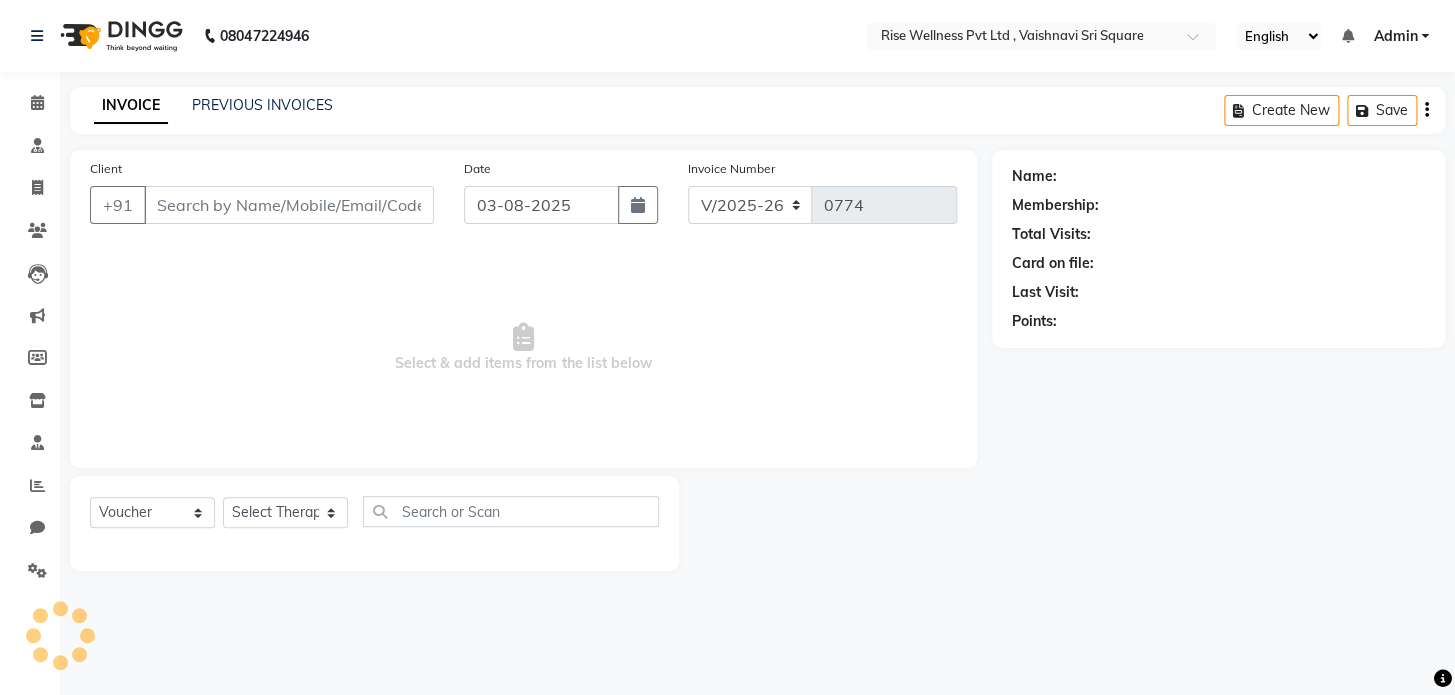 type on "7736099494" 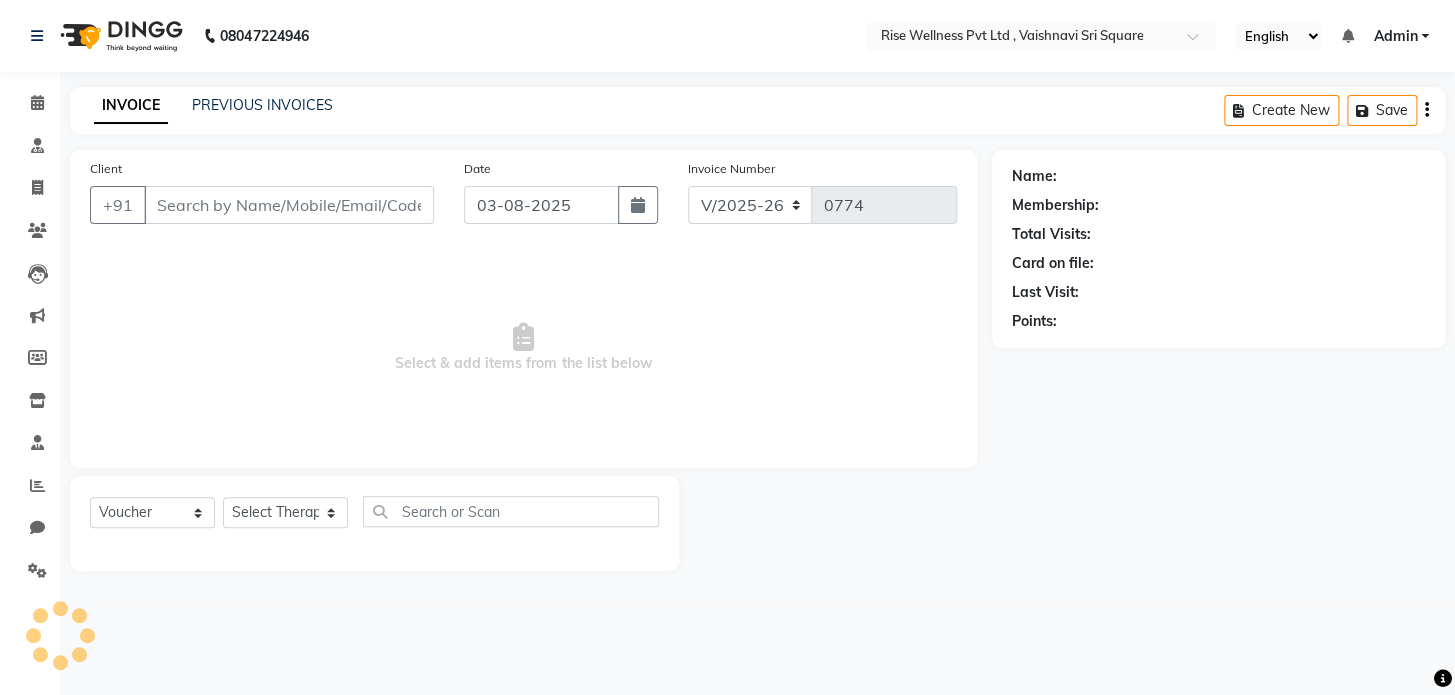 select on "69785" 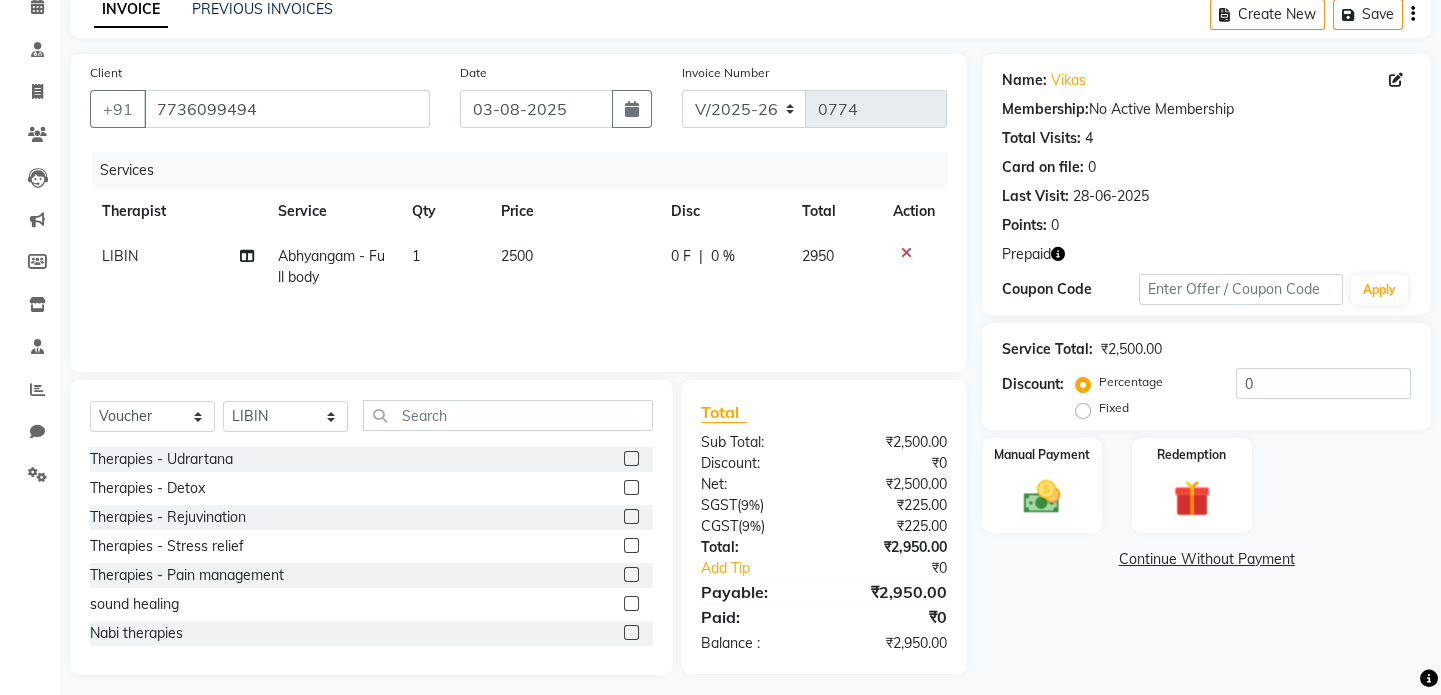 scroll, scrollTop: 106, scrollLeft: 0, axis: vertical 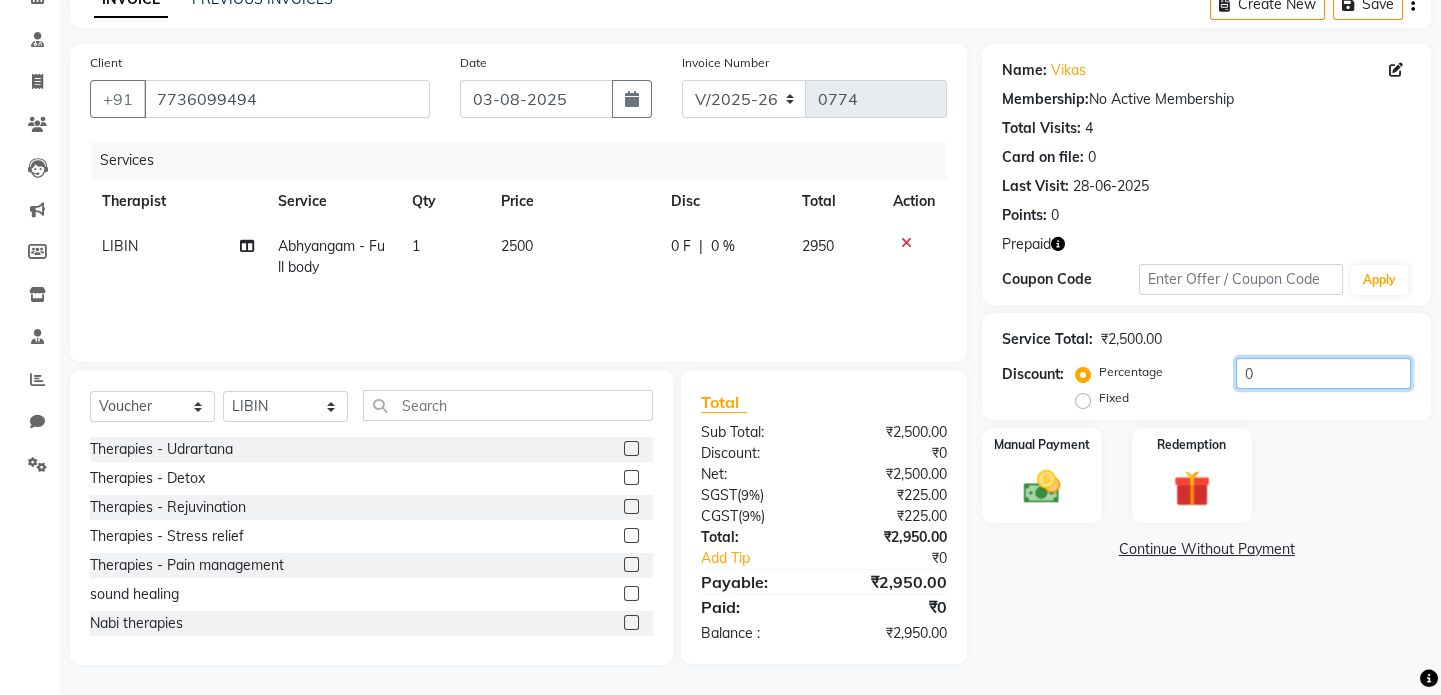 click on "0" 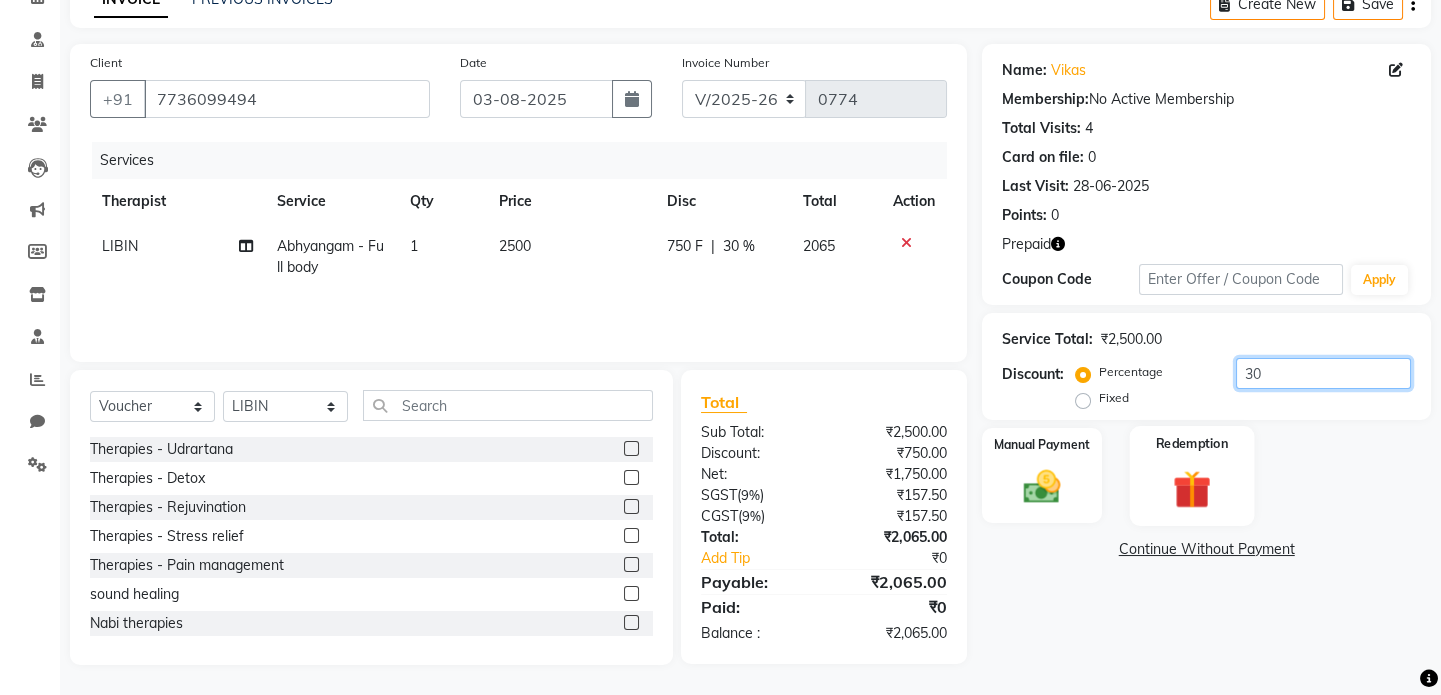 type on "30" 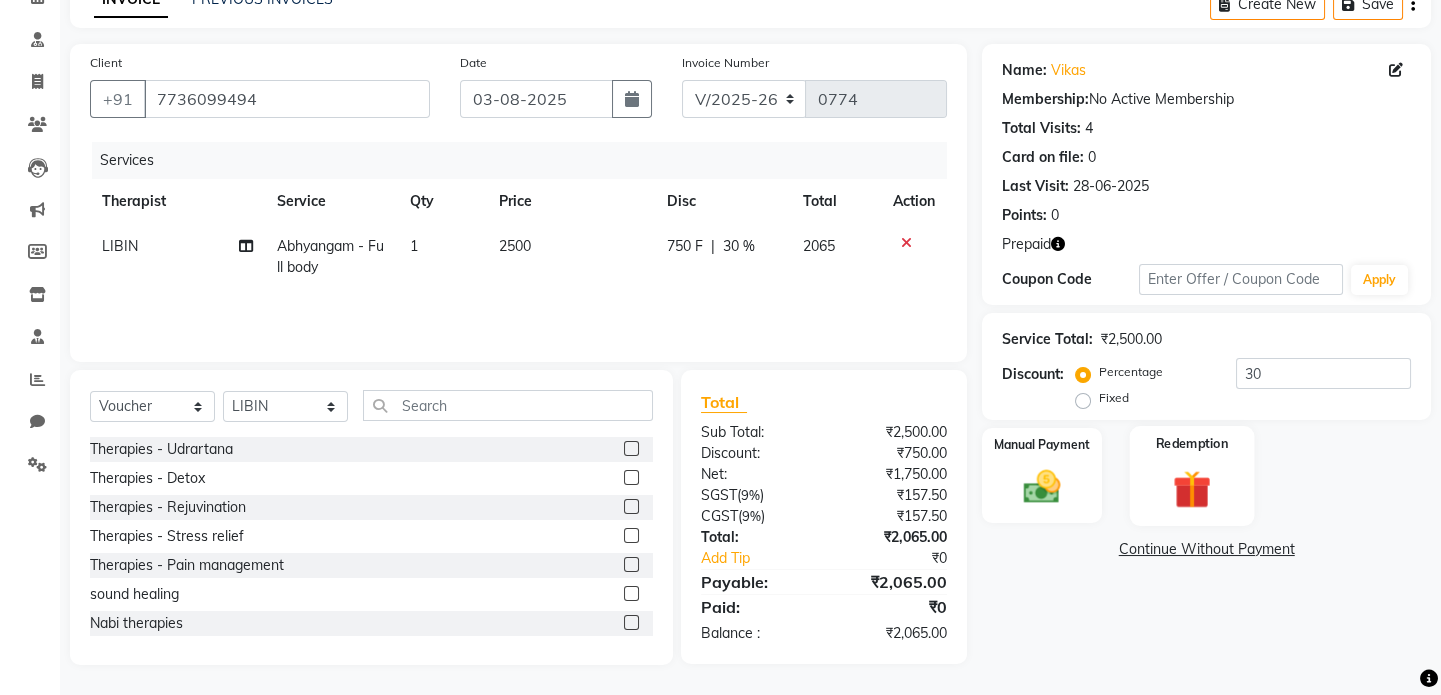 click on "Redemption" 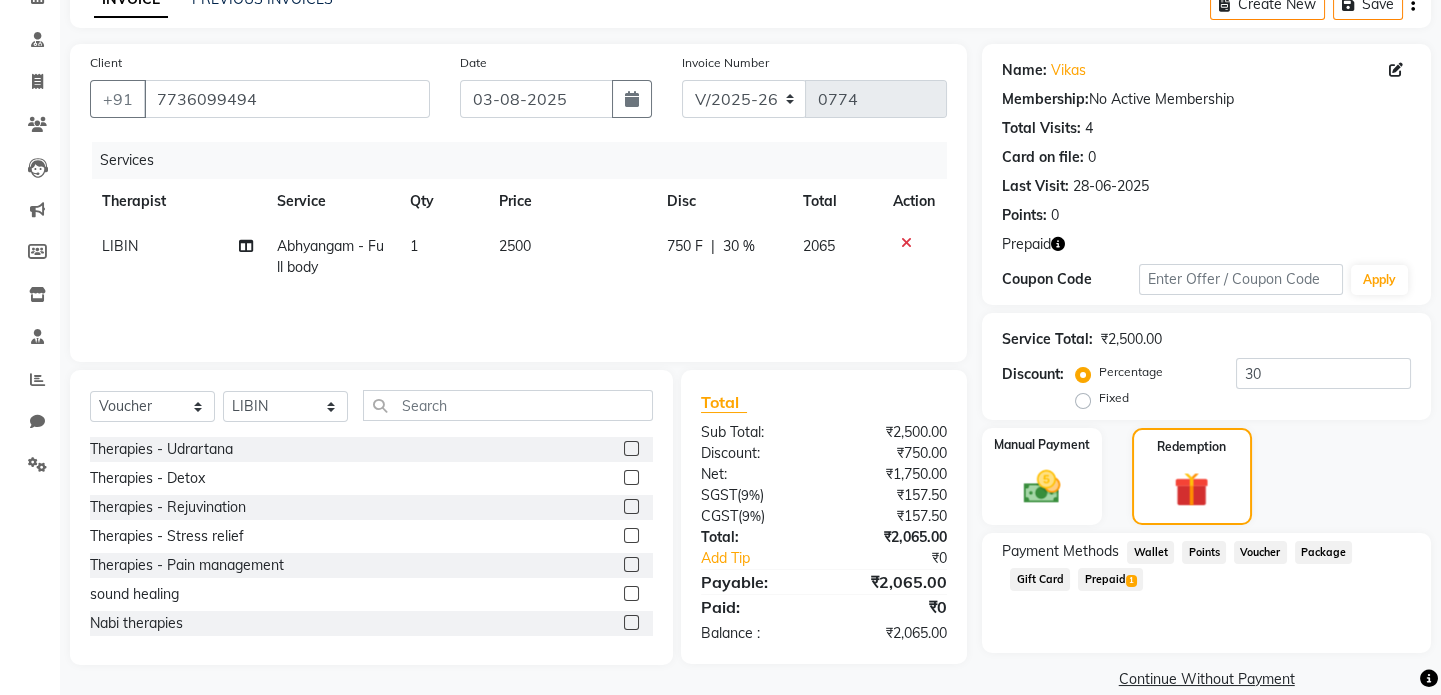 click on "Prepaid  1" 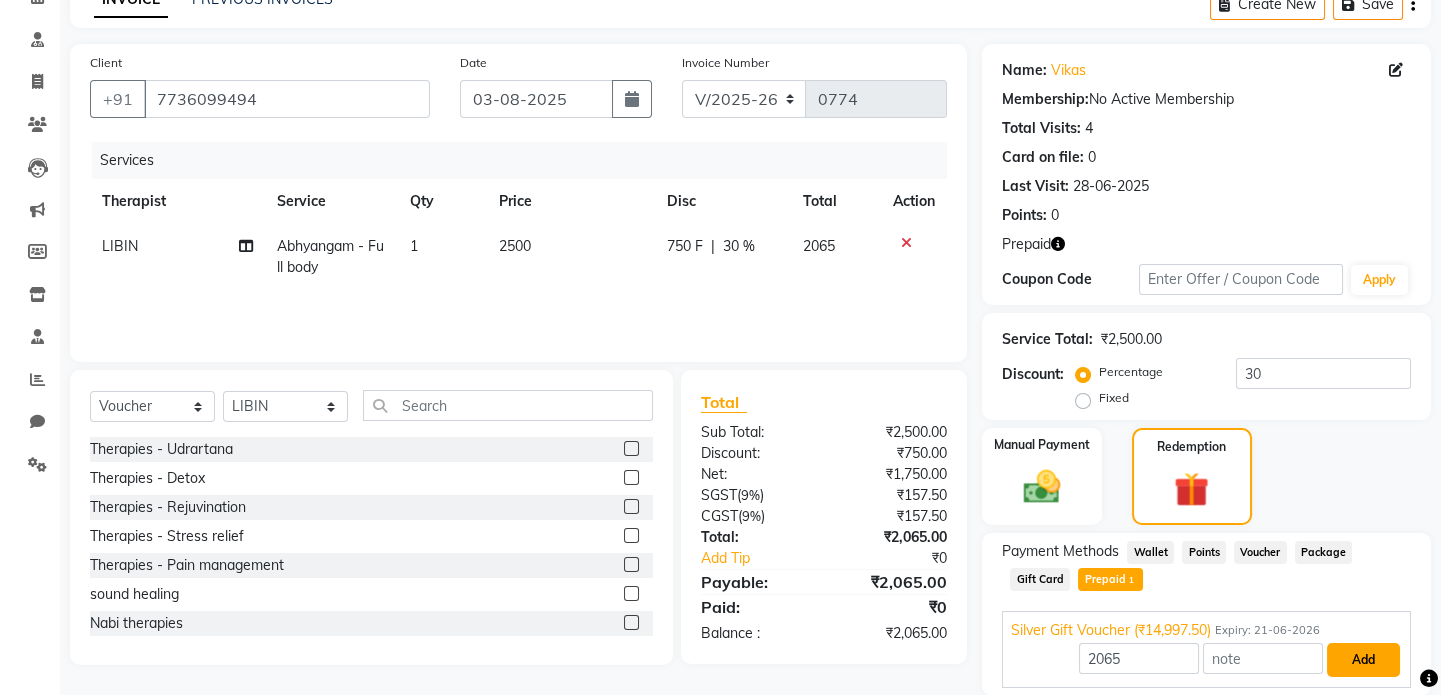 click on "Add" at bounding box center (1363, 660) 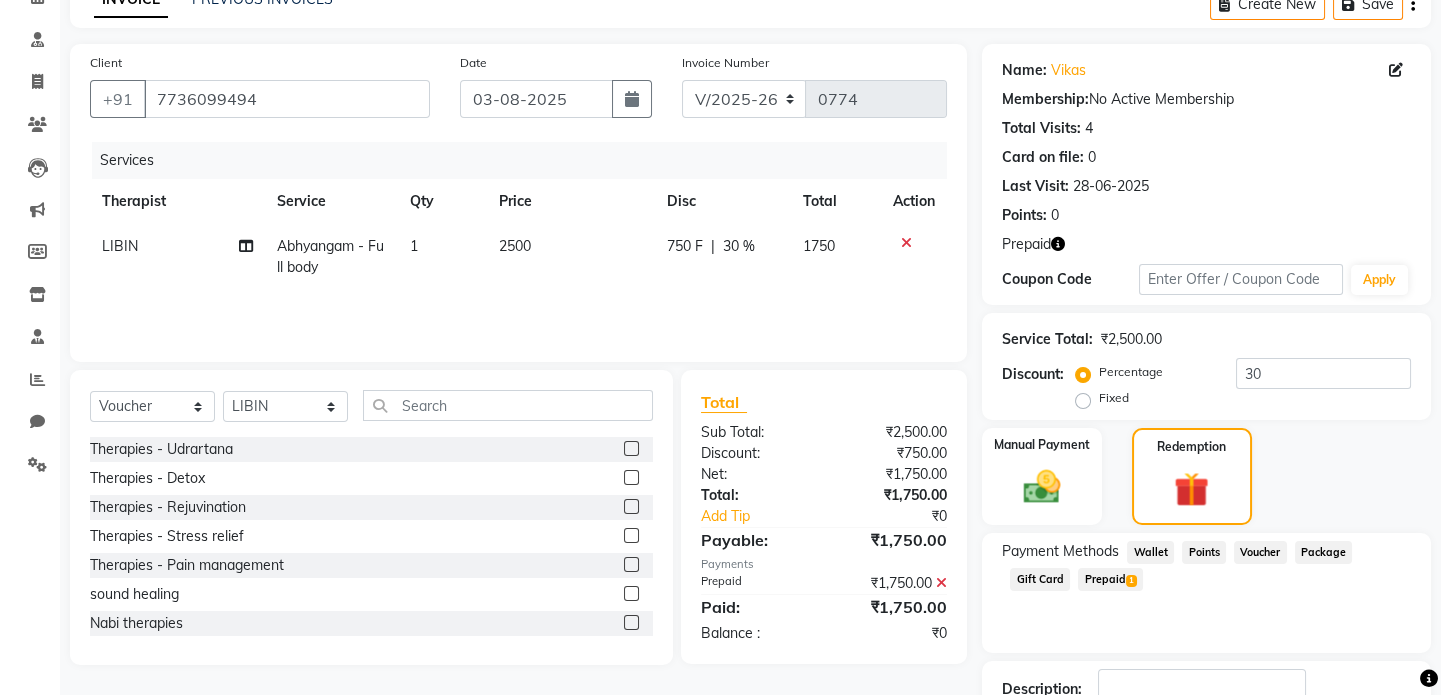 scroll, scrollTop: 246, scrollLeft: 0, axis: vertical 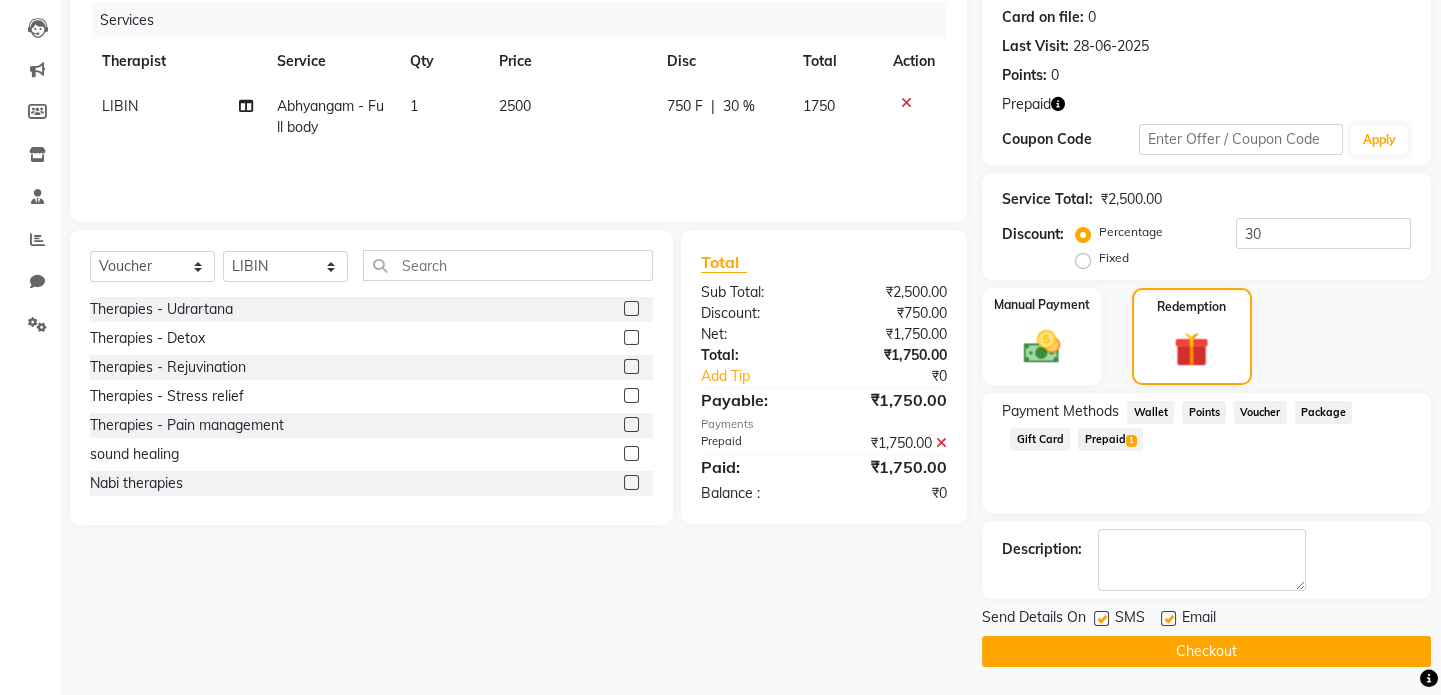click on "Checkout" 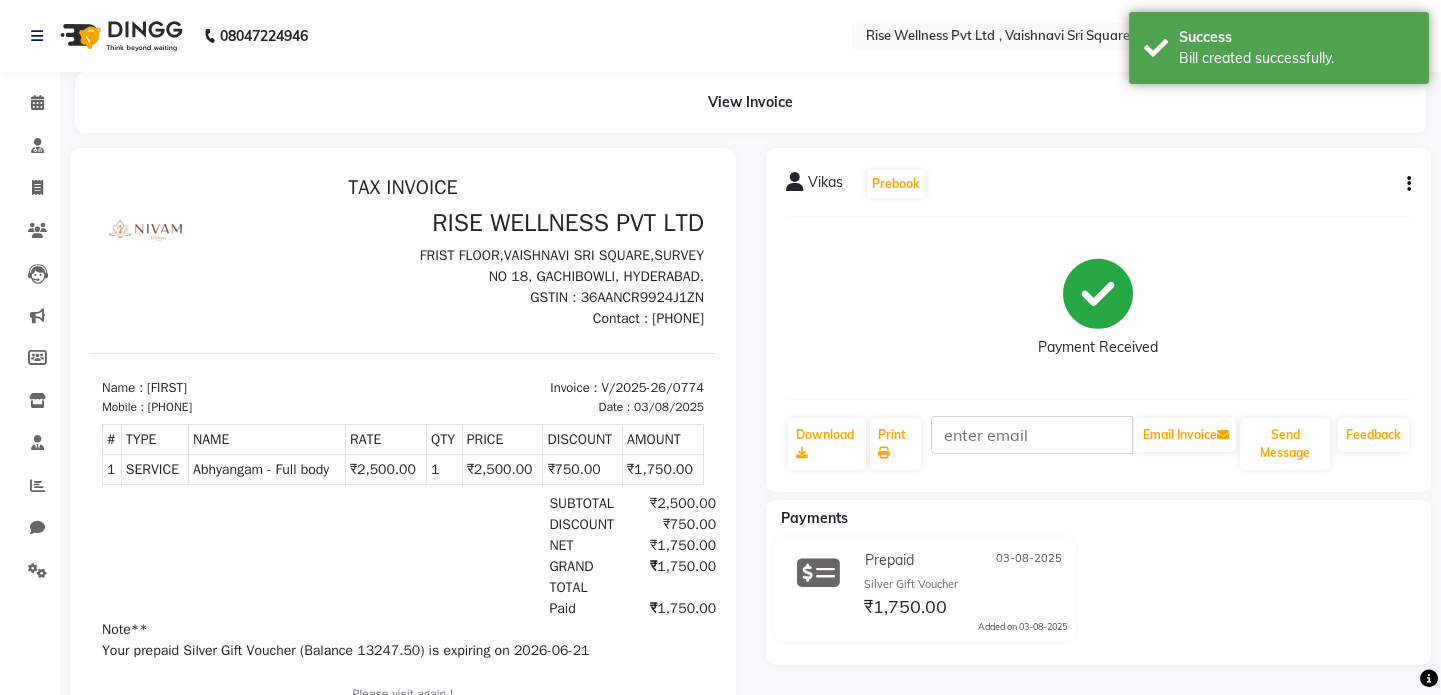 scroll, scrollTop: 0, scrollLeft: 0, axis: both 